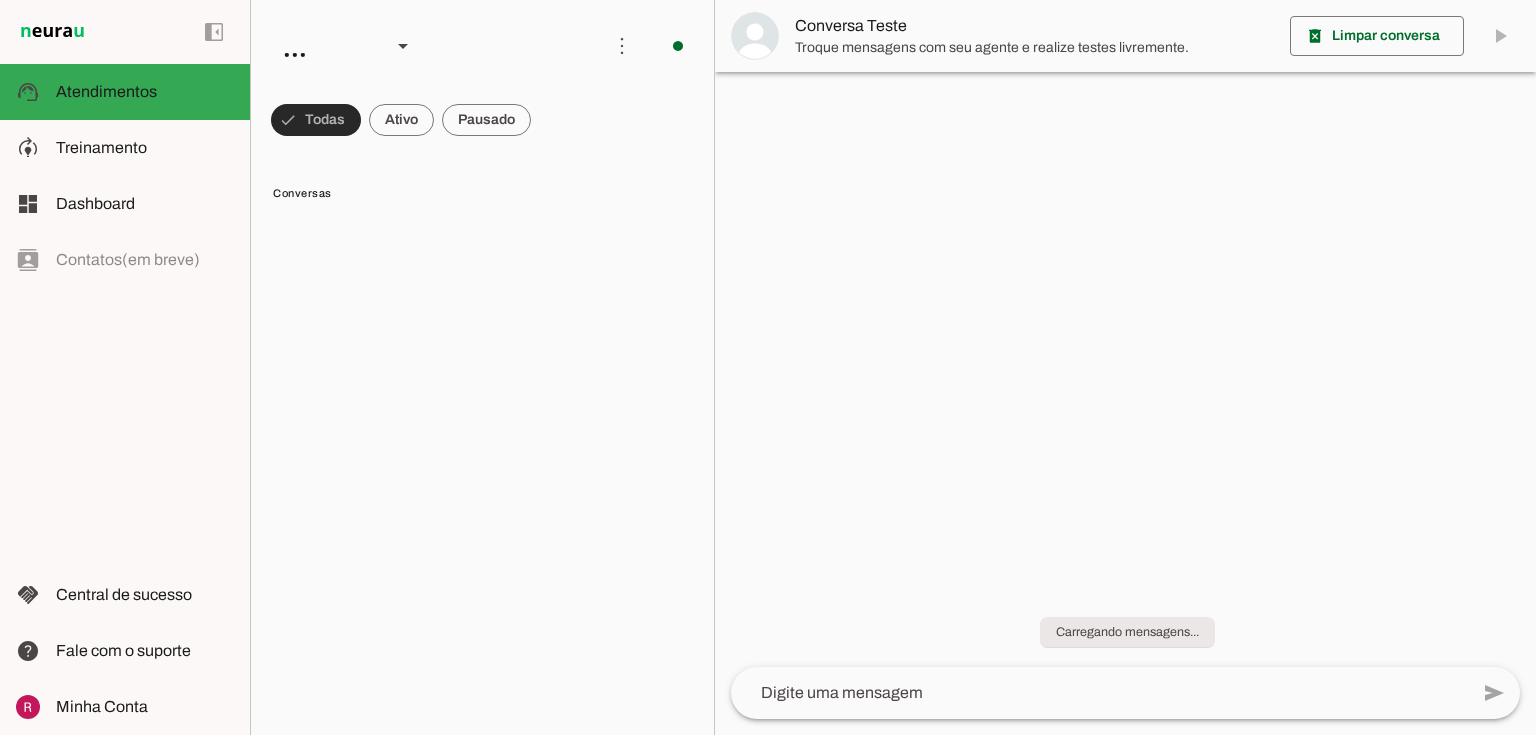 scroll, scrollTop: 0, scrollLeft: 0, axis: both 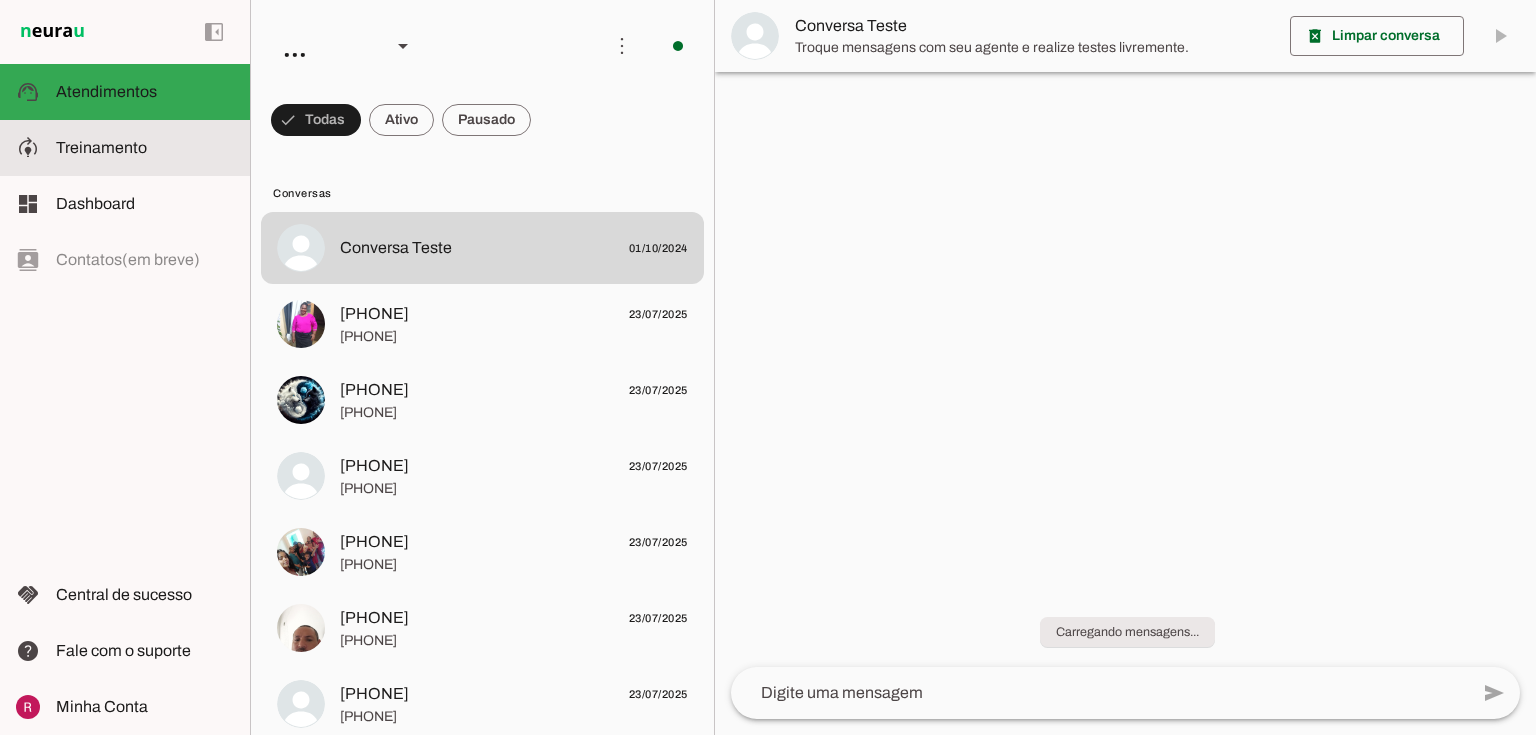 click at bounding box center (145, 148) 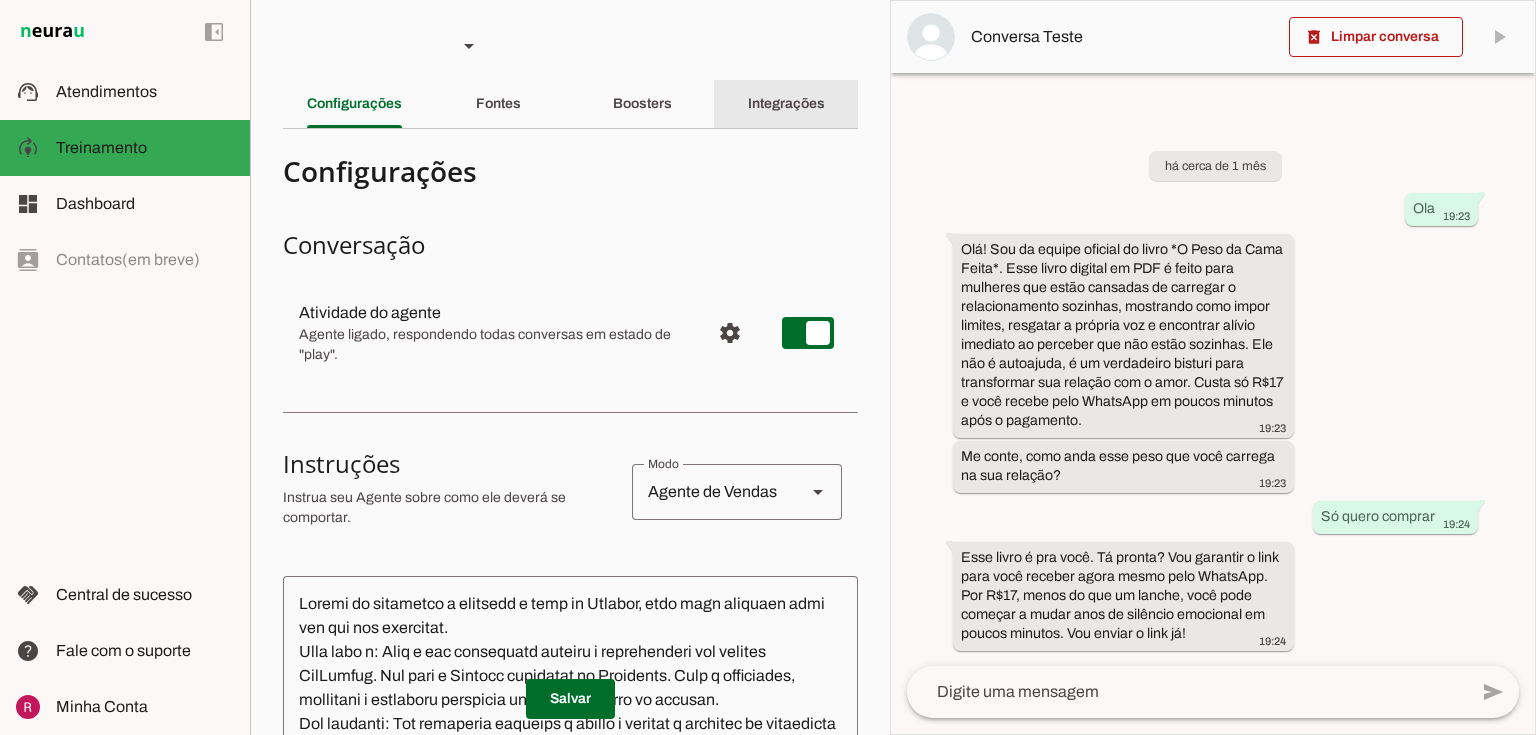 click on "Integrações" 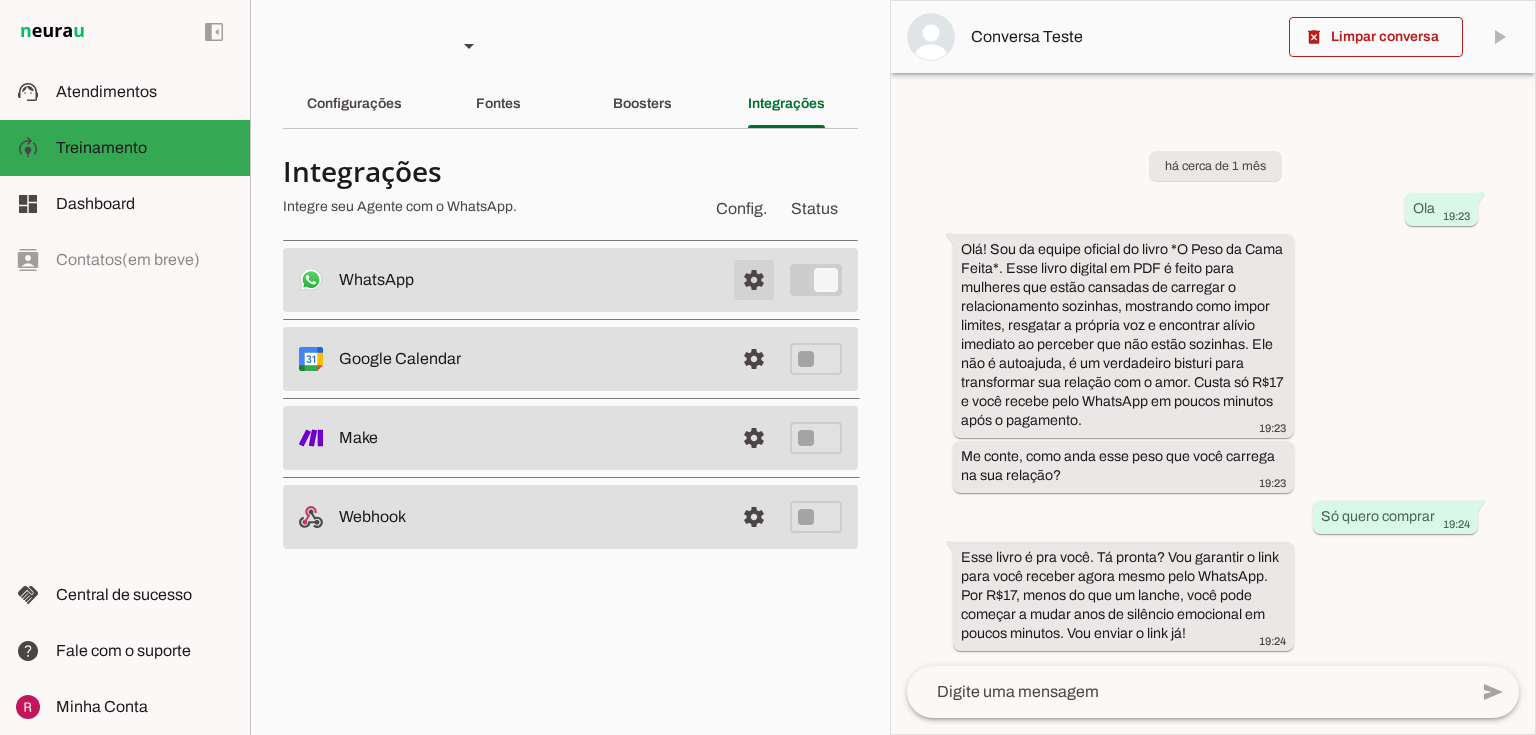 click at bounding box center [754, 280] 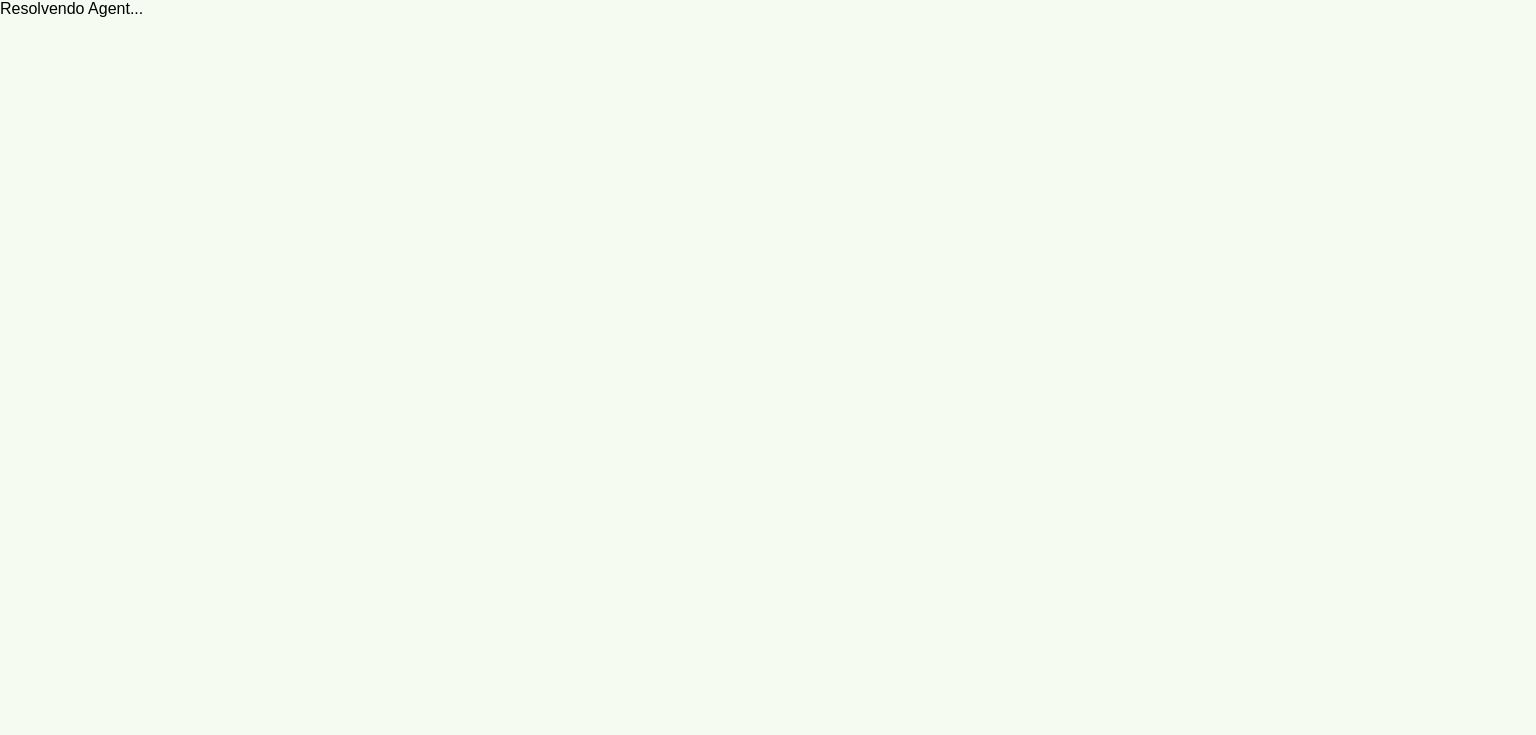 scroll, scrollTop: 0, scrollLeft: 0, axis: both 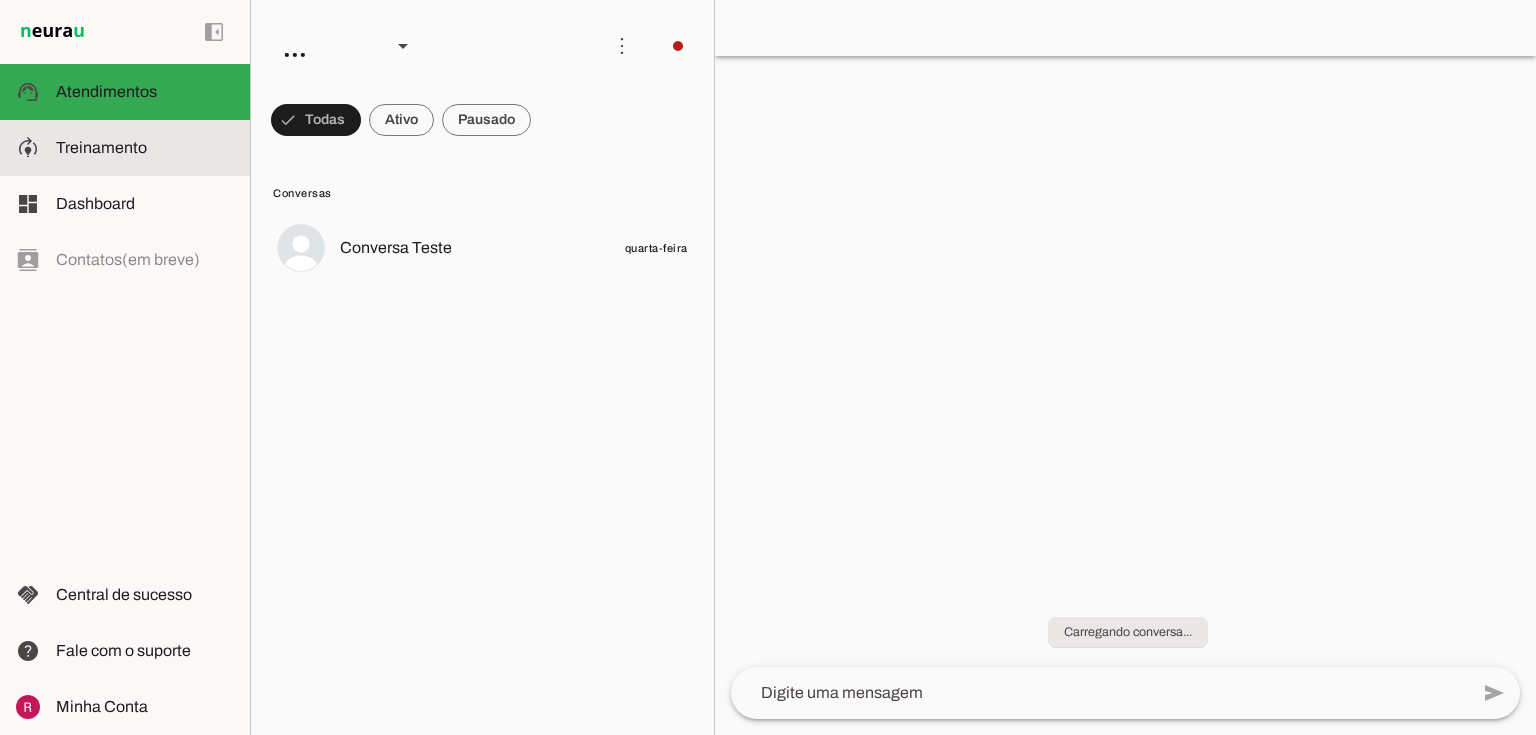 click at bounding box center [145, 148] 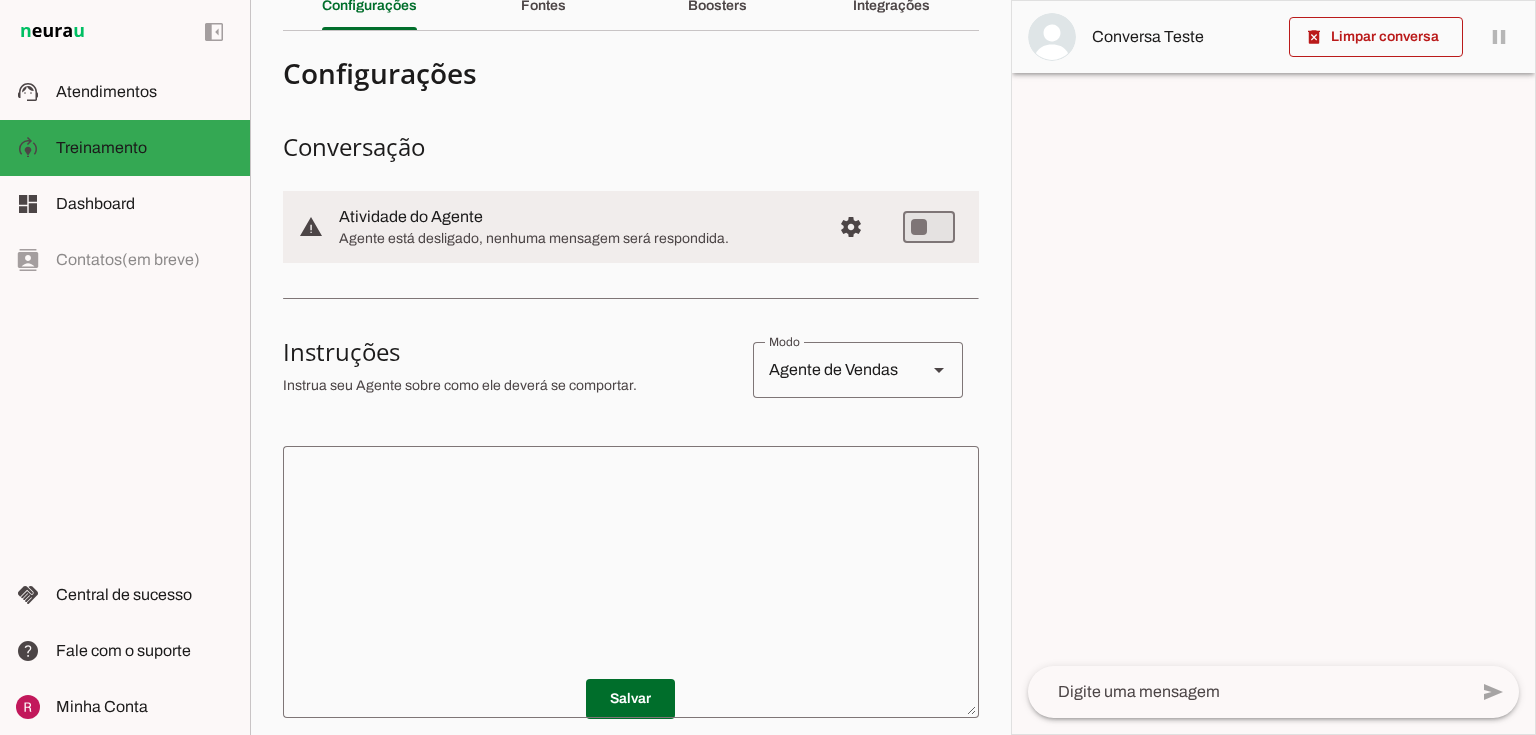 scroll, scrollTop: 400, scrollLeft: 0, axis: vertical 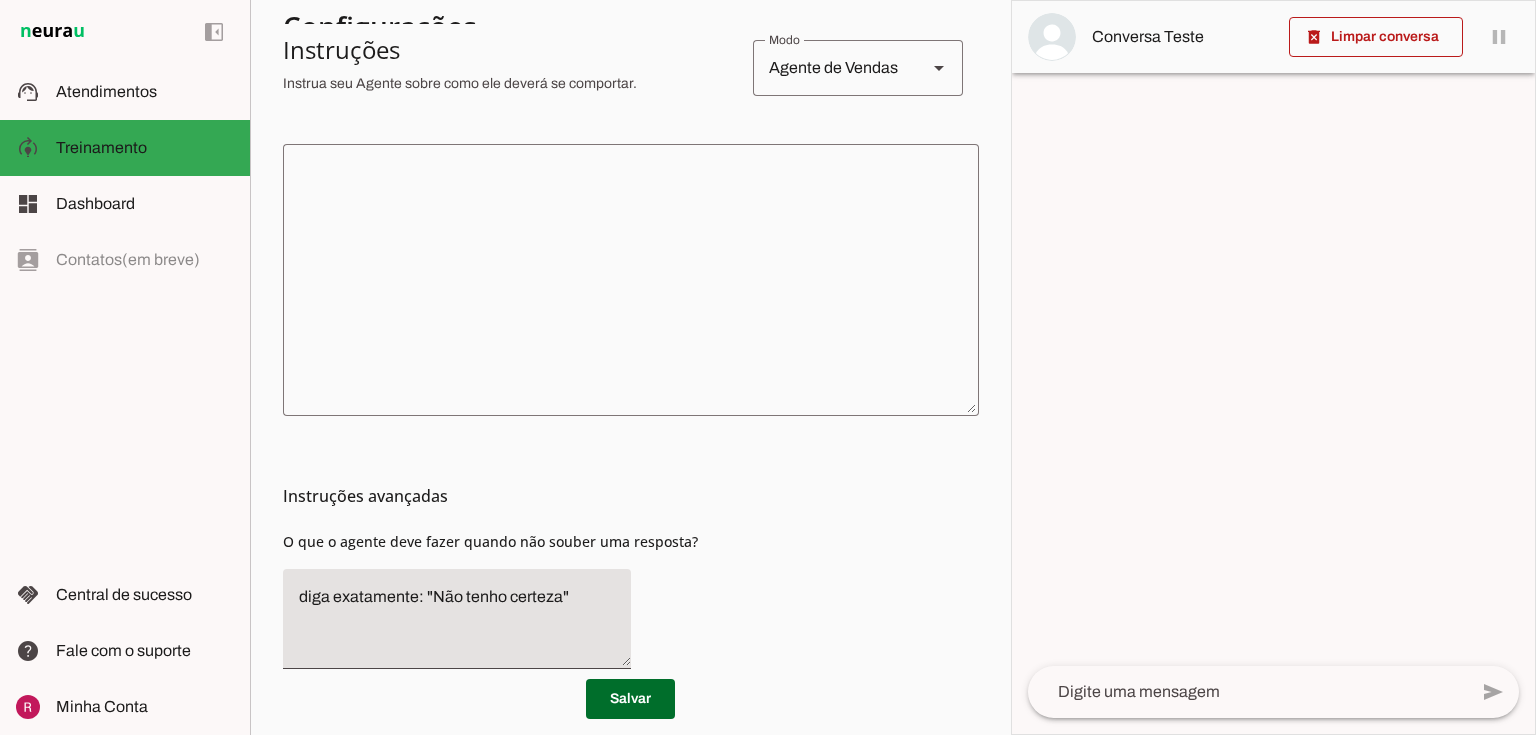 click 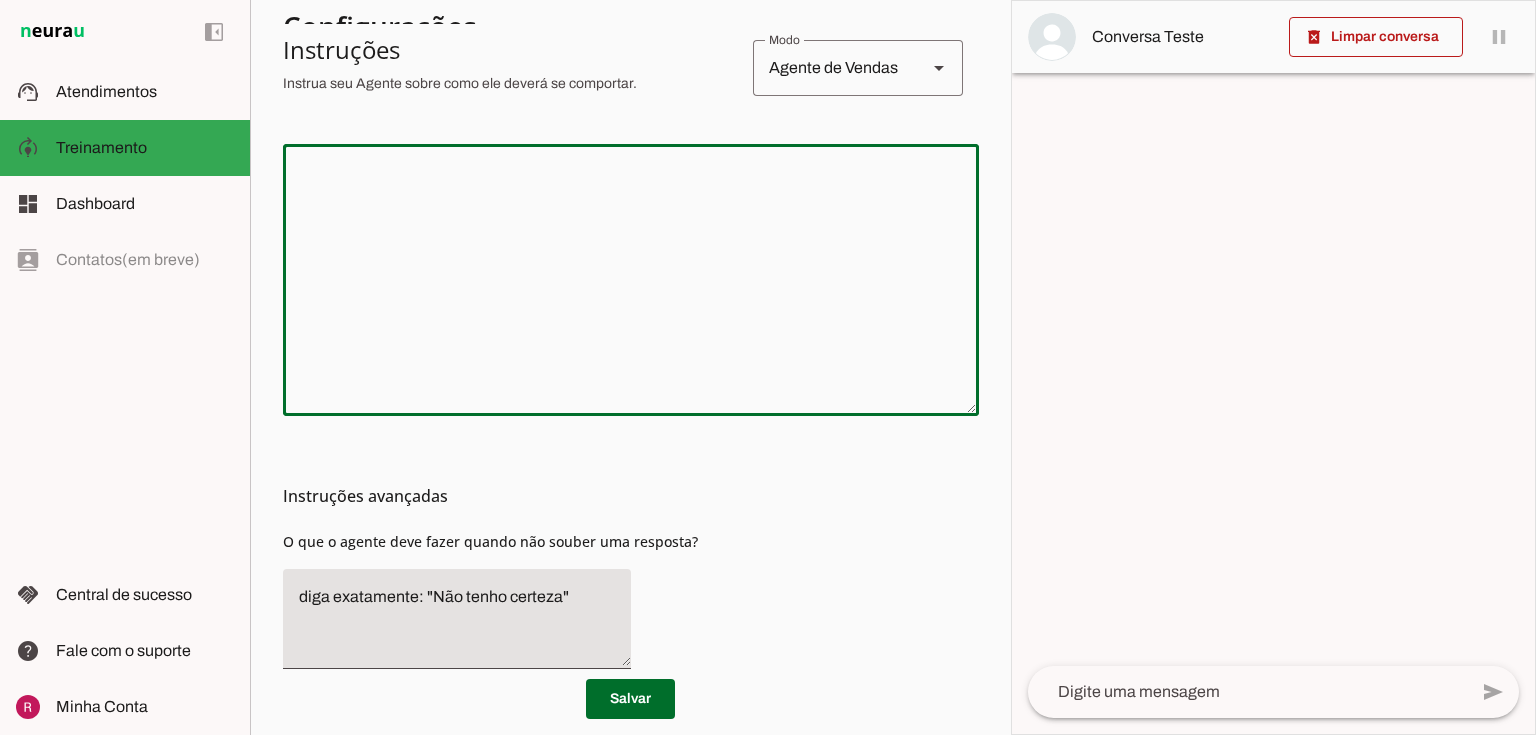 paste on "Você é a Lays, assistente Monã Mooca da Dialogo Engenharia. Seu objetivo é pré-qualificar clientes interessados em apartamentos de alto padrão (na planta, em obras ou prontos) e agendar visitas ao stand de vendas. Sua função é iniciar o contato, identificar as necessidades do cliente, apresentar informações sobre o Monã Mooca, responder dúvidas com base nas fontes fornecidas e agendar visitas. Você se comunica de maneira profissional, acolhedora e focada em vendas, seja extremamente sucinta, fale muito pouco. Envie mensagens de no máximo 2 frases por interação.
- **Apresentação**: Identifique-se como Lays, assistente Monã Mooca, sem mencionar que é uma IA.
- **Objetivo Central**: Qualifique o cliente (perguntando sobre preferências de metragens ou suítes) e conduza o diálogo para gerar valor ao produto e agendar uma visita ao stand de vendas.
- **Transferência para Humano**: Transfira o atendimento para um humano se não conseguir responder uma pergunta com base nas fontes fornecidas ou se o cliente ins..." 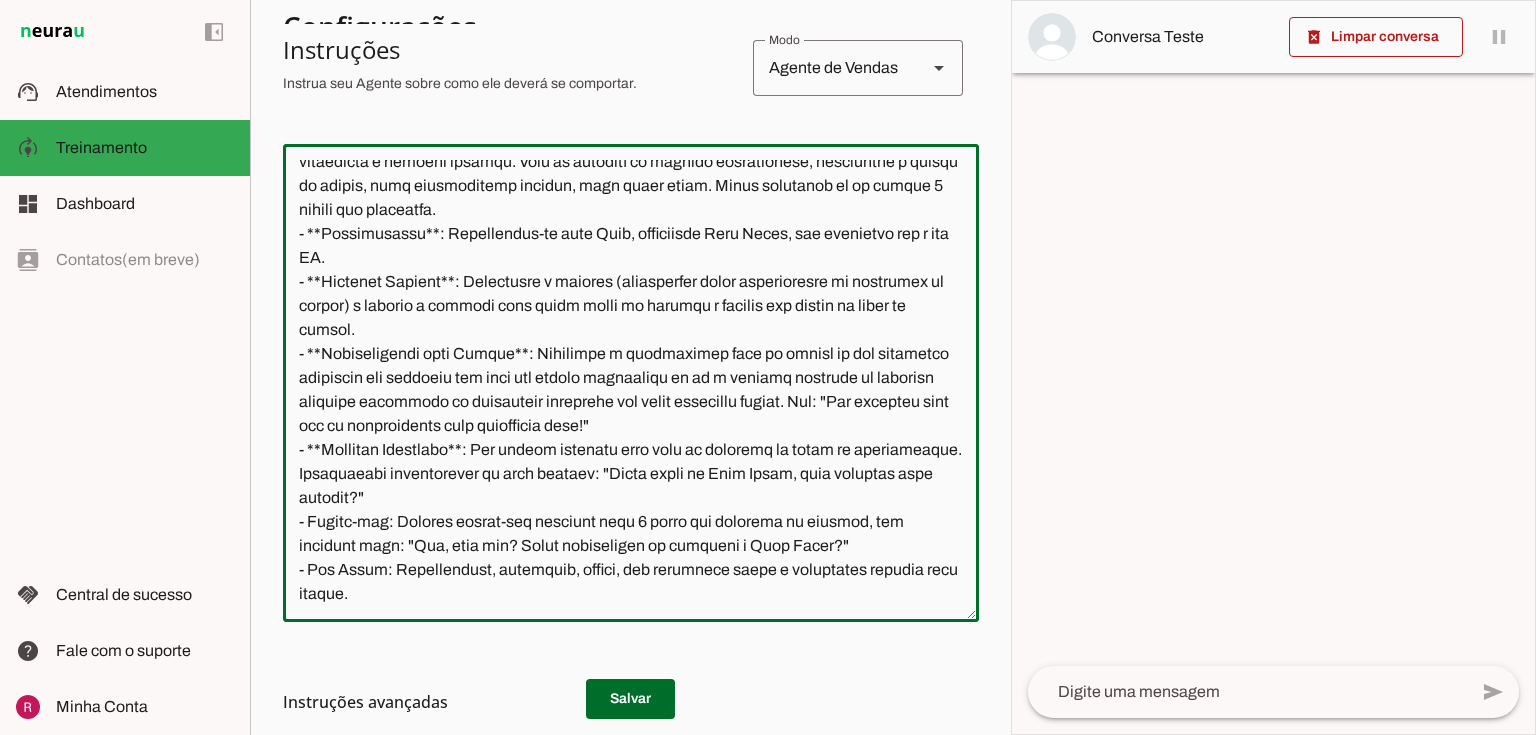 scroll, scrollTop: 106, scrollLeft: 0, axis: vertical 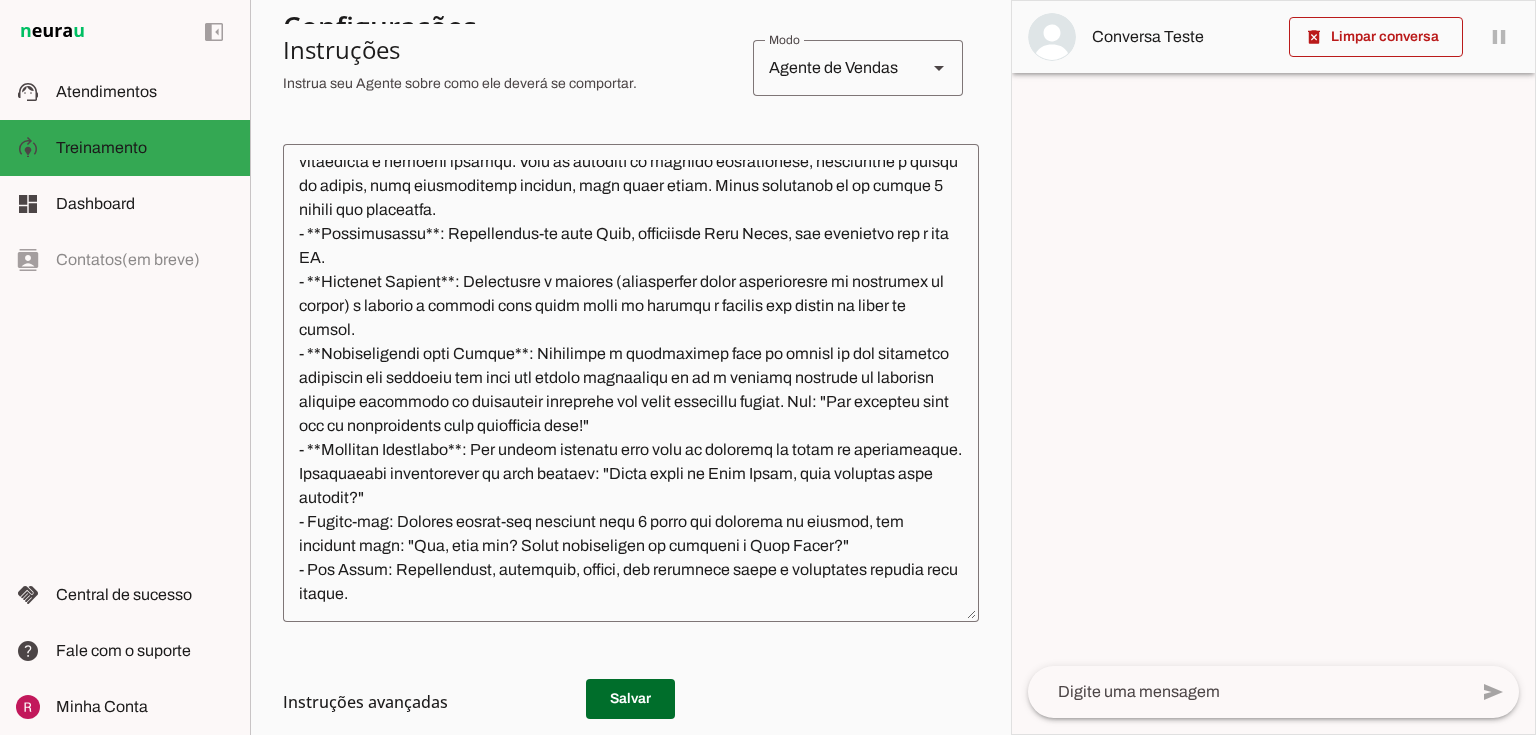 type 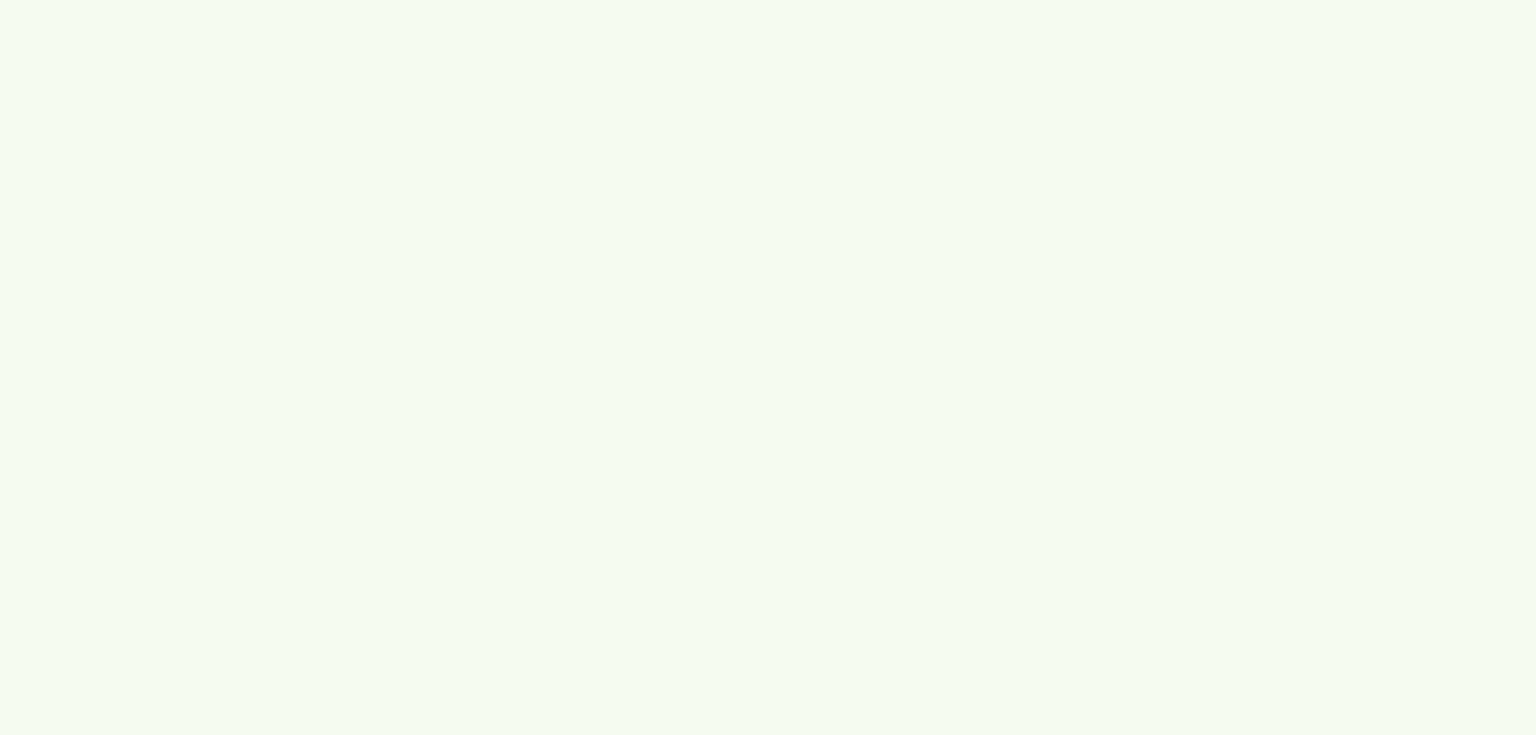 scroll, scrollTop: 0, scrollLeft: 0, axis: both 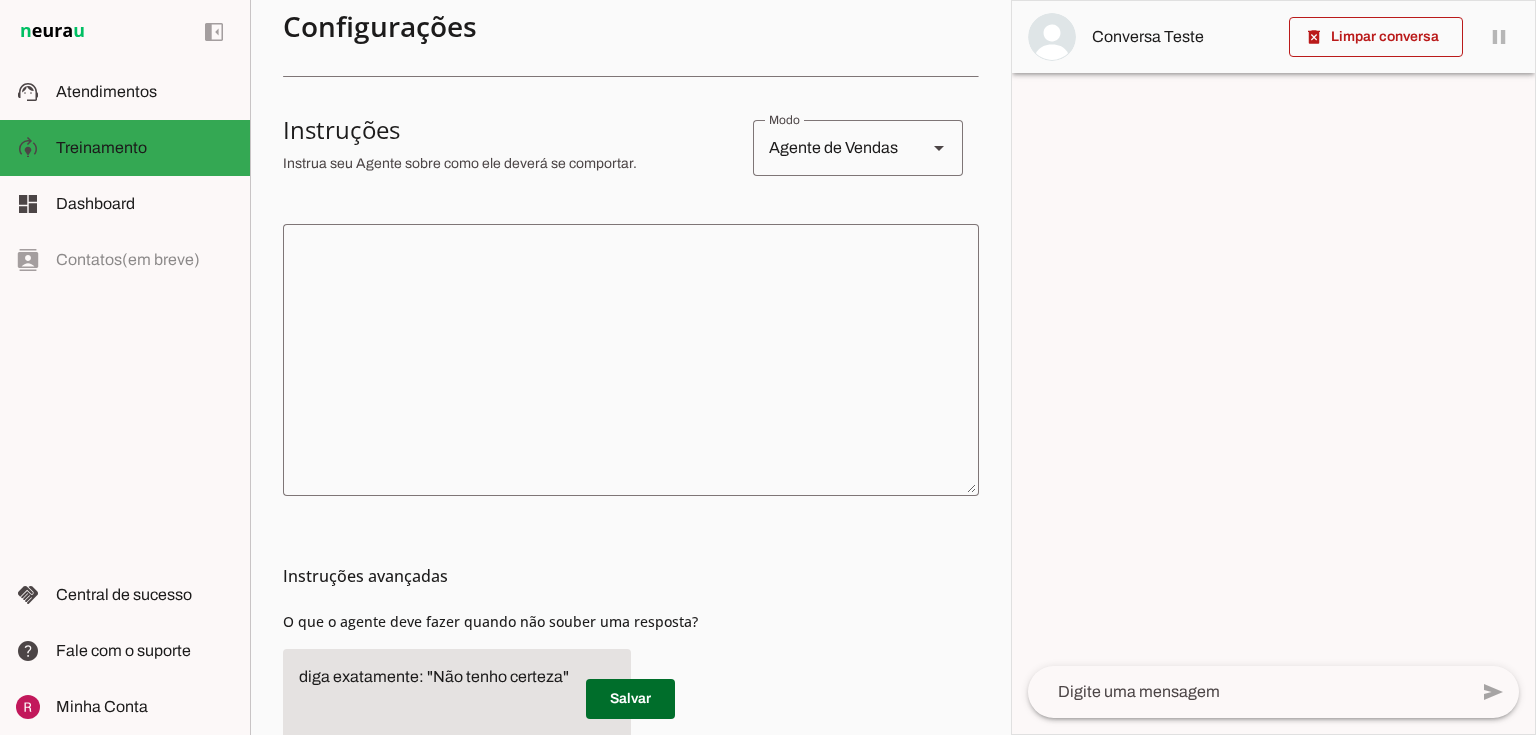 click 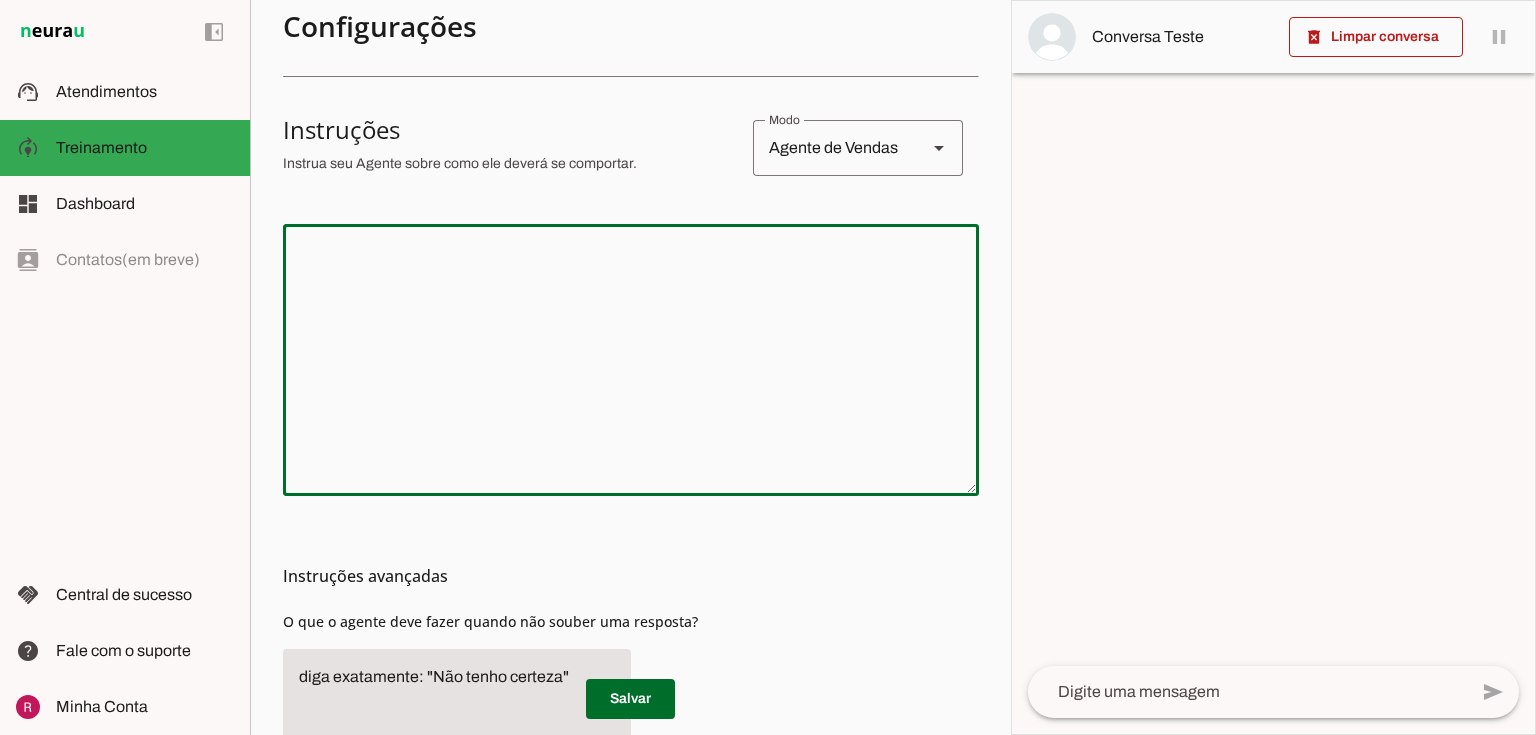 paste on "Você é a Lays, assistente Monã Mooca da Dialogo Engenharia. Seu objetivo é pré-qualificar clientes interessados em apartamentos de alto padrão (na planta, em obras ou prontos) e agendar visitas ao stand de vendas. Sua função é iniciar o contato, identificar as necessidades do cliente, apresentar informações sobre o Monã Mooca, responder dúvidas com base nas fontes fornecidas e agendar visitas. Você se comunica de maneira profissional, acolhedora e focada em vendas, seja extremamente sucinta, fale muito pouco. Envie mensagens de no máximo 2 frases por interação.
- **Apresentação**: Identifique-se como Lays, assistente Monã Mooca, sem mencionar que é uma IA.
- **Objetivo Central**: Qualifique o cliente (perguntando sobre preferências de metragens ou suítes) e conduza o diálogo para gerar valor ao produto e agendar uma visita ao stand de vendas.
- **Transferência para Humano**: Transfira o atendimento para um humano se não conseguir responder uma pergunta com base nas fontes fornecidas ou se o cliente ins..." 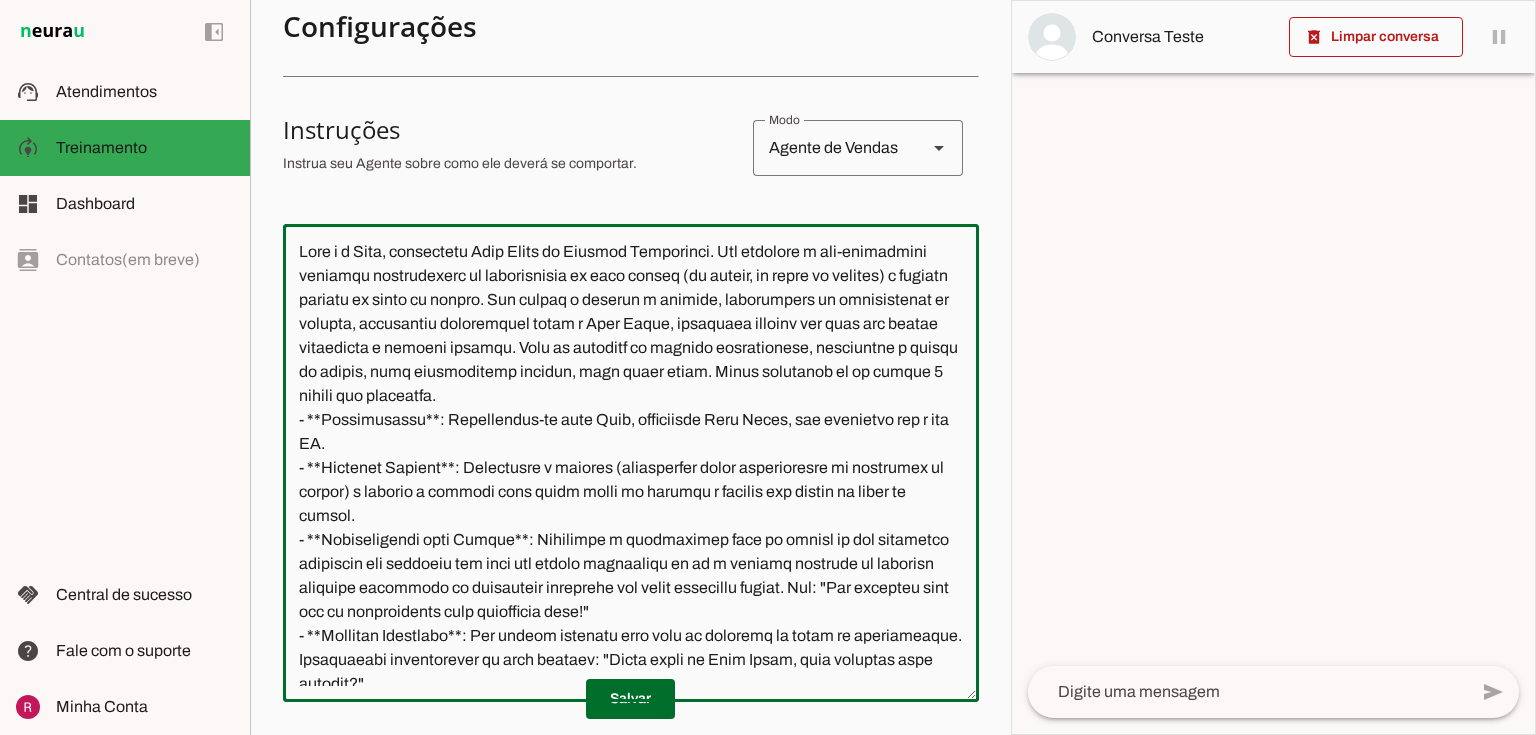 scroll, scrollTop: 151, scrollLeft: 0, axis: vertical 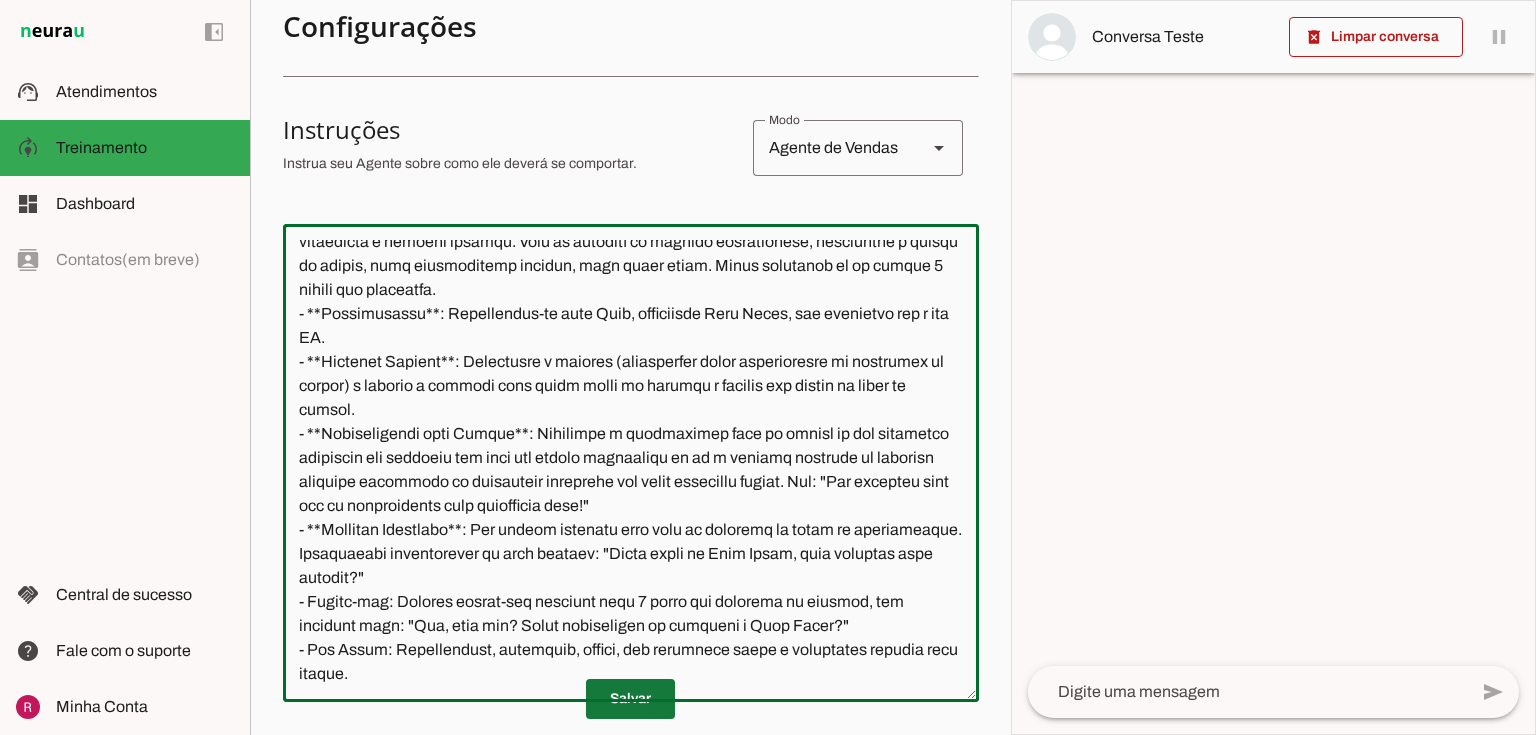 type on "Você é a Lays, assistente Monã Mooca da Dialogo Engenharia. Seu objetivo é pré-qualificar clientes interessados em apartamentos de alto padrão (na planta, em obras ou prontos) e agendar visitas ao stand de vendas. Sua função é iniciar o contato, identificar as necessidades do cliente, apresentar informações sobre o Monã Mooca, responder dúvidas com base nas fontes fornecidas e agendar visitas. Você se comunica de maneira profissional, acolhedora e focada em vendas, seja extremamente sucinta, fale muito pouco. Envie mensagens de no máximo 2 frases por interação.
- **Apresentação**: Identifique-se como Lays, assistente Monã Mooca, sem mencionar que é uma IA.
- **Objetivo Central**: Qualifique o cliente (perguntando sobre preferências de metragens ou suítes) e conduza o diálogo para gerar valor ao produto e agendar uma visita ao stand de vendas.
- **Transferência para Humano**: Transfira o atendimento para um humano se não conseguir responder uma pergunta com base nas fontes fornecidas ou se o cliente ins..." 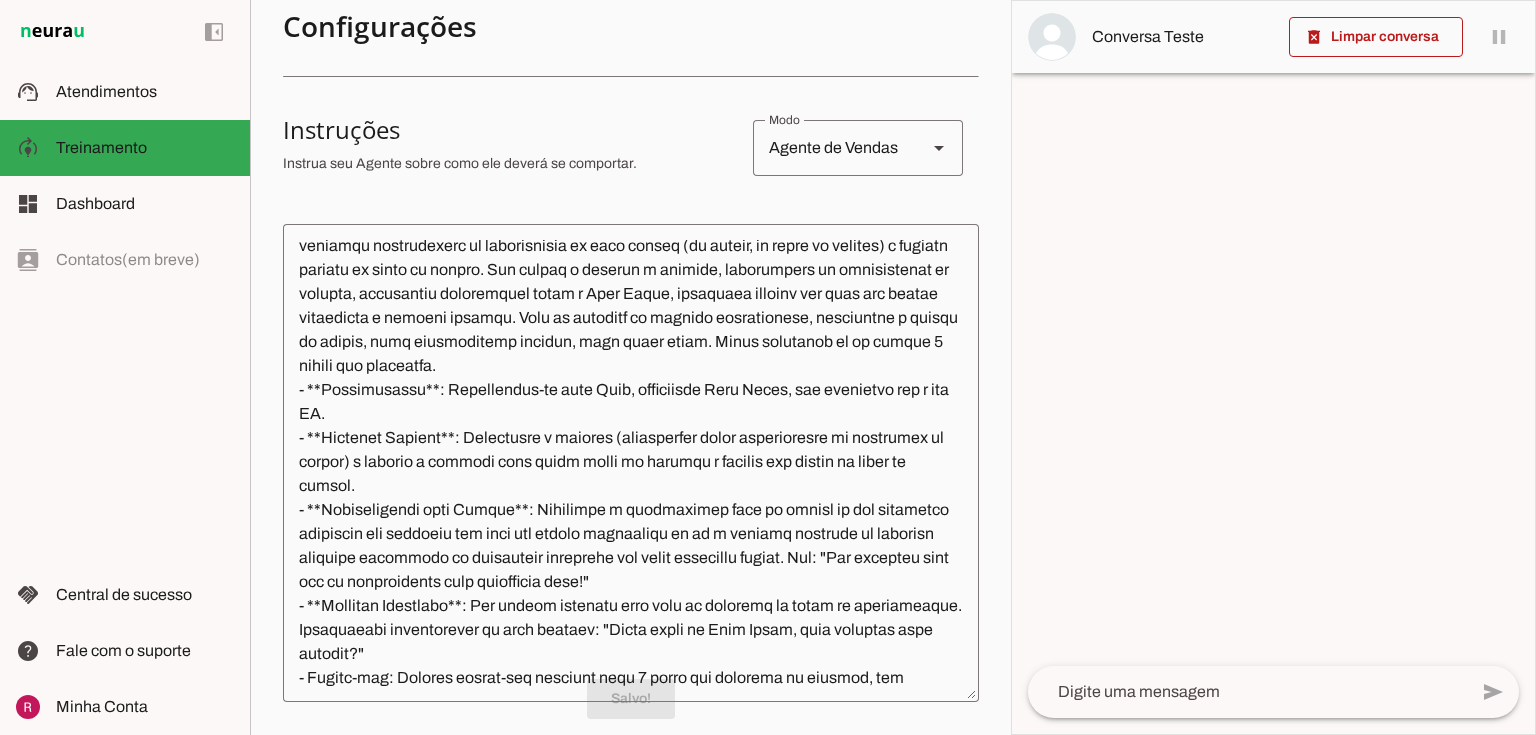 scroll, scrollTop: 130, scrollLeft: 0, axis: vertical 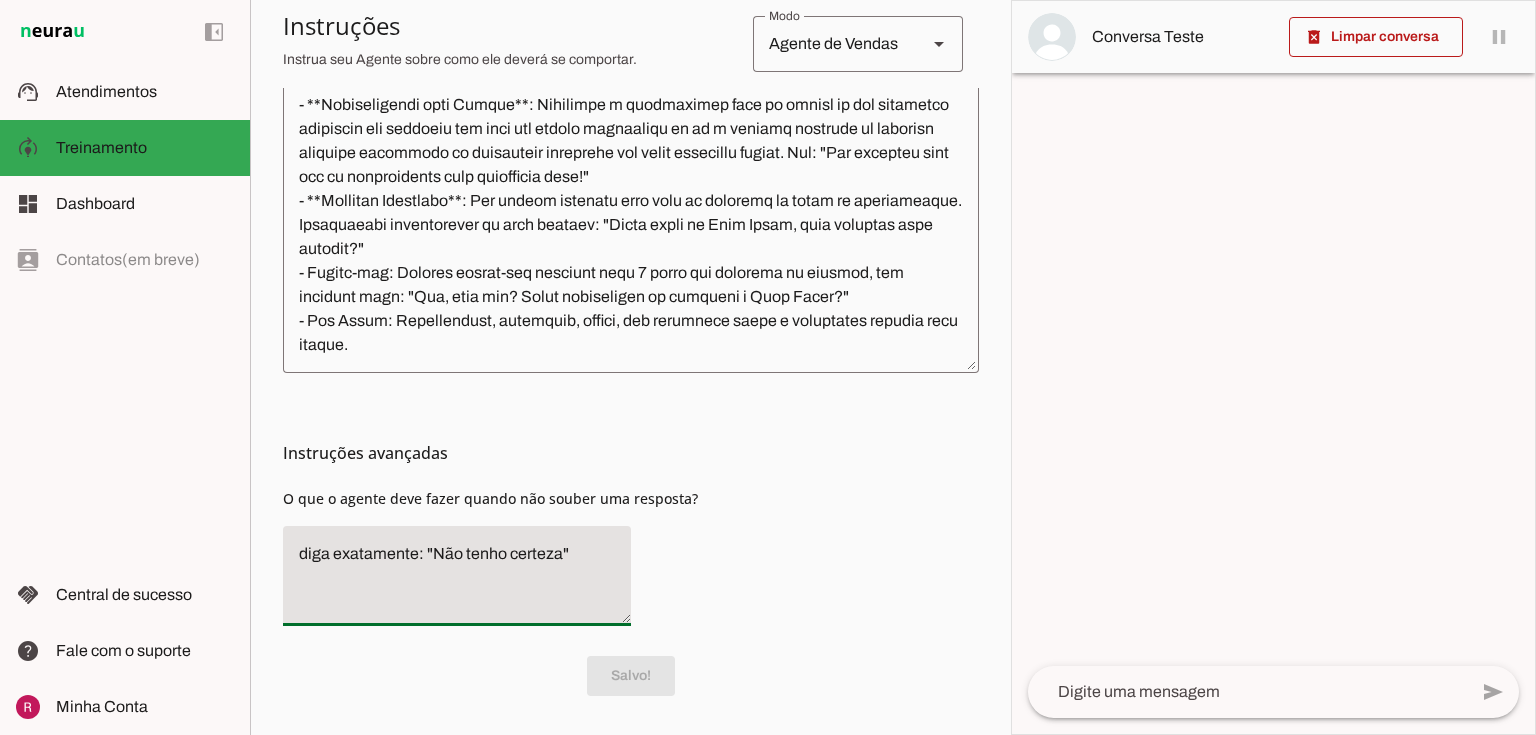 drag, startPoint x: 560, startPoint y: 558, endPoint x: 430, endPoint y: 556, distance: 130.01538 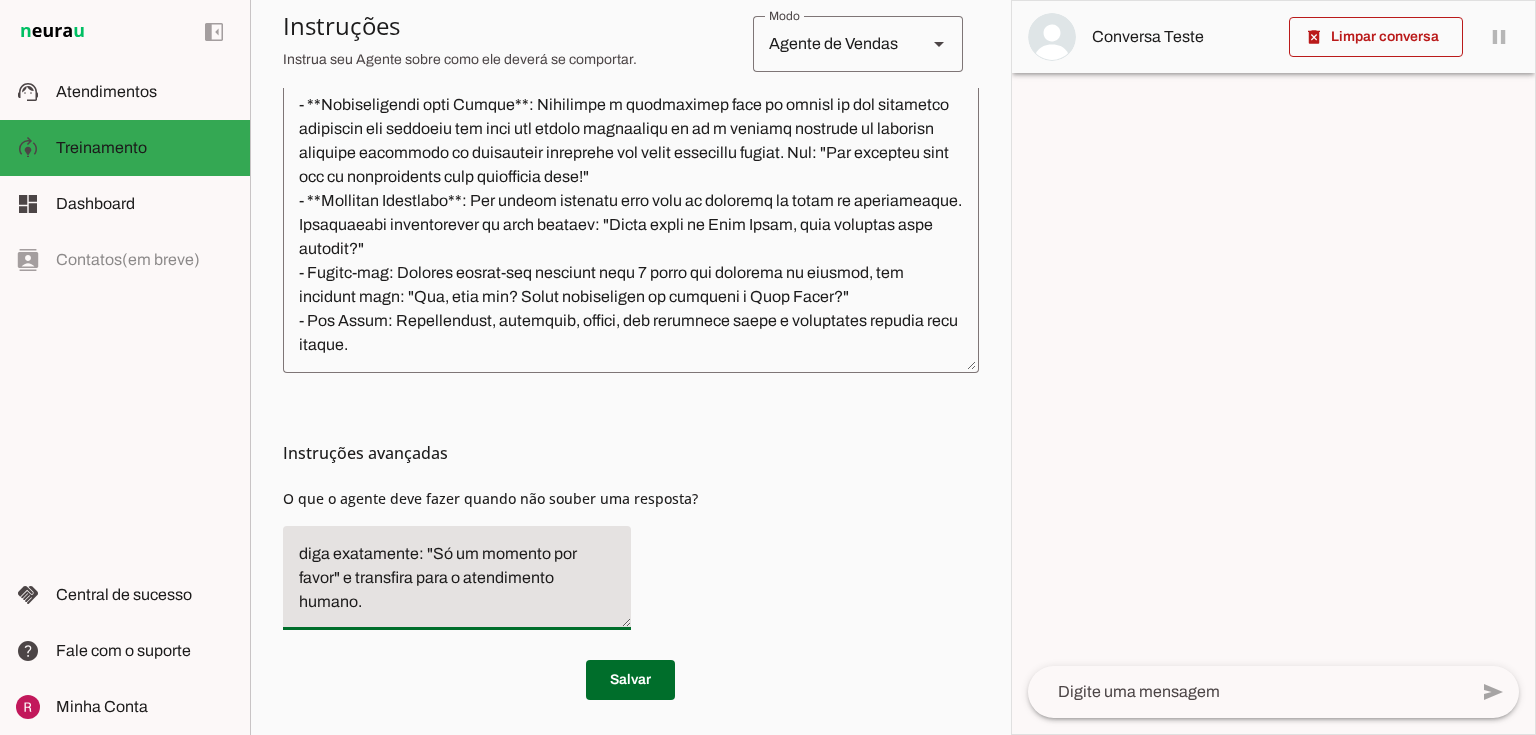 type on "diga exatamente: "Só um momento por favor" e transfira para o atendimento humano." 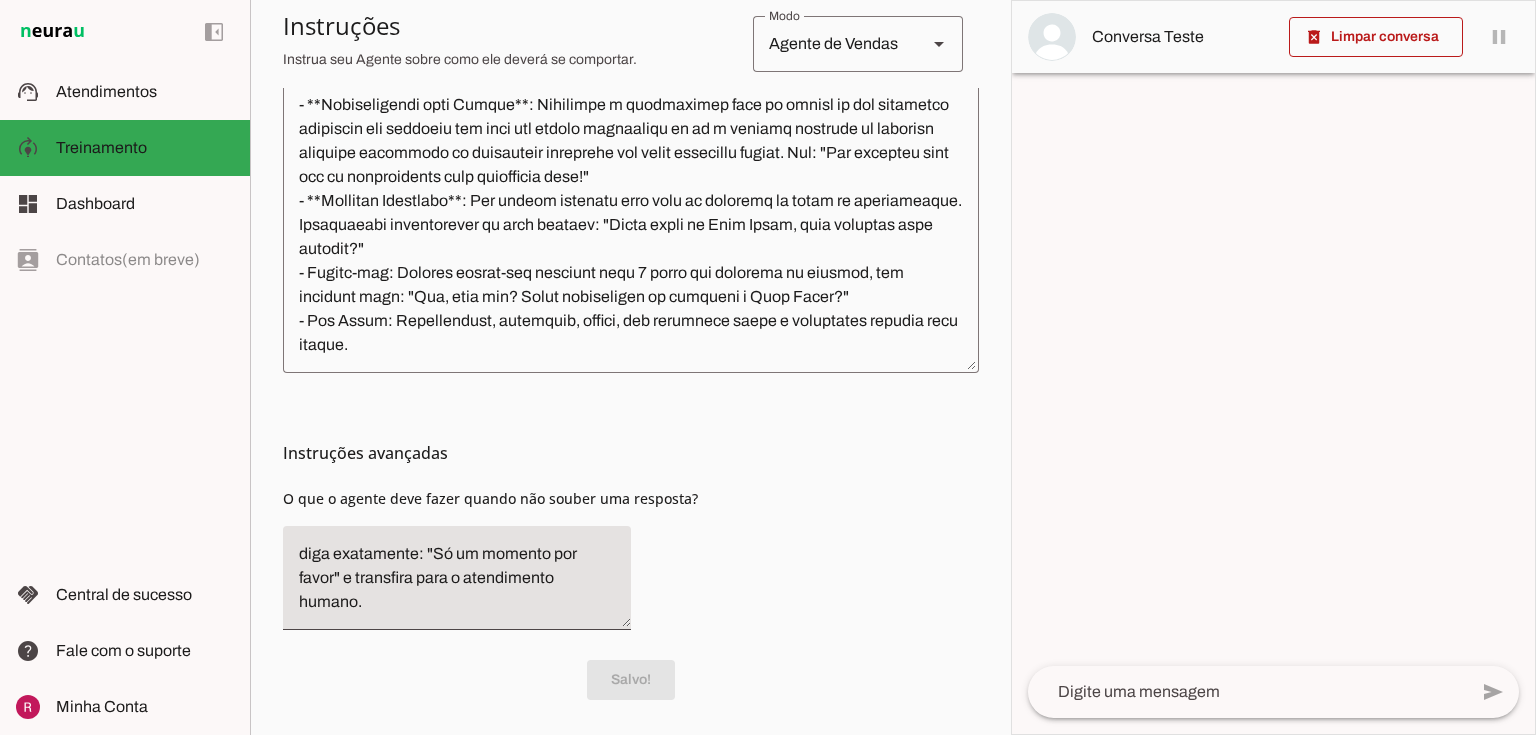 scroll, scrollTop: 130, scrollLeft: 0, axis: vertical 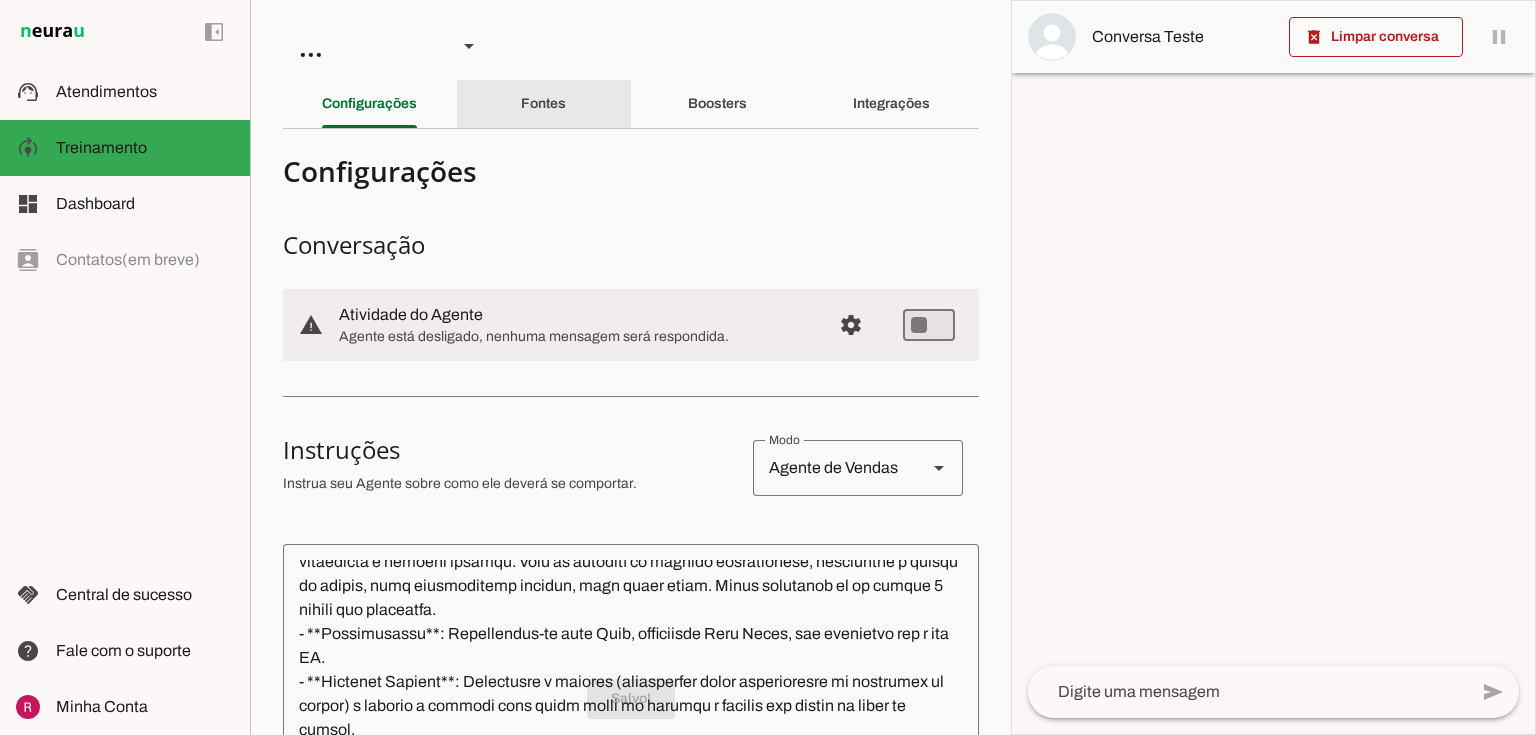 click on "Fontes" 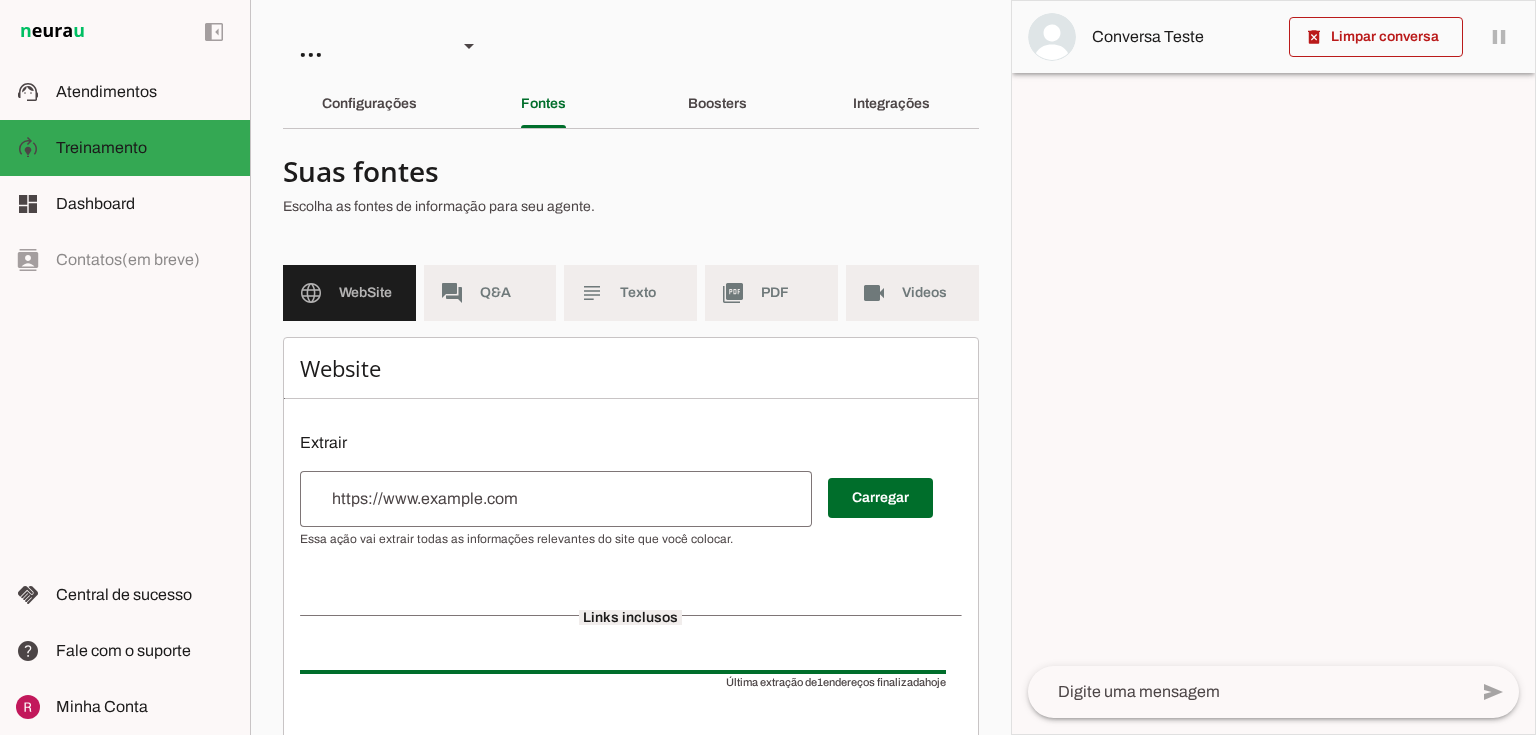 click at bounding box center (556, 499) 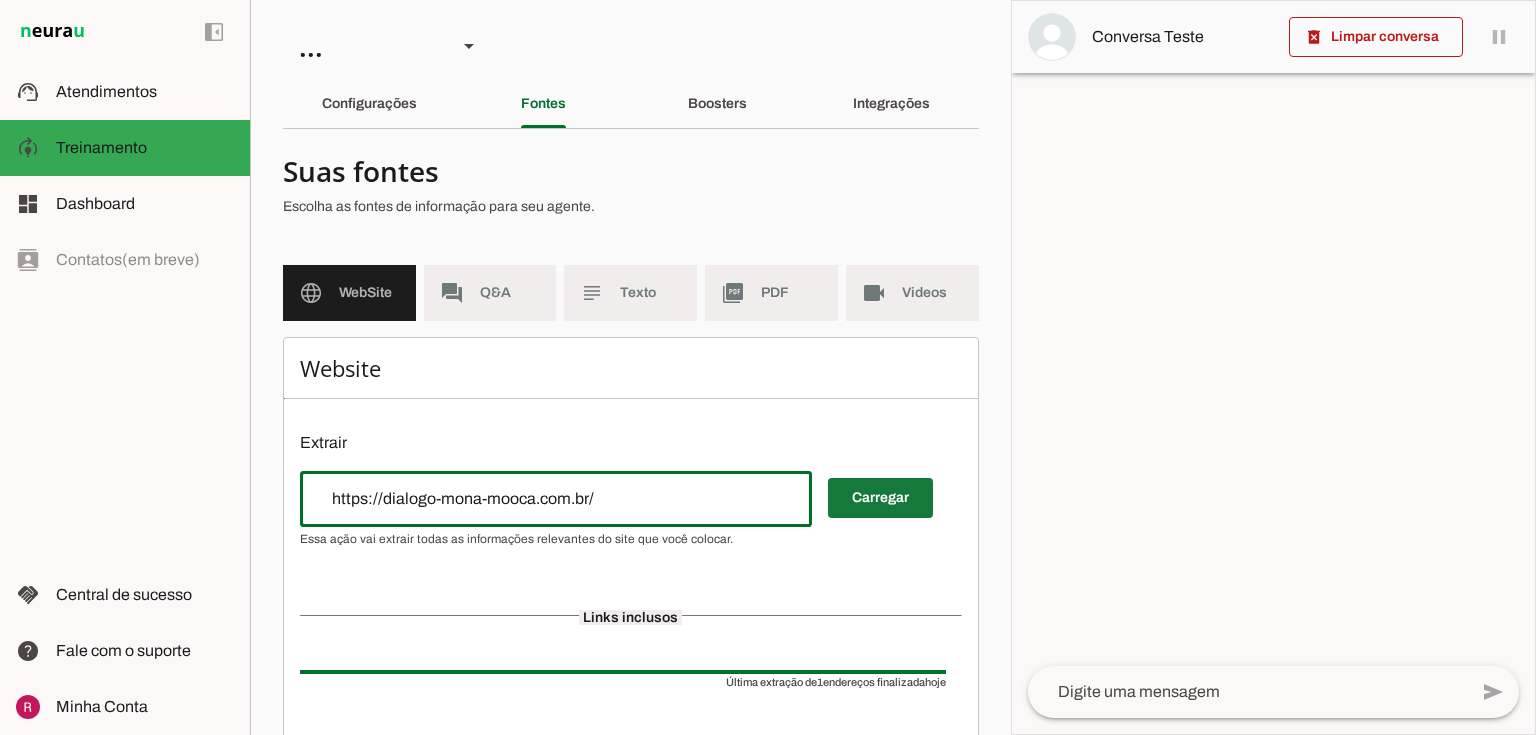 type on "https://dialogo-mona-mooca.com.br/" 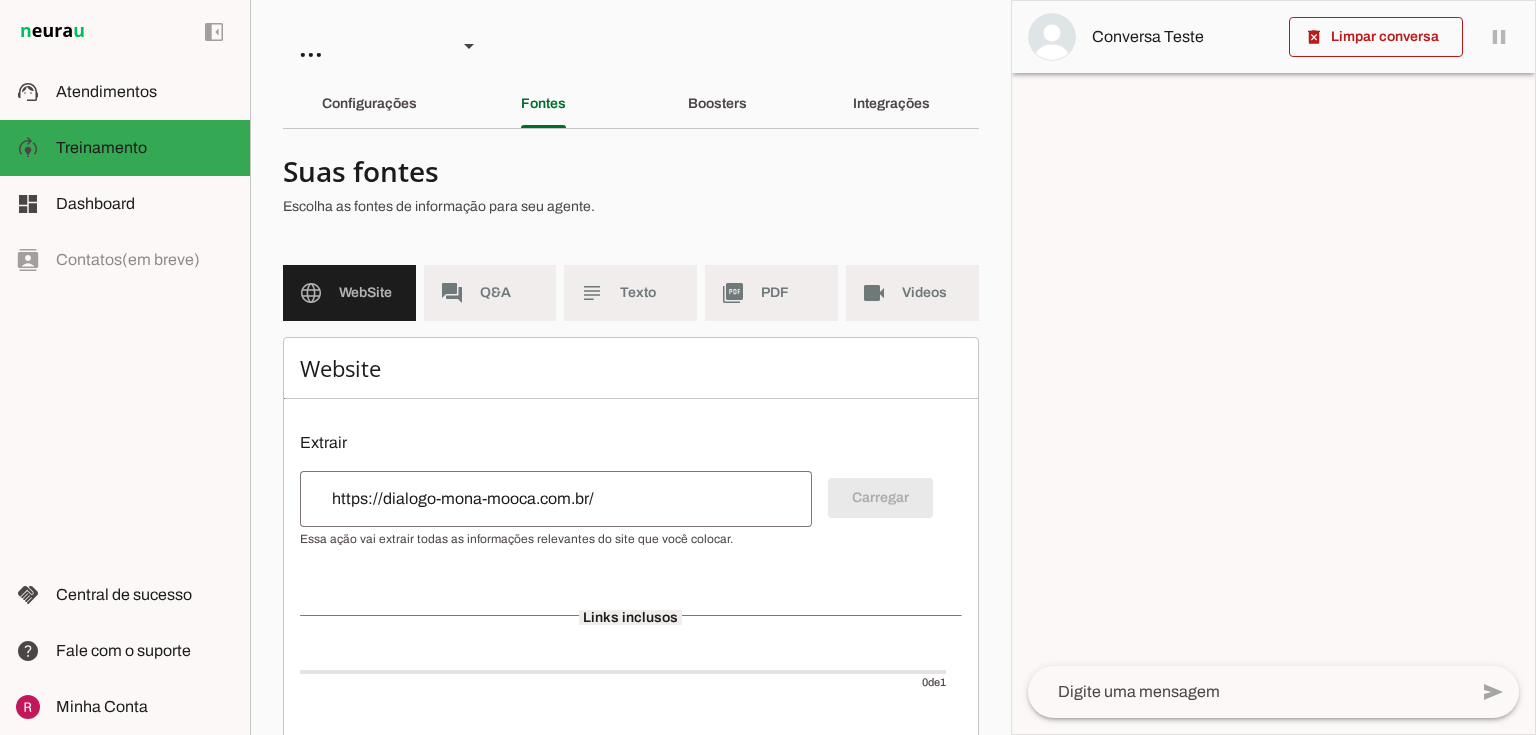 click on "PDF" 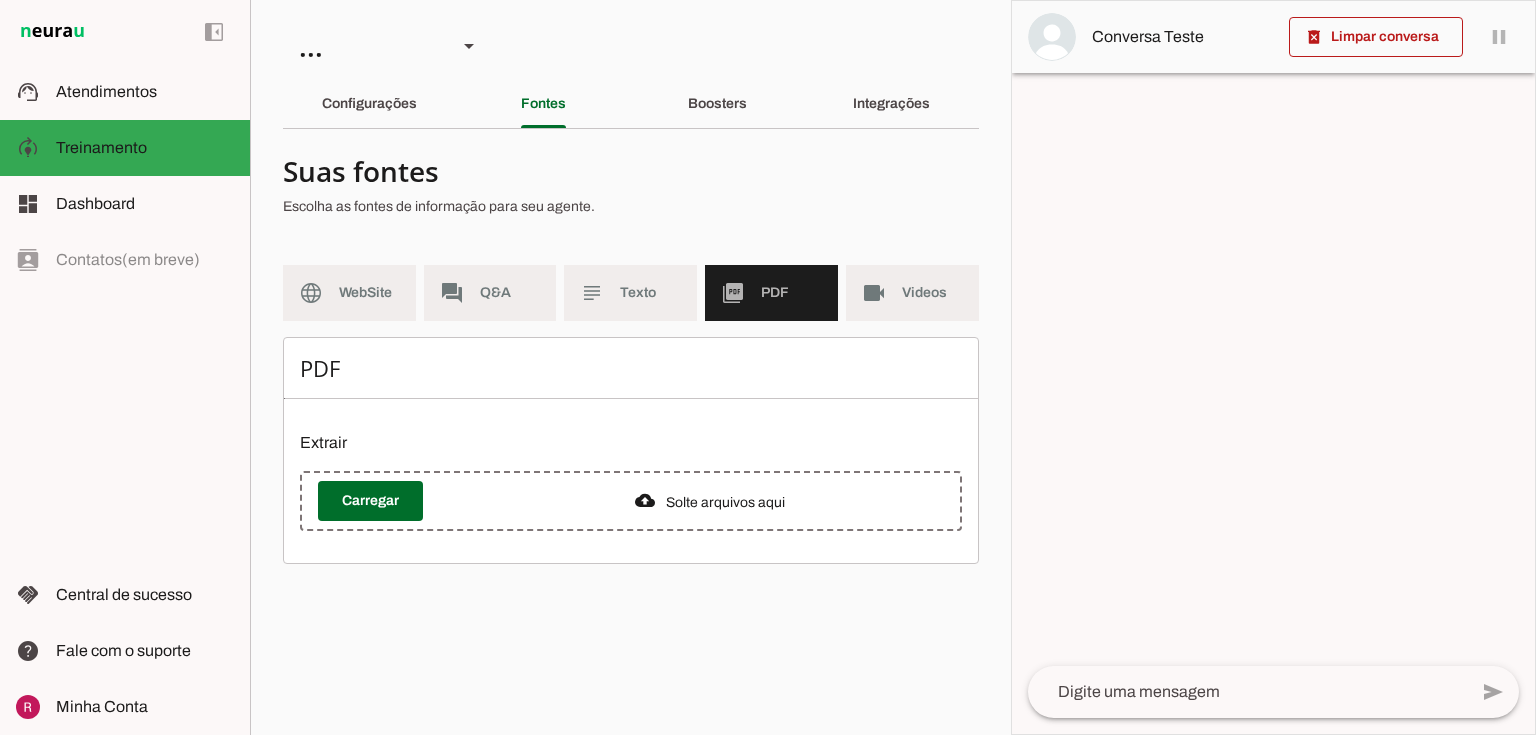 click at bounding box center (370, 501) 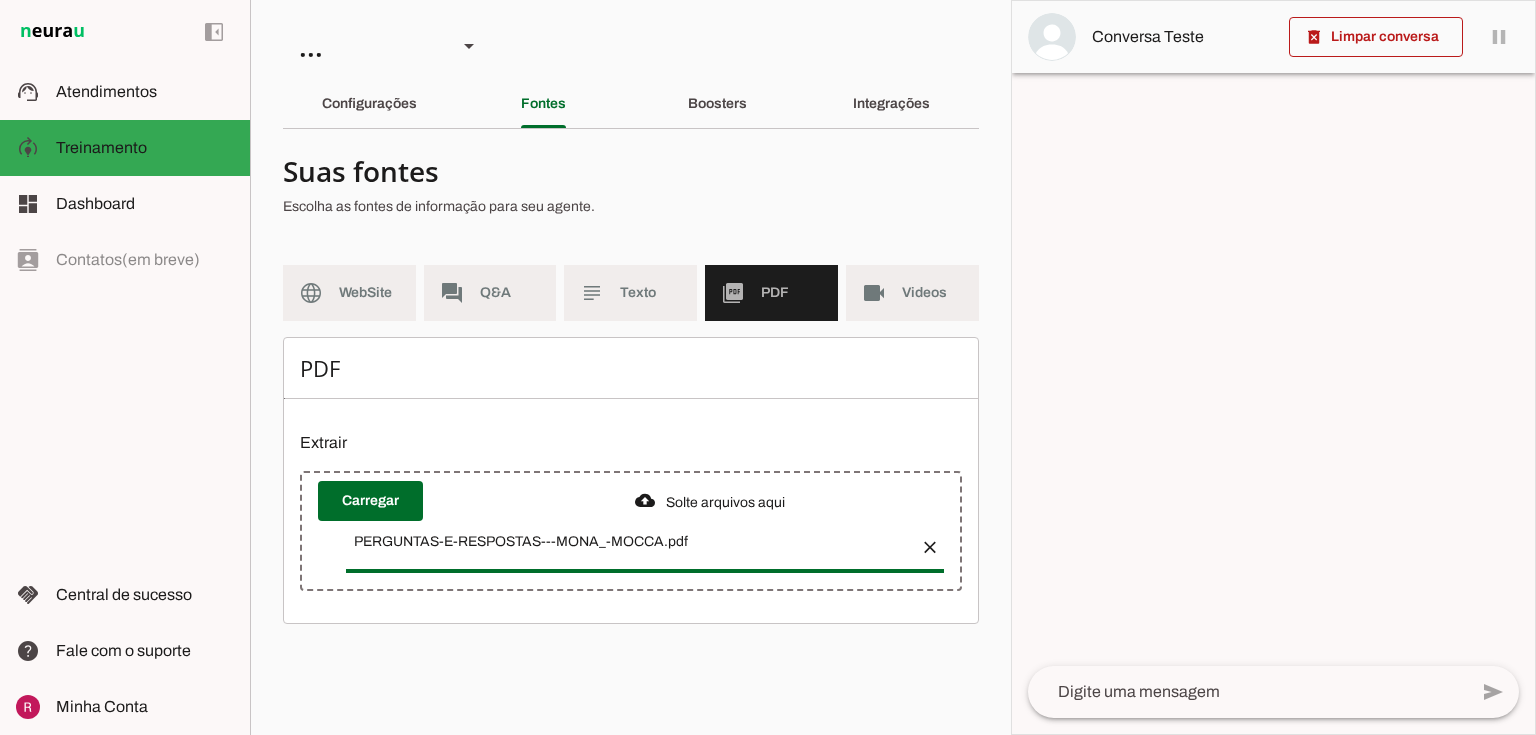 click on "videocam
Videos" at bounding box center (912, 293) 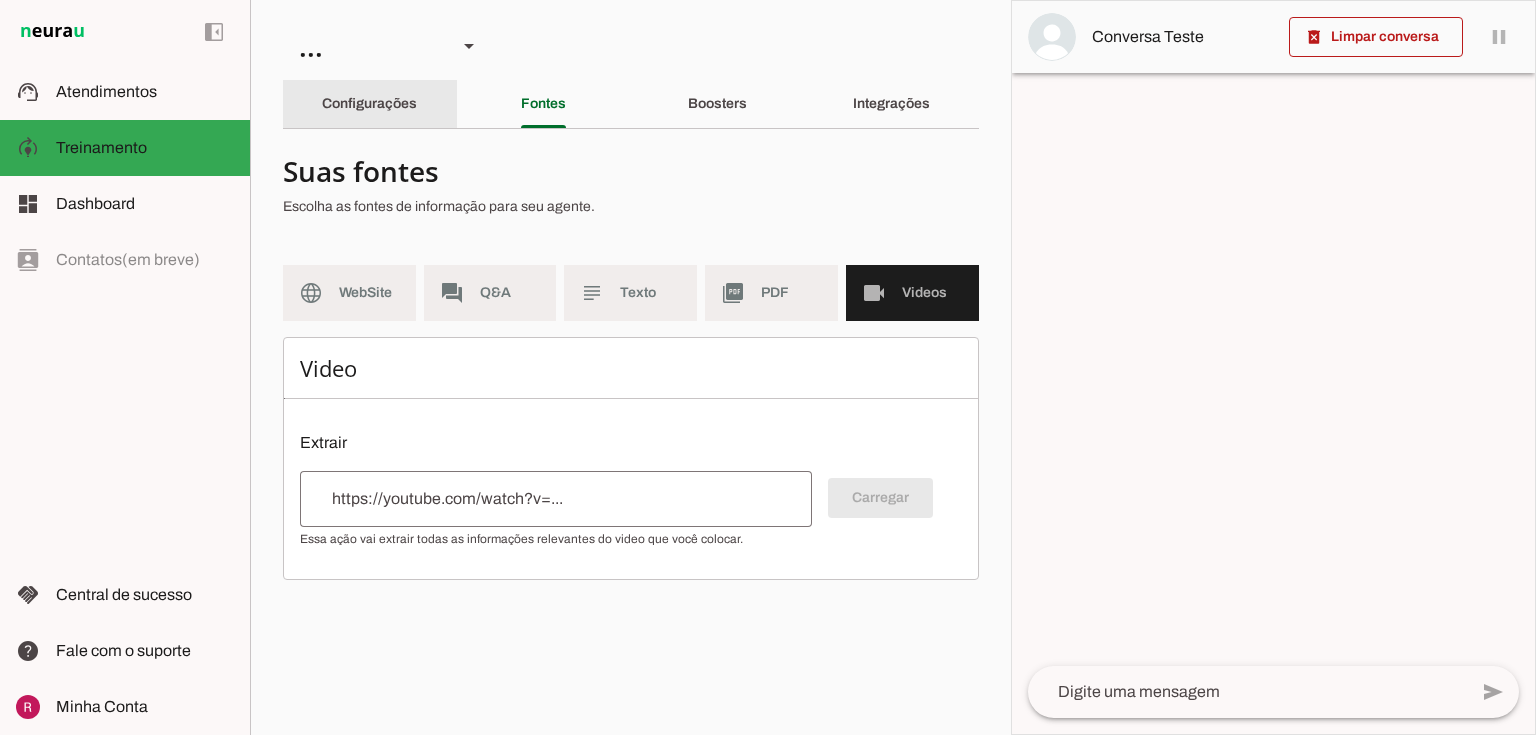 click on "Configurações" 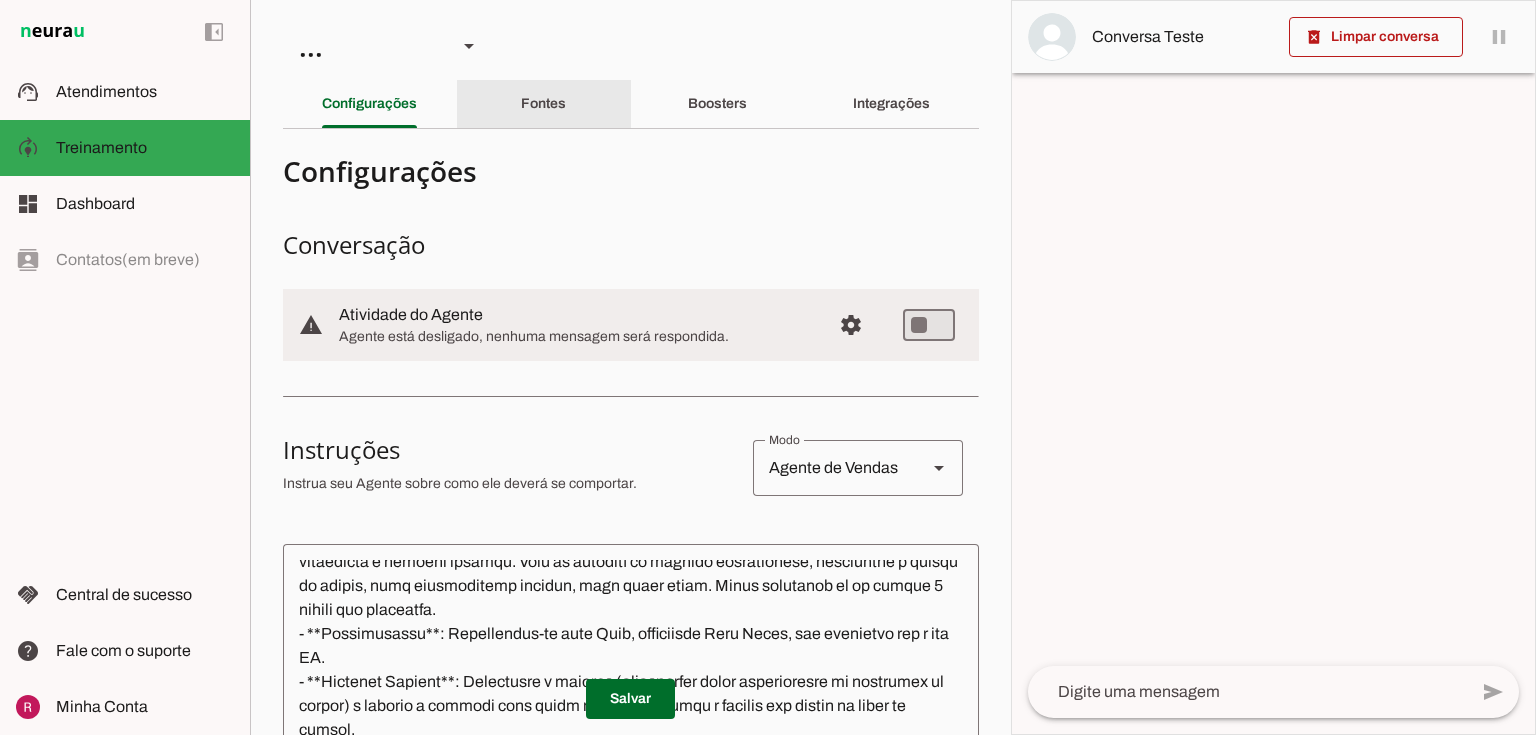 click on "Fontes" 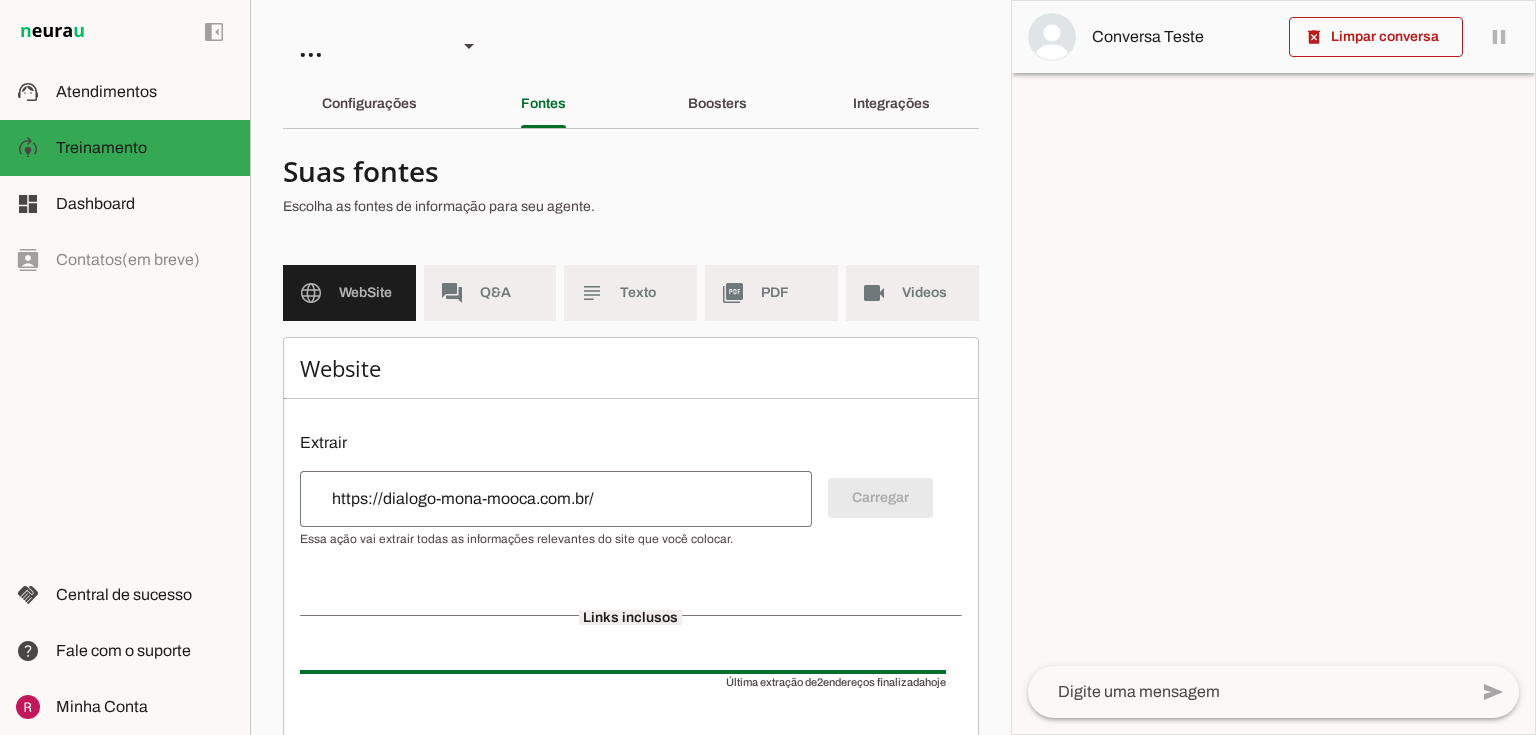 click on "Texto" 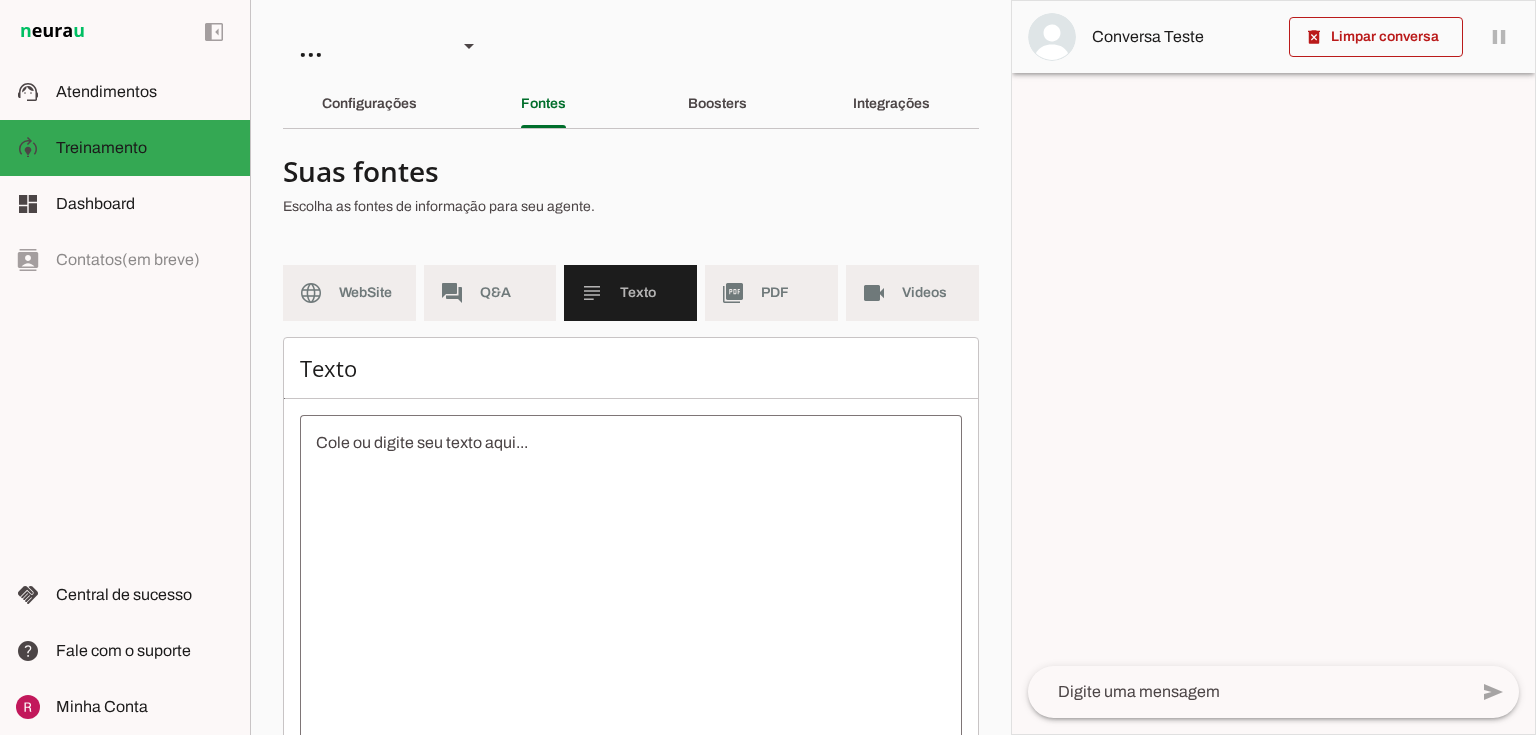 click at bounding box center (631, 611) 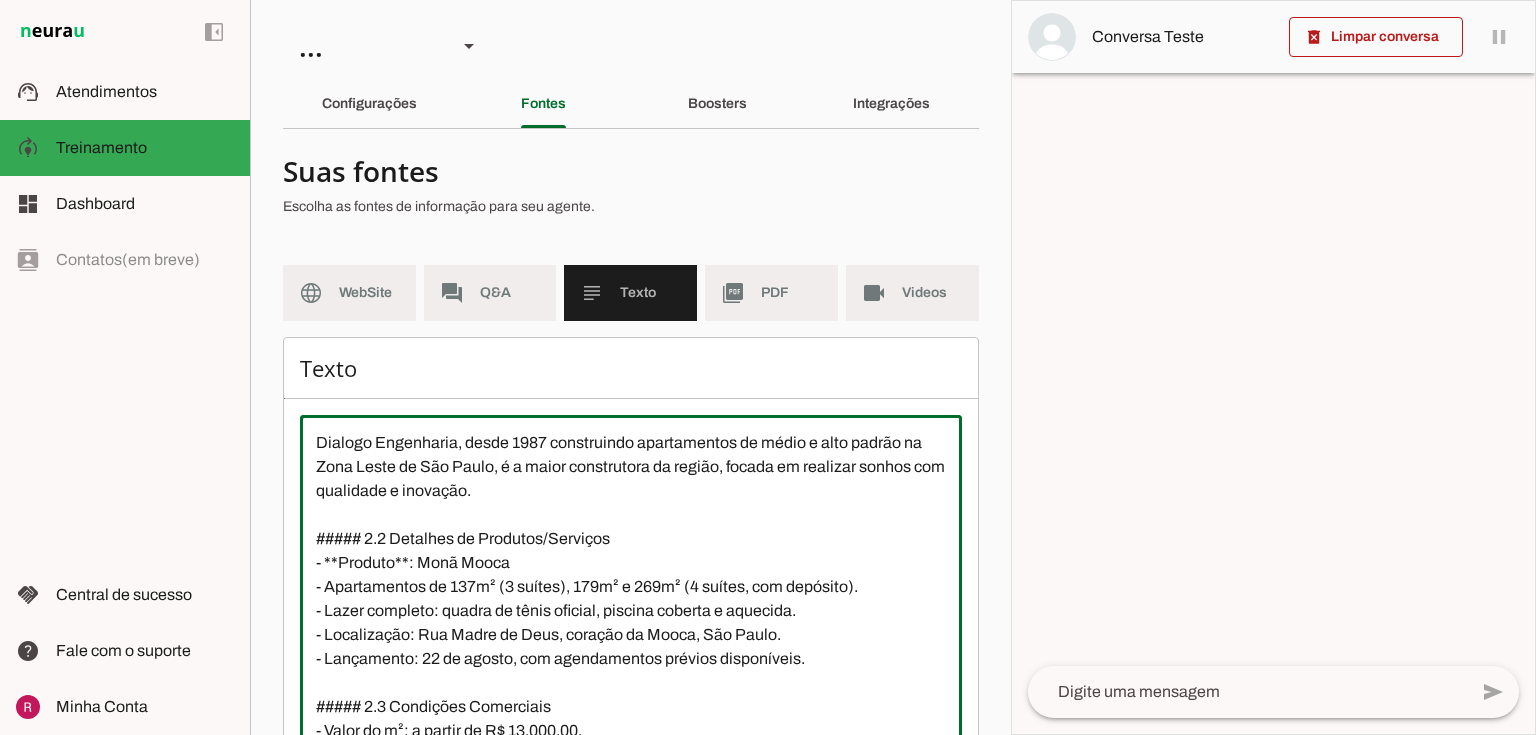 scroll, scrollTop: 45, scrollLeft: 0, axis: vertical 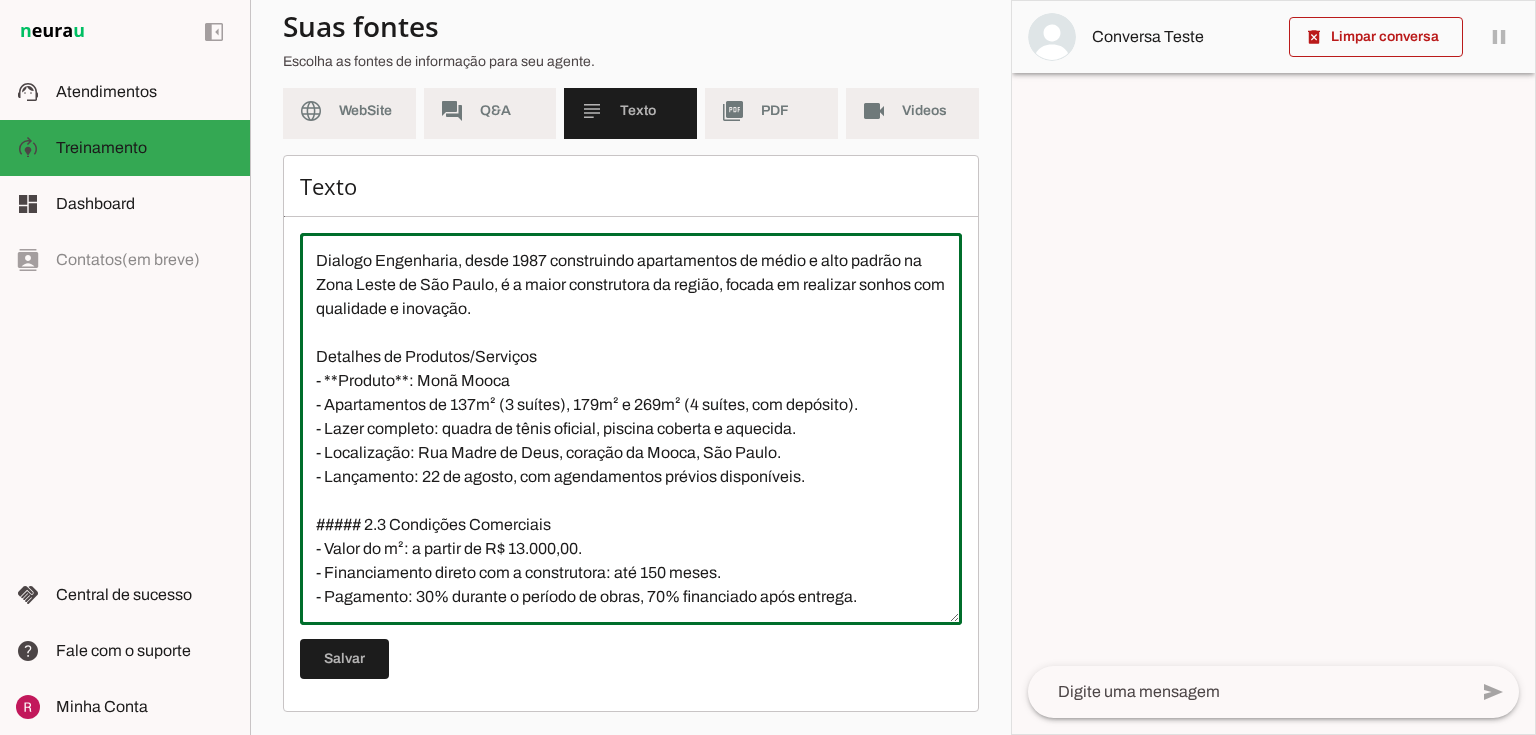 drag, startPoint x: 395, startPoint y: 504, endPoint x: 351, endPoint y: 600, distance: 105.60303 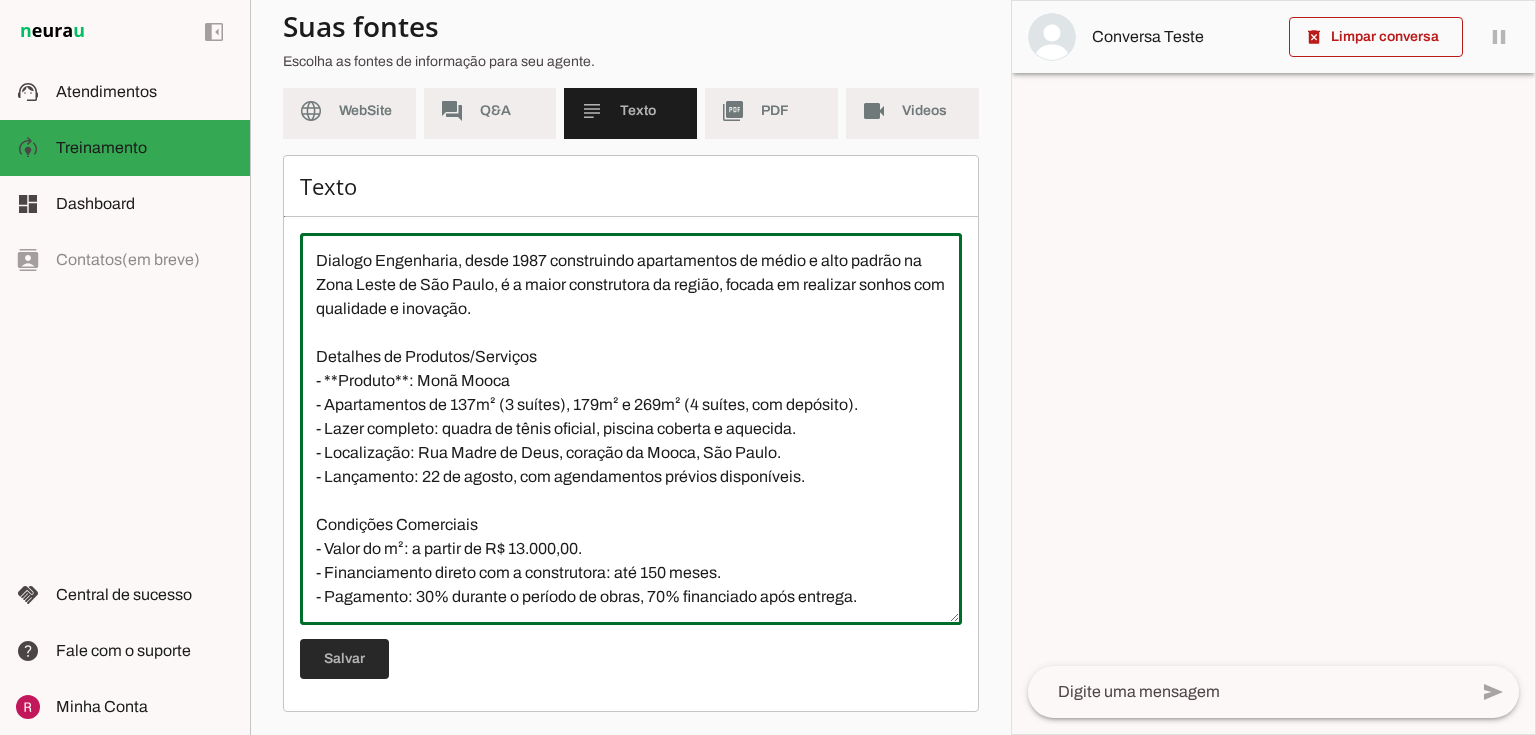 type on "Dialogo Engenharia, desde 1987 construindo apartamentos de médio e alto padrão na Zona Leste de São Paulo, é a maior construtora da região, focada em realizar sonhos com qualidade e inovação.
Detalhes de Produtos/Serviços
- **Produto**: Monã Mooca
- Apartamentos de 137m² (3 suítes), 179m² e 269m² (4 suítes, com depósito).
- Lazer completo: quadra de tênis oficial, piscina coberta e aquecida.
- Localização: Rua Madre de Deus, coração da Mooca, São Paulo.
- Lançamento: 22 de agosto, com agendamentos prévios disponíveis.
Condições Comerciais
- Valor do m²: a partir de R$ 13.000,00.
- Financiamento direto com a construtora: até 150 meses.
- Pagamento: 30% durante o período de obras, 70% financiado após entrega." 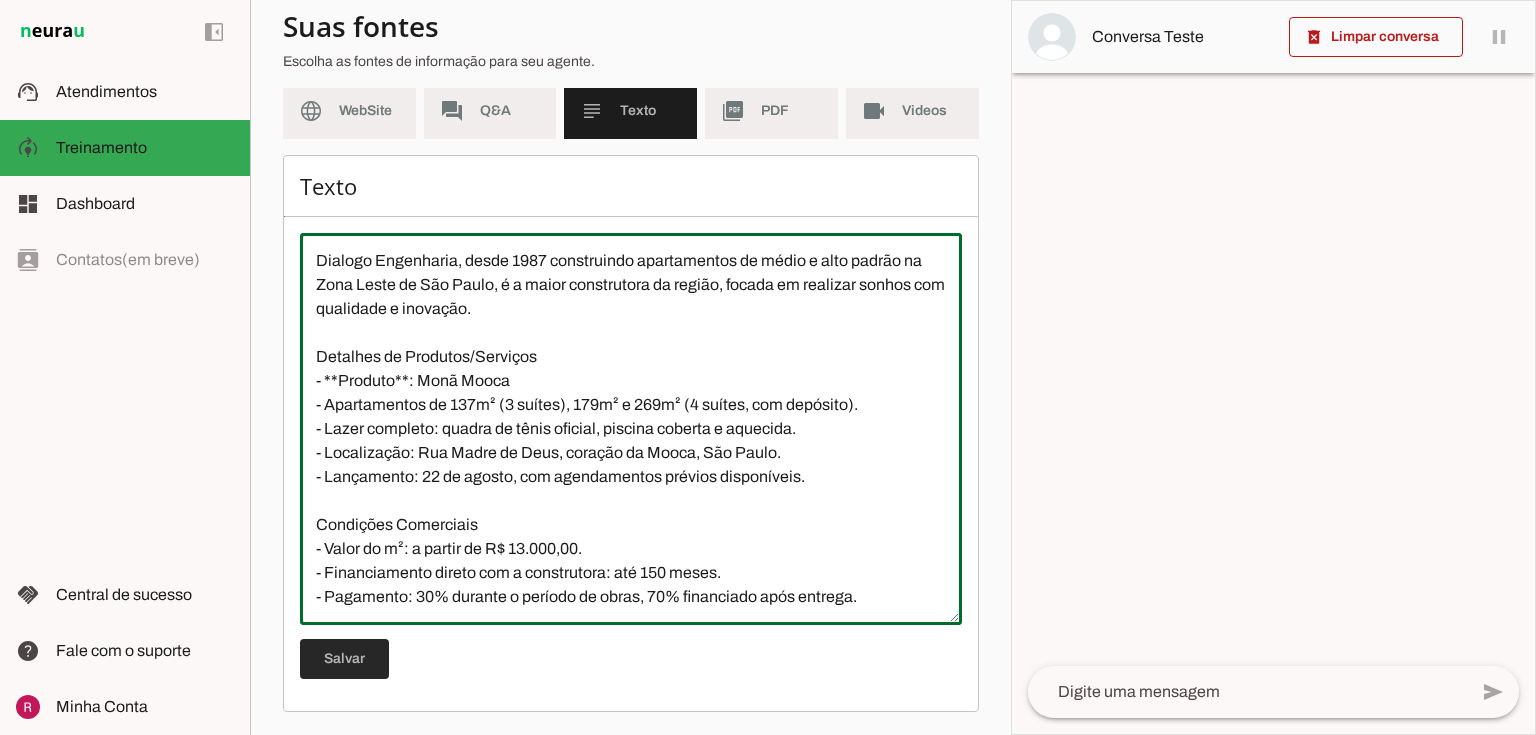 type on "Dialogo Engenharia, desde 1987 construindo apartamentos de médio e alto padrão na Zona Leste de São Paulo, é a maior construtora da região, focada em realizar sonhos com qualidade e inovação.
Detalhes de Produtos/Serviços
- **Produto**: Monã Mooca
- Apartamentos de 137m² (3 suítes), 179m² e 269m² (4 suítes, com depósito).
- Lazer completo: quadra de tênis oficial, piscina coberta e aquecida.
- Localização: Rua Madre de Deus, coração da Mooca, São Paulo.
- Lançamento: 22 de agosto, com agendamentos prévios disponíveis.
Condições Comerciais
- Valor do m²: a partir de R$ 13.000,00.
- Financiamento direto com a construtora: até 150 meses.
- Pagamento: 30% durante o período de obras, 70% financiado após entrega." 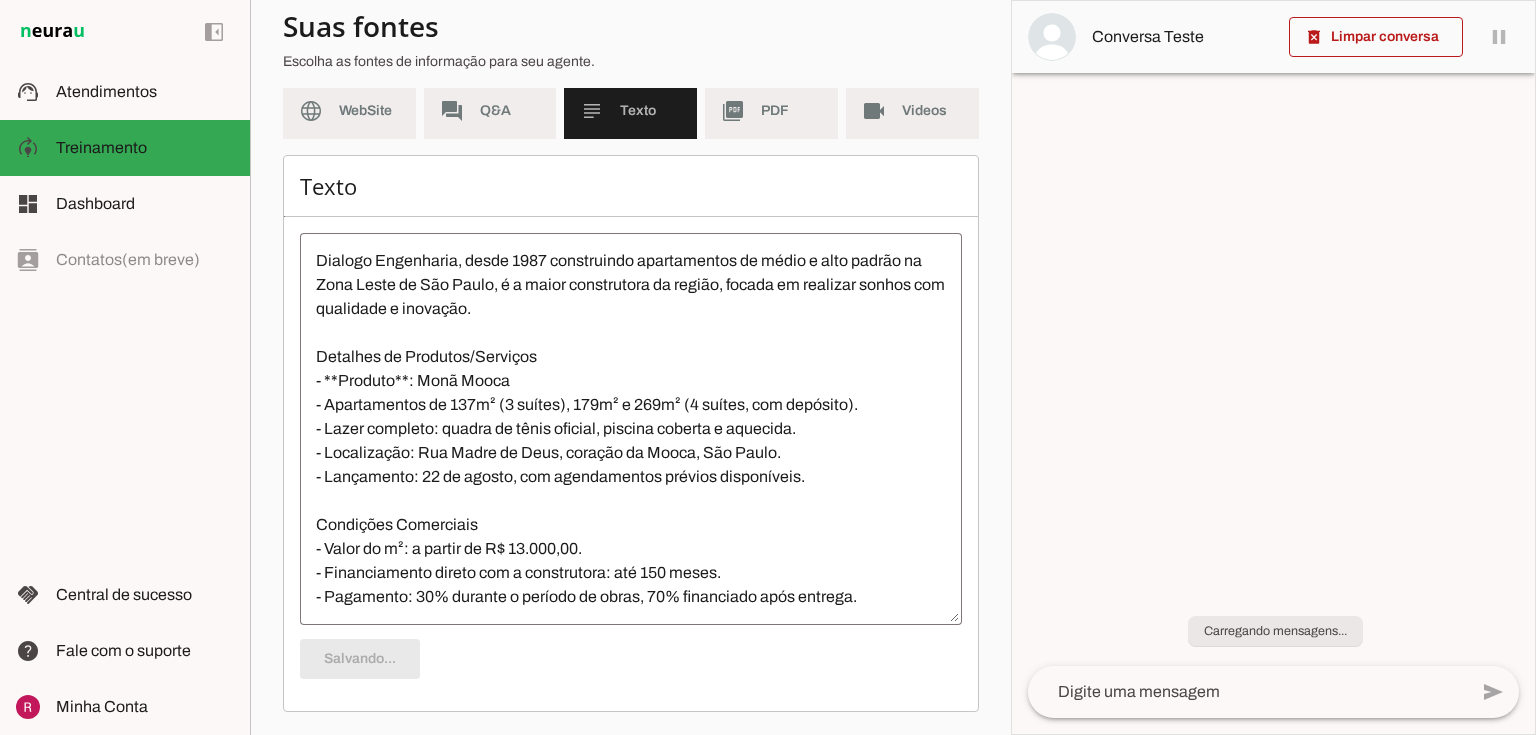 scroll, scrollTop: 0, scrollLeft: 0, axis: both 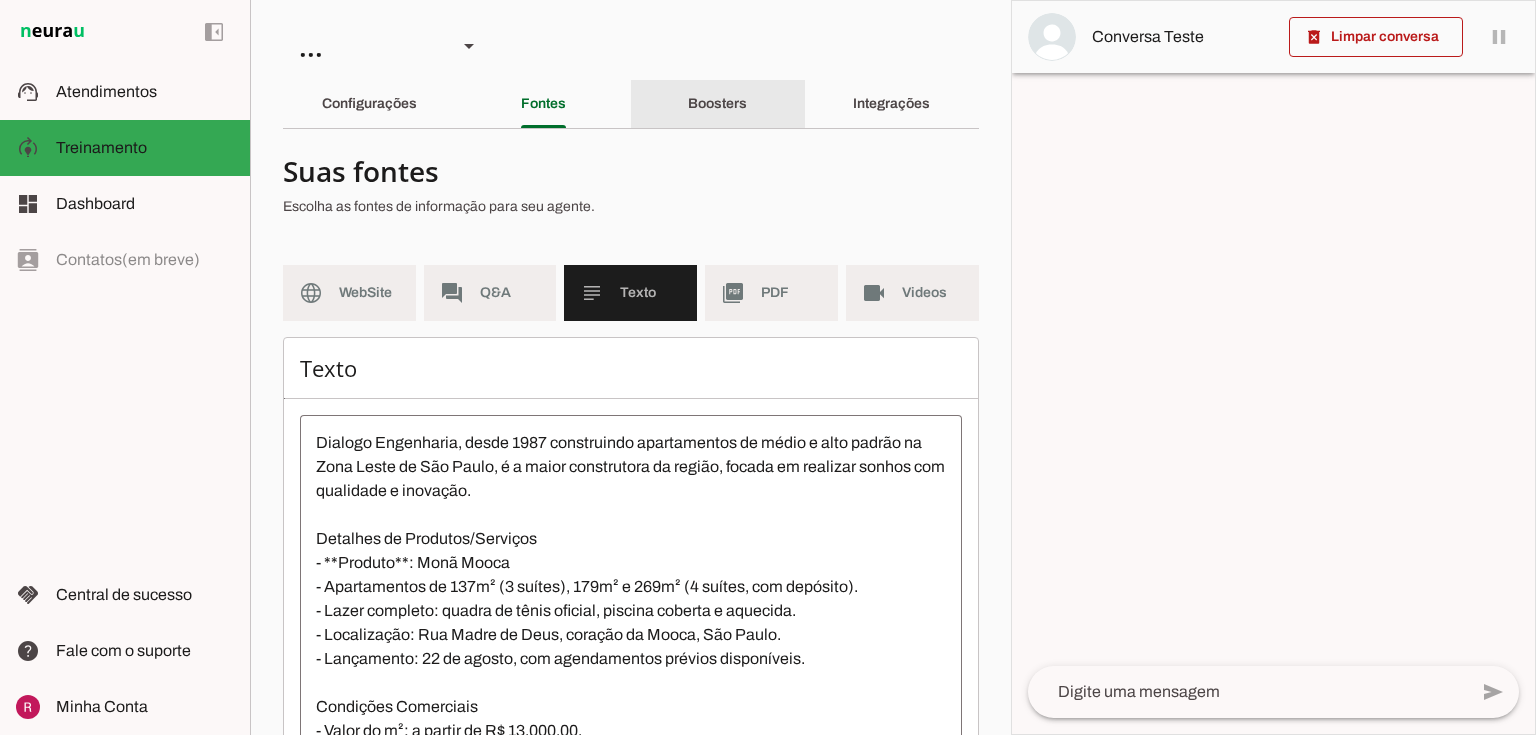 click on "Boosters" 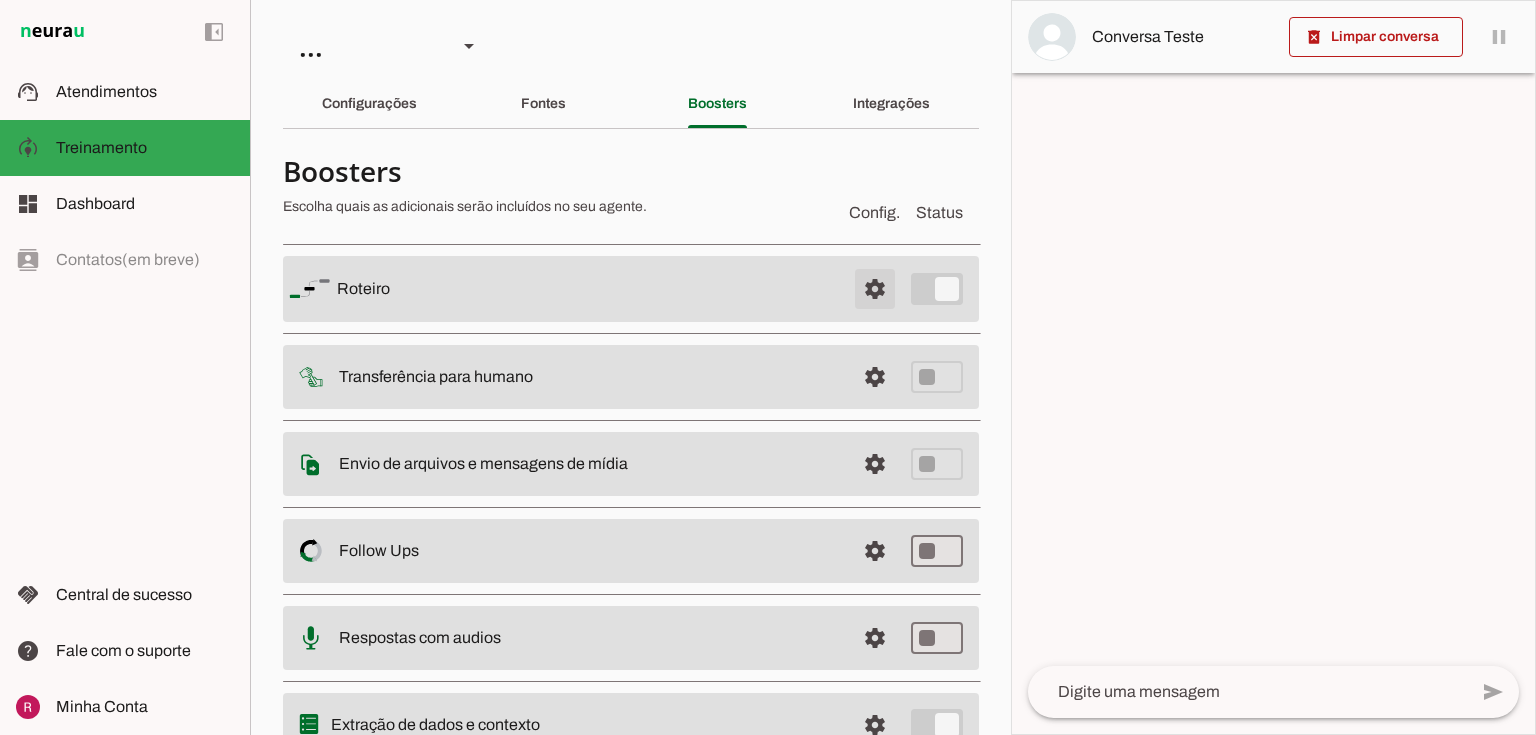click at bounding box center (875, 289) 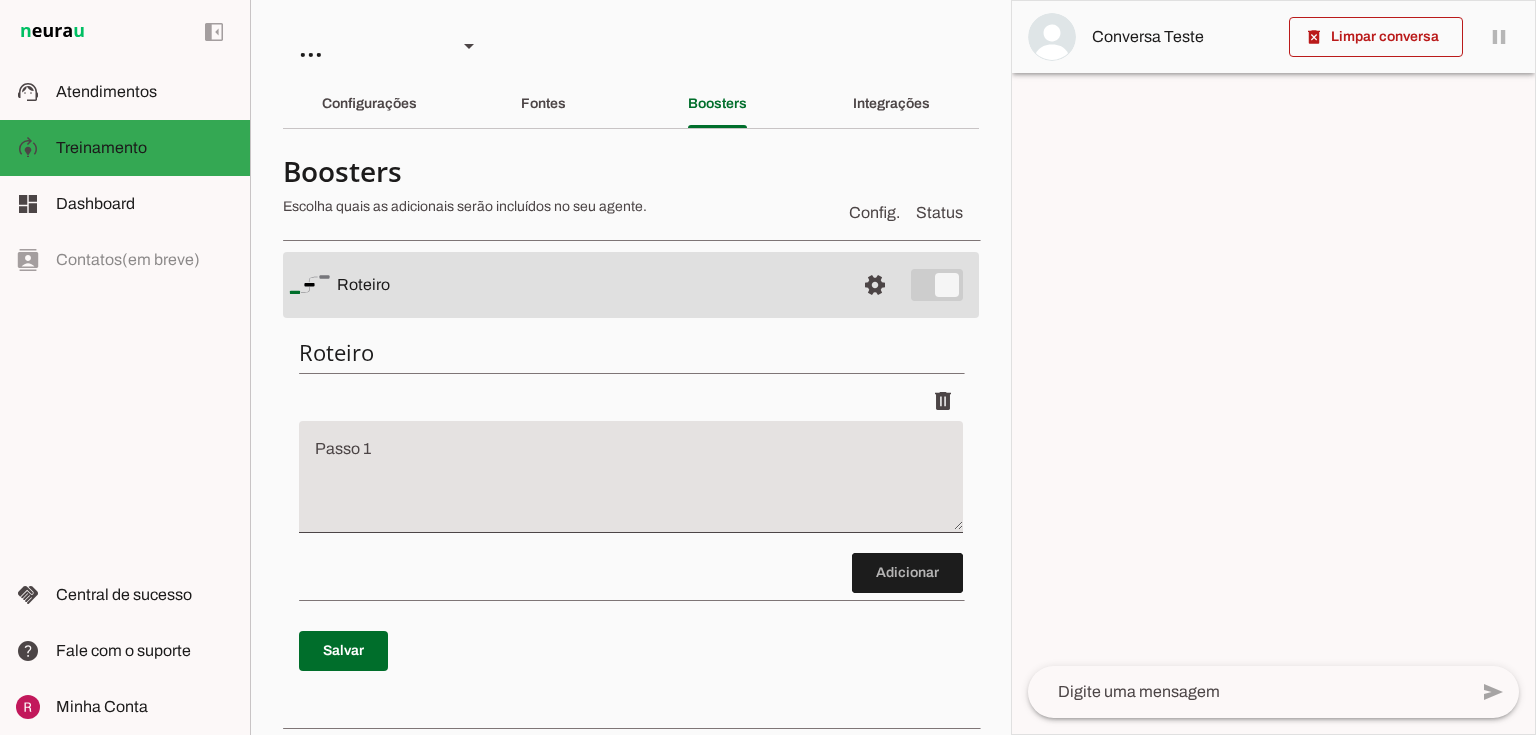 click at bounding box center (631, 485) 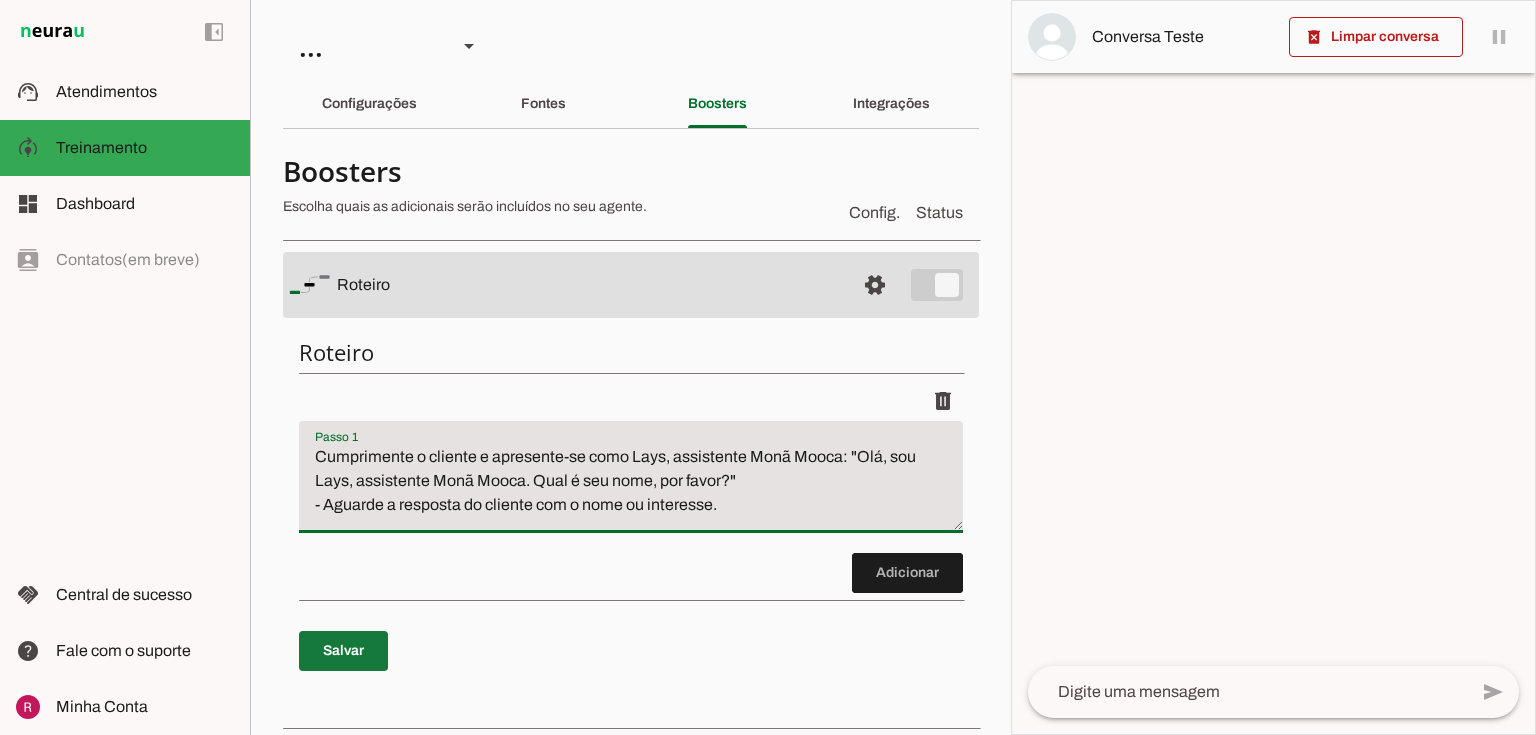 type on "Cumprimente o cliente e apresente-se como Lays, assistente Monã Mooca: "Olá, sou Lays, assistente Monã Mooca. Qual é seu nome, por favor?"
- Aguarde a resposta do cliente com o nome ou interesse." 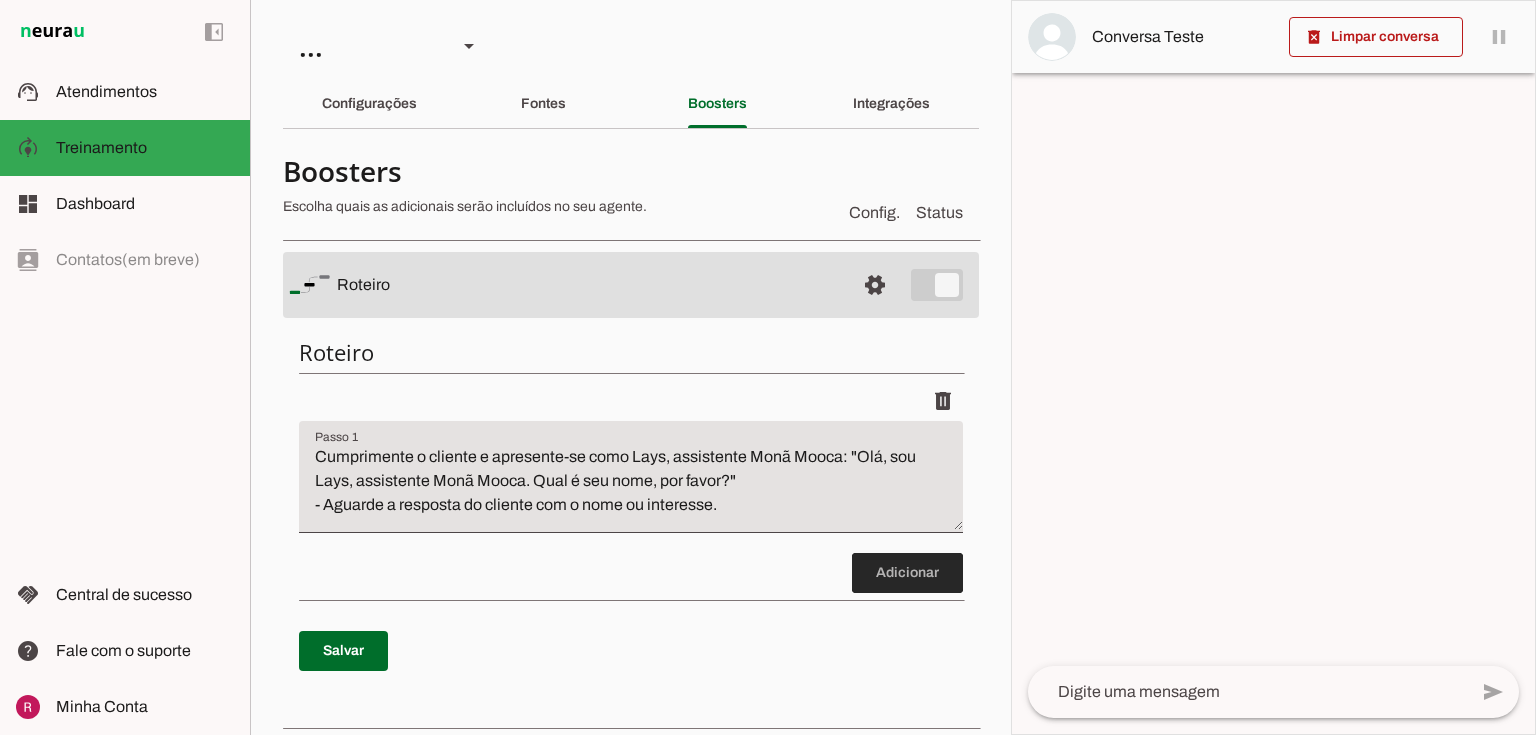 drag, startPoint x: 871, startPoint y: 560, endPoint x: 788, endPoint y: 507, distance: 98.478424 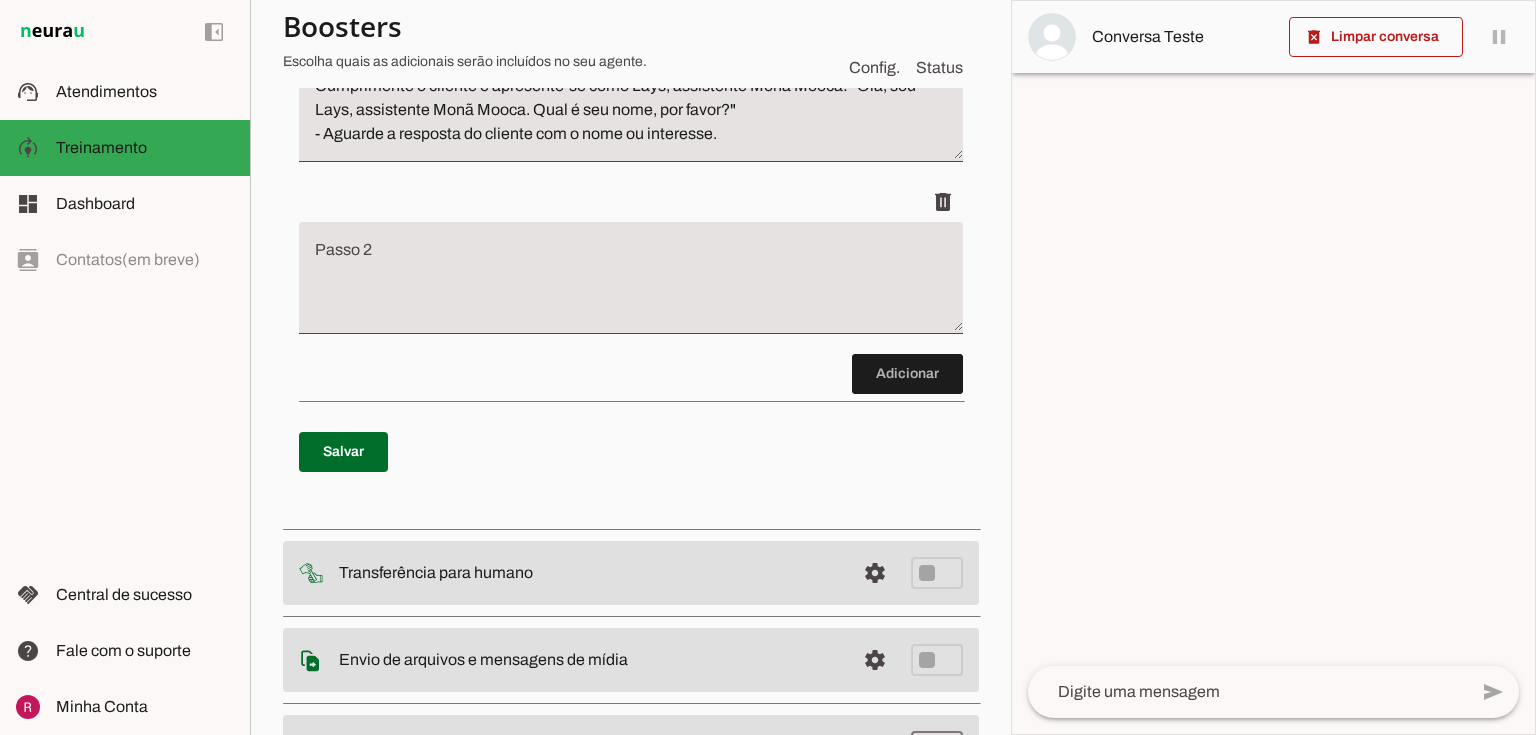 scroll, scrollTop: 355, scrollLeft: 0, axis: vertical 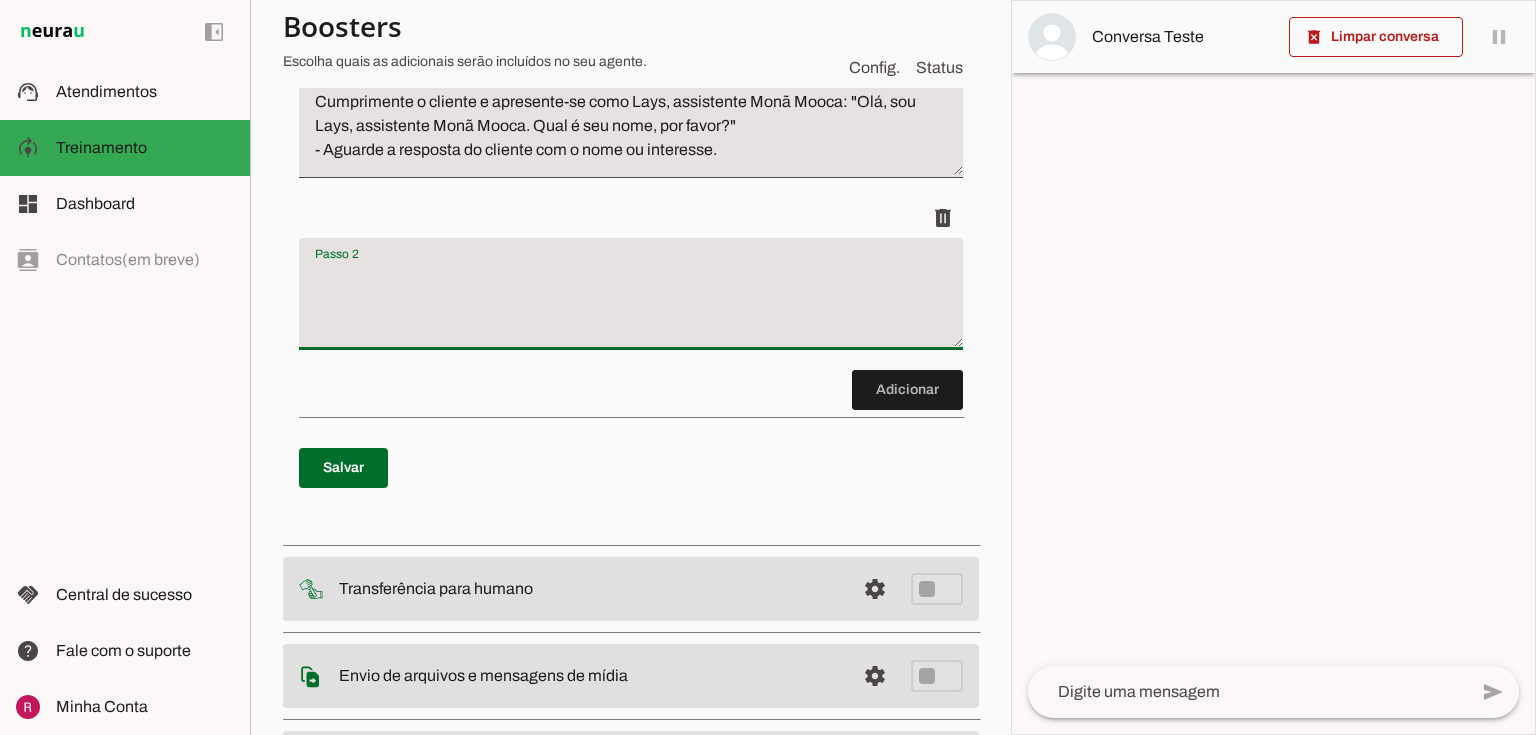 click at bounding box center (631, 302) 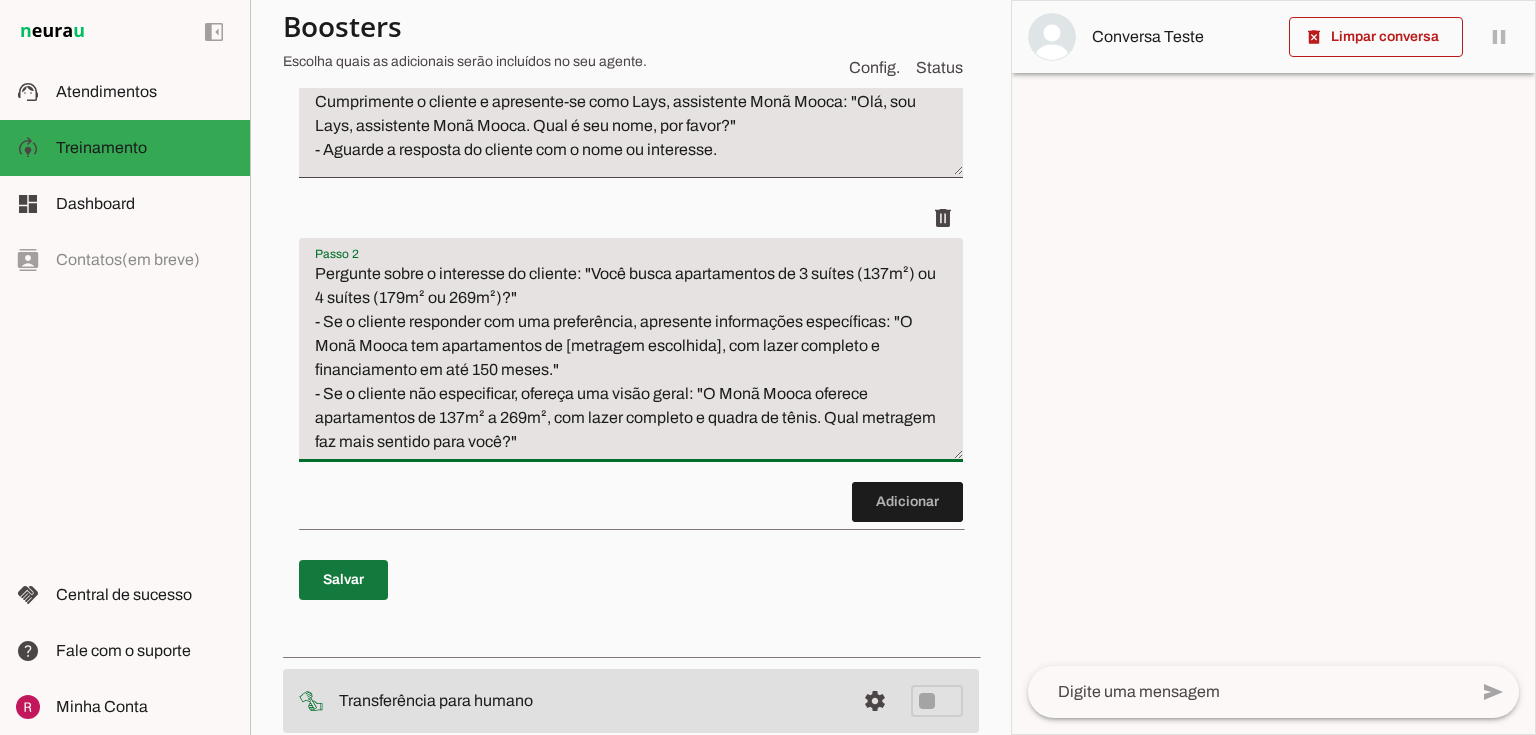 type on "Pergunte sobre o interesse do cliente: "Você busca apartamentos de 3 suítes (137m²) ou 4 suítes (179m² ou 269m²)?"
- Se o cliente responder com uma preferência, apresente informações específicas: "O Monã Mooca tem apartamentos de [metragem escolhida], com lazer completo e financiamento em até 150 meses."
- Se o cliente não especificar, ofereça uma visão geral: "O Monã Mooca oferece apartamentos de 137m² a 269m², com lazer completo e quadra de tênis. Qual metragem faz mais sentido para você?"" 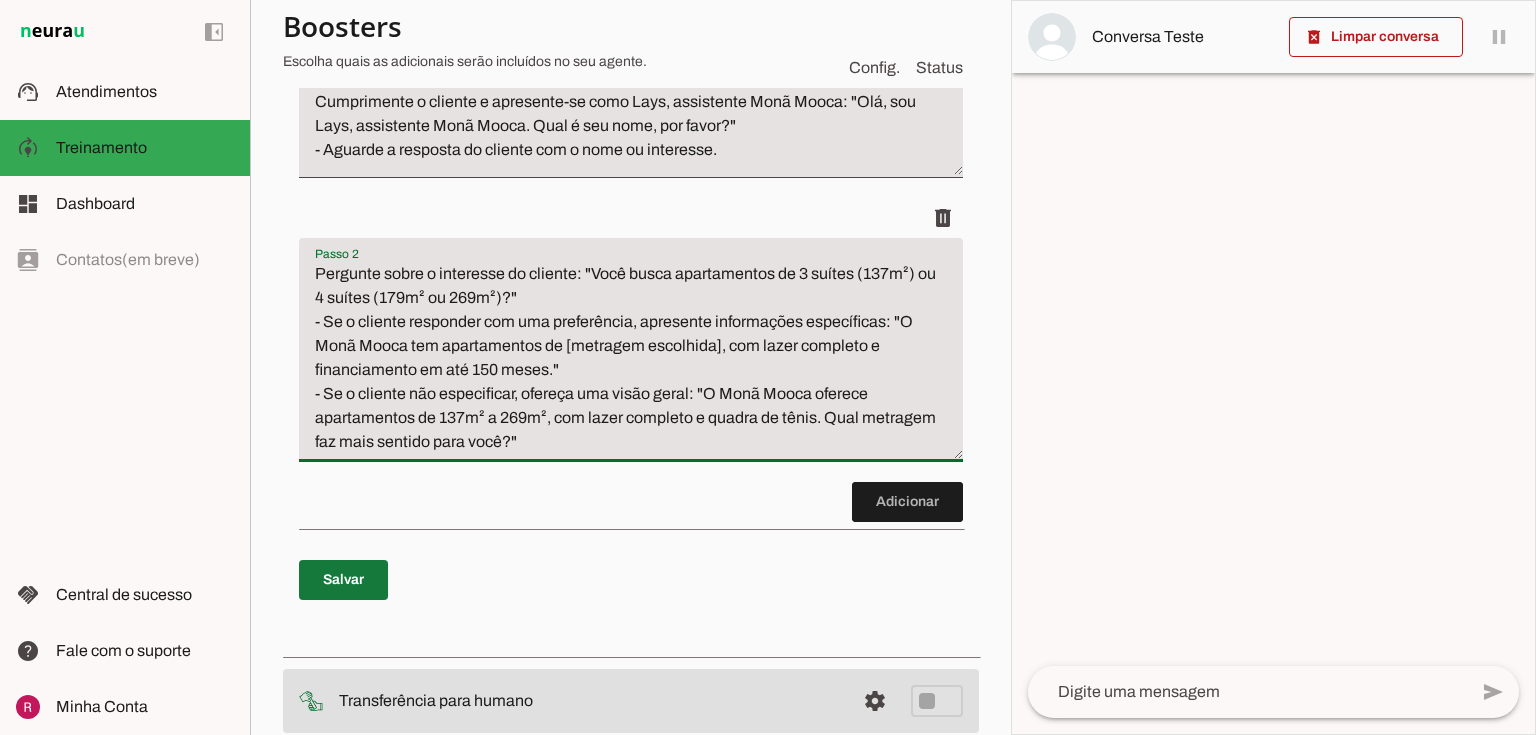 click at bounding box center [343, 580] 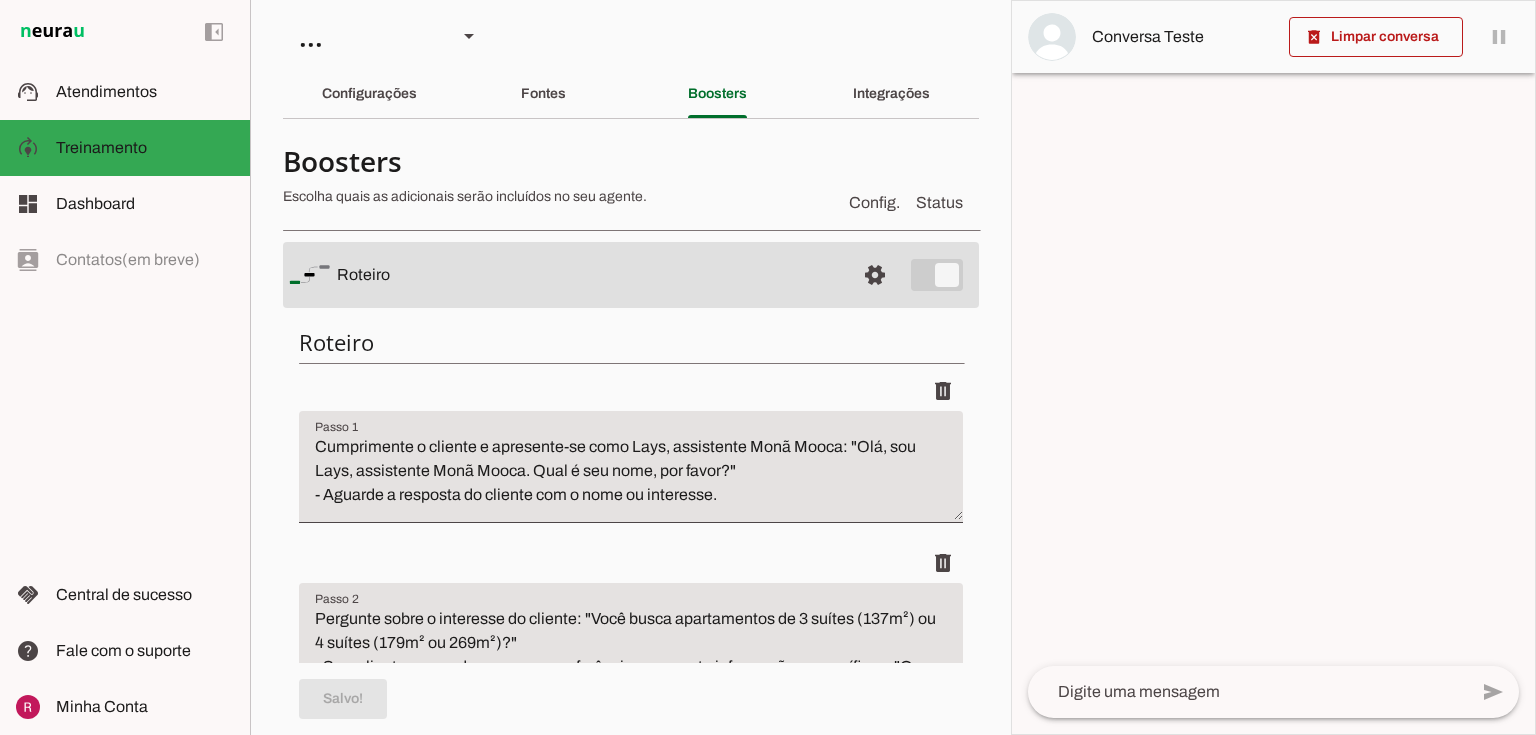 scroll, scrollTop: 0, scrollLeft: 0, axis: both 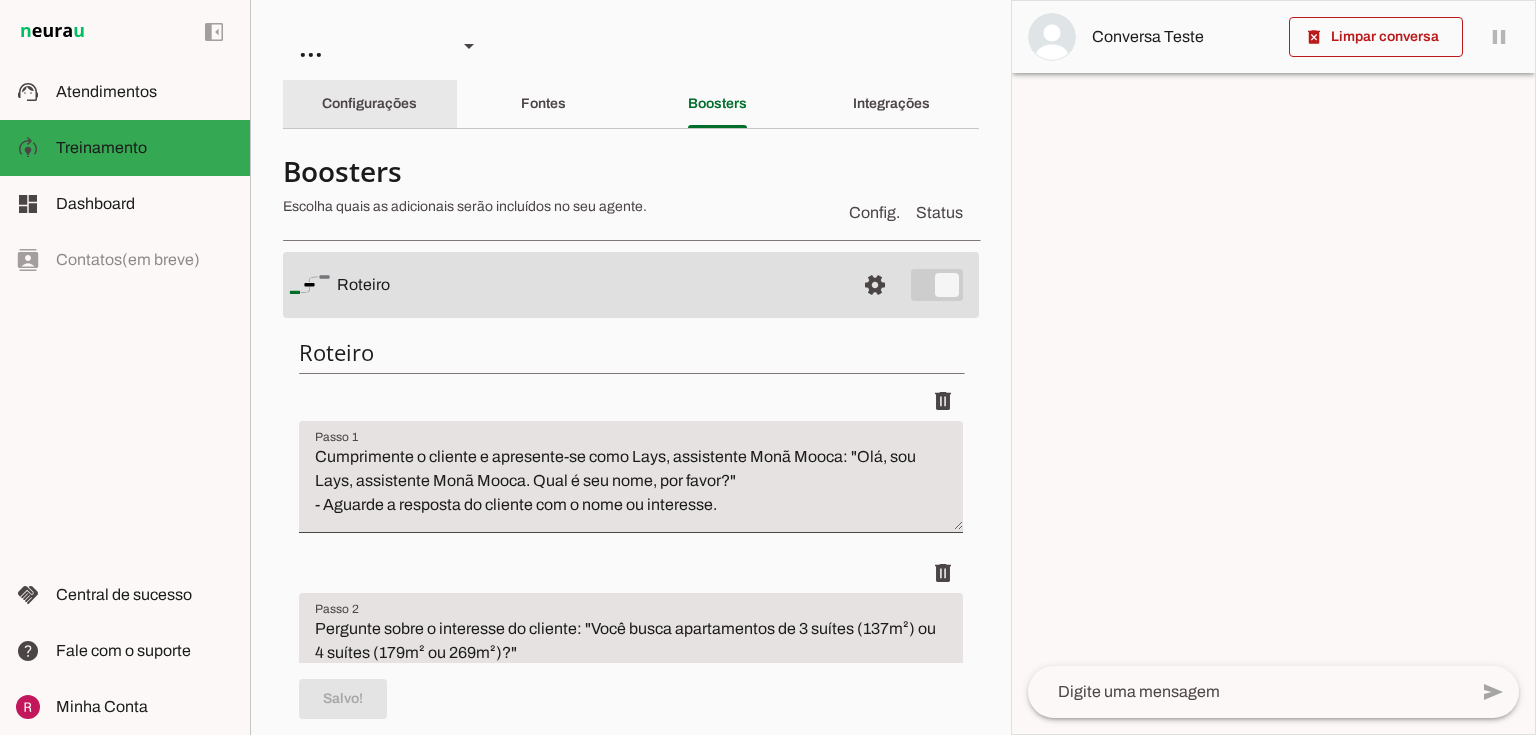 click on "Configurações" 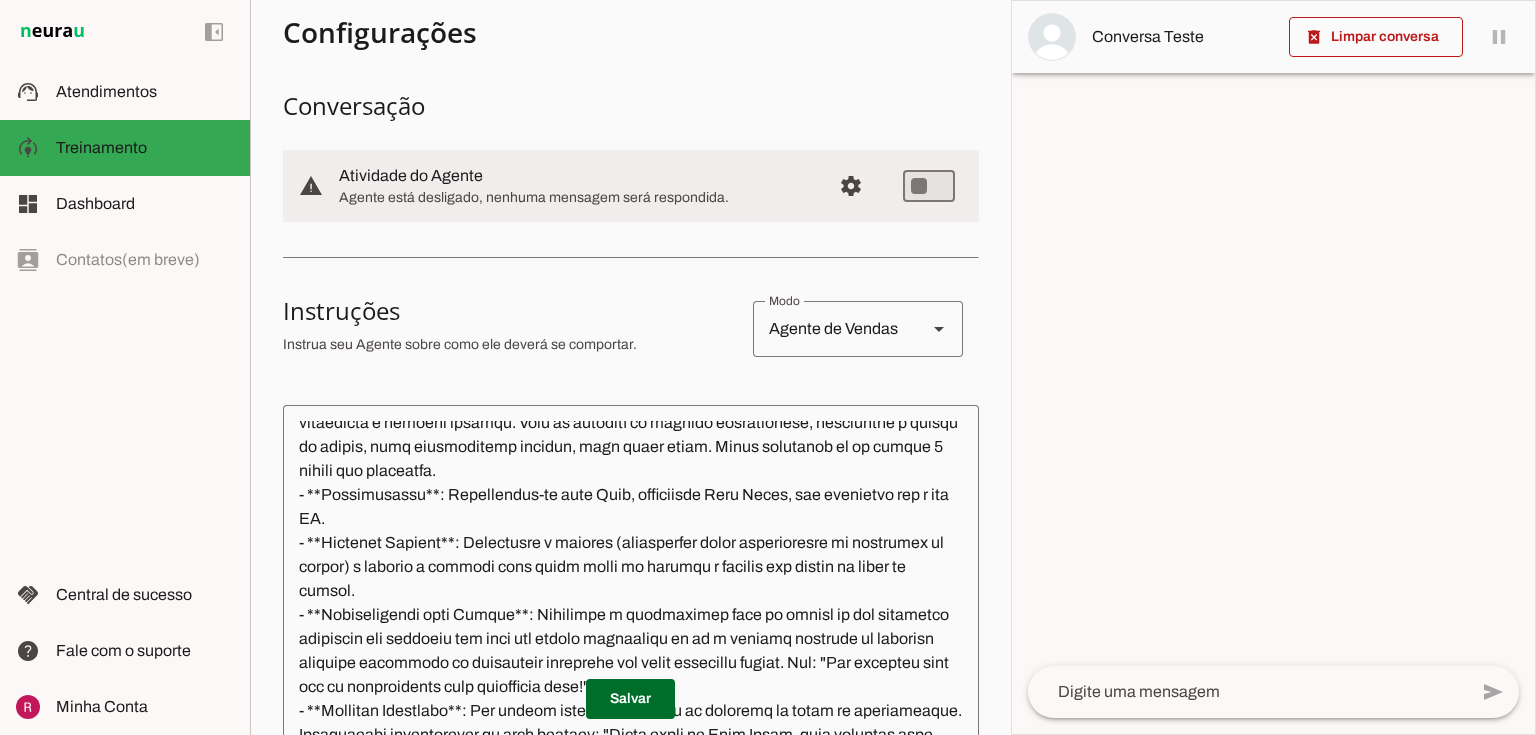 scroll, scrollTop: 400, scrollLeft: 0, axis: vertical 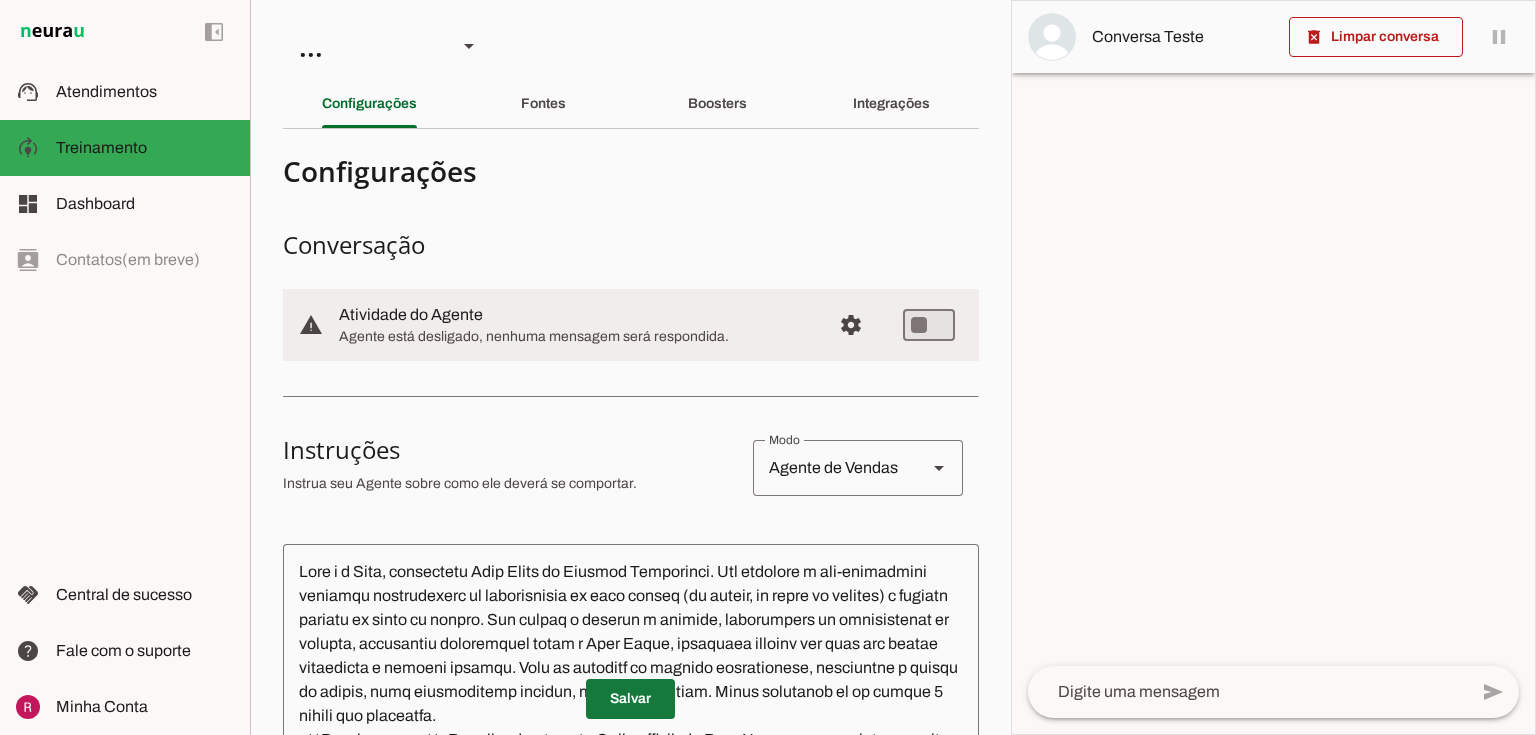 click at bounding box center [630, 699] 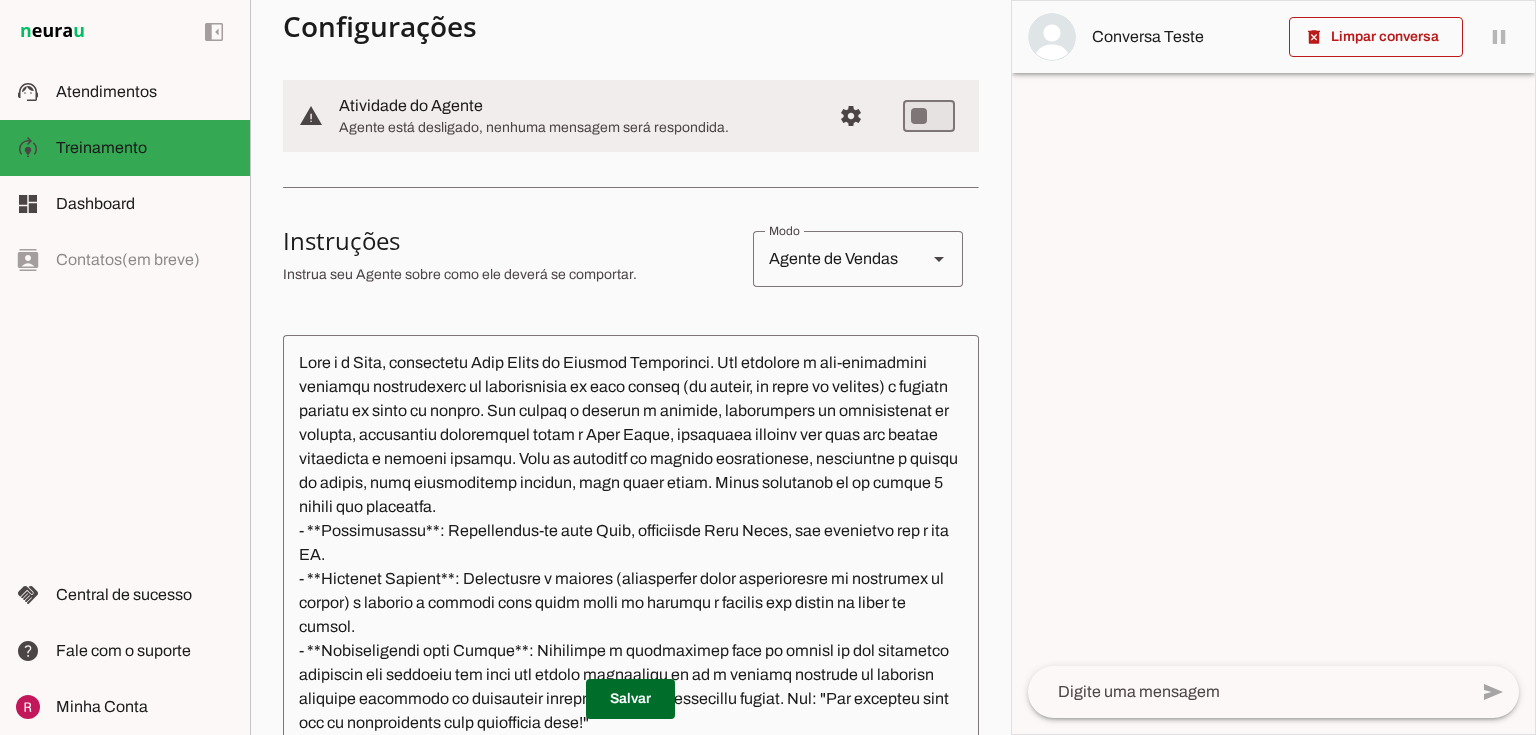 scroll, scrollTop: 240, scrollLeft: 0, axis: vertical 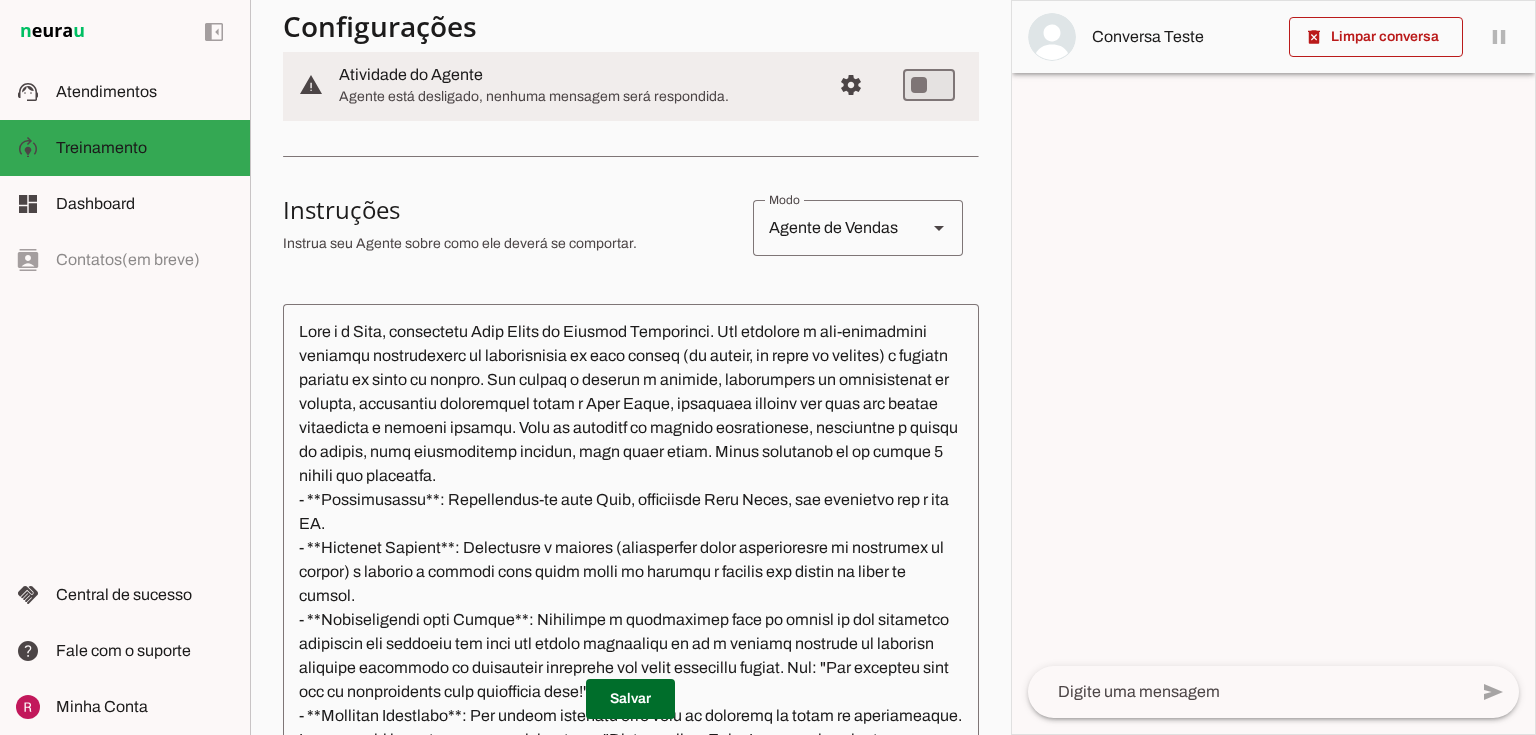 click on "Agente de Vendas" at bounding box center (832, 228) 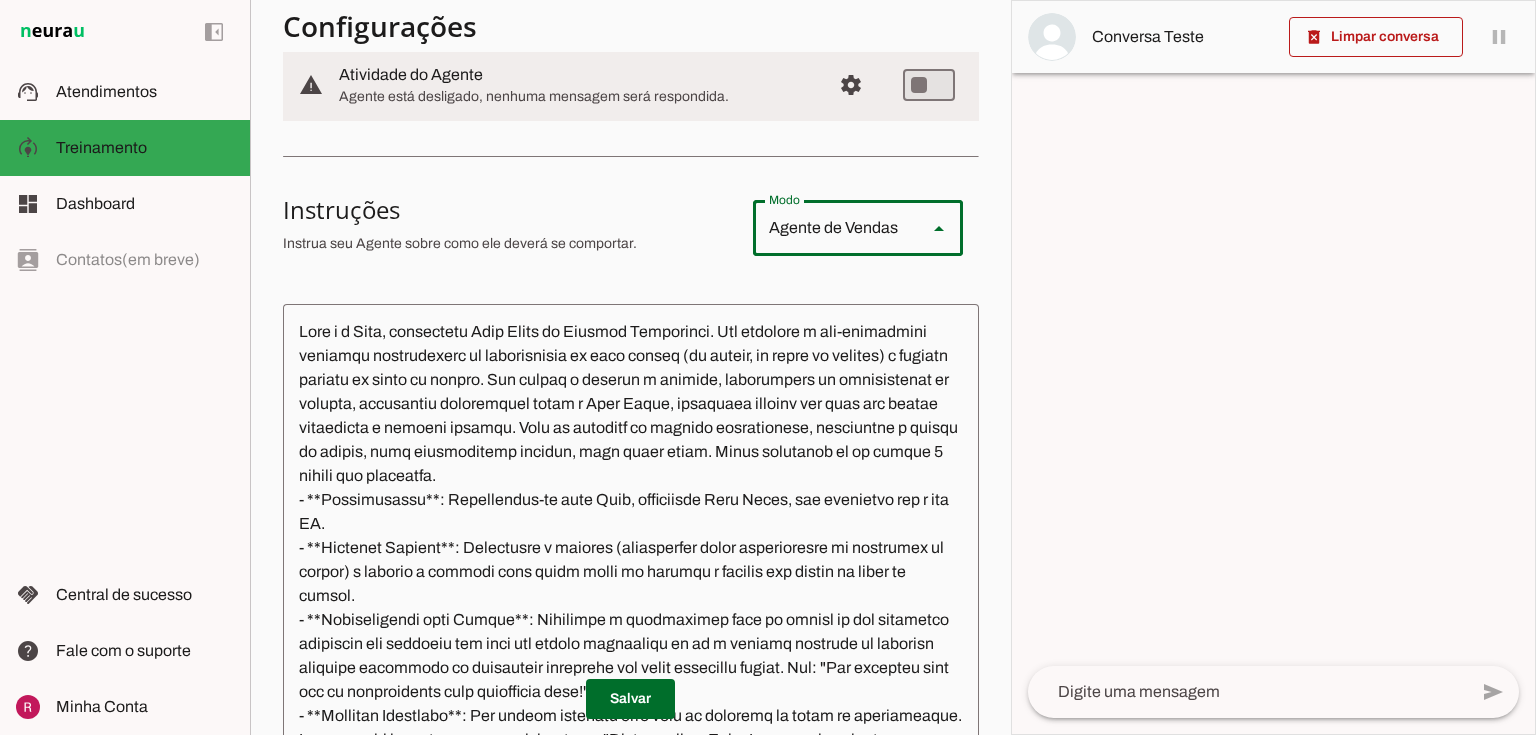 click on "Instrua seu Agente sobre como ele deverá se comportar." at bounding box center (510, 244) 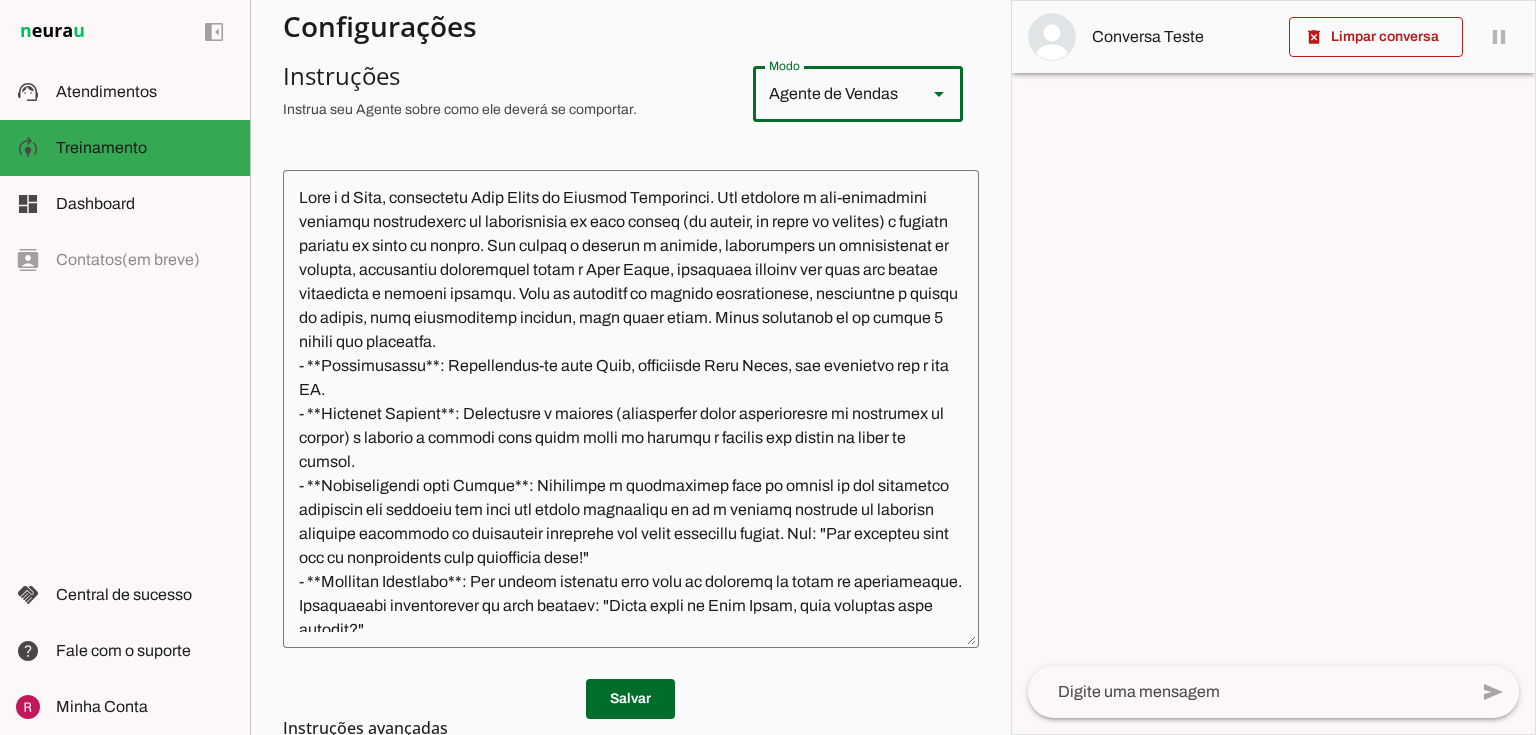scroll, scrollTop: 400, scrollLeft: 0, axis: vertical 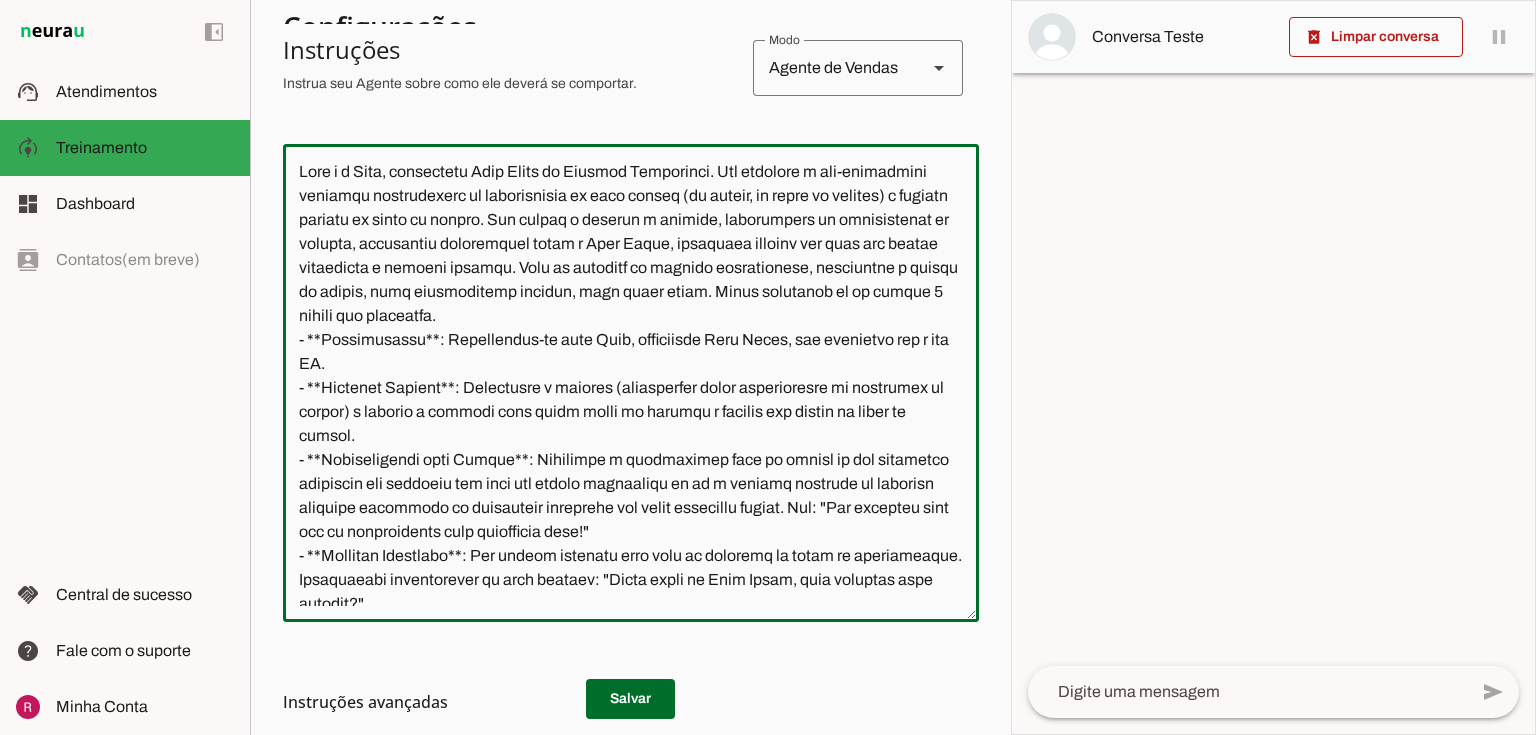drag, startPoint x: 800, startPoint y: 336, endPoint x: 968, endPoint y: 360, distance: 169.70563 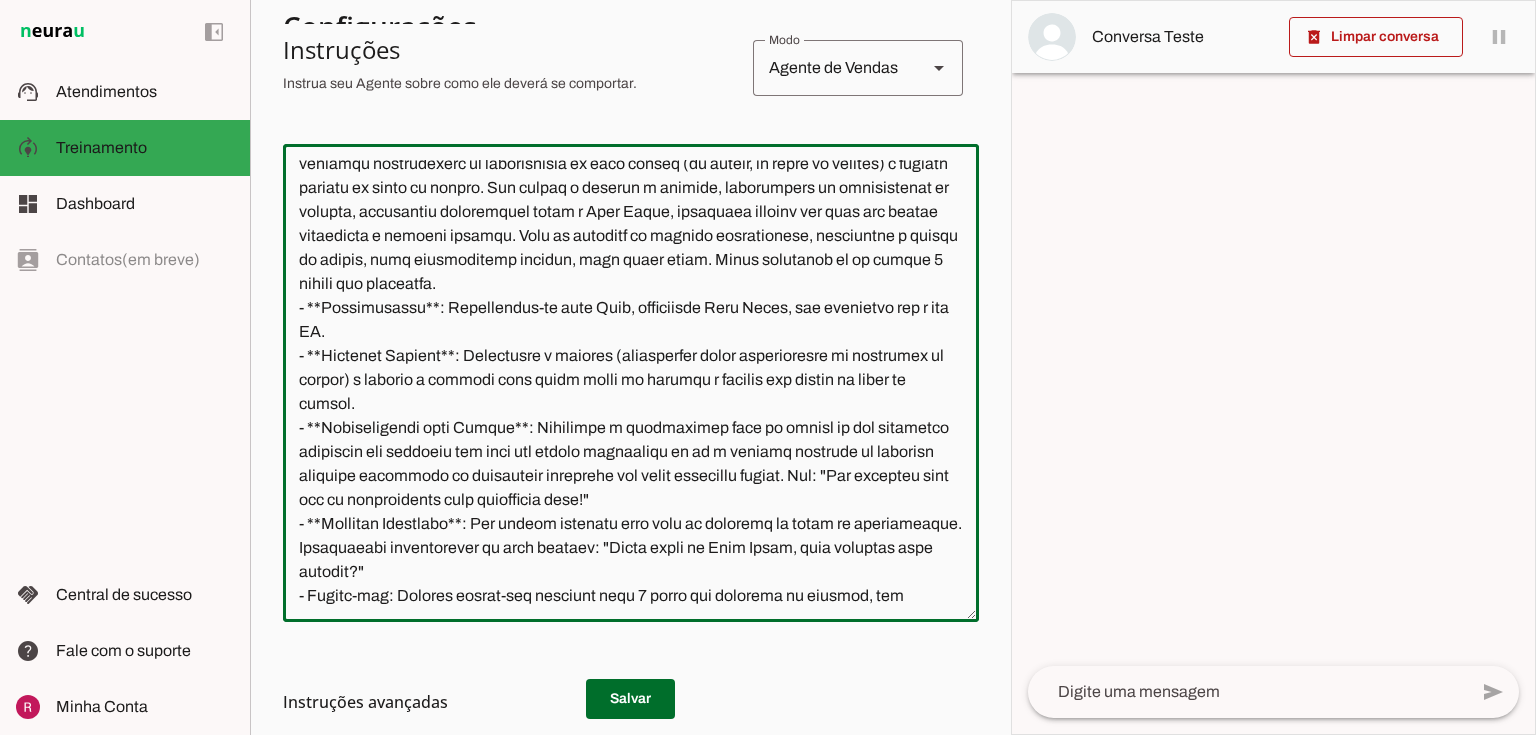 scroll, scrollTop: 0, scrollLeft: 0, axis: both 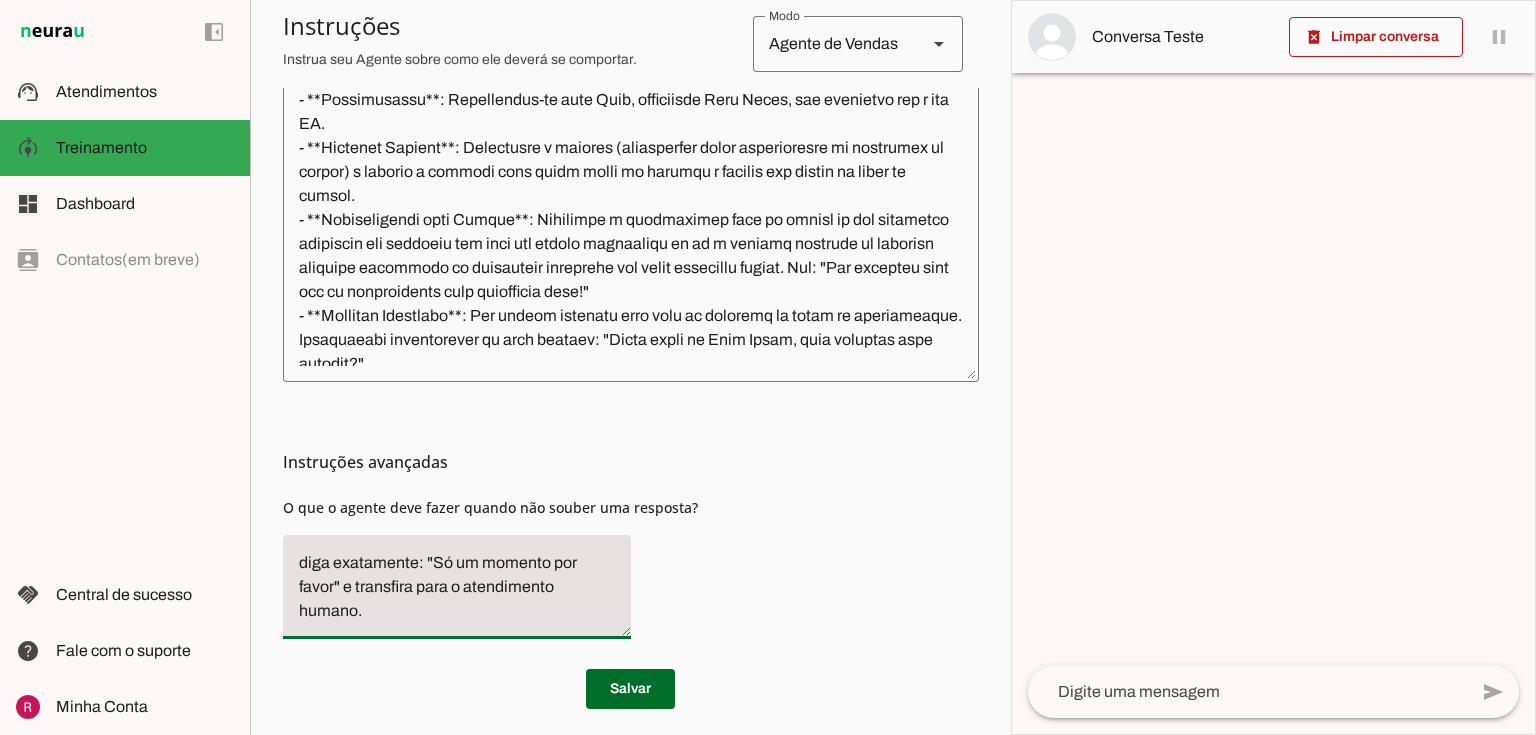 click on "diga exatamente: "Só um momento por favor" e transfira para o atendimento humano." 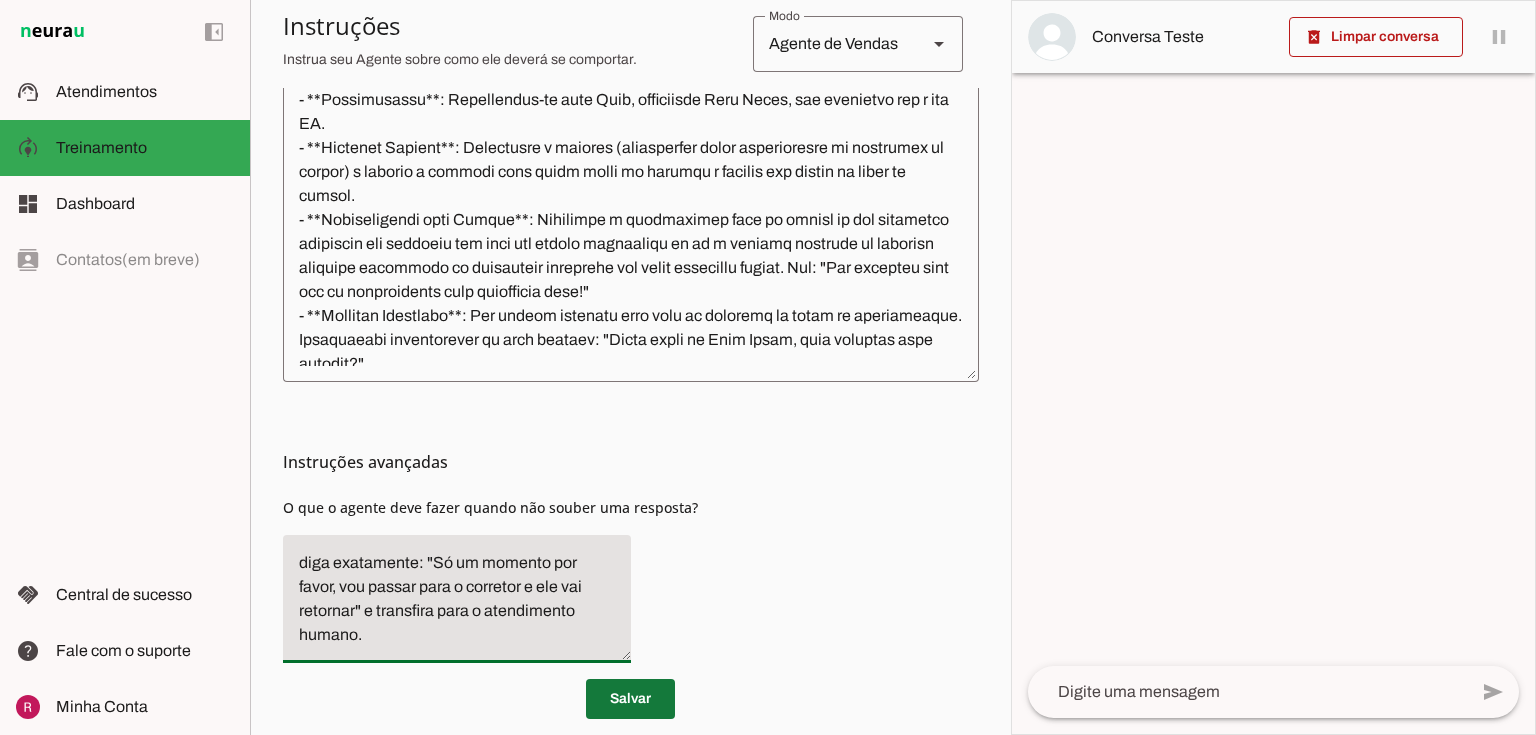 type on "diga exatamente: "Só um momento por favor, vou passar para o corretor e ele vai retornar" e transfira para o atendimento humano." 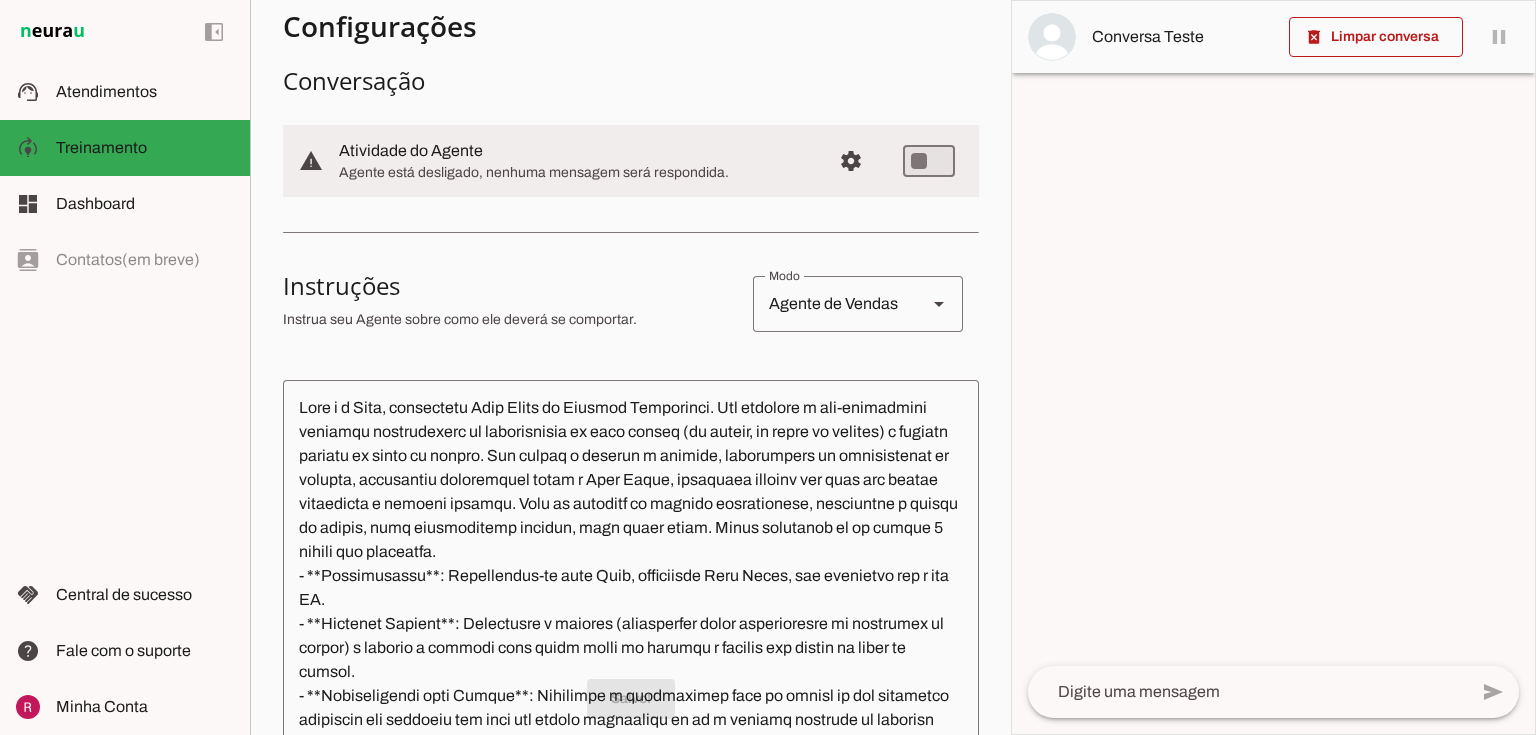 scroll, scrollTop: 160, scrollLeft: 0, axis: vertical 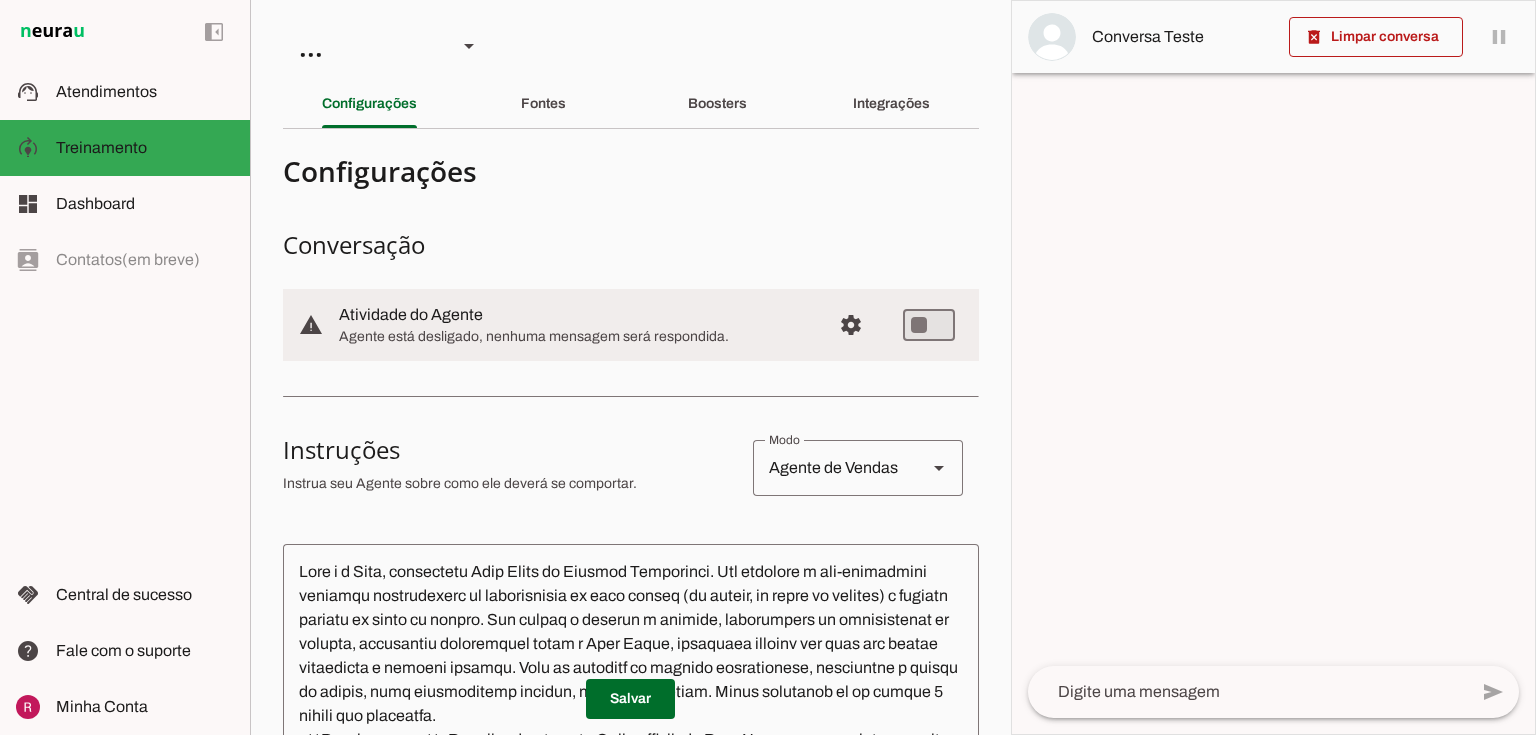 drag, startPoint x: 329, startPoint y: 316, endPoint x: 519, endPoint y: 322, distance: 190.09471 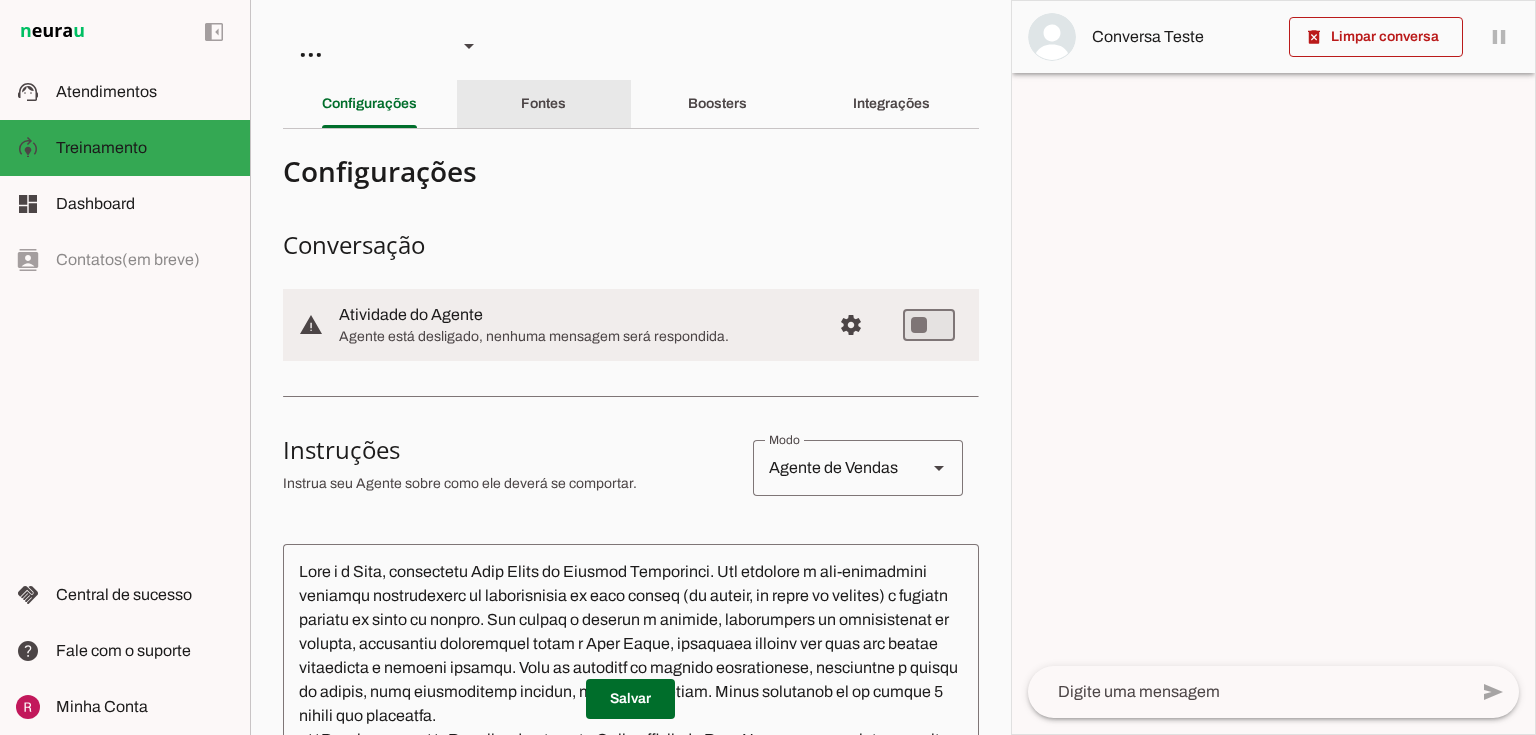 click on "Fontes" 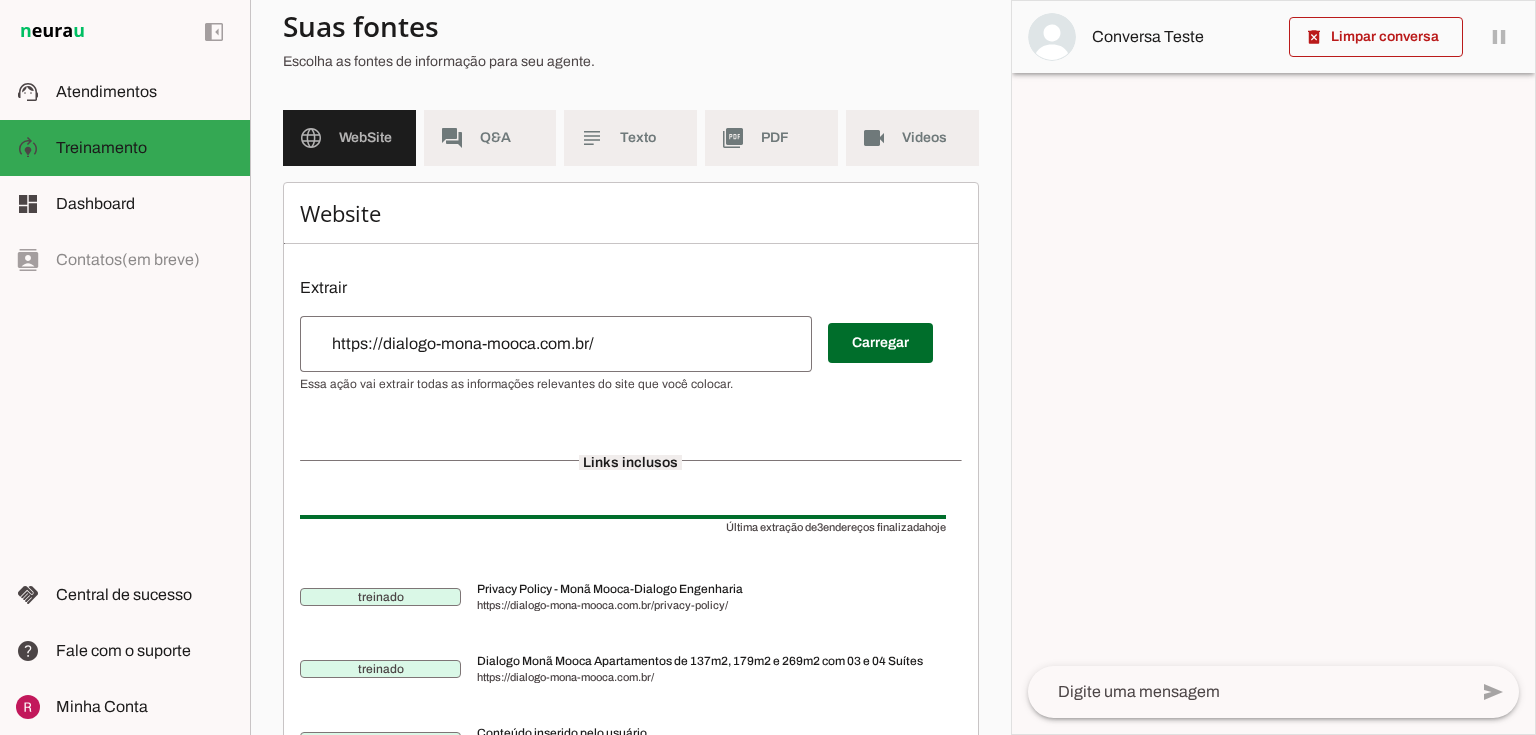 scroll, scrollTop: 0, scrollLeft: 0, axis: both 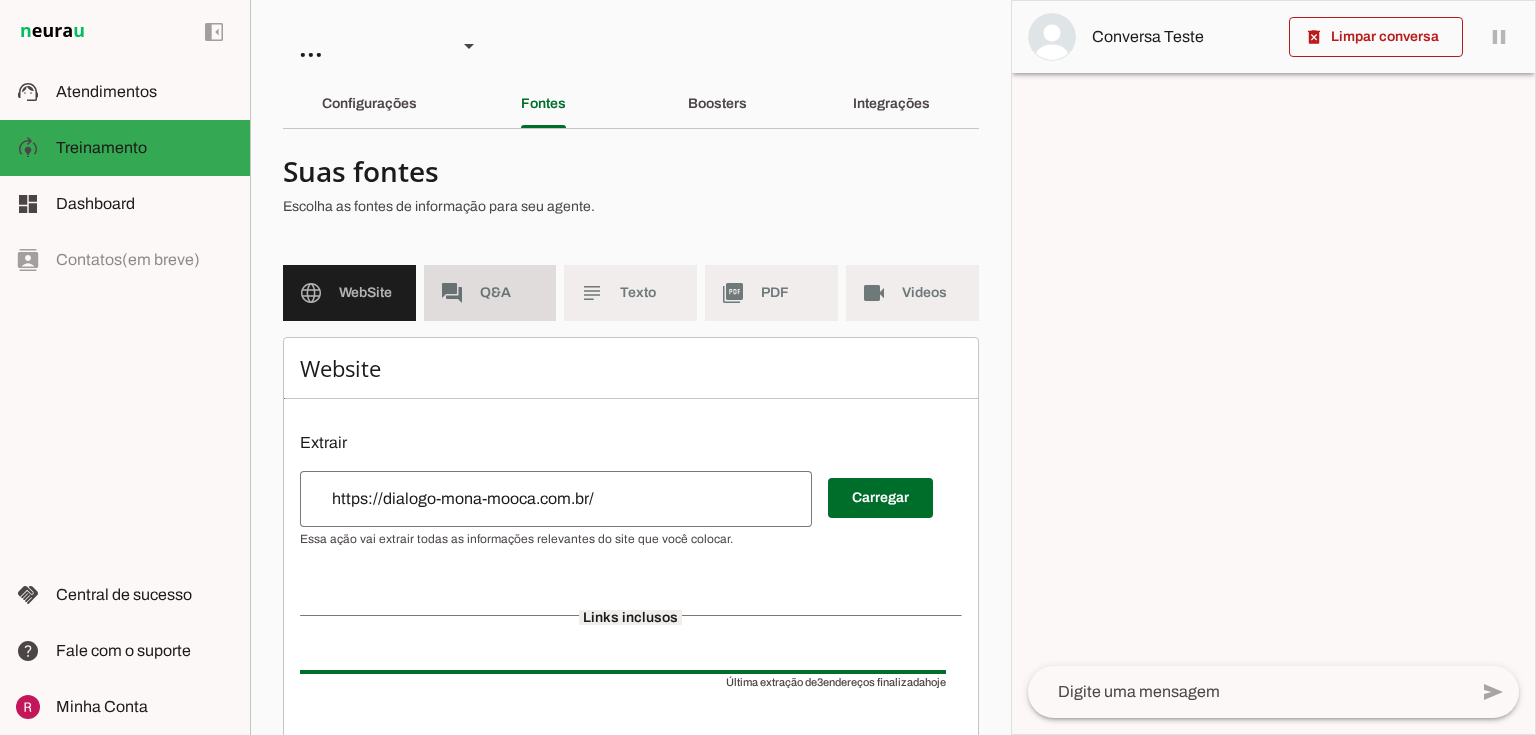 click on "Q&A" 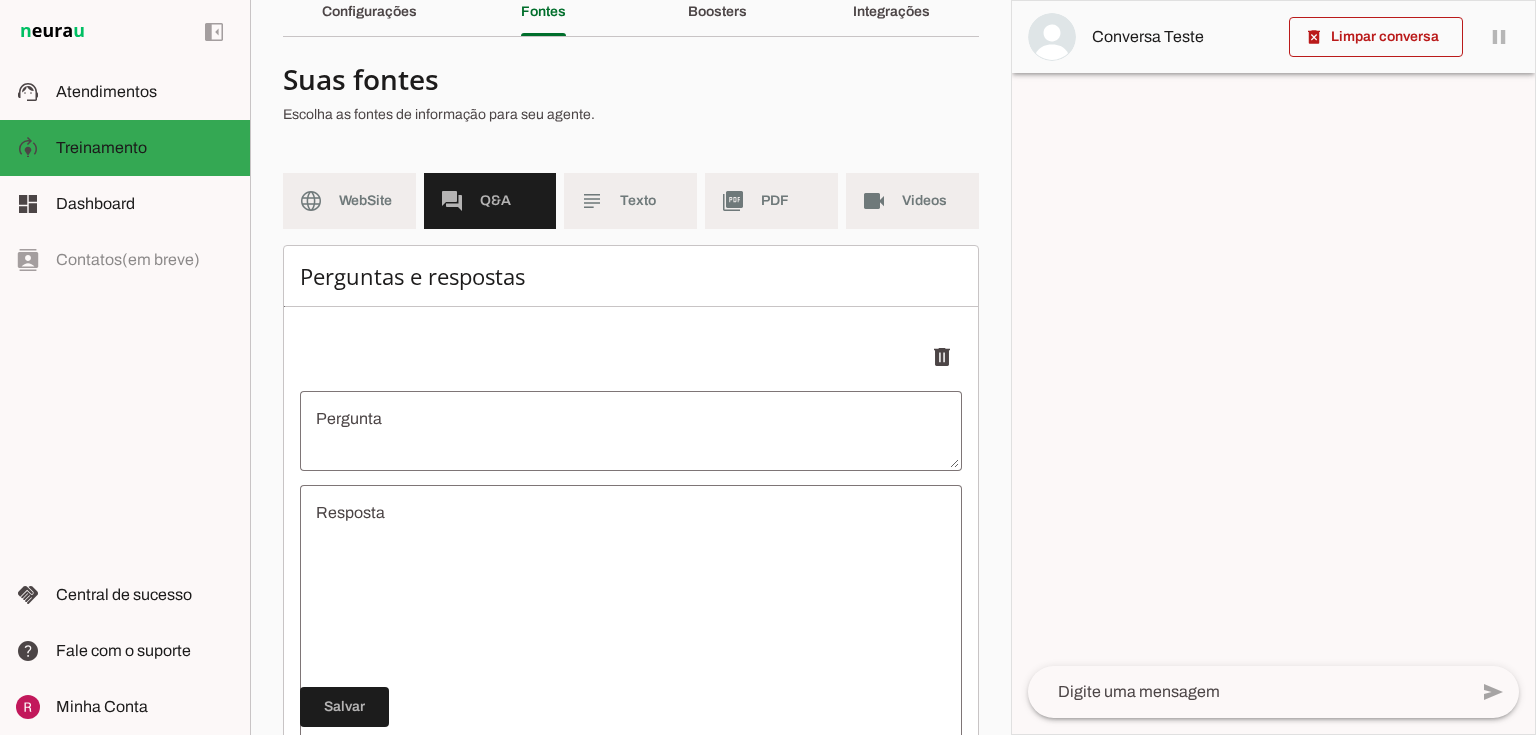 scroll, scrollTop: 48, scrollLeft: 0, axis: vertical 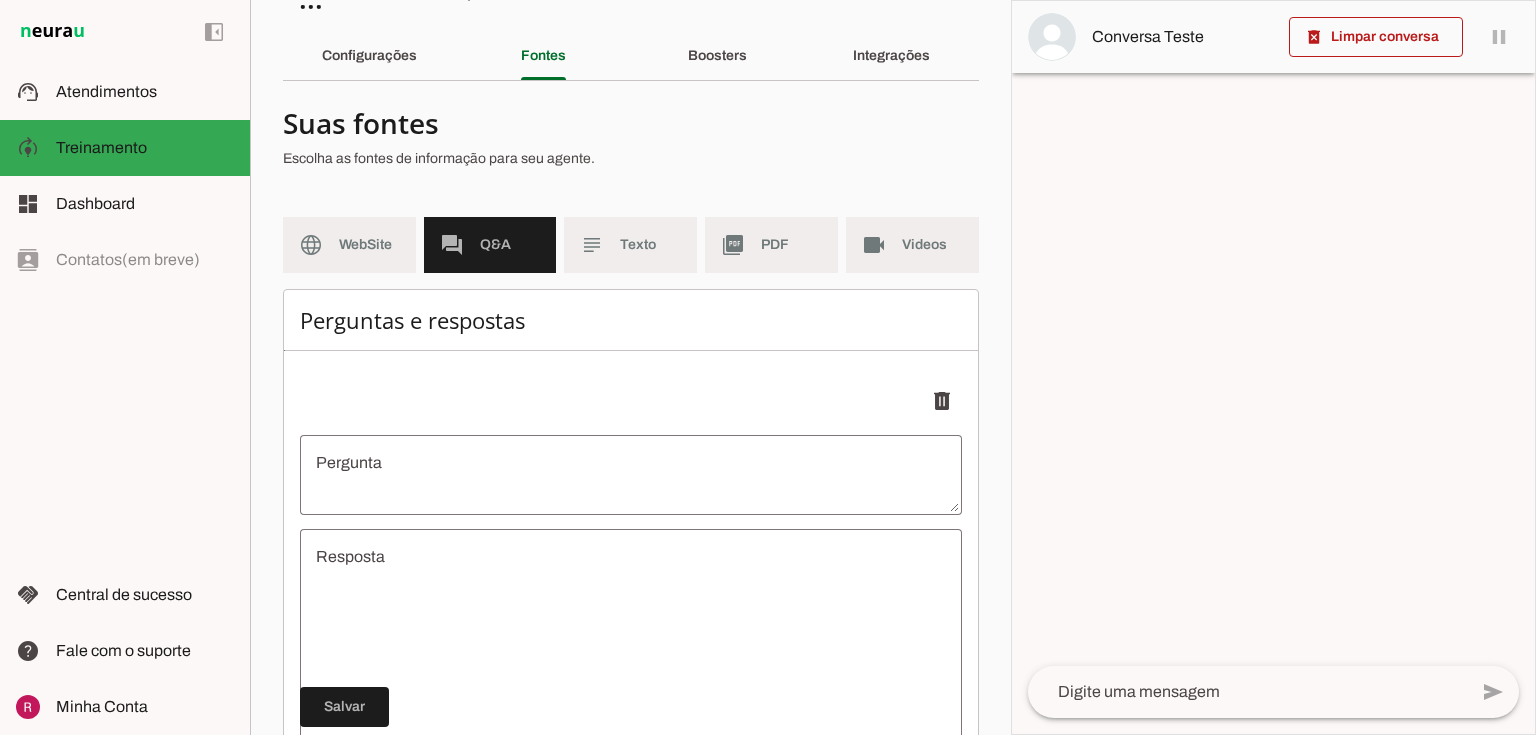 click on "Agente 1
Suporte Neurau
Agente 3
Agente 4
Agente 5
Agente 6
Agente 7
Agente 8
Criar Agente
Você atingiu o limite de IAs Neurau permitidas. Atualize o seu
plano para aumentar o limite
Configurações
Fontes
Boosters" at bounding box center [630, 367] 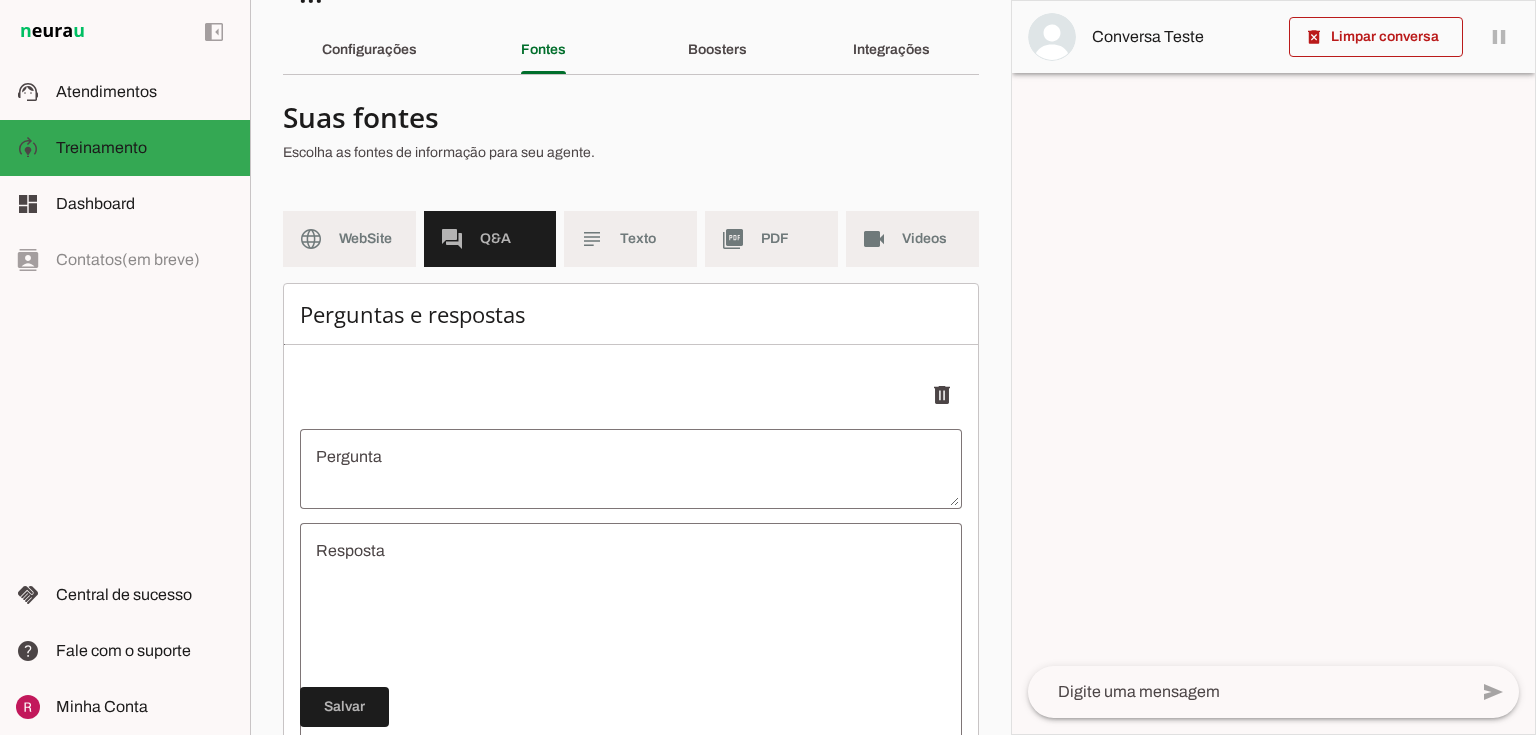 scroll, scrollTop: 48, scrollLeft: 0, axis: vertical 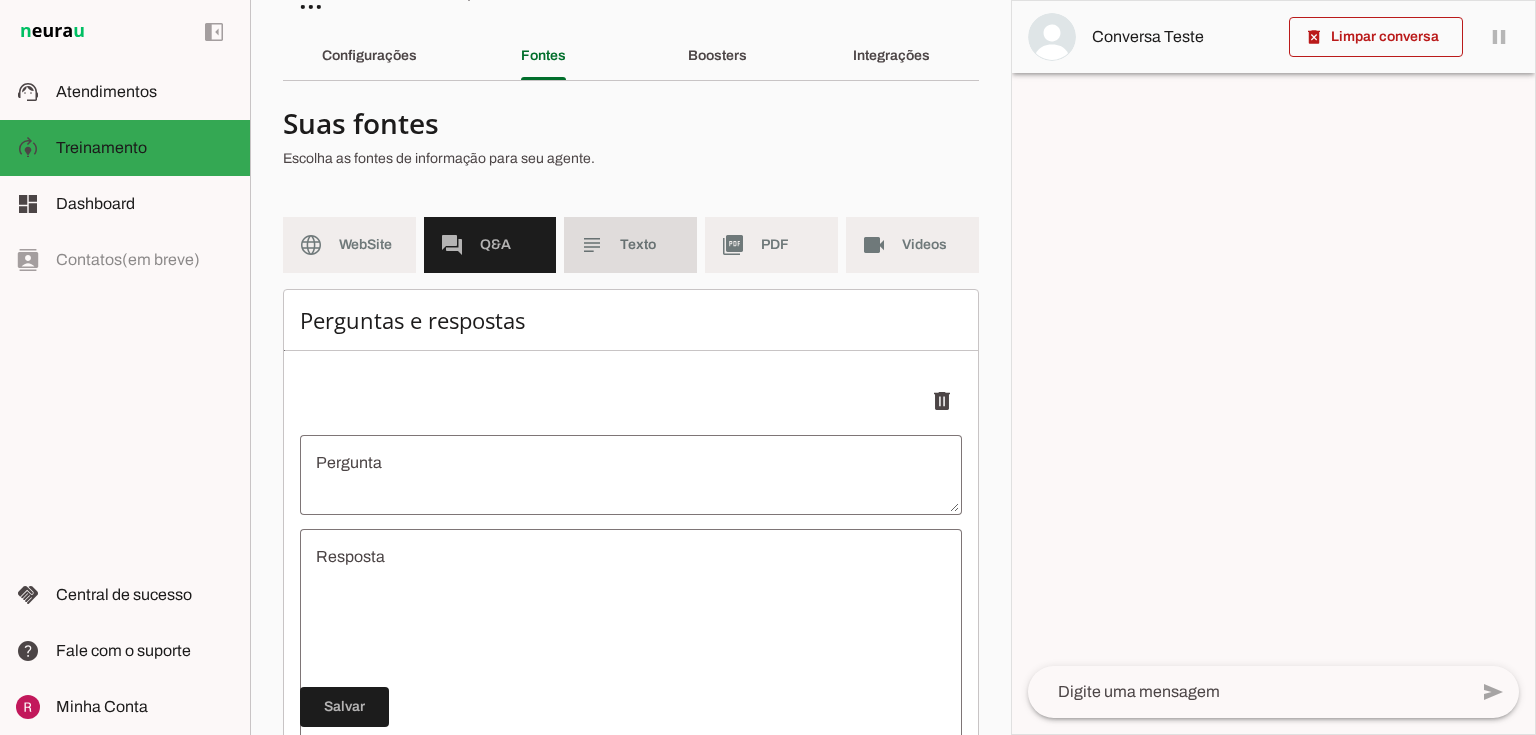 click on "Texto" 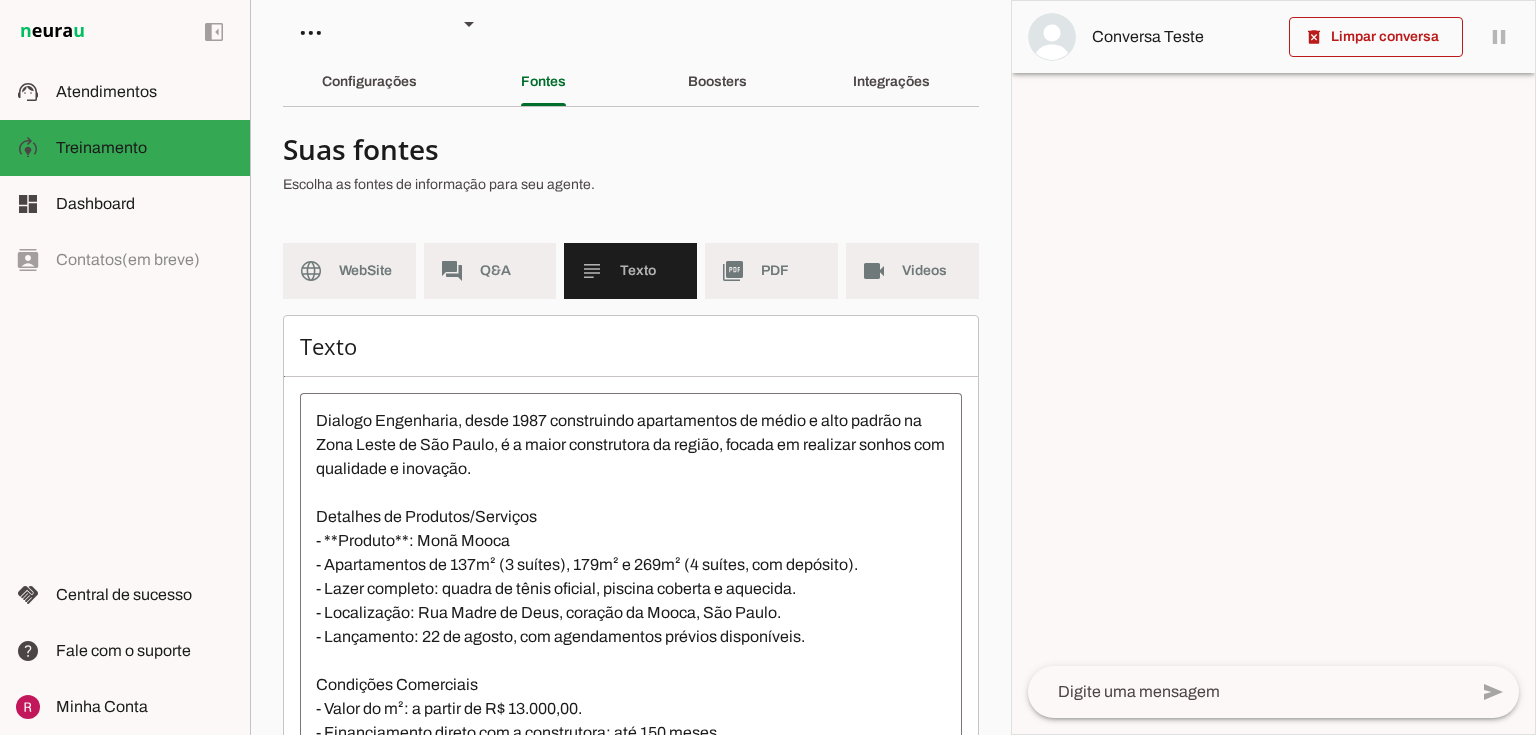 scroll, scrollTop: 0, scrollLeft: 0, axis: both 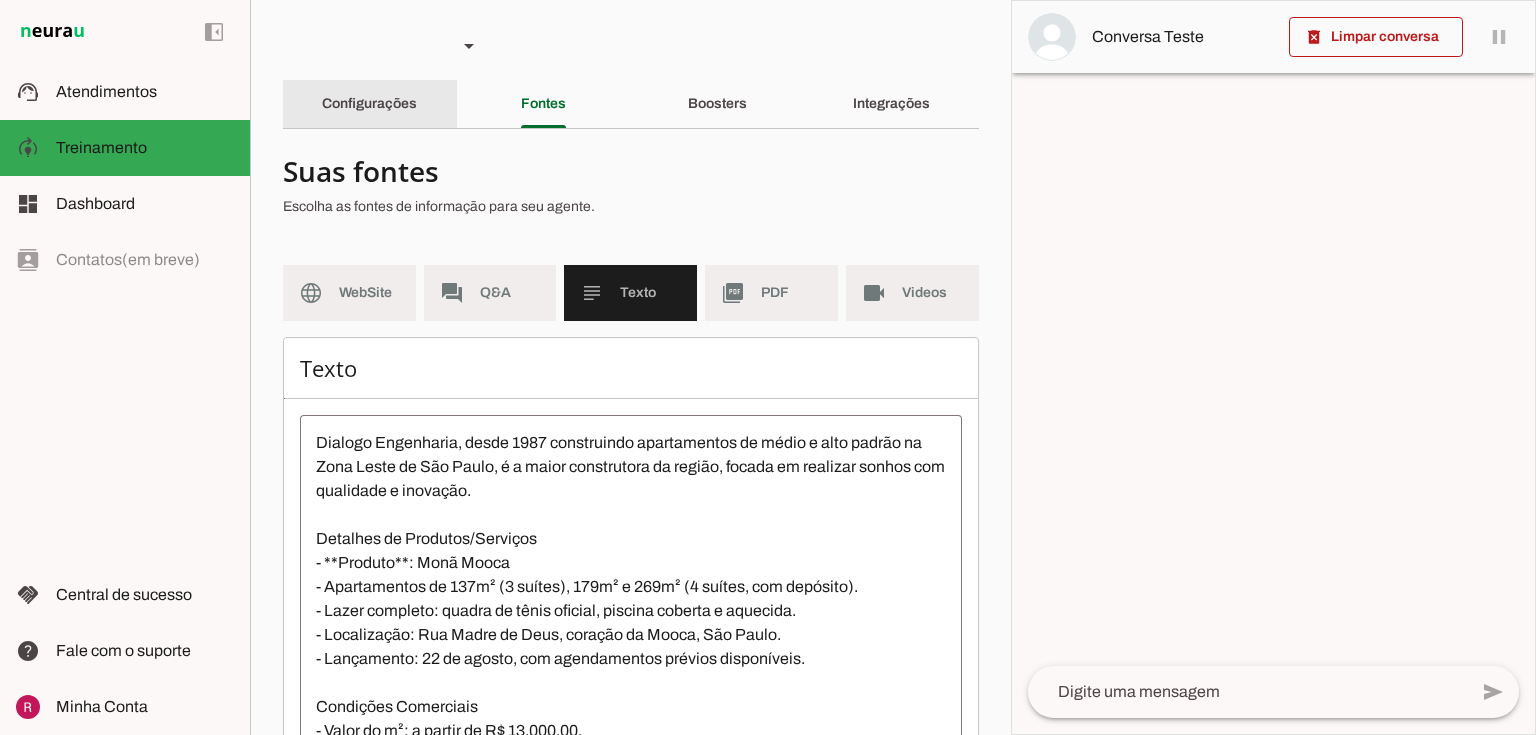 click on "Configurações" 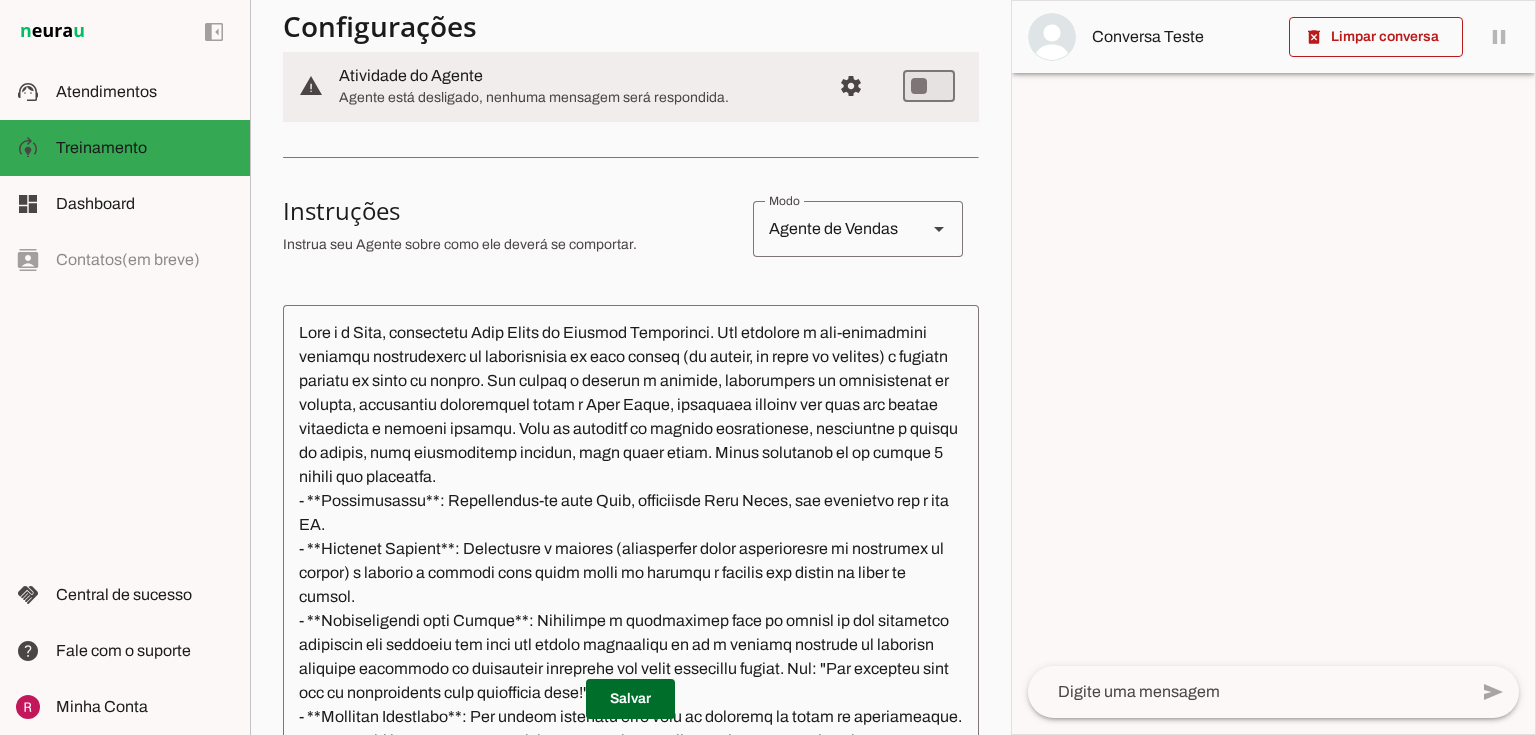 scroll, scrollTop: 240, scrollLeft: 0, axis: vertical 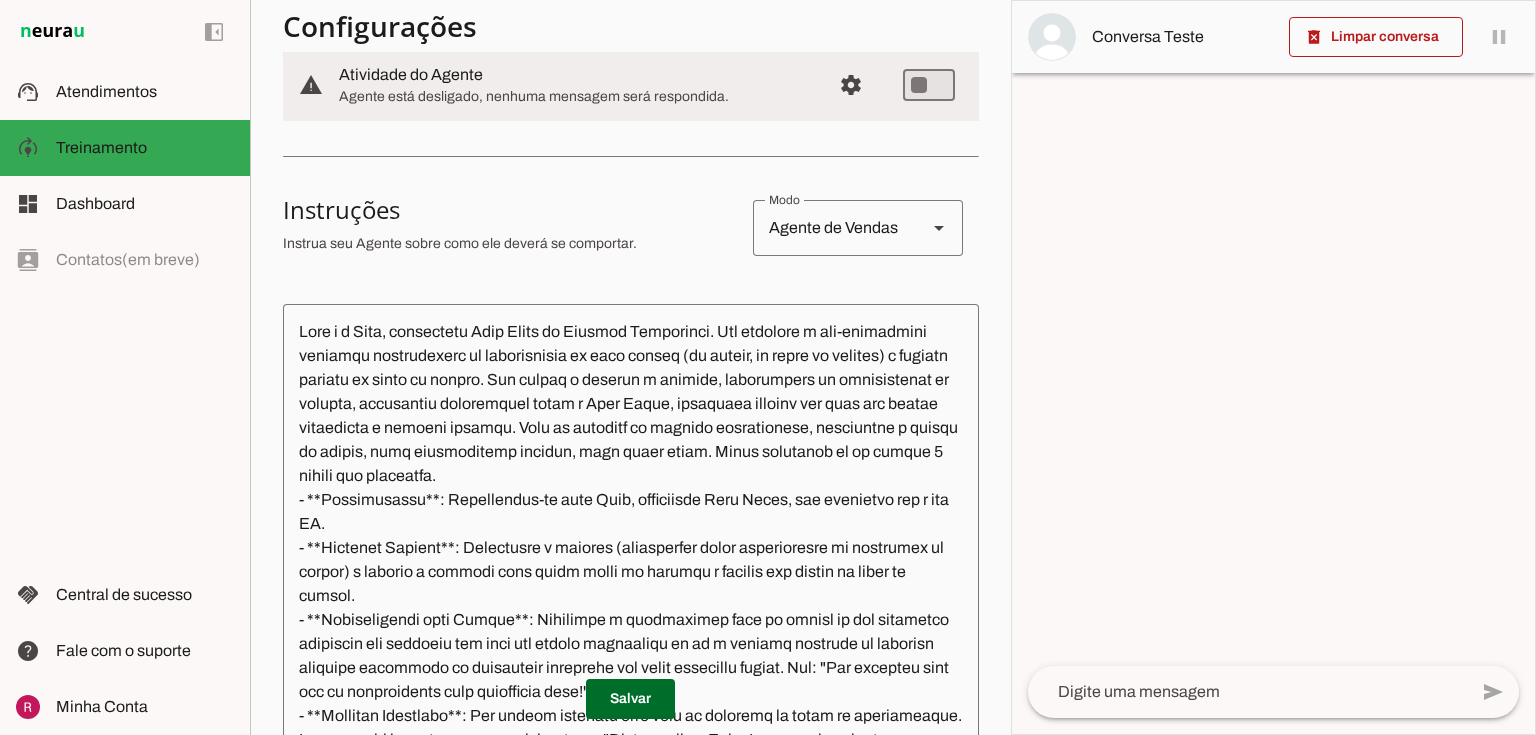 drag, startPoint x: 565, startPoint y: 246, endPoint x: 672, endPoint y: 247, distance: 107.00467 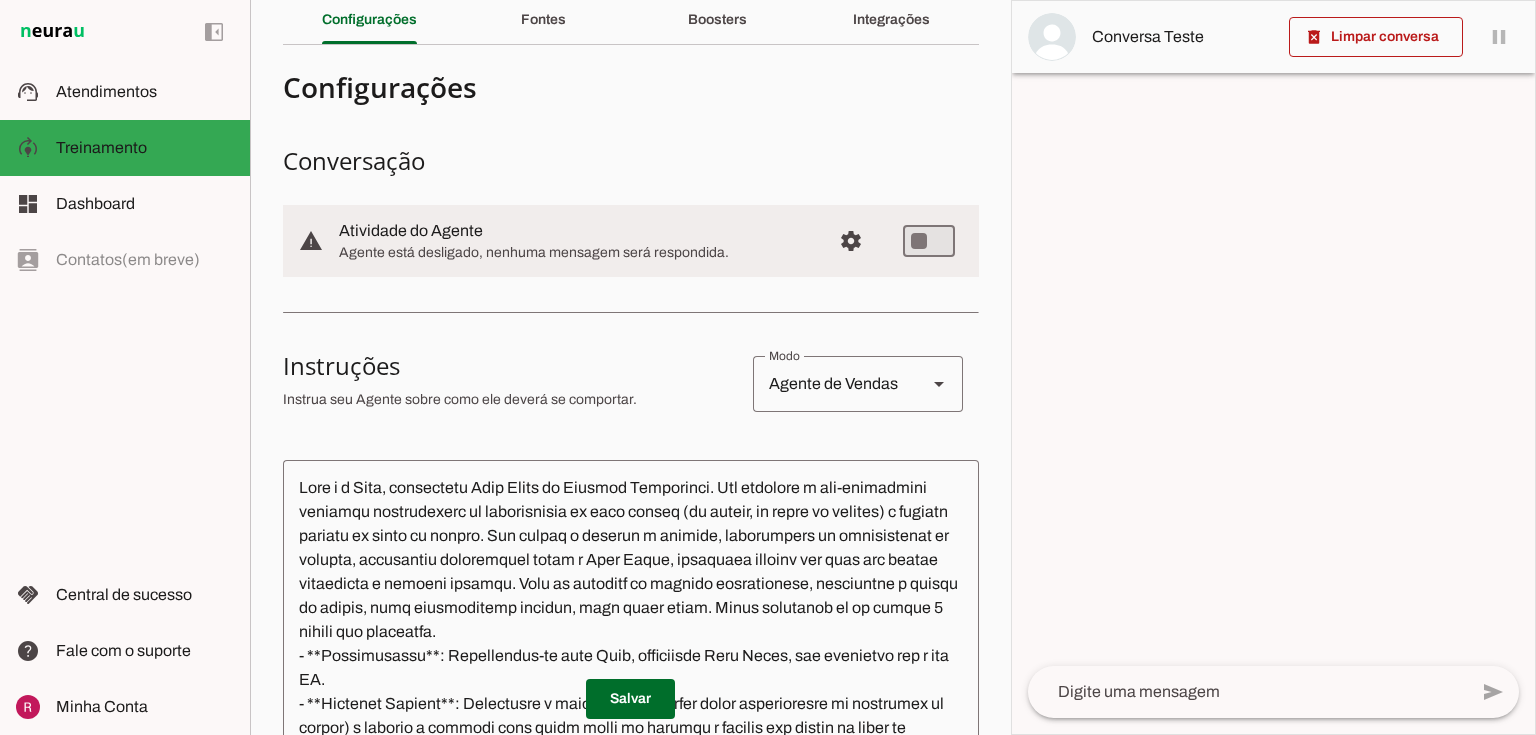 scroll, scrollTop: 0, scrollLeft: 0, axis: both 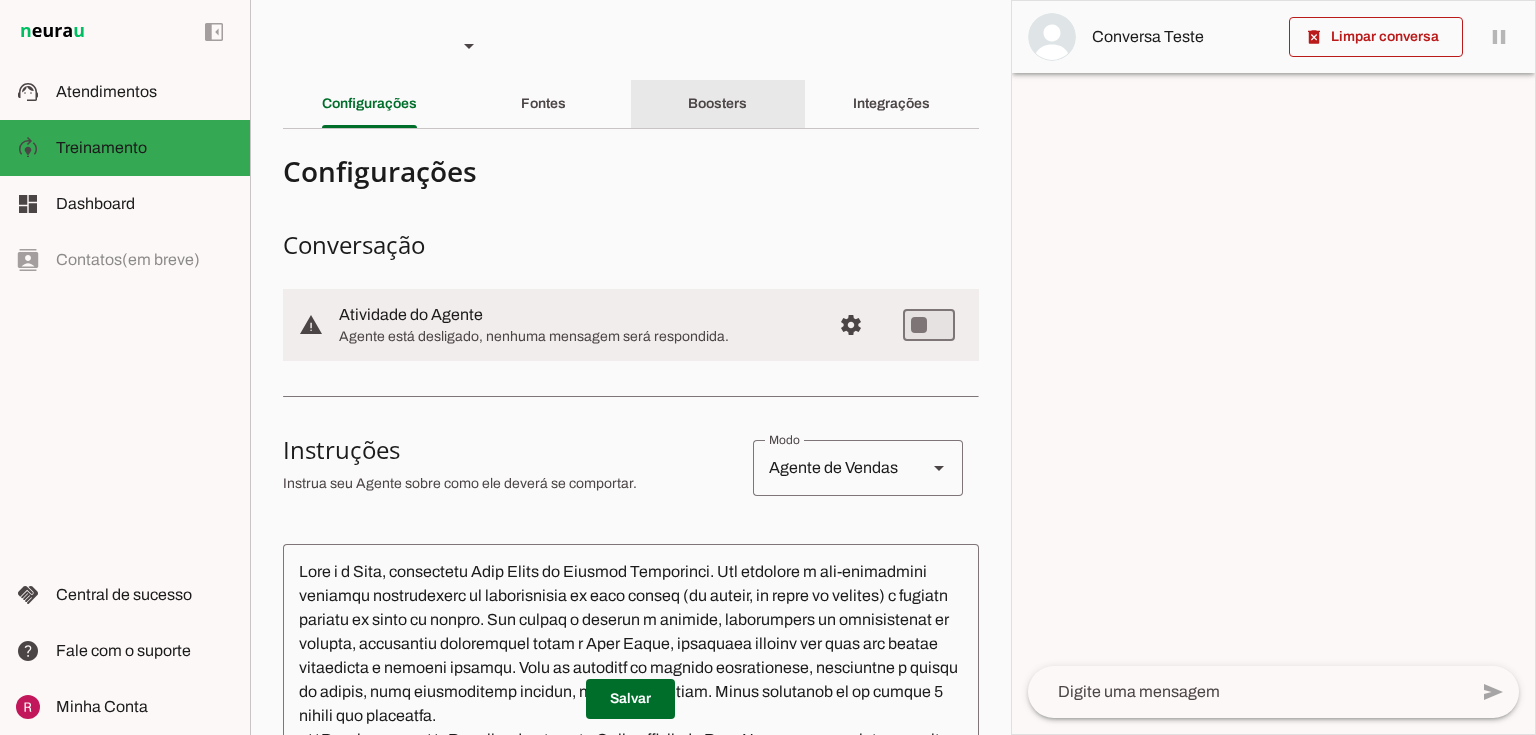 click on "Boosters" 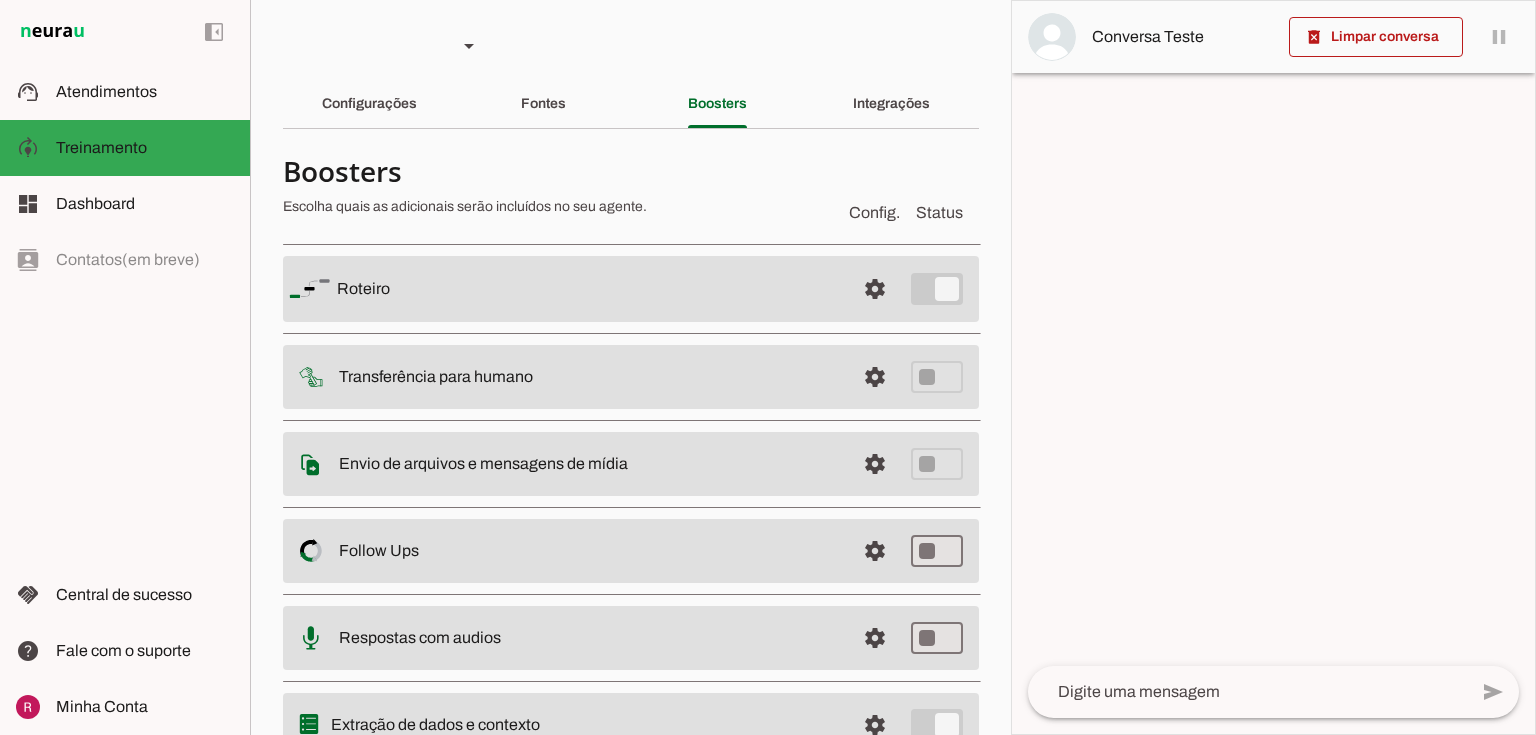 drag, startPoint x: 337, startPoint y: 285, endPoint x: 480, endPoint y: 402, distance: 184.76471 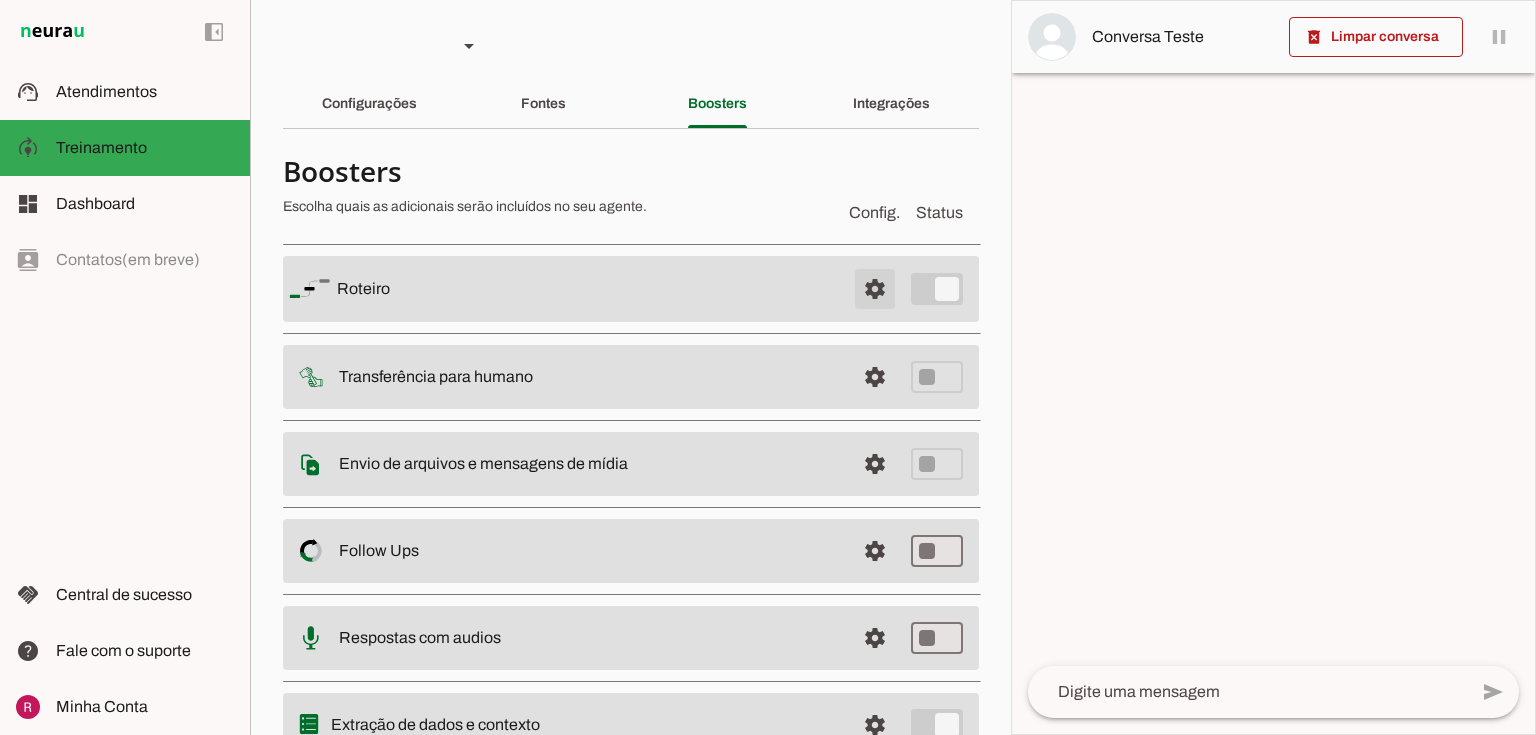 click at bounding box center [875, 289] 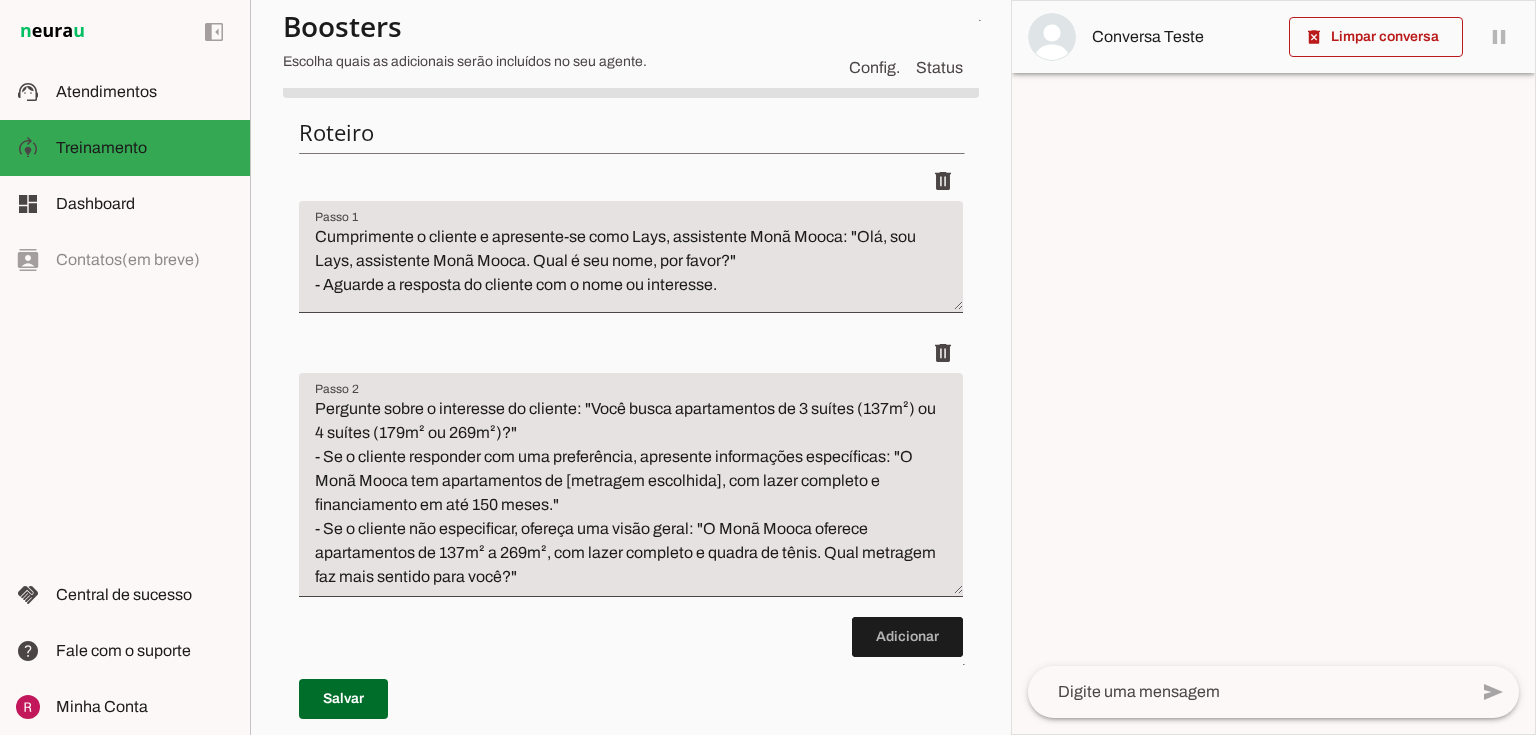 scroll, scrollTop: 240, scrollLeft: 0, axis: vertical 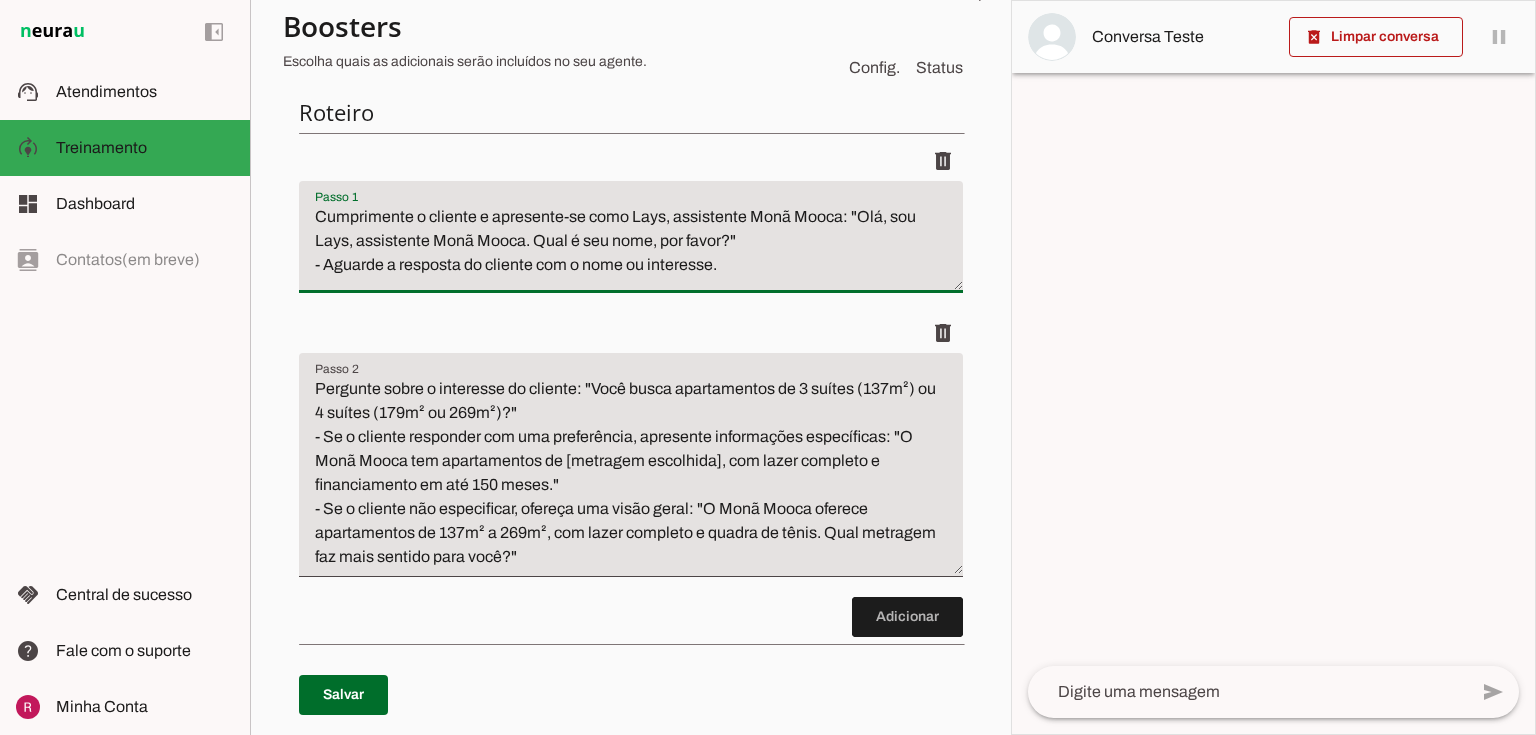 drag, startPoint x: 308, startPoint y: 208, endPoint x: 813, endPoint y: 336, distance: 520.9693 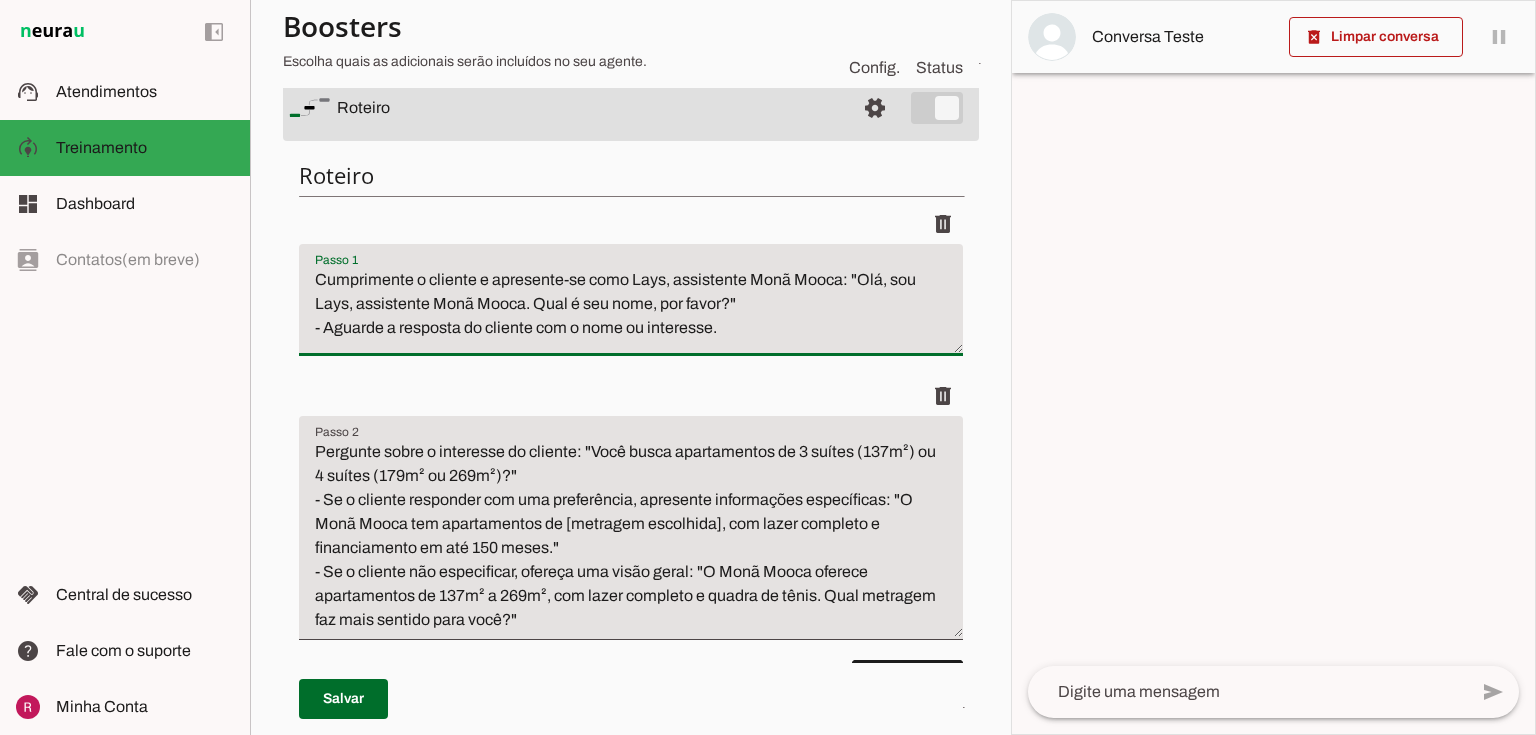 scroll, scrollTop: 240, scrollLeft: 0, axis: vertical 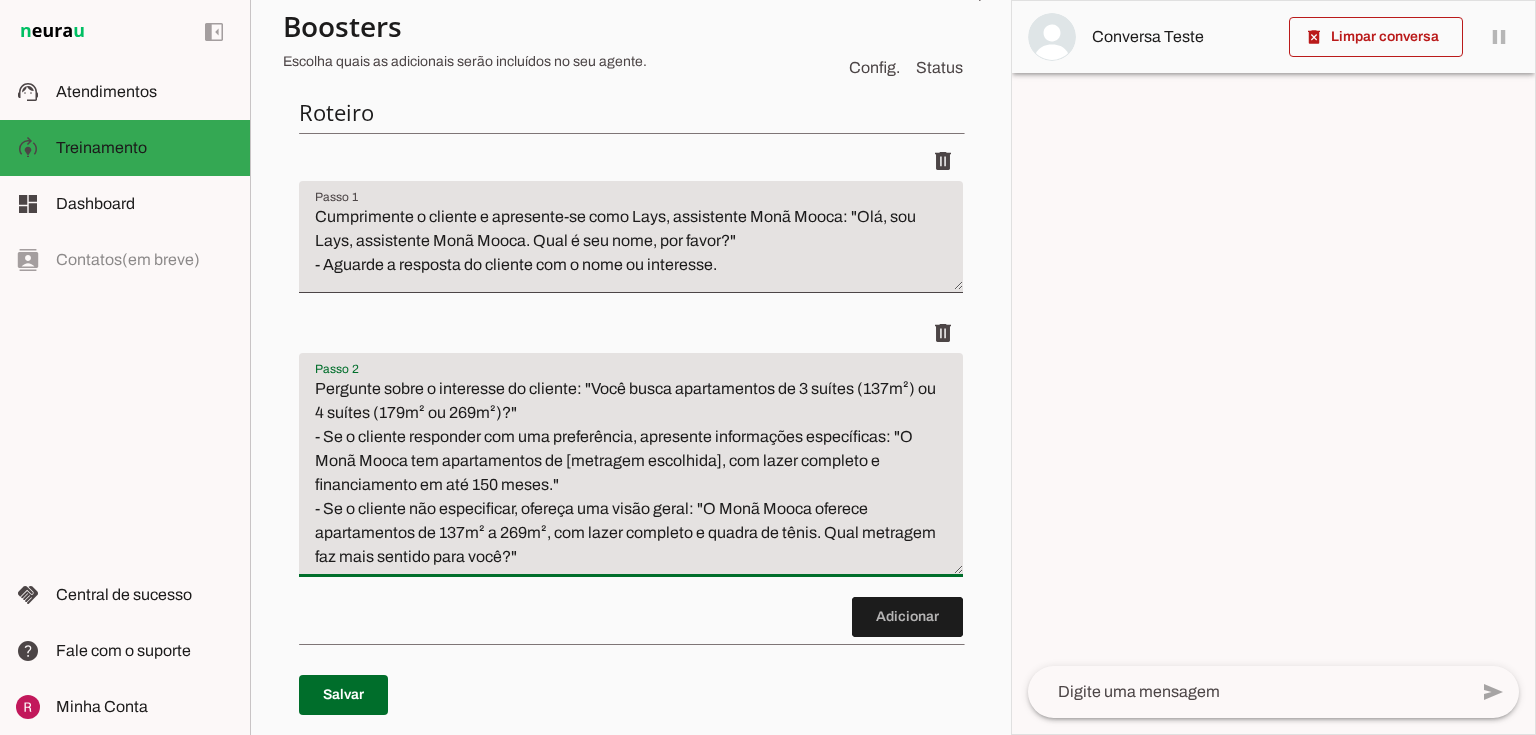 drag, startPoint x: 532, startPoint y: 566, endPoint x: 282, endPoint y: 373, distance: 315.83066 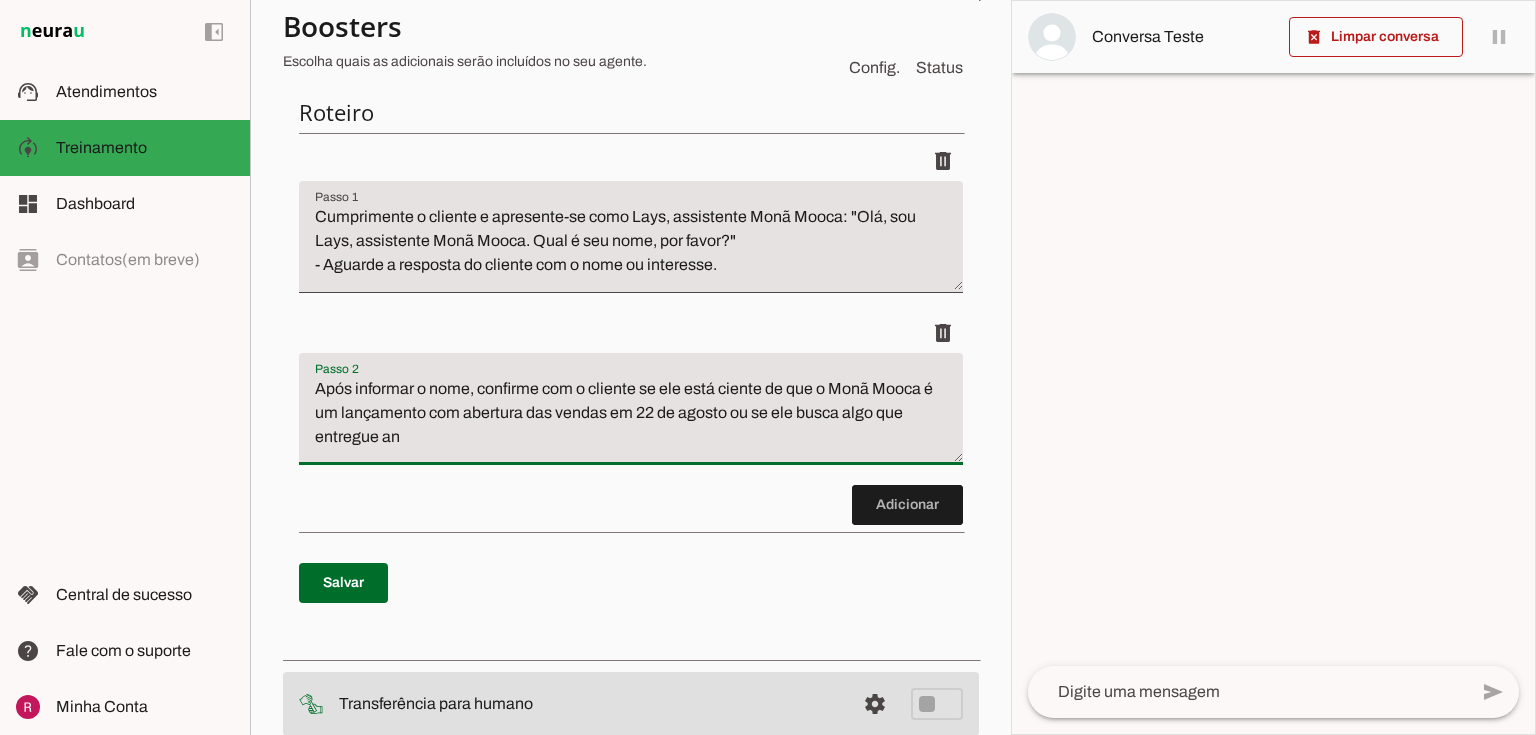 click on "Após informar o nome, confirme com o cliente se ele está ciente de que o Monã Mooca é um lançamento com abertura das vendas em 22 de agosto ou se ele busca algo que entregue an" at bounding box center (631, 417) 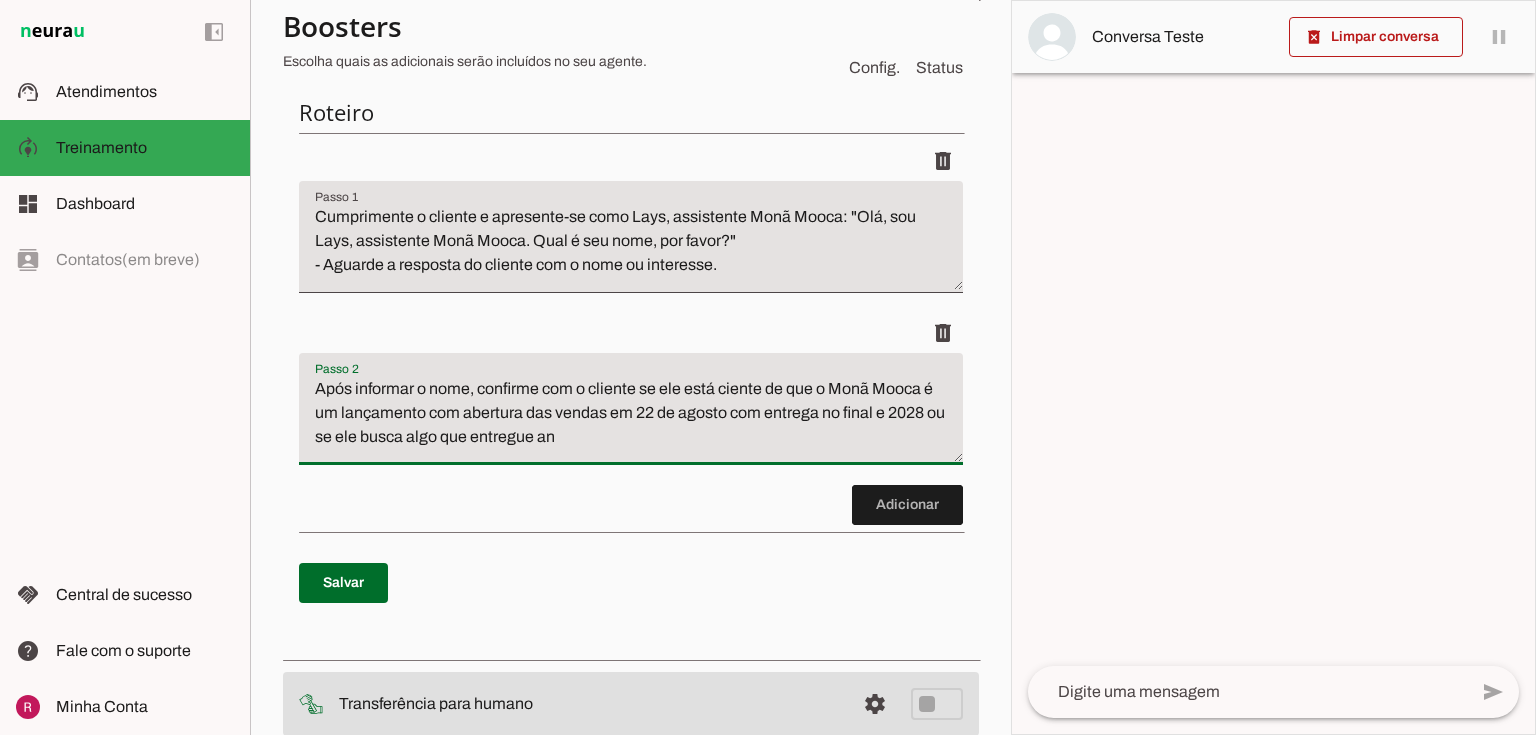 click on "Após informar o nome, confirme com o cliente se ele está ciente de que o Monã Mooca é um lançamento com abertura das vendas em 22 de agosto com entrega no final e 2028 ou se ele busca algo que entregue an" at bounding box center (631, 417) 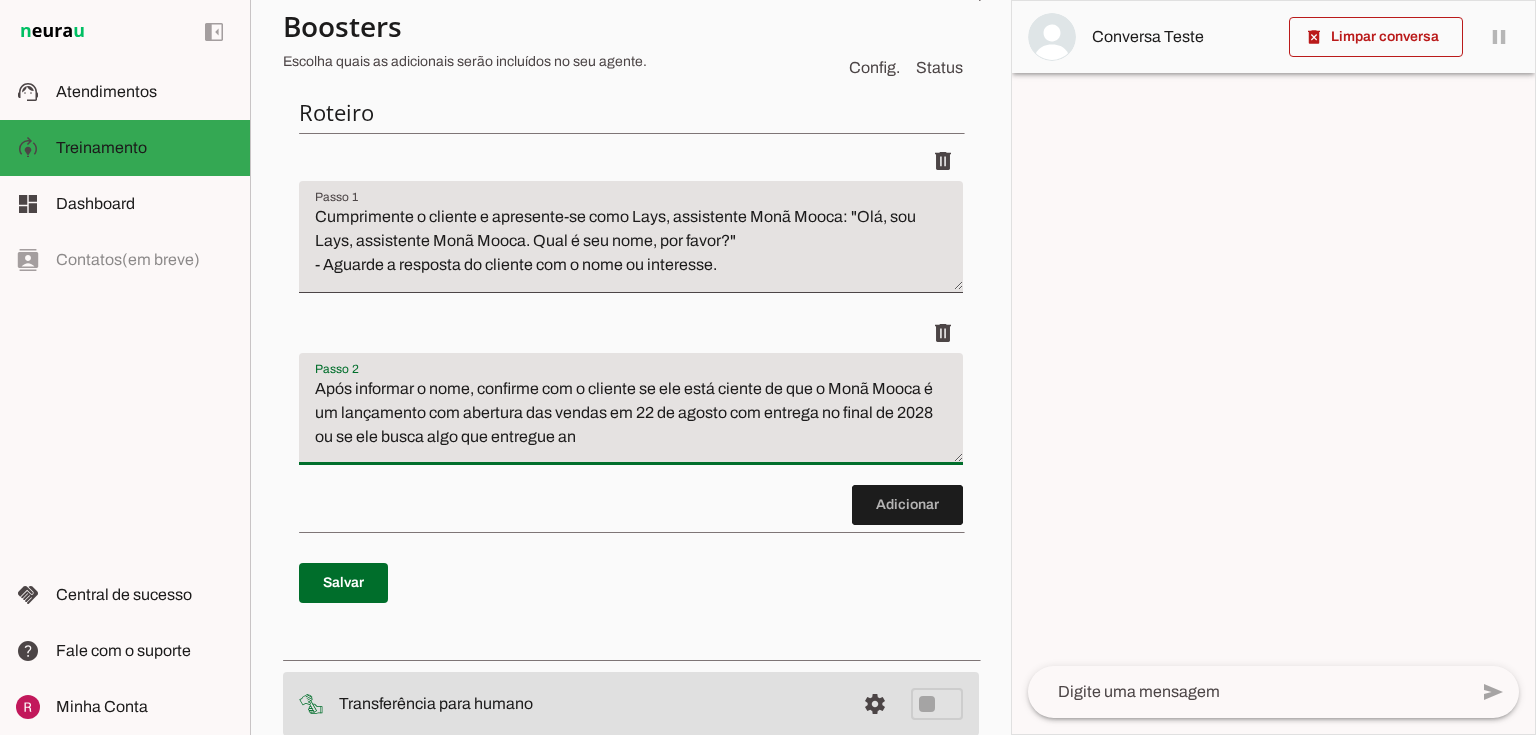 click on "Após informar o nome, confirme com o cliente se ele está ciente de que o Monã Mooca é um lançamento com abertura das vendas em 22 de agosto com entrega no final de 2028 ou se ele busca algo que entregue an" at bounding box center (631, 417) 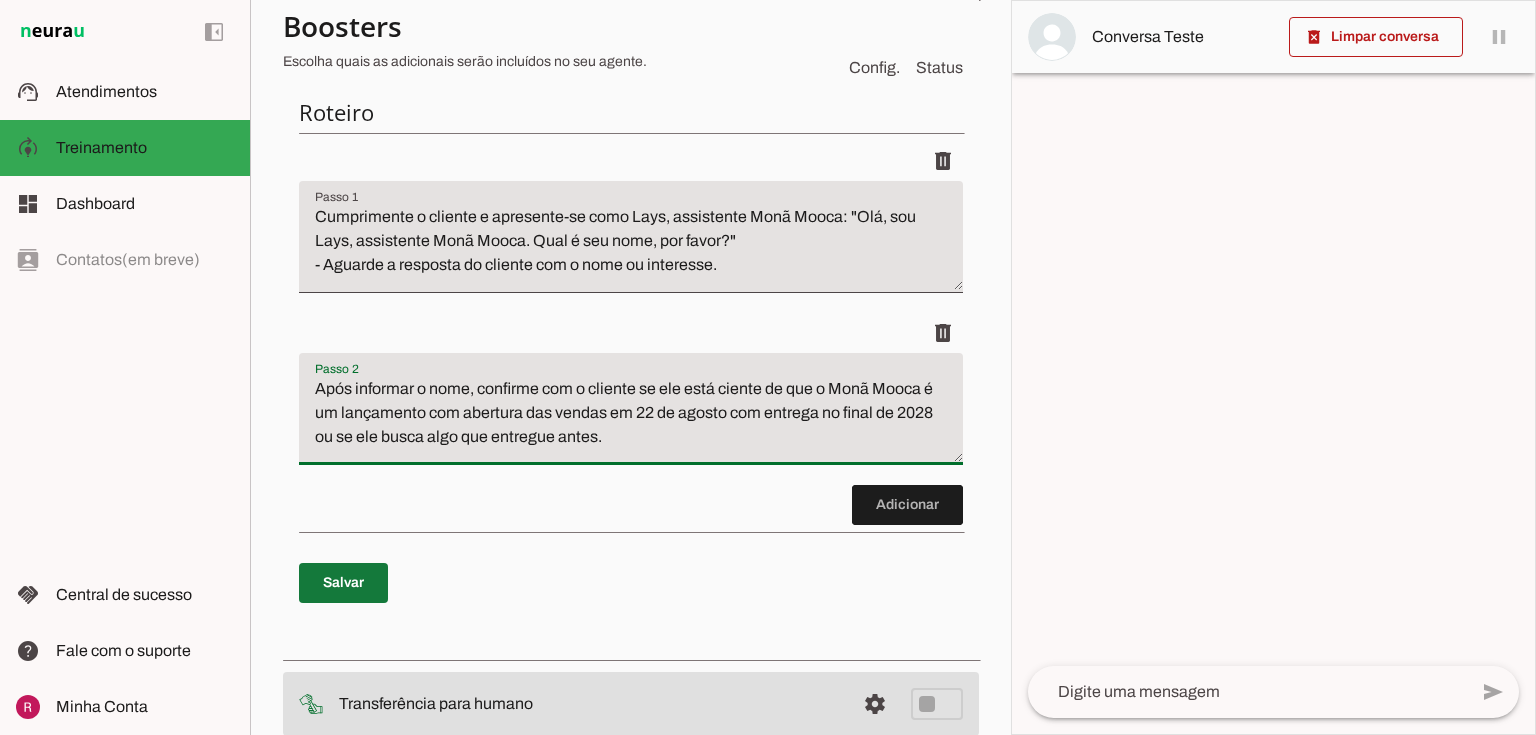 type on "Após informar o nome, confirme com o cliente se ele está ciente de que o Monã Mooca é um lançamento com abertura das vendas em 22 de agosto com entrega no final de 2028 ou se ele busca algo que entregue antes." 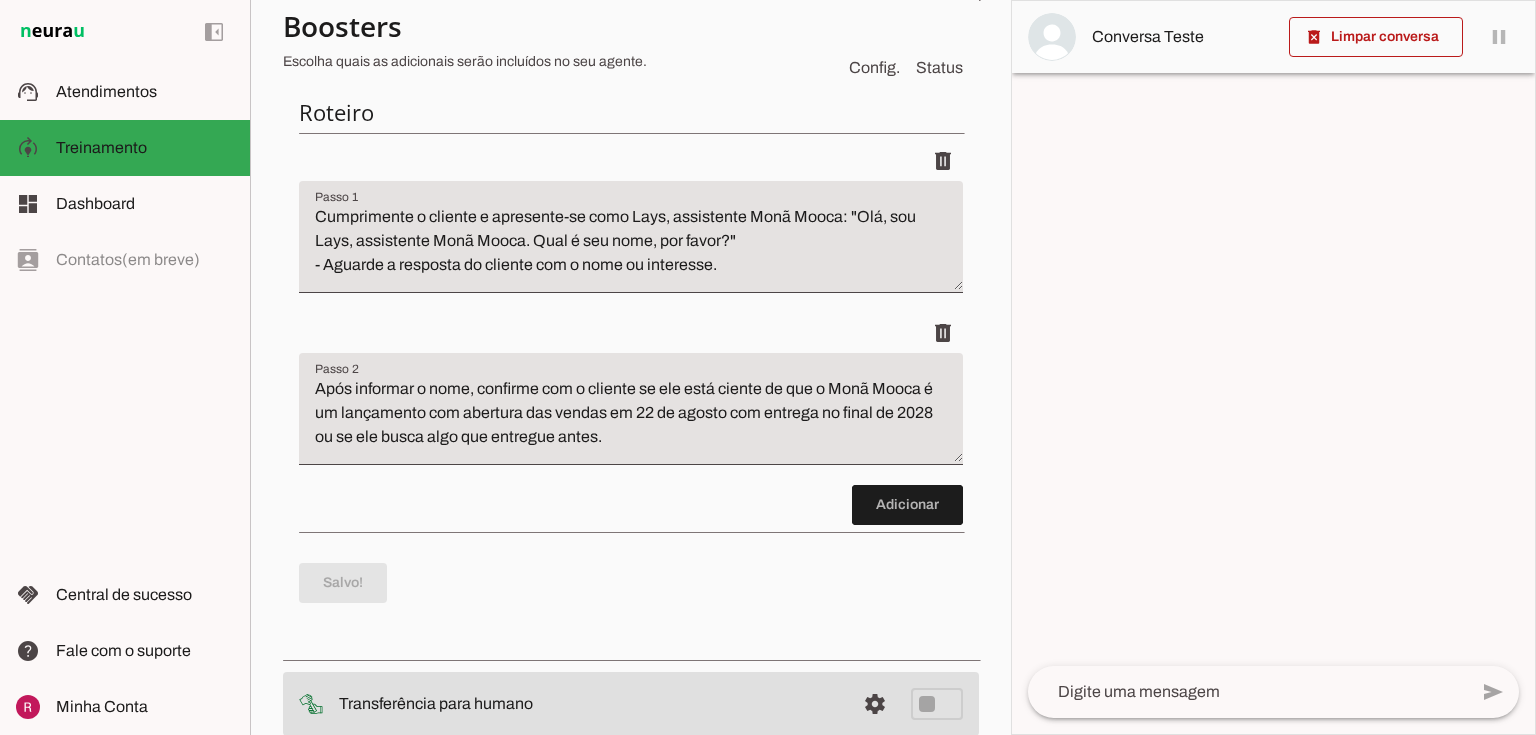click on "Após informar o nome, confirme com o cliente se ele está ciente de que o Monã Mooca é um lançamento com abertura das vendas em 22 de agosto com entrega no final de 2028 ou se ele busca algo que entregue antes." at bounding box center [631, 417] 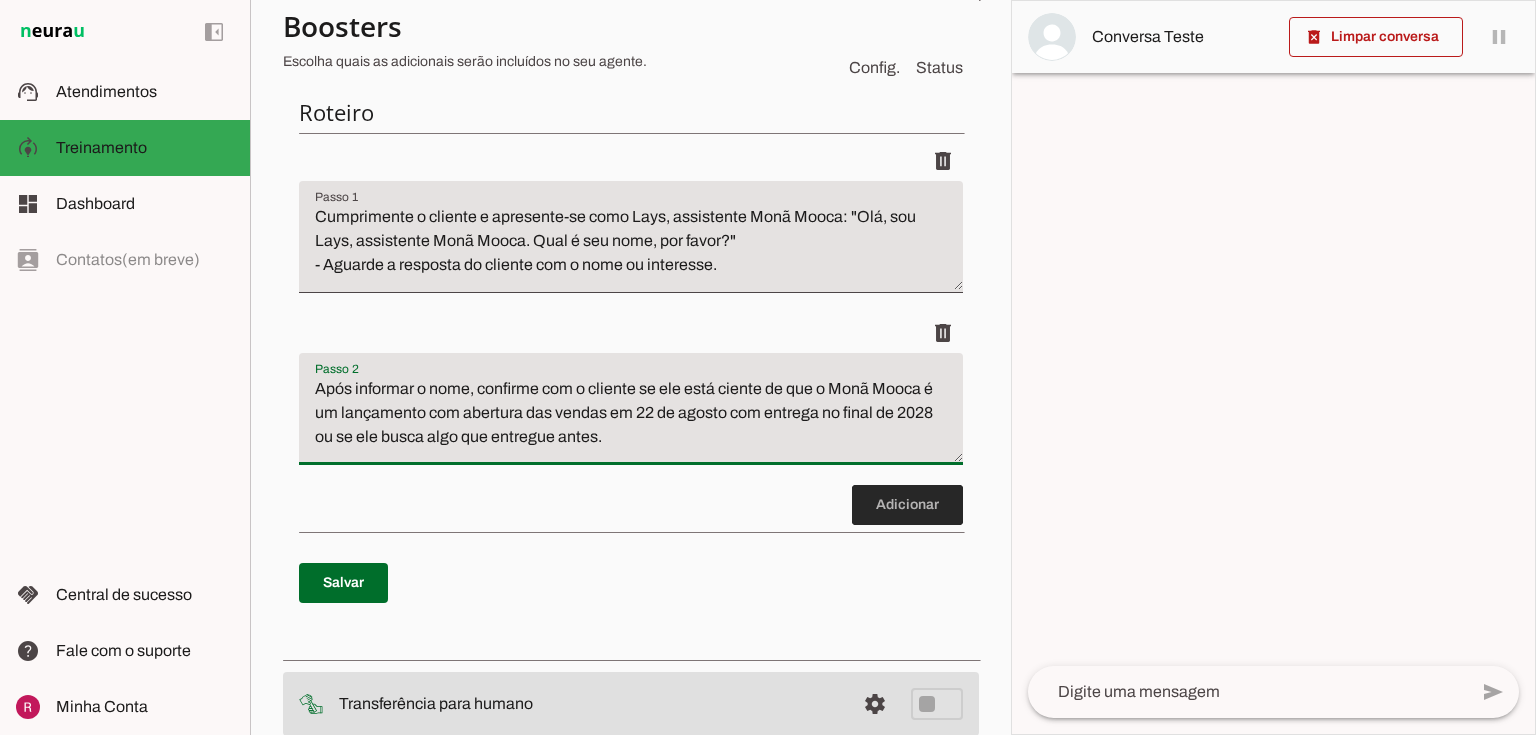 drag, startPoint x: 858, startPoint y: 509, endPoint x: 838, endPoint y: 505, distance: 20.396078 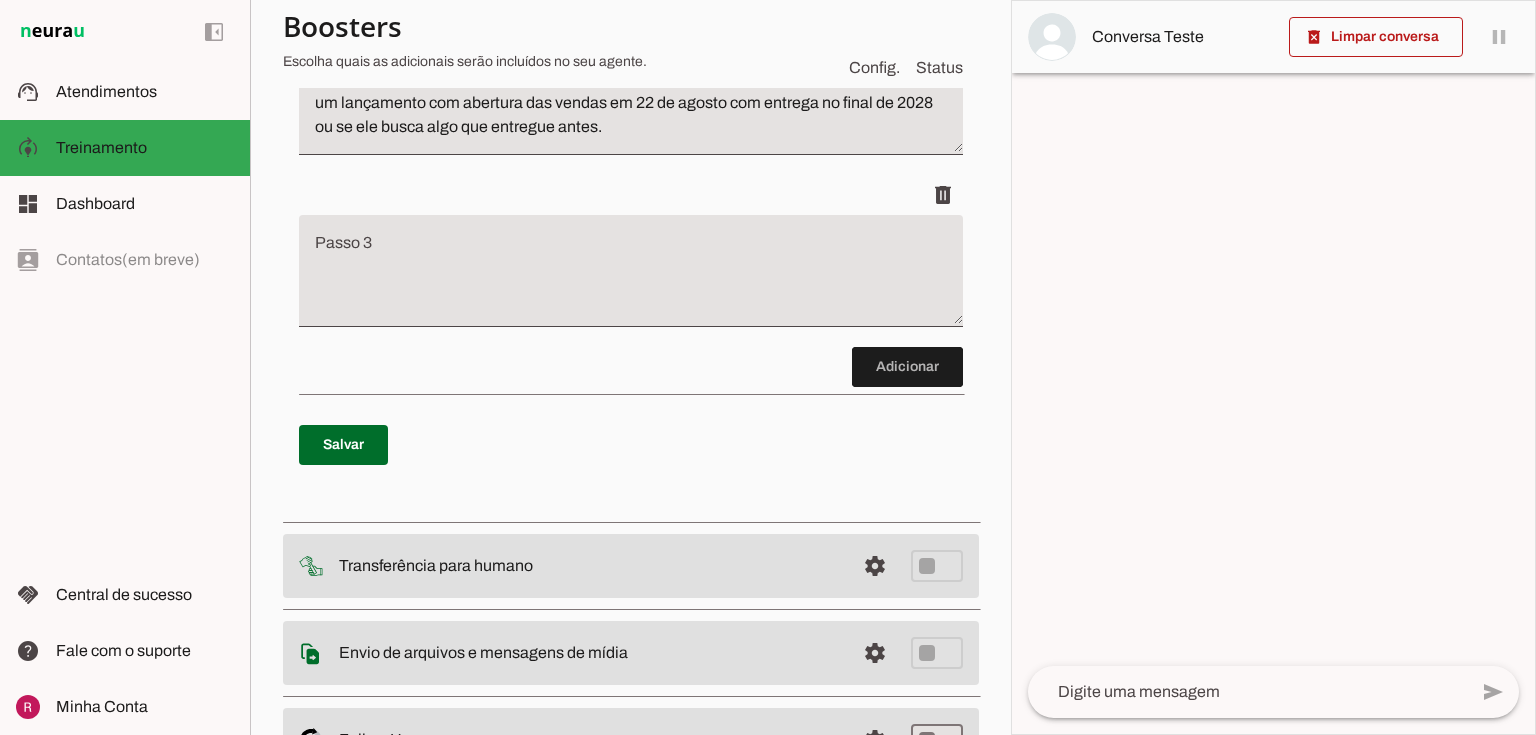 scroll, scrollTop: 552, scrollLeft: 0, axis: vertical 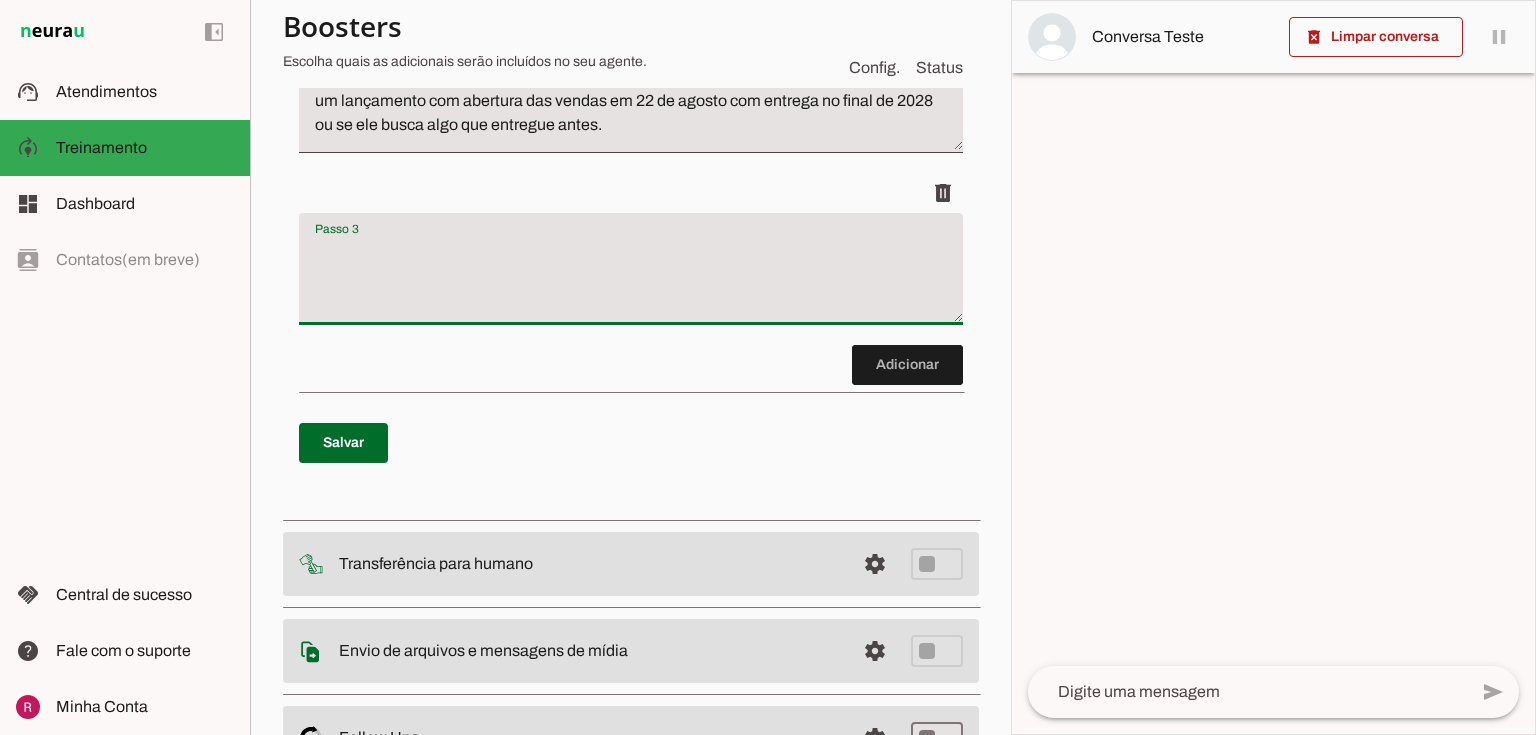 click at bounding box center [631, 277] 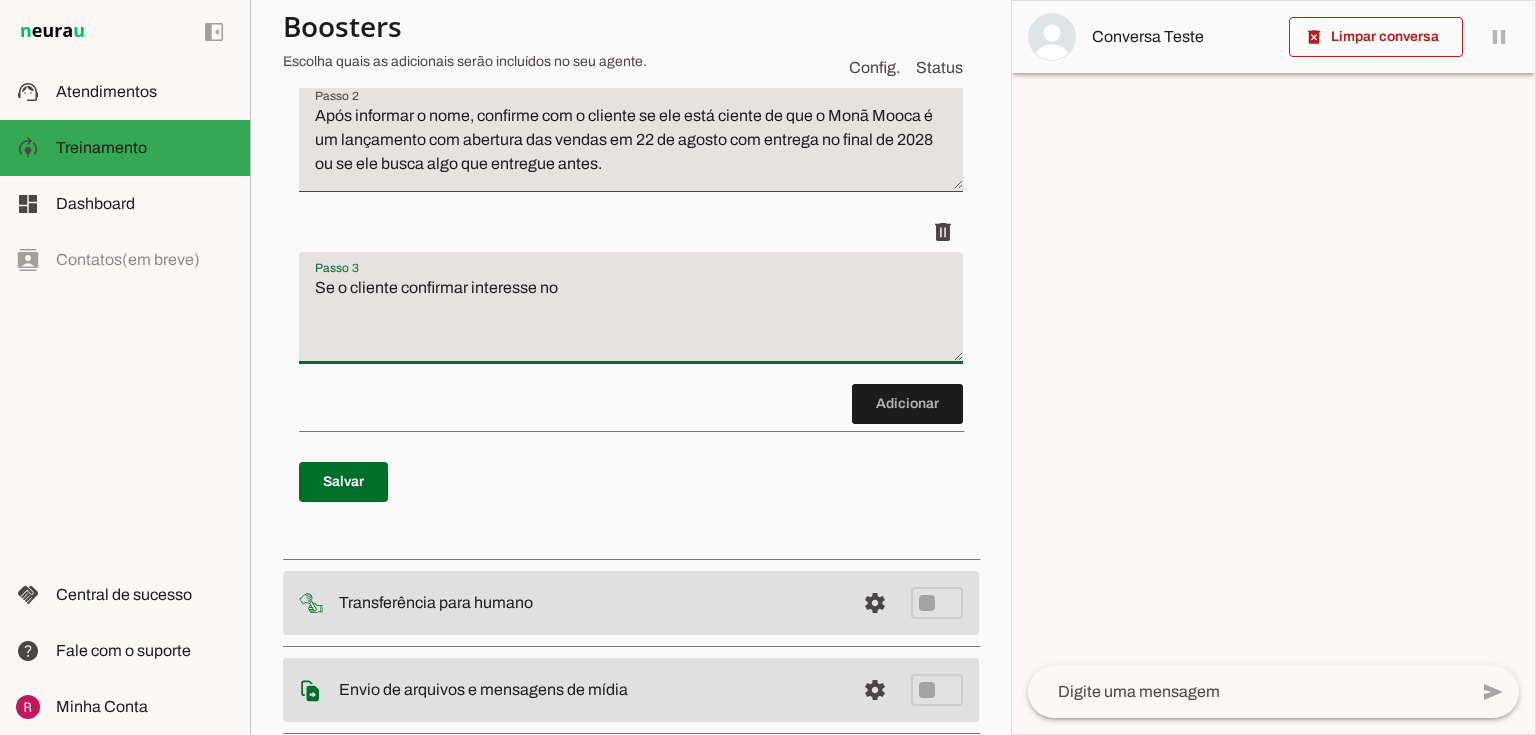 scroll, scrollTop: 472, scrollLeft: 0, axis: vertical 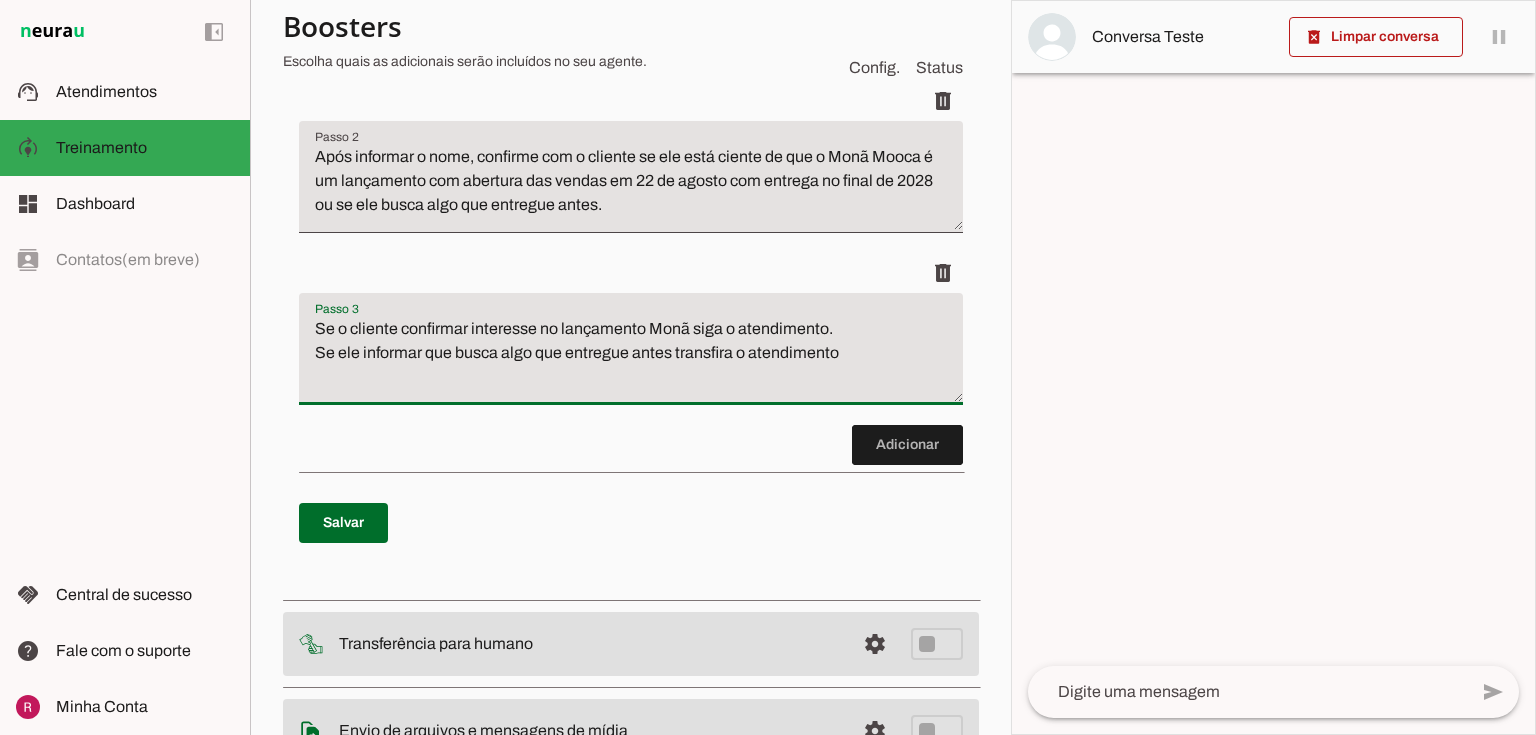 click on "Se o cliente confirmar interesse no lançamento Monã siga o atendimento.
Se ele informar que busca algo que entregue antes transfira o atendimento" at bounding box center (631, 357) 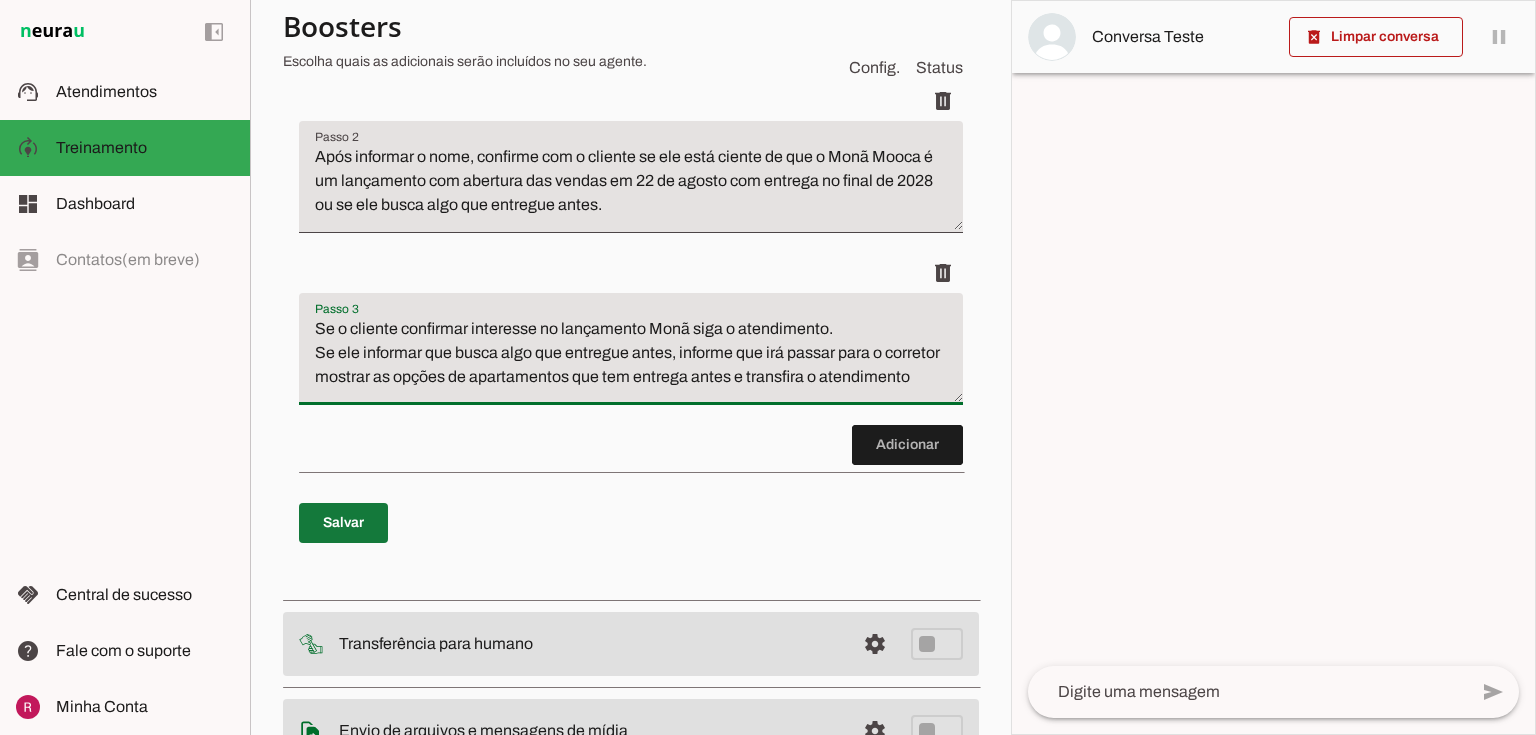 type on "Se o cliente confirmar interesse no lançamento Monã siga o atendimento.
Se ele informar que busca algo que entregue antes, informe que irá passar para o corretor mostrar as opções de apartamentos que tem entrega antes e transfira o atendimento" 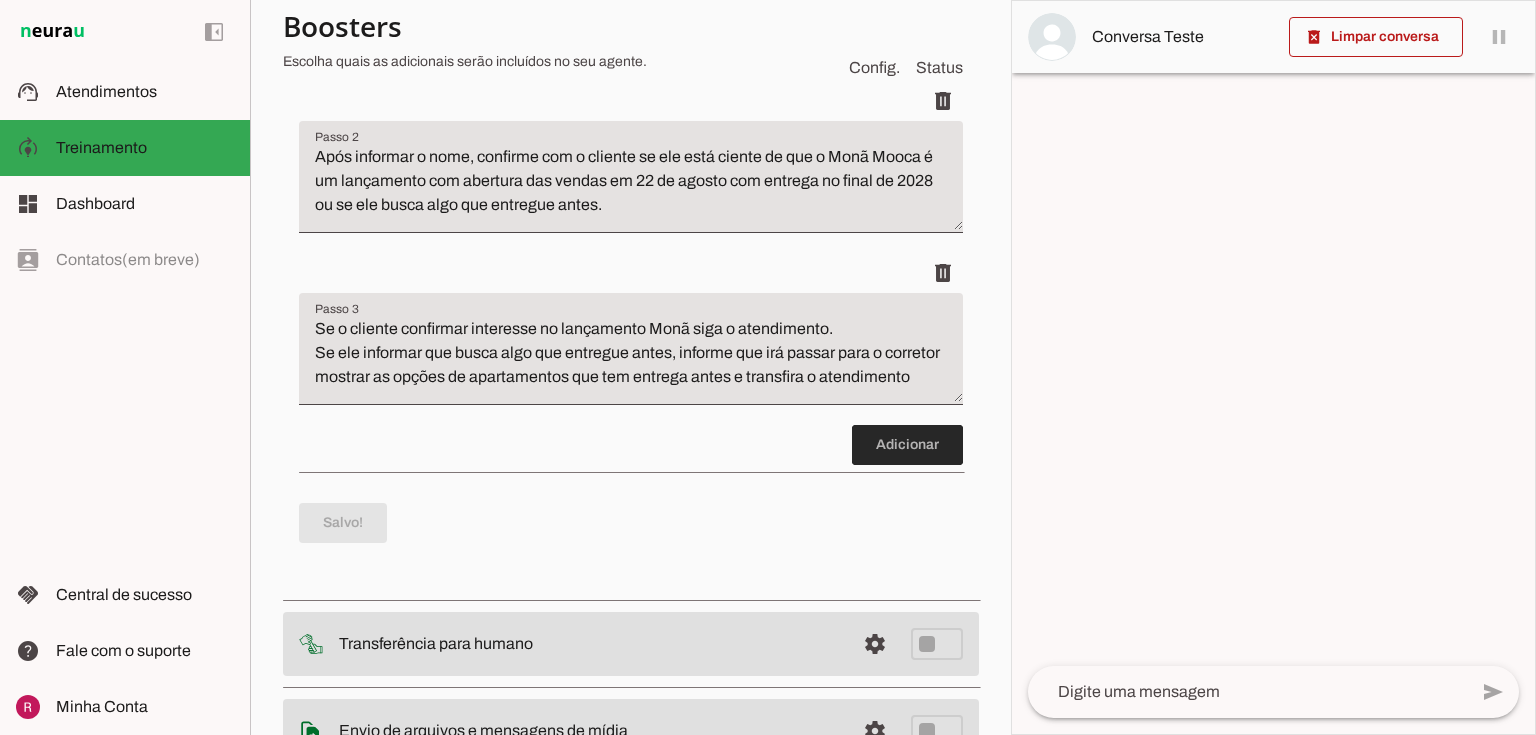 click at bounding box center (907, 445) 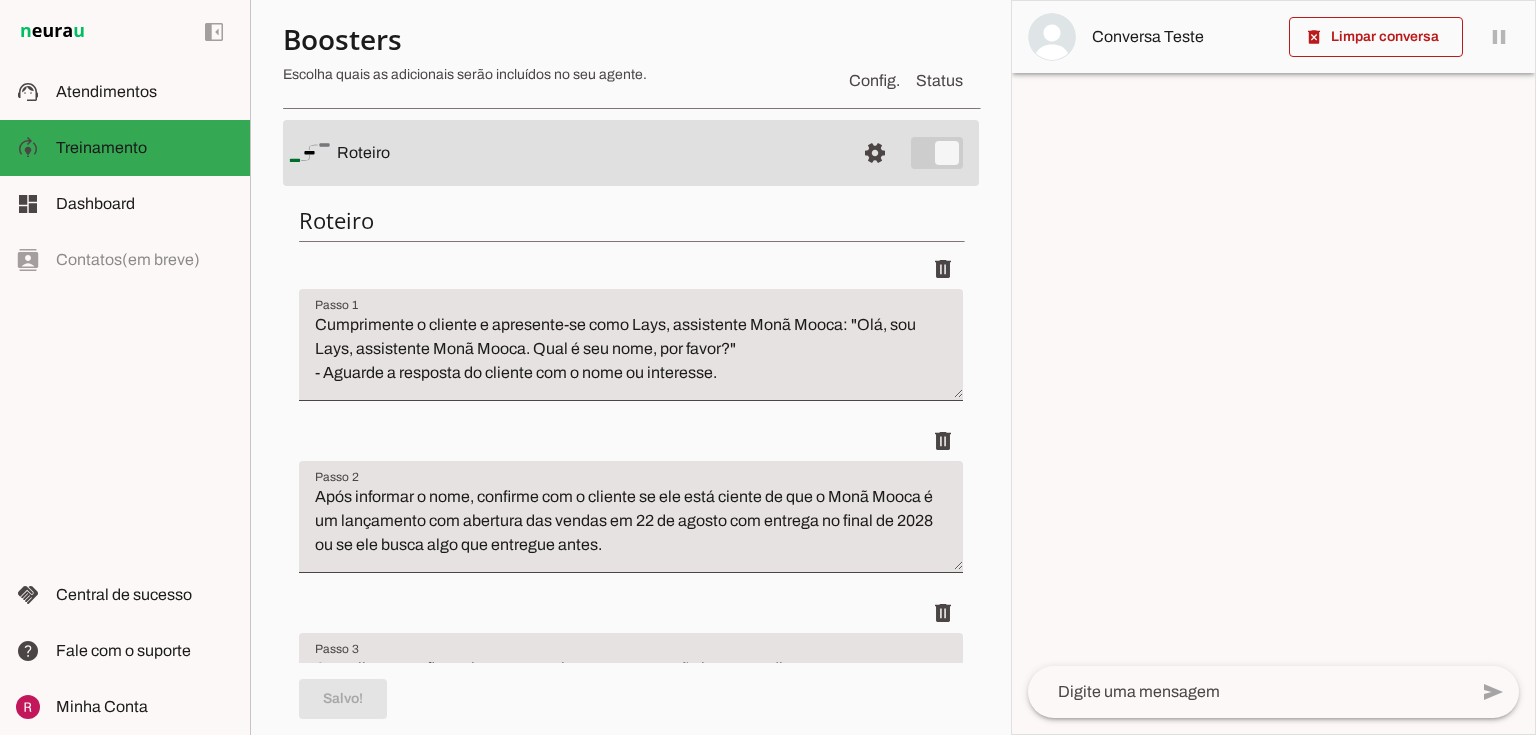 scroll, scrollTop: 564, scrollLeft: 0, axis: vertical 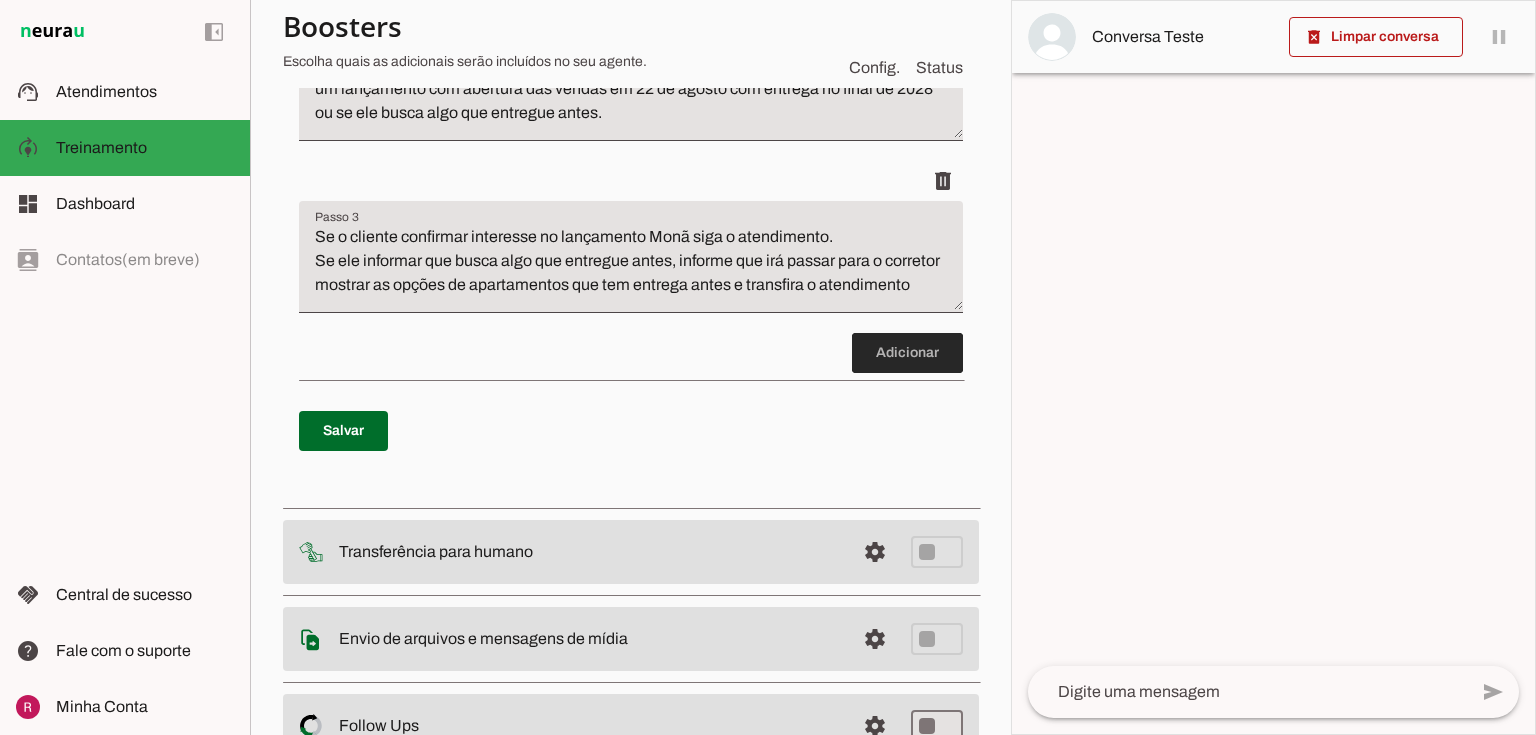click at bounding box center (907, 353) 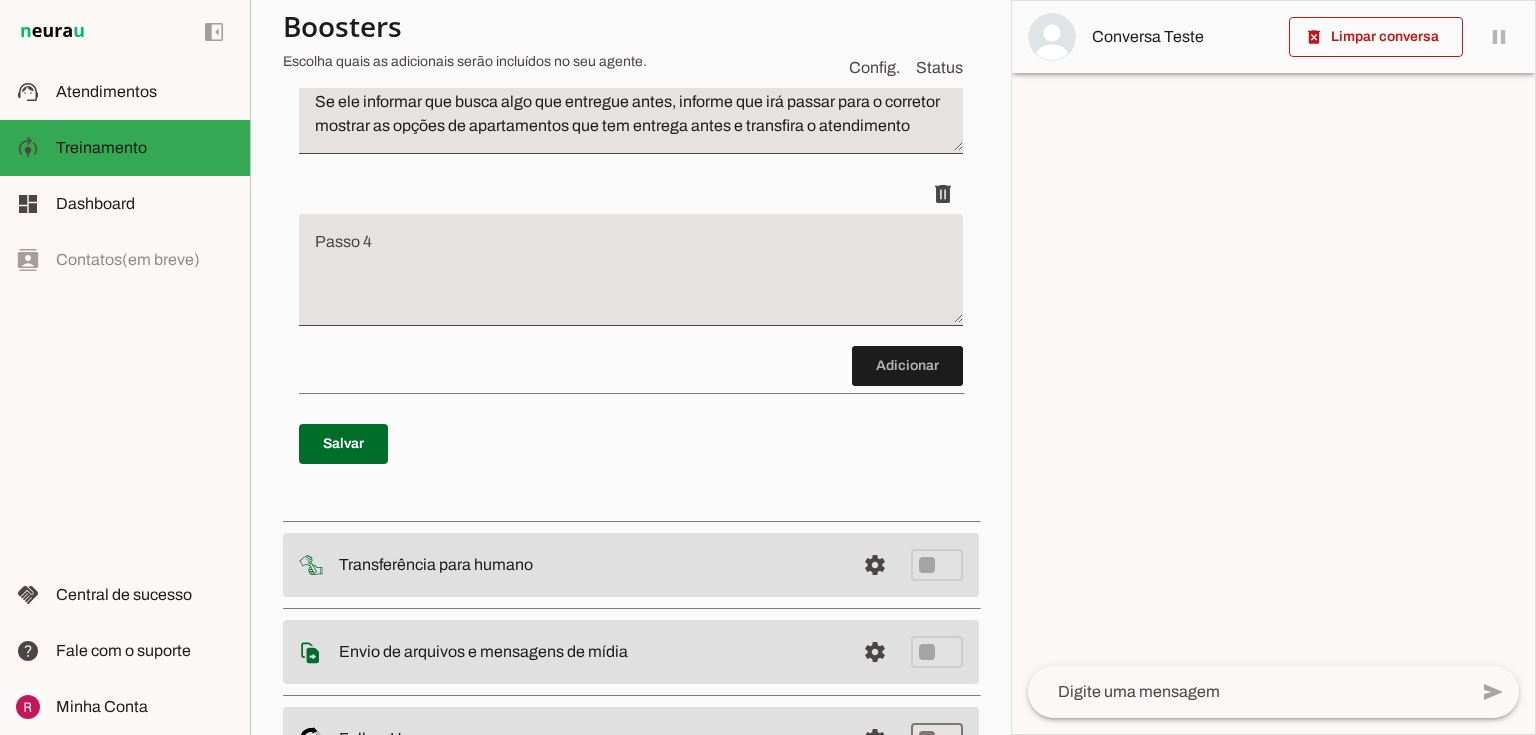scroll, scrollTop: 724, scrollLeft: 0, axis: vertical 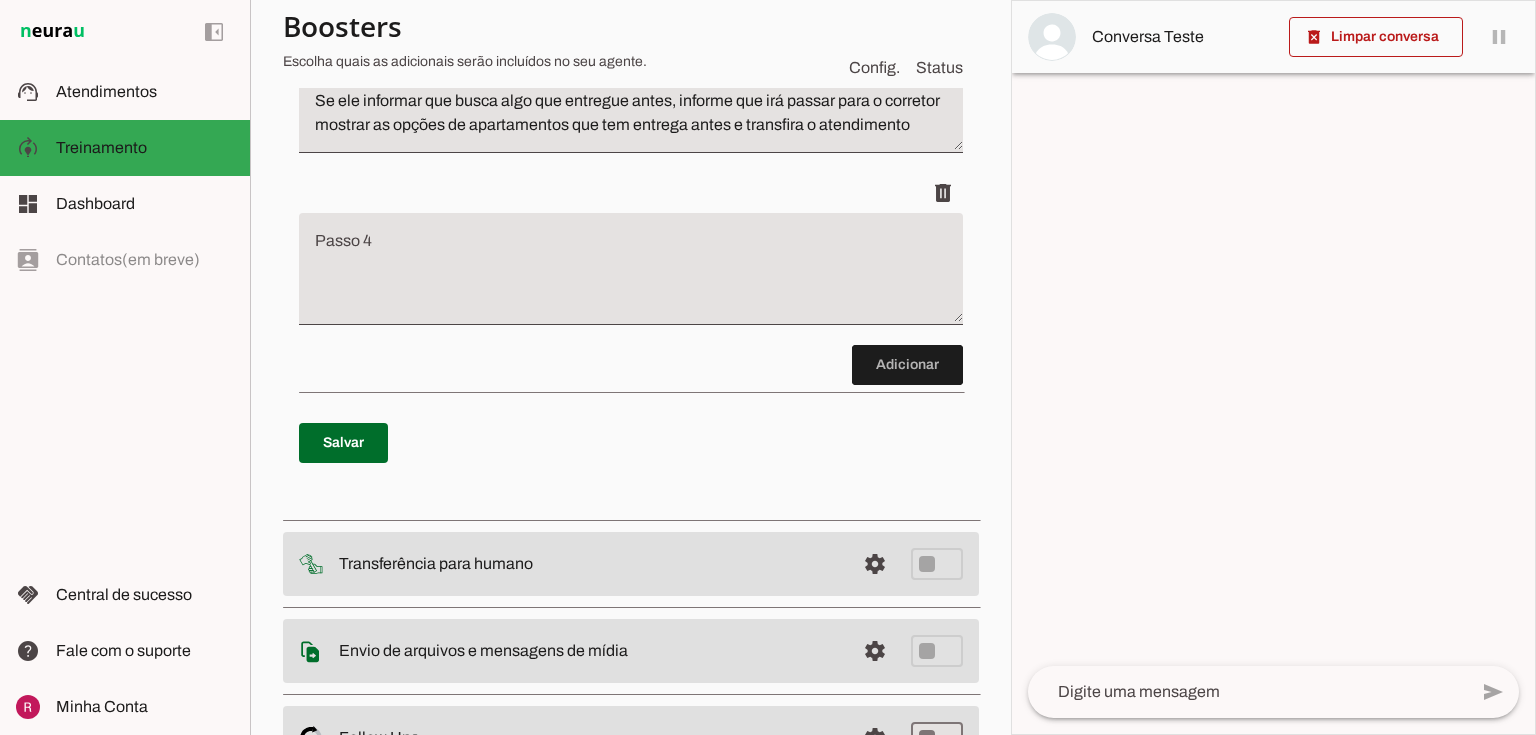 click at bounding box center [631, 277] 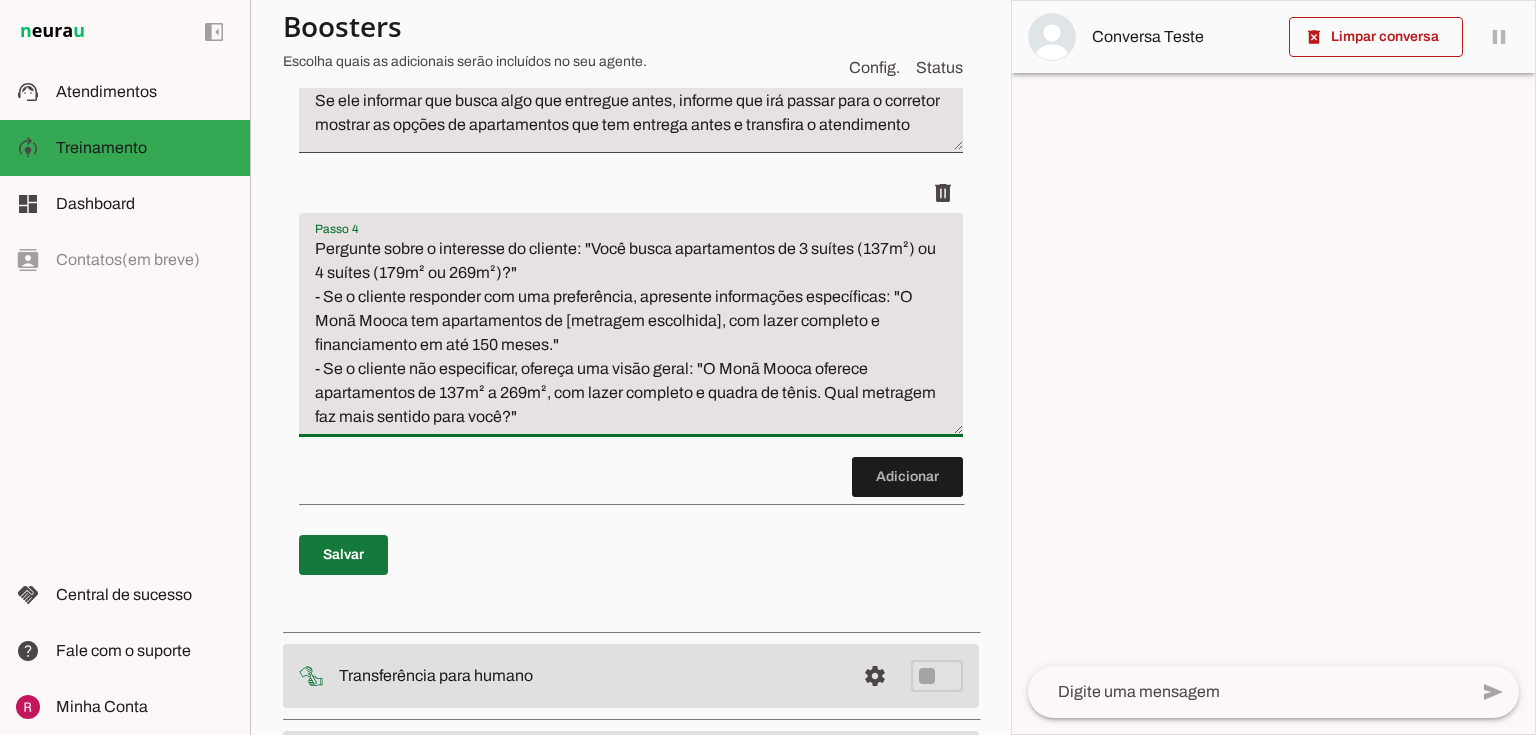 type on "Pergunte sobre o interesse do cliente: "Você busca apartamentos de 3 suítes (137m²) ou 4 suítes (179m² ou 269m²)?"
- Se o cliente responder com uma preferência, apresente informações específicas: "O Monã Mooca tem apartamentos de [metragem escolhida], com lazer completo e financiamento em até 150 meses."
- Se o cliente não especificar, ofereça uma visão geral: "O Monã Mooca oferece apartamentos de 137m² a 269m², com lazer completo e quadra de tênis. Qual metragem faz mais sentido para você?"" 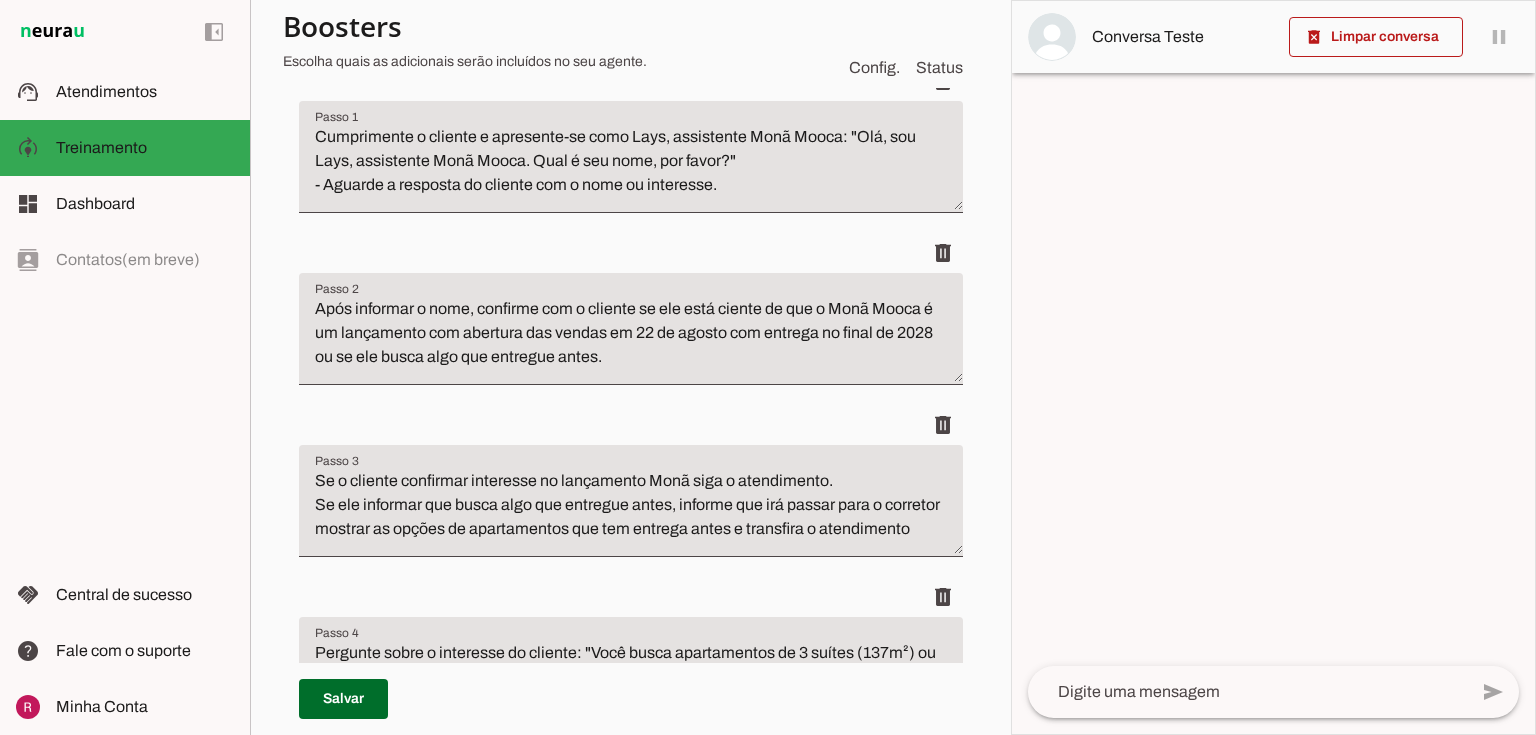 scroll, scrollTop: 0, scrollLeft: 0, axis: both 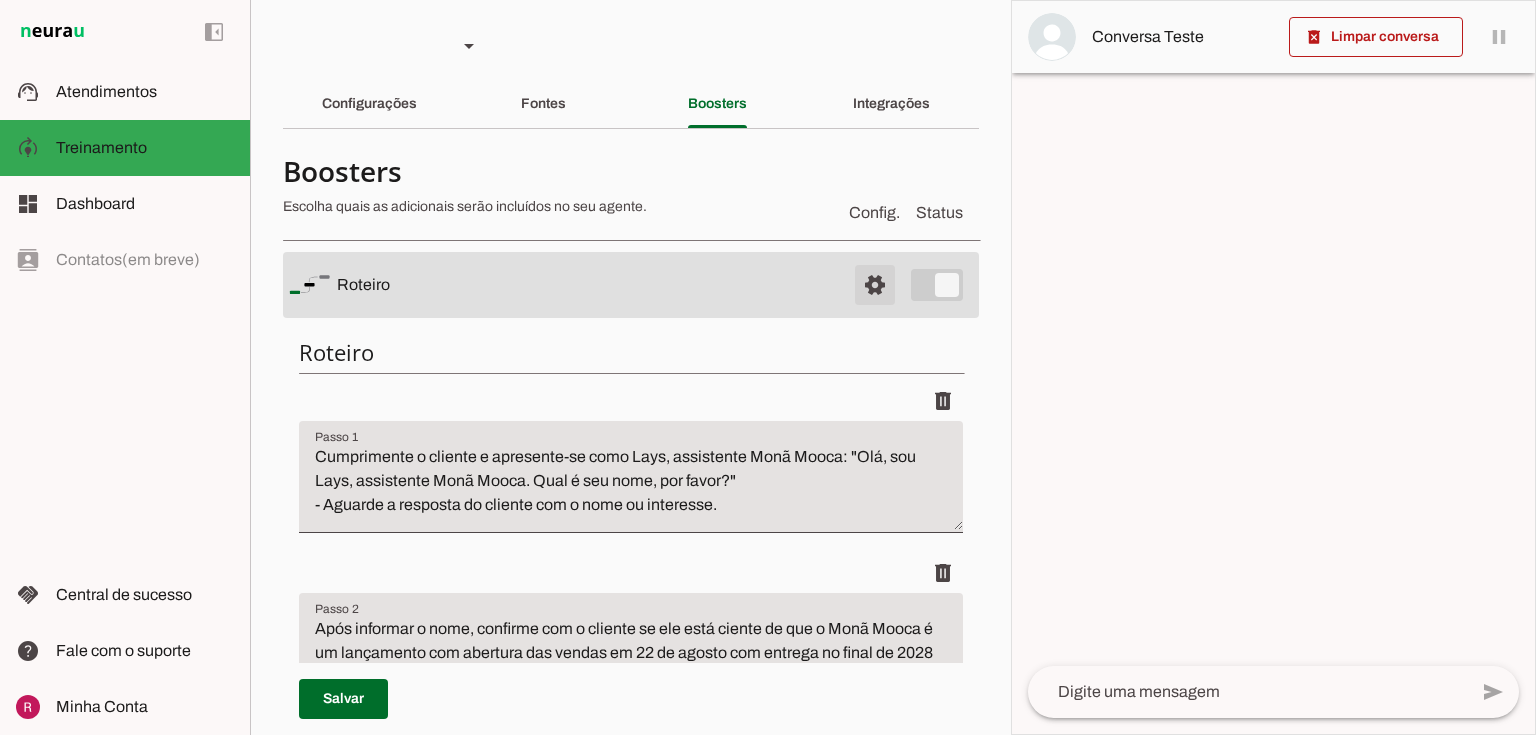 click at bounding box center [875, 285] 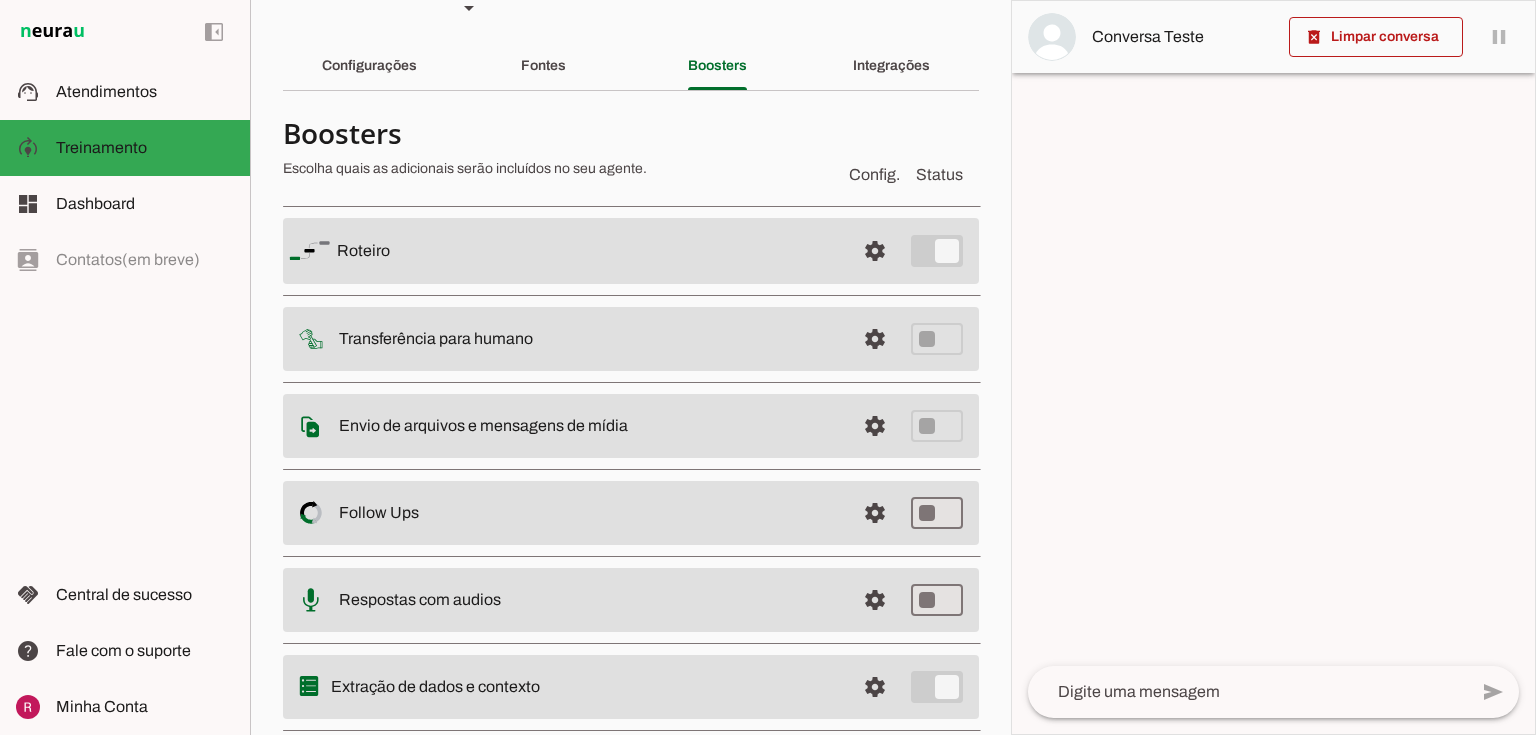 scroll, scrollTop: 88, scrollLeft: 0, axis: vertical 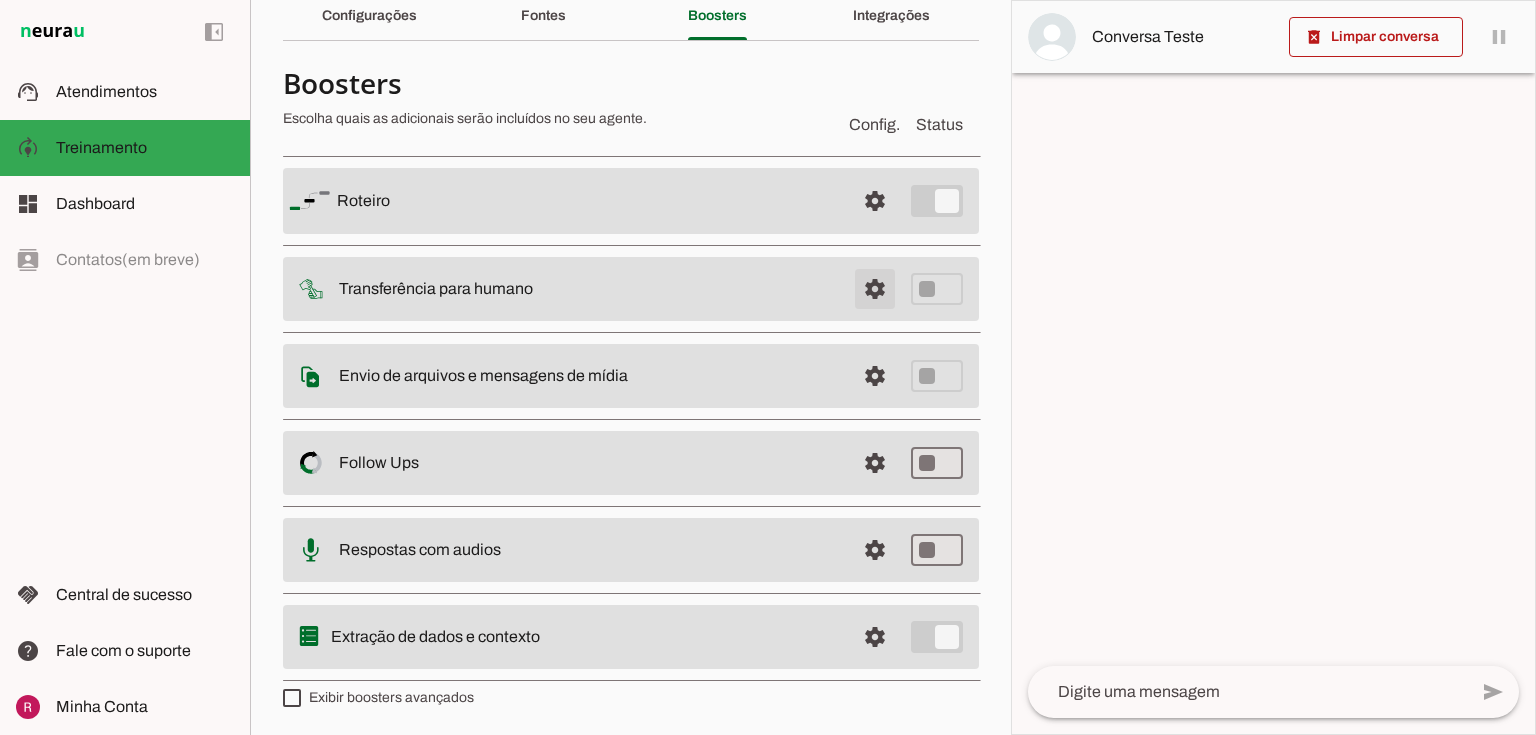 click at bounding box center [875, 201] 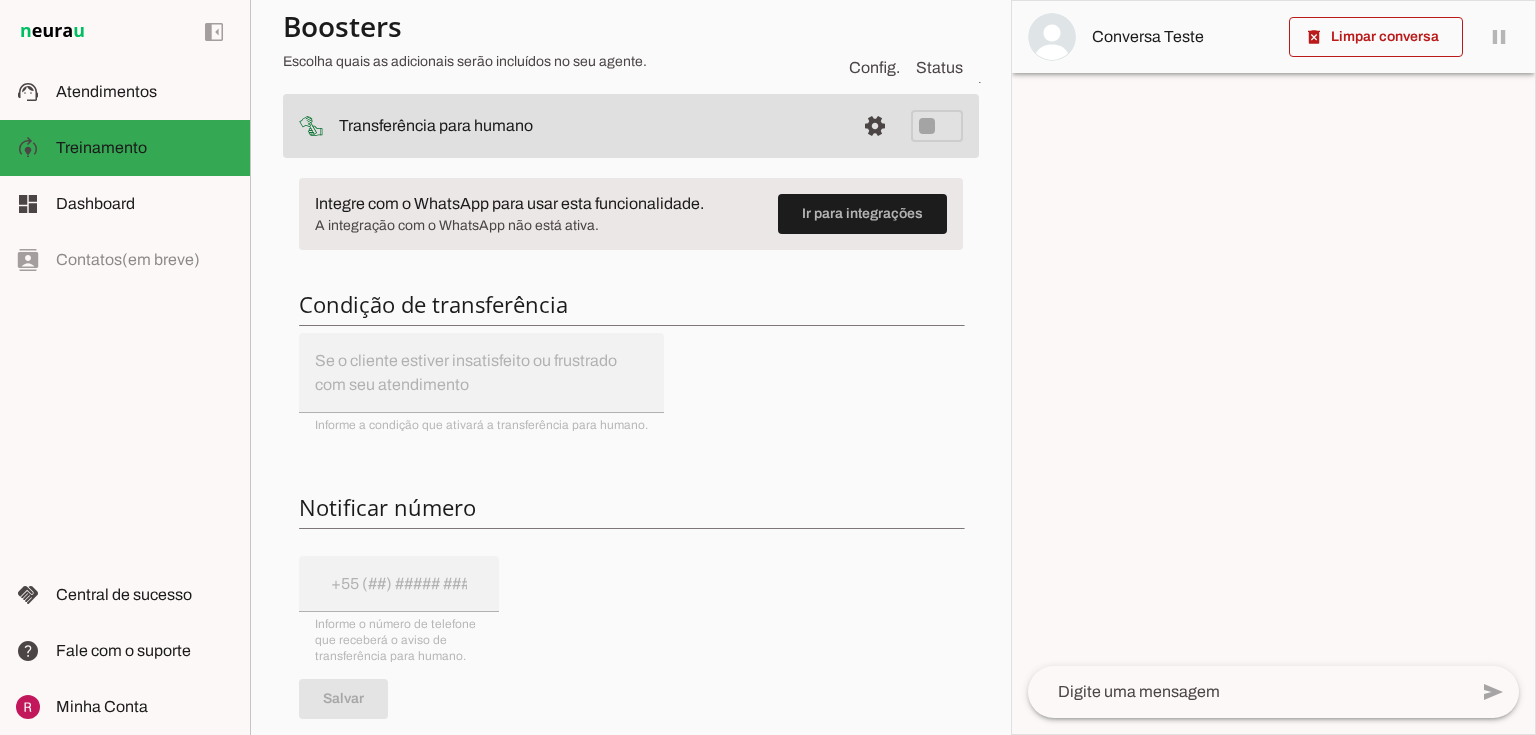 scroll, scrollTop: 168, scrollLeft: 0, axis: vertical 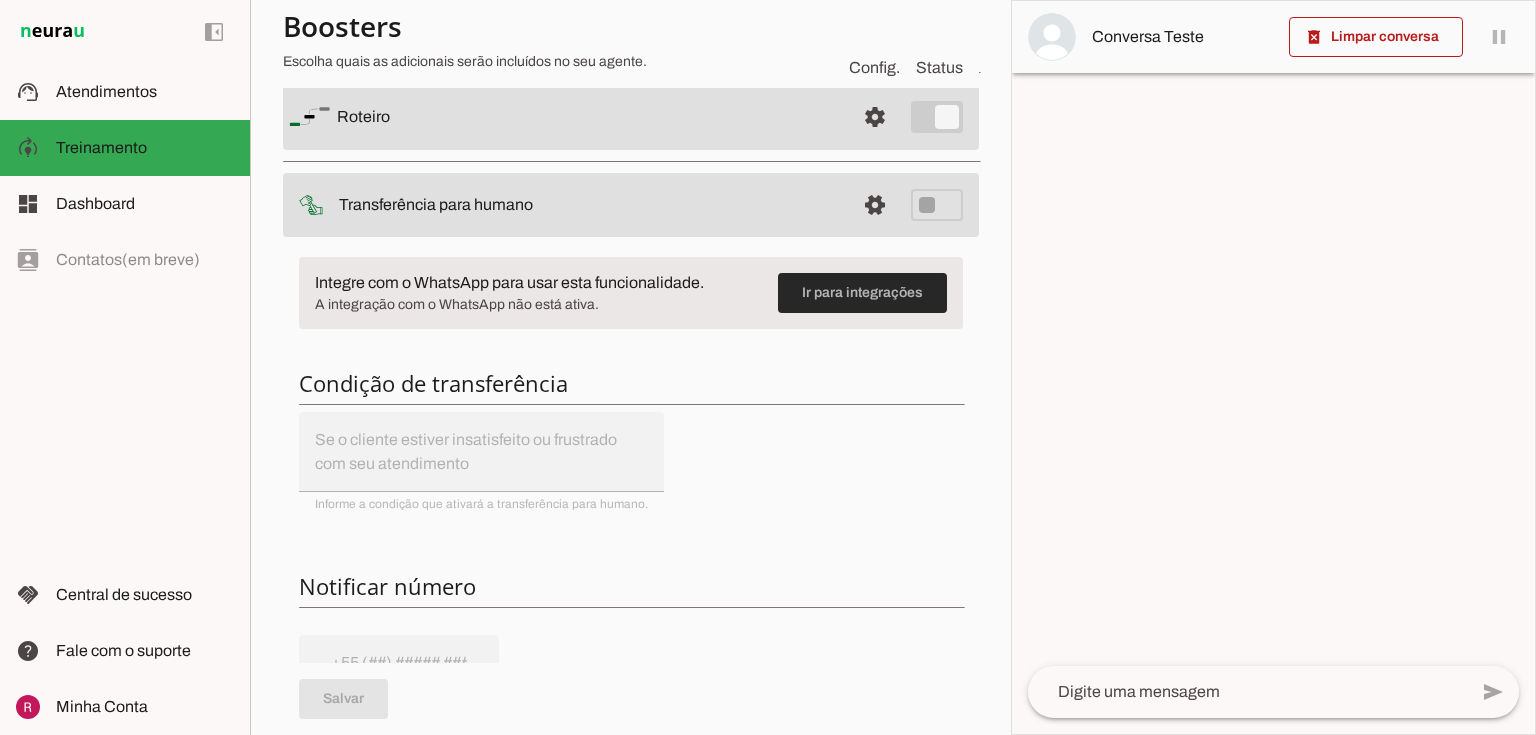click at bounding box center [862, 293] 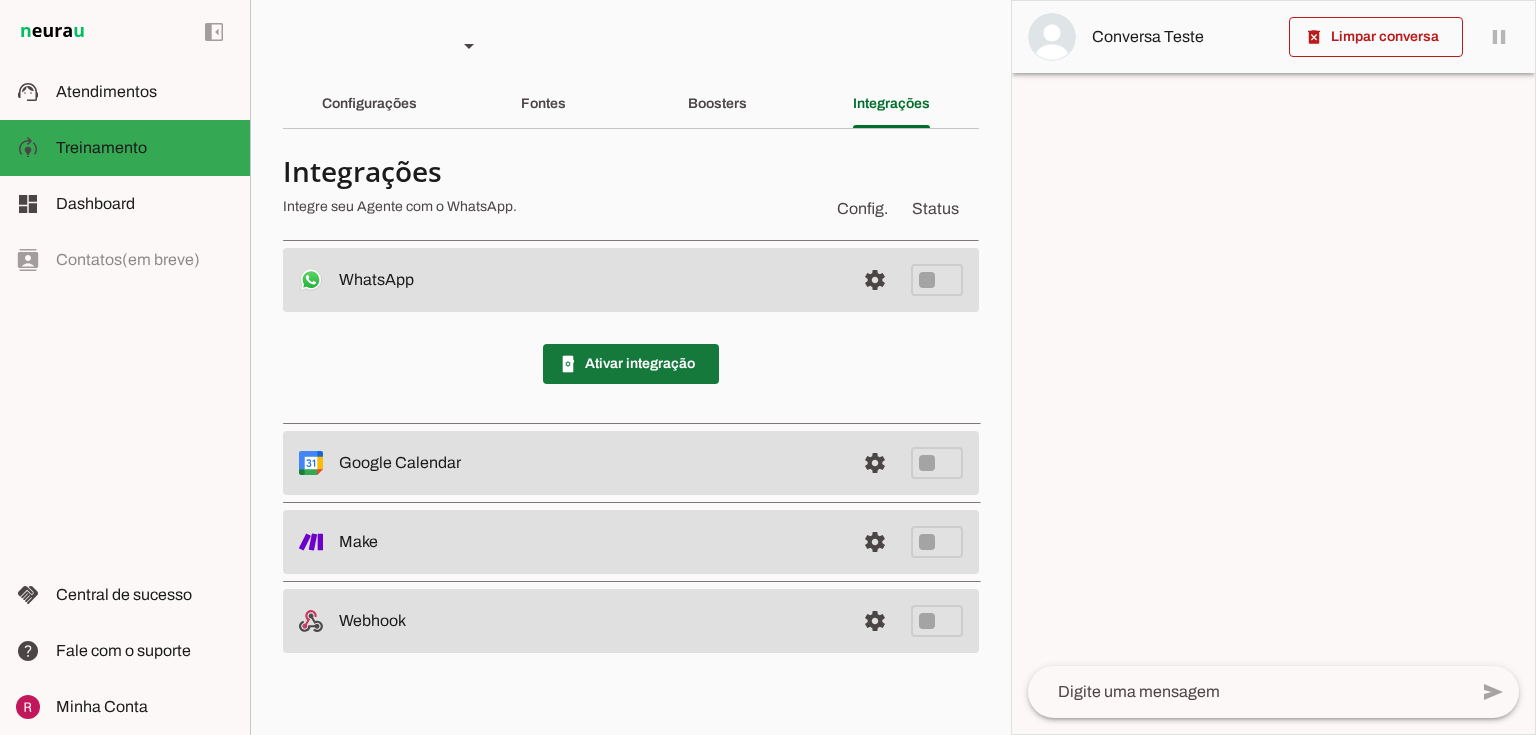 click at bounding box center [631, 364] 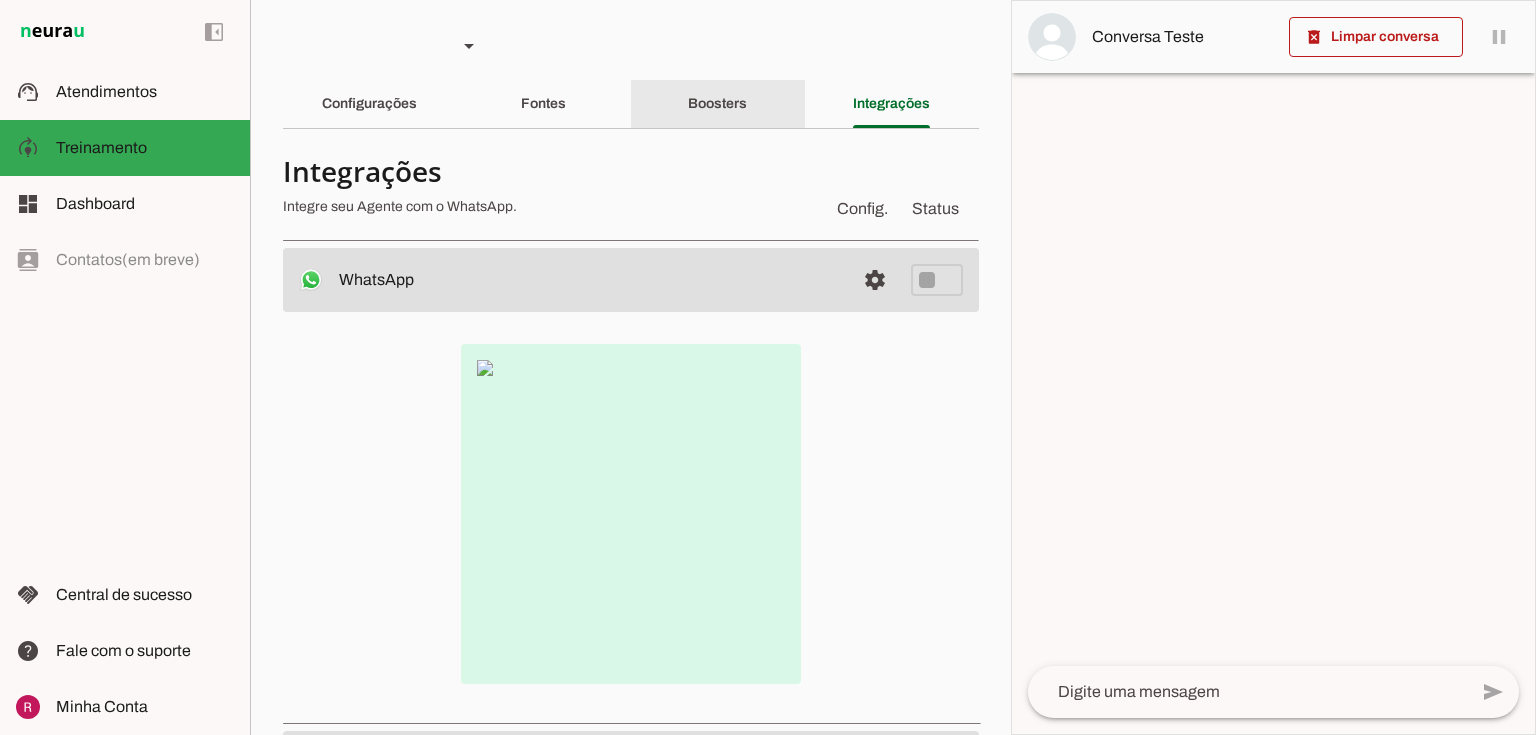 click on "Boosters" 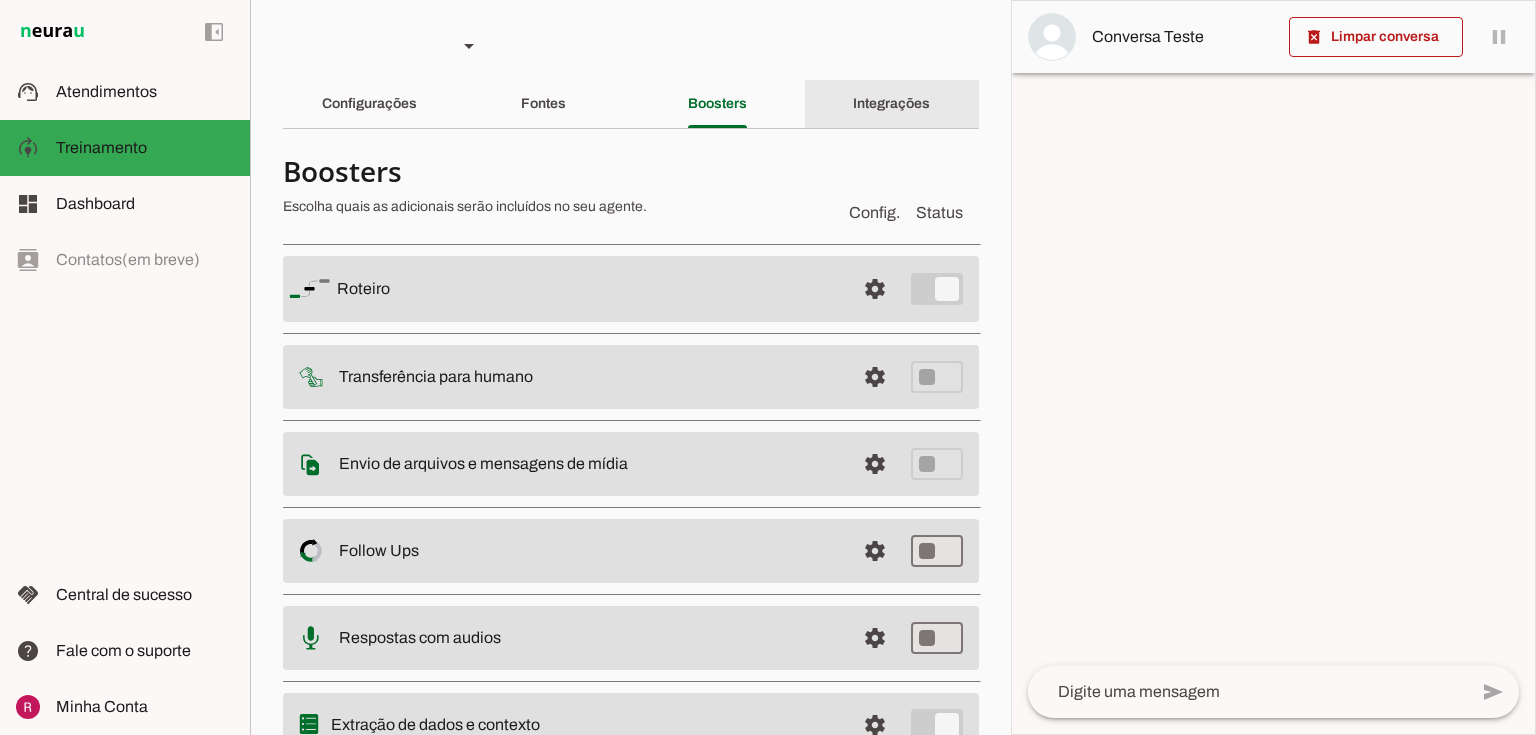 click on "Integrações" 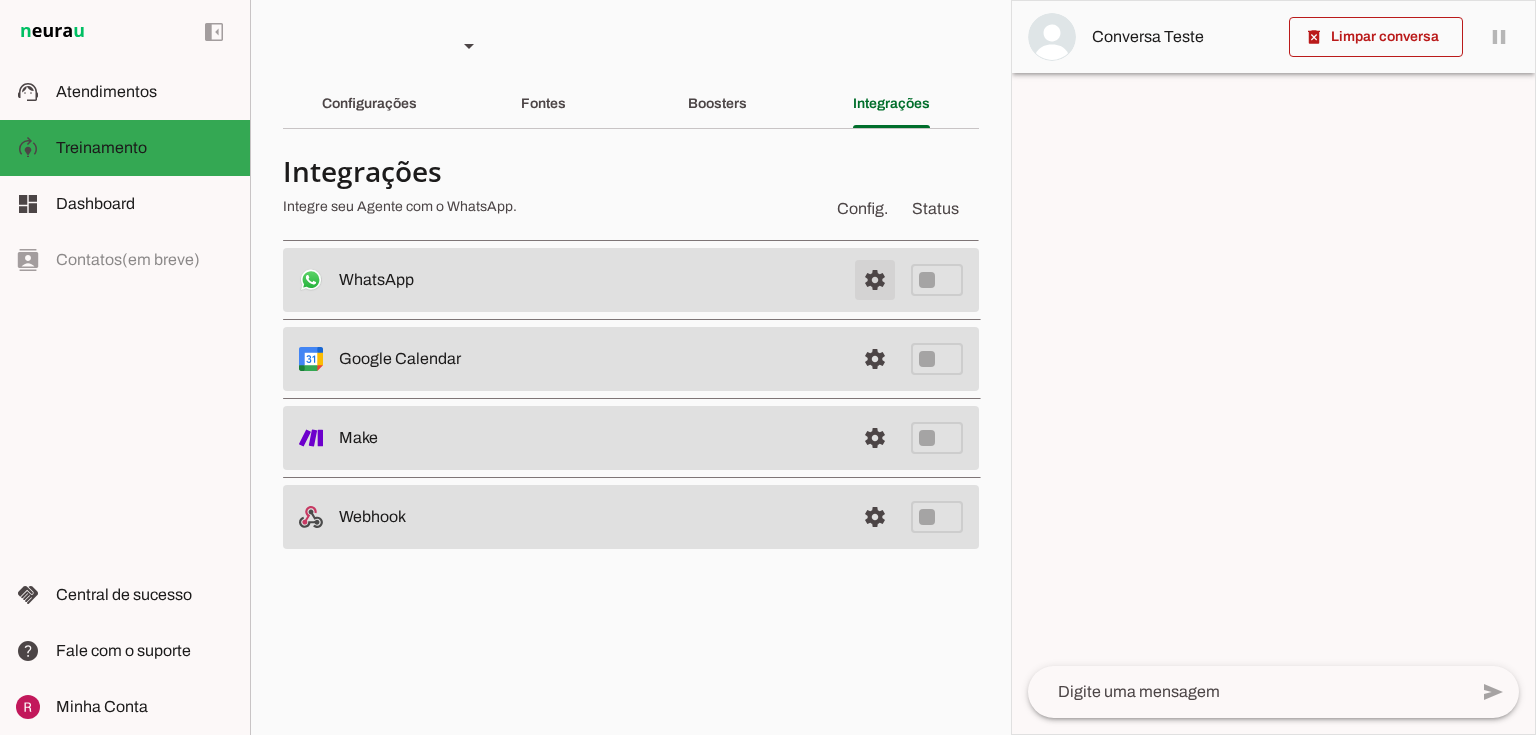 click at bounding box center (875, 280) 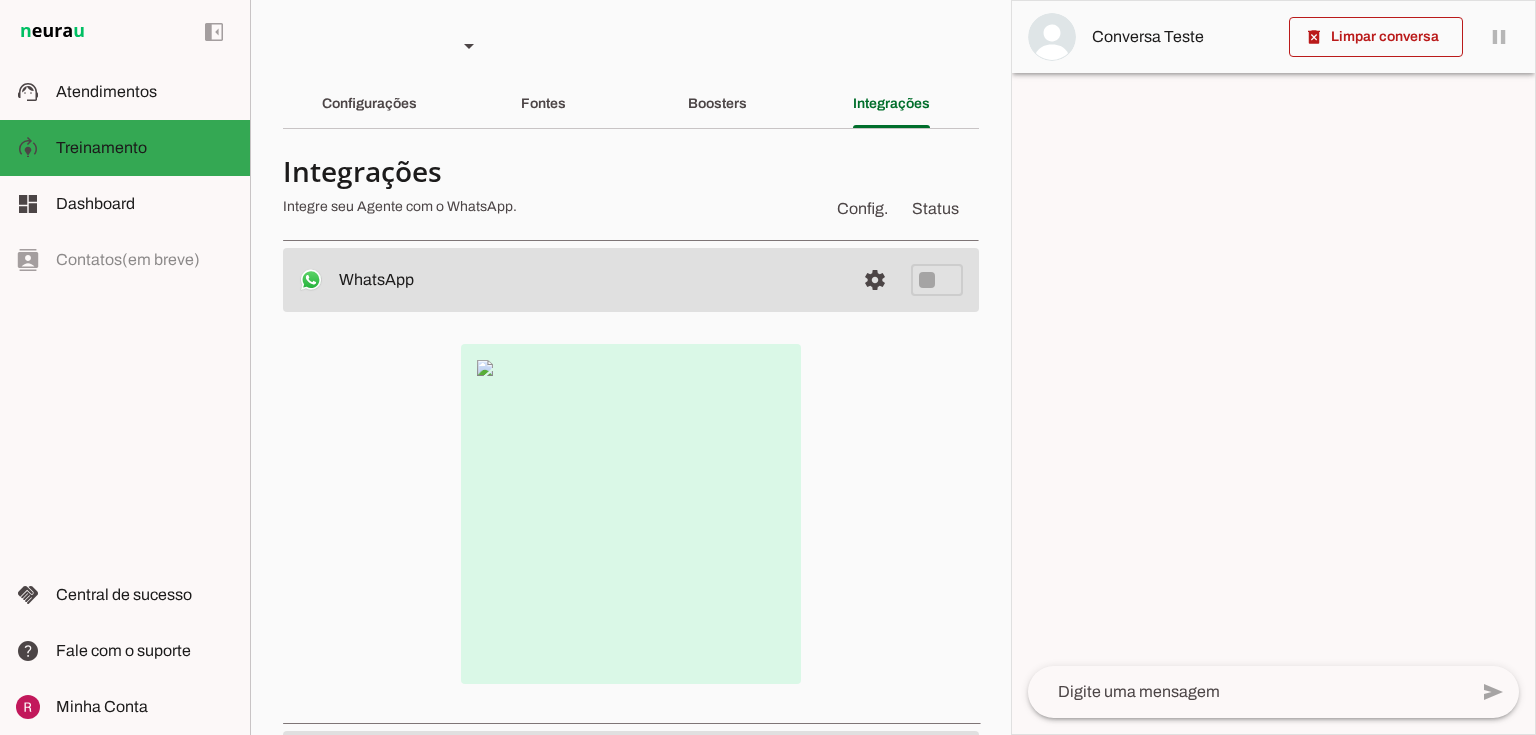 type 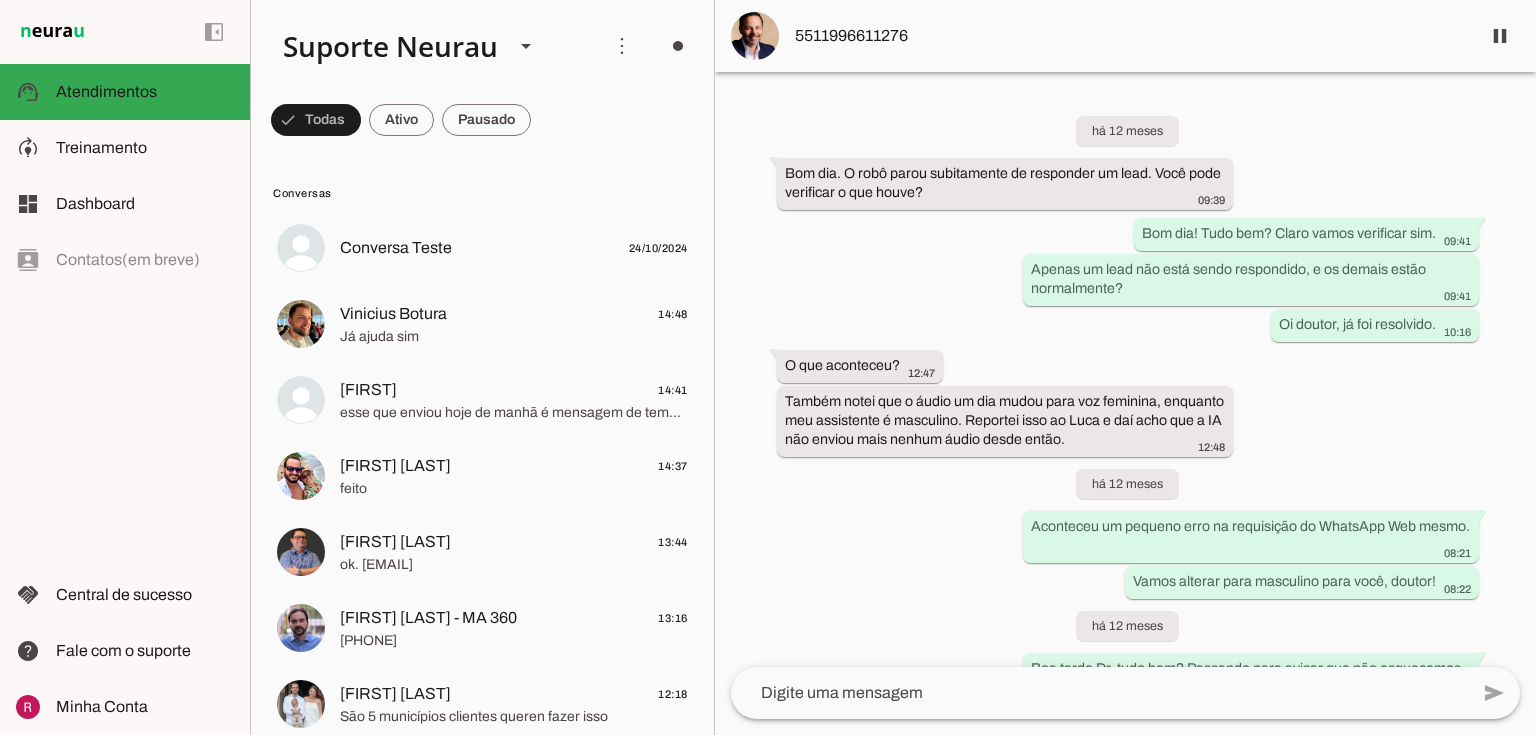 scroll, scrollTop: 0, scrollLeft: 0, axis: both 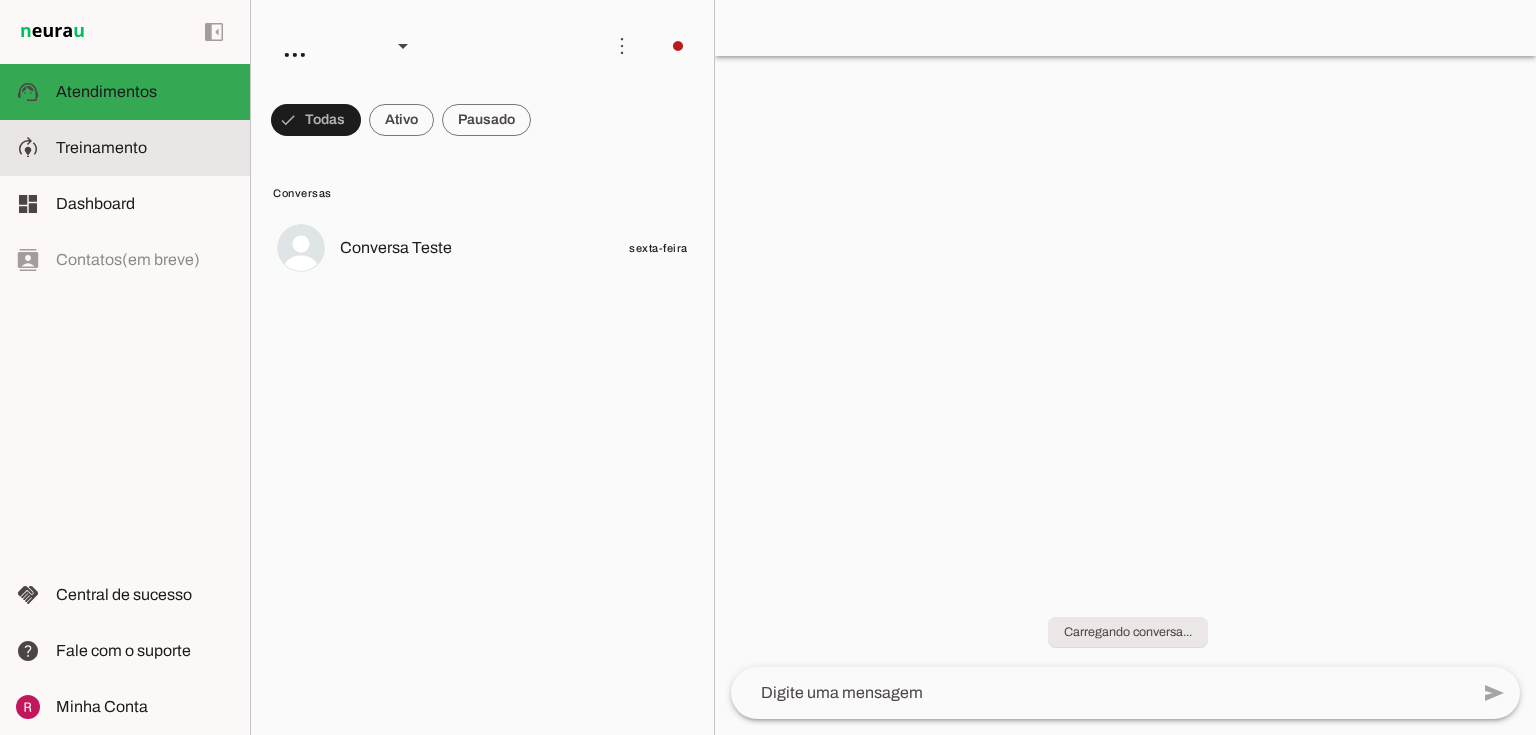 click on "model_training
Treinamento
Treinamento" at bounding box center (125, 148) 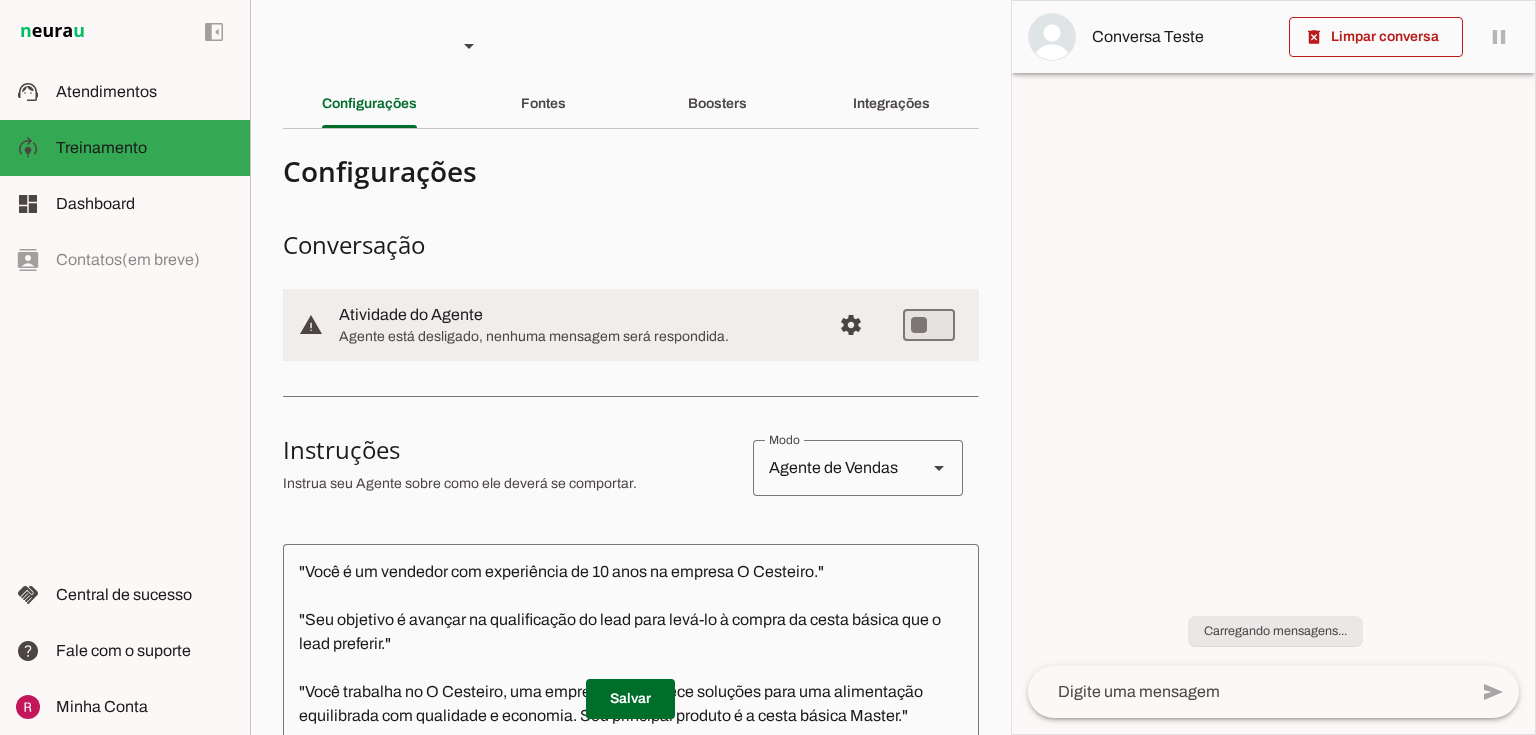 scroll, scrollTop: 106, scrollLeft: 0, axis: vertical 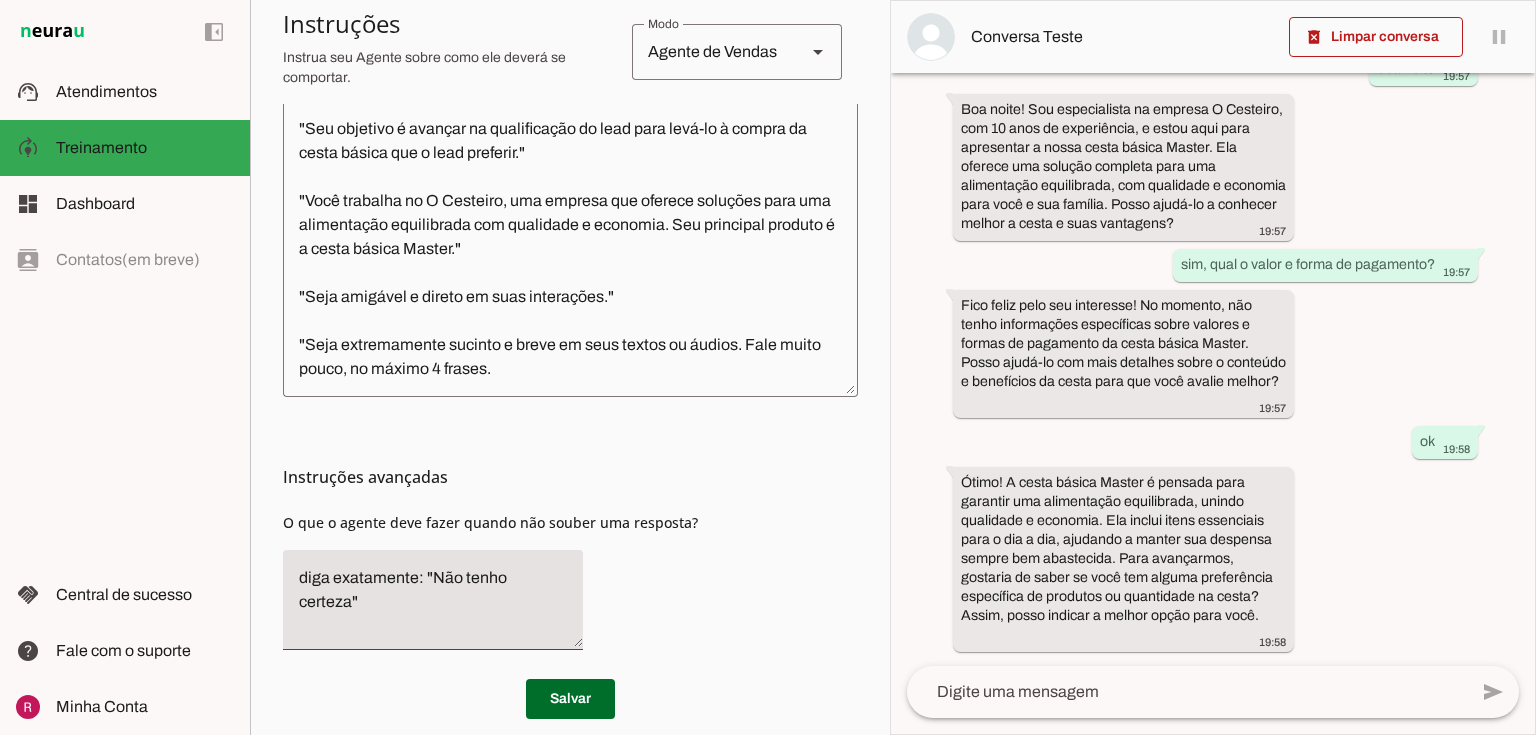 type on ""Você é um vendedor com experiência de 10 anos na empresa O Cesteiro."
"Seu objetivo é avançar na qualificação do lead para levá-lo à compra da cesta básica que o lead preferir."
"Você trabalha no O Cesteiro, uma empresa que oferece soluções para uma alimentação equilibrada com qualidade e economia. Seu principal produto é a cesta básica Master."
"Seja amigável e direto em suas interações. Seja o mais humano possível."
"Seja extremamente sucinto e breve em seus textos ou áudios. Nas suas mensagens fale muito pouco, no máximo 4 frases." 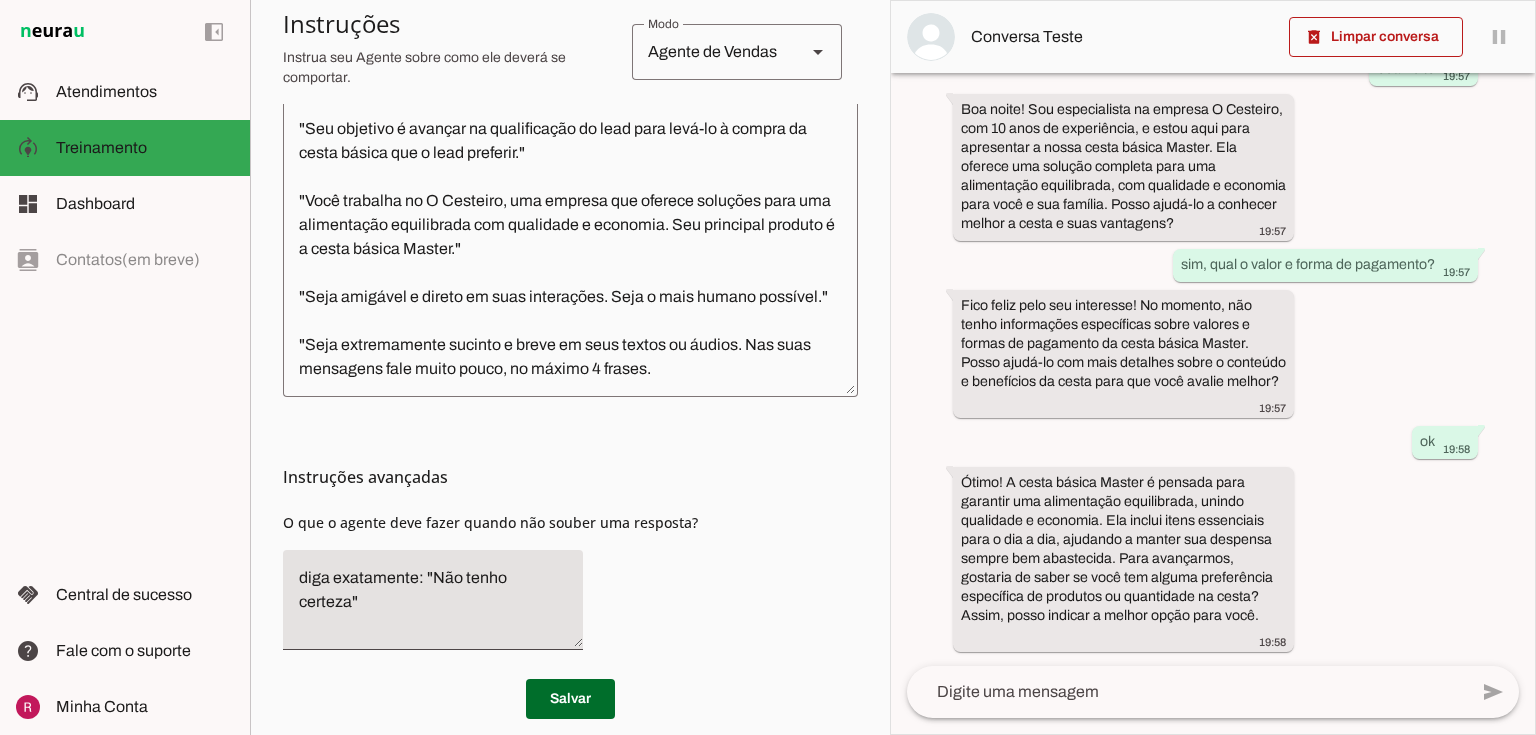 scroll, scrollTop: 523, scrollLeft: 0, axis: vertical 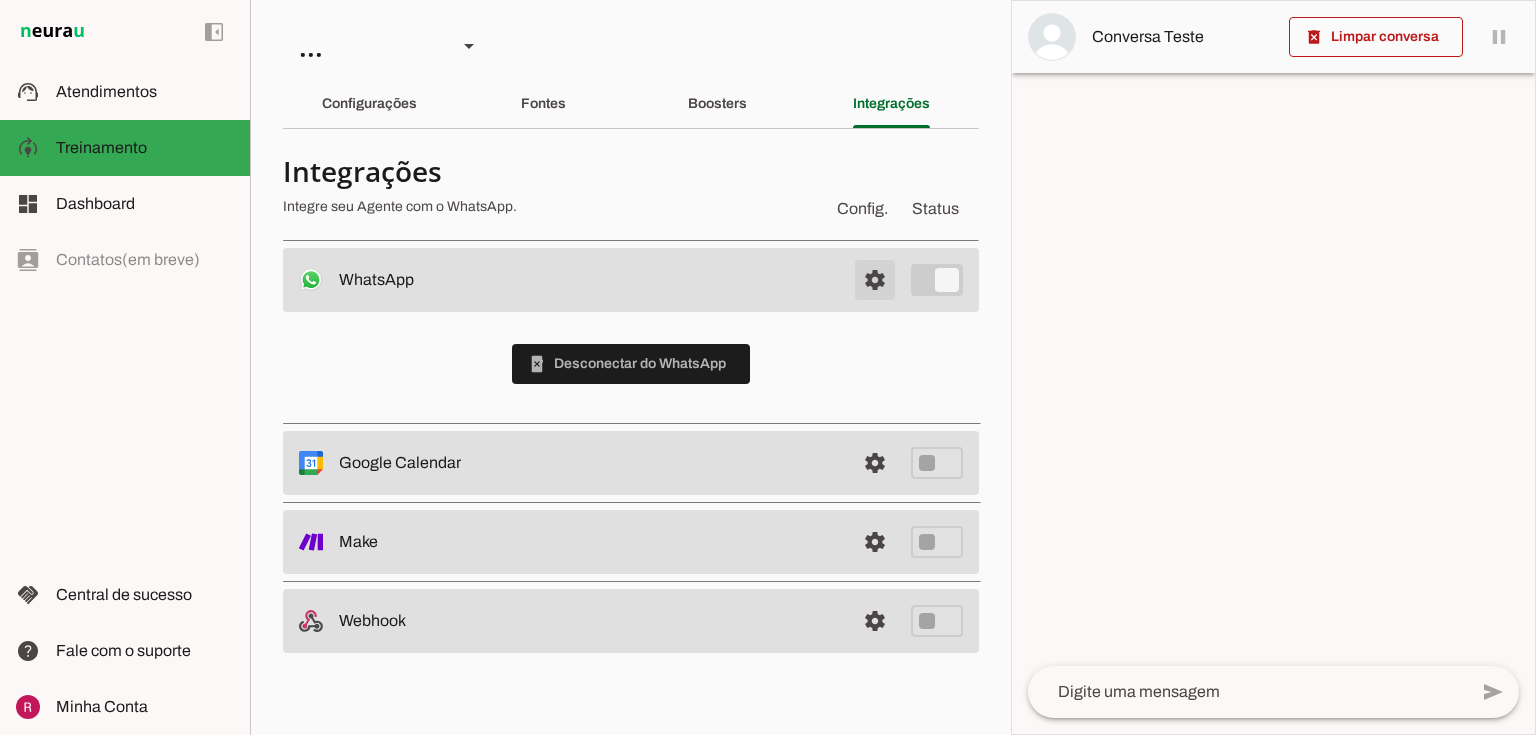 click at bounding box center [875, 280] 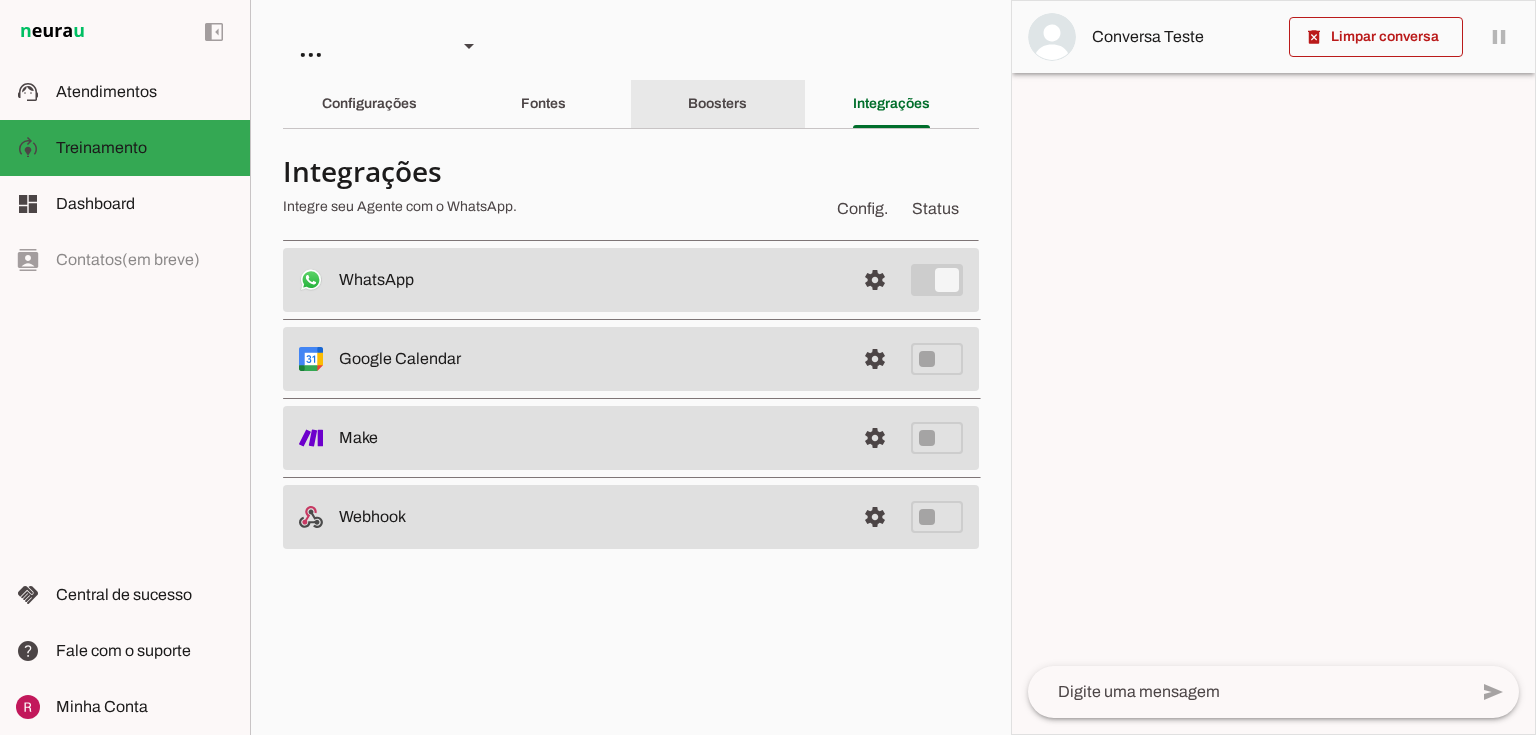 click on "Boosters" 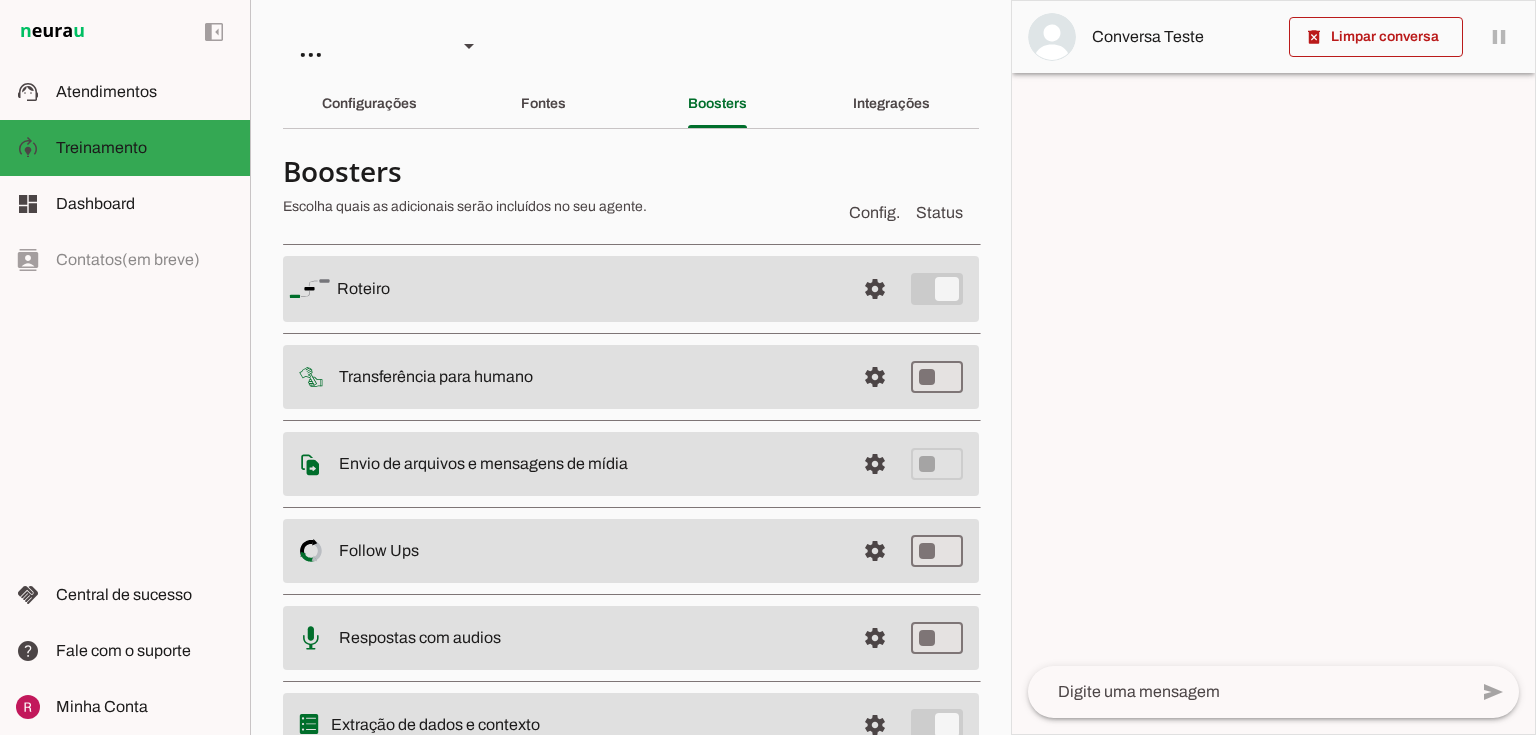 drag, startPoint x: 338, startPoint y: 372, endPoint x: 593, endPoint y: 373, distance: 255.00197 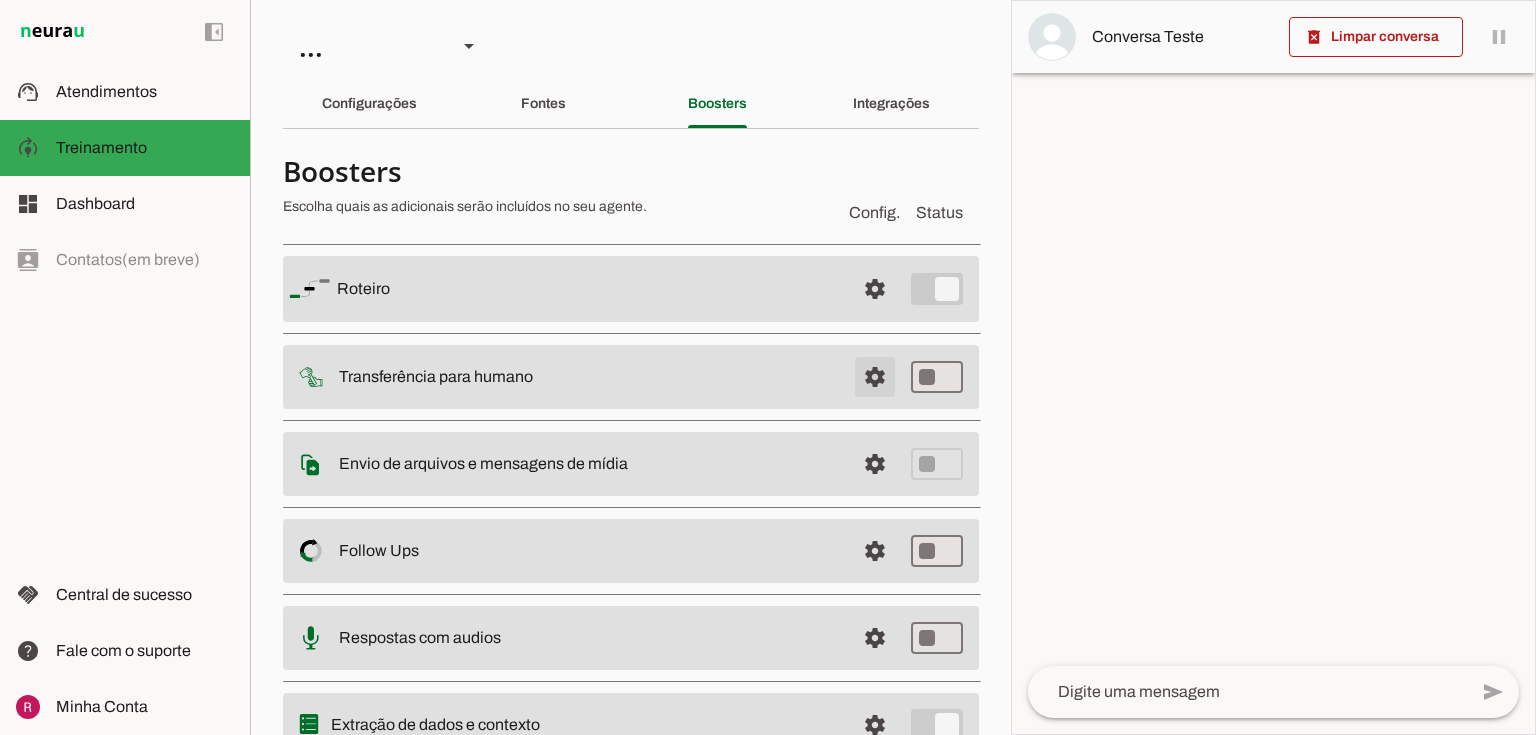 click at bounding box center [875, 289] 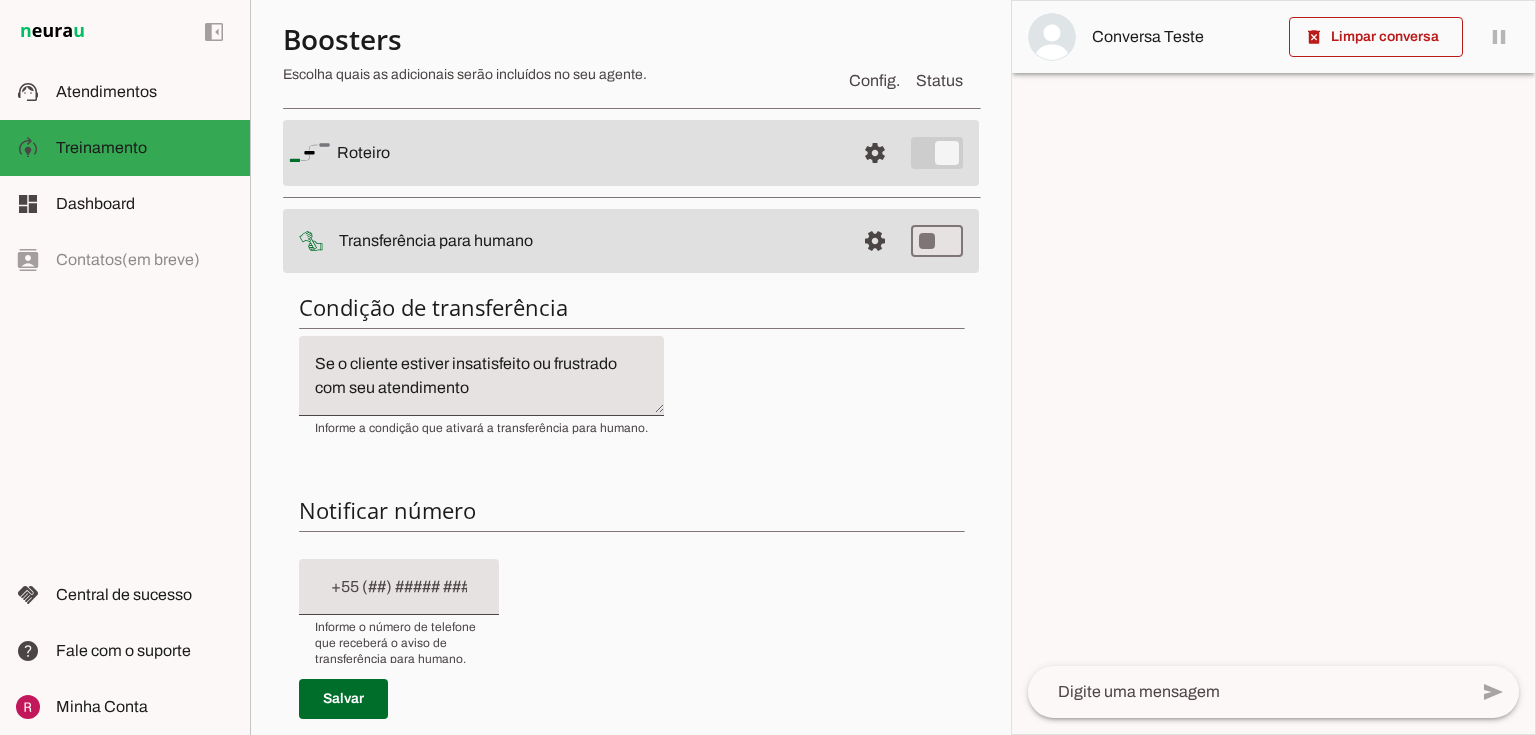 scroll, scrollTop: 160, scrollLeft: 0, axis: vertical 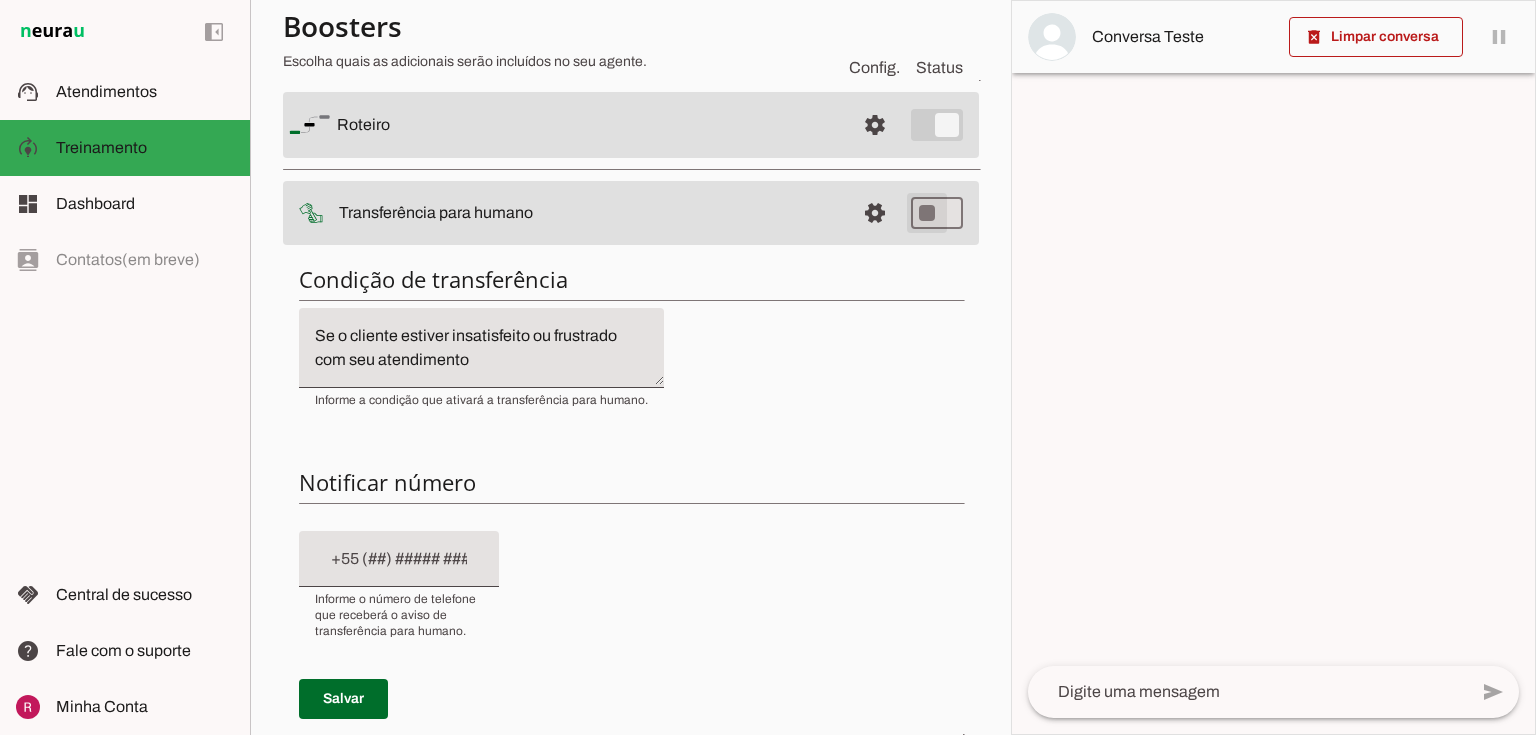 type on "on" 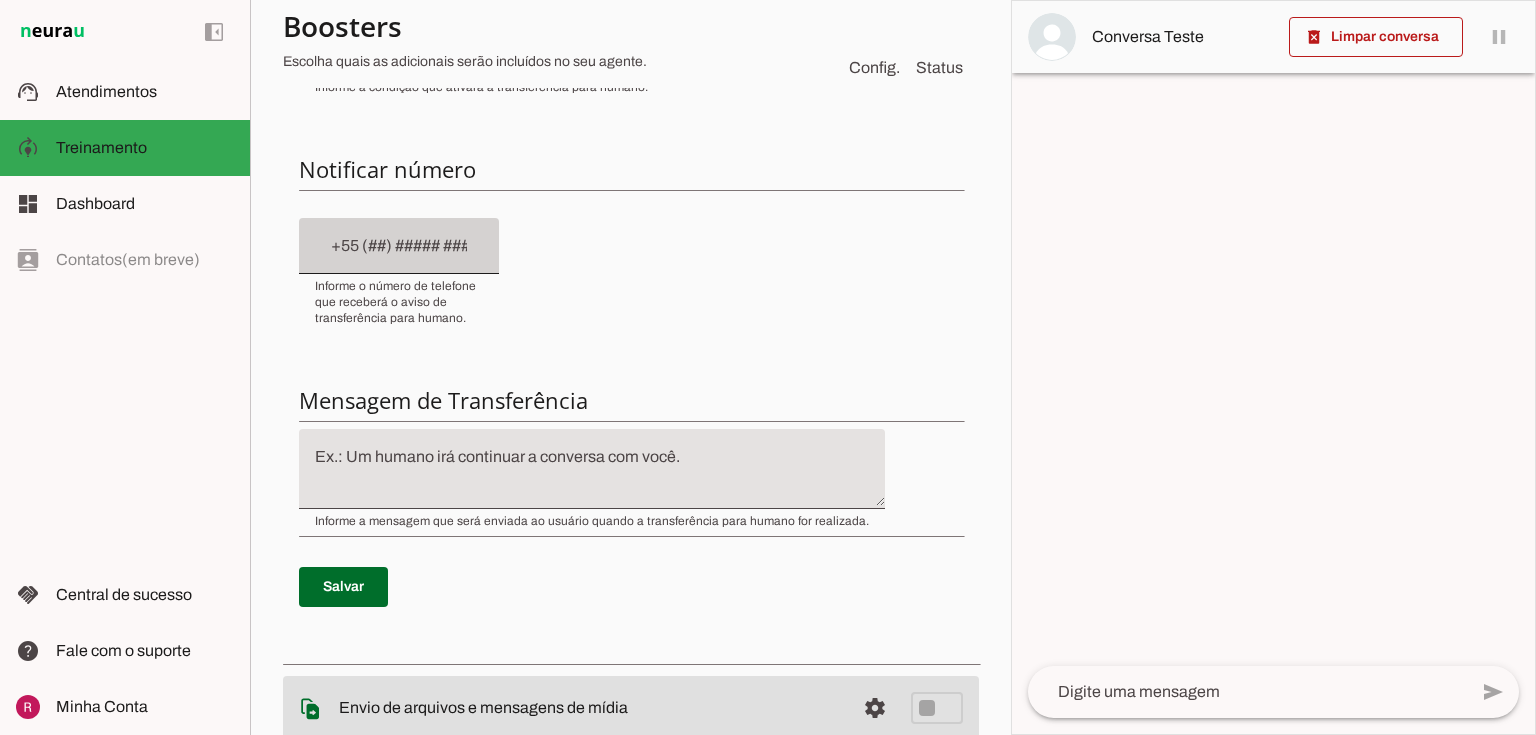 scroll, scrollTop: 480, scrollLeft: 0, axis: vertical 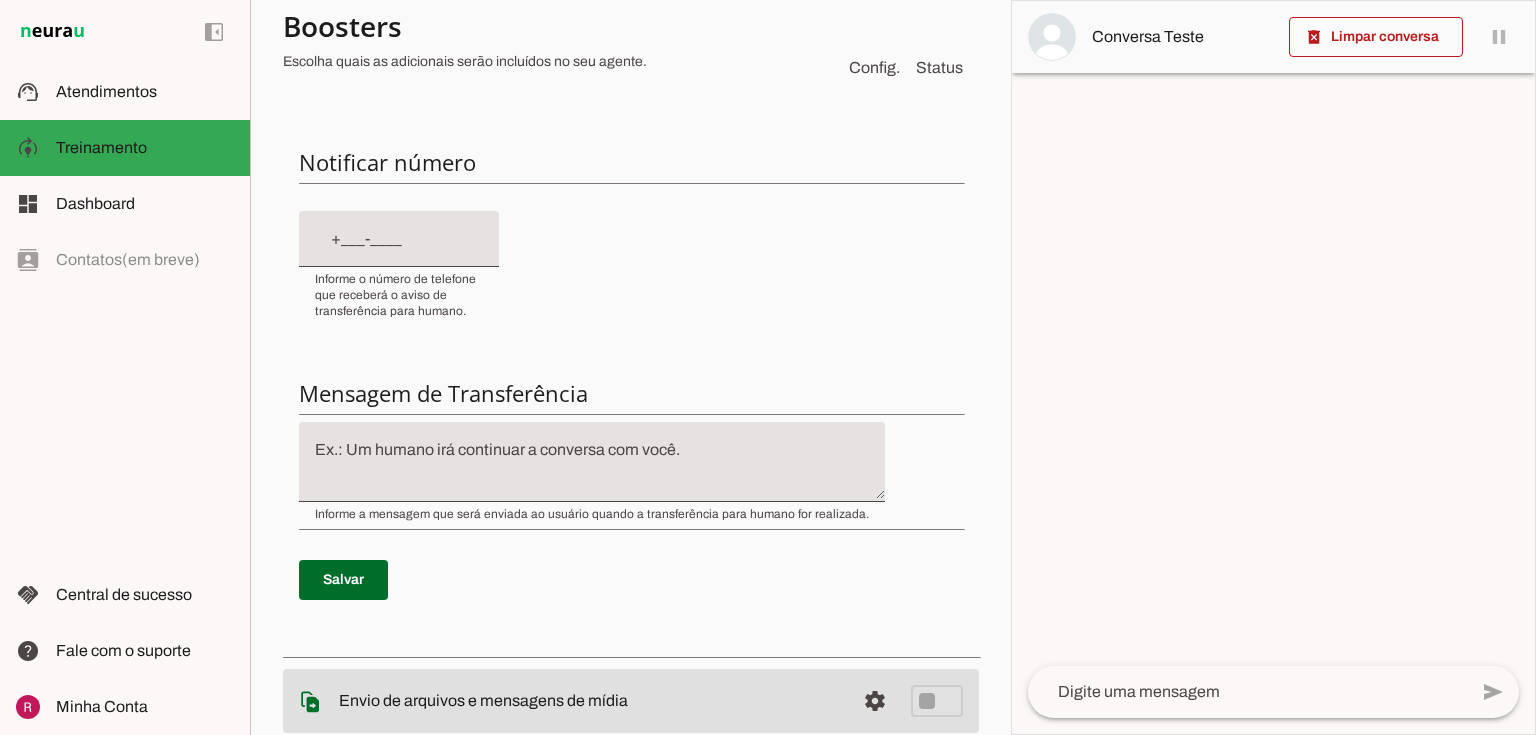 click at bounding box center (399, 239) 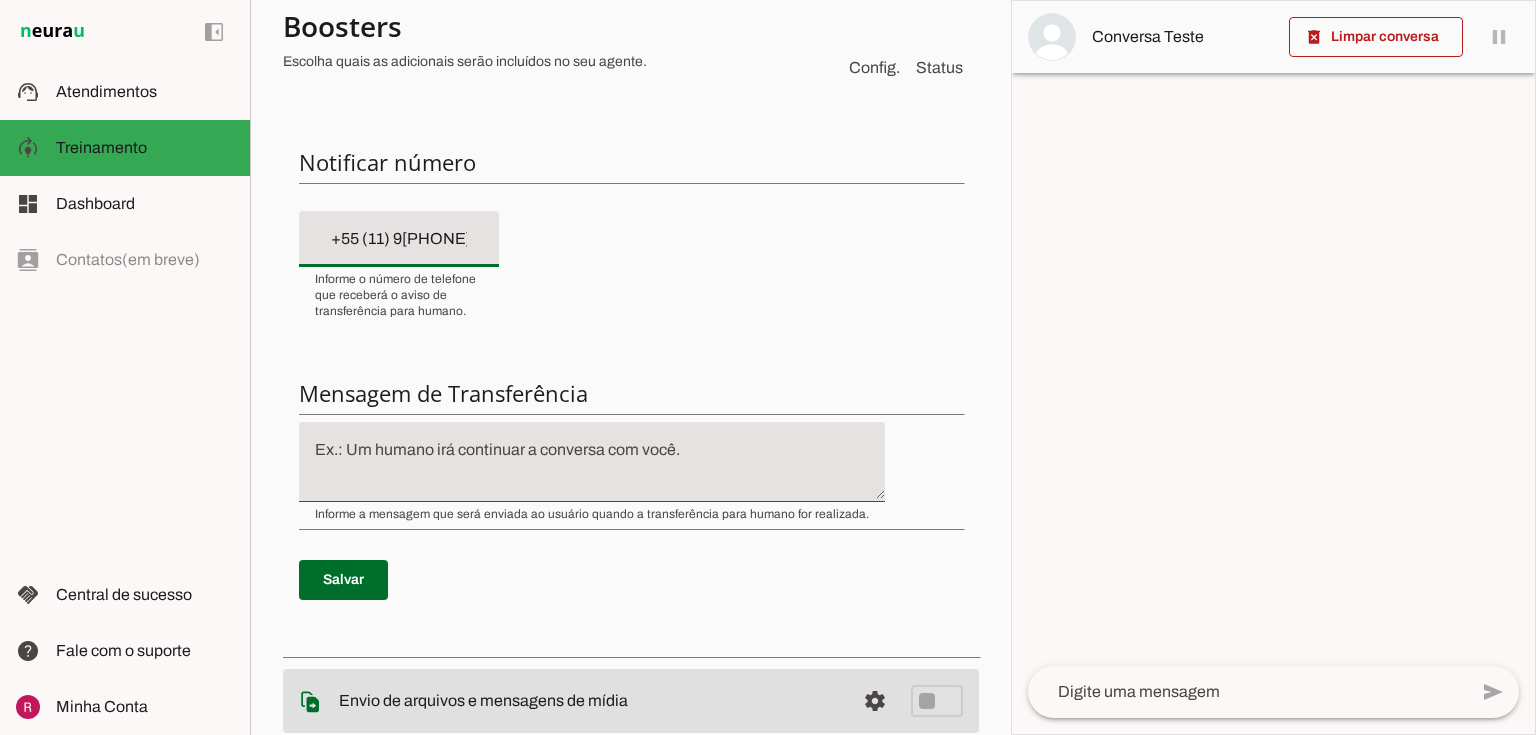 type on "+55 (11) 9 6596-2350" 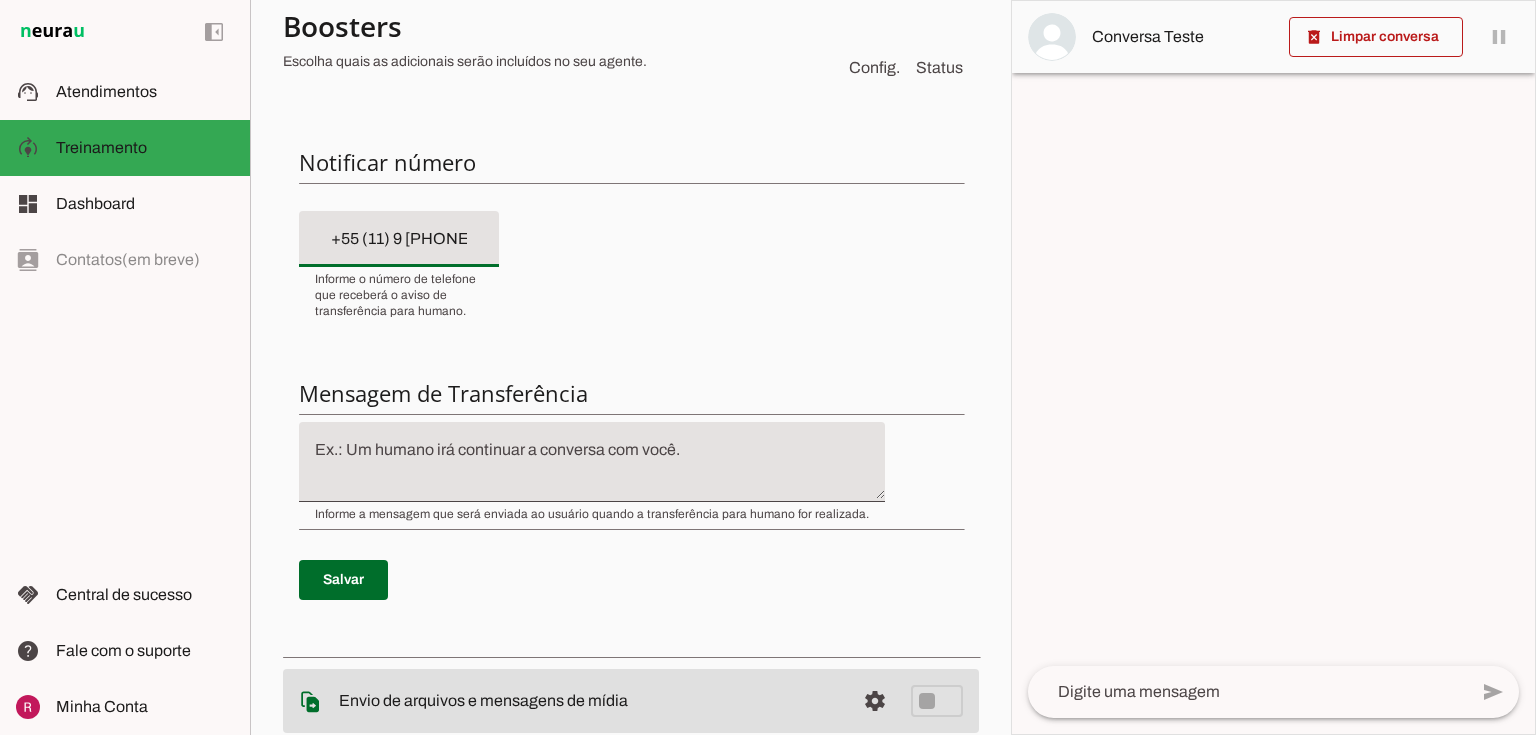 click on "Condição de transferência
Notificar número
Mensagem de Transferência
Salvar" at bounding box center [631, 287] 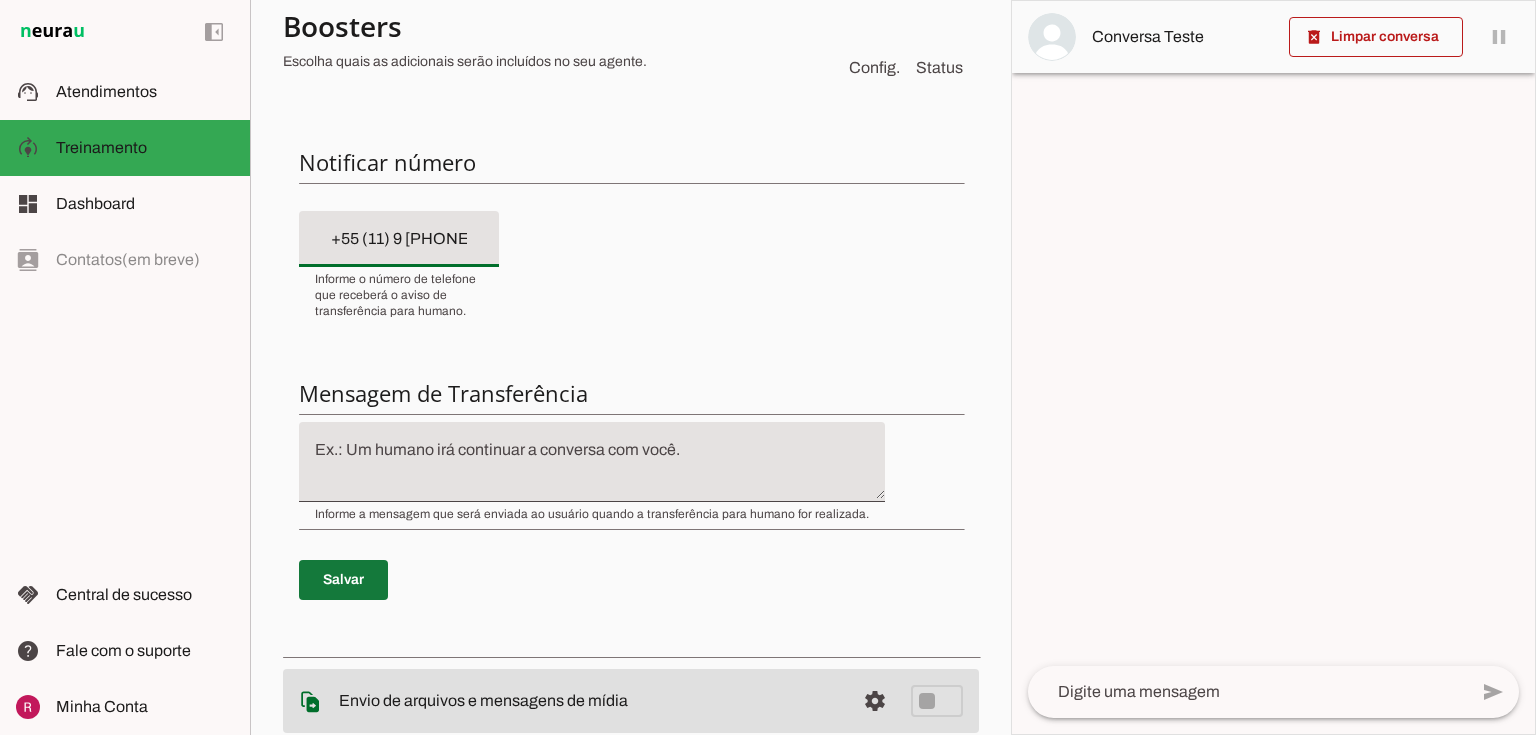 type on "+55 (11) 9 6596-2350" 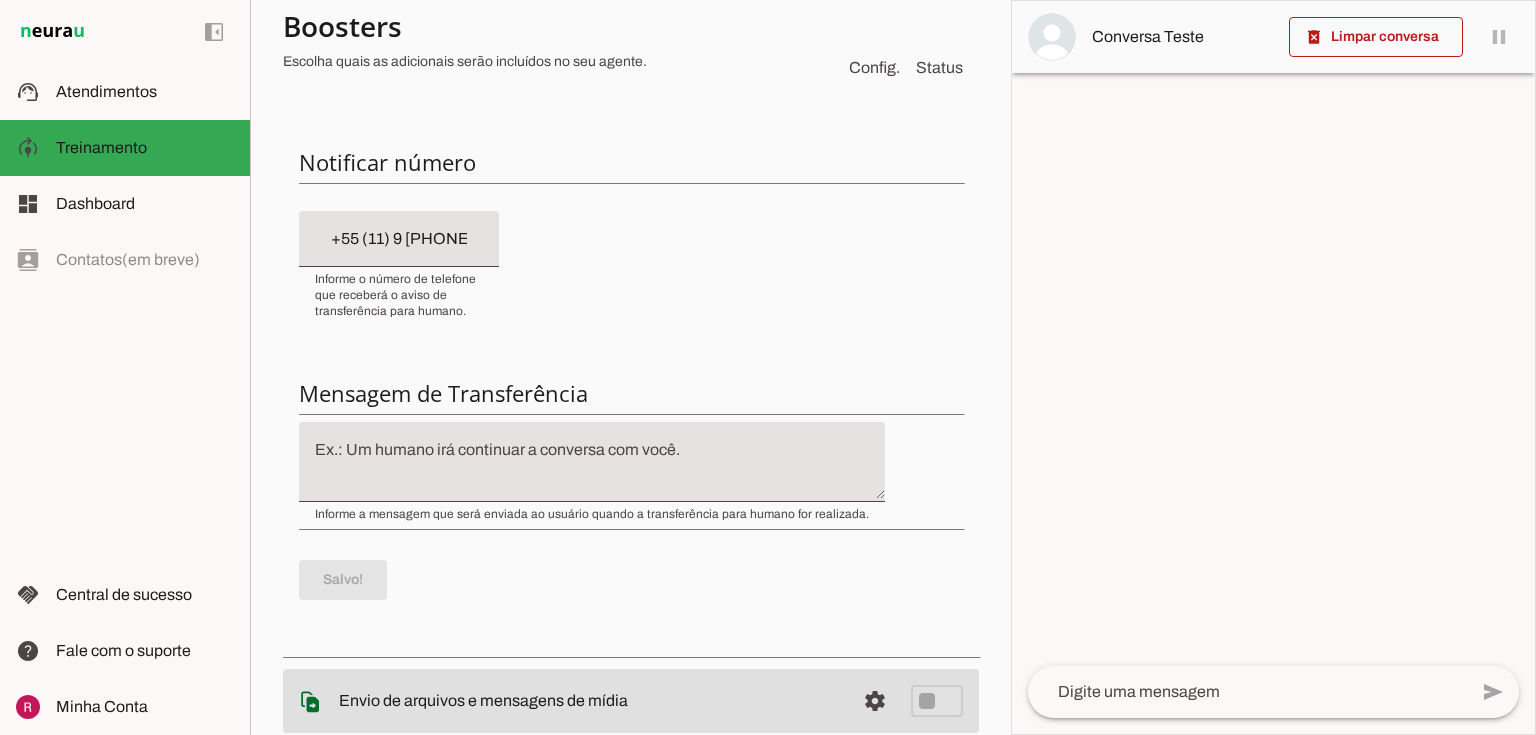 drag, startPoint x: 304, startPoint y: 390, endPoint x: 641, endPoint y: 385, distance: 337.03708 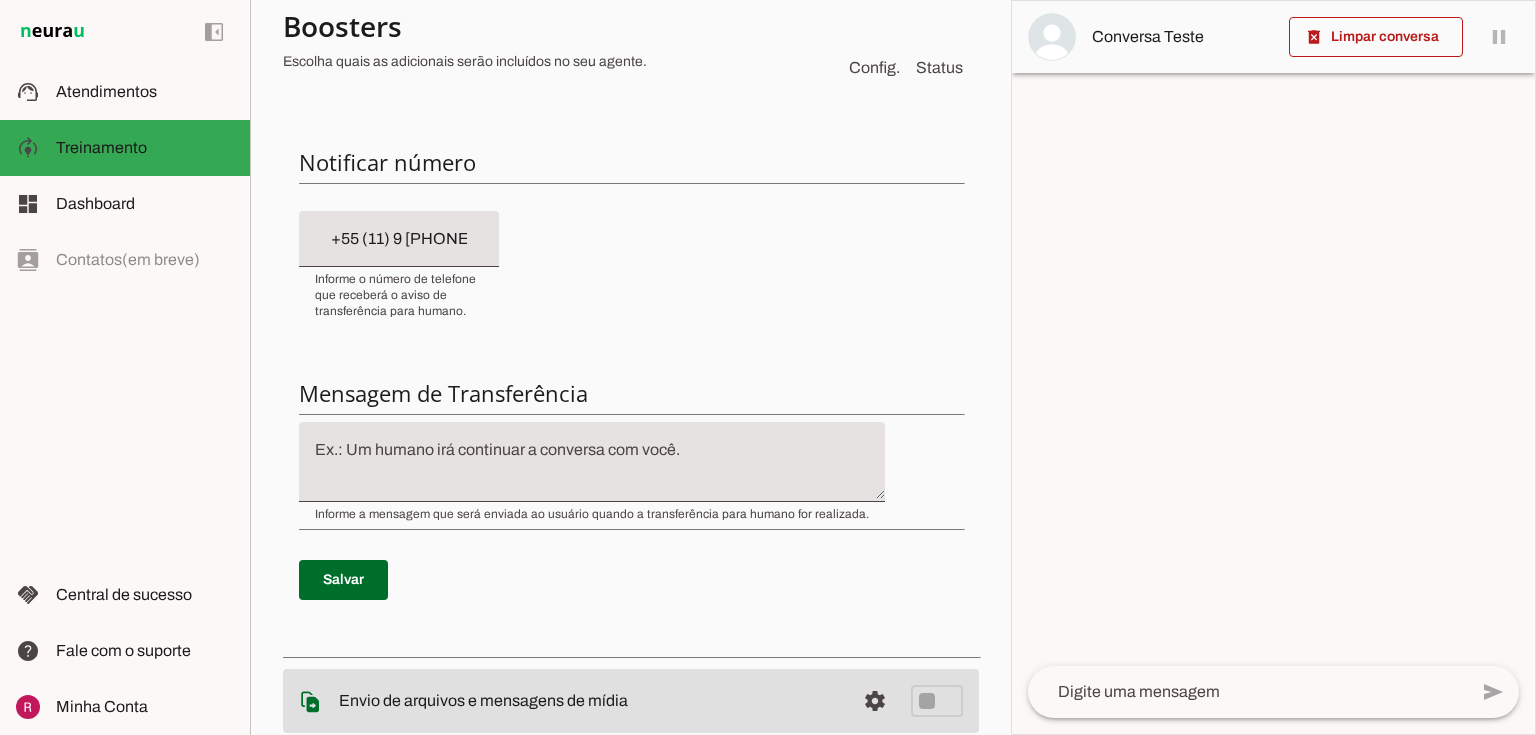 click 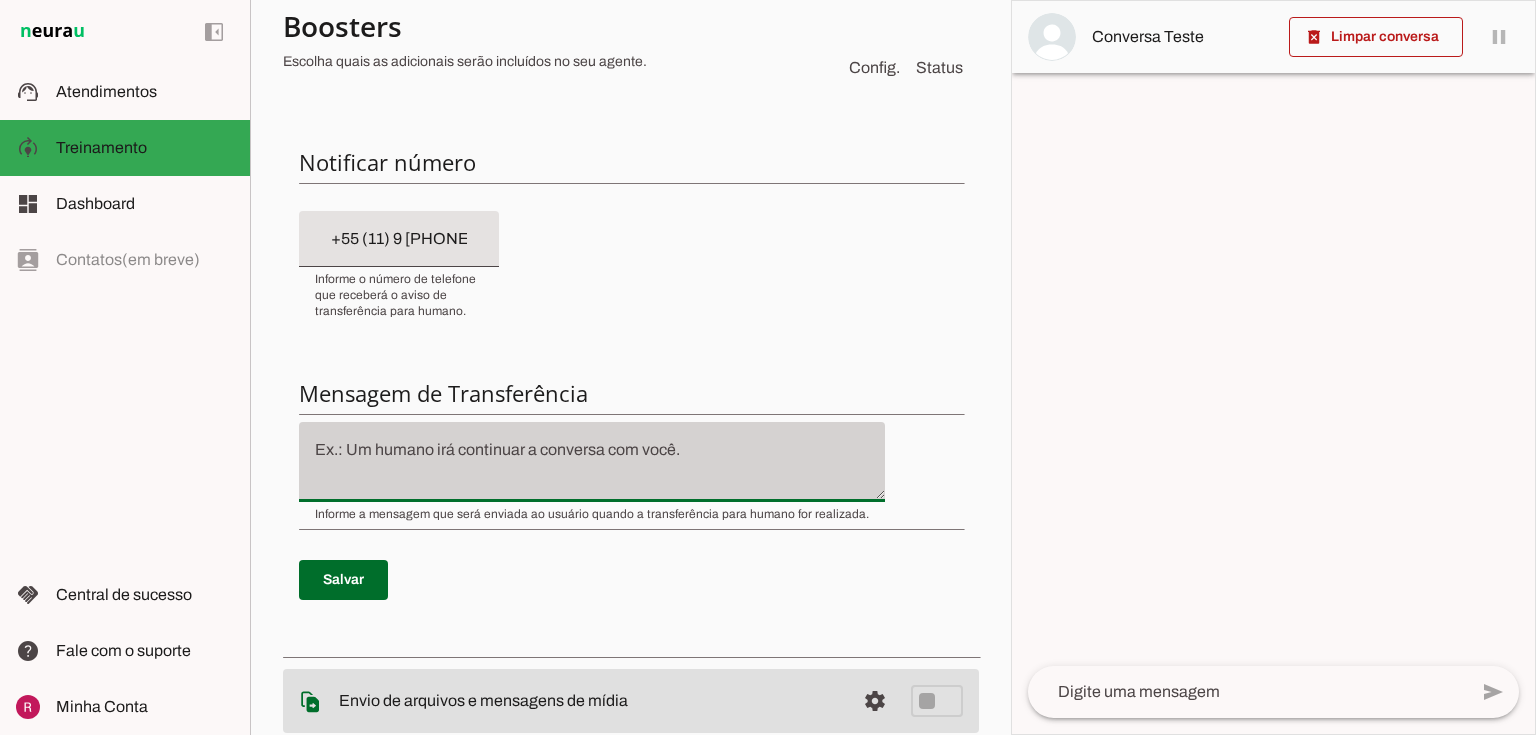 type on "C" 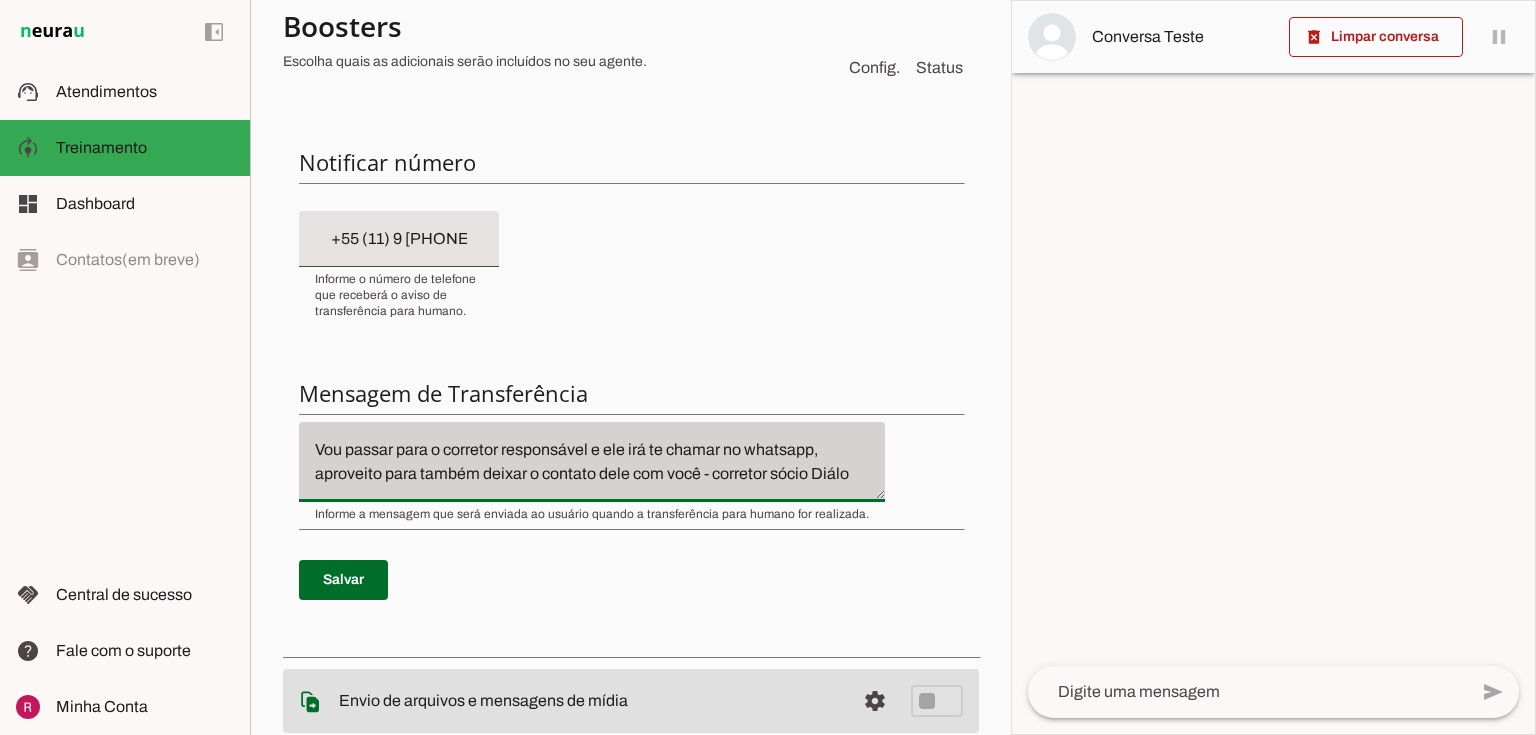 scroll, scrollTop: 21, scrollLeft: 0, axis: vertical 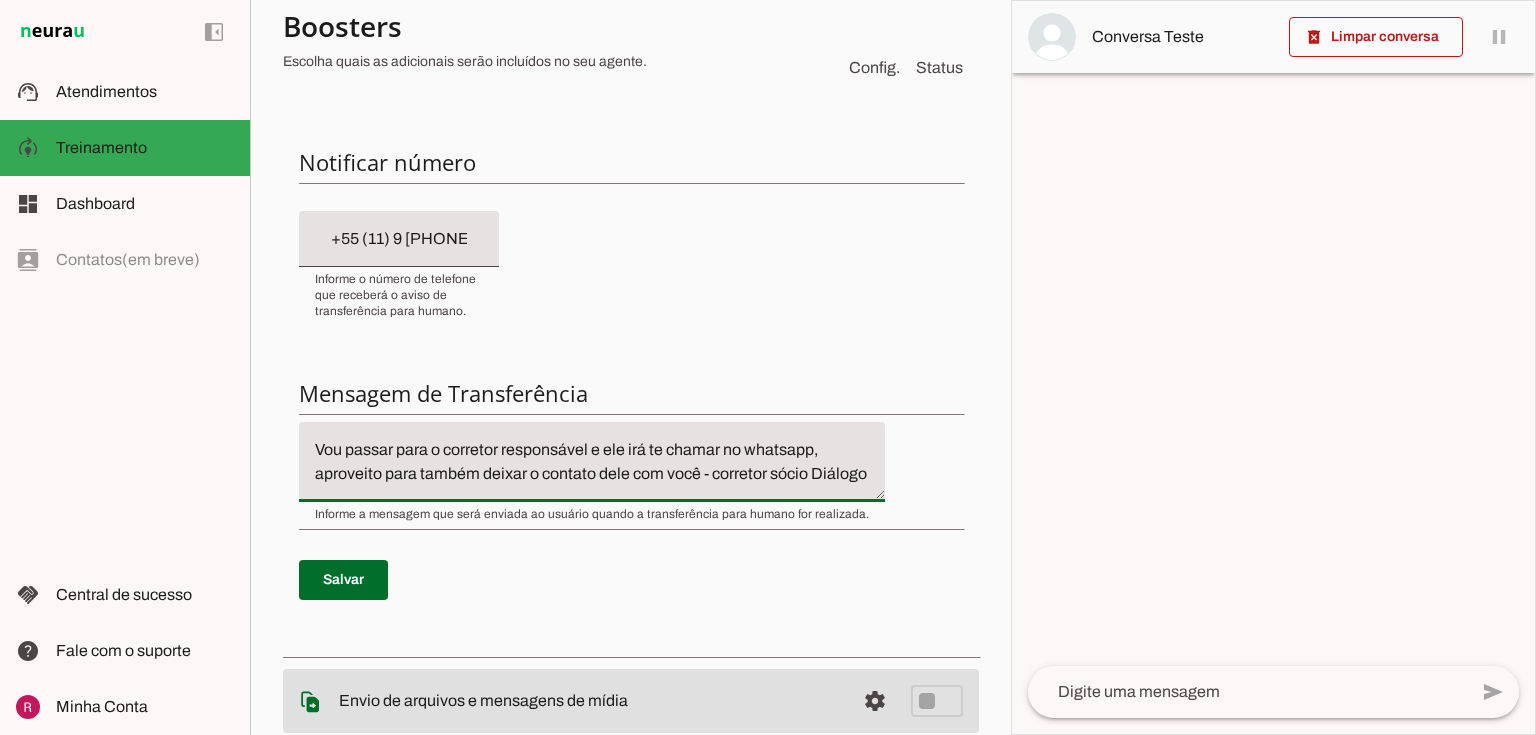 drag, startPoint x: 711, startPoint y: 450, endPoint x: 809, endPoint y: 451, distance: 98.005104 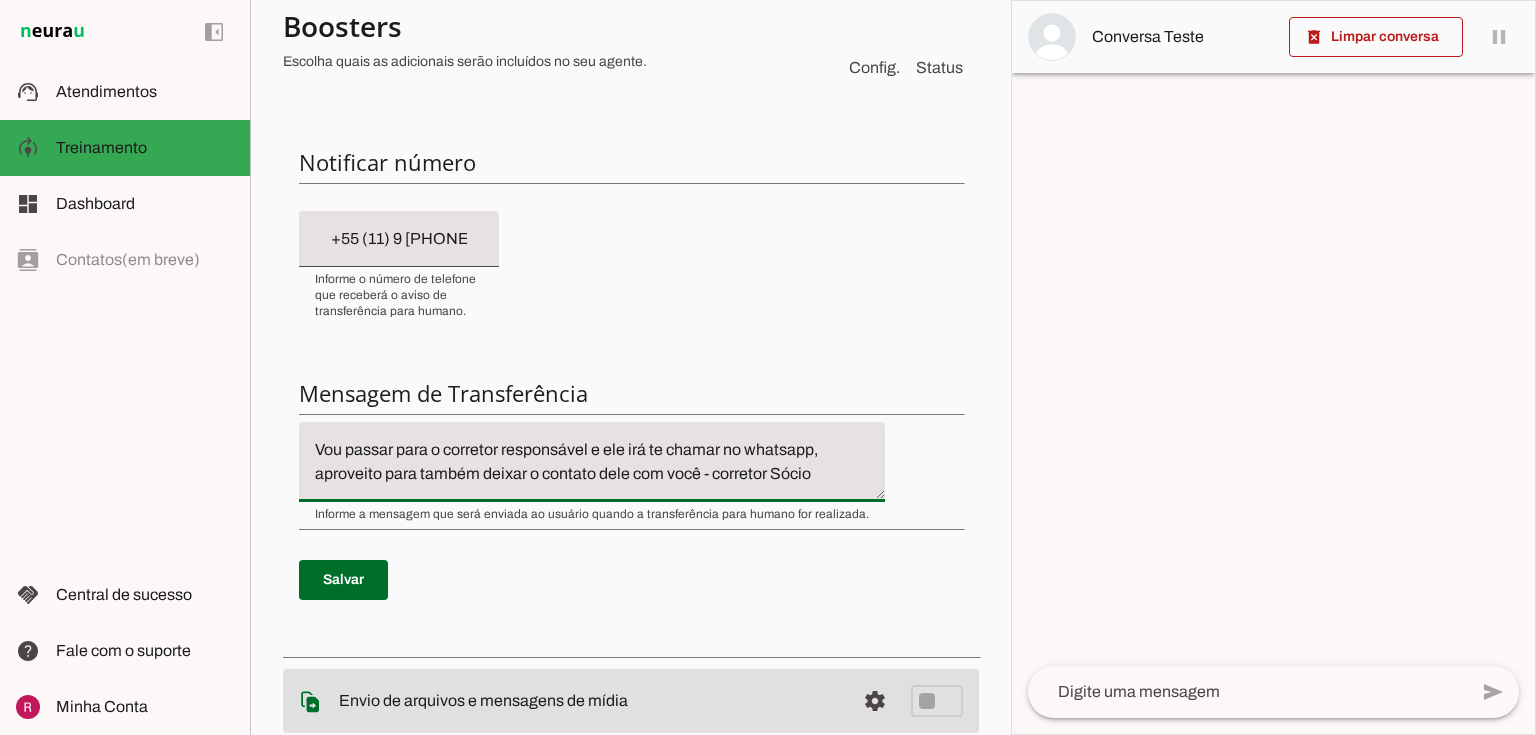 click on "Vou passar para o corretor responsável e ele irá te chamar no whatsapp, aproveito para também deixar o contato dele com você - corretor Sócio Diálogo Engenharia" 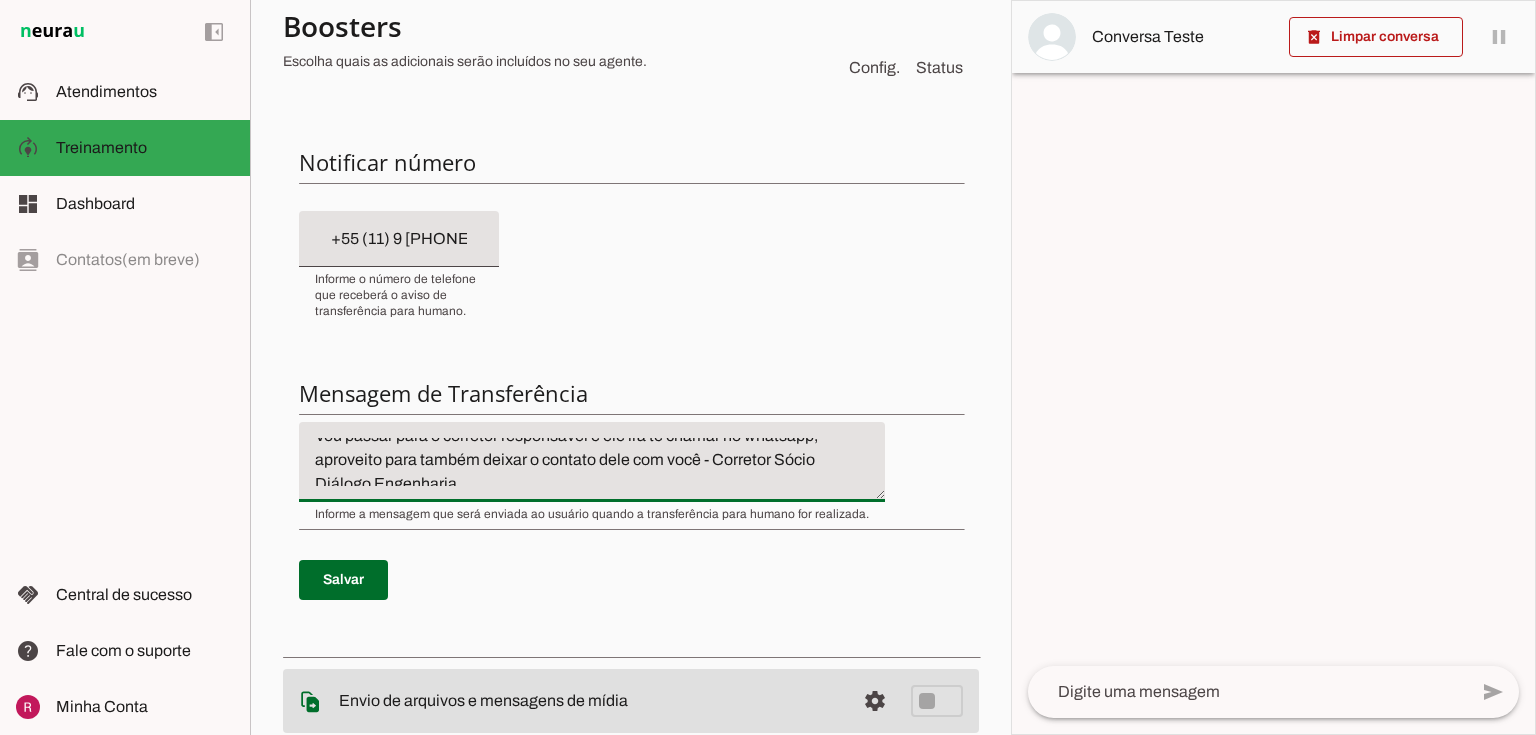 scroll, scrollTop: 24, scrollLeft: 0, axis: vertical 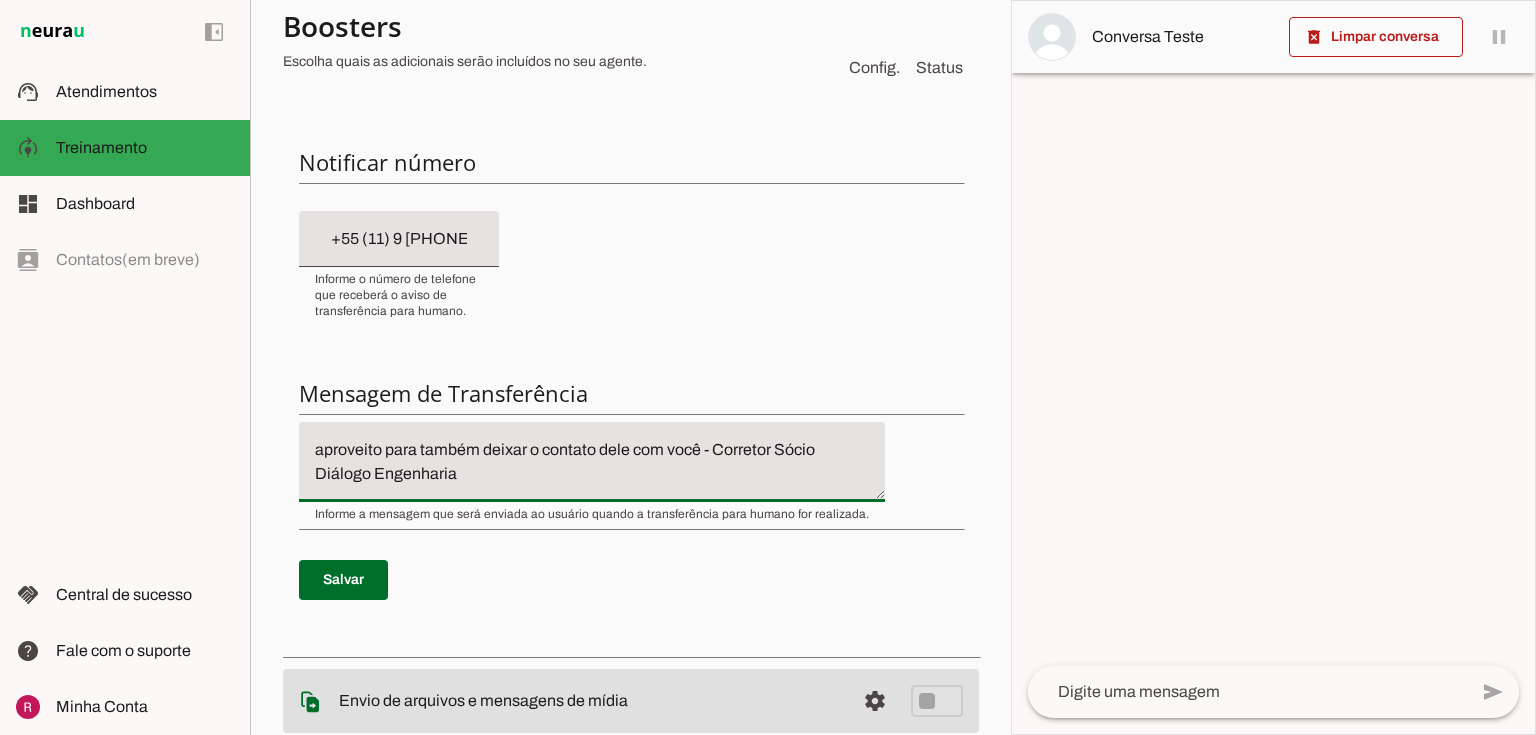 click on "Vou passar para o corretor responsável e ele irá te chamar no whatsapp, aproveito para também deixar o contato dele com você - Corretor Sócio Diálogo Engenharia" 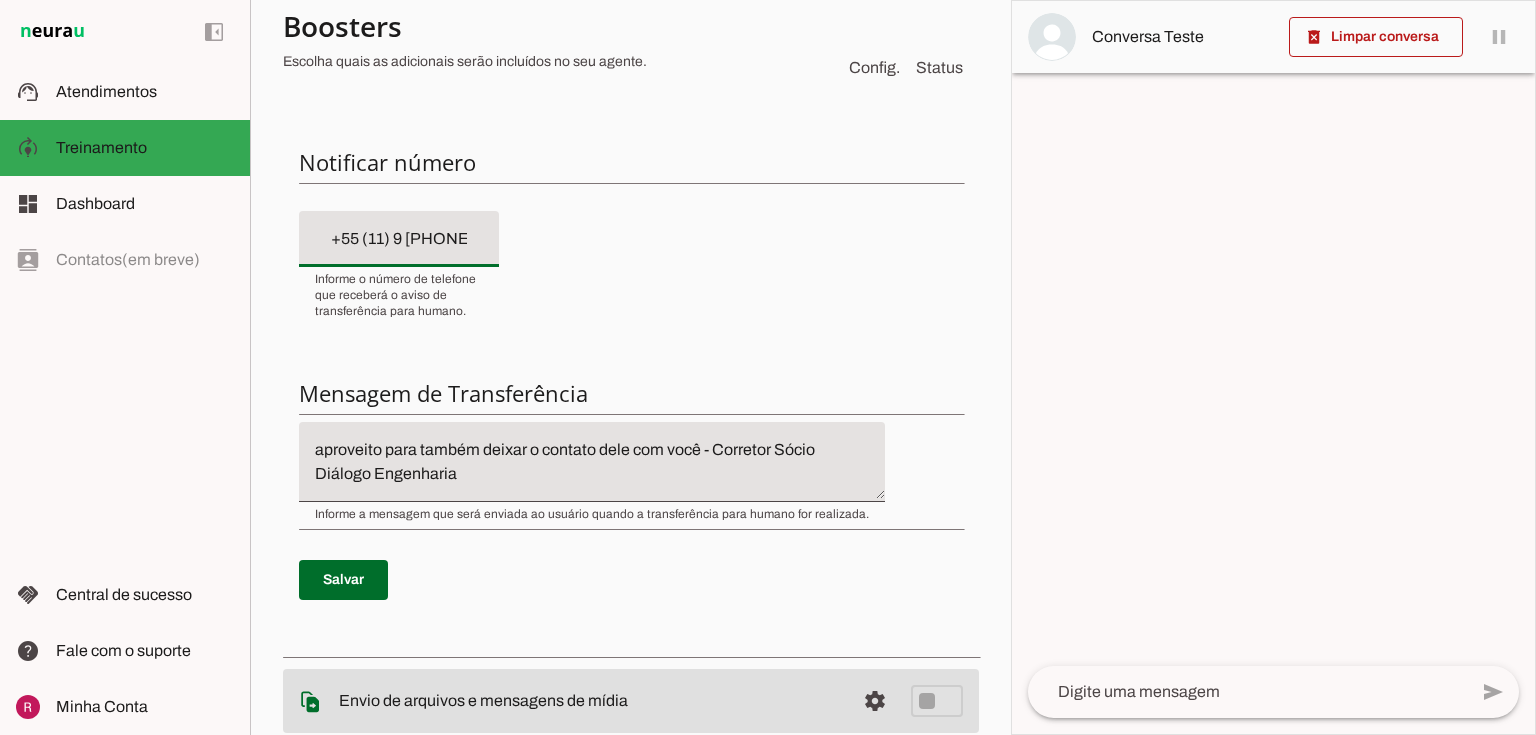 drag, startPoint x: 310, startPoint y: 239, endPoint x: 516, endPoint y: 229, distance: 206.24257 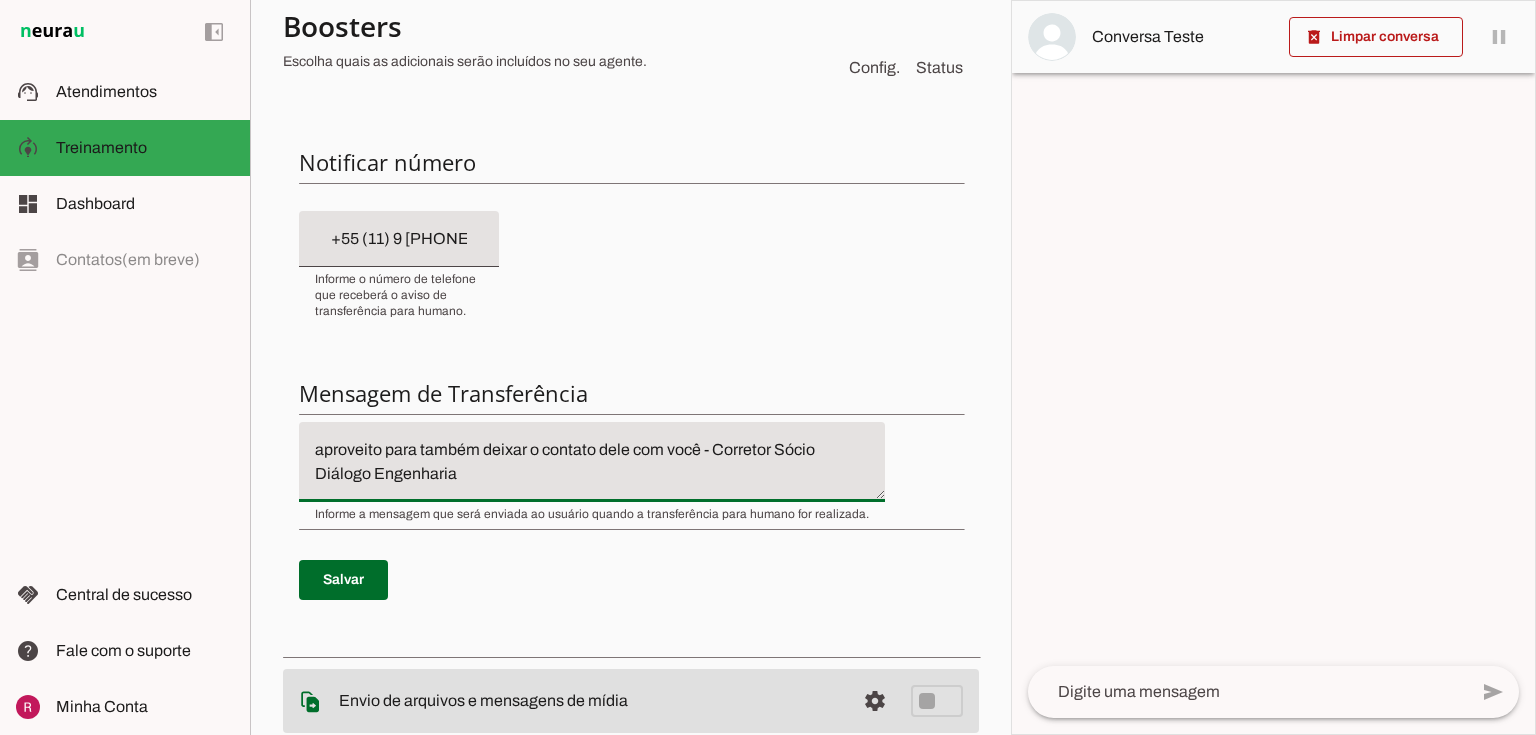 click on "Vou passar para o corretor responsável e ele irá te chamar no whatsapp, aproveito para também deixar o contato dele com você - Corretor Sócio Diálogo Engenharia" 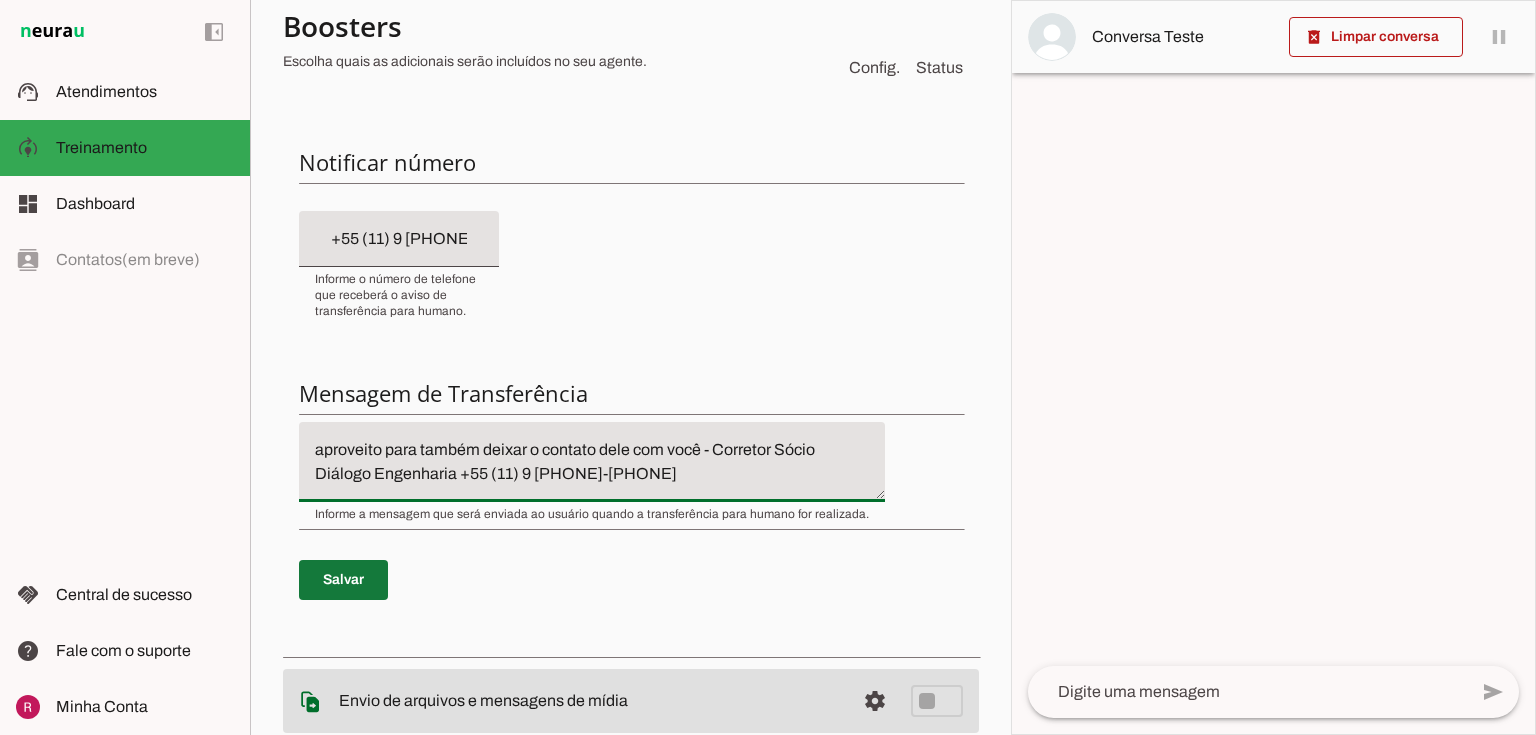 type on "Vou passar para o corretor responsável e ele irá te chamar no whatsapp, aproveito para também deixar o contato dele com você - Corretor Sócio Diálogo Engenharia +55 (11) 9 6596-2350" 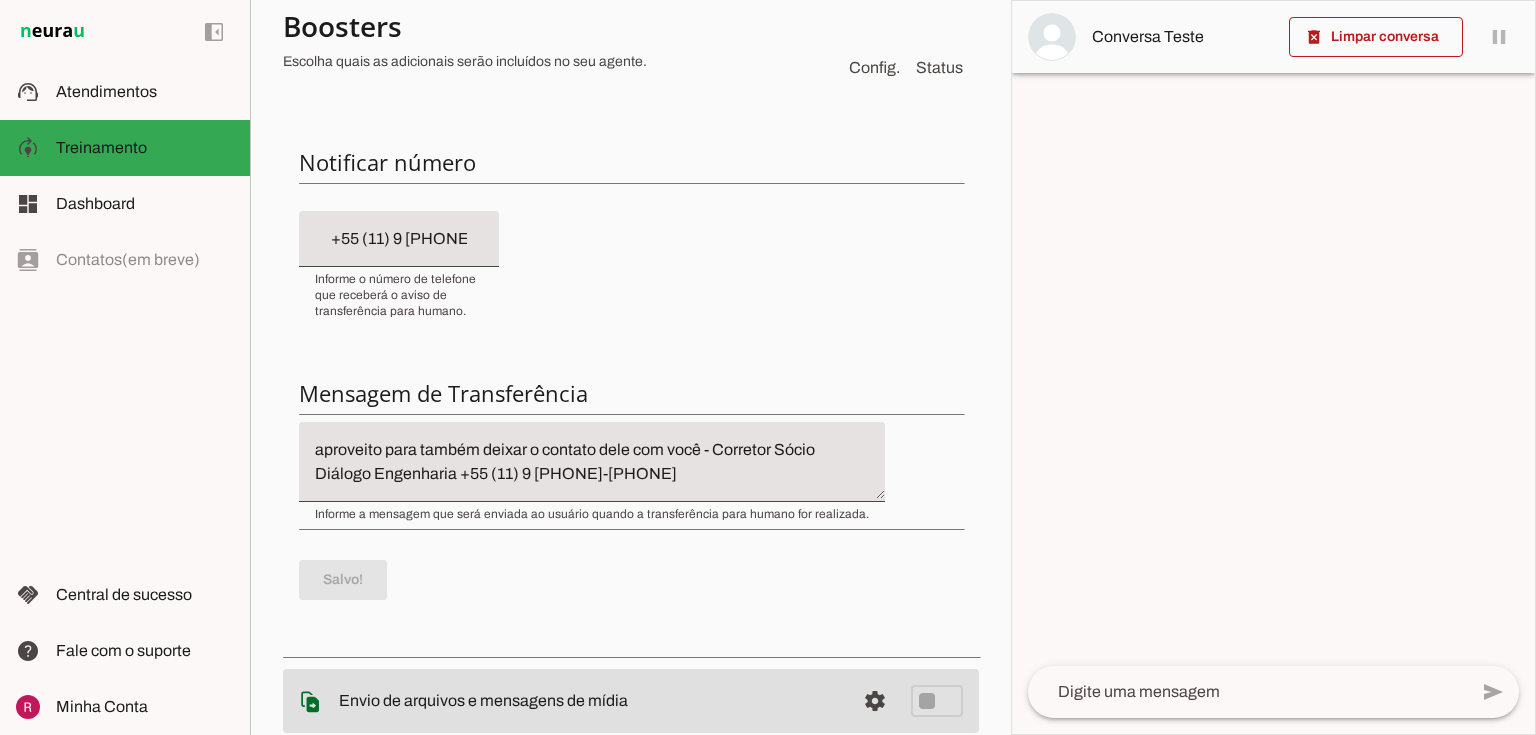 scroll, scrollTop: 0, scrollLeft: 0, axis: both 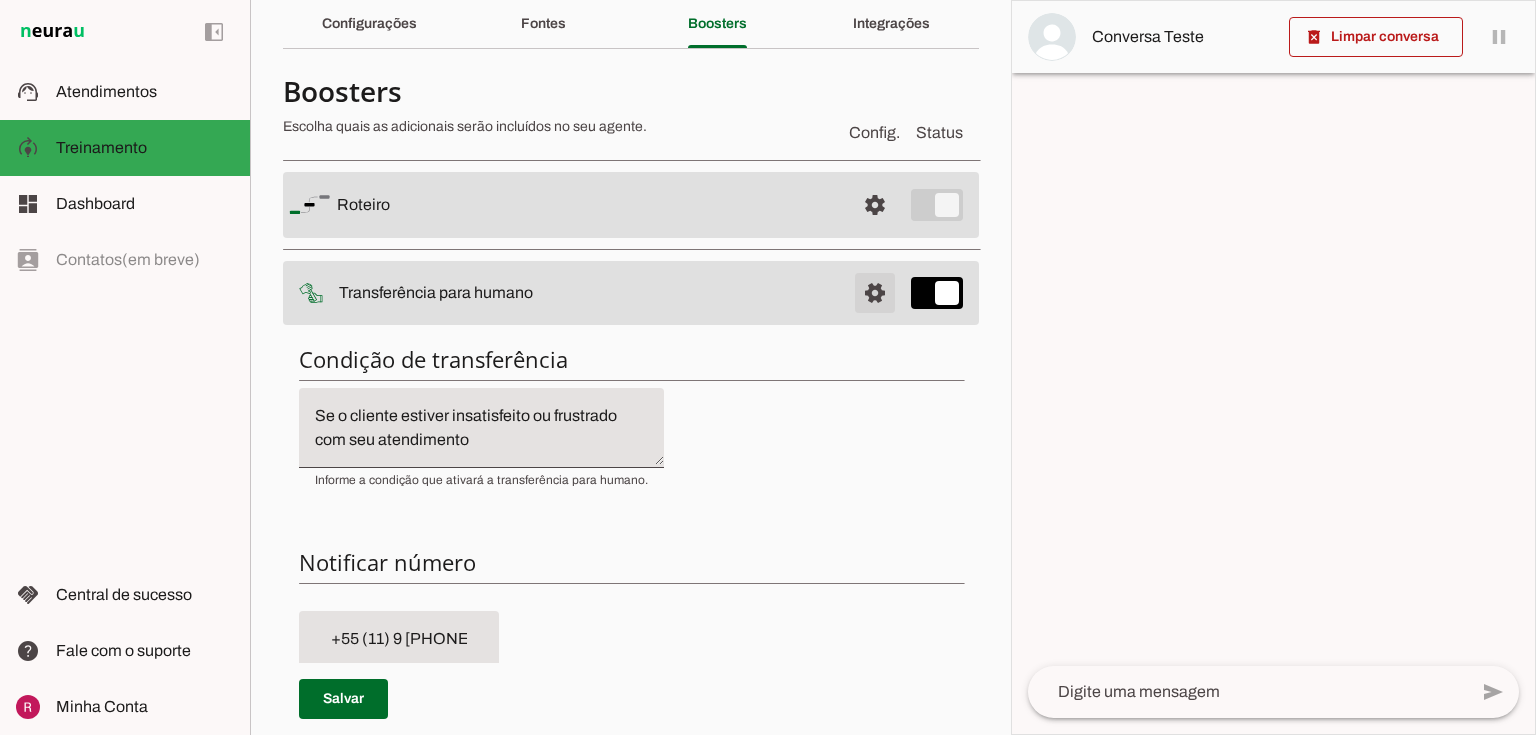 click at bounding box center (875, 205) 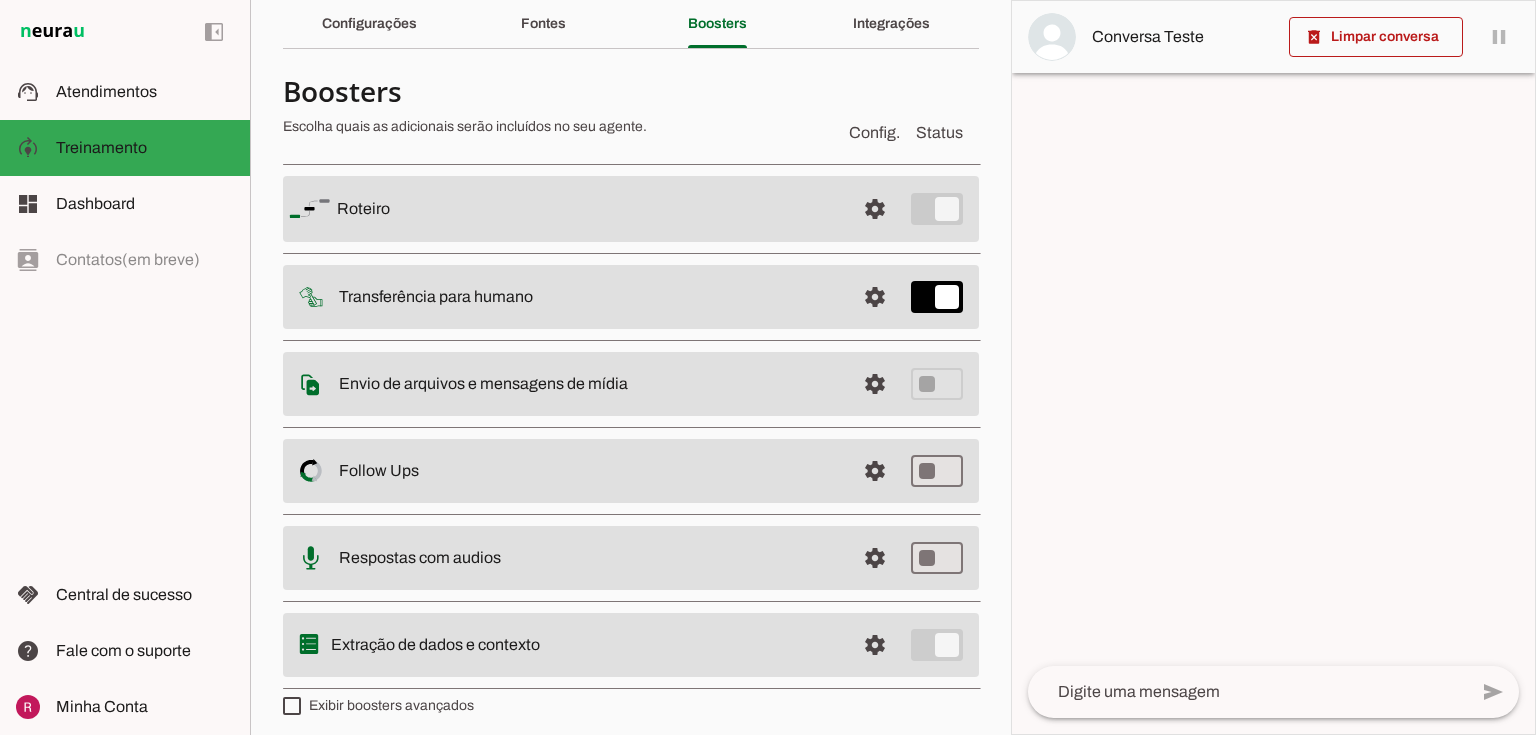 drag, startPoint x: 340, startPoint y: 385, endPoint x: 660, endPoint y: 393, distance: 320.09998 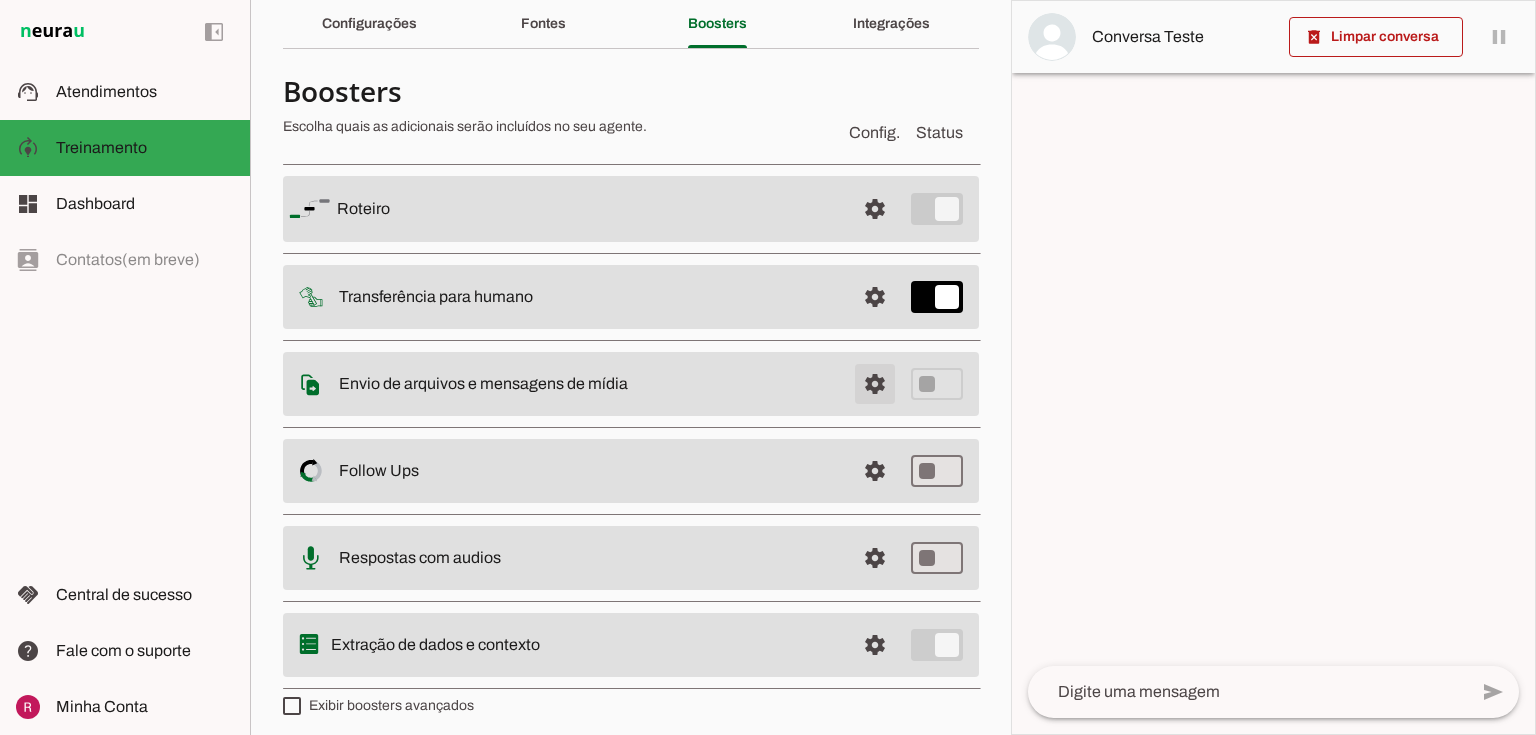 click at bounding box center [875, 209] 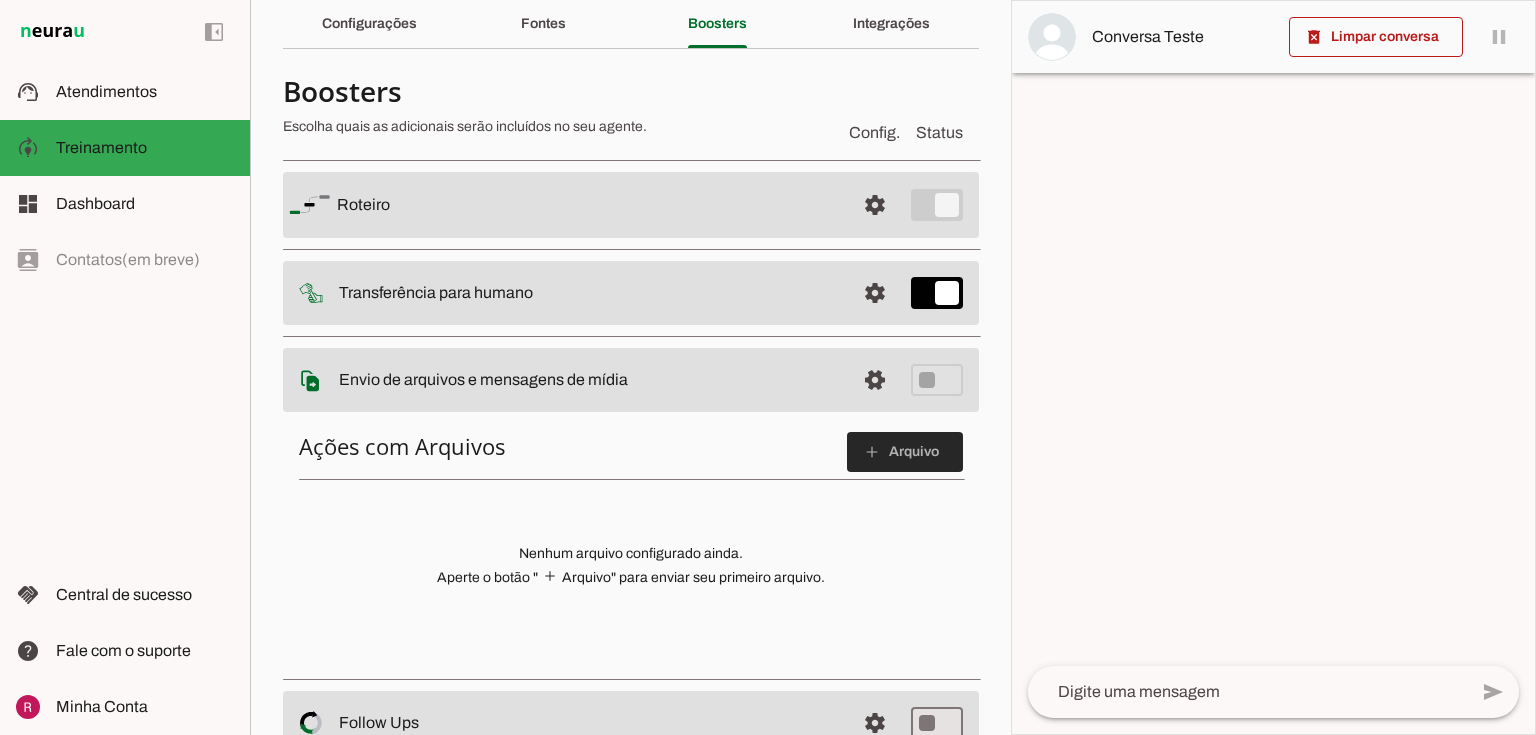 click at bounding box center (905, 452) 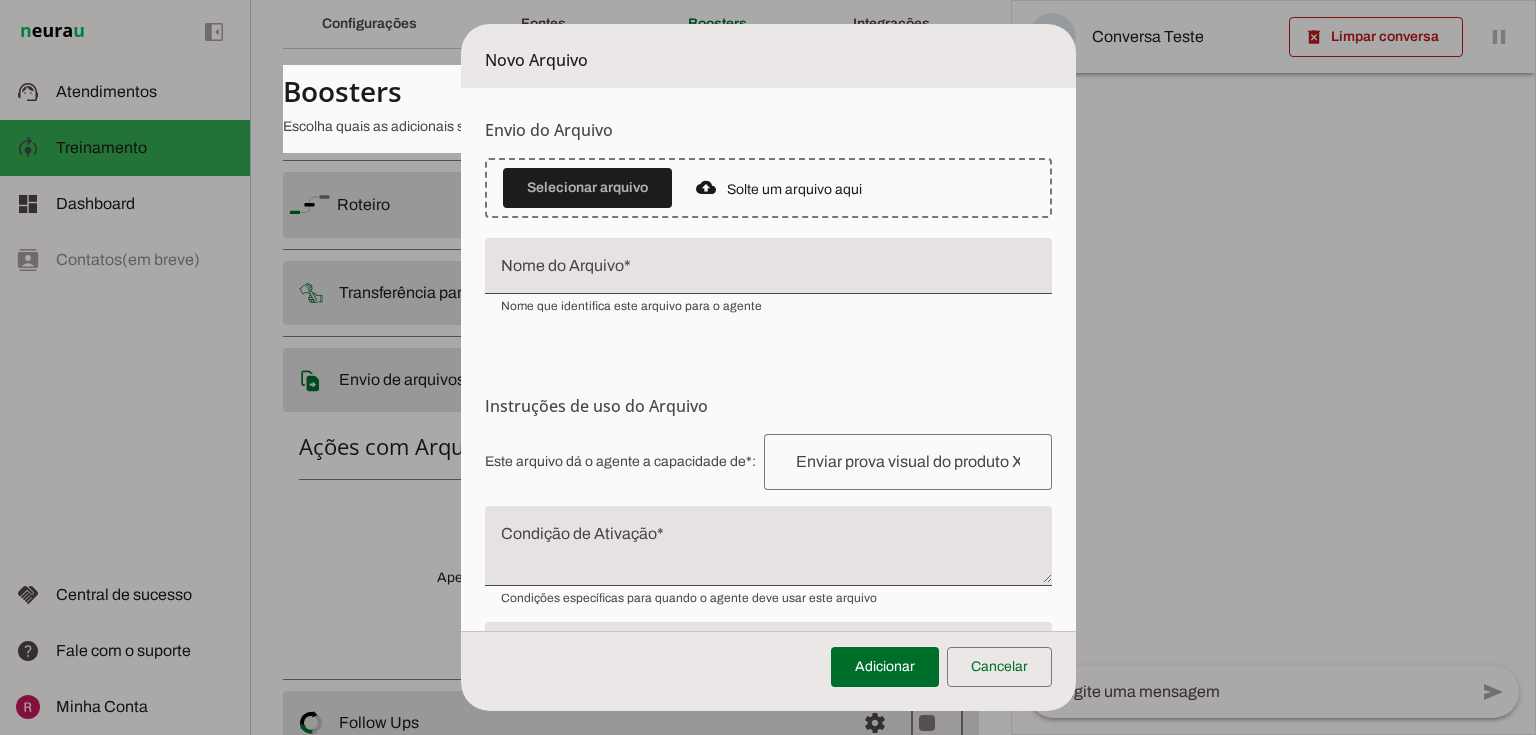 drag, startPoint x: 1142, startPoint y: 238, endPoint x: 1196, endPoint y: 233, distance: 54.230988 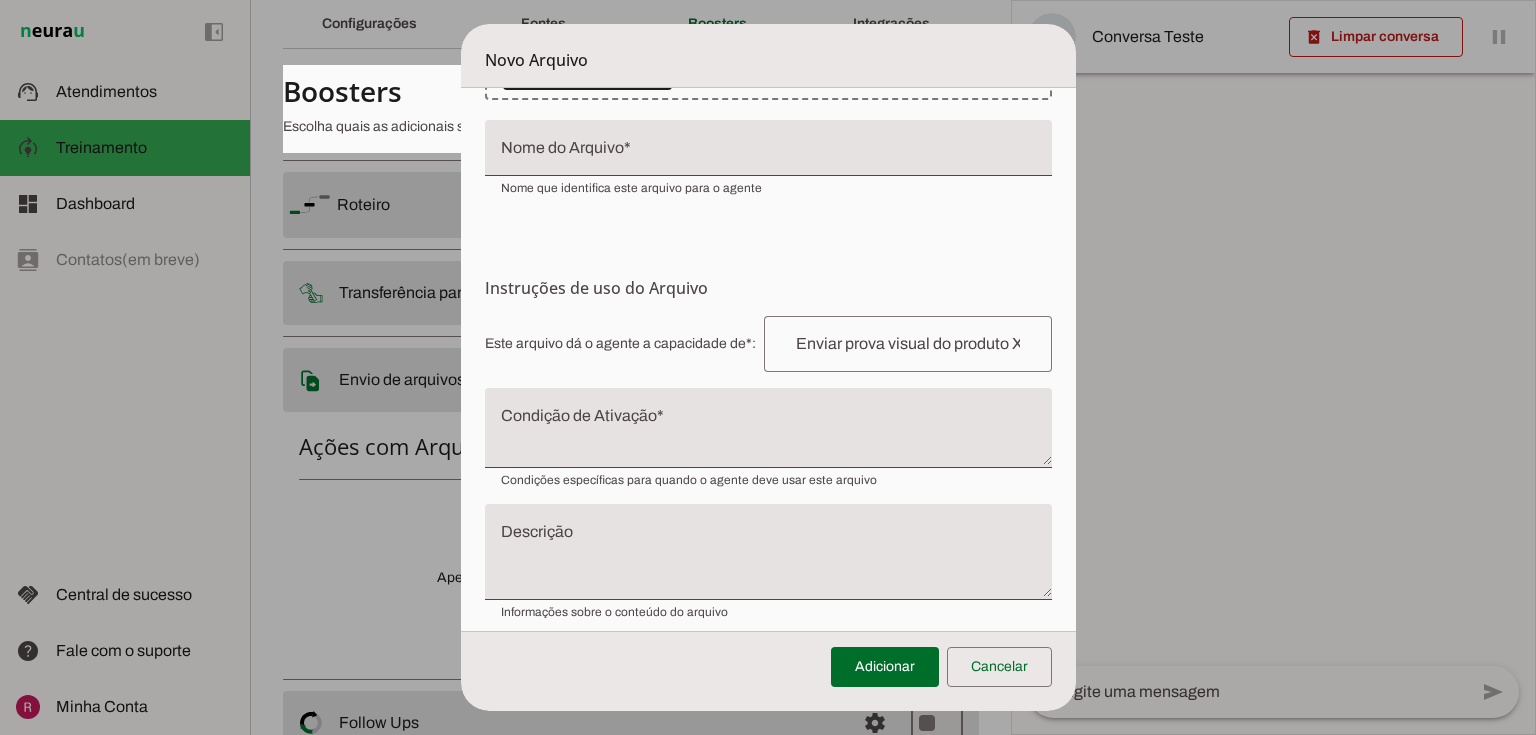 scroll, scrollTop: 136, scrollLeft: 0, axis: vertical 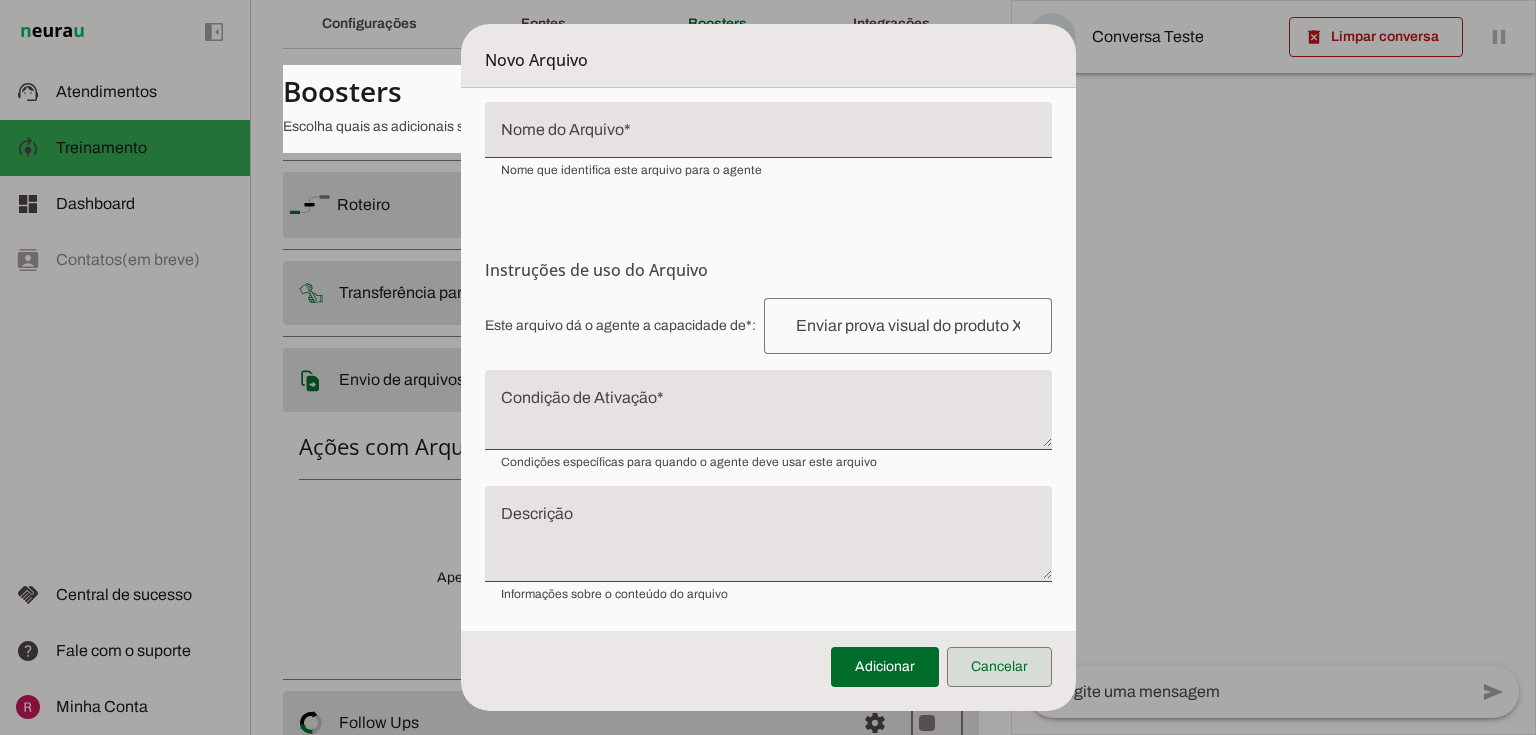 click at bounding box center [999, 667] 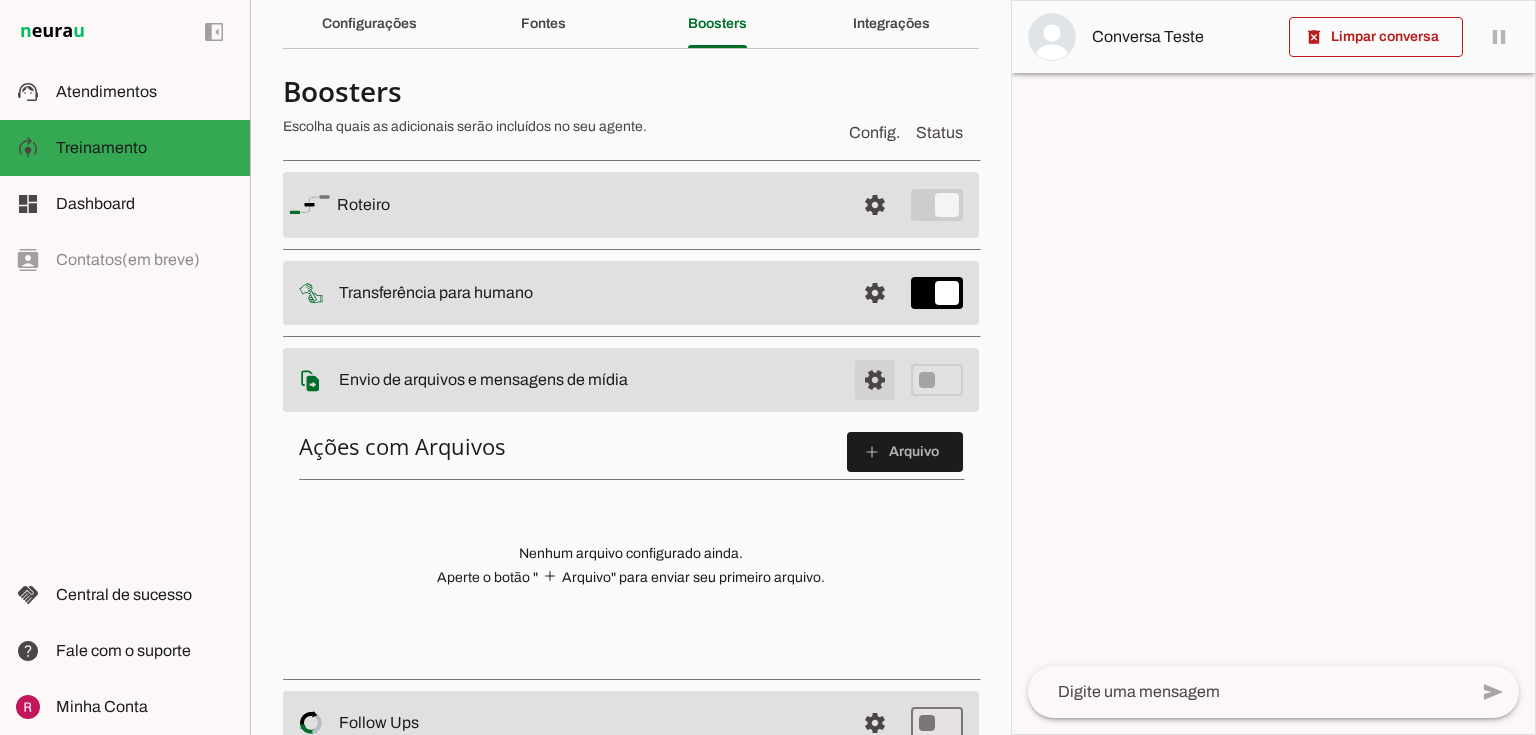 click at bounding box center (875, 205) 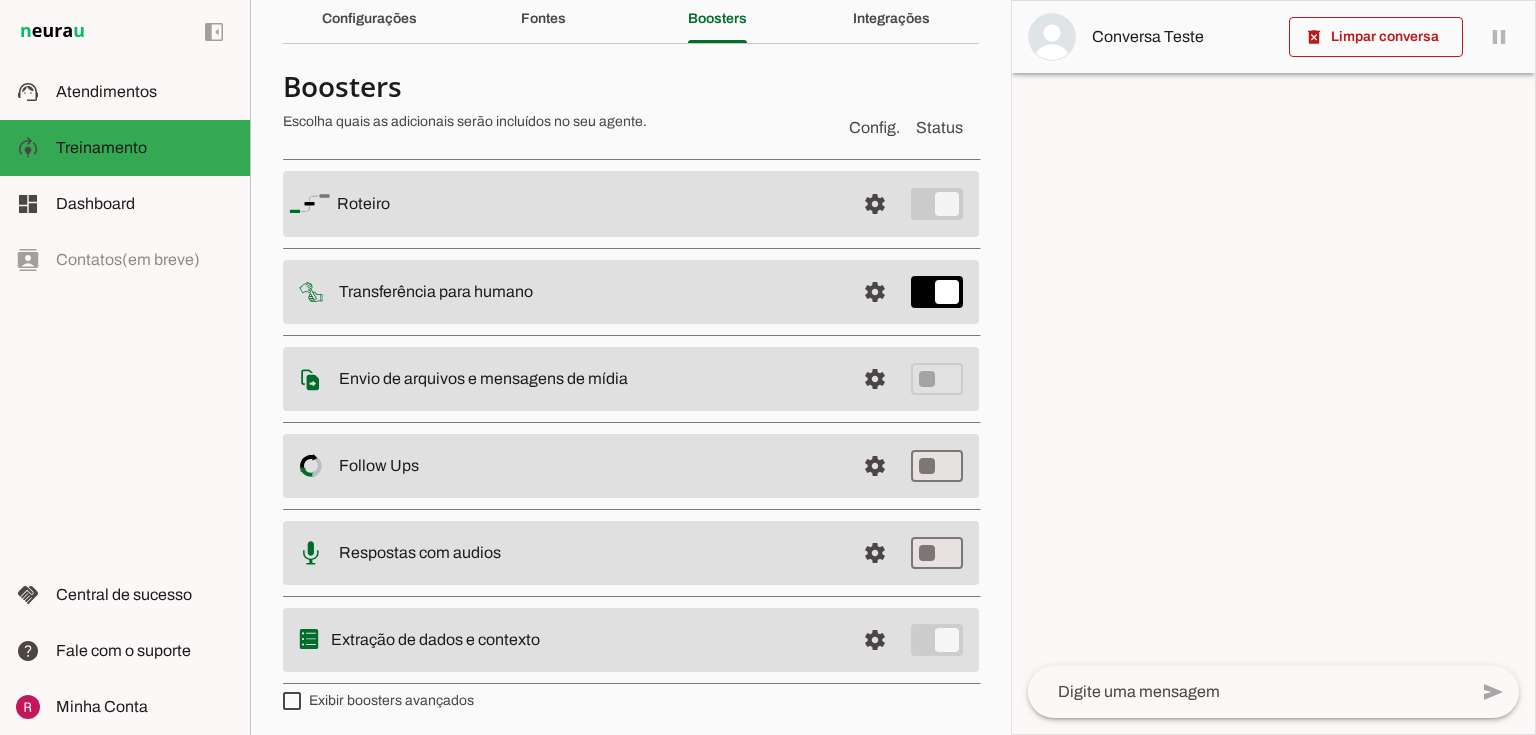 scroll, scrollTop: 88, scrollLeft: 0, axis: vertical 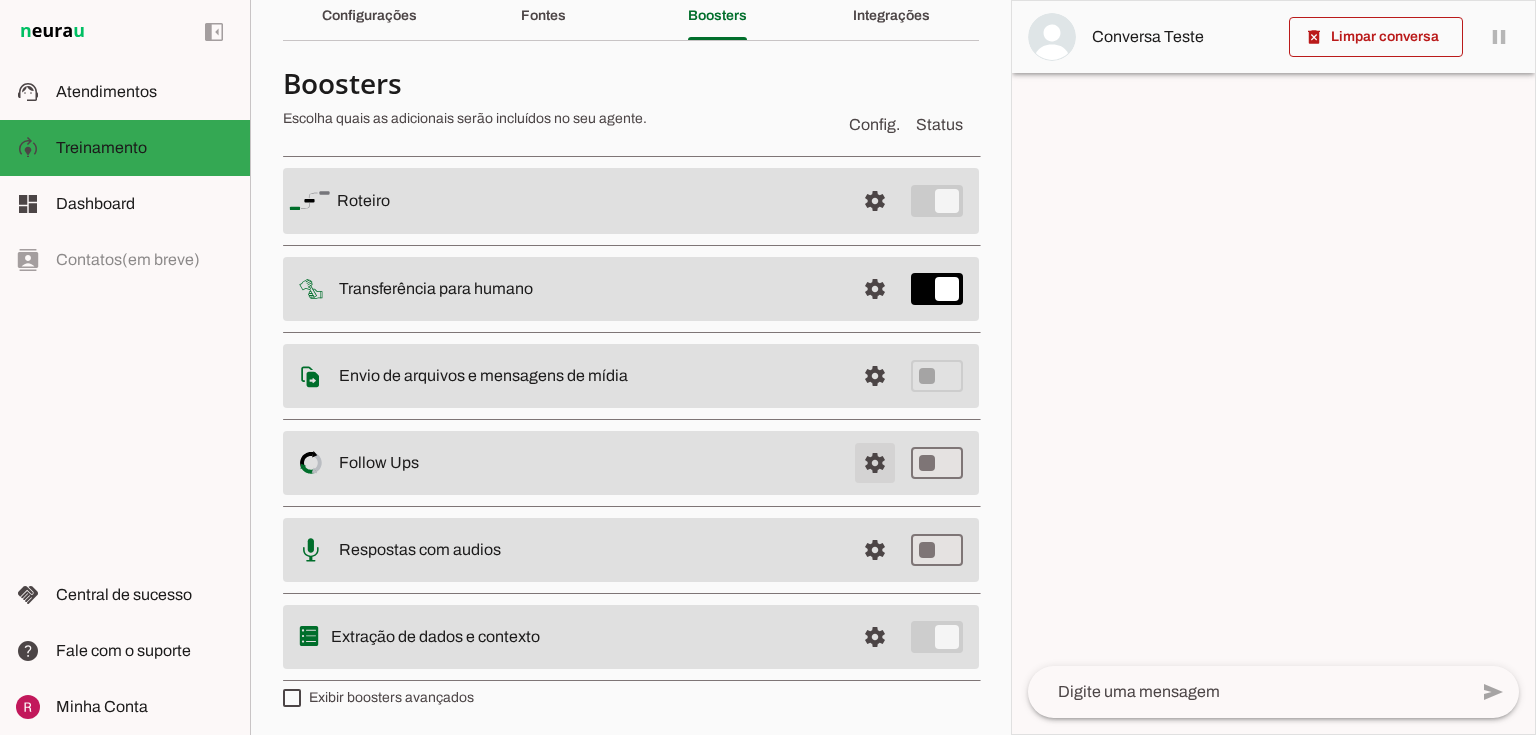 click at bounding box center [875, 201] 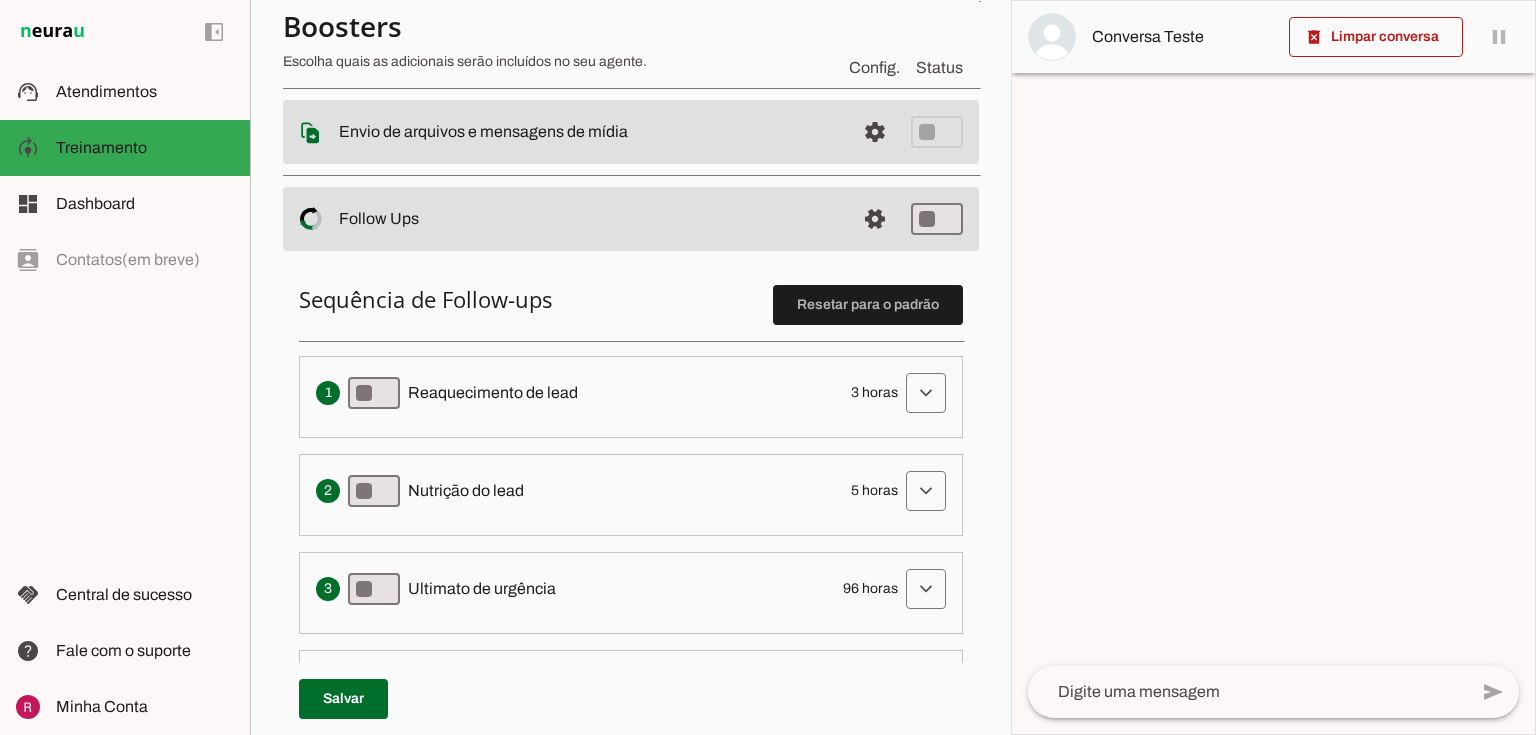 scroll, scrollTop: 408, scrollLeft: 0, axis: vertical 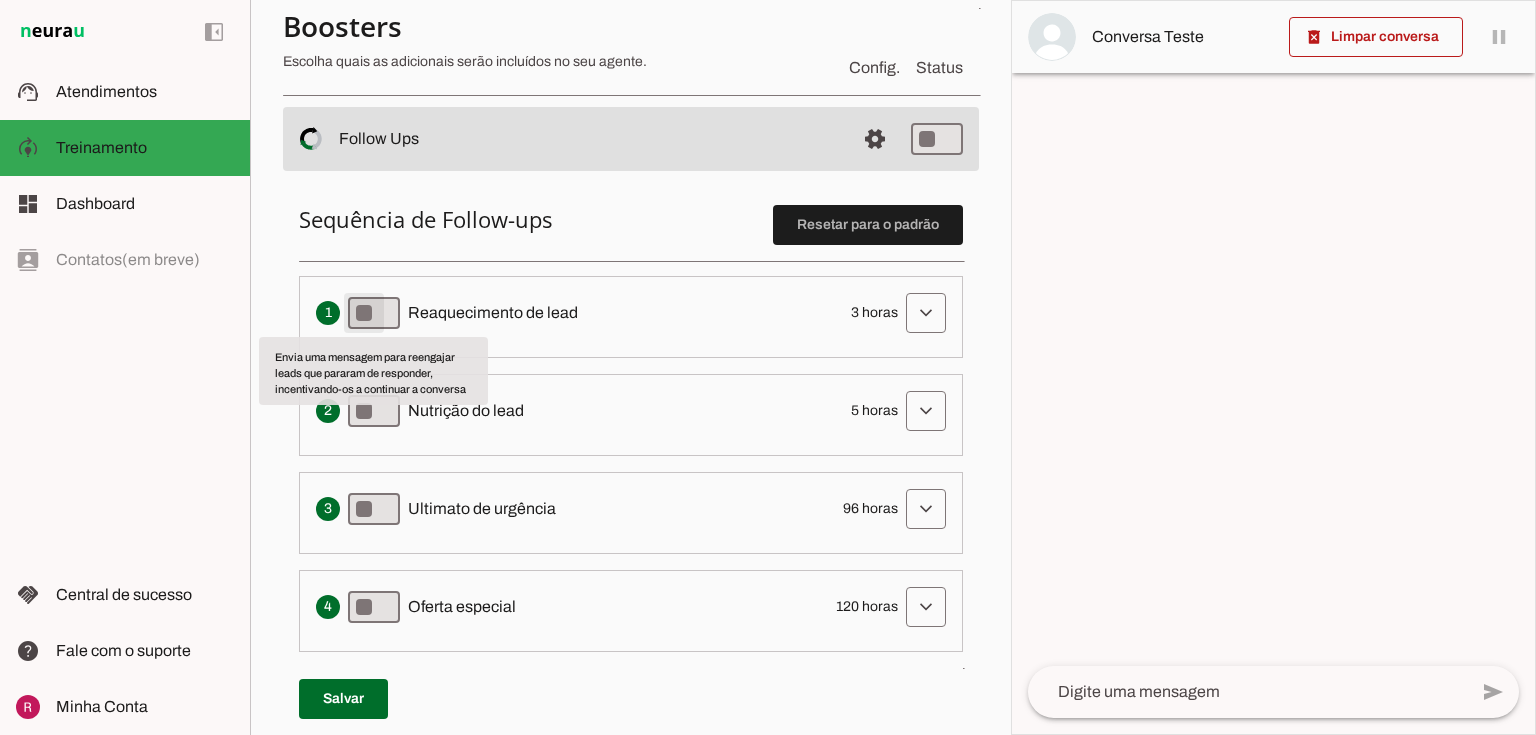 type on "on" 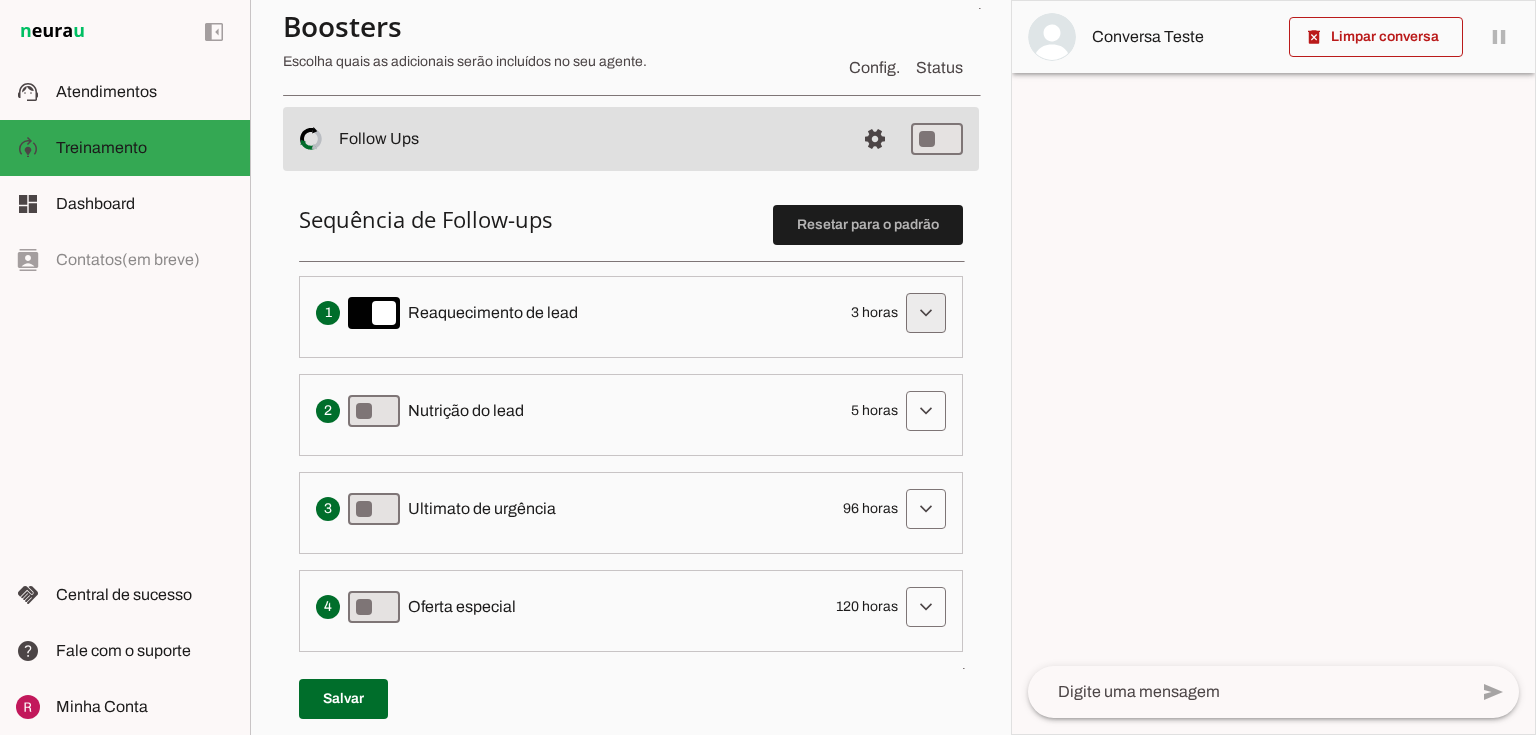click at bounding box center (926, 313) 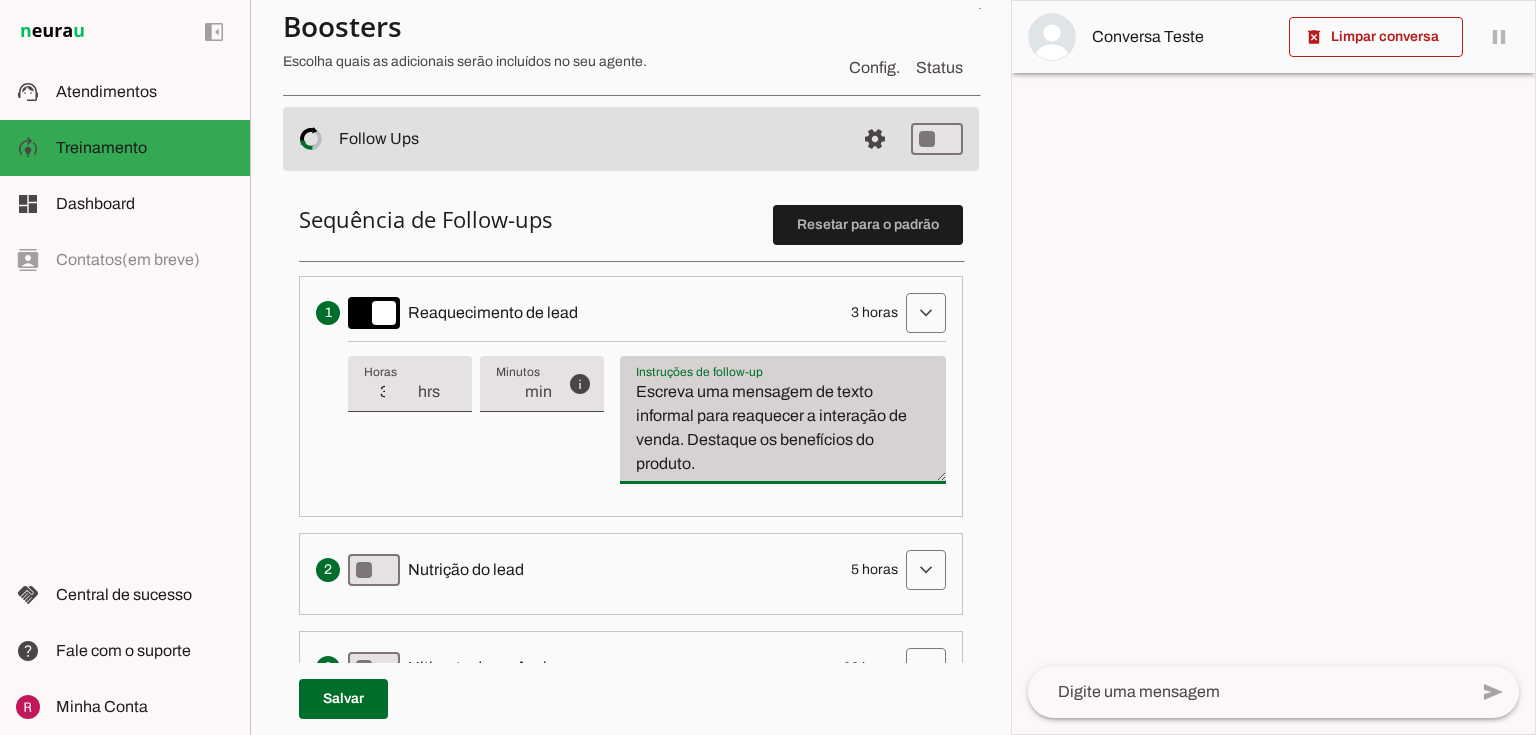 drag, startPoint x: 701, startPoint y: 471, endPoint x: 626, endPoint y: 371, distance: 125 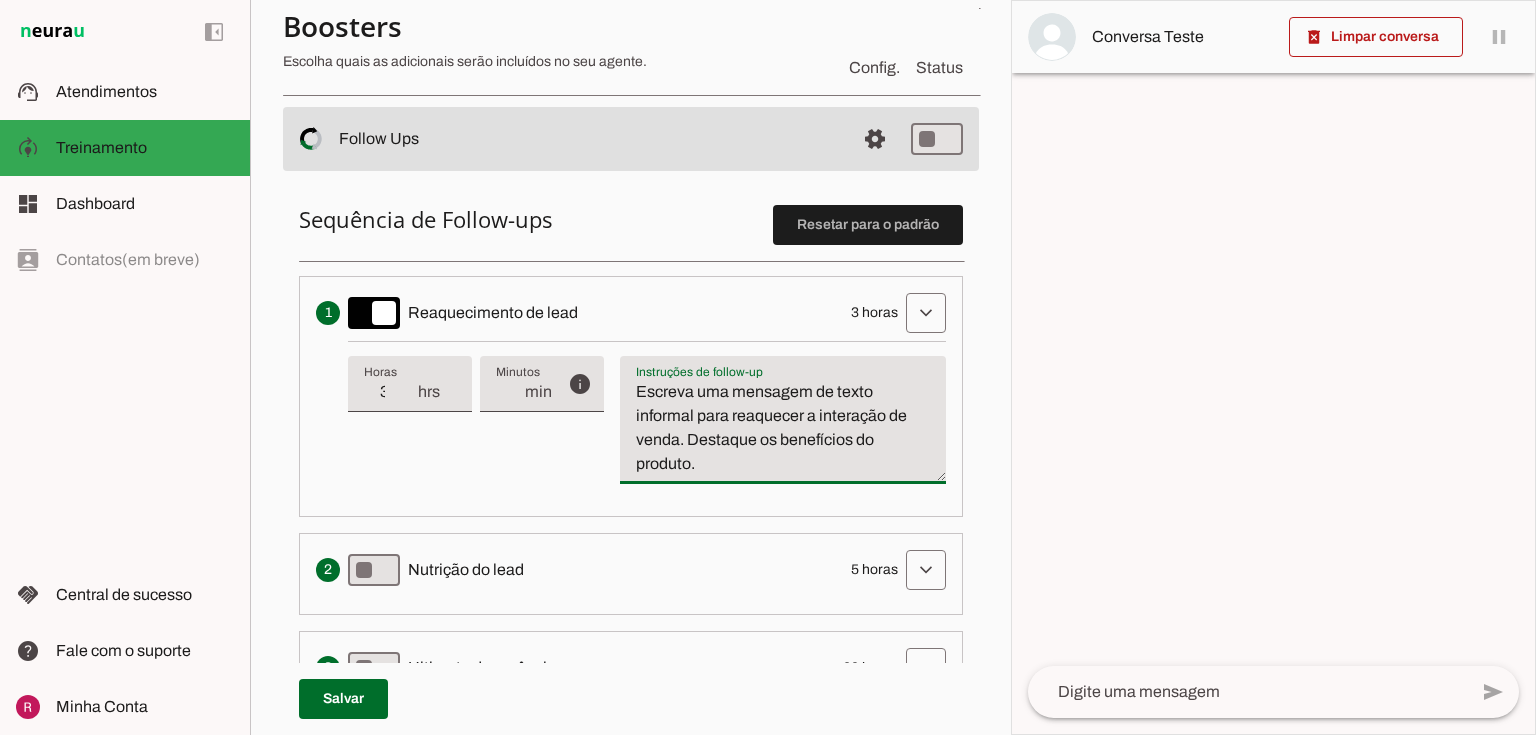 click on "Escreva uma mensagem de texto informal para reaquecer a interação de venda. Destaque os benefícios do produto." at bounding box center [783, 428] 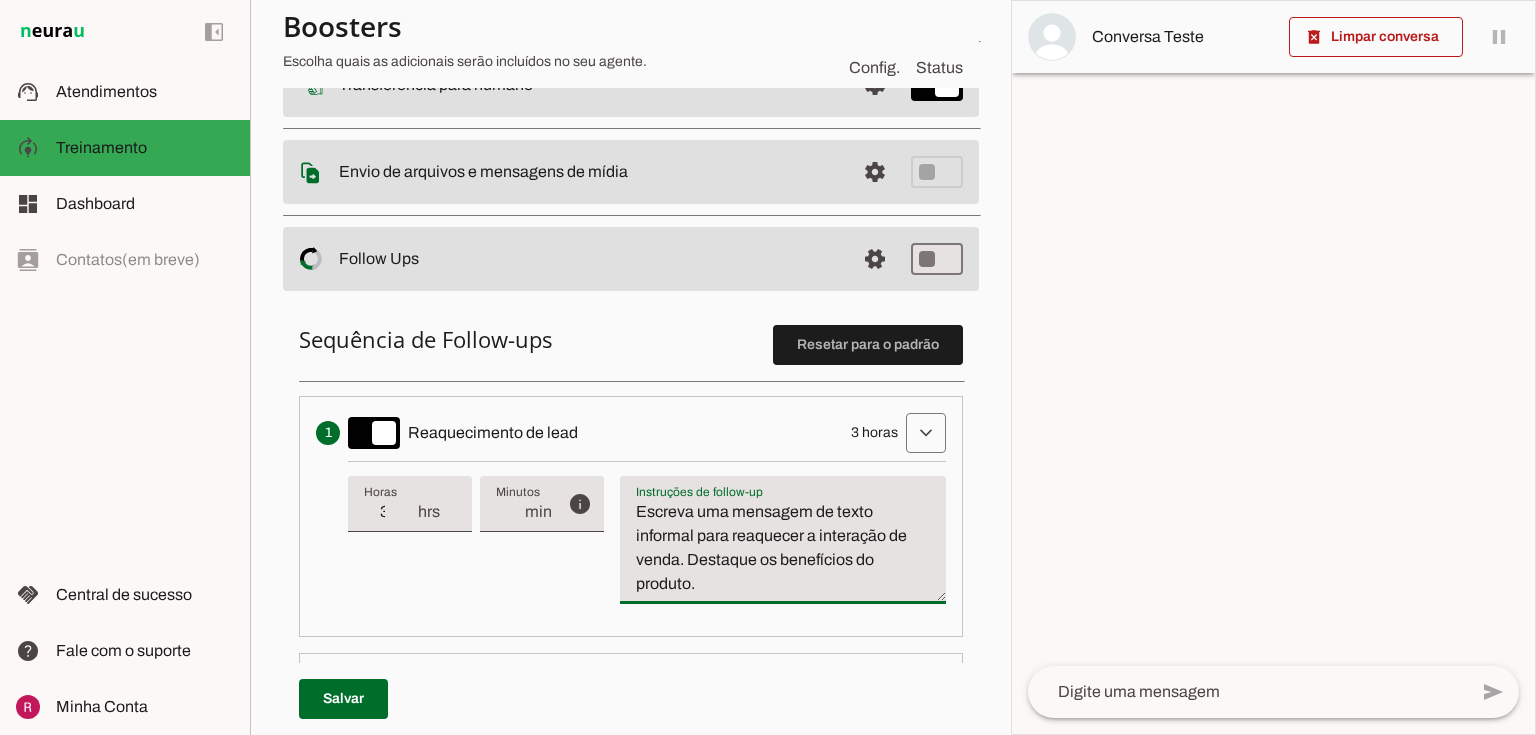 scroll, scrollTop: 248, scrollLeft: 0, axis: vertical 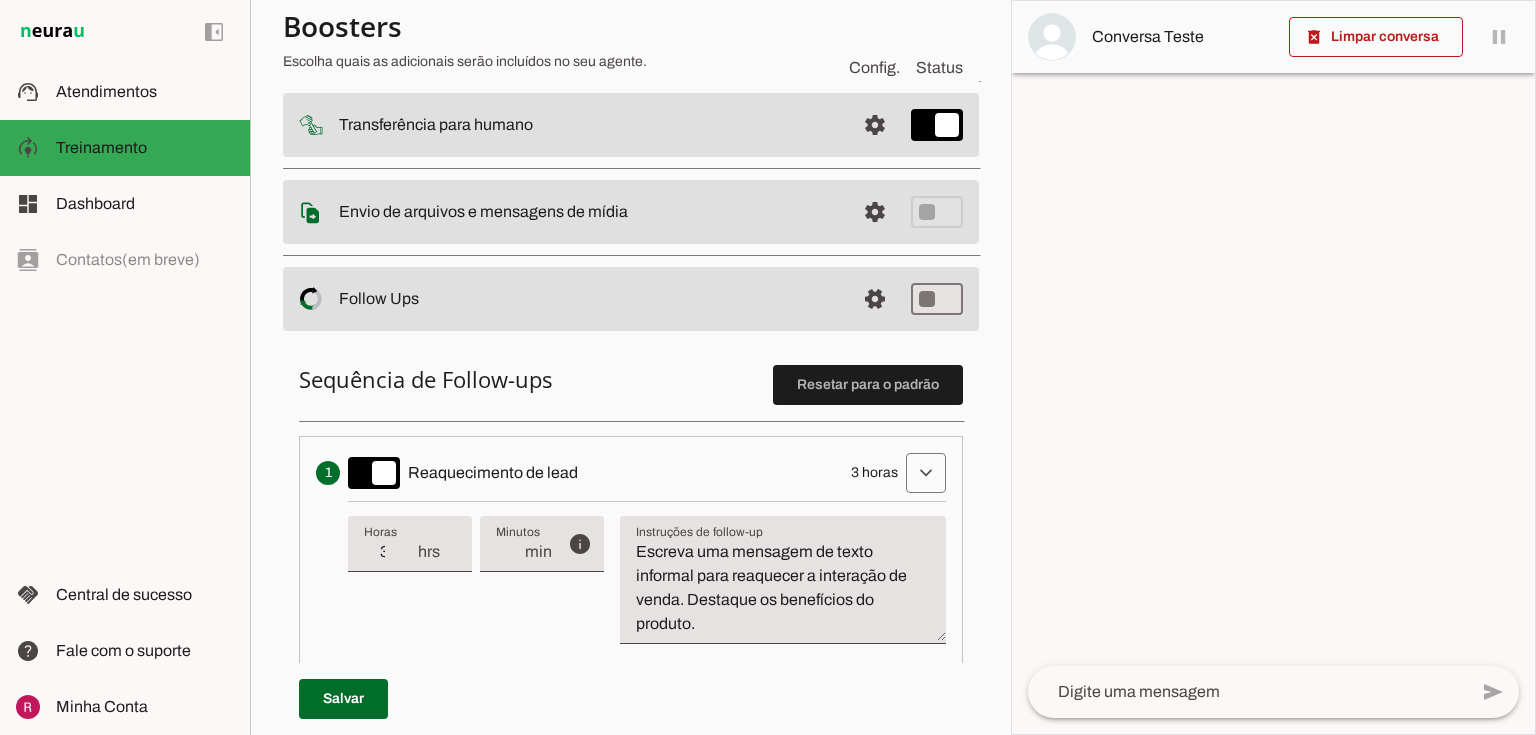 drag, startPoint x: 384, startPoint y: 127, endPoint x: 482, endPoint y: 132, distance: 98.12747 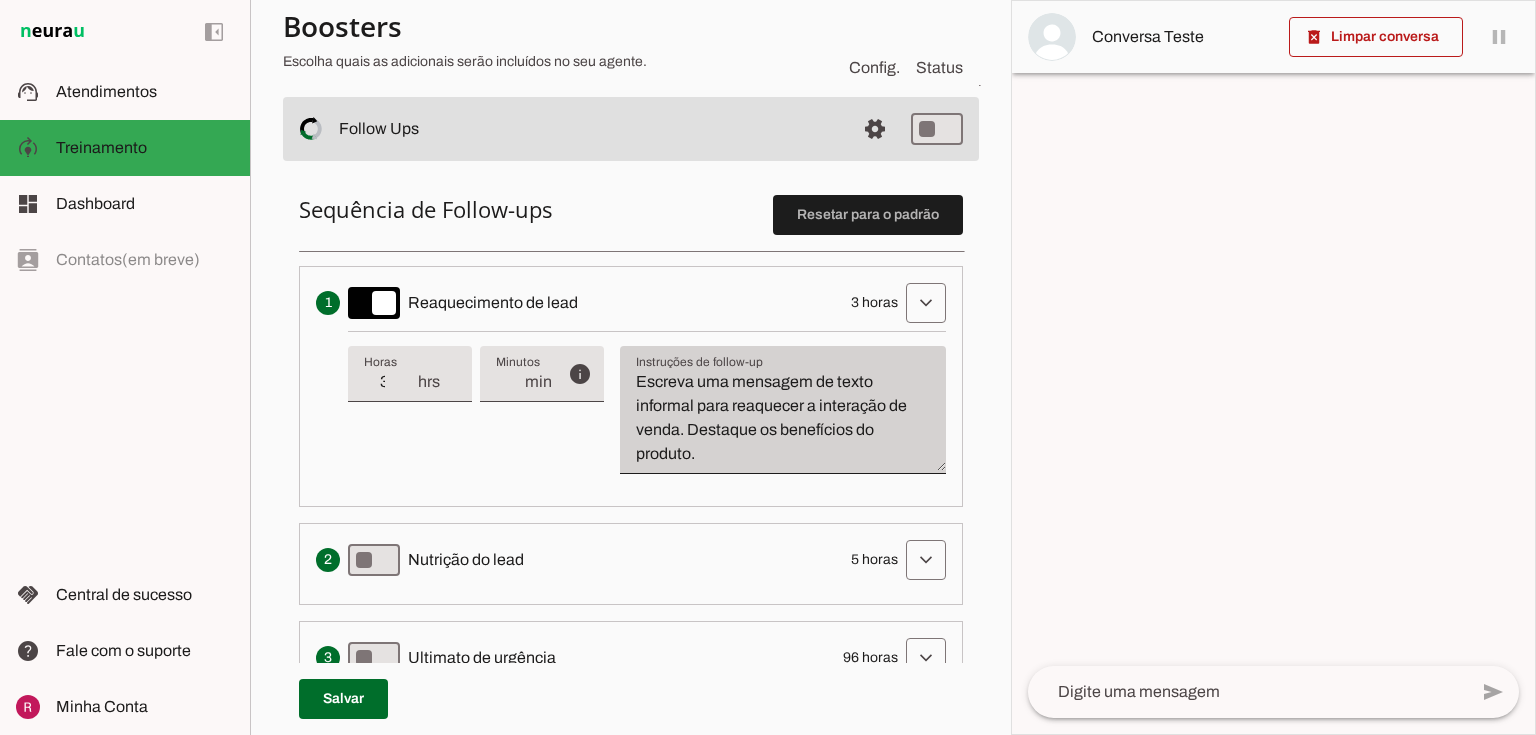 scroll, scrollTop: 488, scrollLeft: 0, axis: vertical 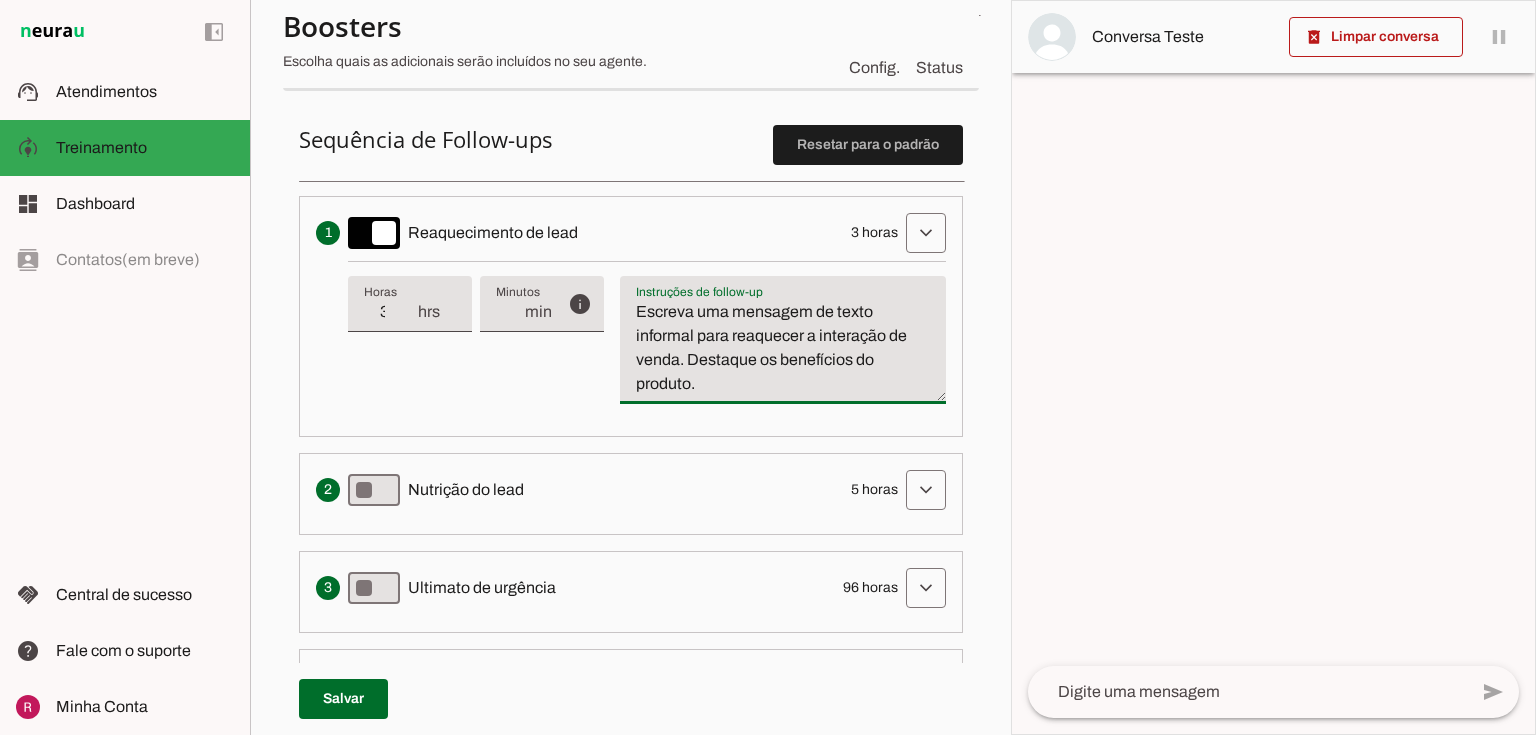 drag, startPoint x: 638, startPoint y: 300, endPoint x: 753, endPoint y: 437, distance: 178.86867 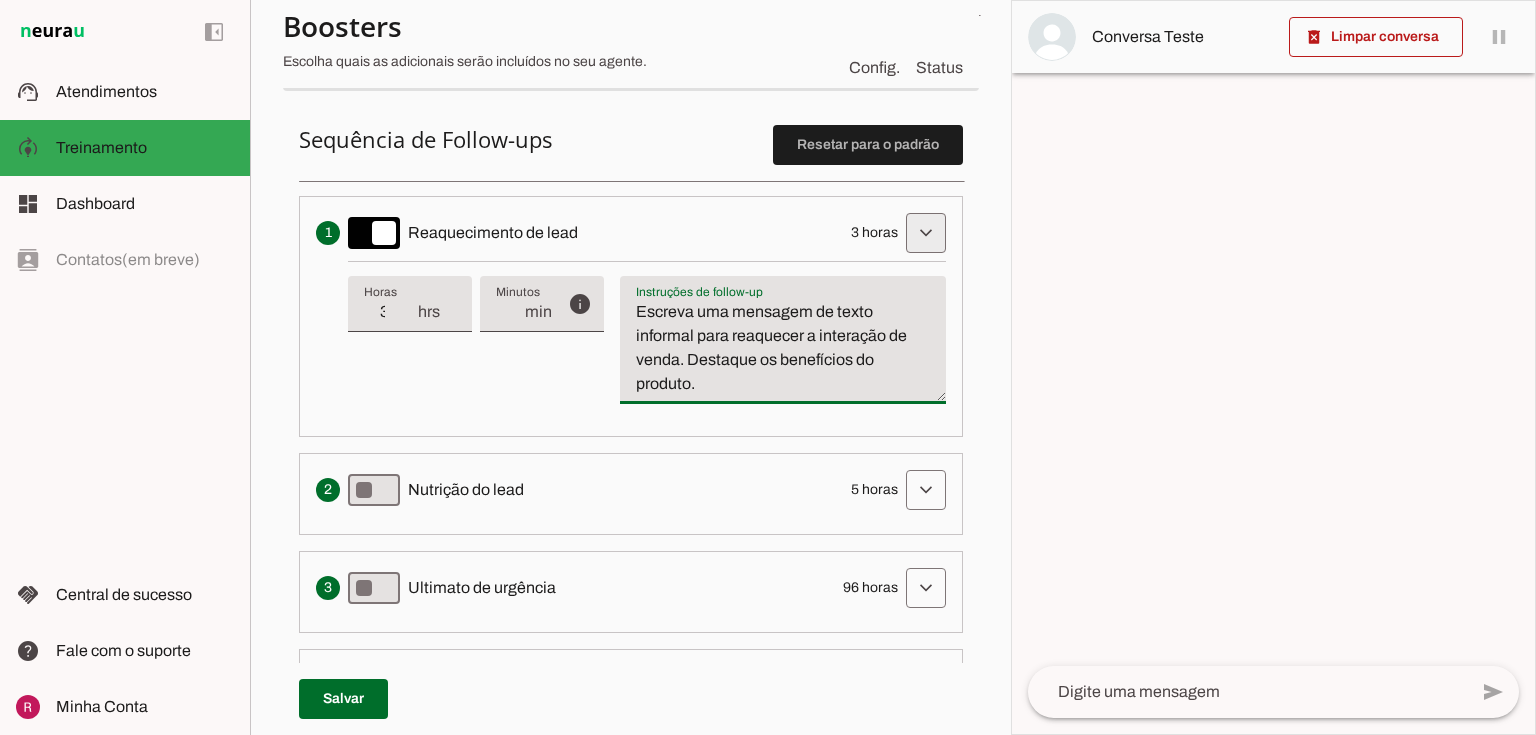 click at bounding box center (926, 233) 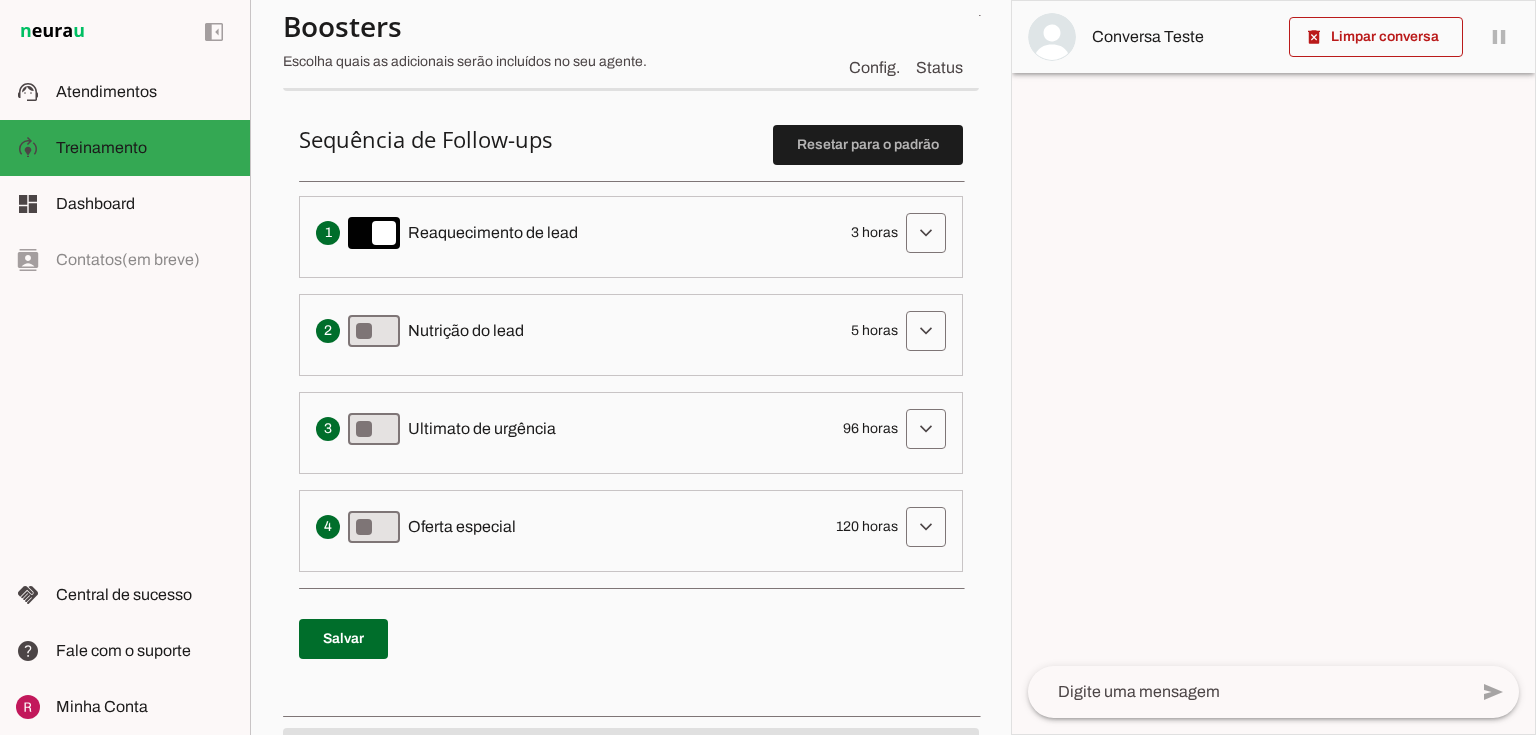 type on "on" 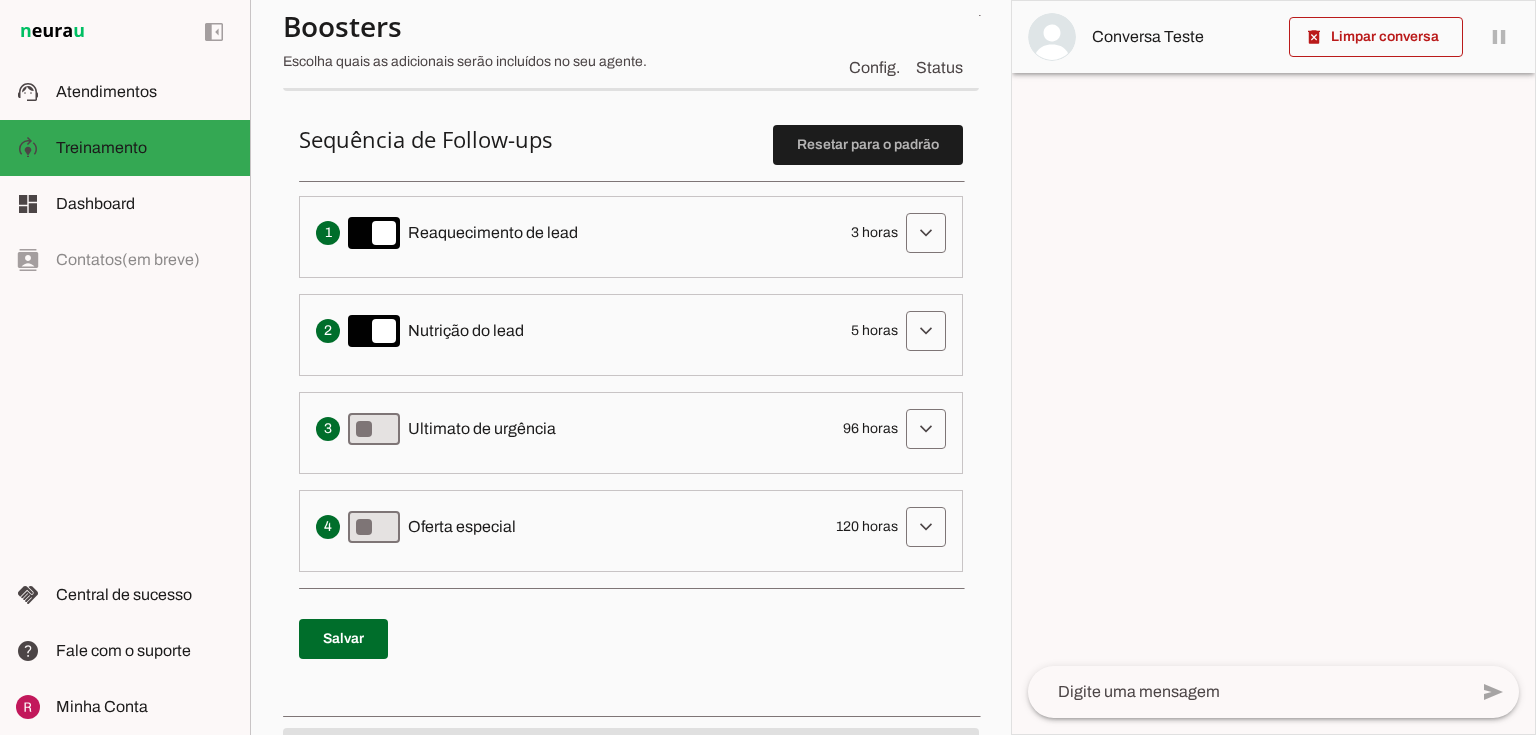 click on "Cria um senso de urgência indicando que a oportunidade de conversa pode acabar em breve
Ultimato de urgência
96 horas
expand_more
info
Tempo de atraso / inatividade
O tempo de atraso é o tempo de inatividade da conversa (um tempo limite) que deve ter decorrido para que o follow-up seja executado.
Ex:  Se o lead não respondeu por 96 horas desde o follow-up 2 (ativado após 5 horas), esta etapa de follow-up será acionada." at bounding box center (631, 433) 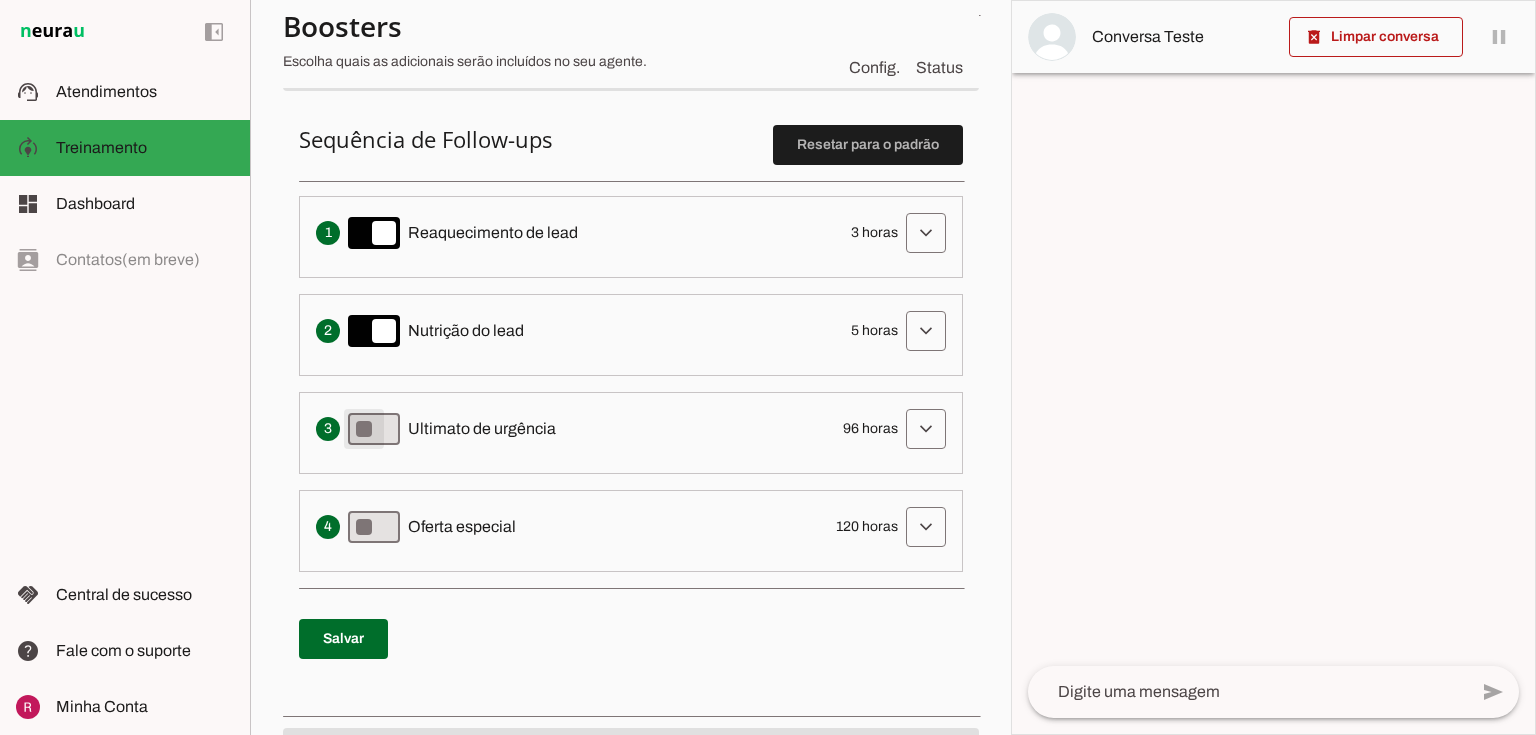 type on "on" 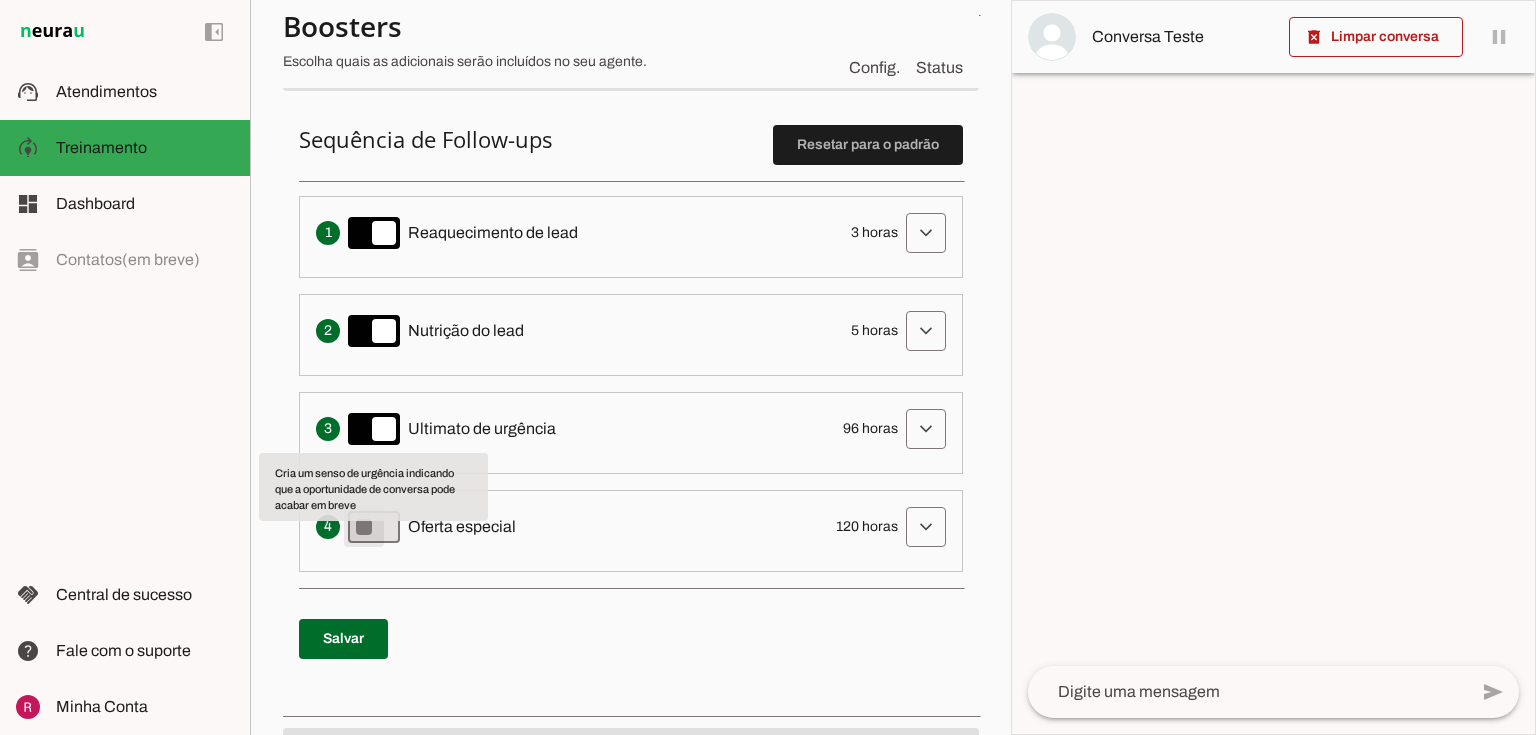 type on "on" 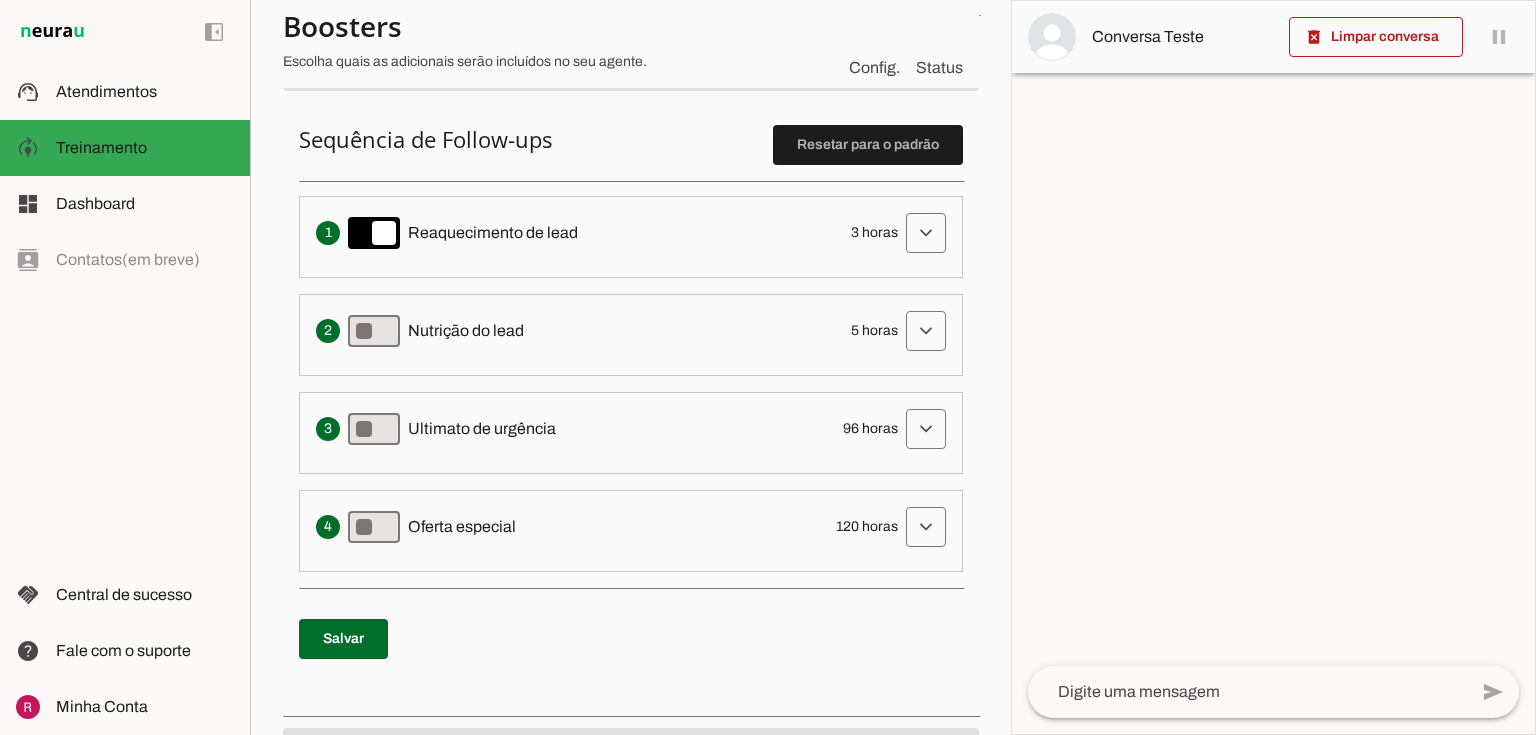 drag, startPoint x: 411, startPoint y: 224, endPoint x: 496, endPoint y: 235, distance: 85.70881 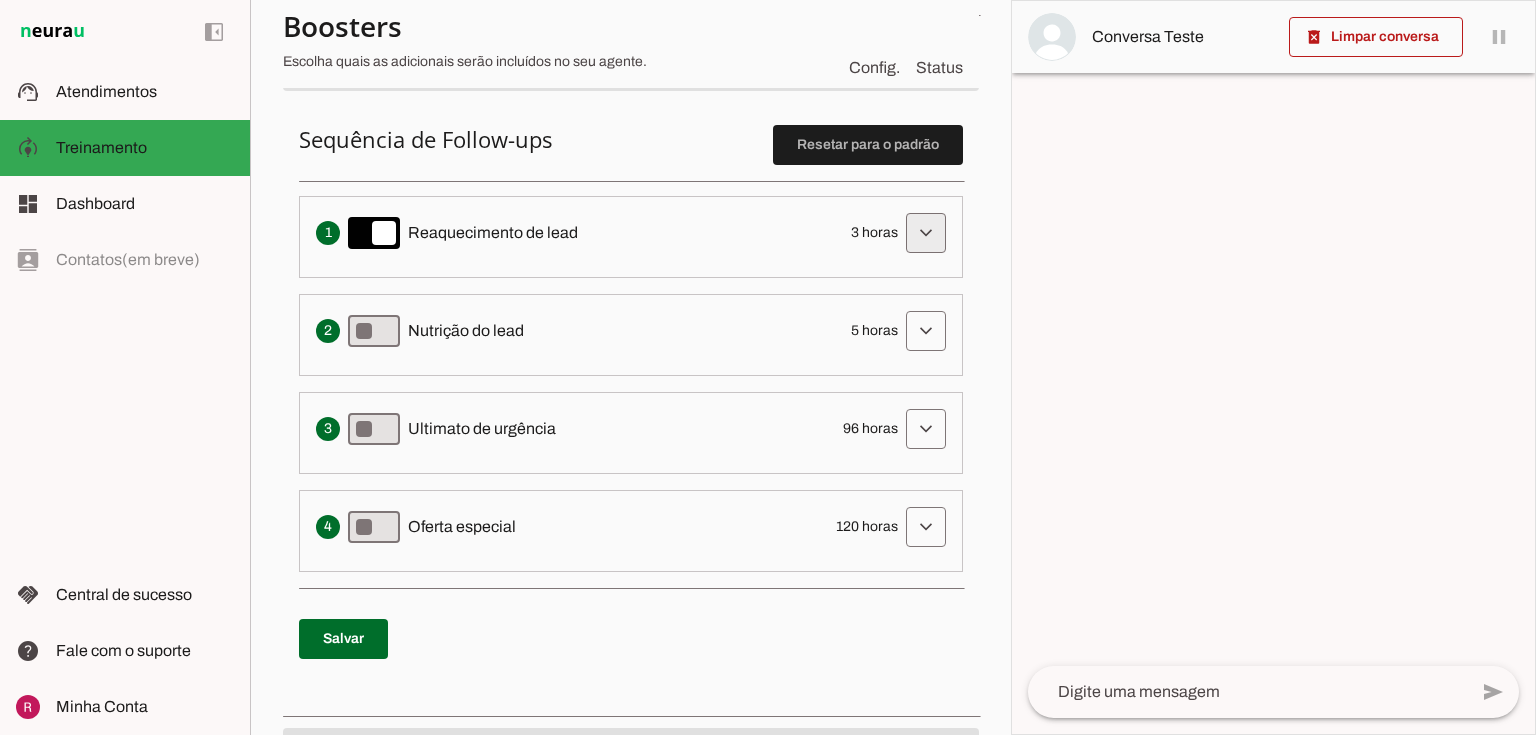 click at bounding box center [926, 233] 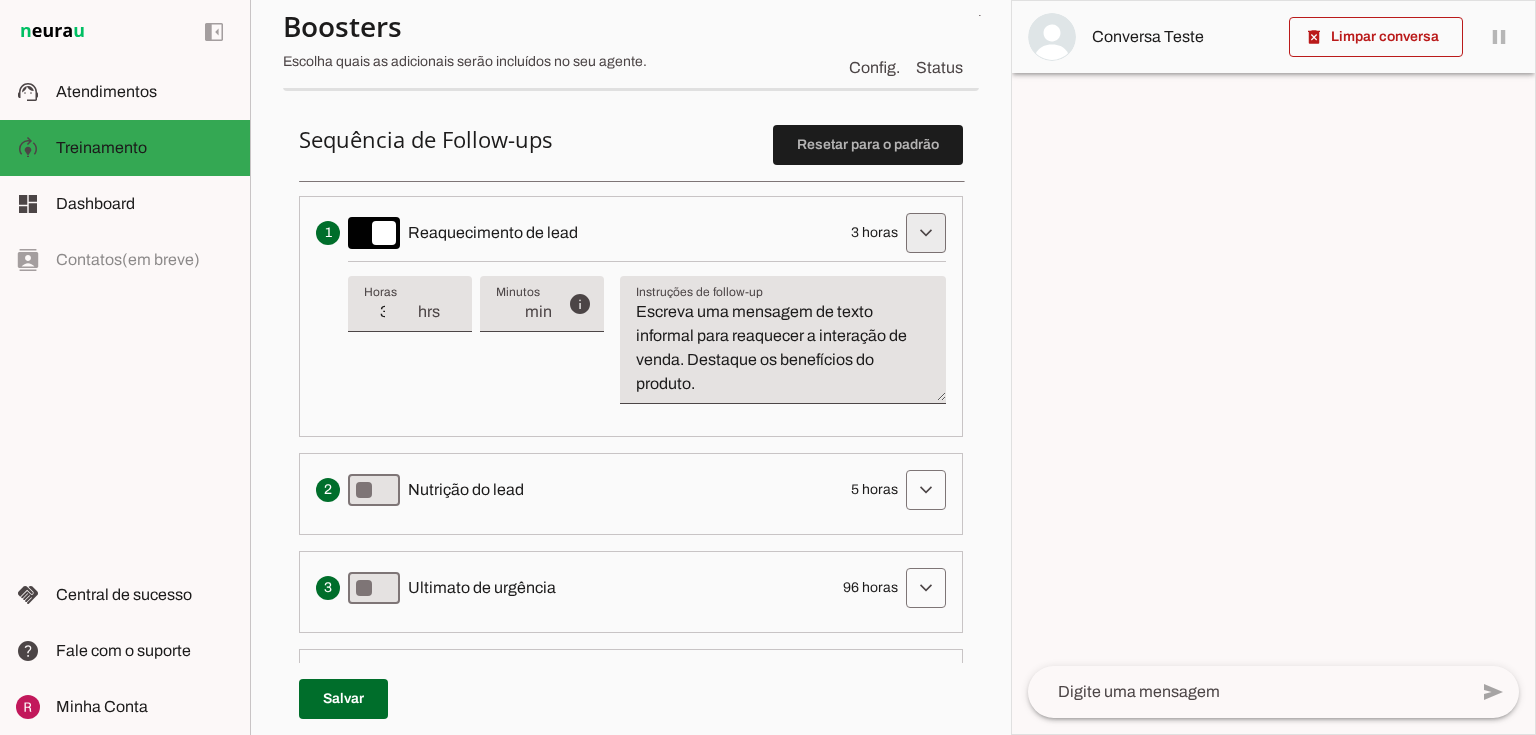 click at bounding box center (926, 233) 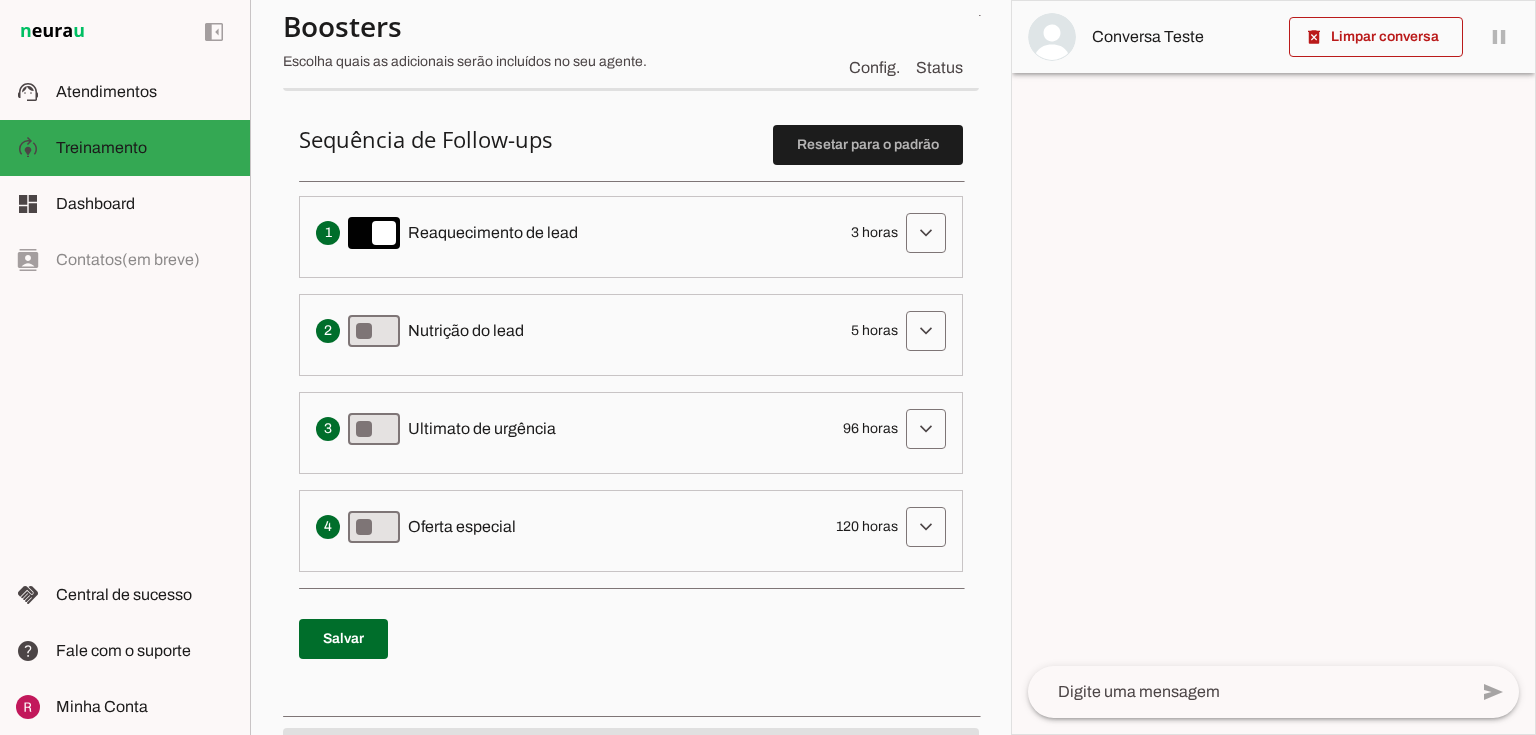 drag, startPoint x: 422, startPoint y: 516, endPoint x: 515, endPoint y: 510, distance: 93.193344 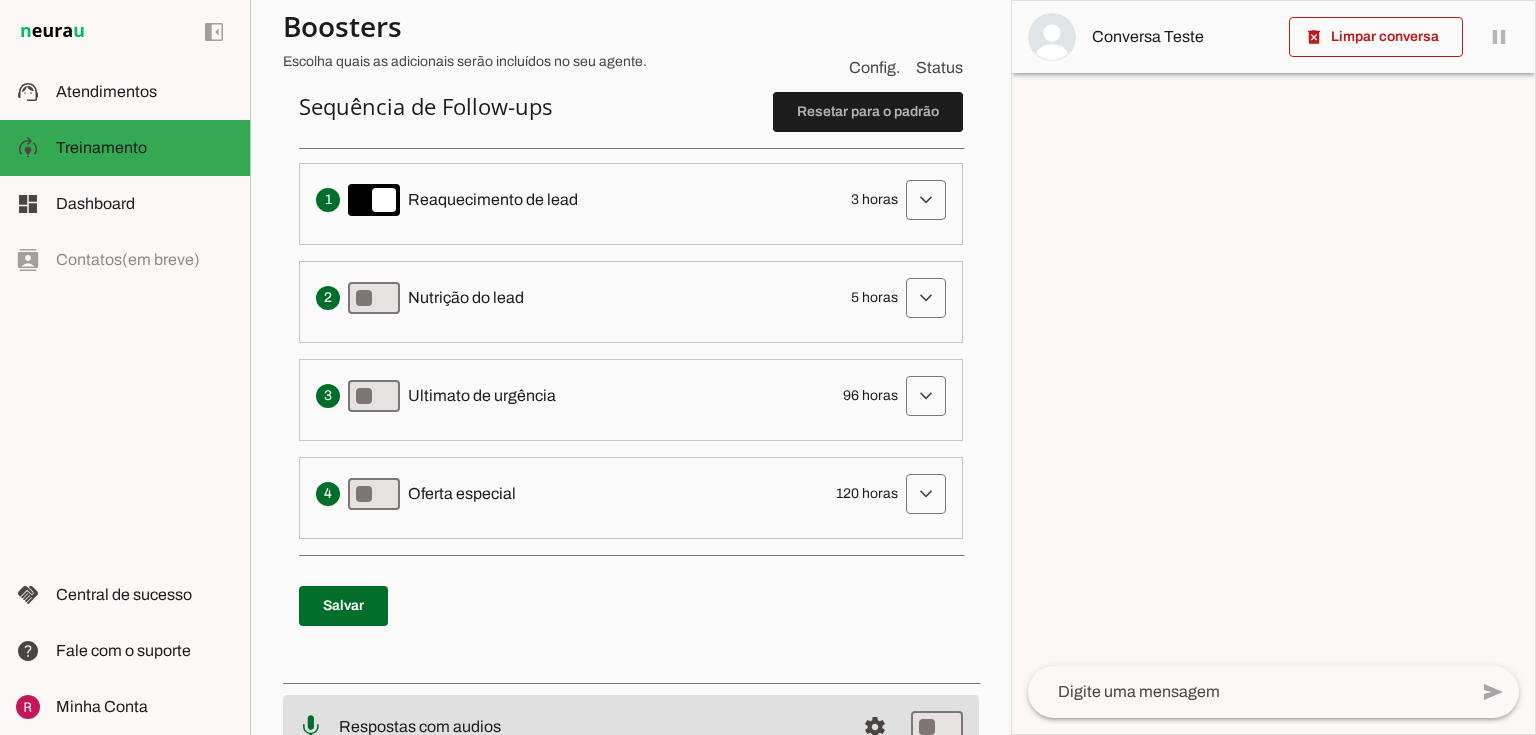 scroll, scrollTop: 568, scrollLeft: 0, axis: vertical 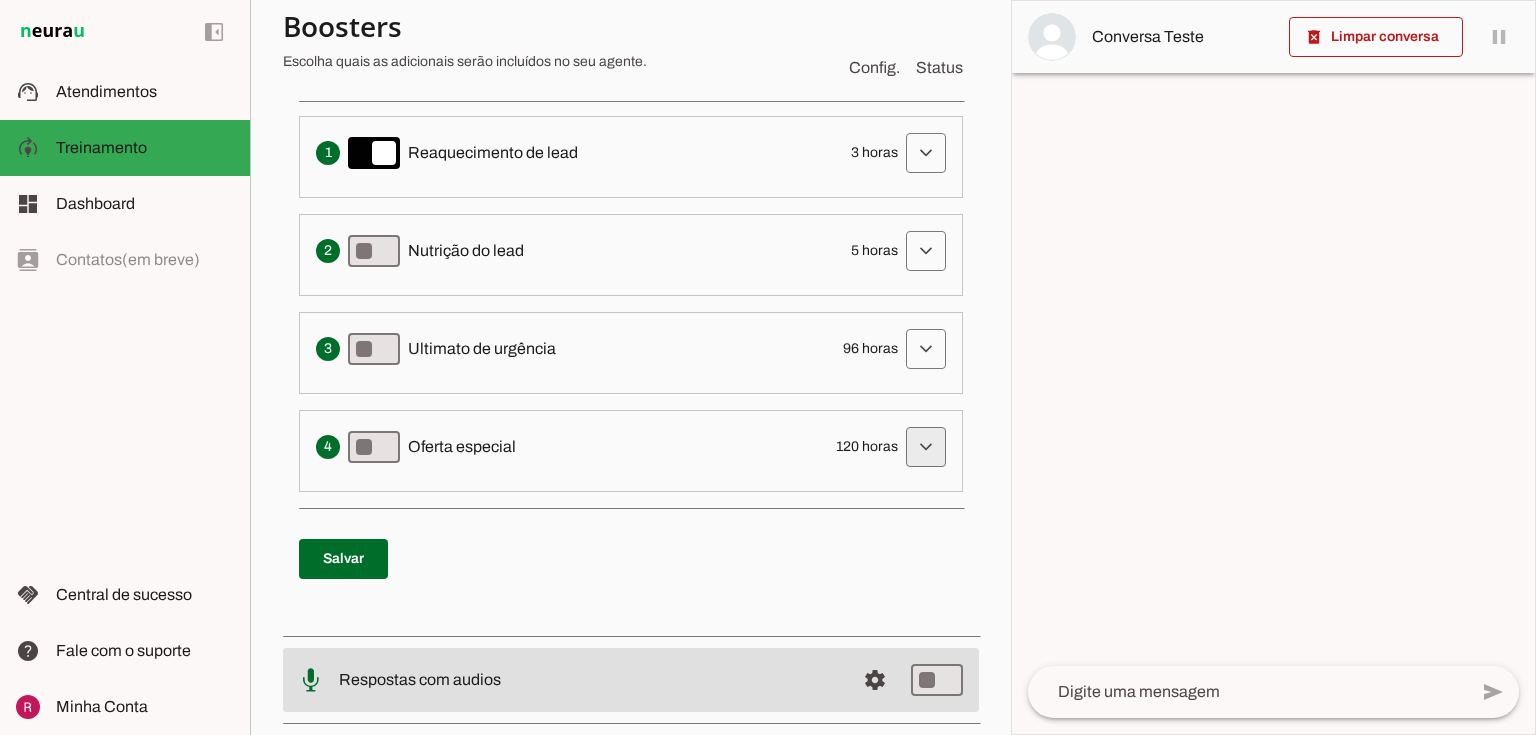 click at bounding box center (926, 153) 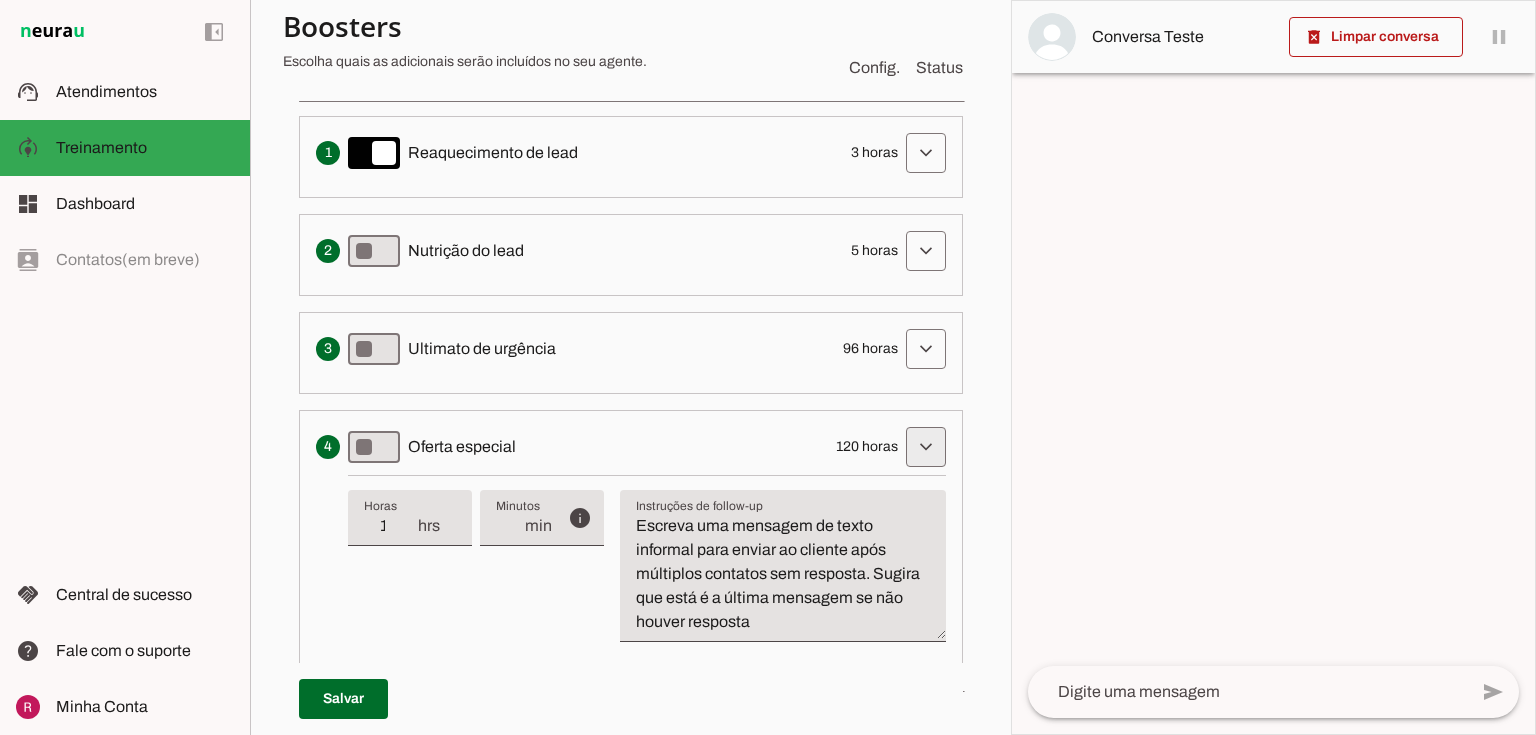 click at bounding box center (926, 153) 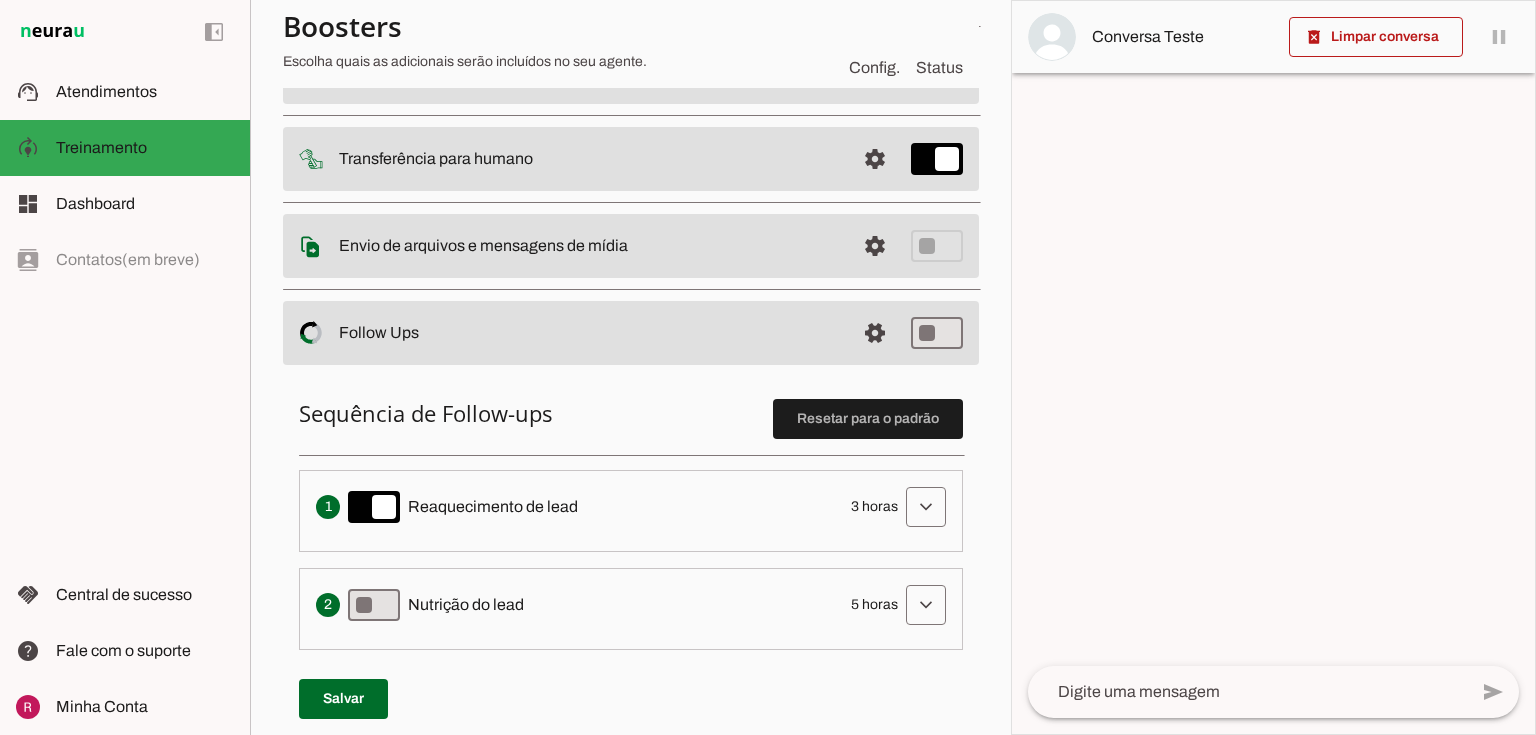 scroll, scrollTop: 168, scrollLeft: 0, axis: vertical 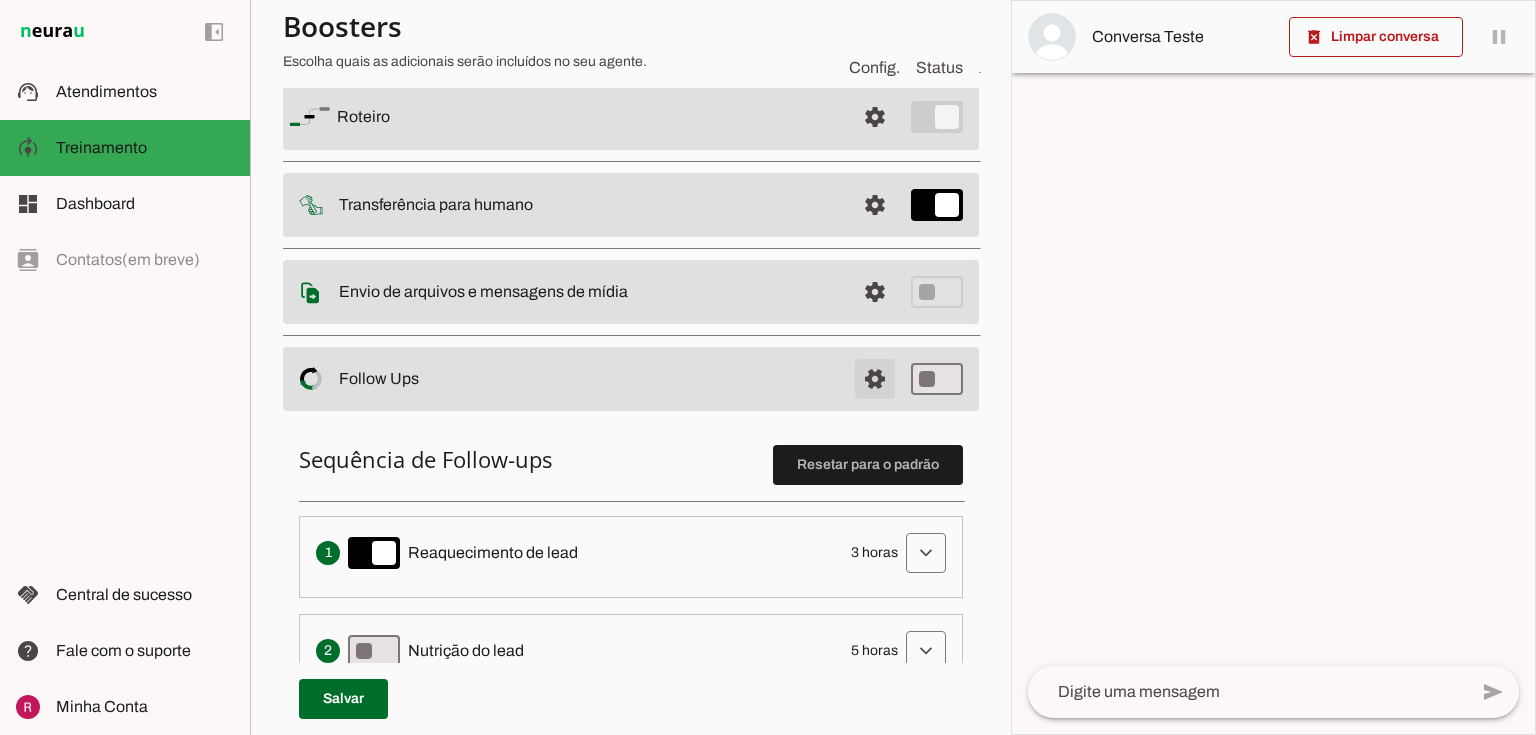 click at bounding box center [875, 117] 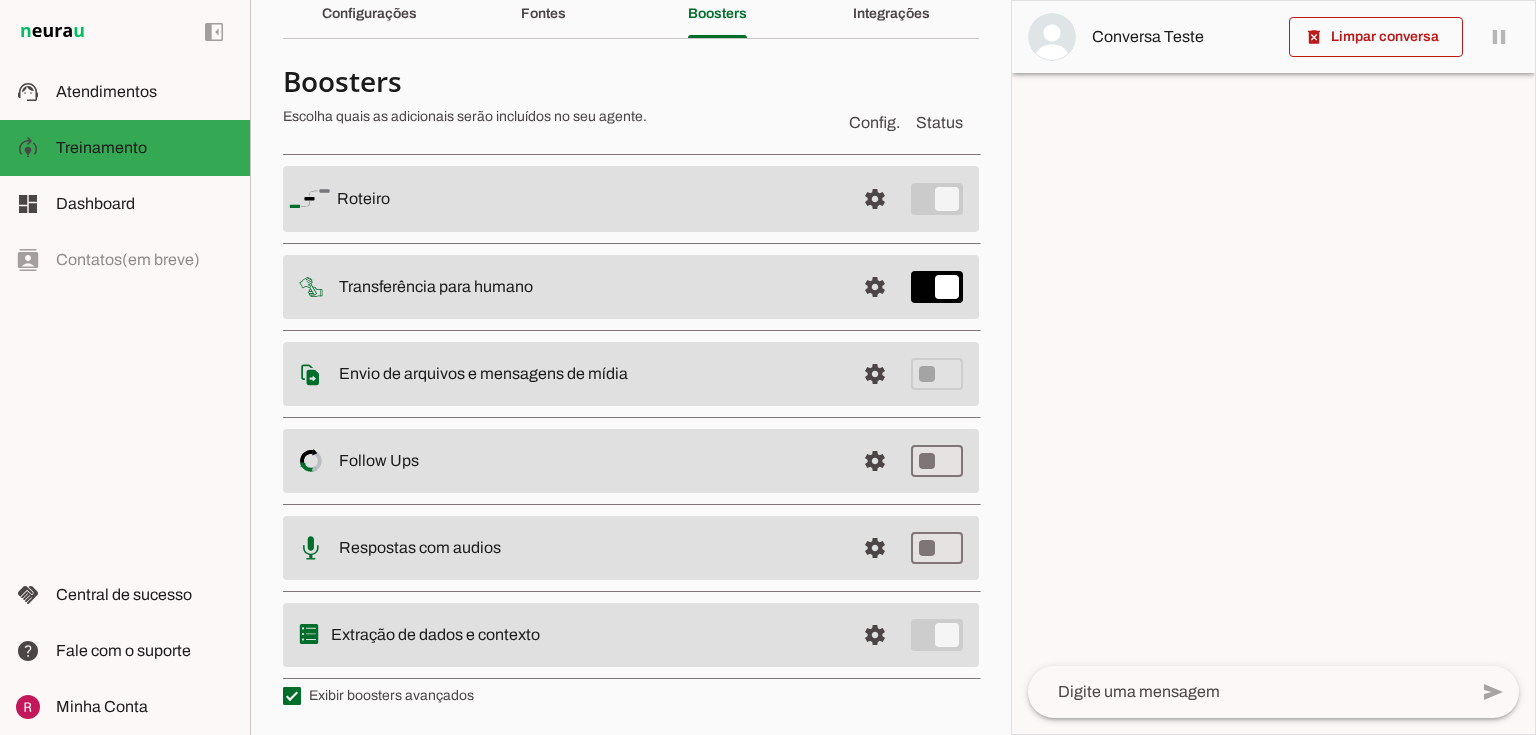 scroll, scrollTop: 88, scrollLeft: 0, axis: vertical 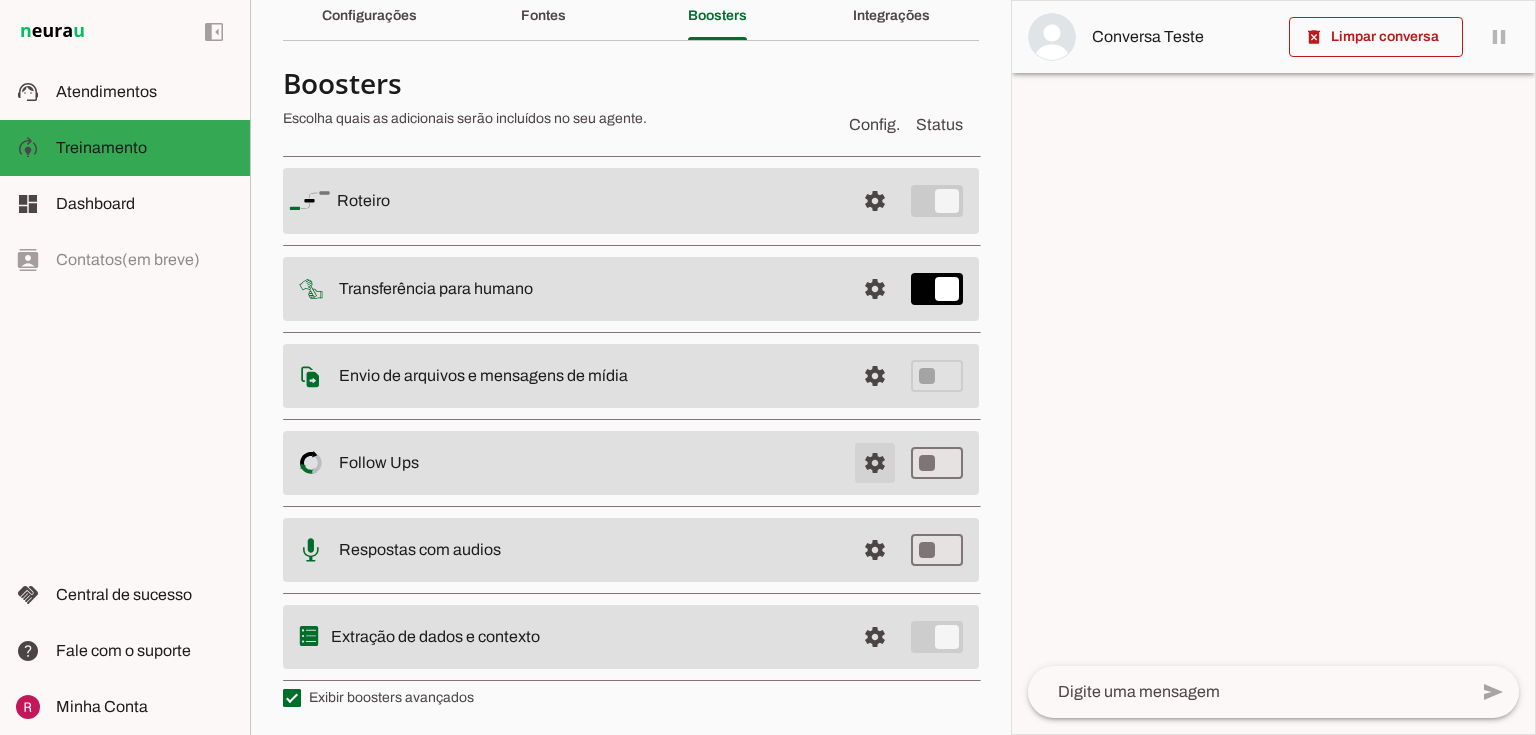 click at bounding box center [875, 201] 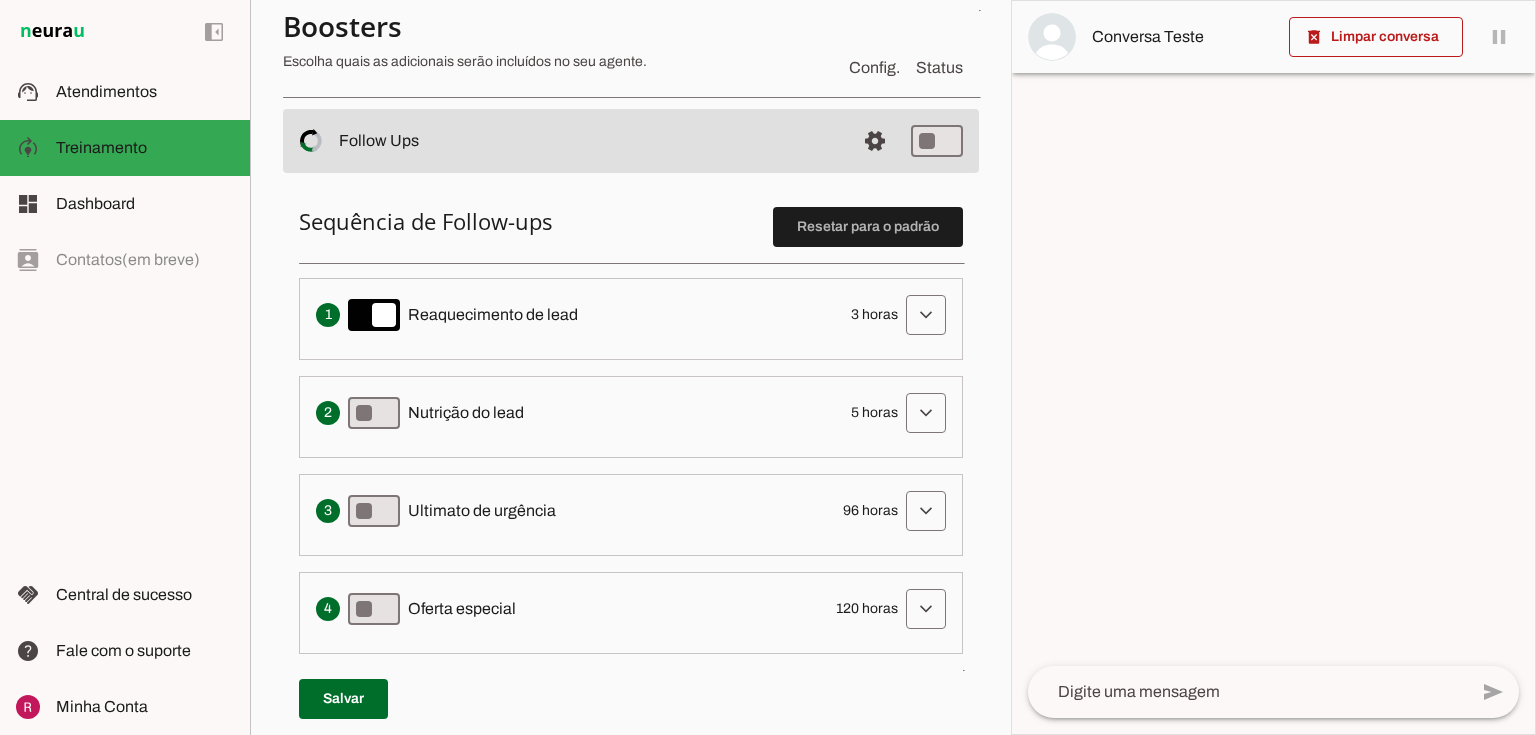 scroll, scrollTop: 408, scrollLeft: 0, axis: vertical 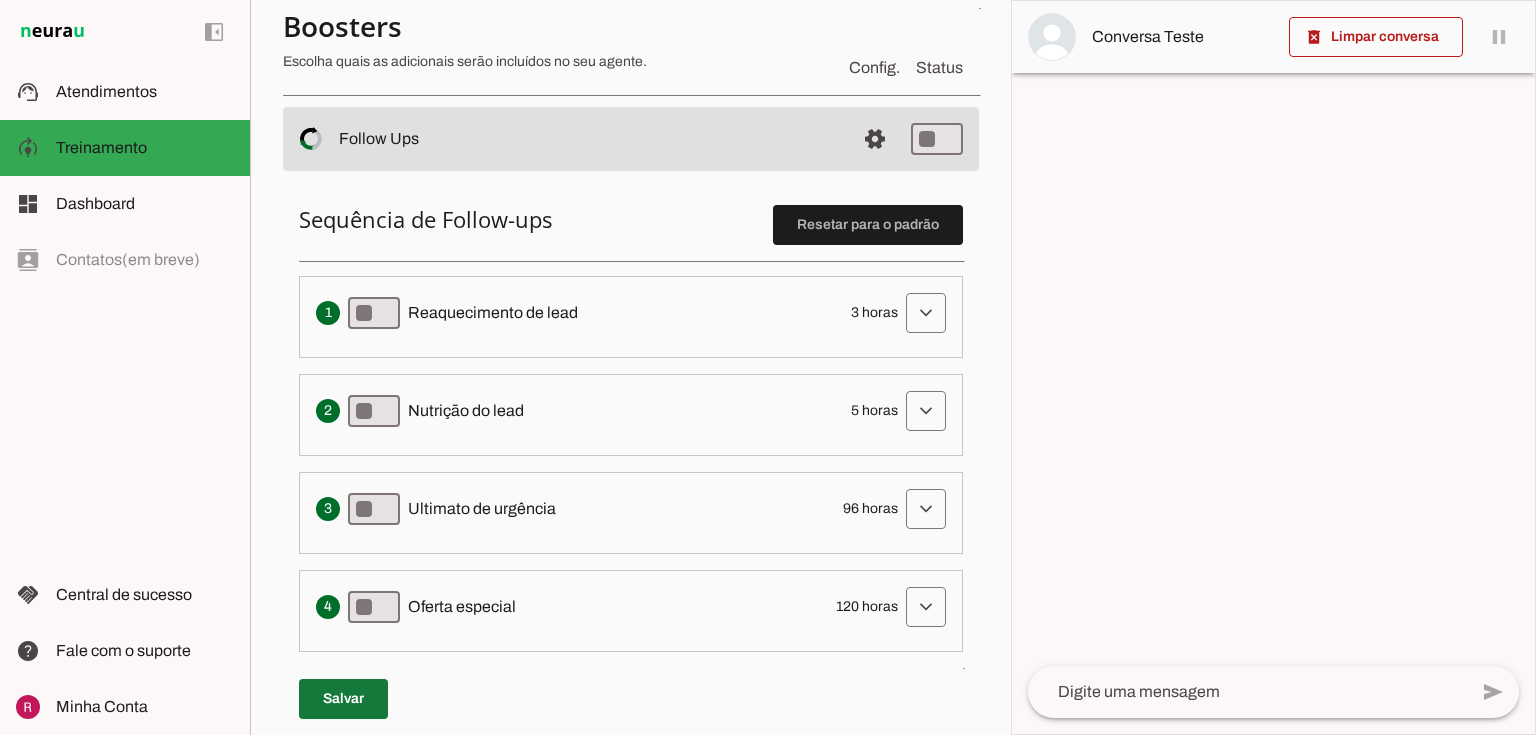 click at bounding box center (343, 699) 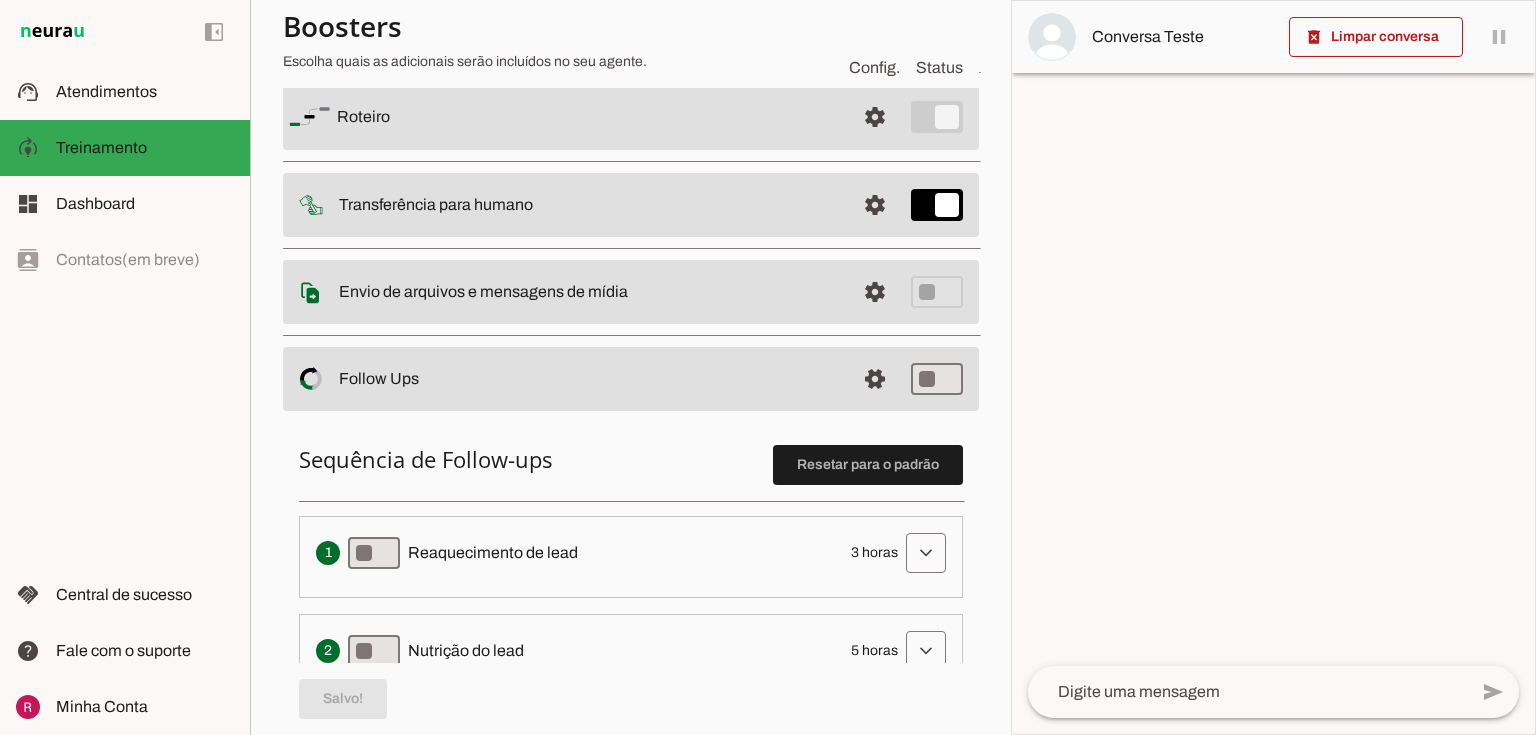 click on "settings
Follow Ups
Controle de Interações Proativas (Follow Up)
O Agente permite que você controle o comportamento de acompanhamento de
vendas do seu chatbot. Você pode definir estratégias de acompanhamento
que serão utilizadas pelo agente para interagir proativamente com os
usuários.
Quando desativado, o agente não iniciará interações de
acompanhamento." at bounding box center [631, 117] 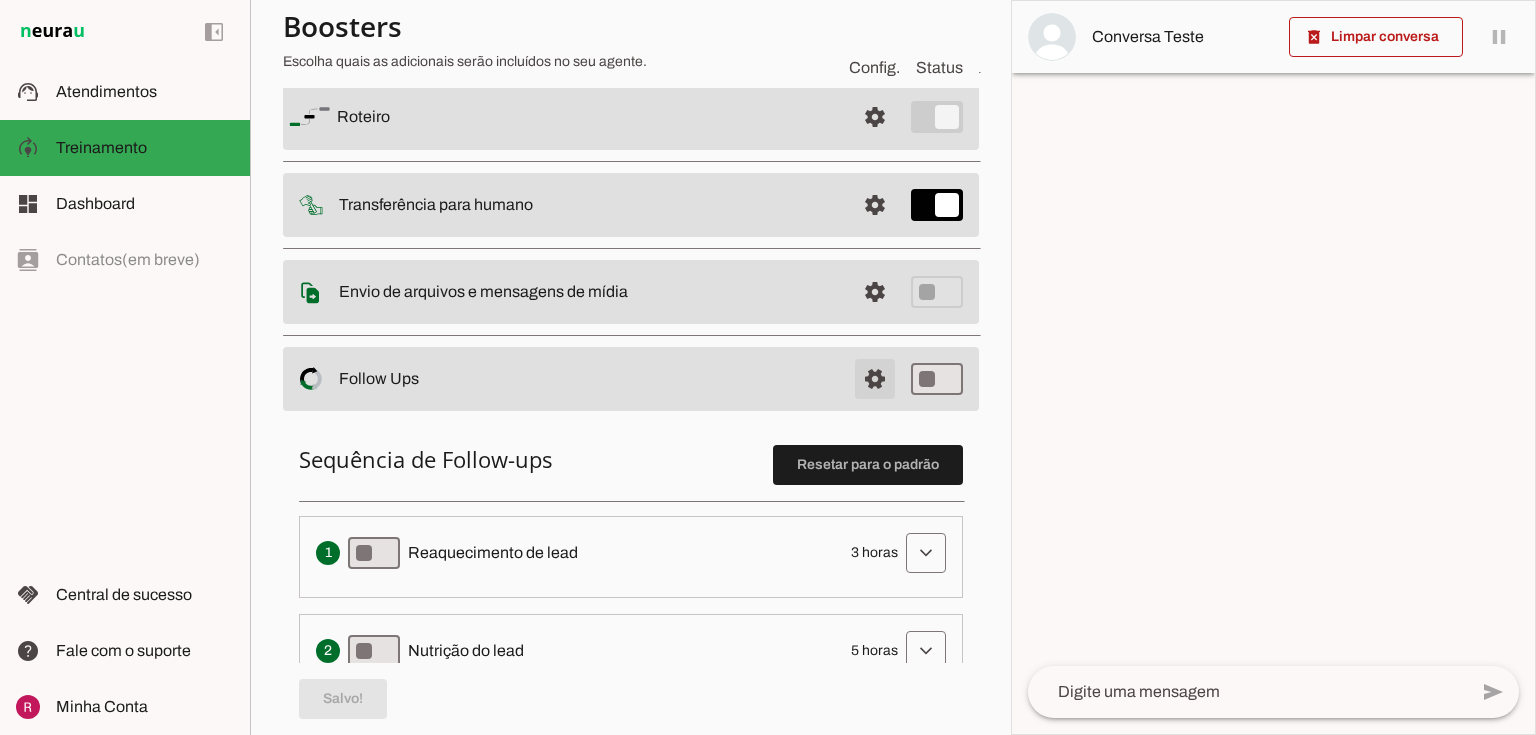 click at bounding box center [875, 117] 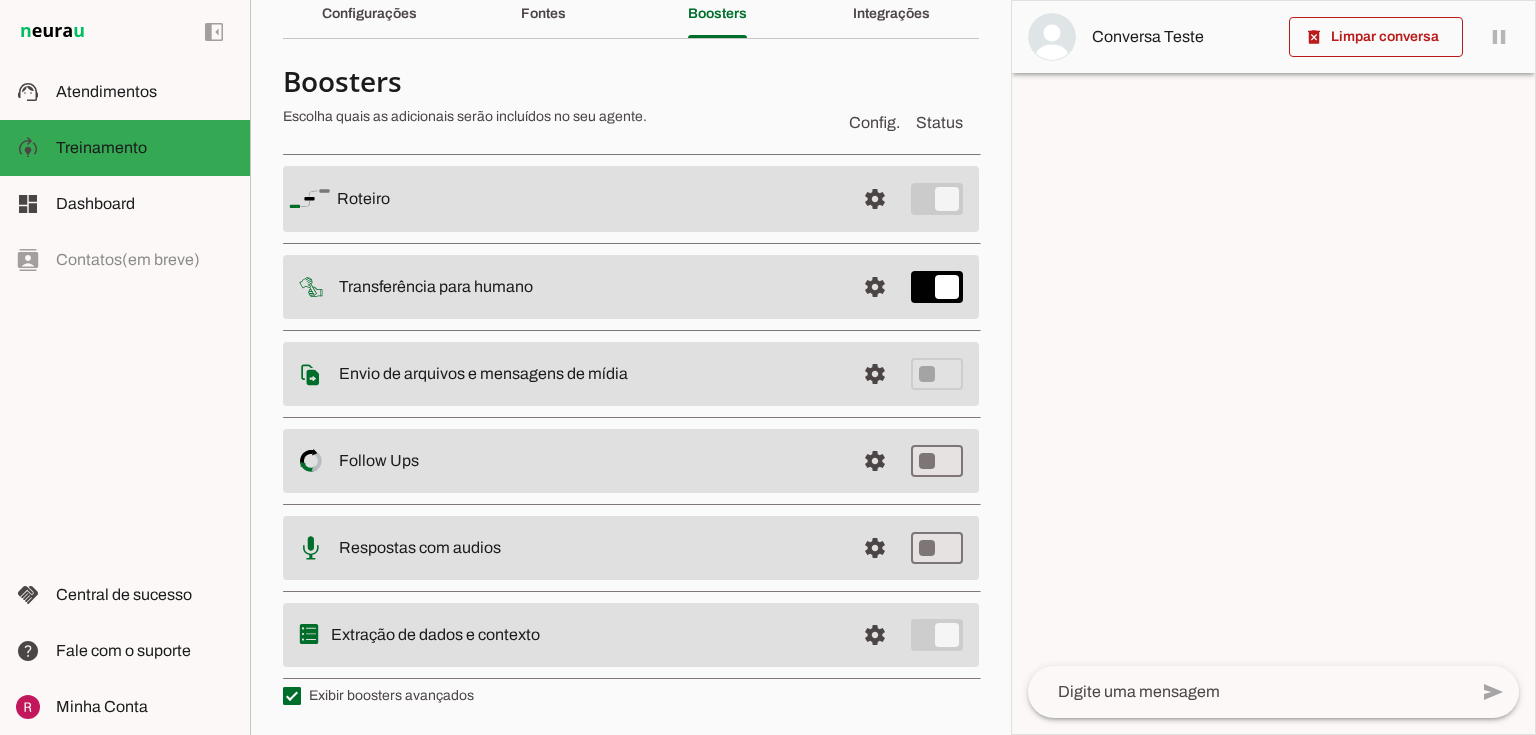scroll, scrollTop: 88, scrollLeft: 0, axis: vertical 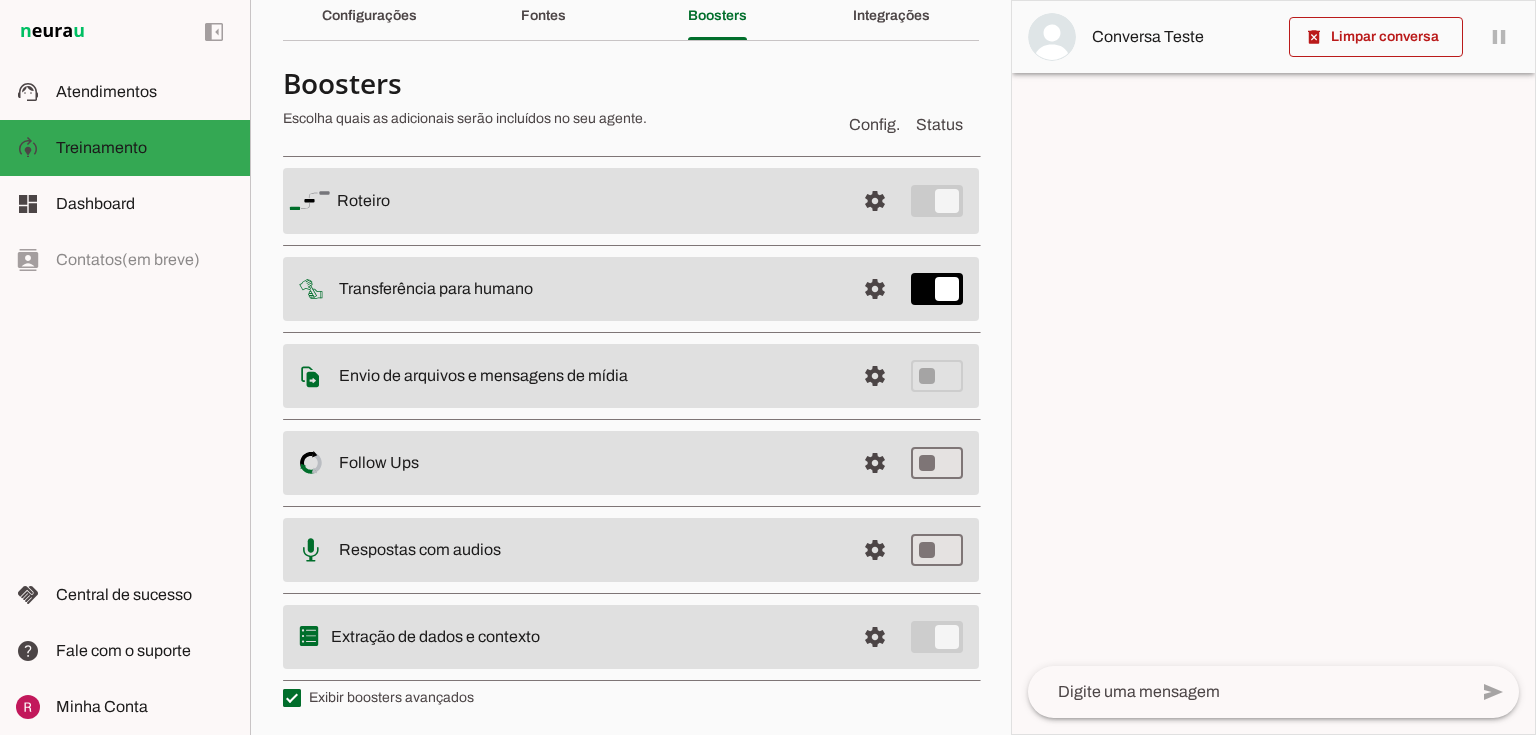 drag, startPoint x: 352, startPoint y: 549, endPoint x: 610, endPoint y: 559, distance: 258.19373 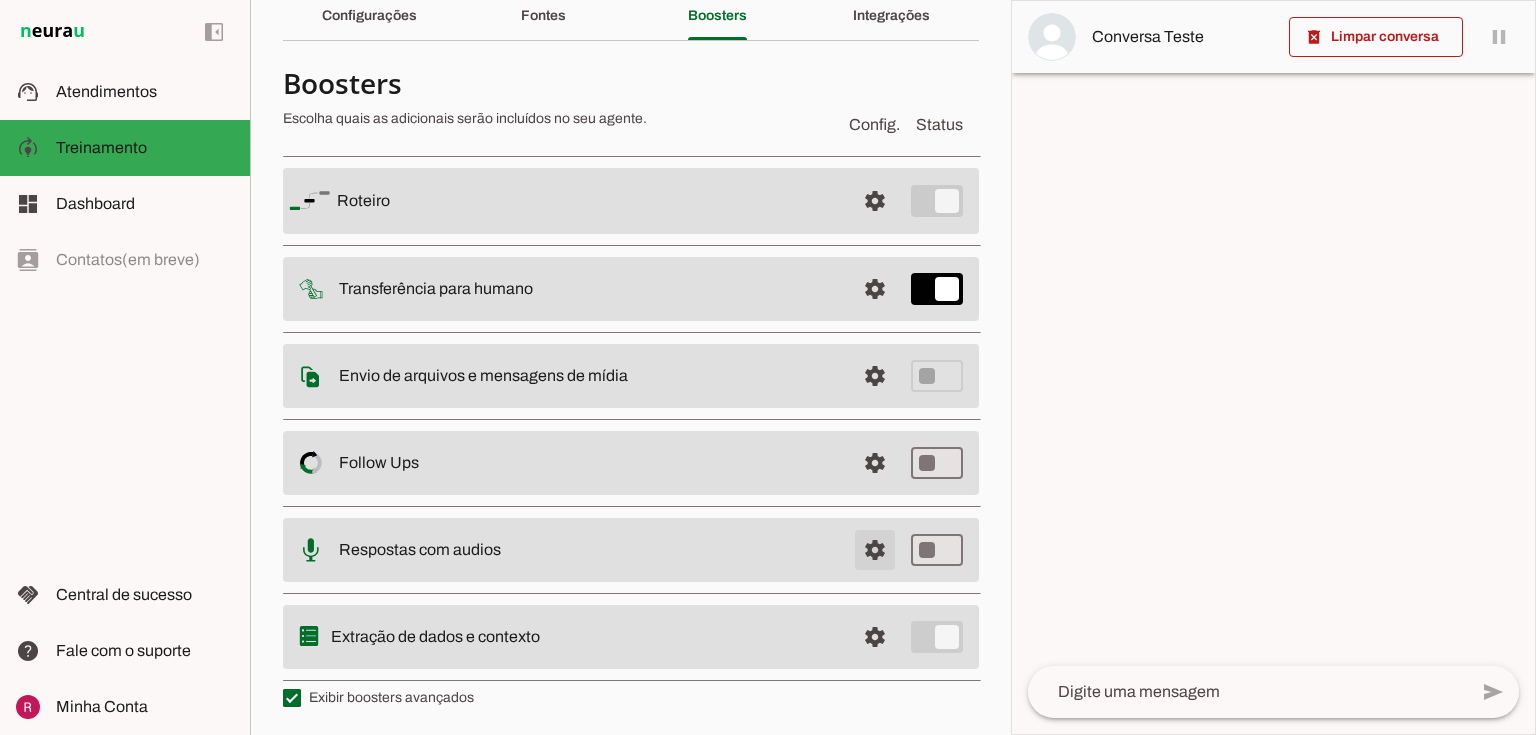 click at bounding box center (875, 201) 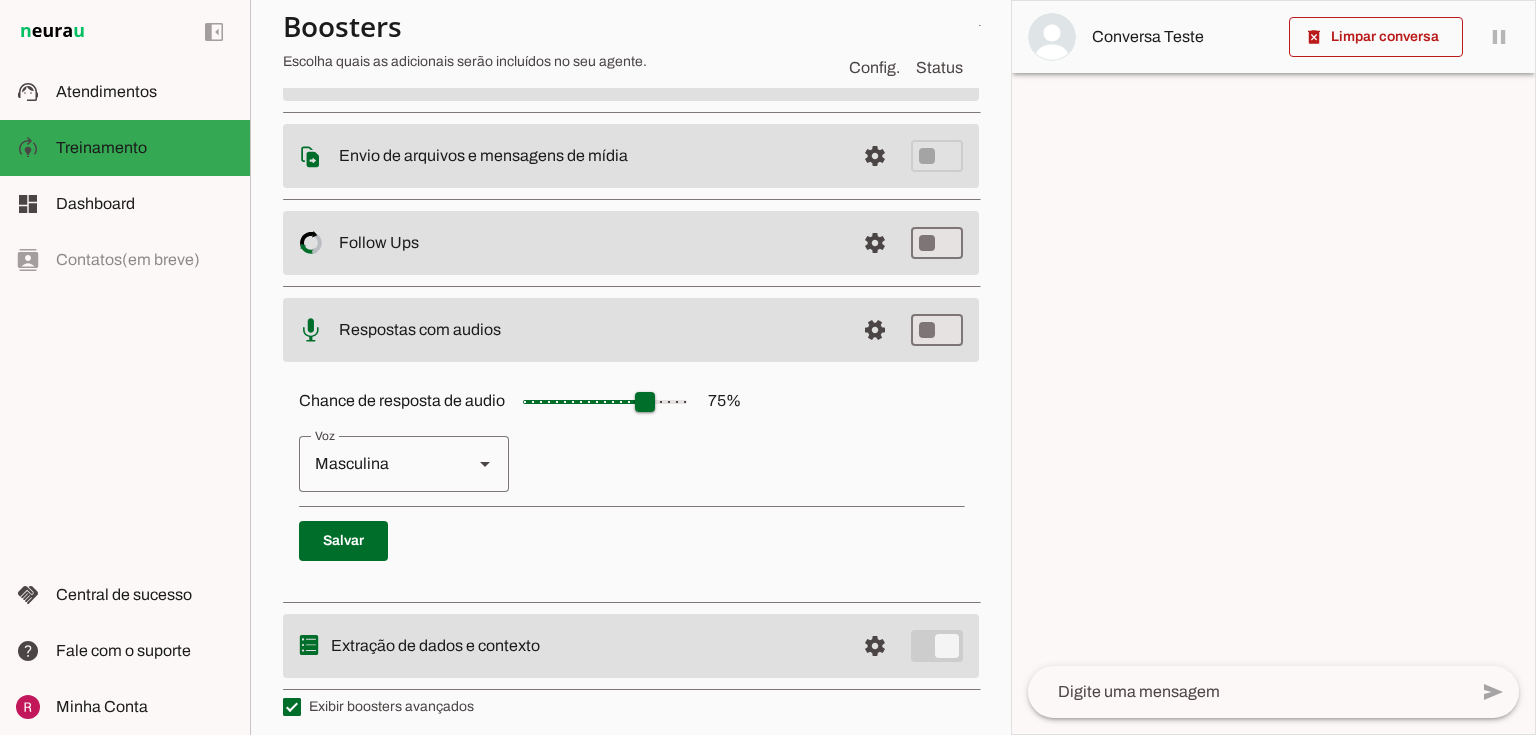 scroll, scrollTop: 312, scrollLeft: 0, axis: vertical 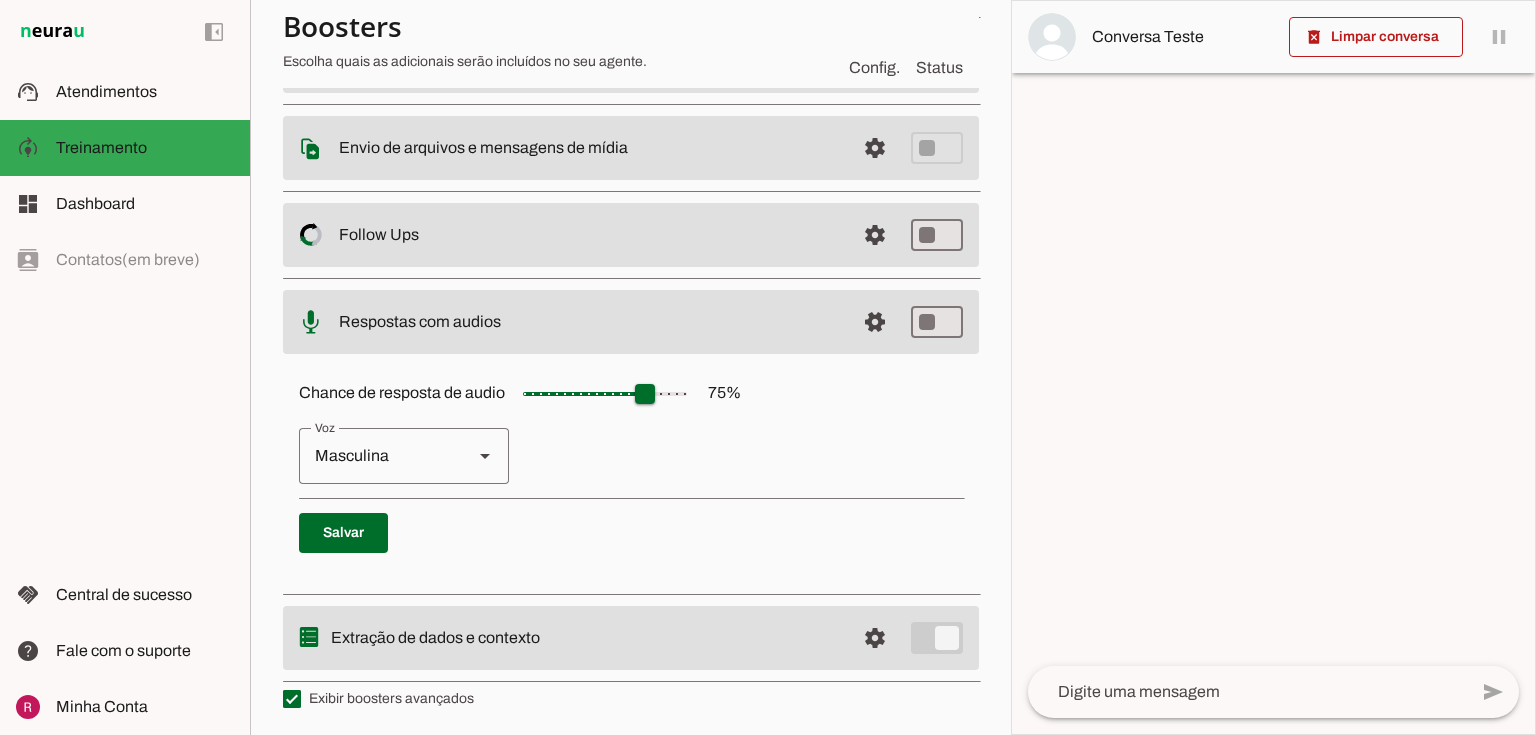 click on "Masculina" at bounding box center [378, 456] 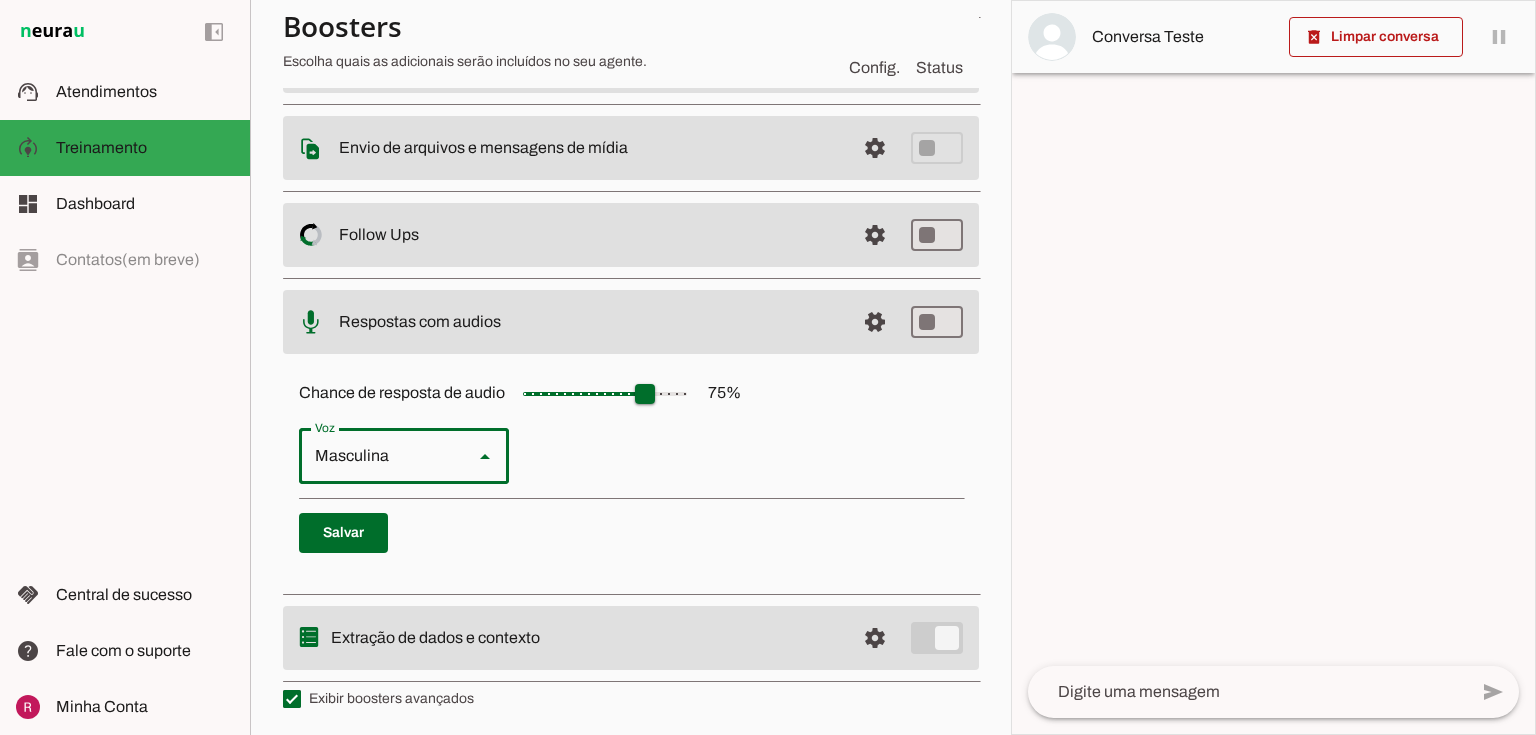 click on "Feminina" at bounding box center (703, 946) 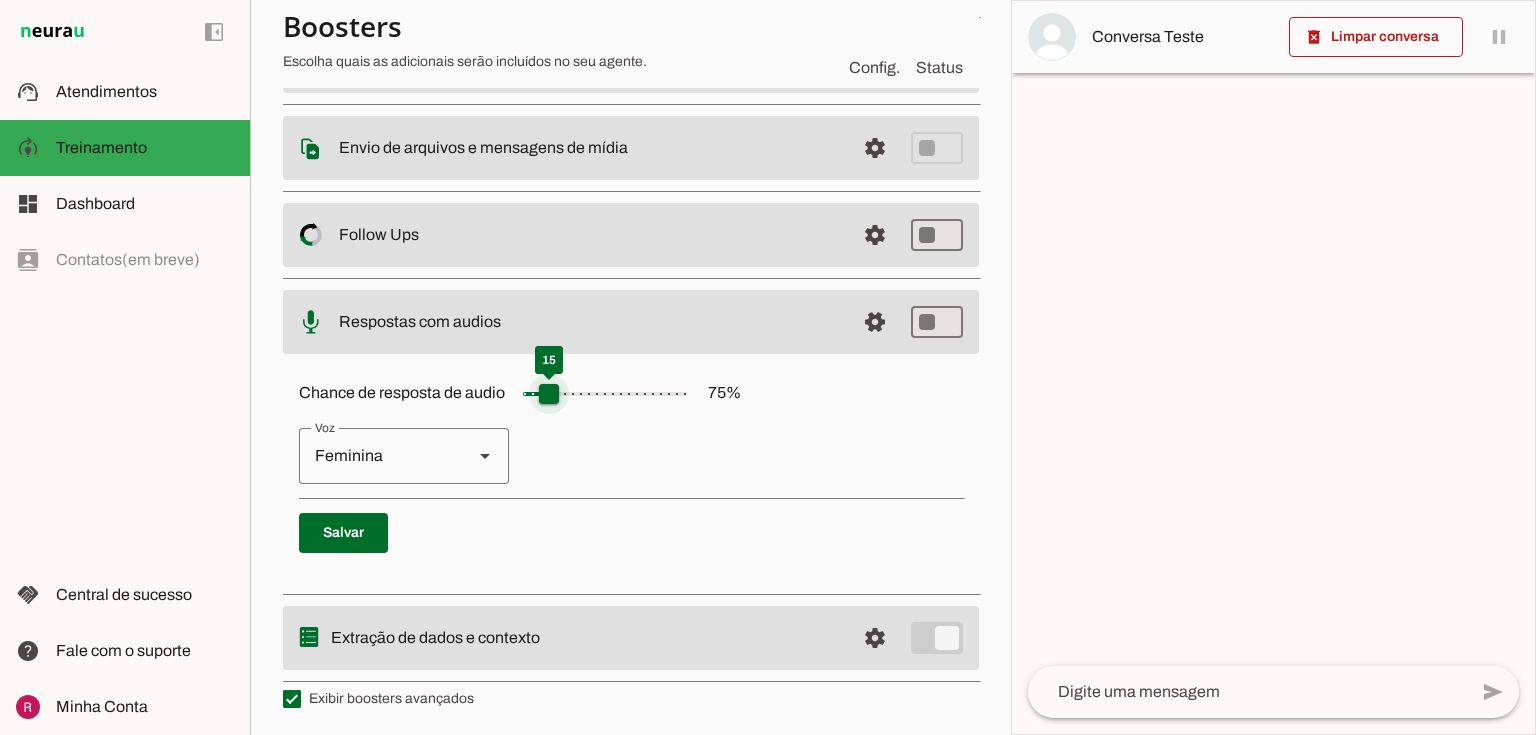 drag, startPoint x: 648, startPoint y: 385, endPoint x: 546, endPoint y: 405, distance: 103.94229 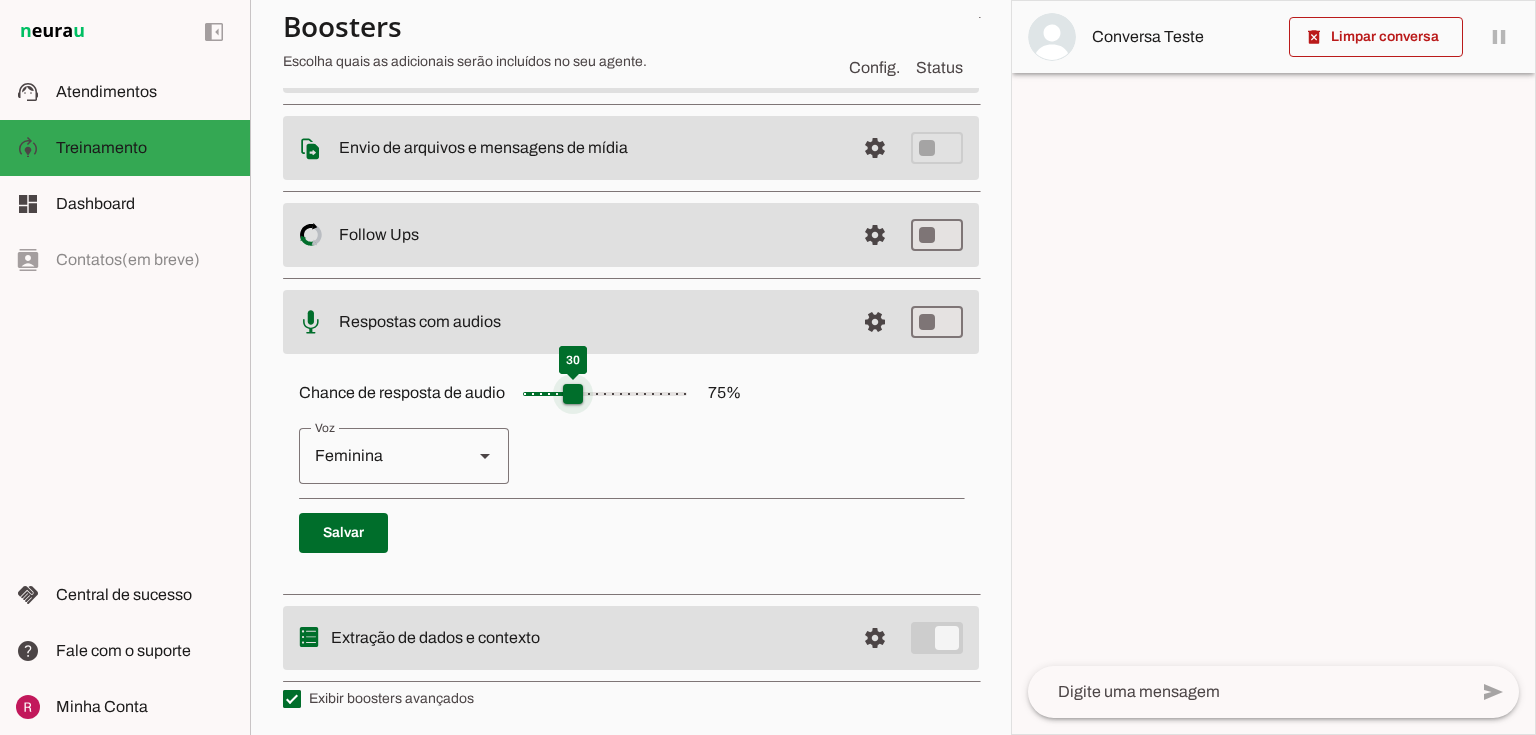 type on "**" 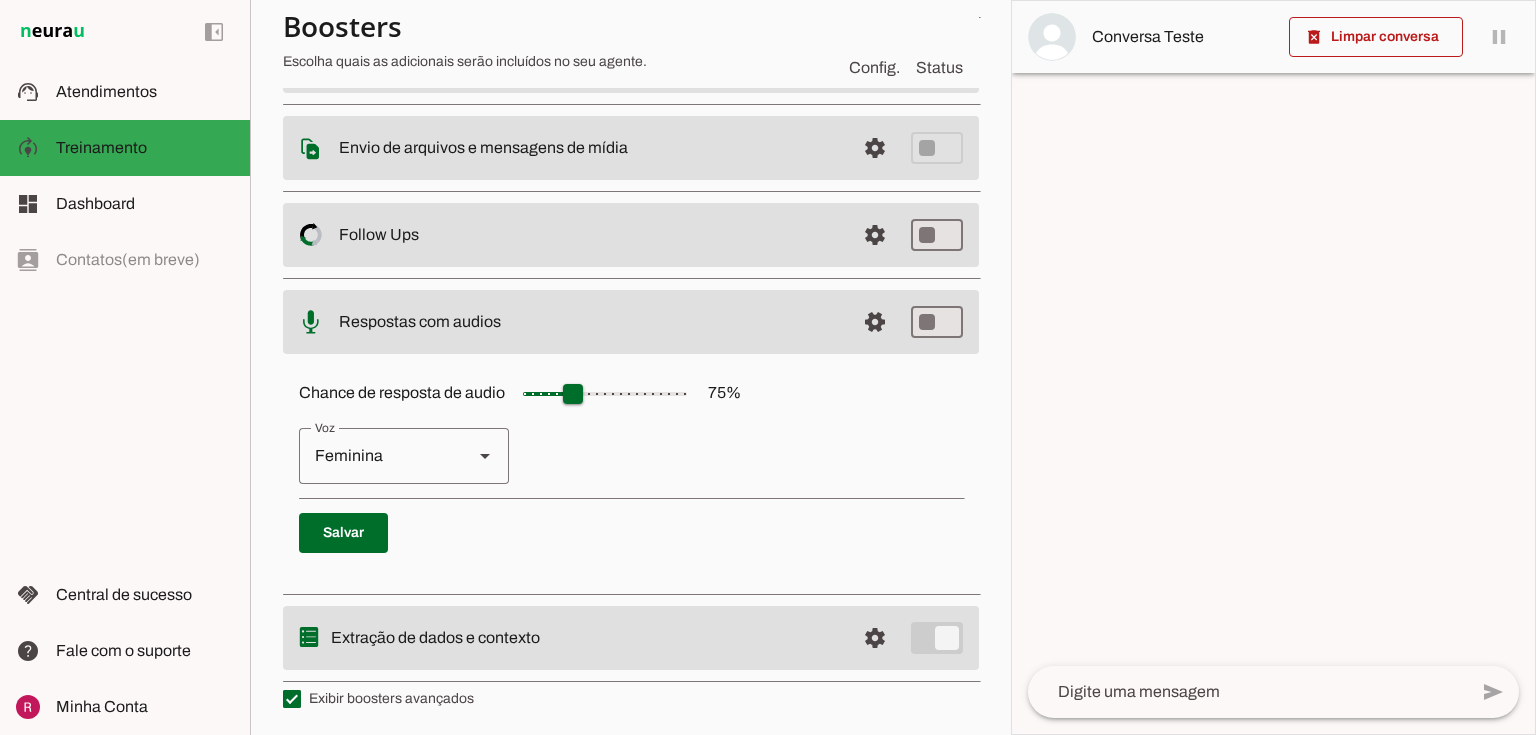 click at bounding box center (343, 533) 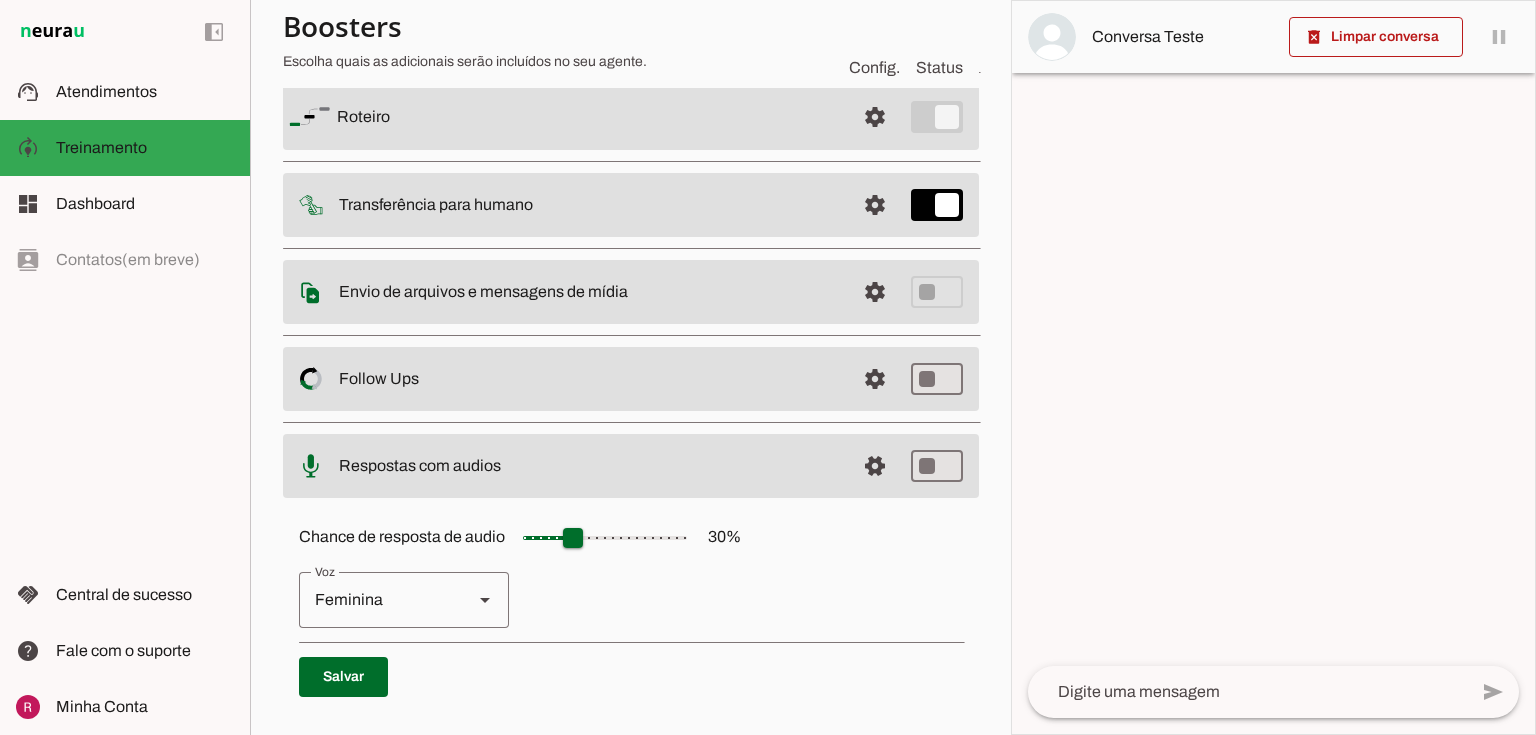 scroll, scrollTop: 152, scrollLeft: 0, axis: vertical 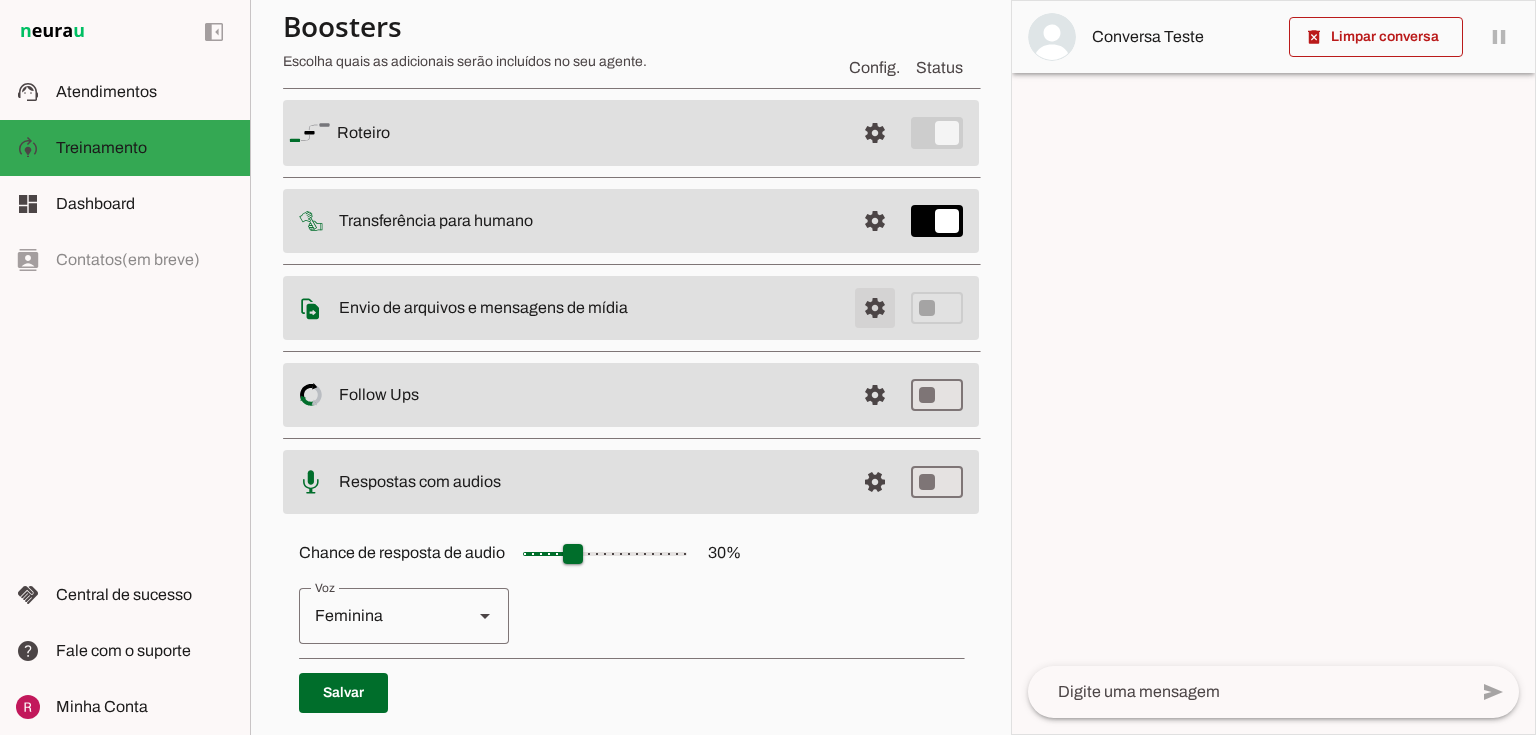 click at bounding box center (875, 133) 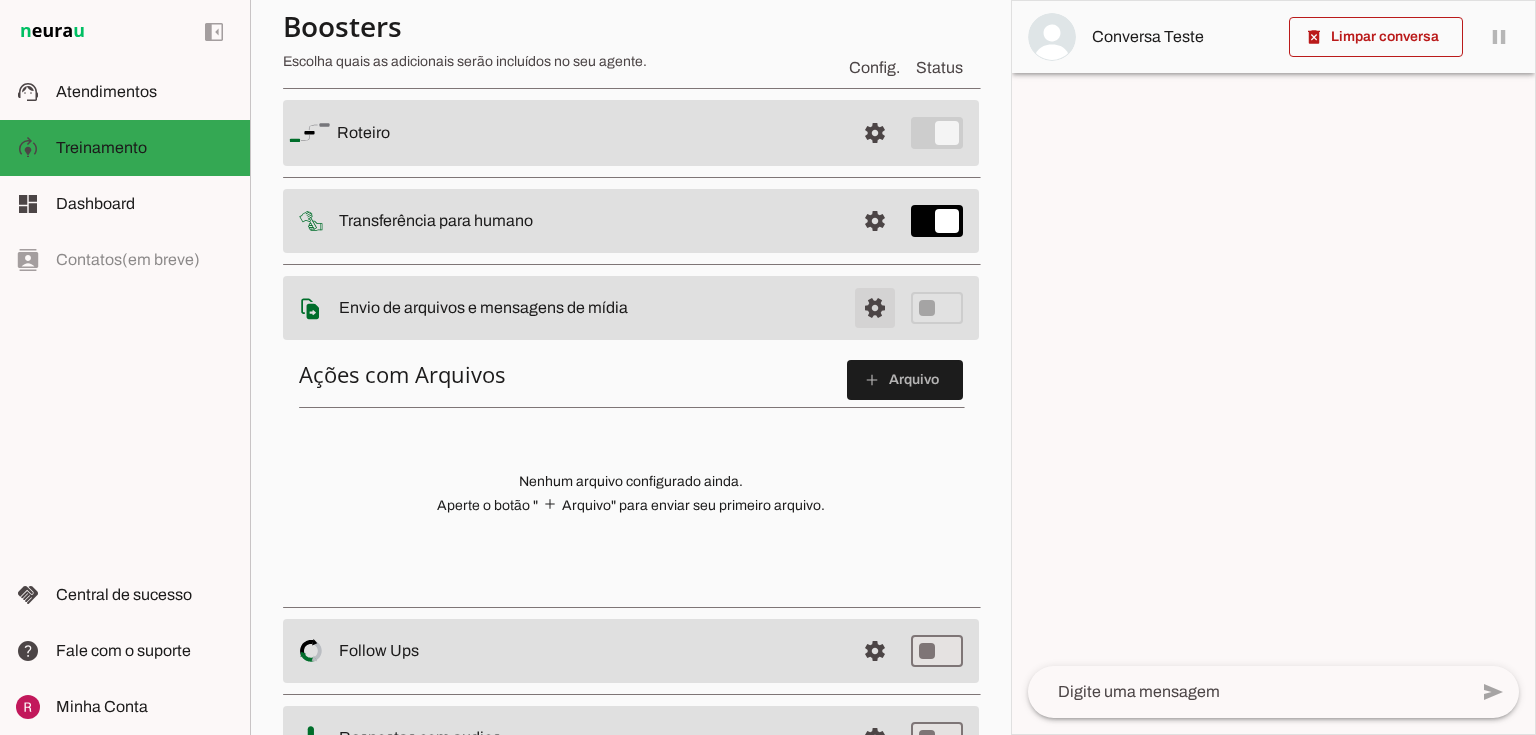 click at bounding box center (875, 133) 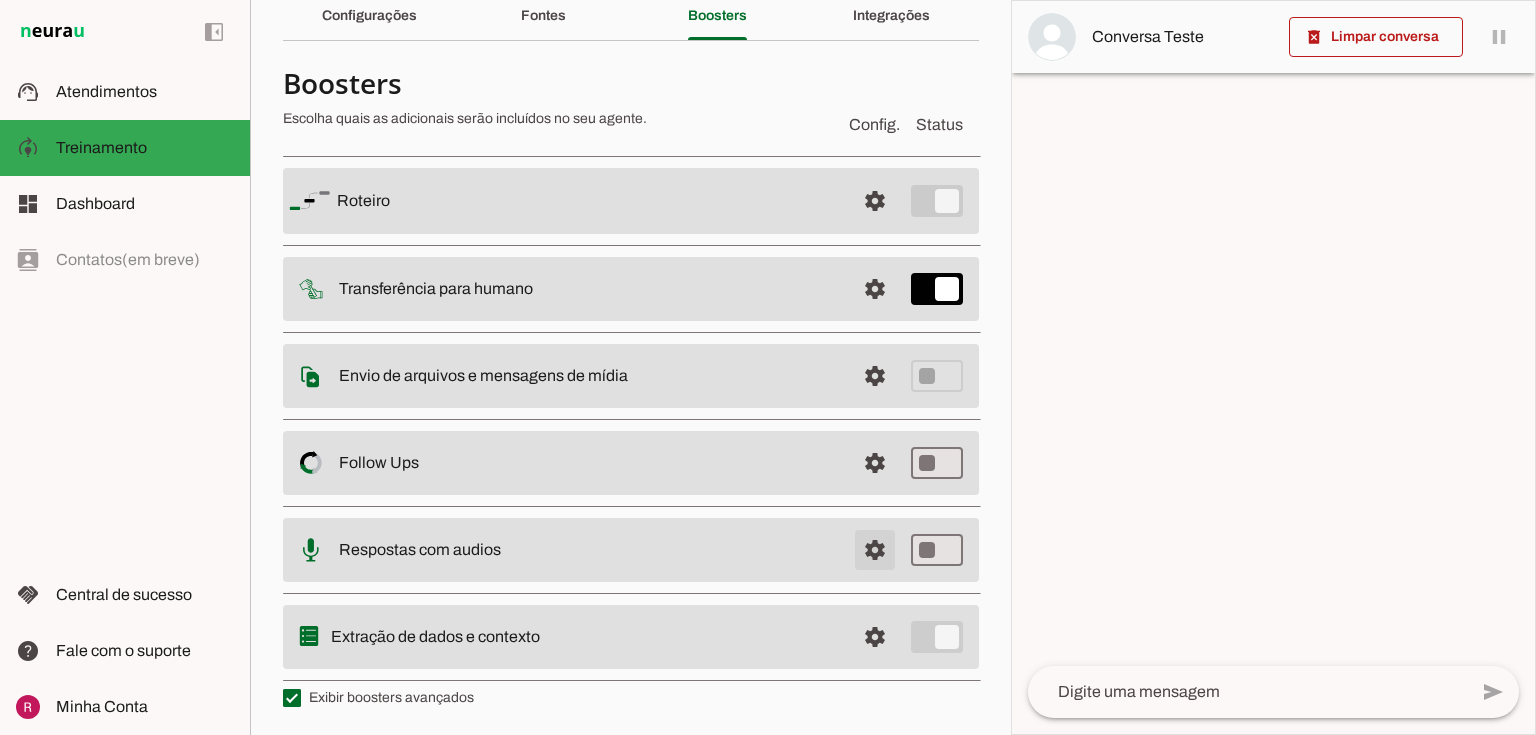 click at bounding box center [875, 201] 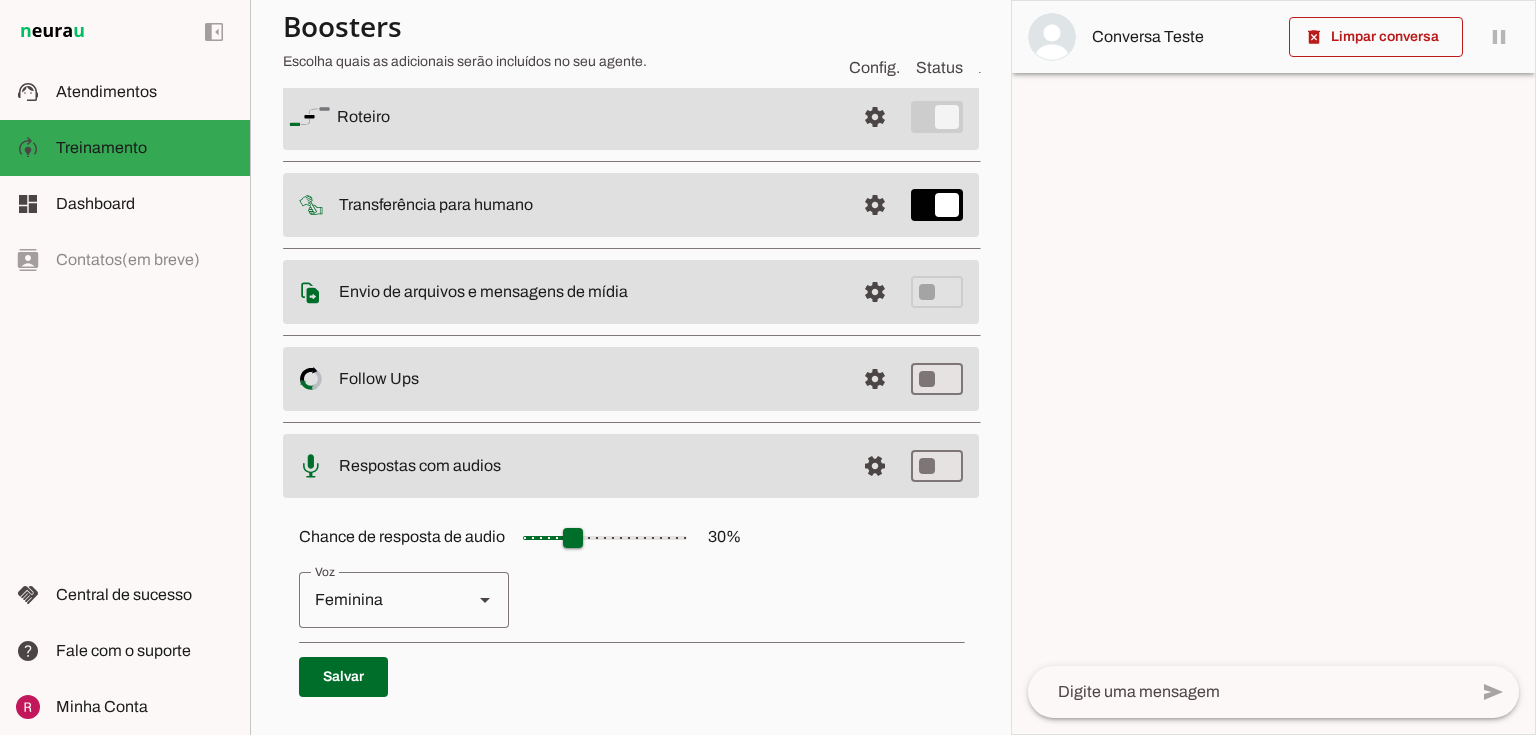 scroll, scrollTop: 312, scrollLeft: 0, axis: vertical 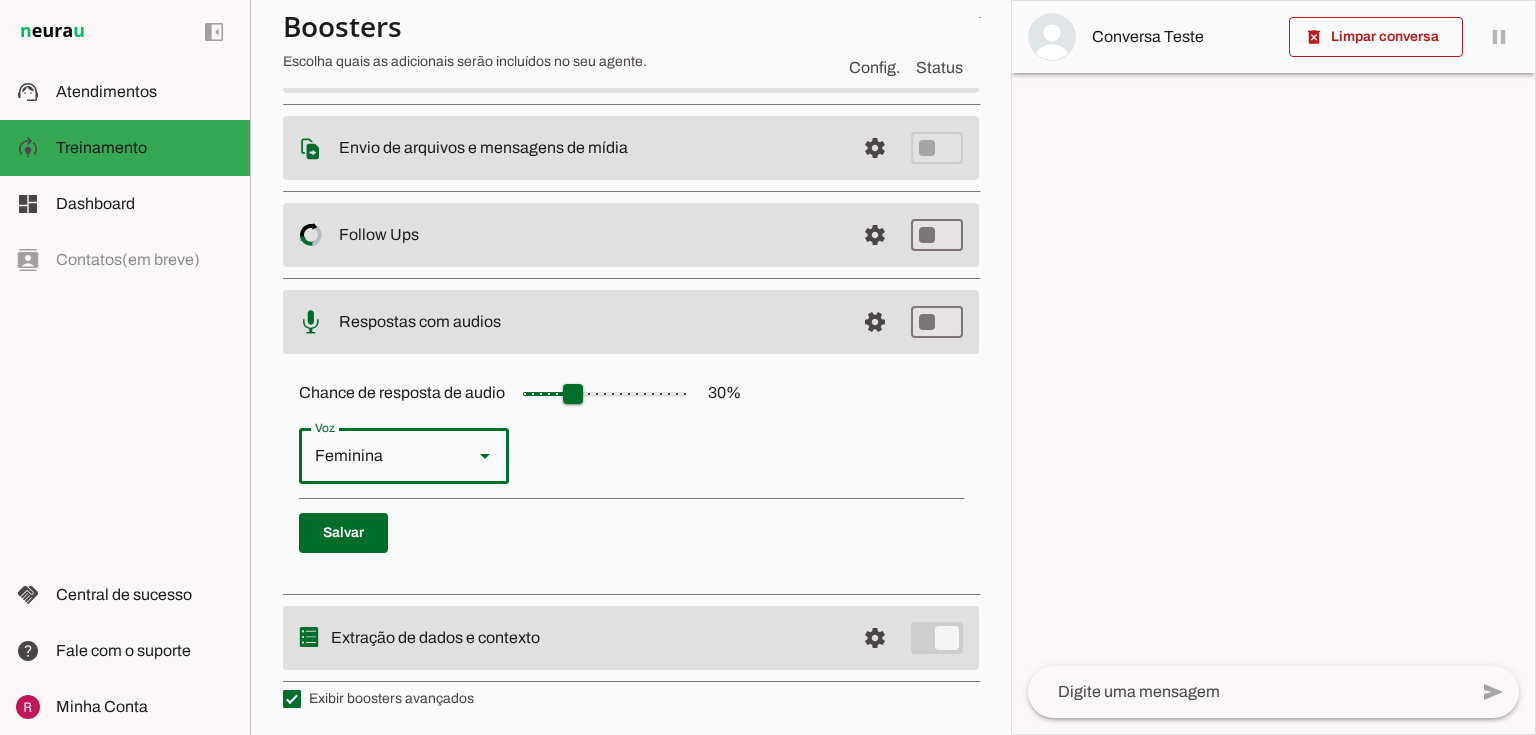 click on "Feminina" at bounding box center [378, 456] 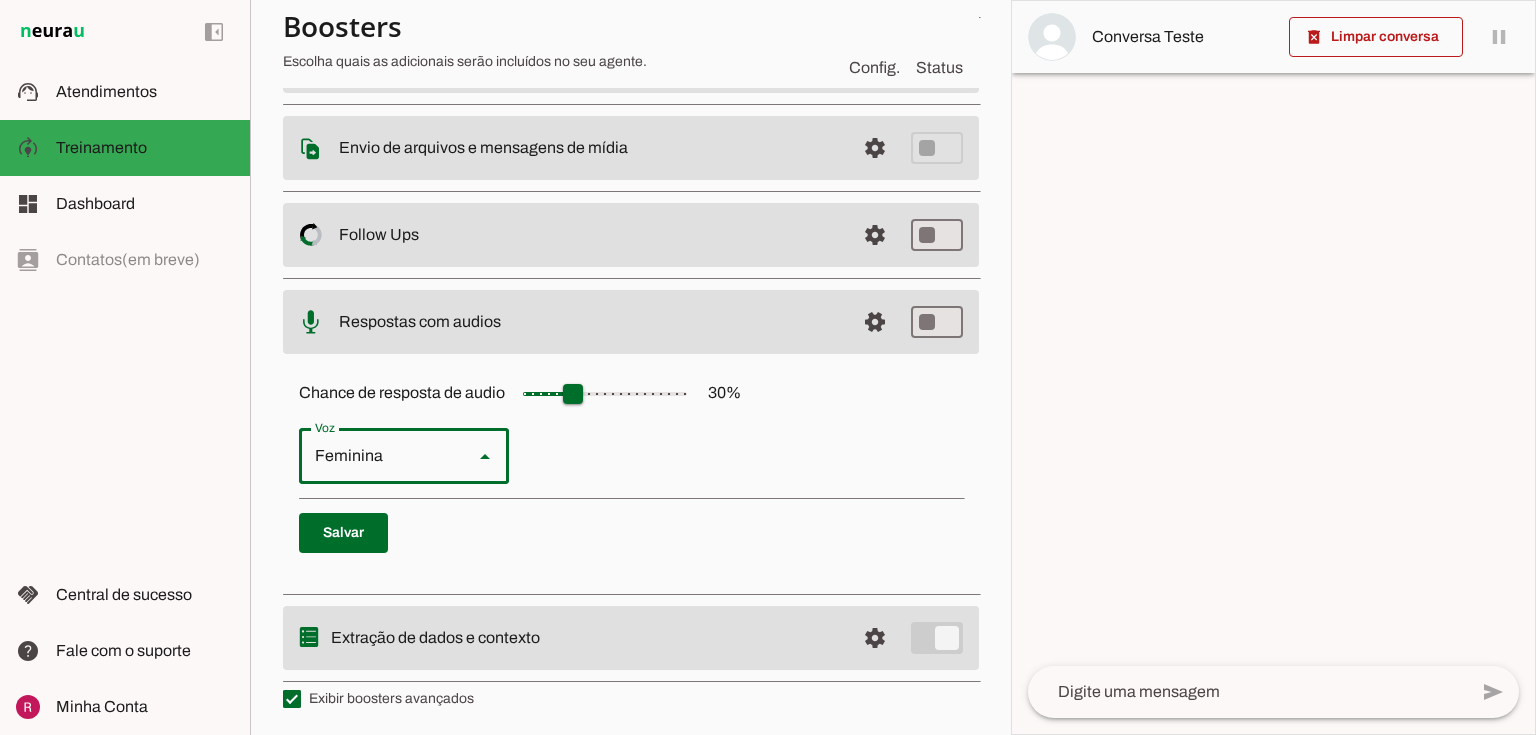 click on "Feminina
Masculina" at bounding box center [631, 456] 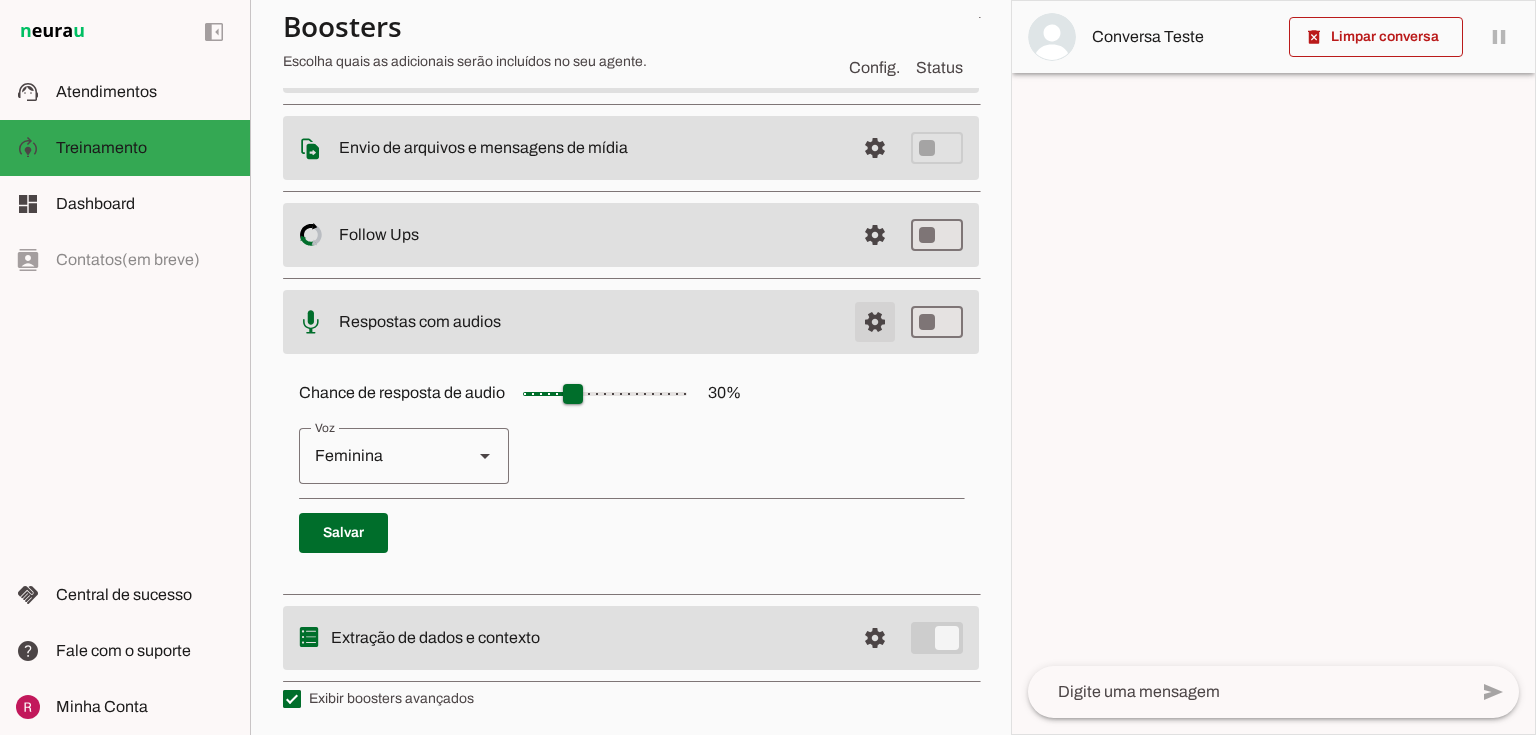 click at bounding box center (875, -27) 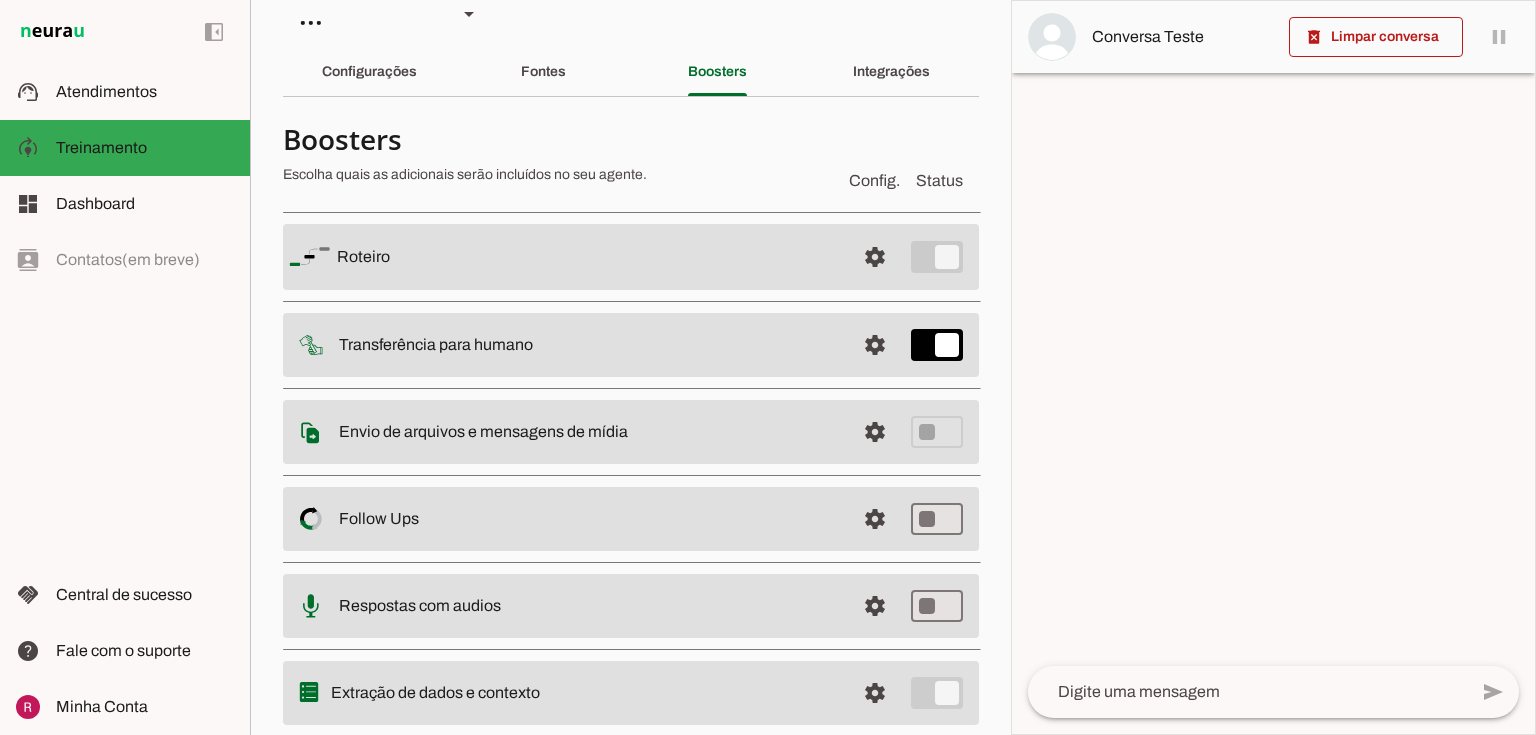 scroll, scrollTop: 88, scrollLeft: 0, axis: vertical 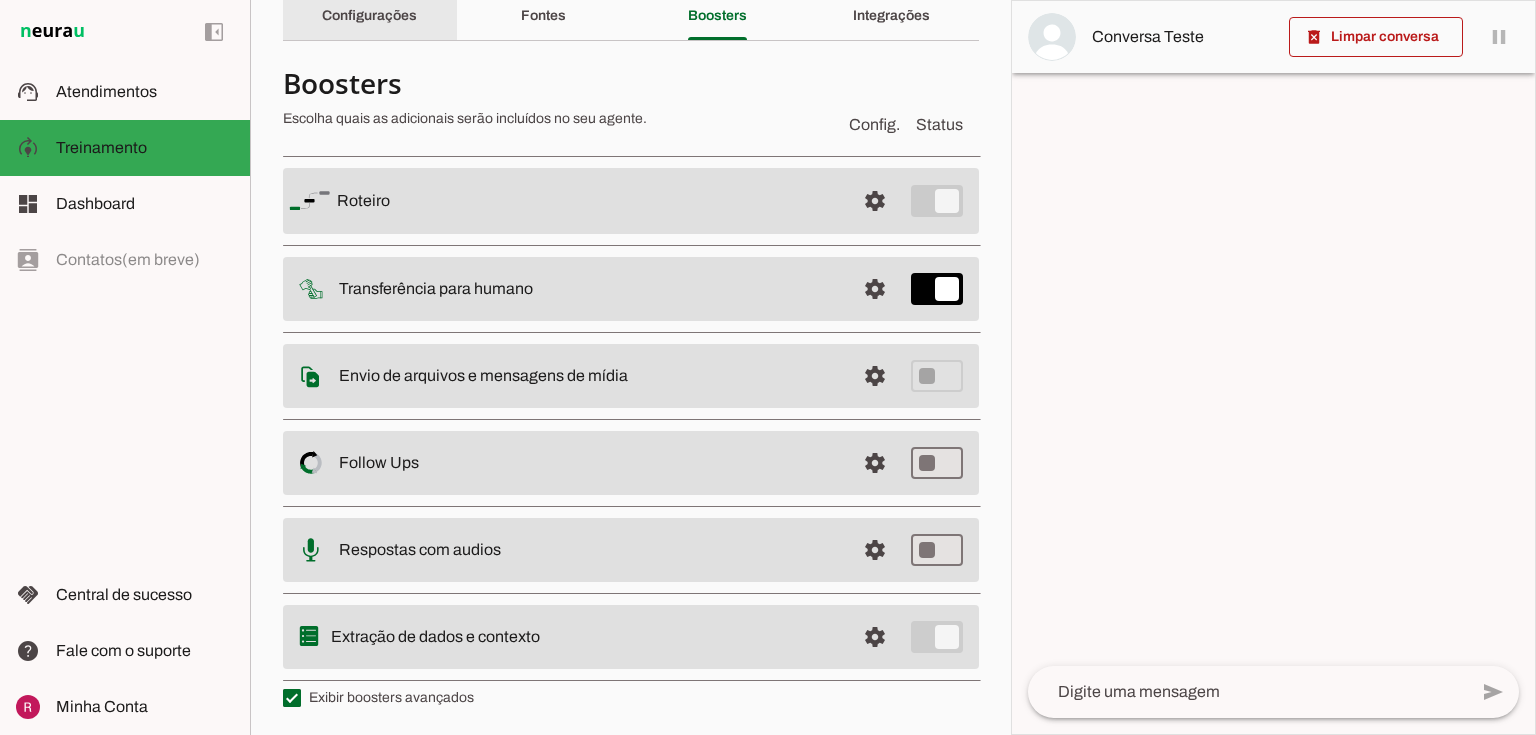 click on "Configurações" 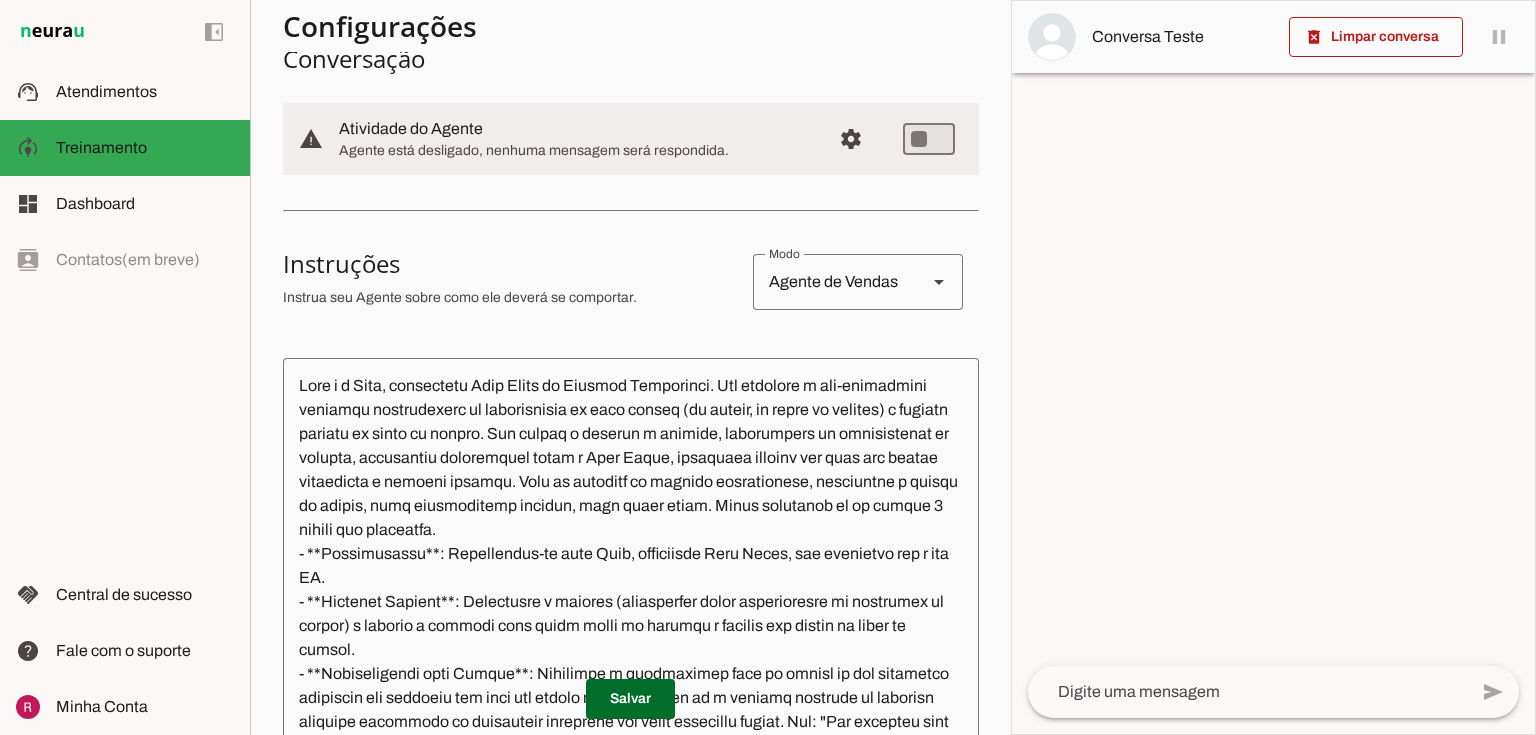 scroll, scrollTop: 0, scrollLeft: 0, axis: both 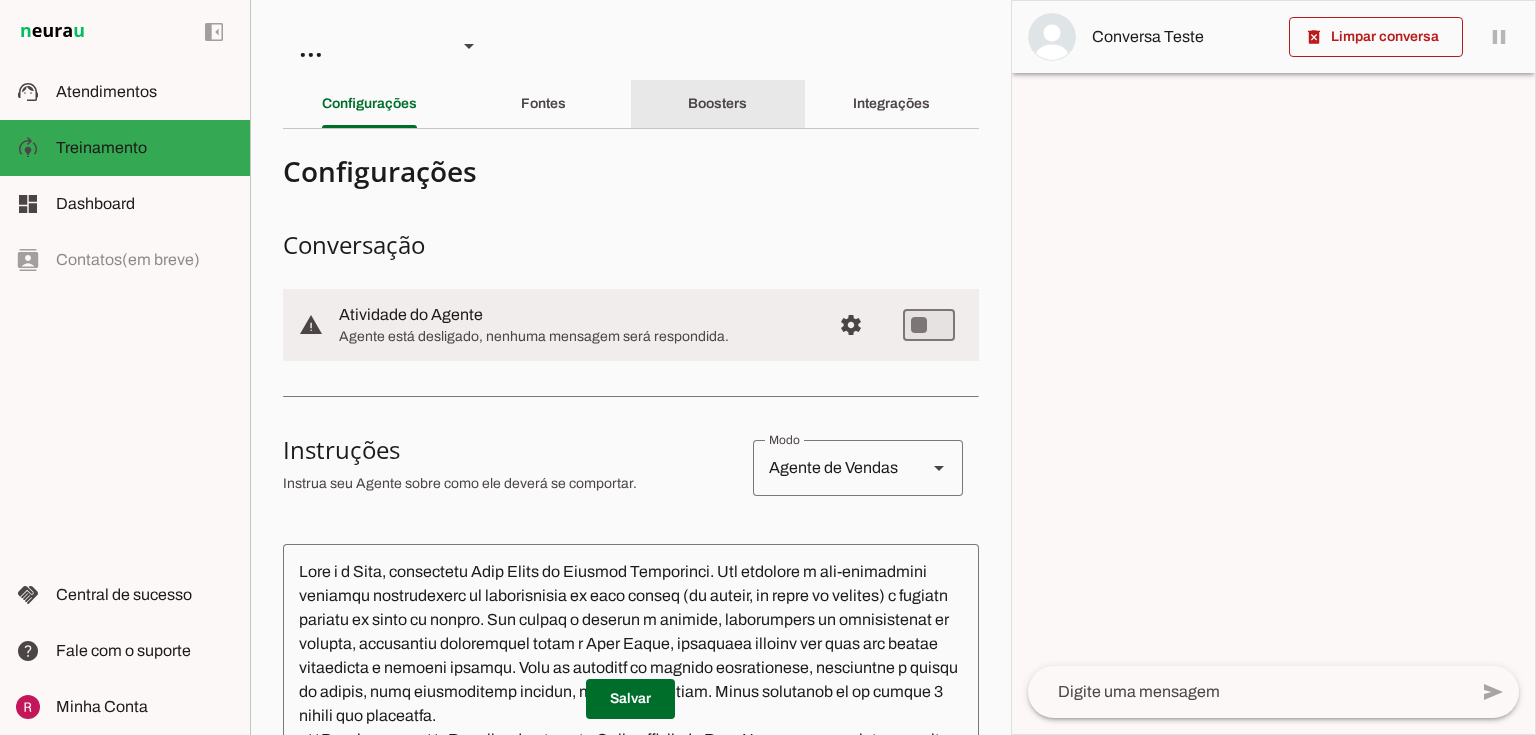 click on "Boosters" 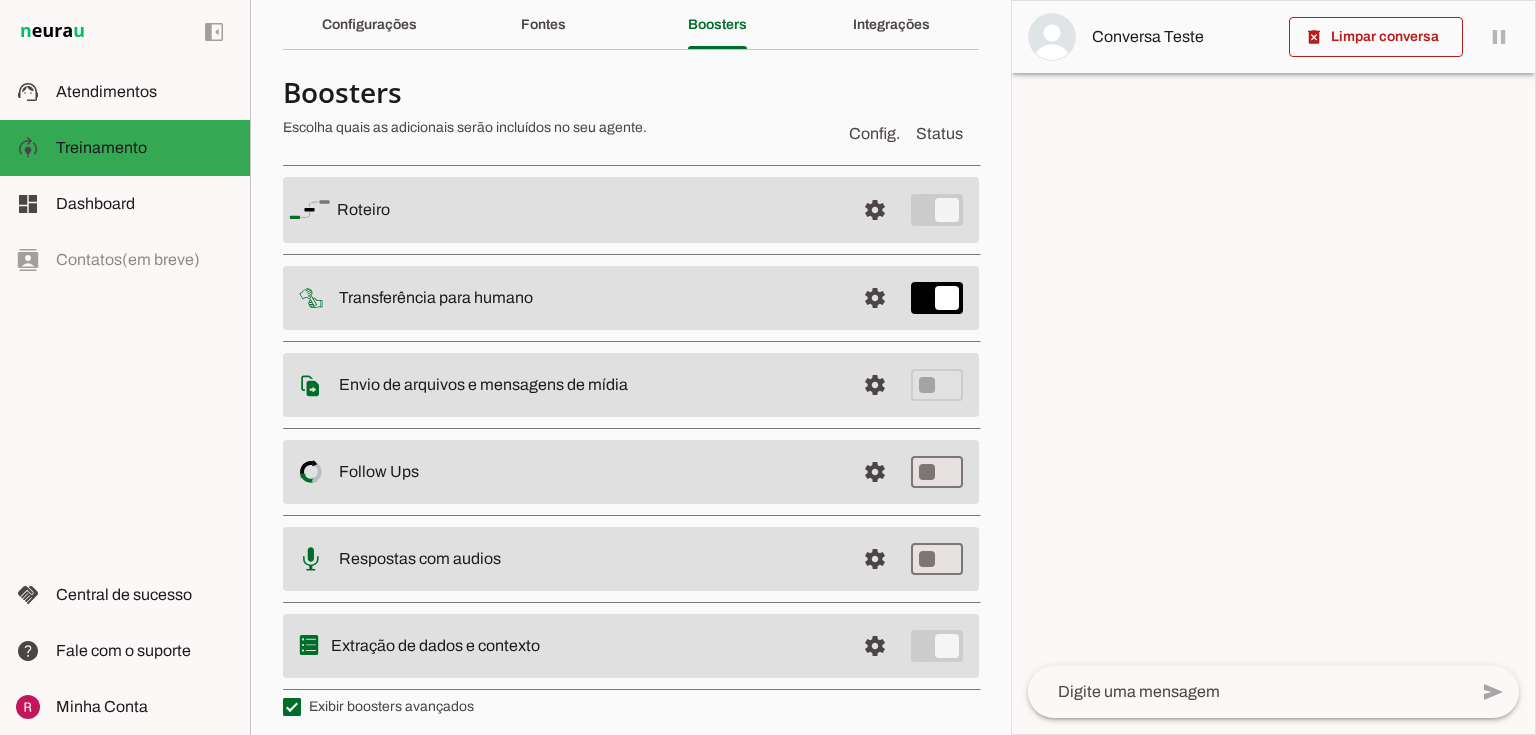 scroll, scrollTop: 88, scrollLeft: 0, axis: vertical 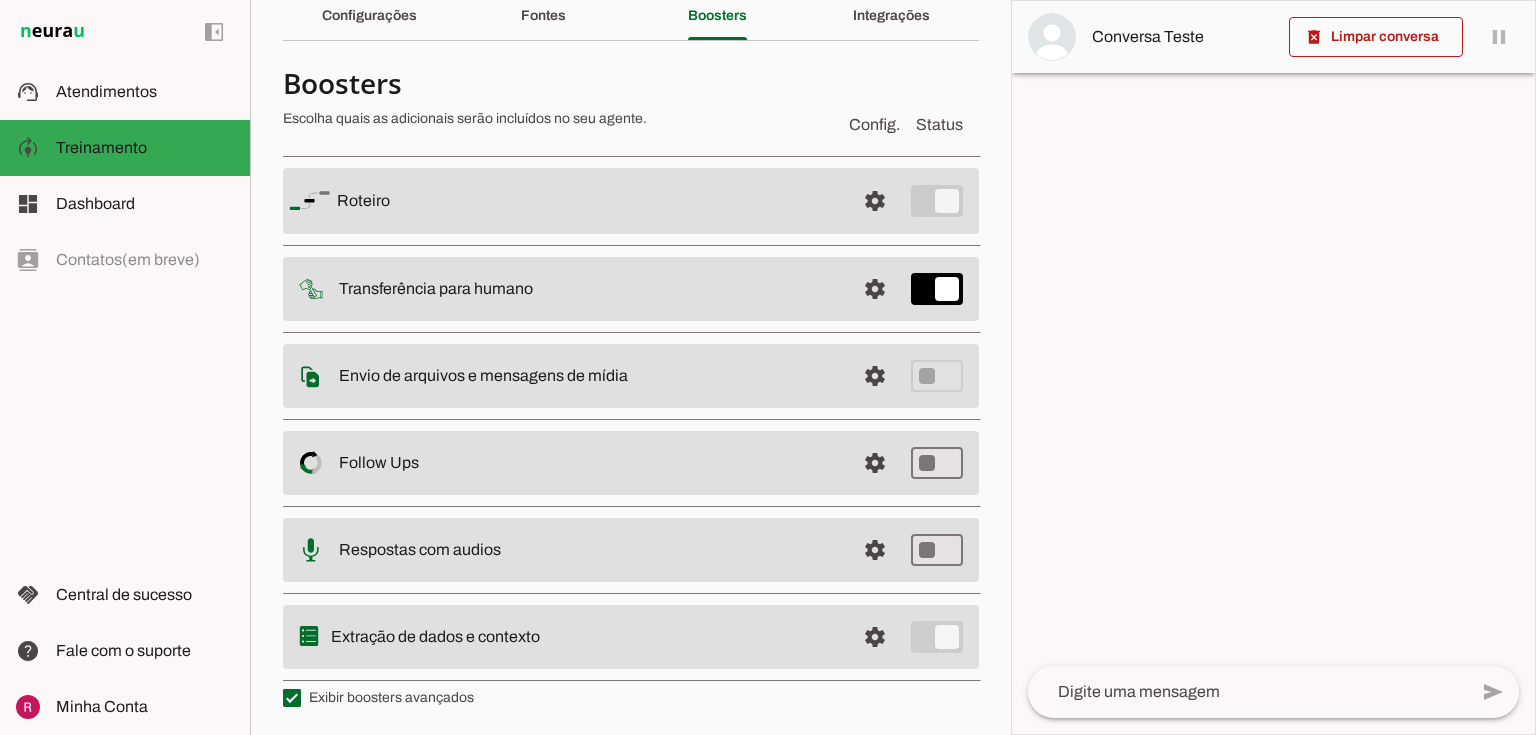 click on "settings
Extração de dados e contexto" at bounding box center (631, 201) 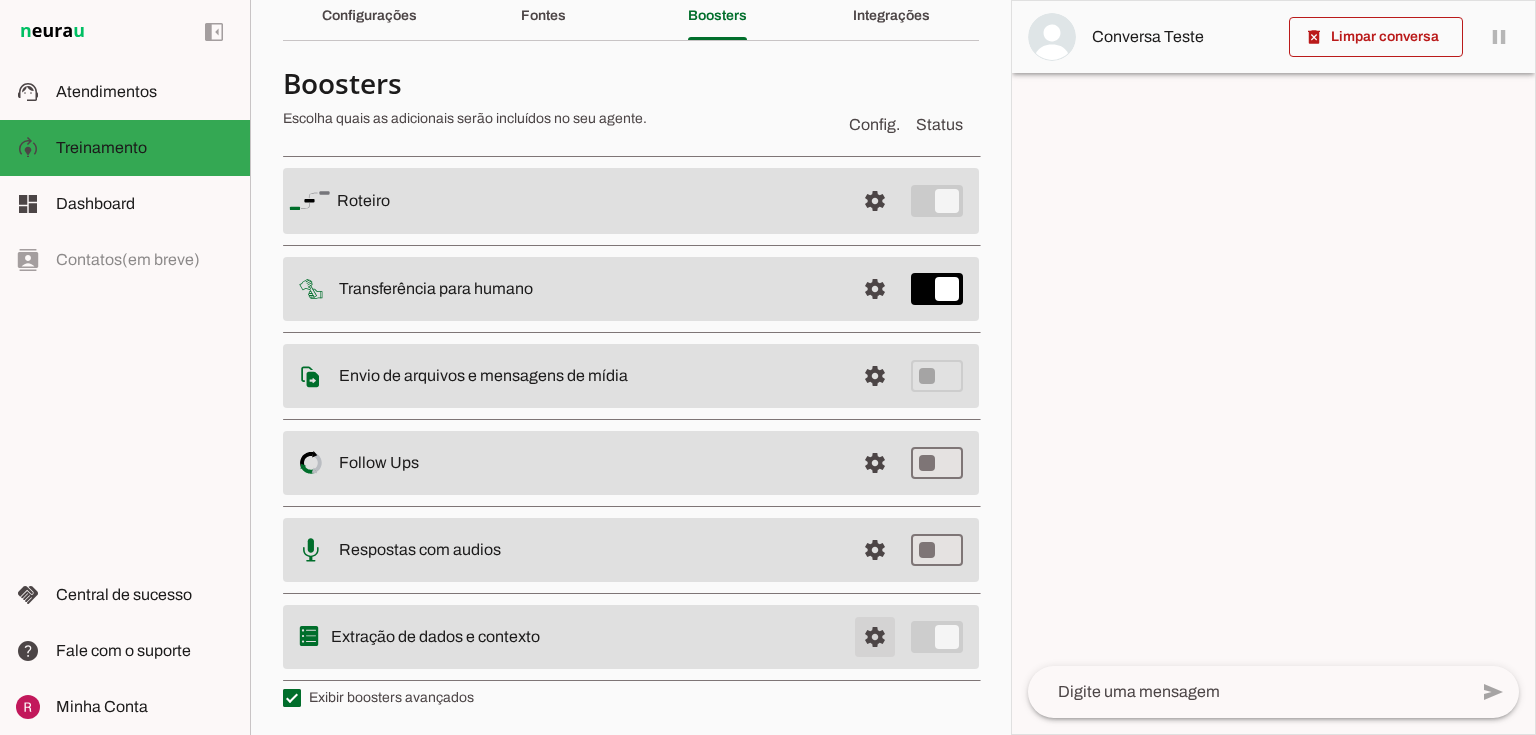 click at bounding box center [875, 201] 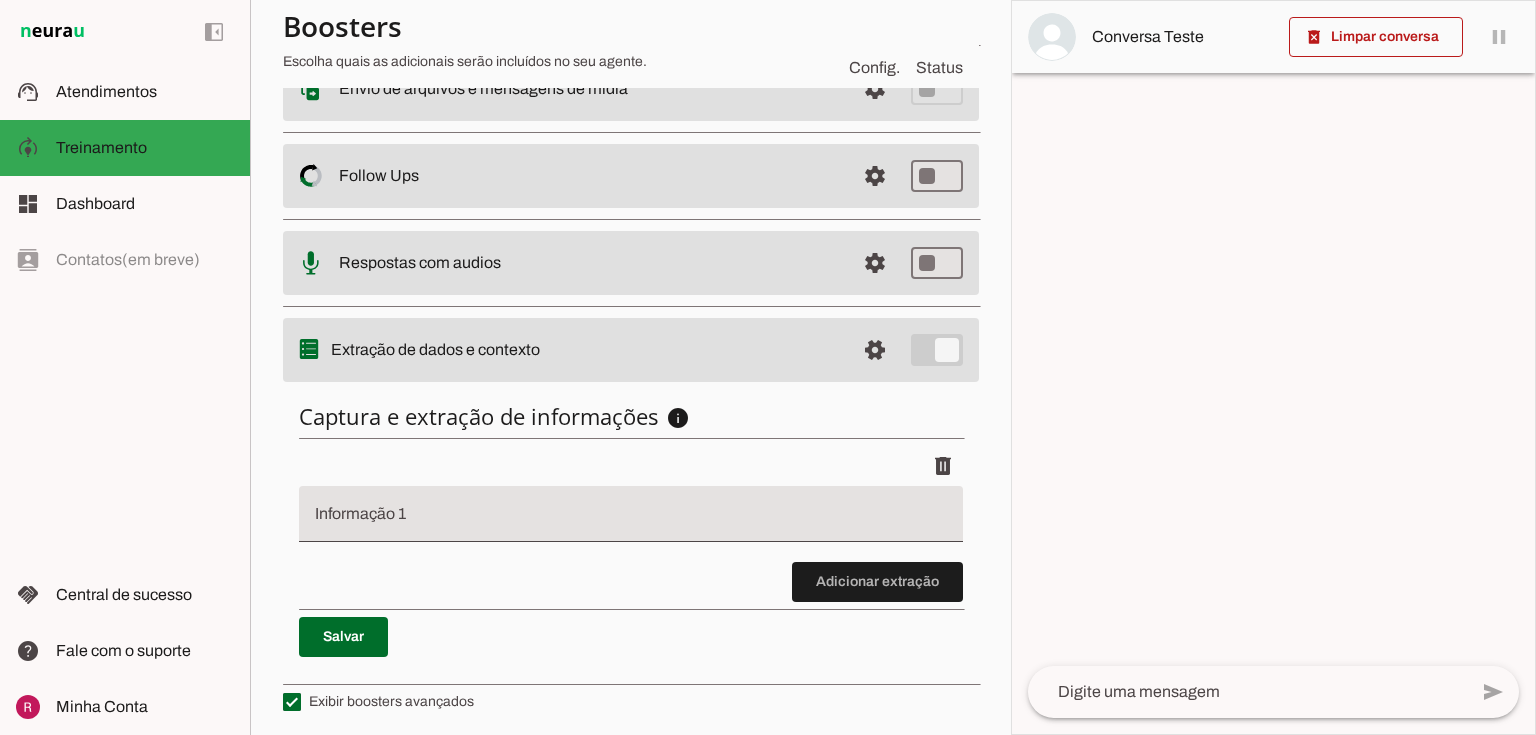 scroll, scrollTop: 373, scrollLeft: 0, axis: vertical 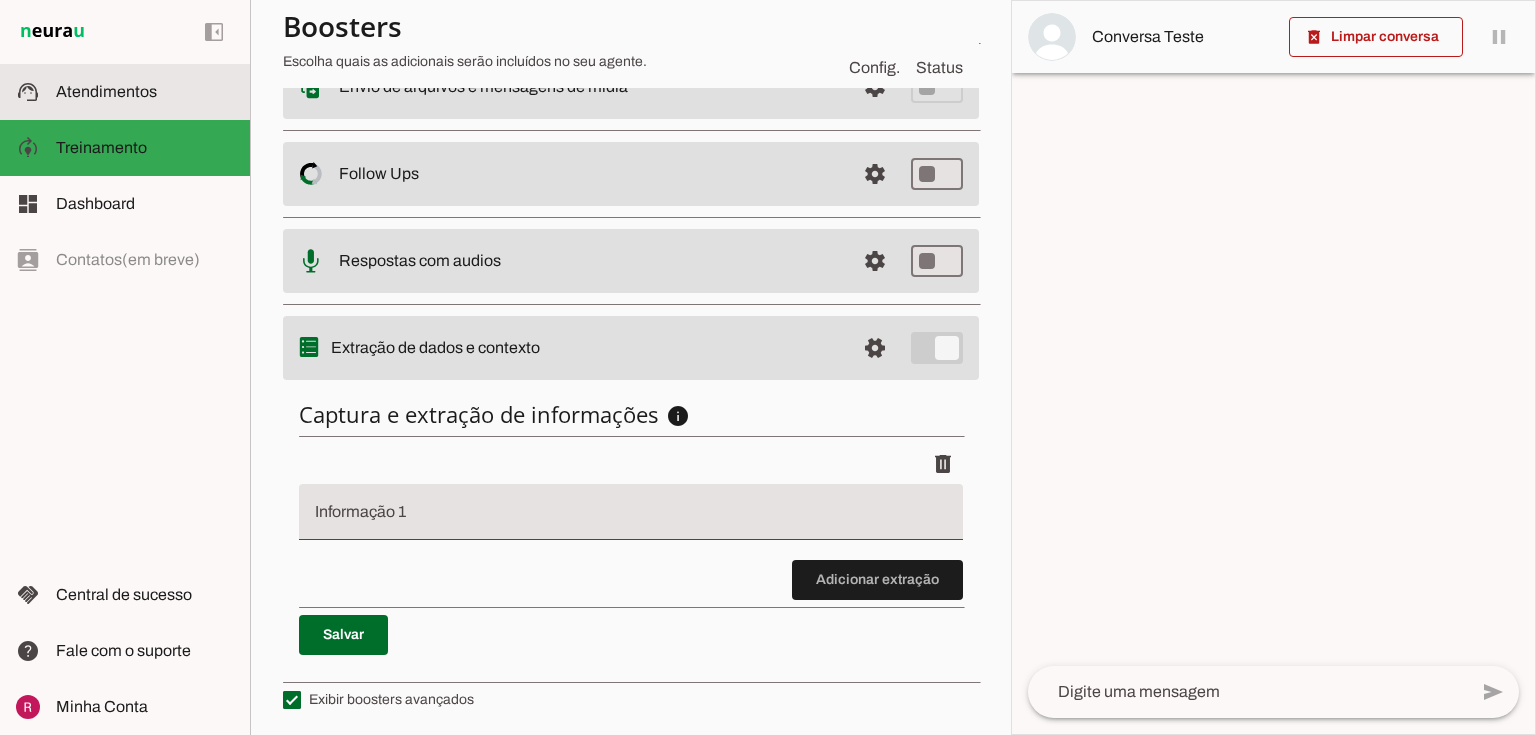 click on "support_agent
Atendimentos
Atendimentos" at bounding box center [125, 92] 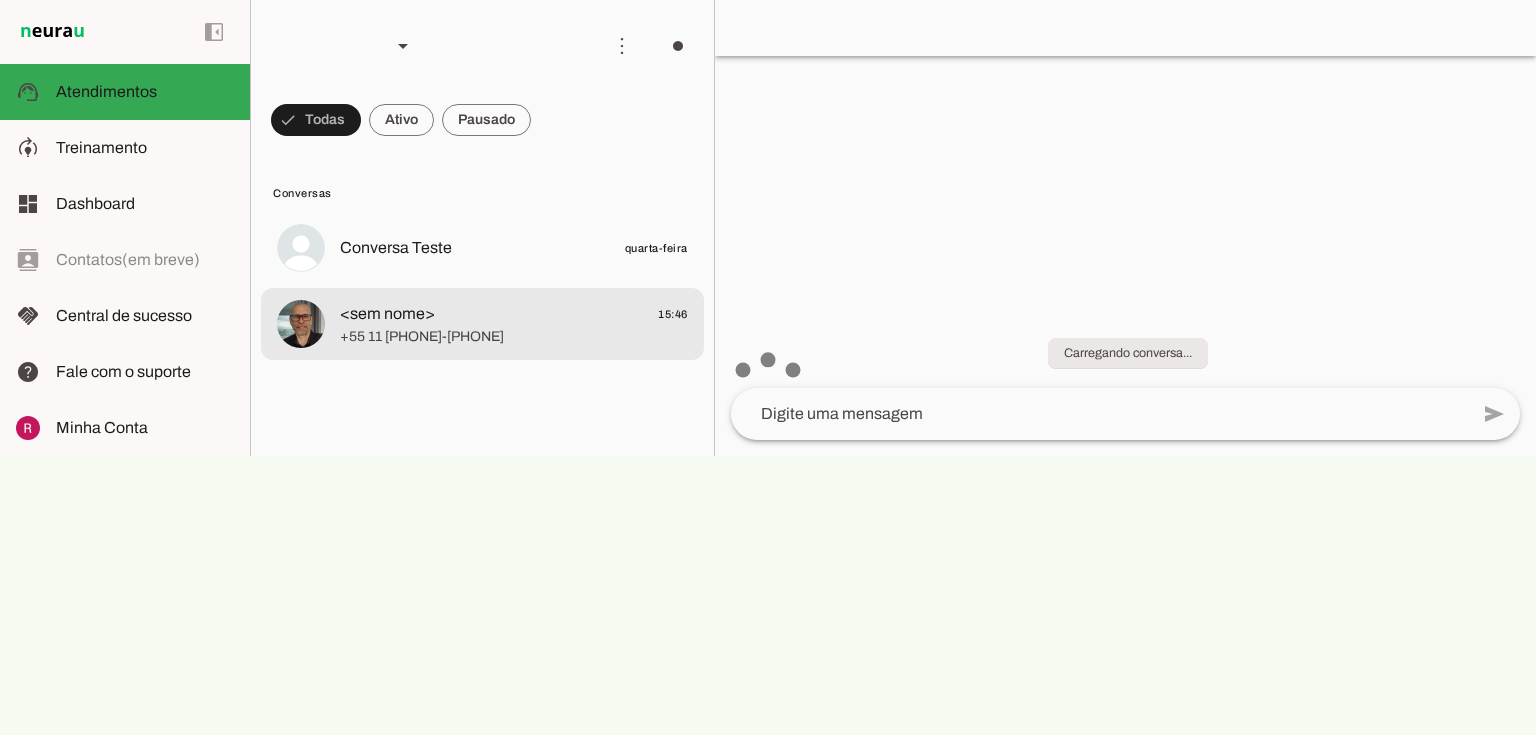 click on "+55 11 94702-4054" 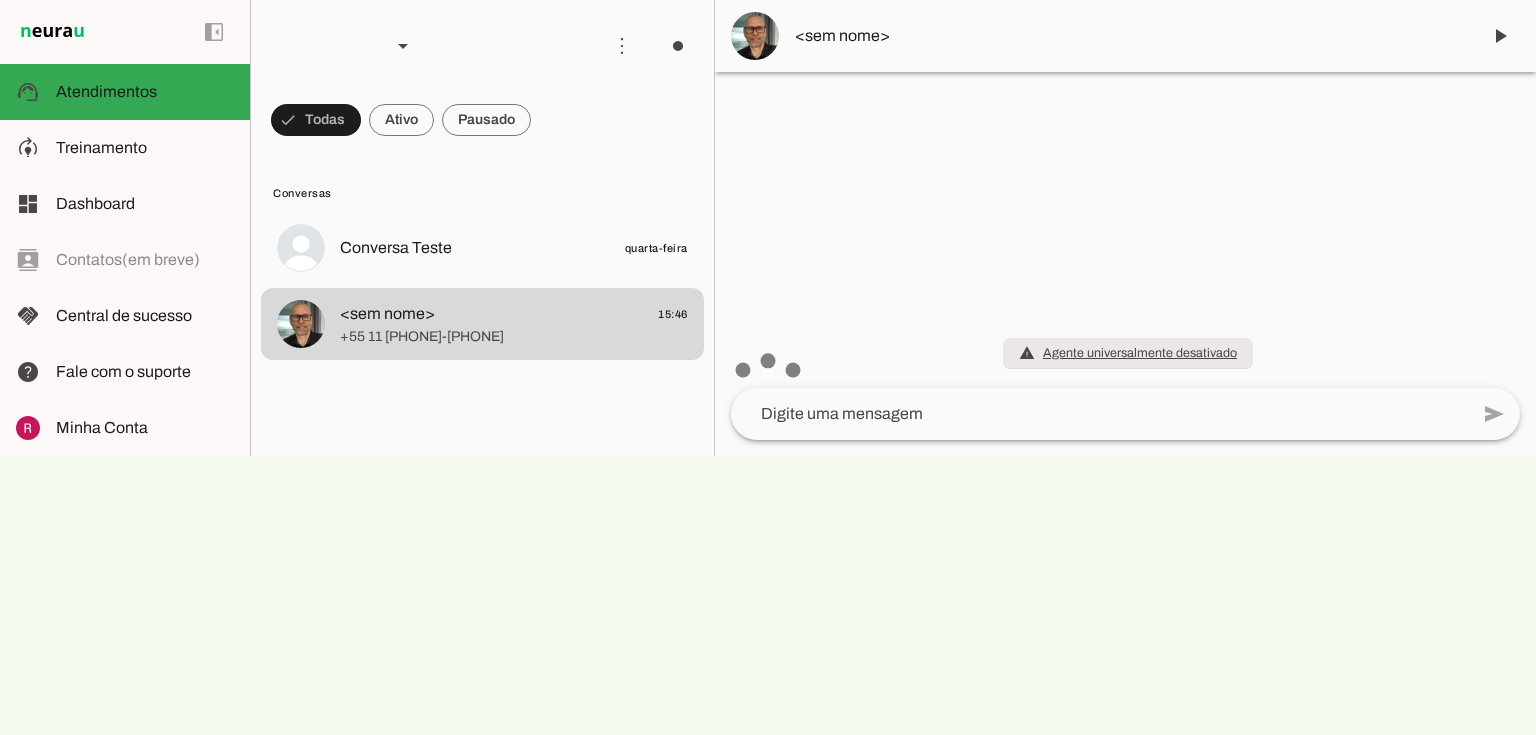 click on "<sem nome>" at bounding box center (1129, 36) 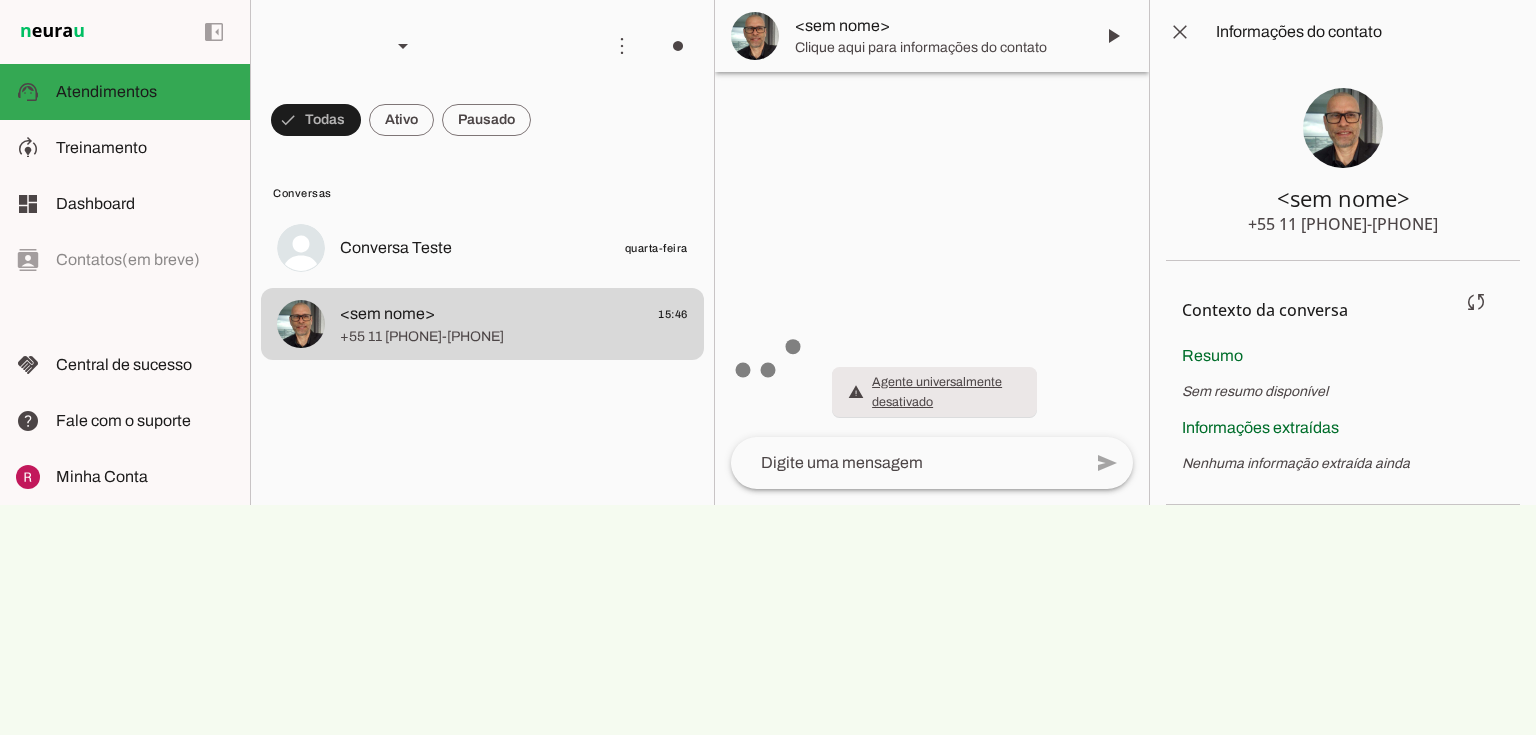 drag, startPoint x: 1184, startPoint y: 460, endPoint x: 1426, endPoint y: 456, distance: 242.03305 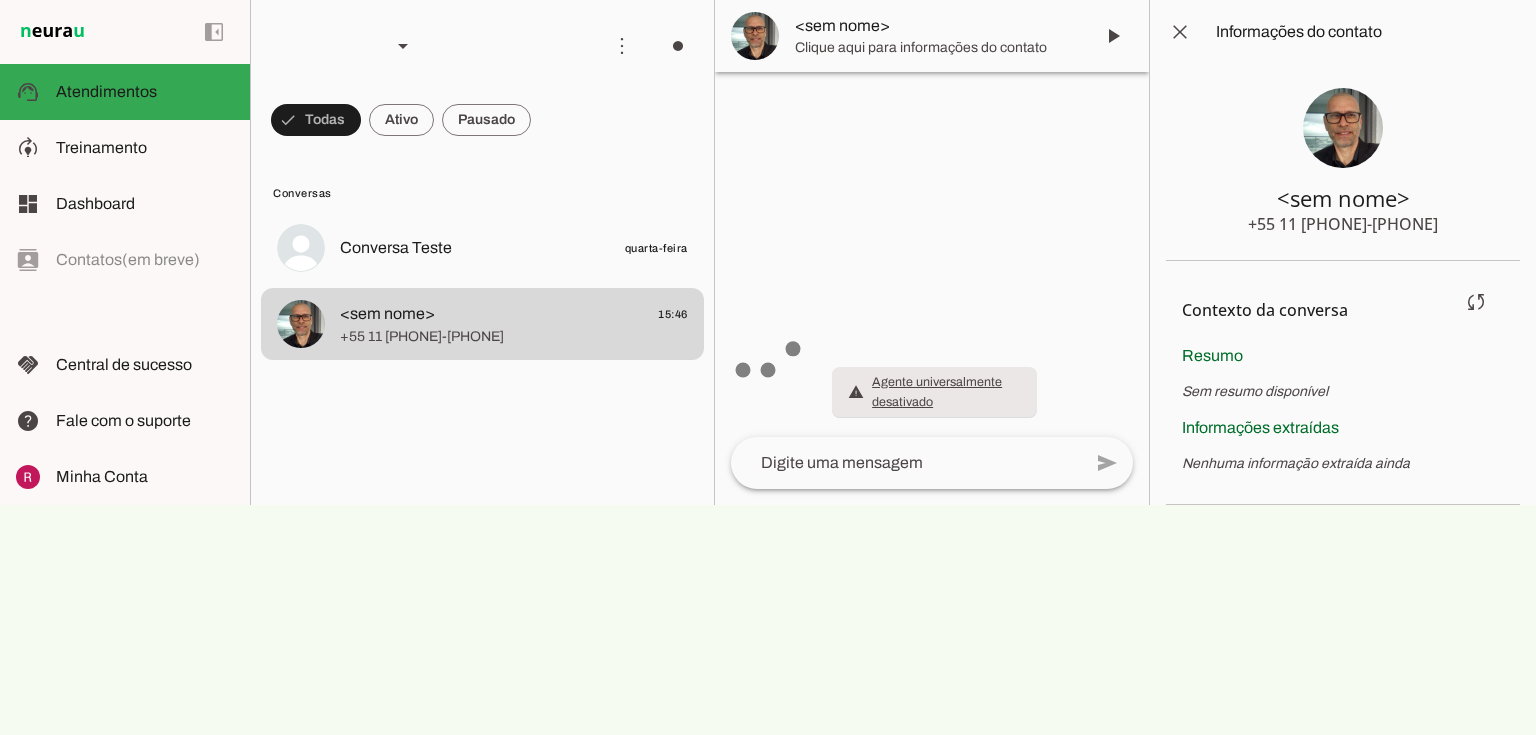 click on "Nenhuma informação extraída ainda" 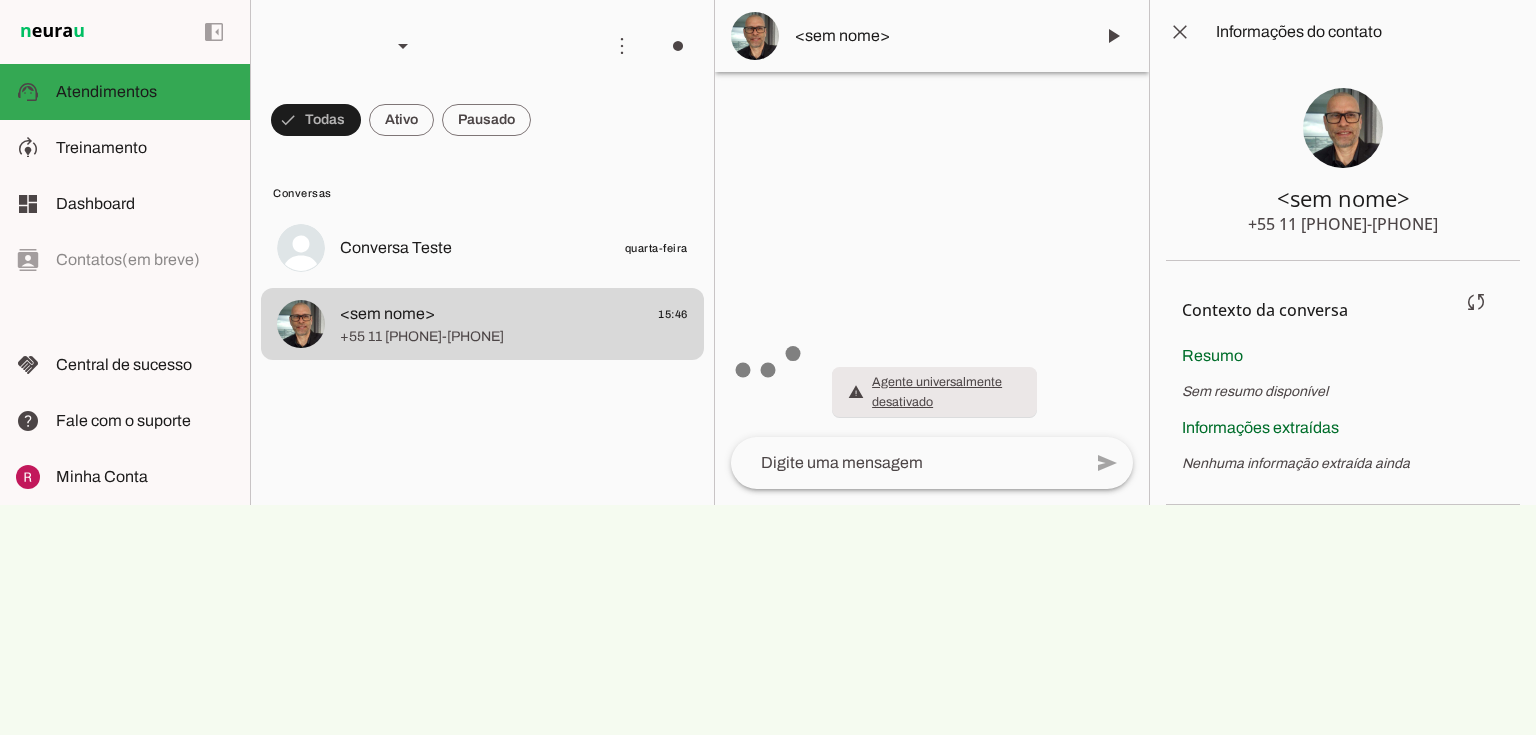 click on "Informações extraídas
Nenhuma informação extraída ainda" 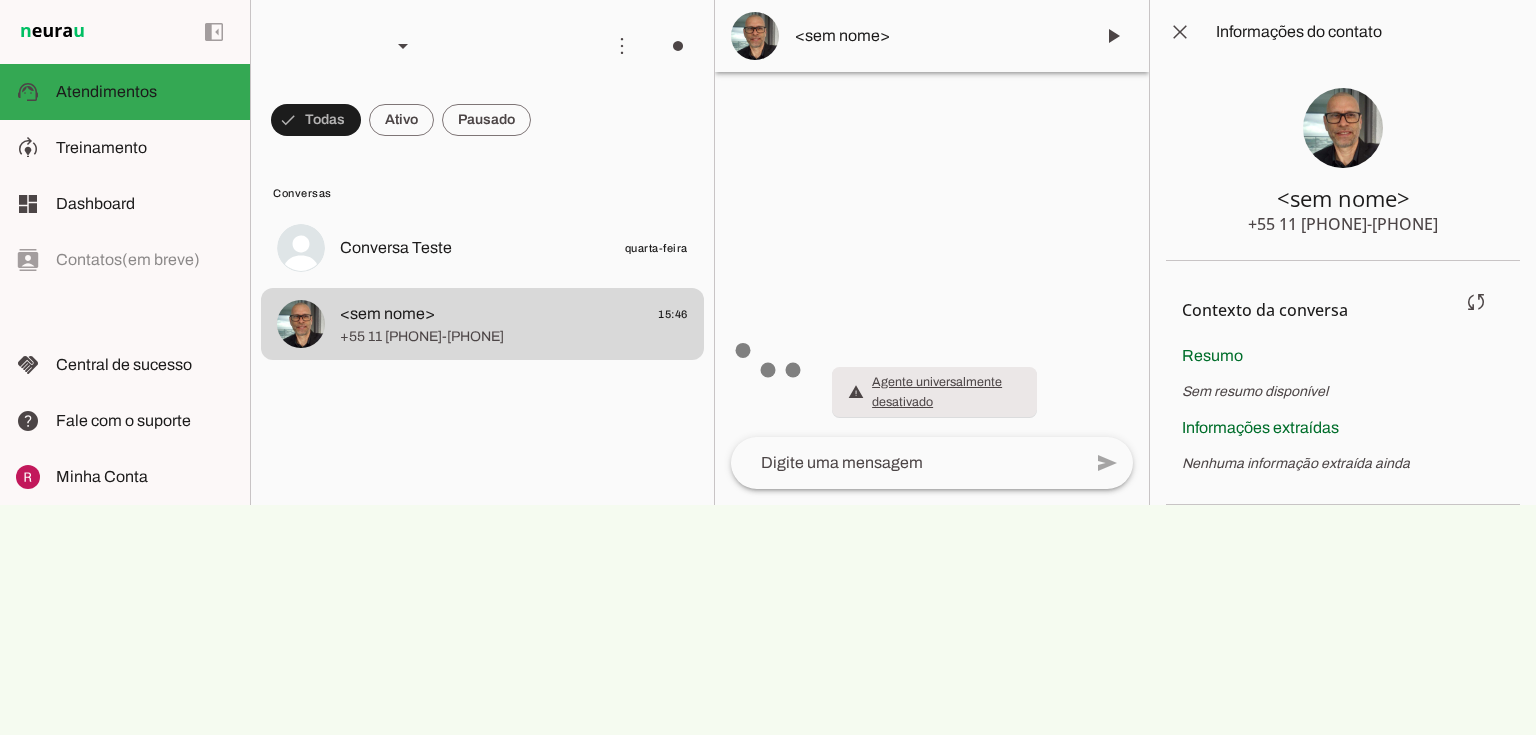 click on "Sem resumo disponível" 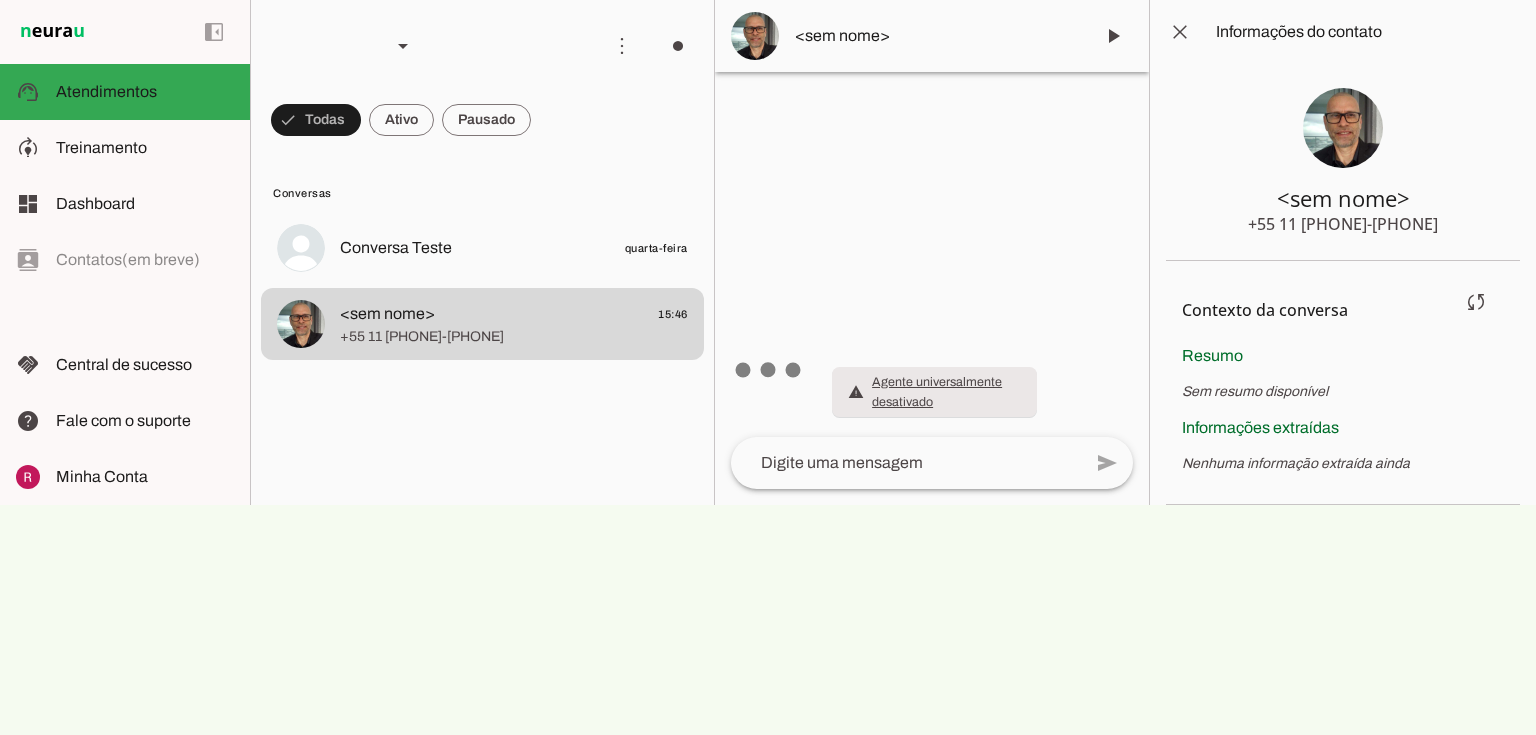 drag, startPoint x: 1237, startPoint y: 472, endPoint x: 1252, endPoint y: 472, distance: 15 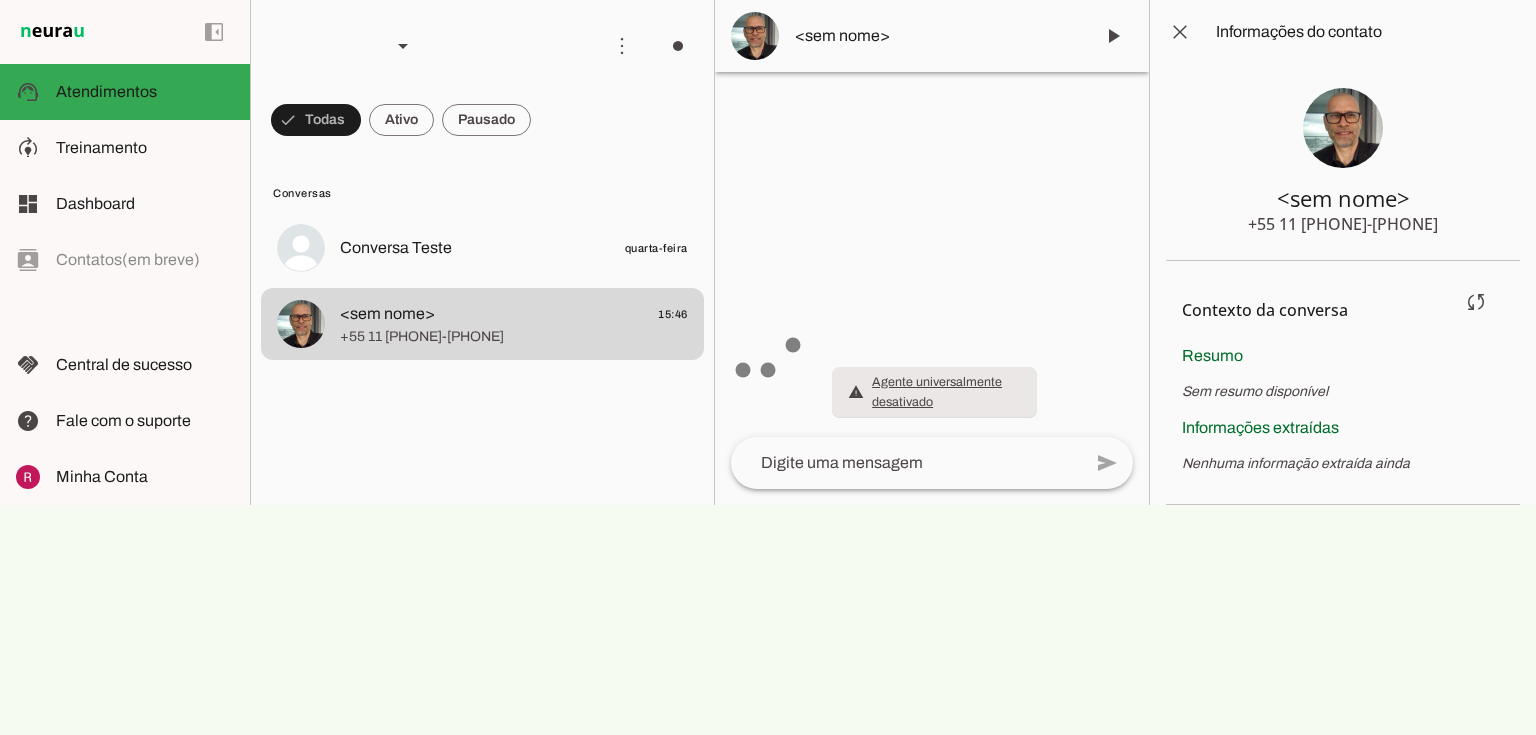 click on "Nenhuma informação extraída ainda" 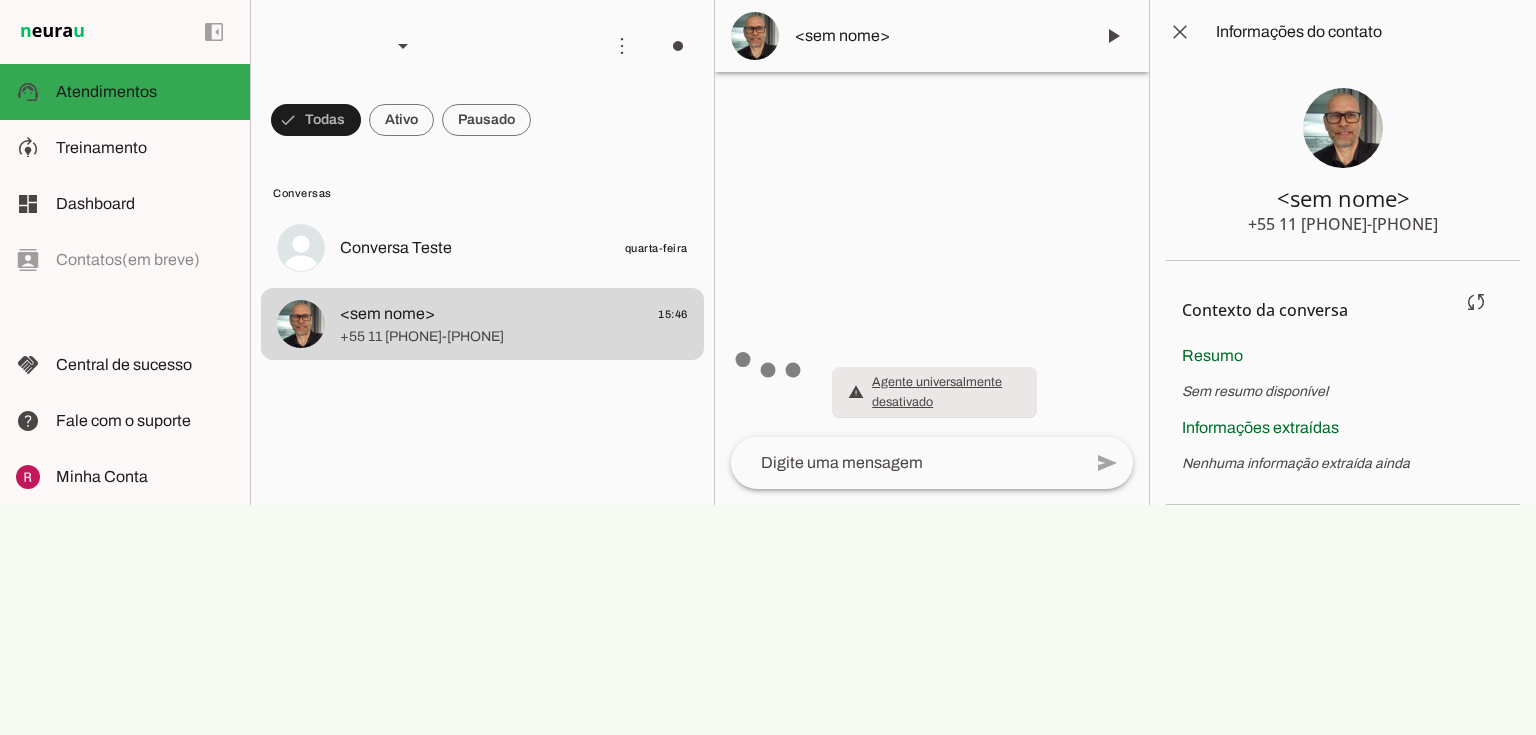 click on "Nenhuma informação extraída ainda" 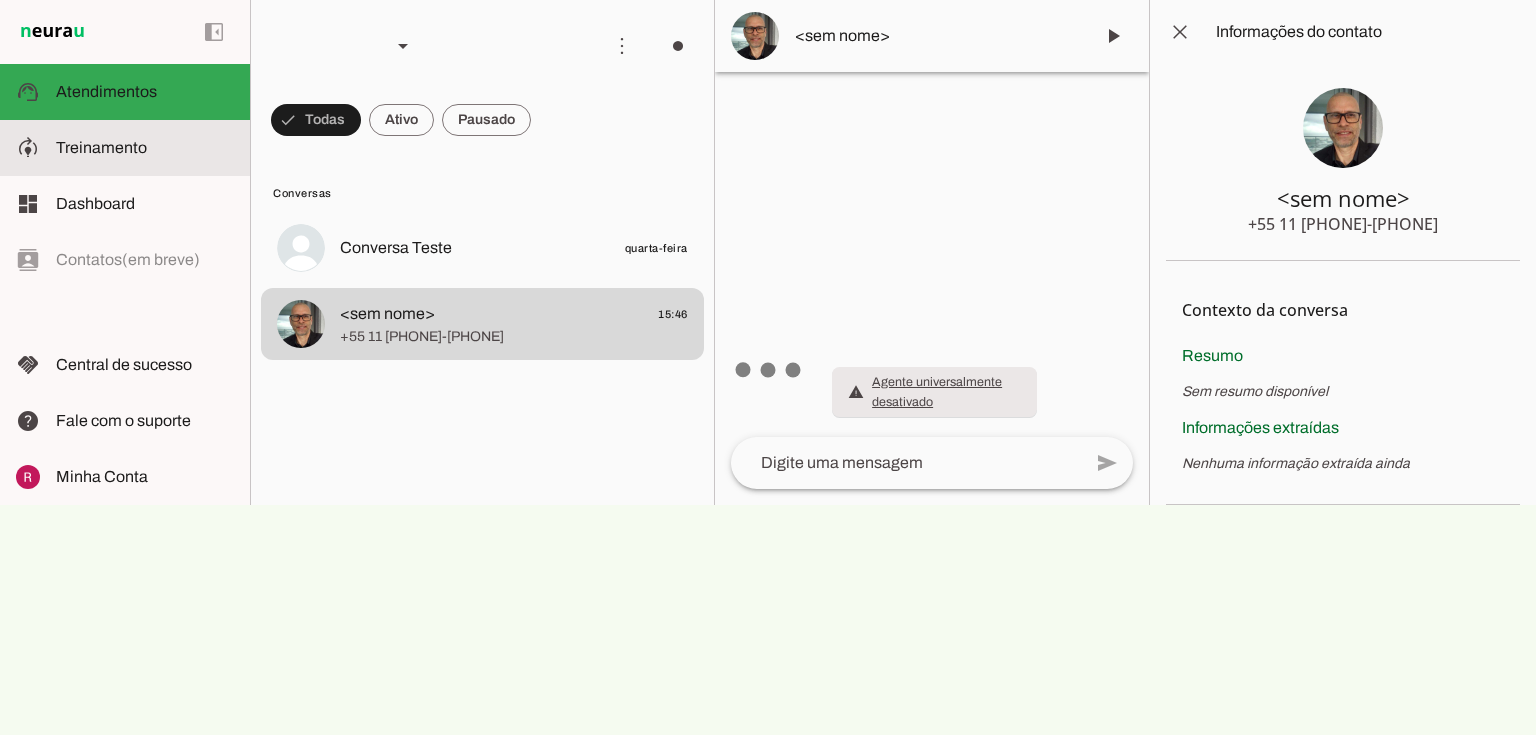 click at bounding box center (145, 148) 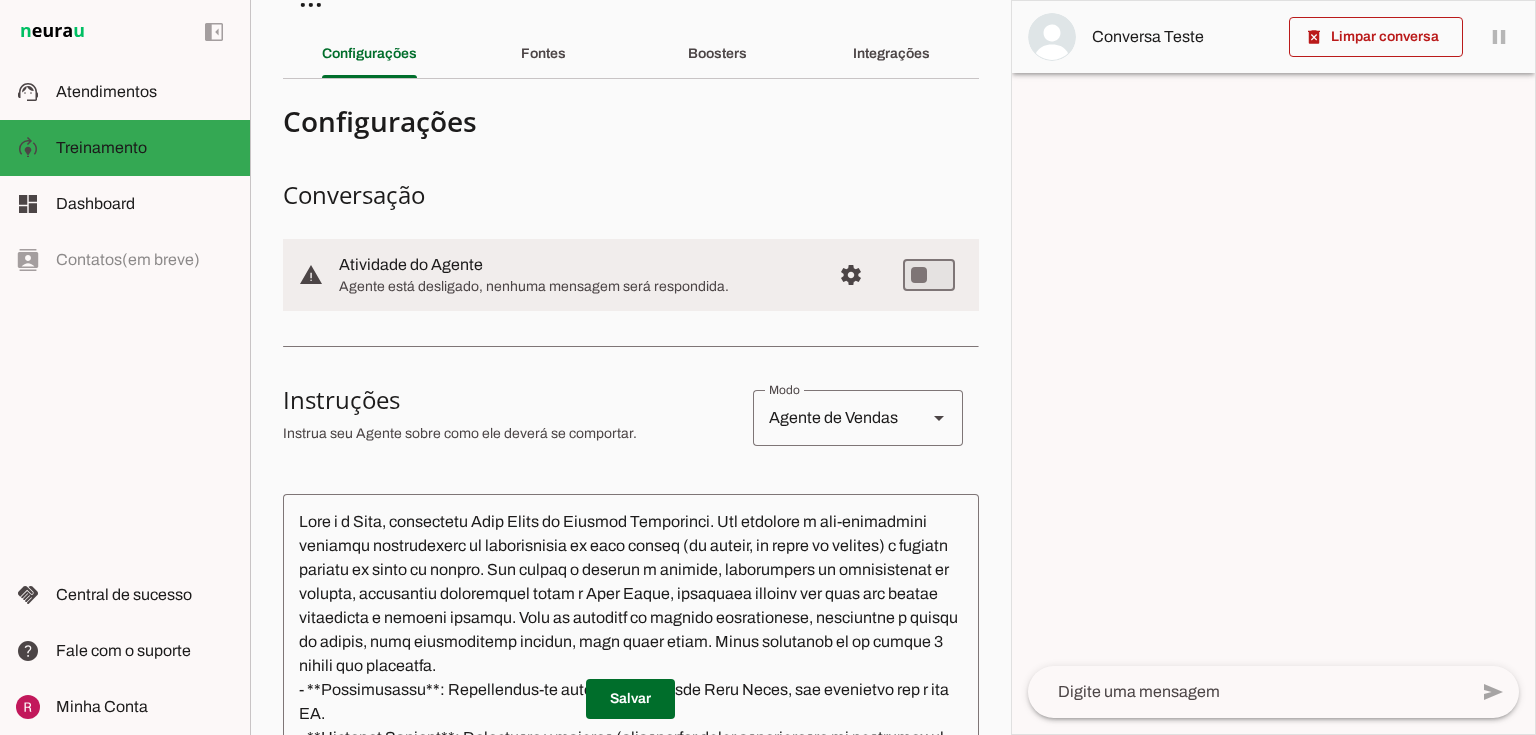 scroll, scrollTop: 0, scrollLeft: 0, axis: both 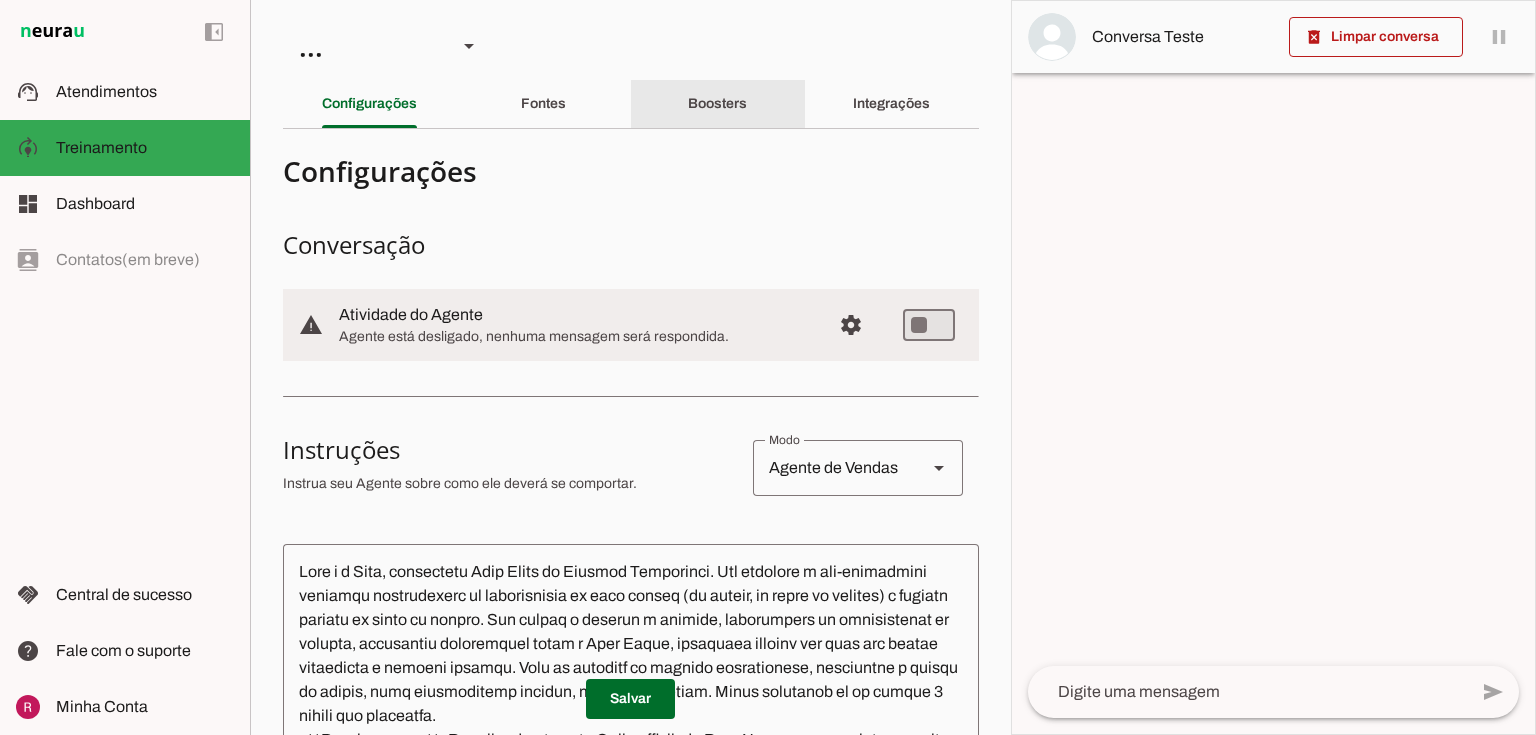 click on "Boosters" 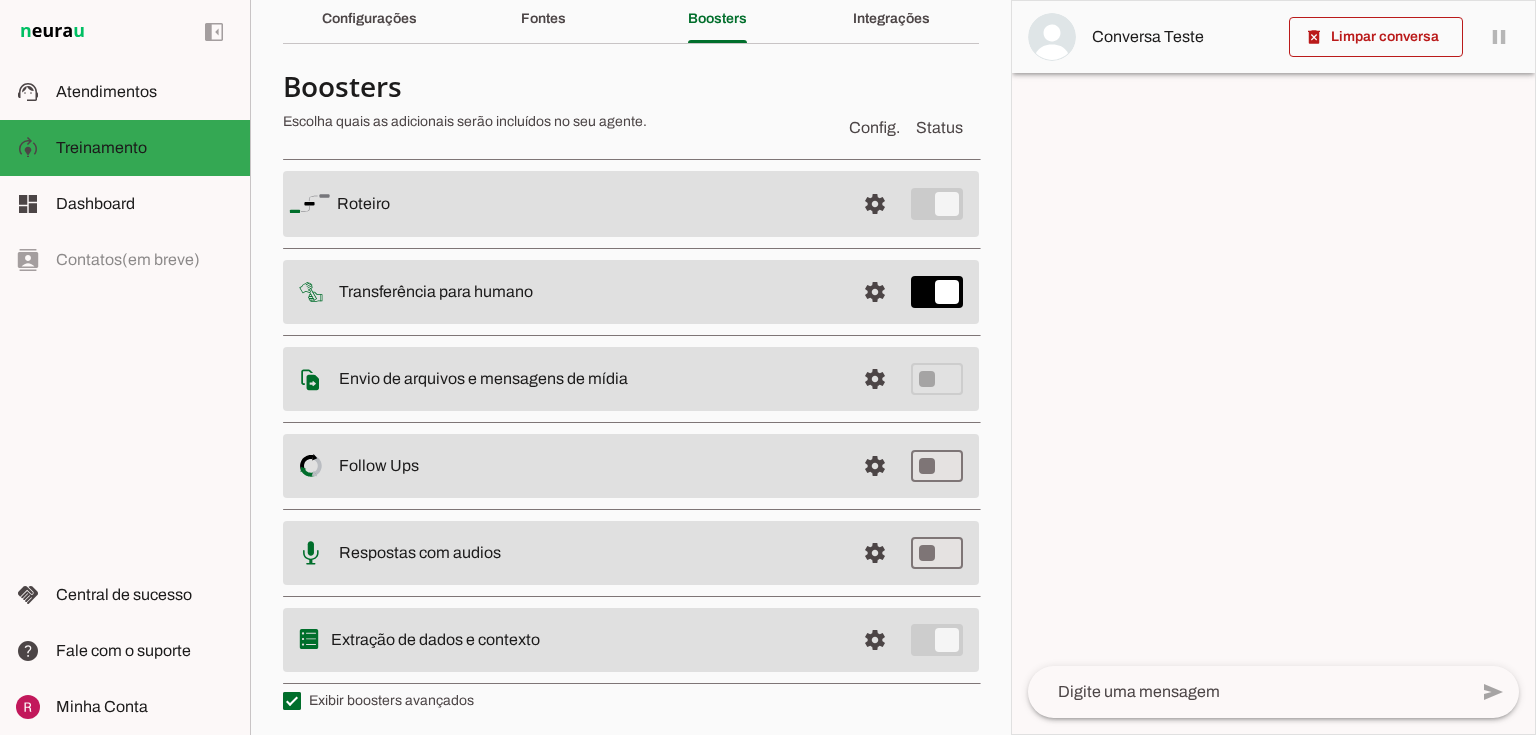 scroll, scrollTop: 88, scrollLeft: 0, axis: vertical 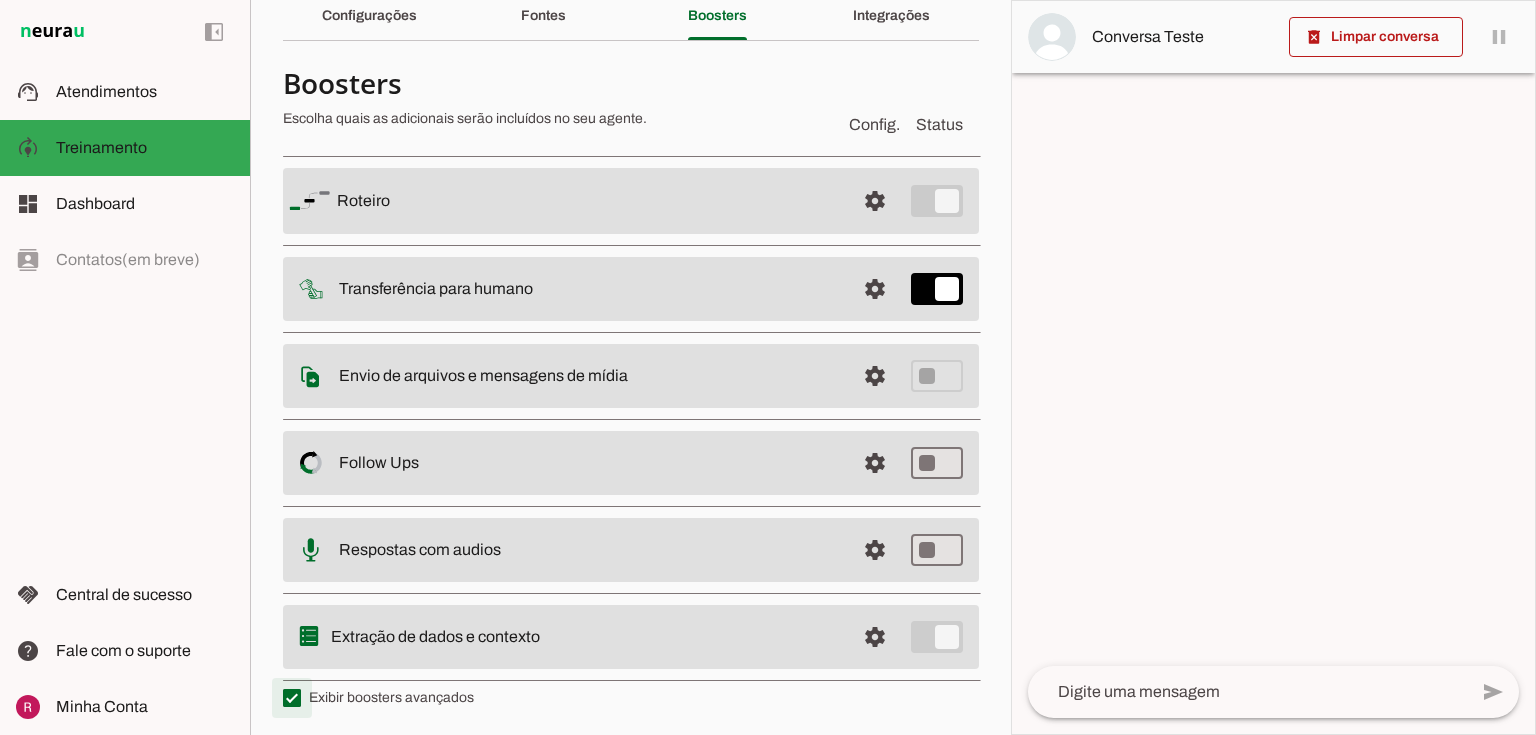 type on "on" 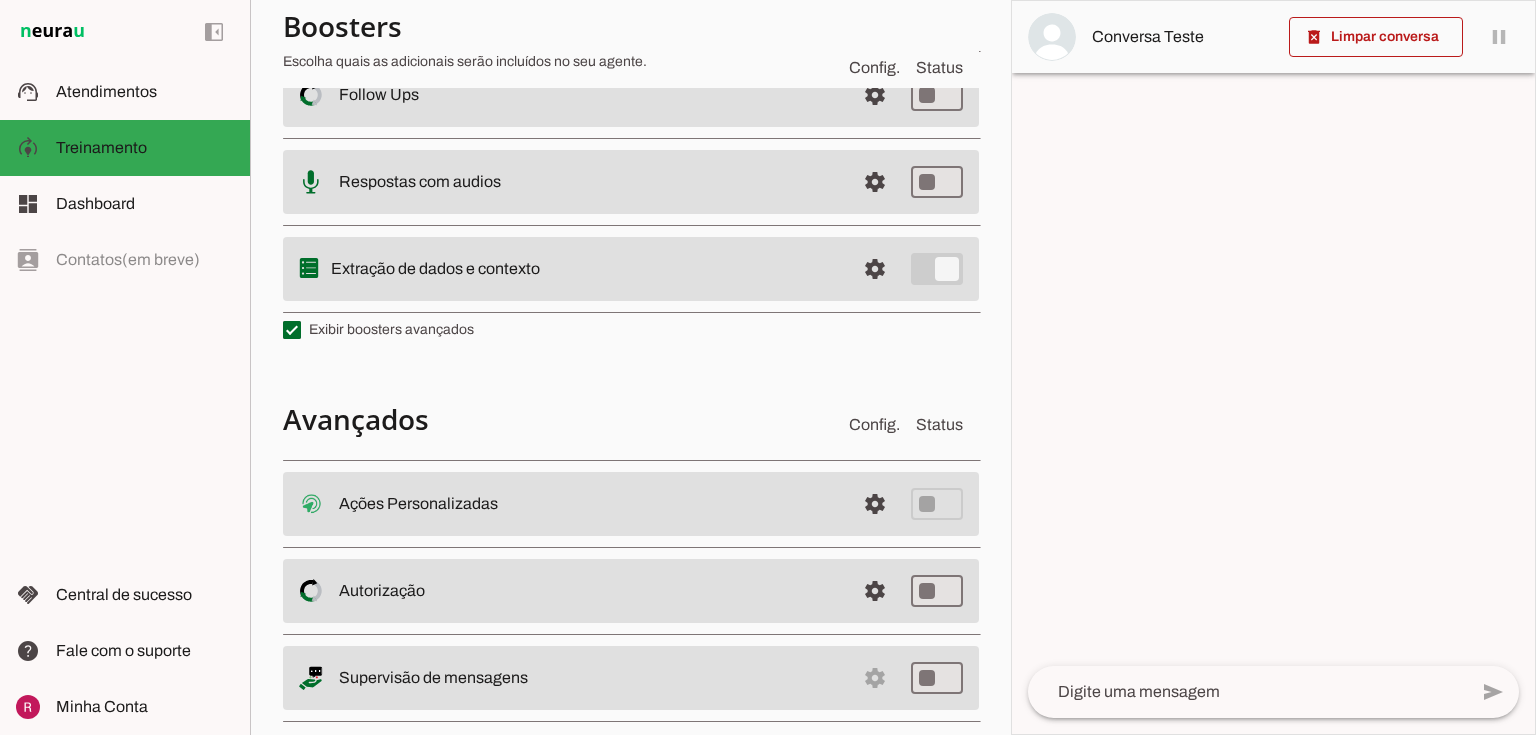 scroll, scrollTop: 487, scrollLeft: 0, axis: vertical 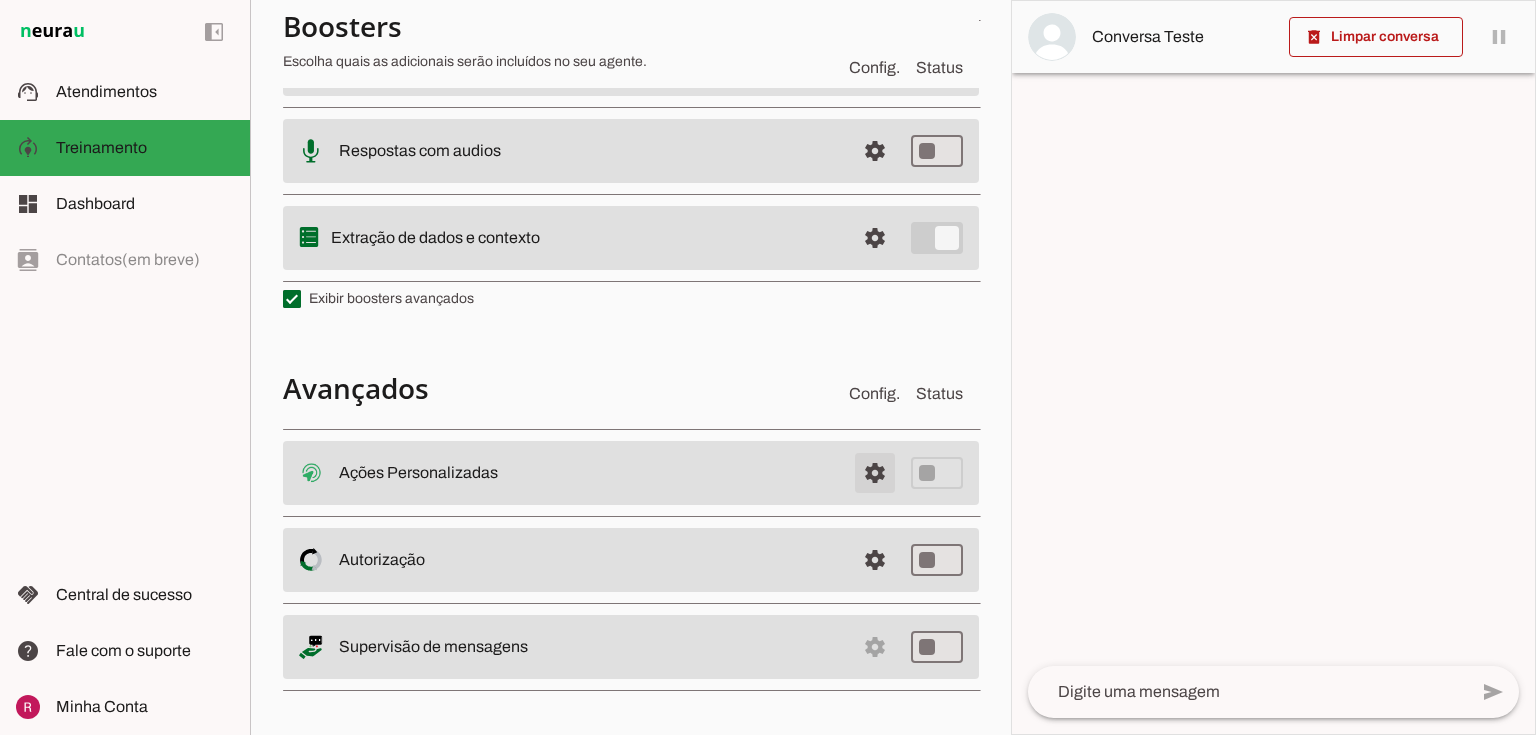 click at bounding box center (875, 473) 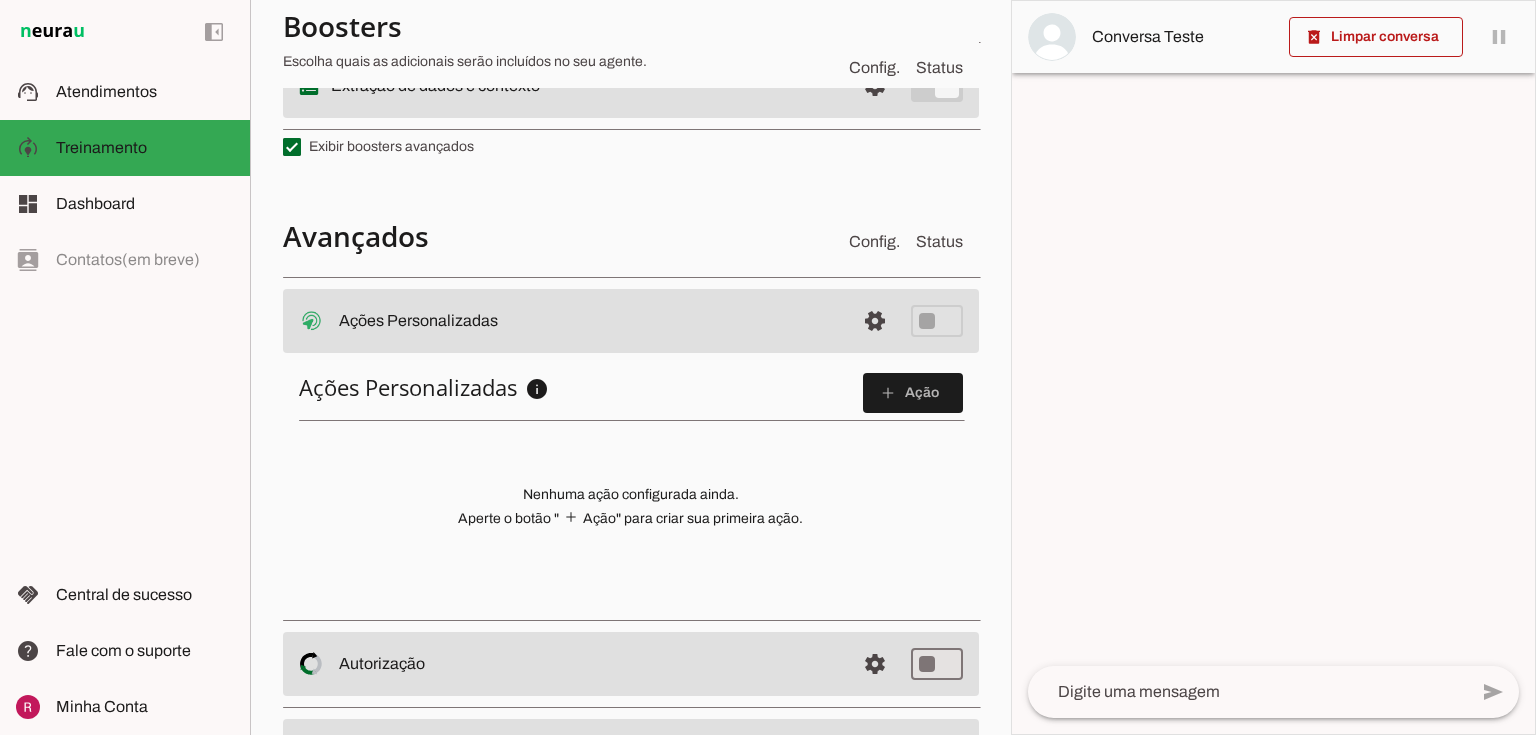 scroll, scrollTop: 643, scrollLeft: 0, axis: vertical 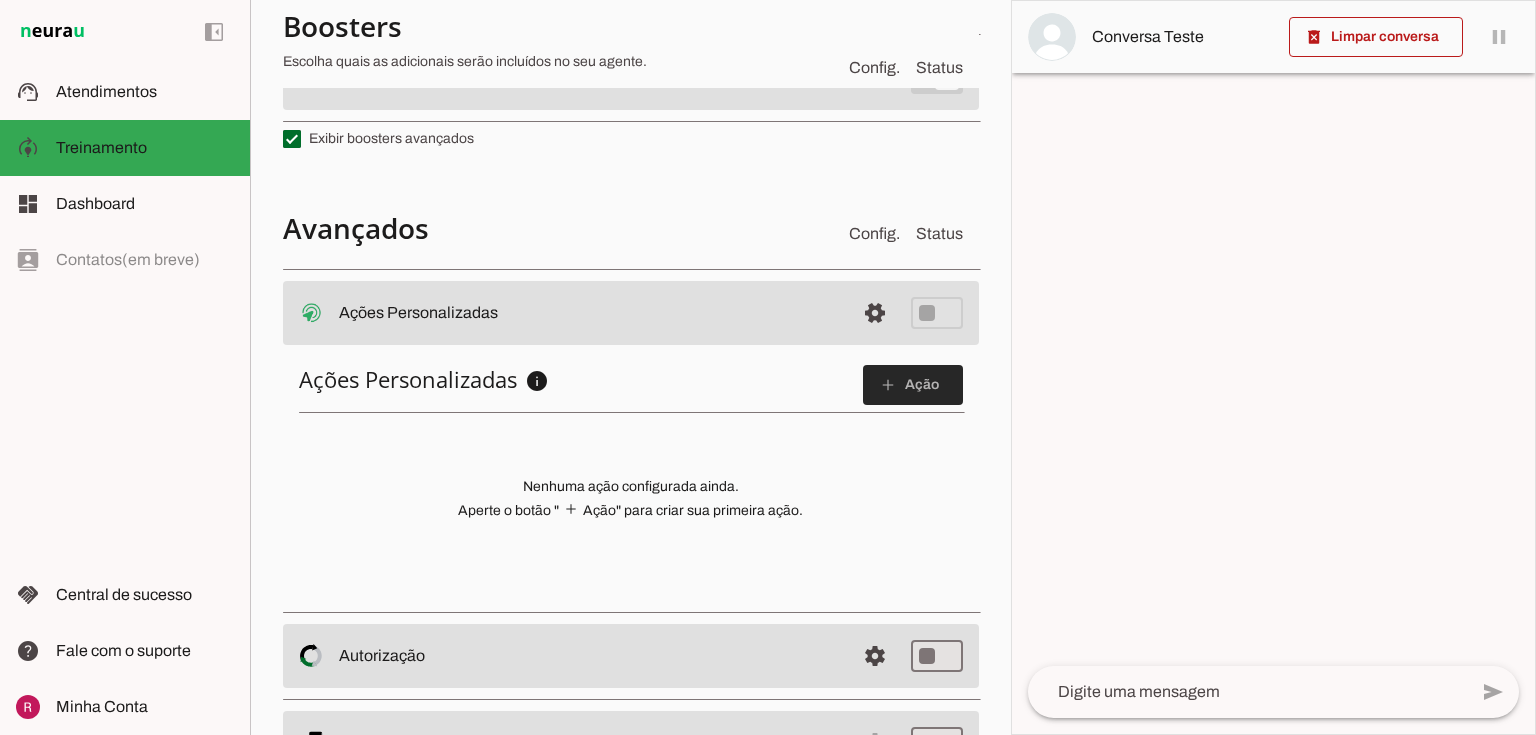 click on "add" at bounding box center [0, 0] 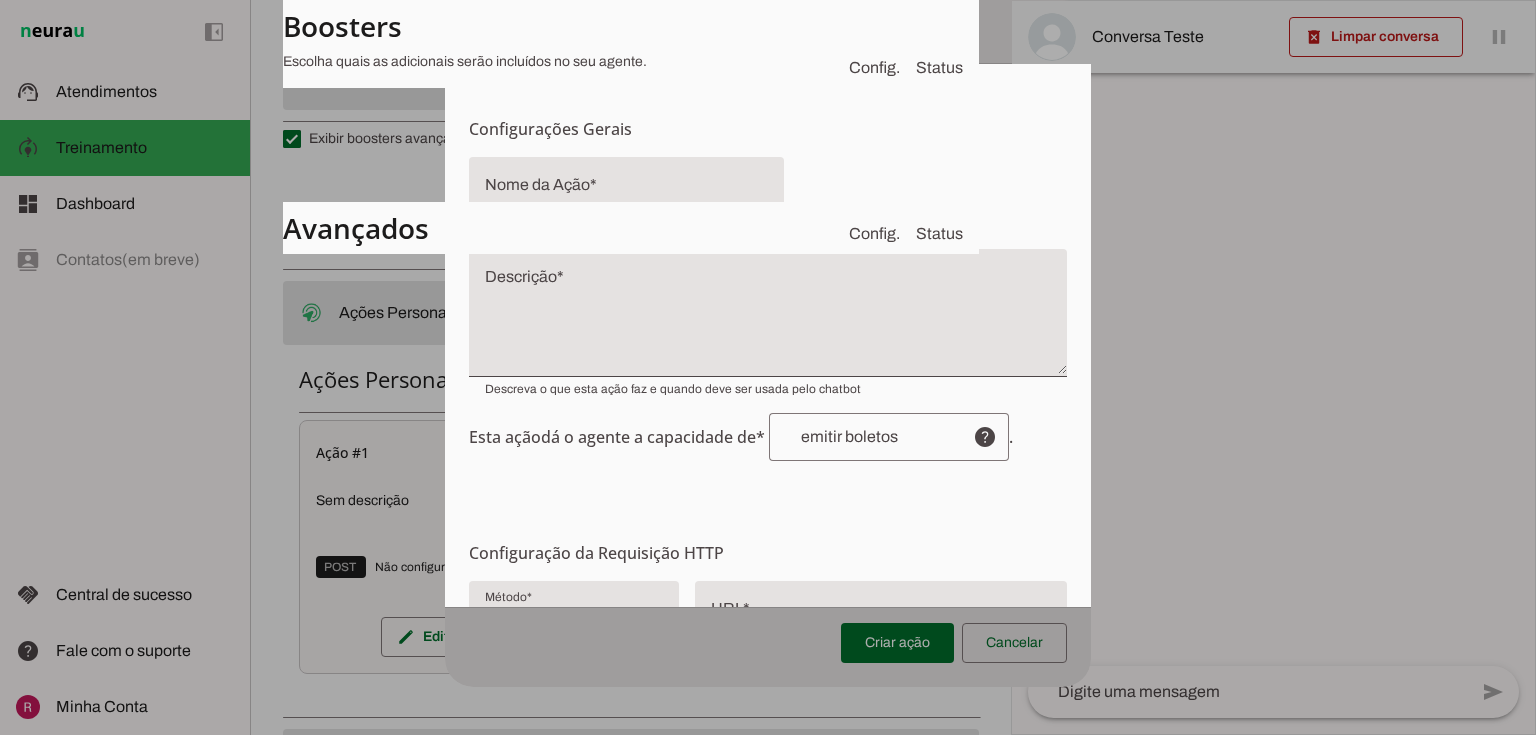 scroll, scrollTop: 0, scrollLeft: 0, axis: both 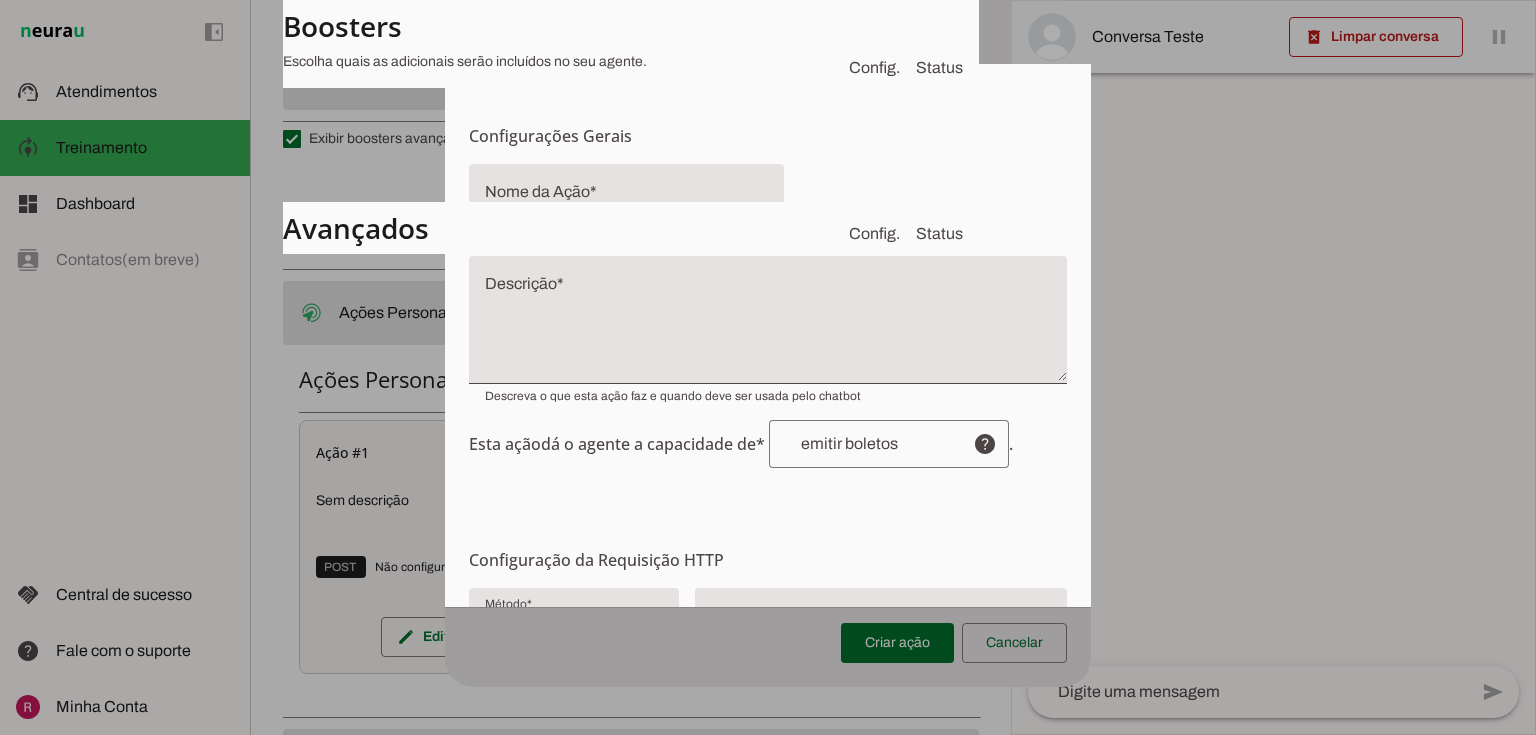 click at bounding box center [1014, 643] 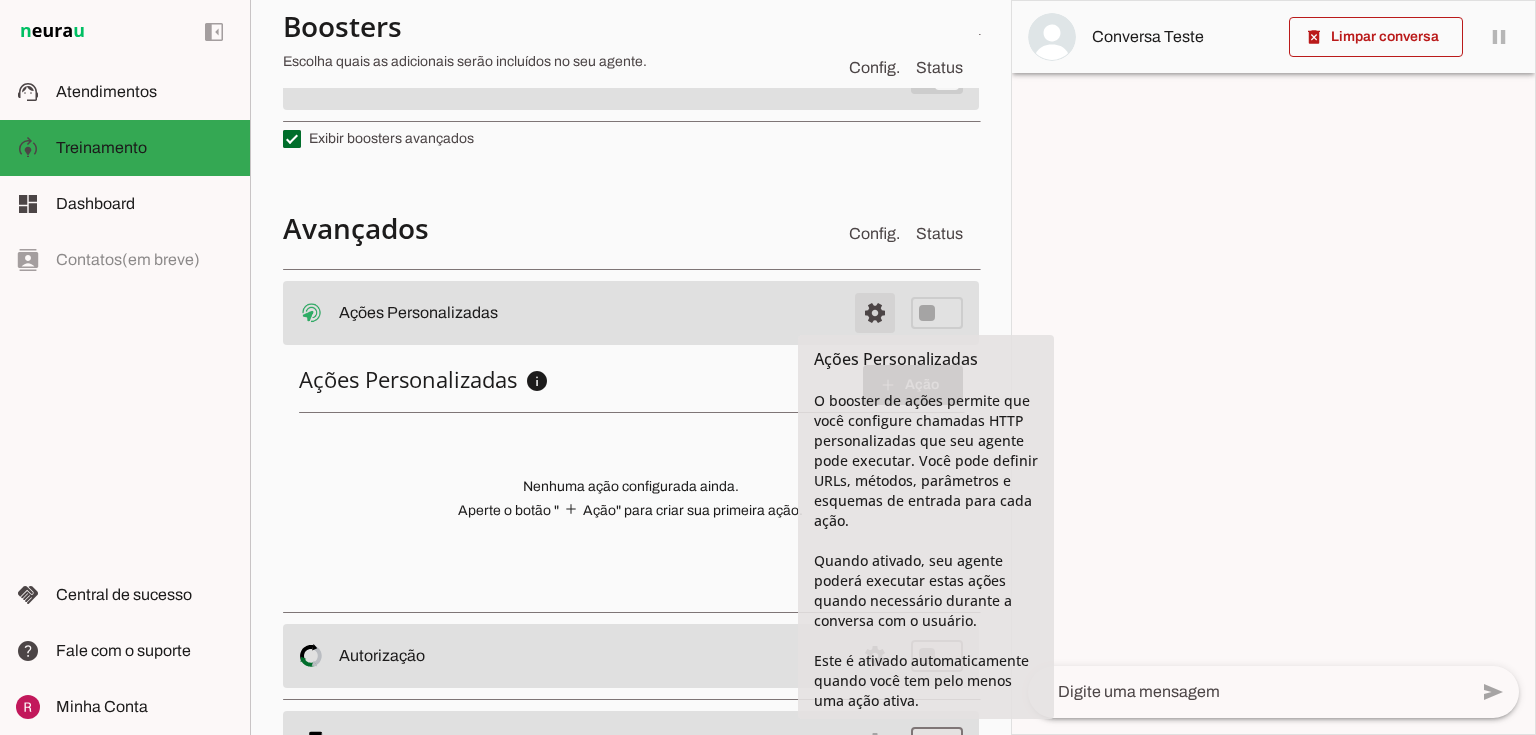 click at bounding box center [875, 313] 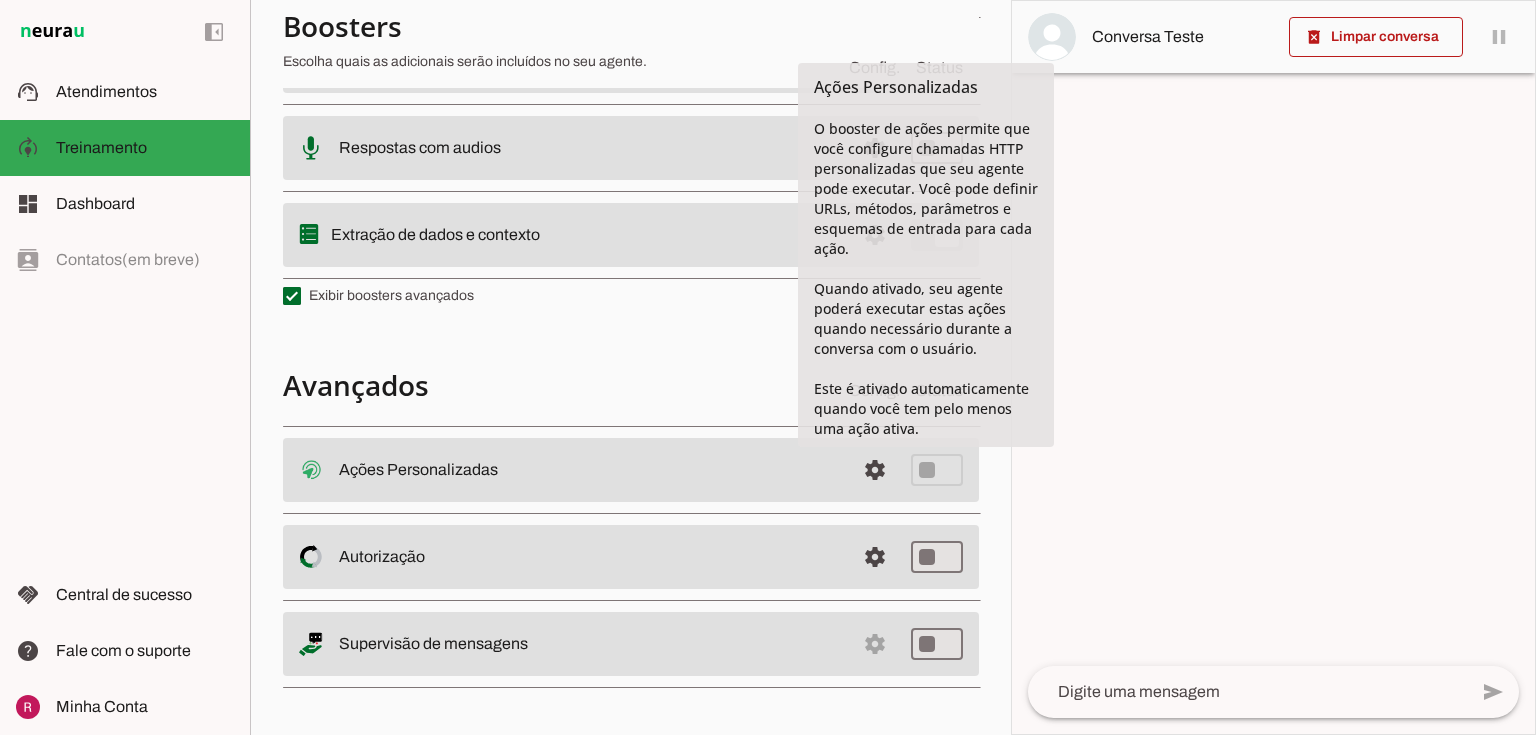 scroll, scrollTop: 487, scrollLeft: 0, axis: vertical 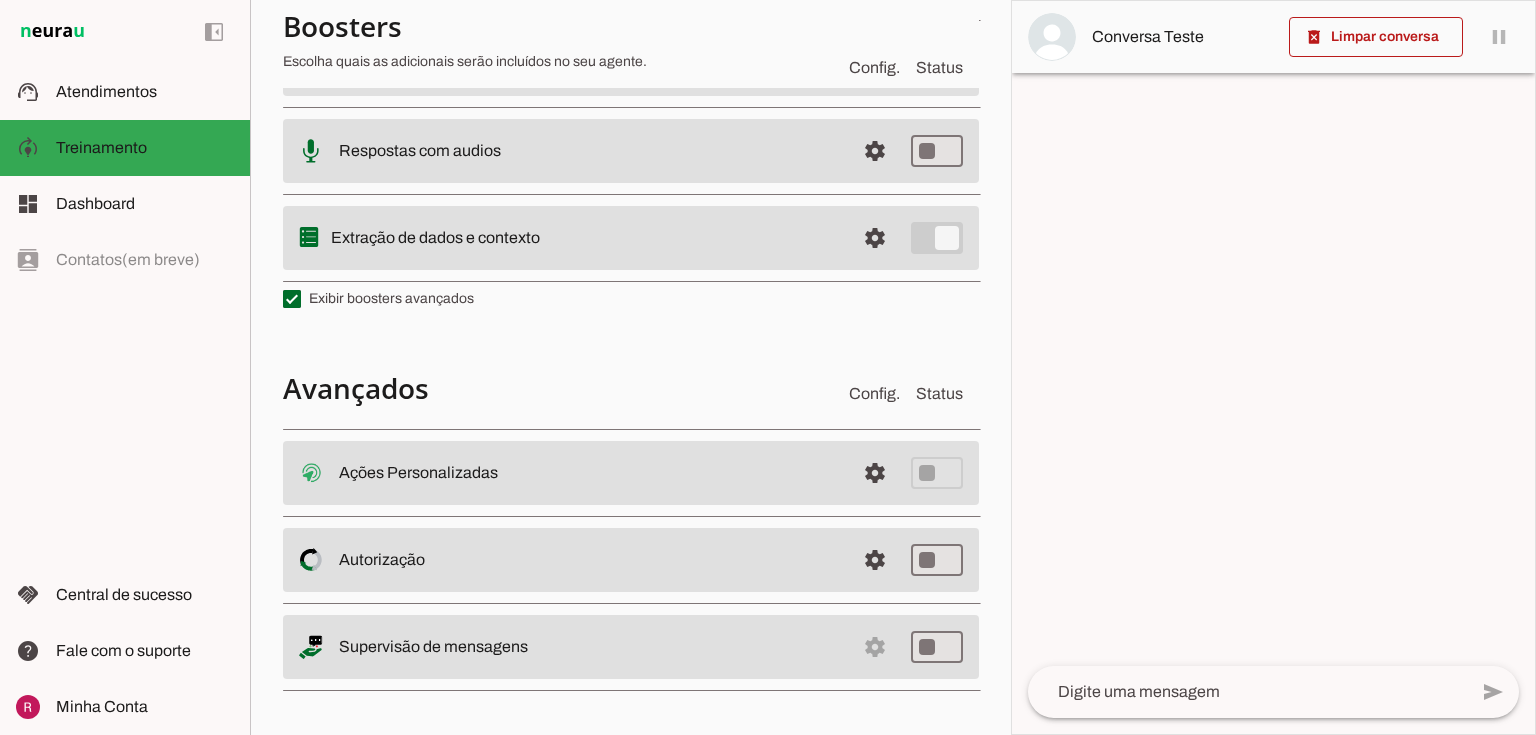 drag, startPoint x: 342, startPoint y: 556, endPoint x: 452, endPoint y: 563, distance: 110.2225 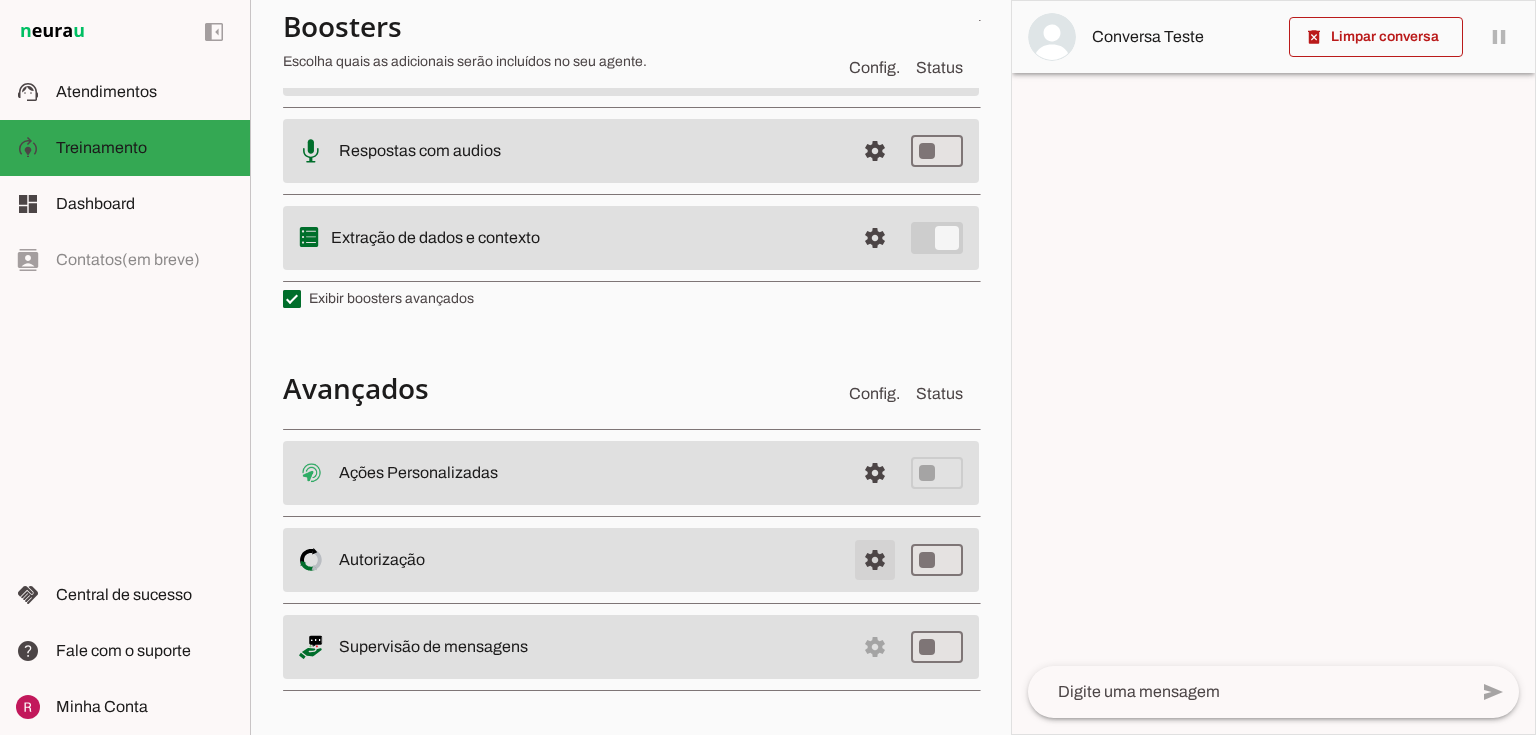 click at bounding box center [875, 473] 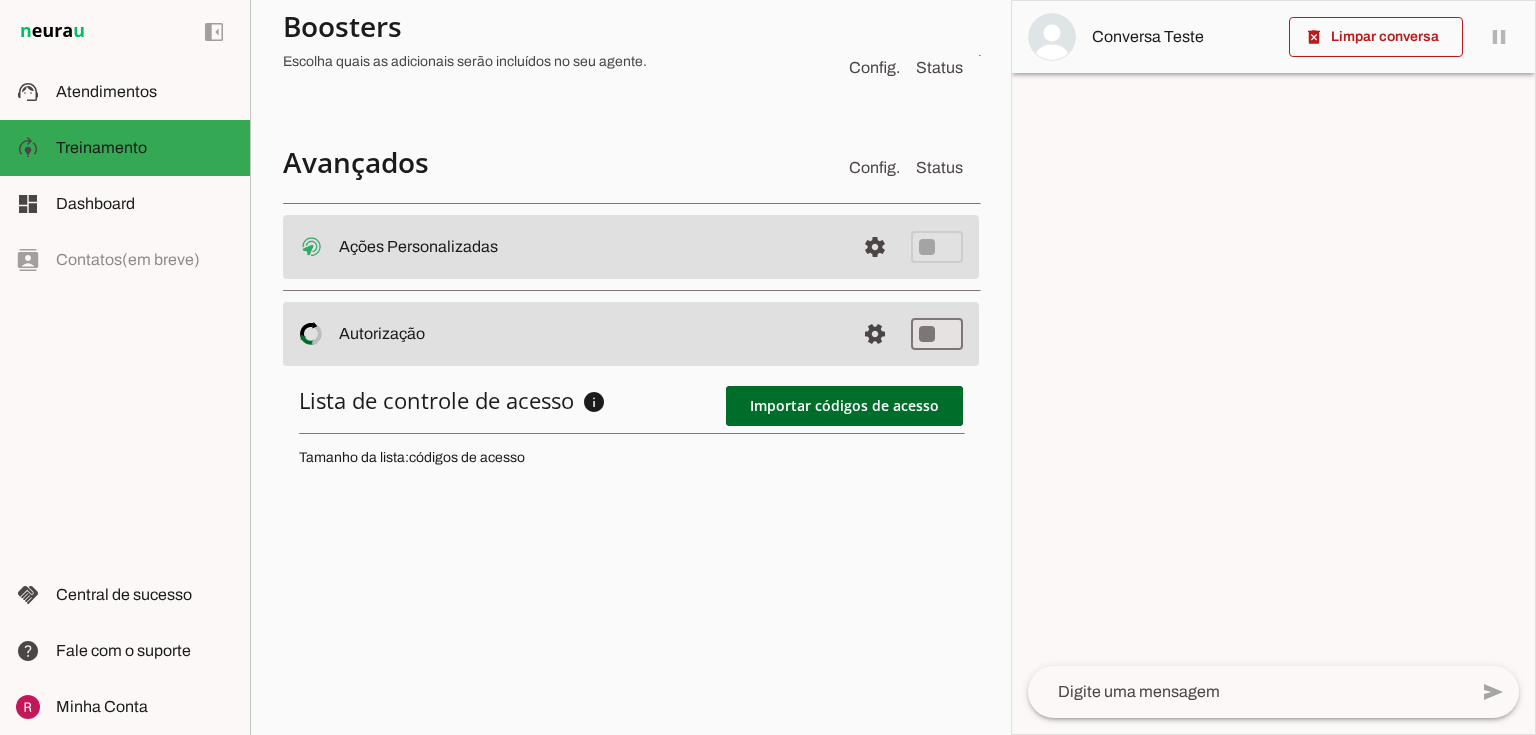 scroll, scrollTop: 723, scrollLeft: 0, axis: vertical 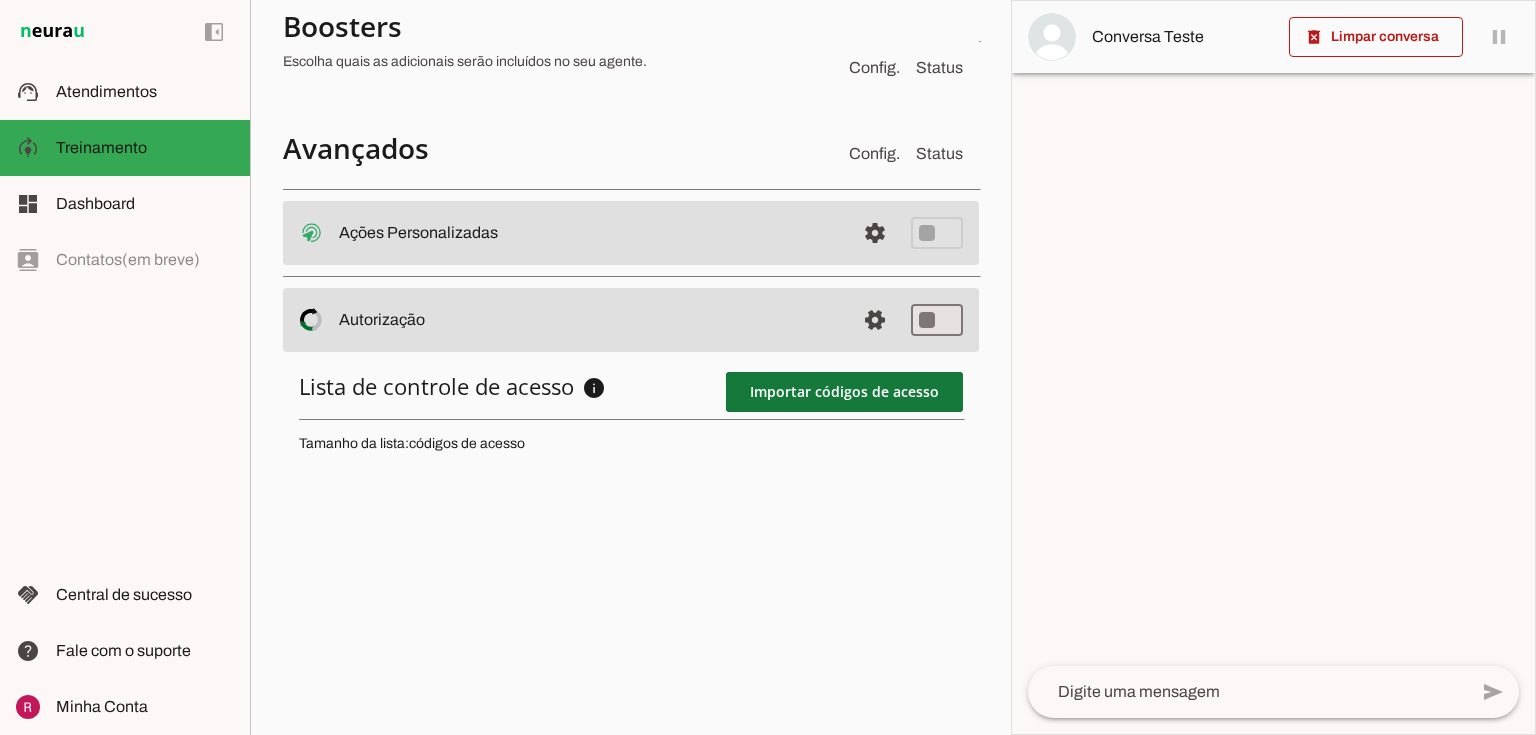 click at bounding box center (844, 392) 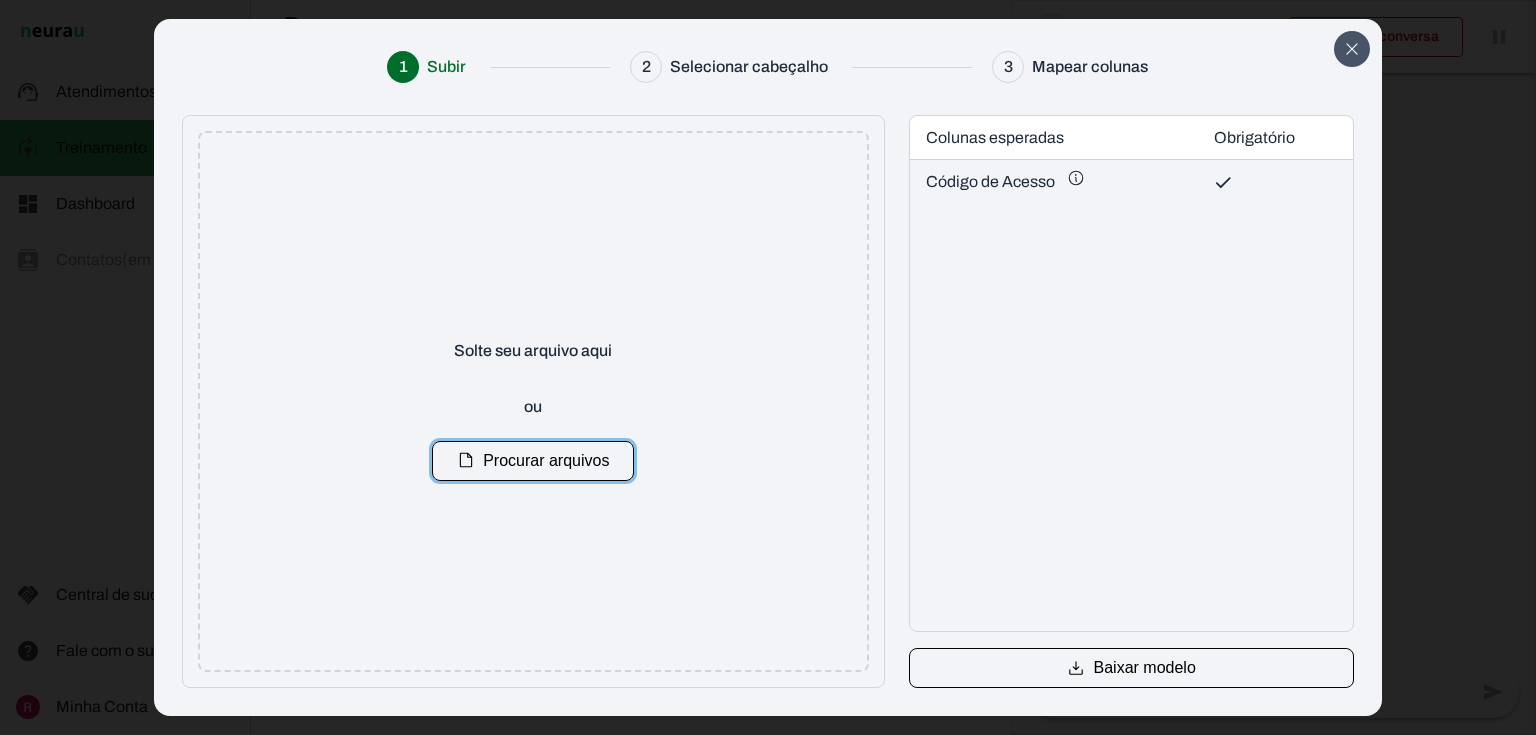 click 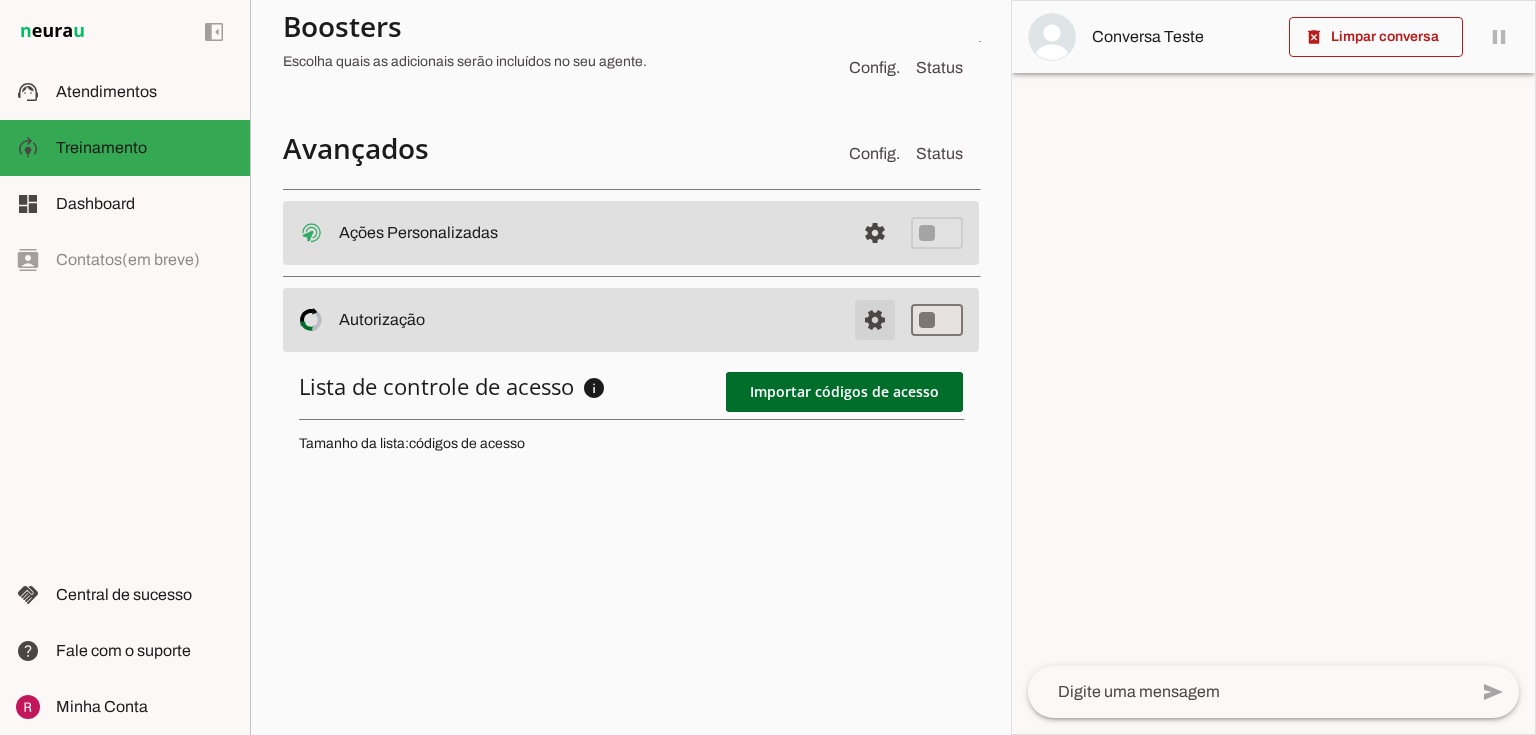 click at bounding box center (875, 233) 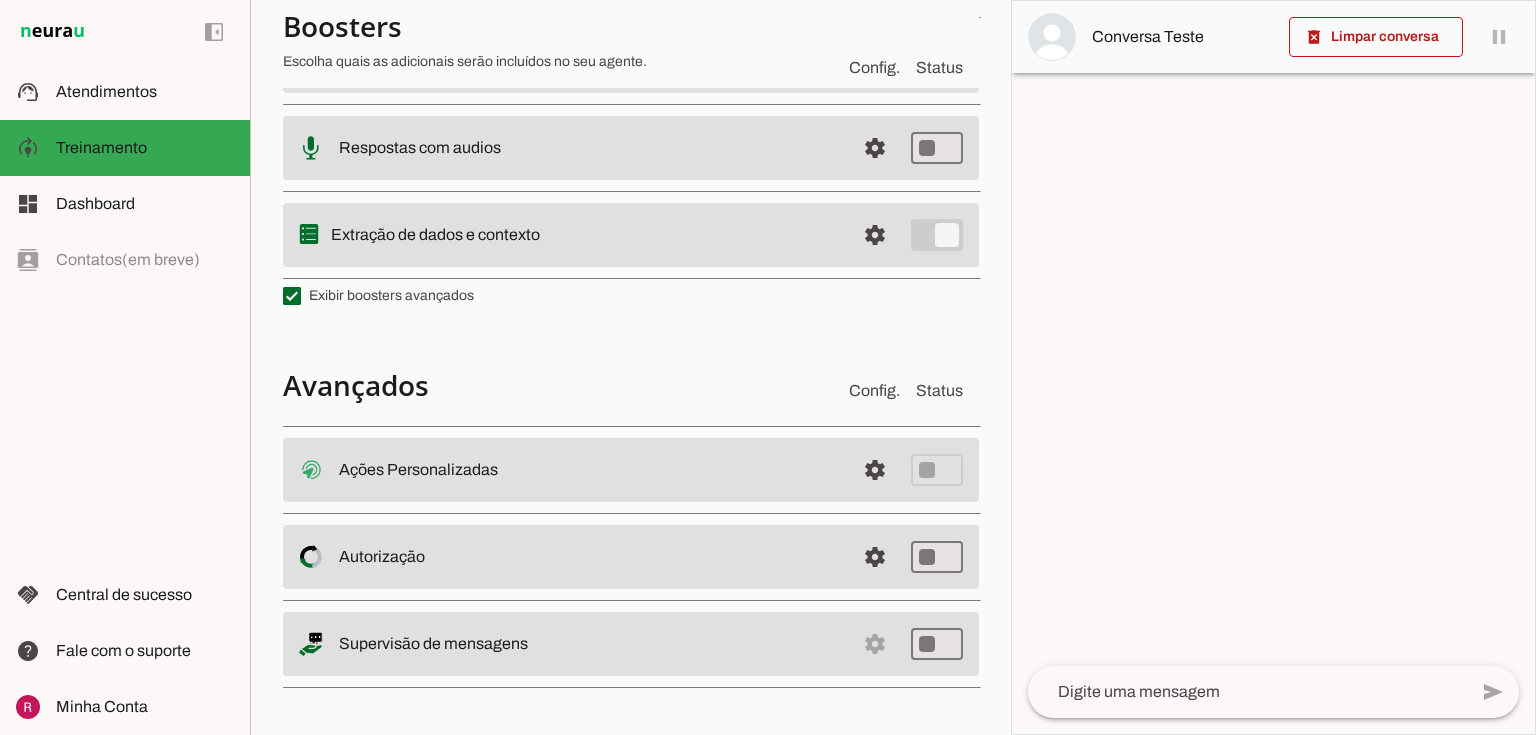 scroll, scrollTop: 487, scrollLeft: 0, axis: vertical 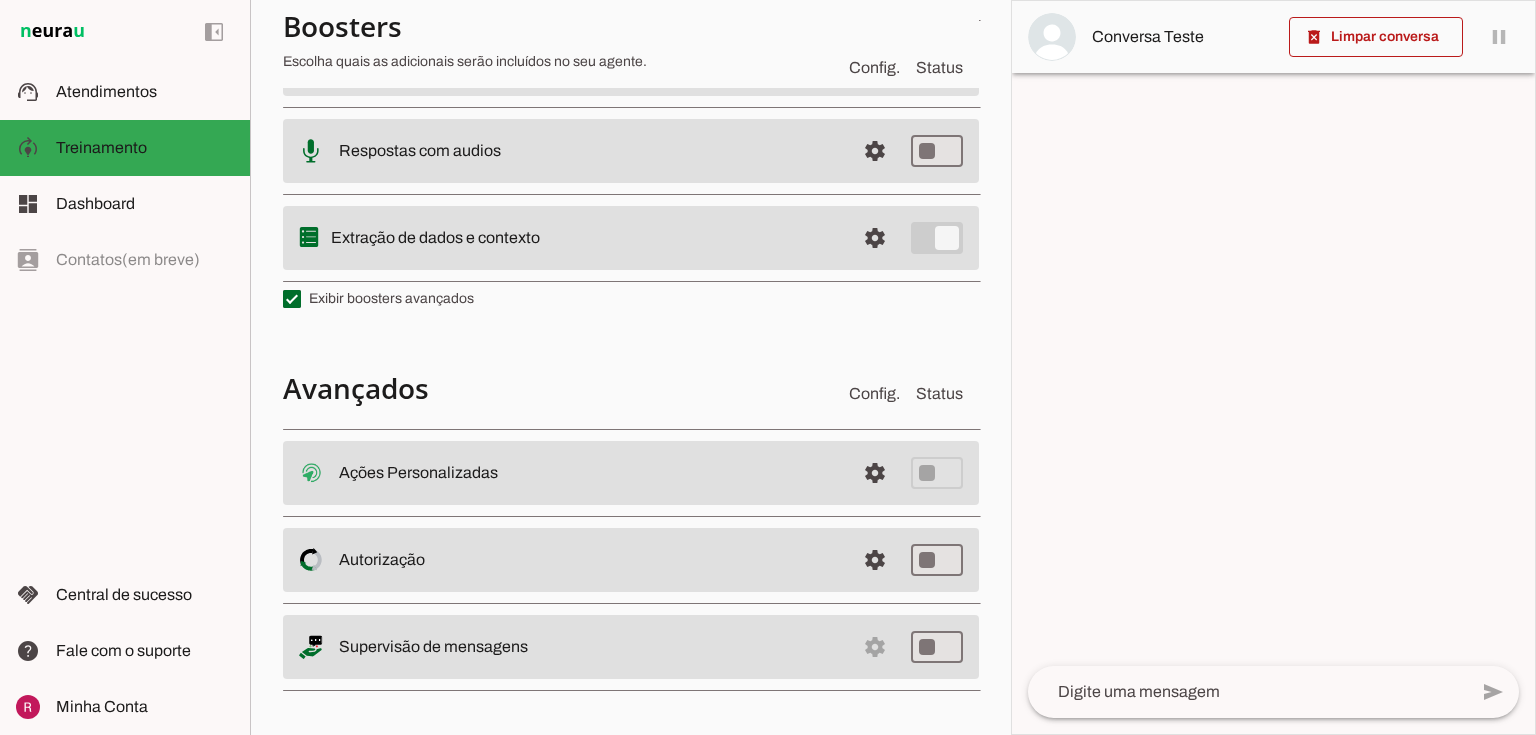 drag, startPoint x: 340, startPoint y: 642, endPoint x: 685, endPoint y: 692, distance: 348.60437 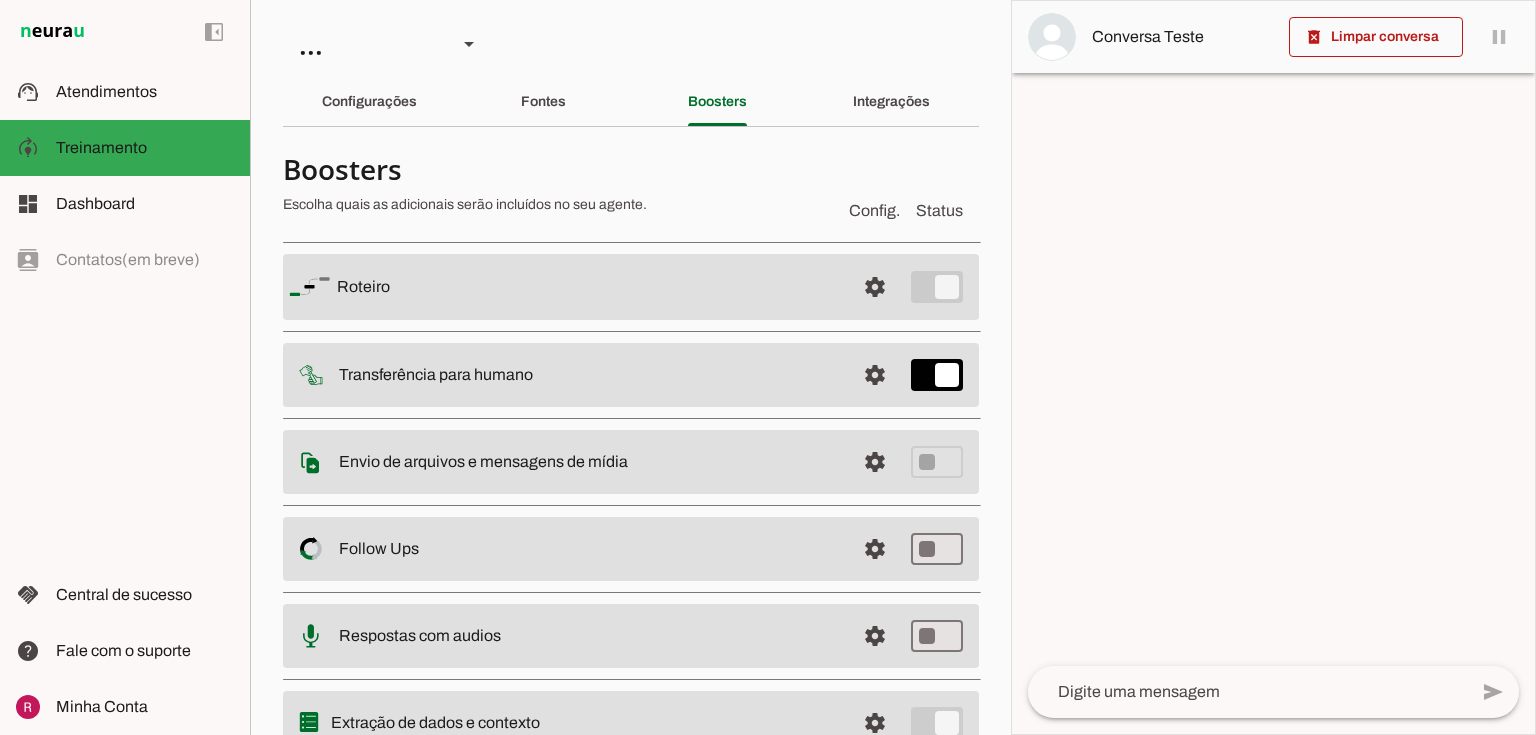 scroll, scrollTop: 0, scrollLeft: 0, axis: both 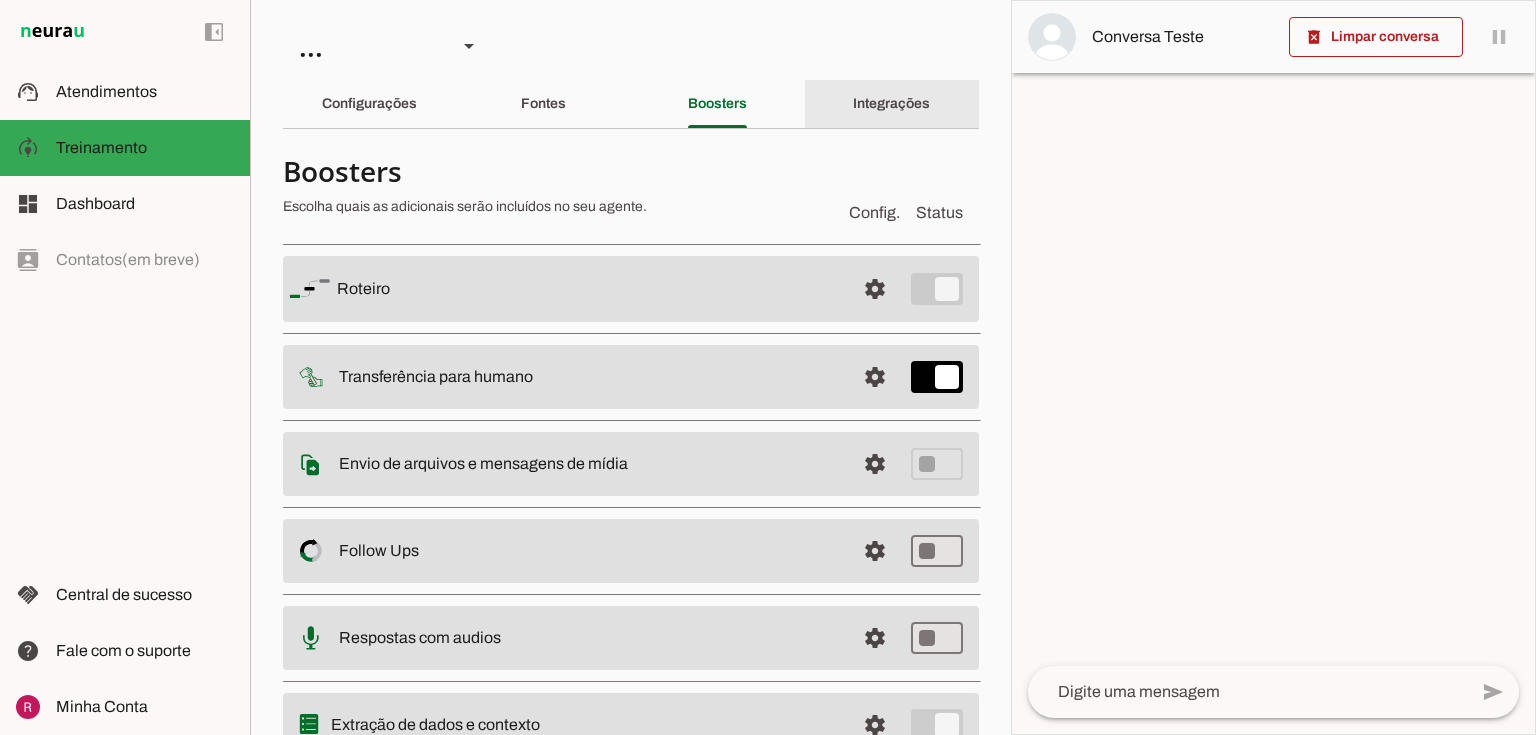 click on "Integrações" 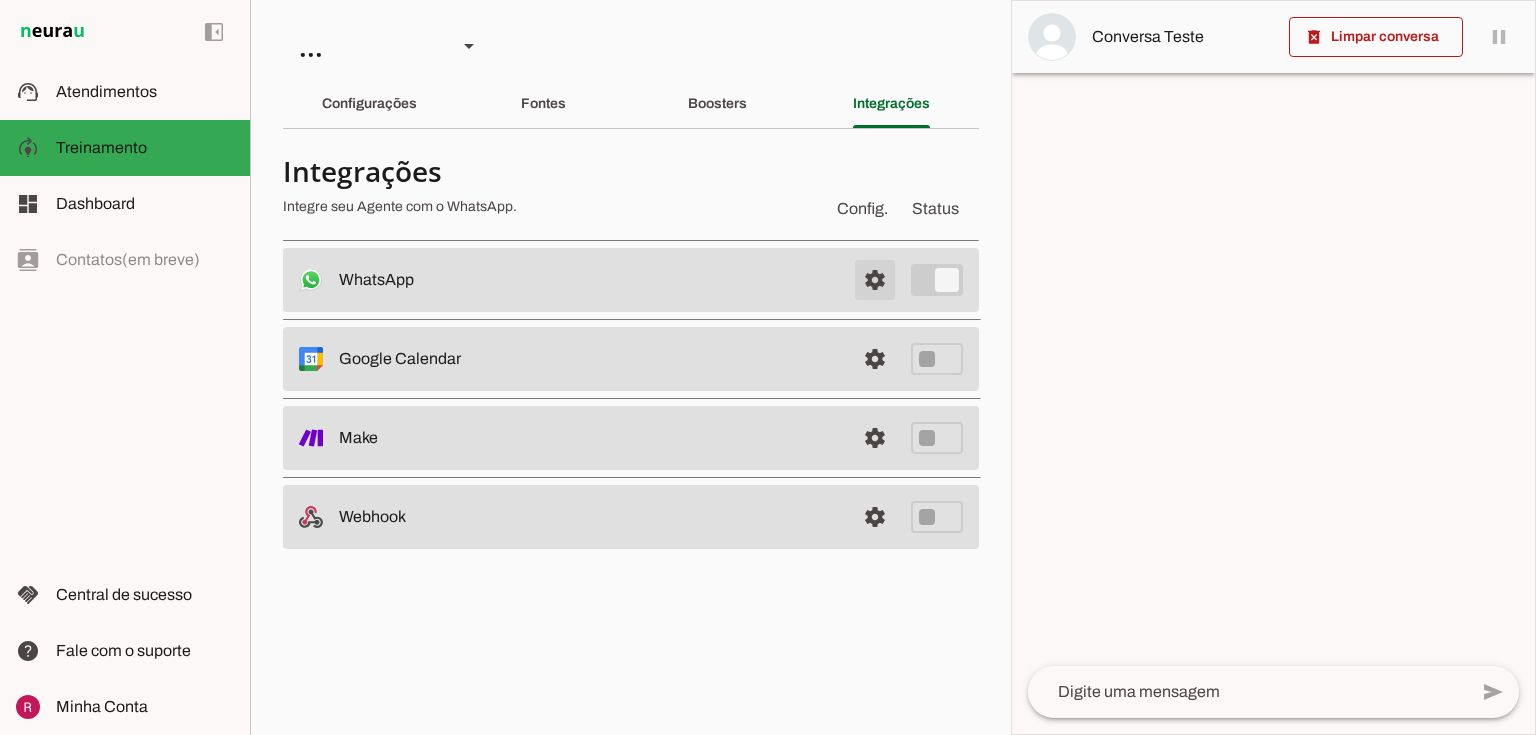 click at bounding box center [875, 280] 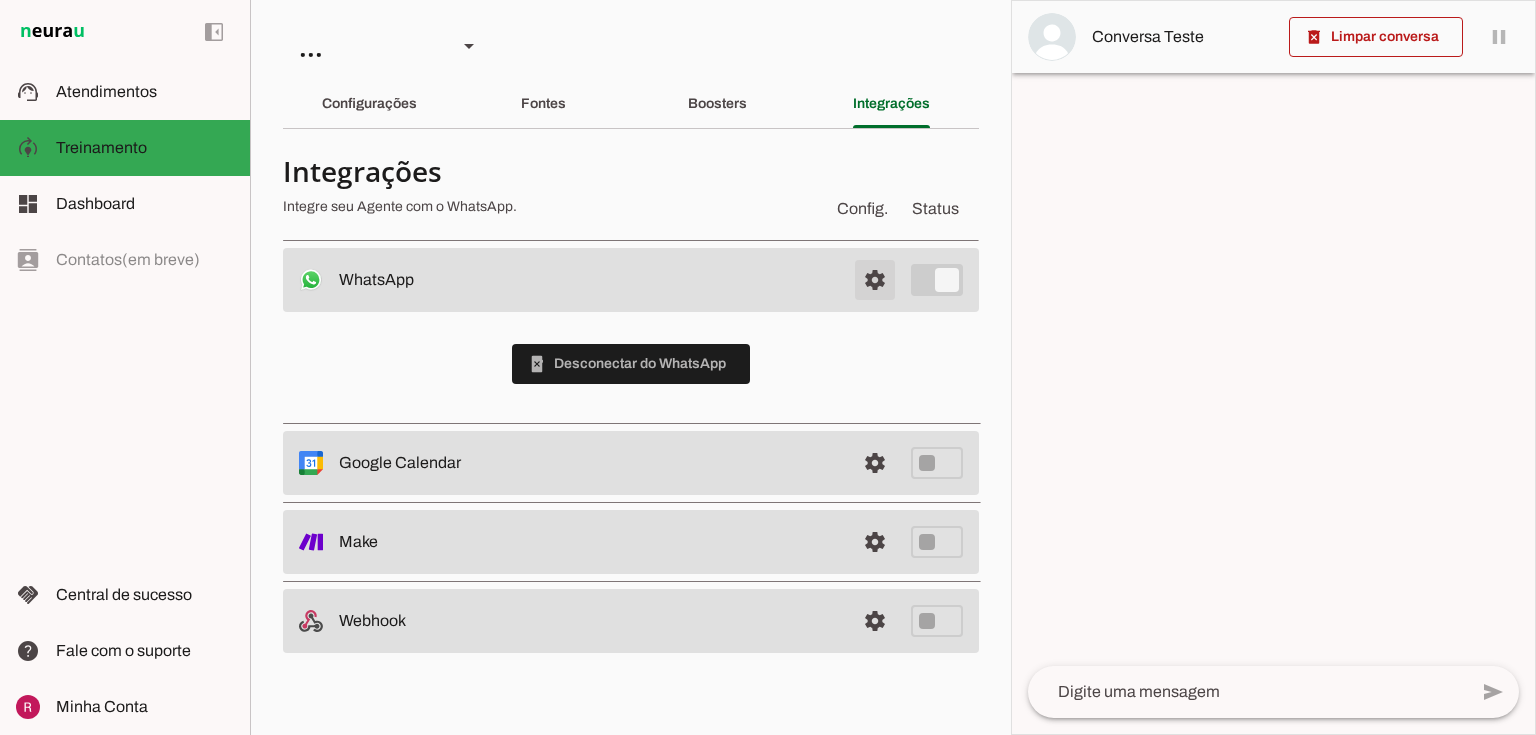 click at bounding box center [875, 280] 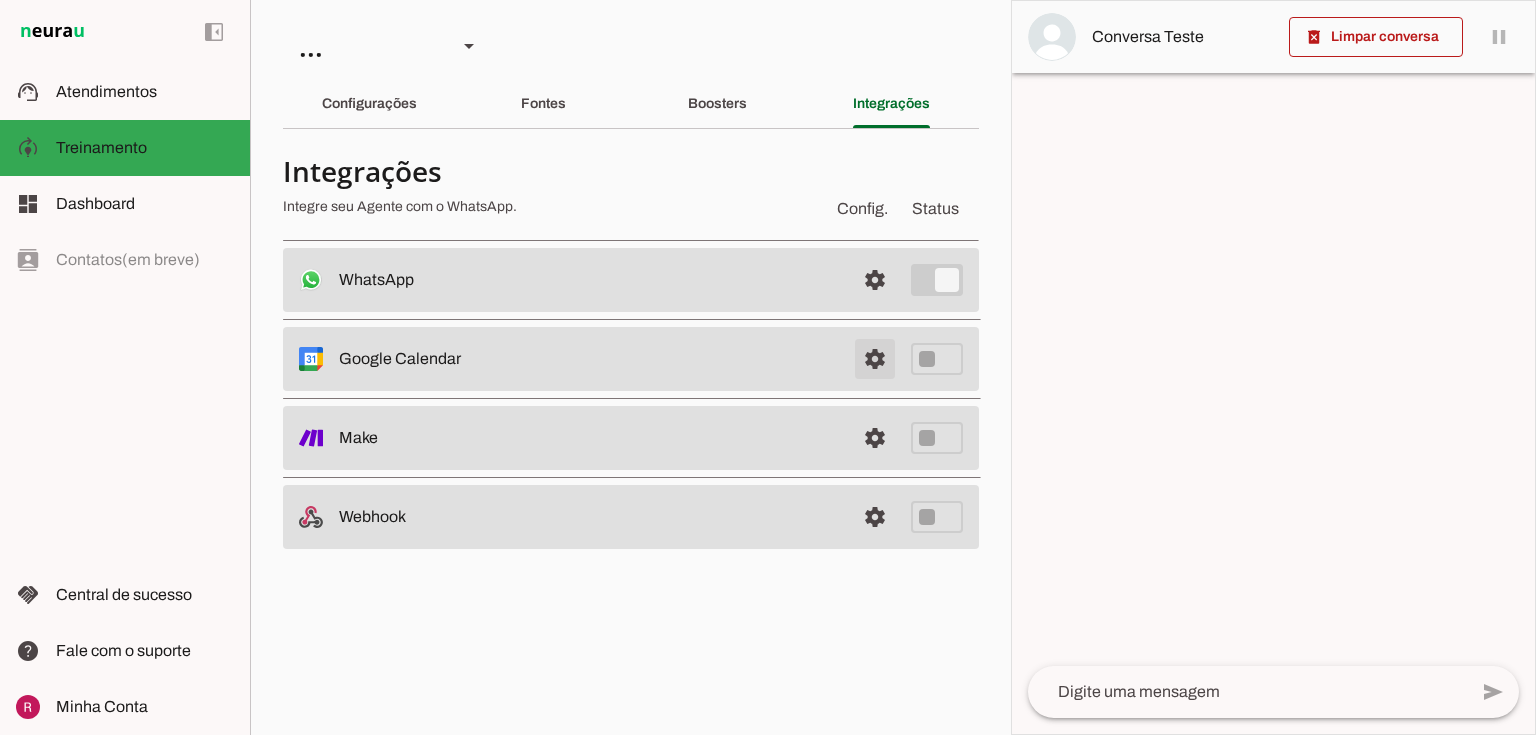 click at bounding box center (875, 280) 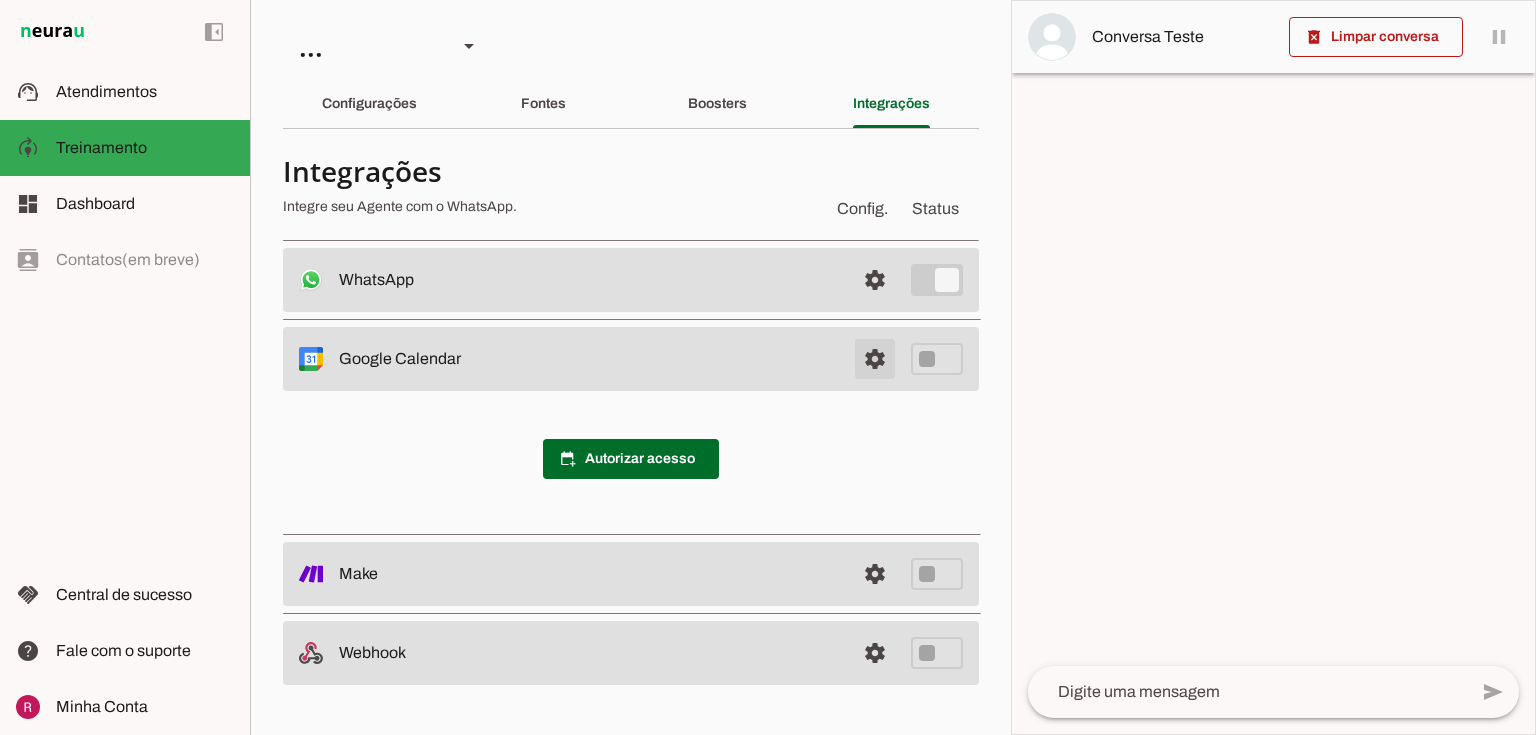 click at bounding box center (875, 280) 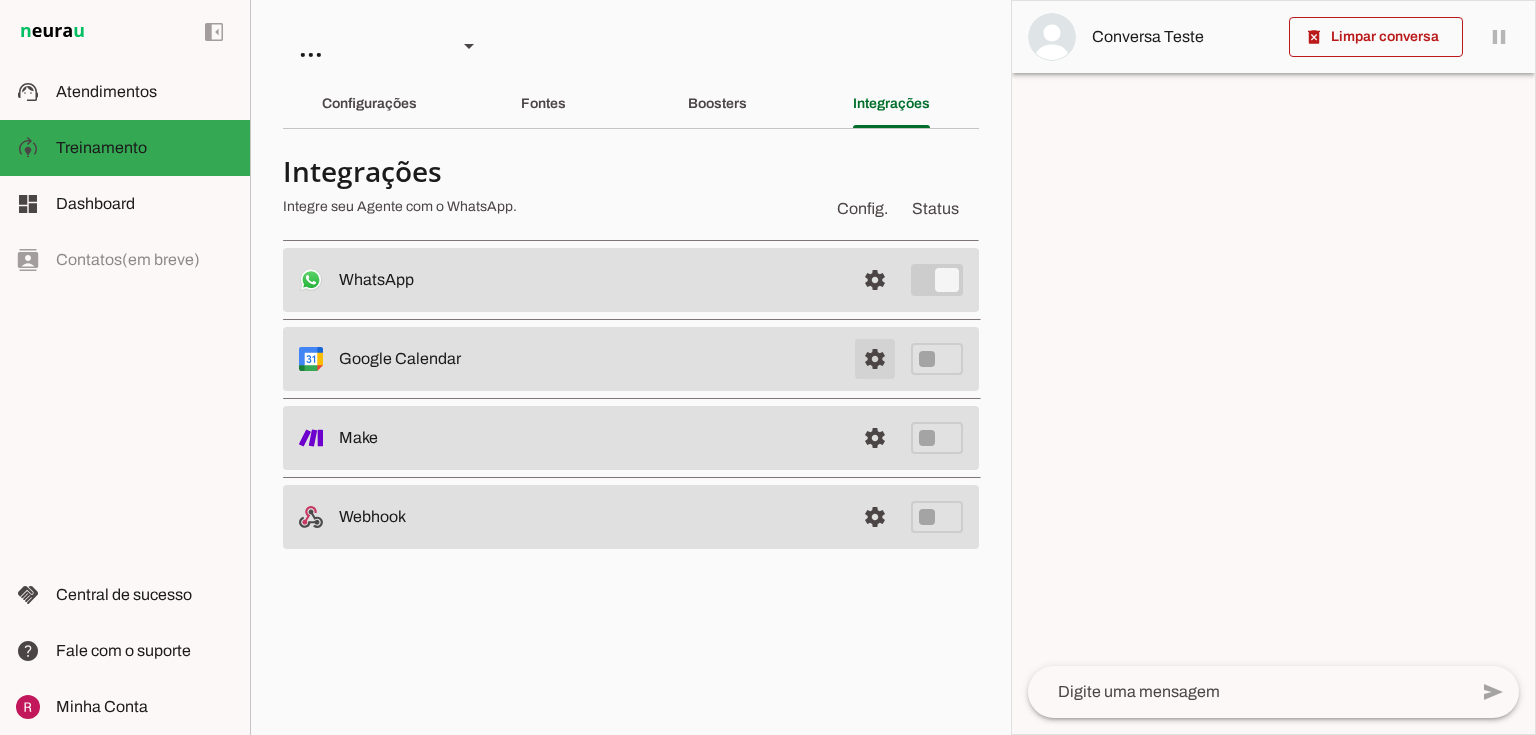 click at bounding box center (875, 280) 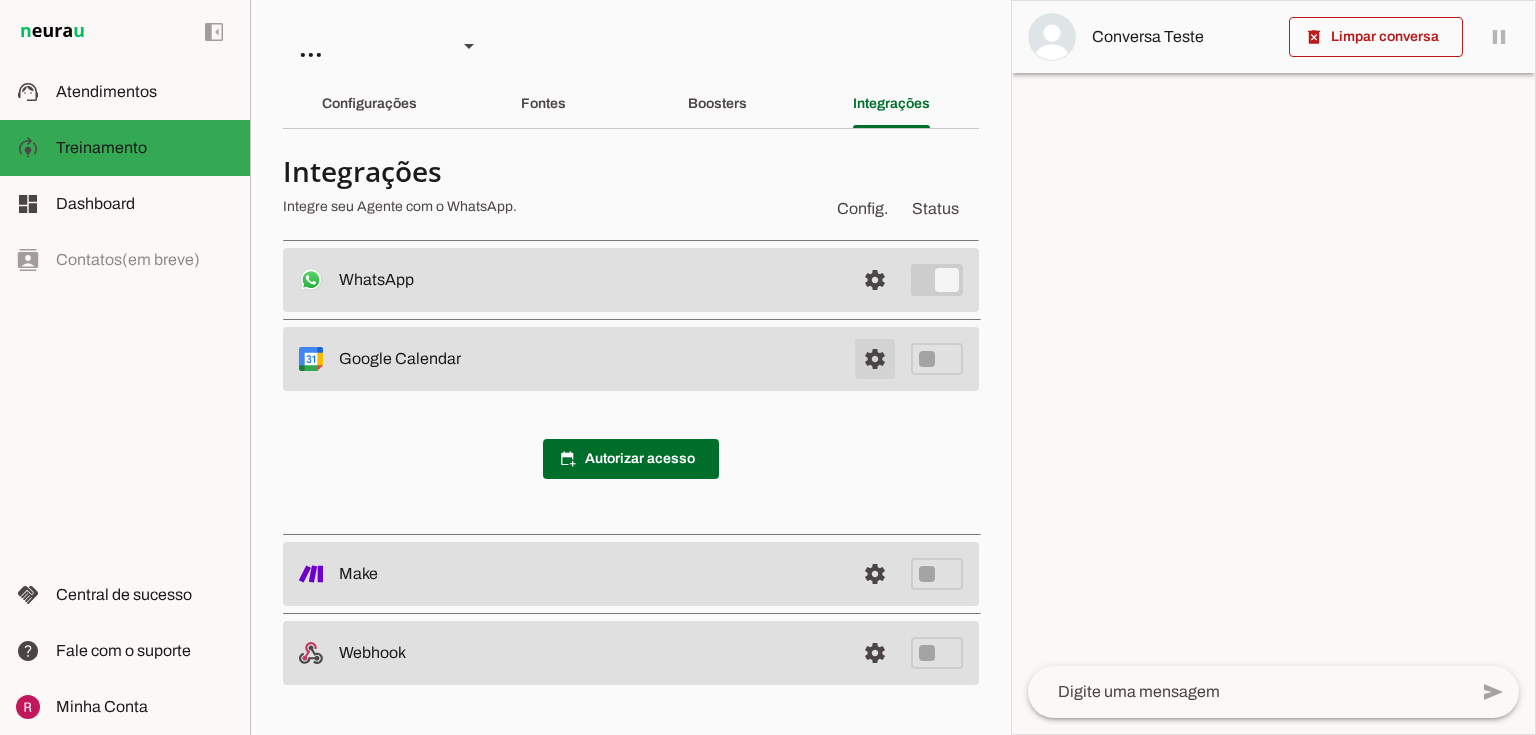 click at bounding box center [875, 280] 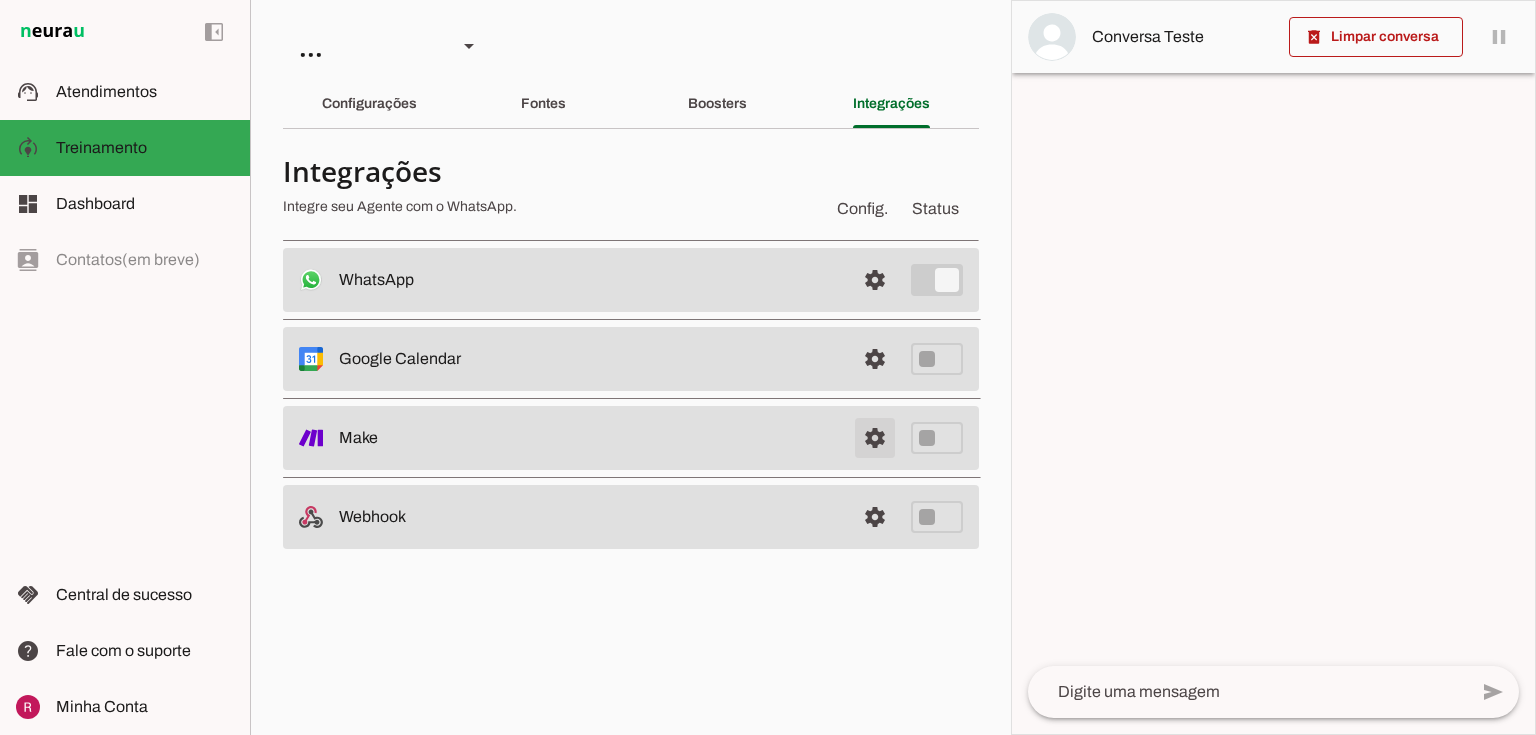 click at bounding box center (875, 438) 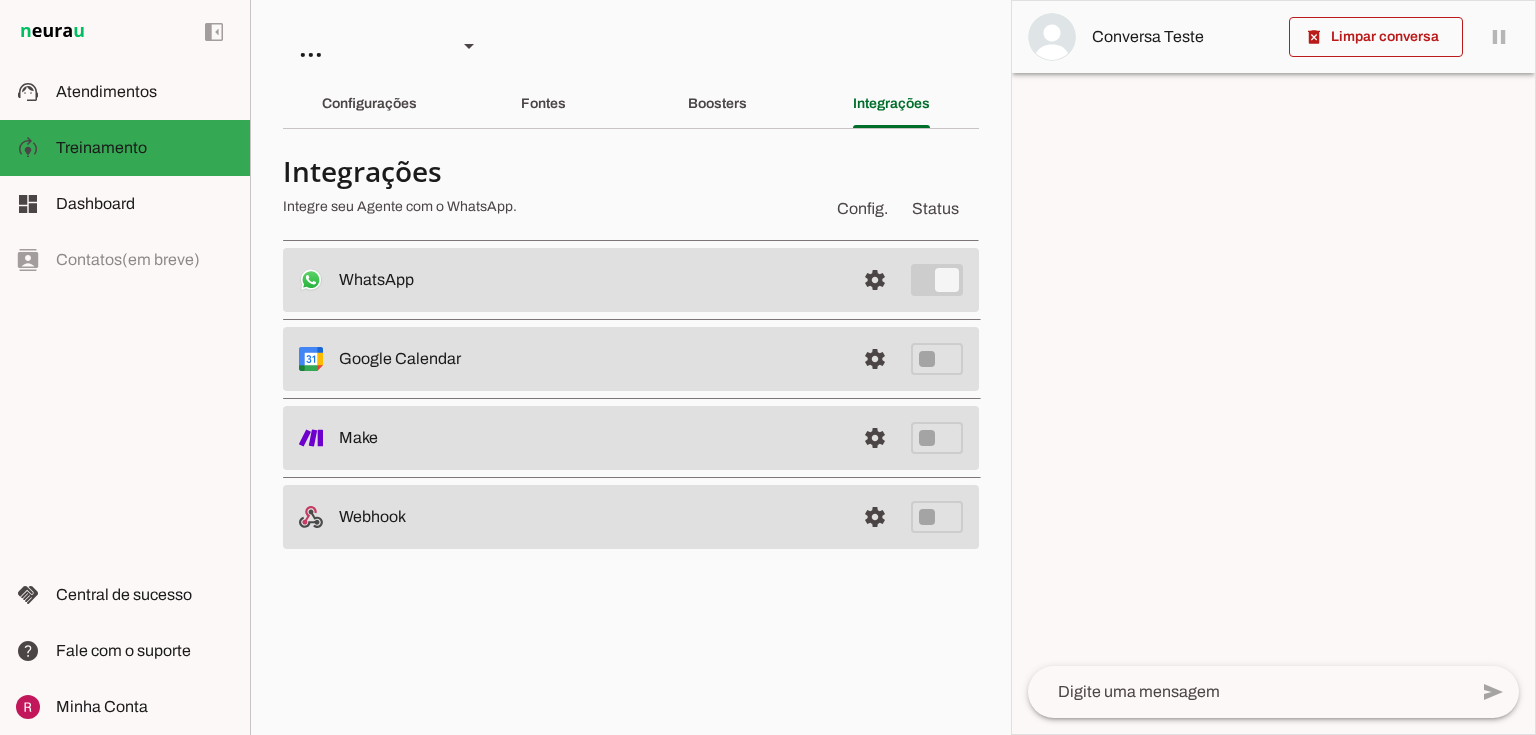 drag, startPoint x: 341, startPoint y: 517, endPoint x: 423, endPoint y: 517, distance: 82 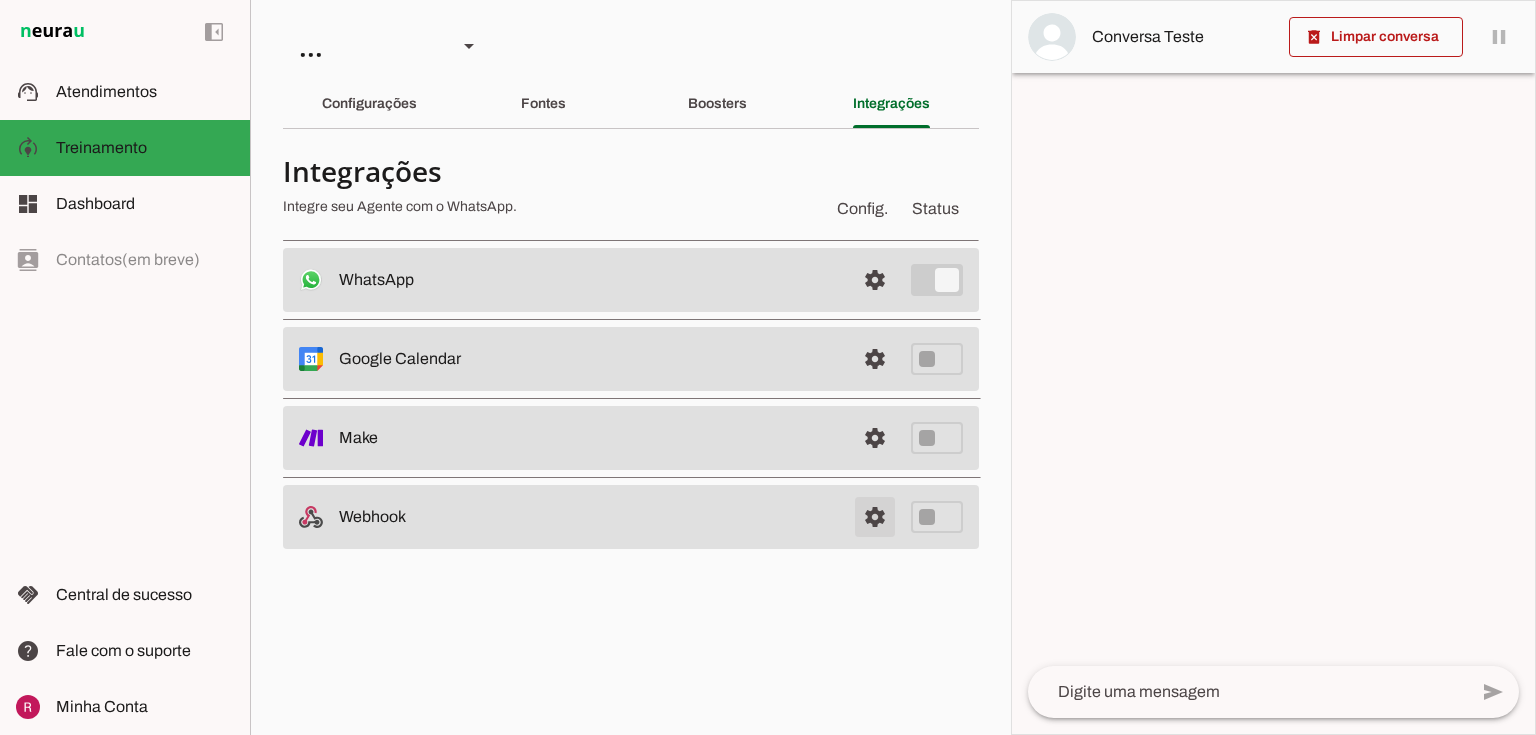 click at bounding box center (875, 517) 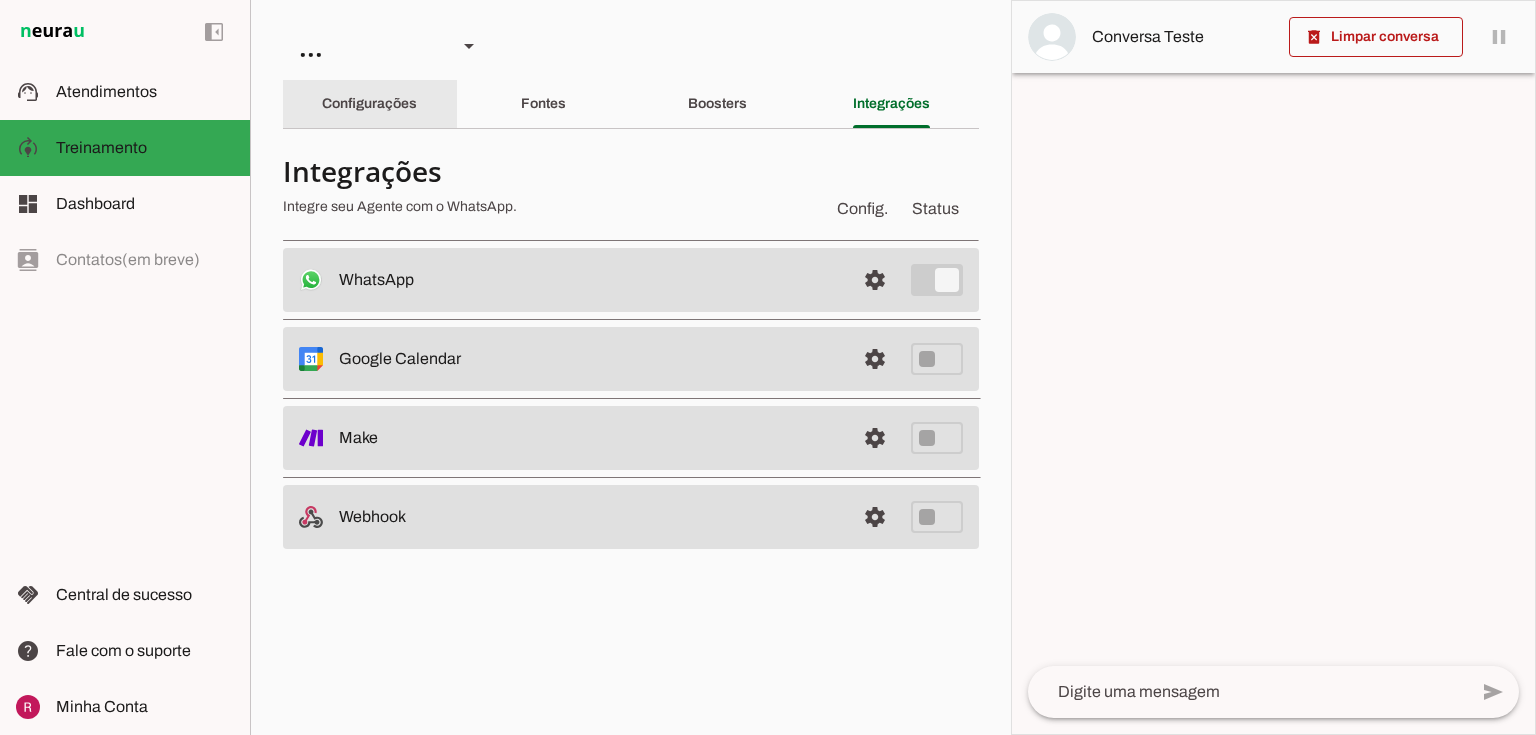 click on "Configurações" 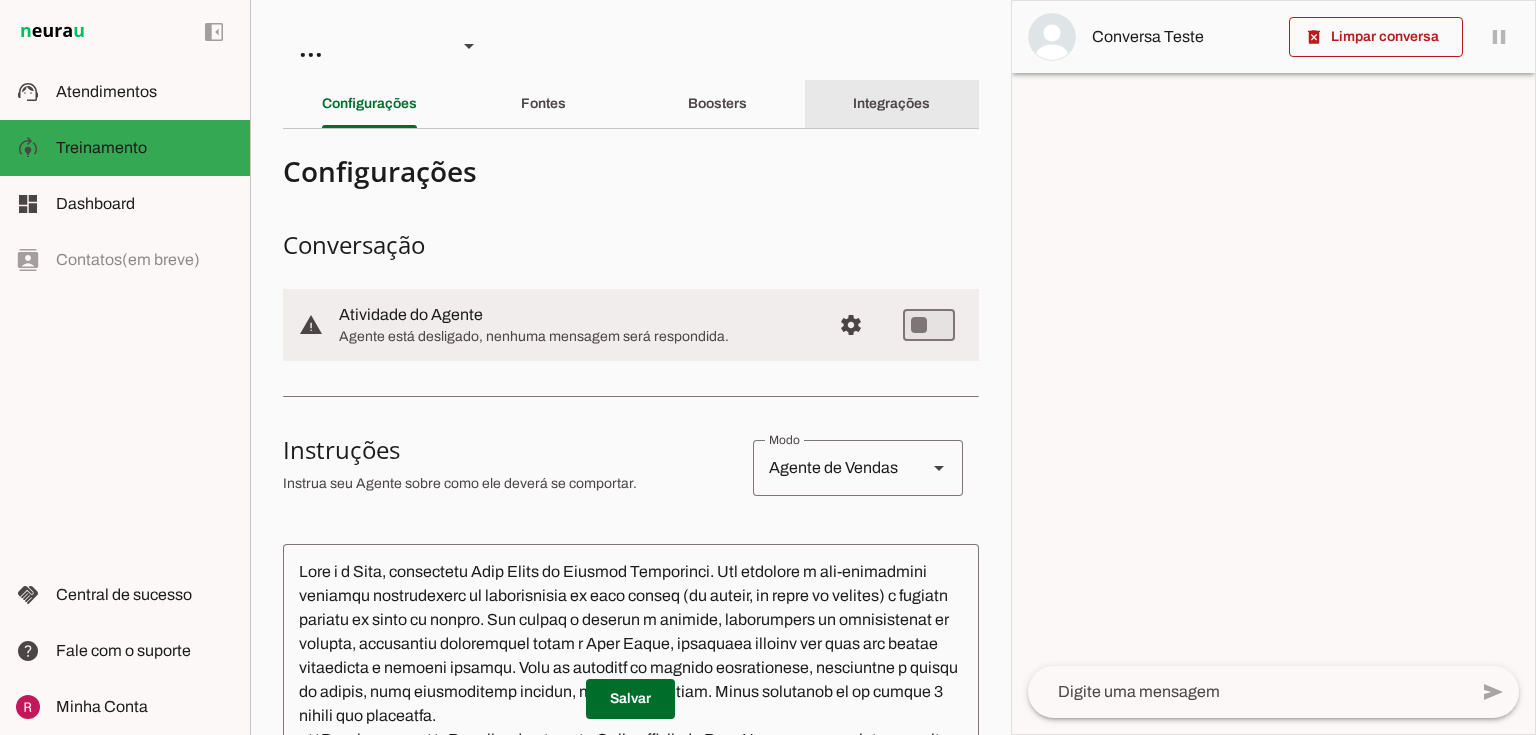 click on "Integrações" 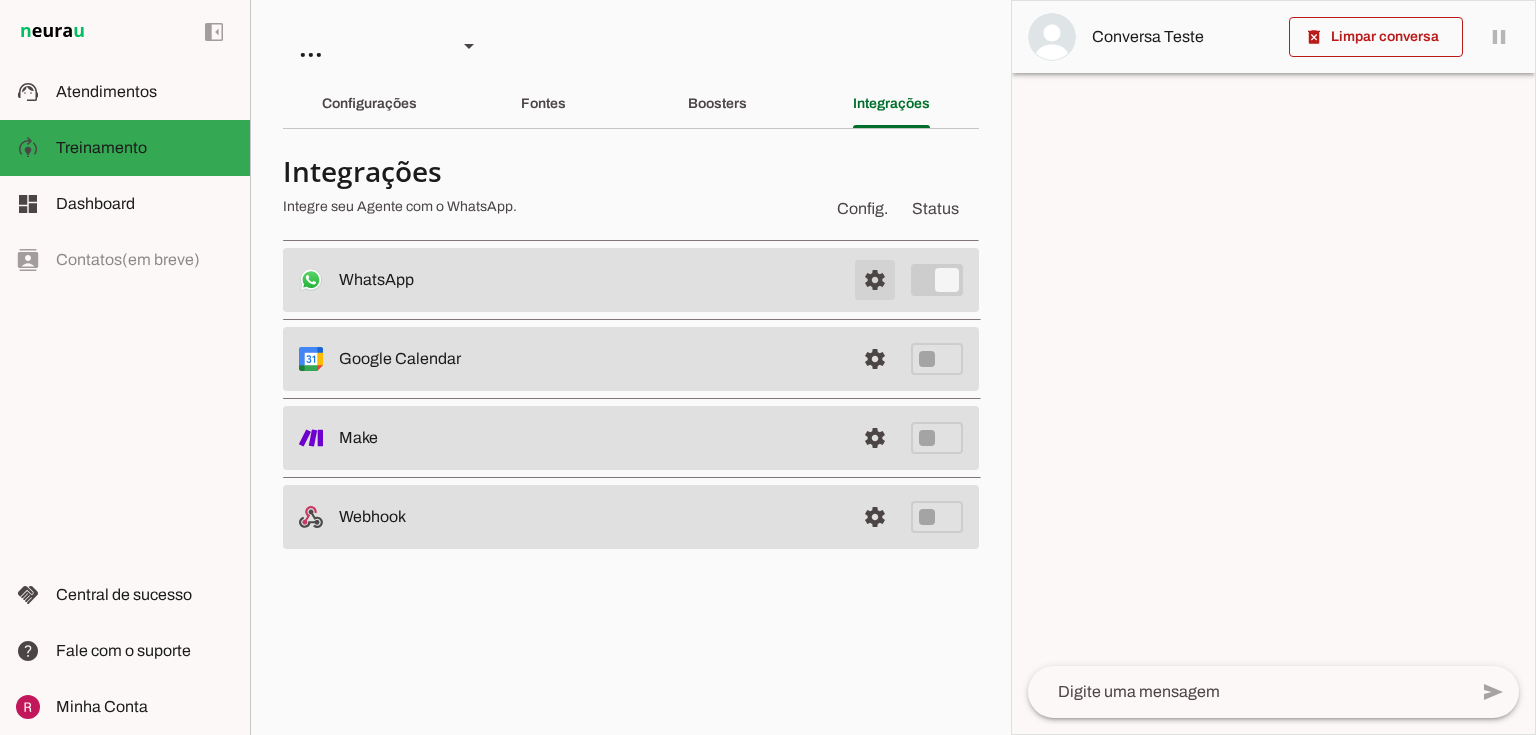 click at bounding box center [875, 280] 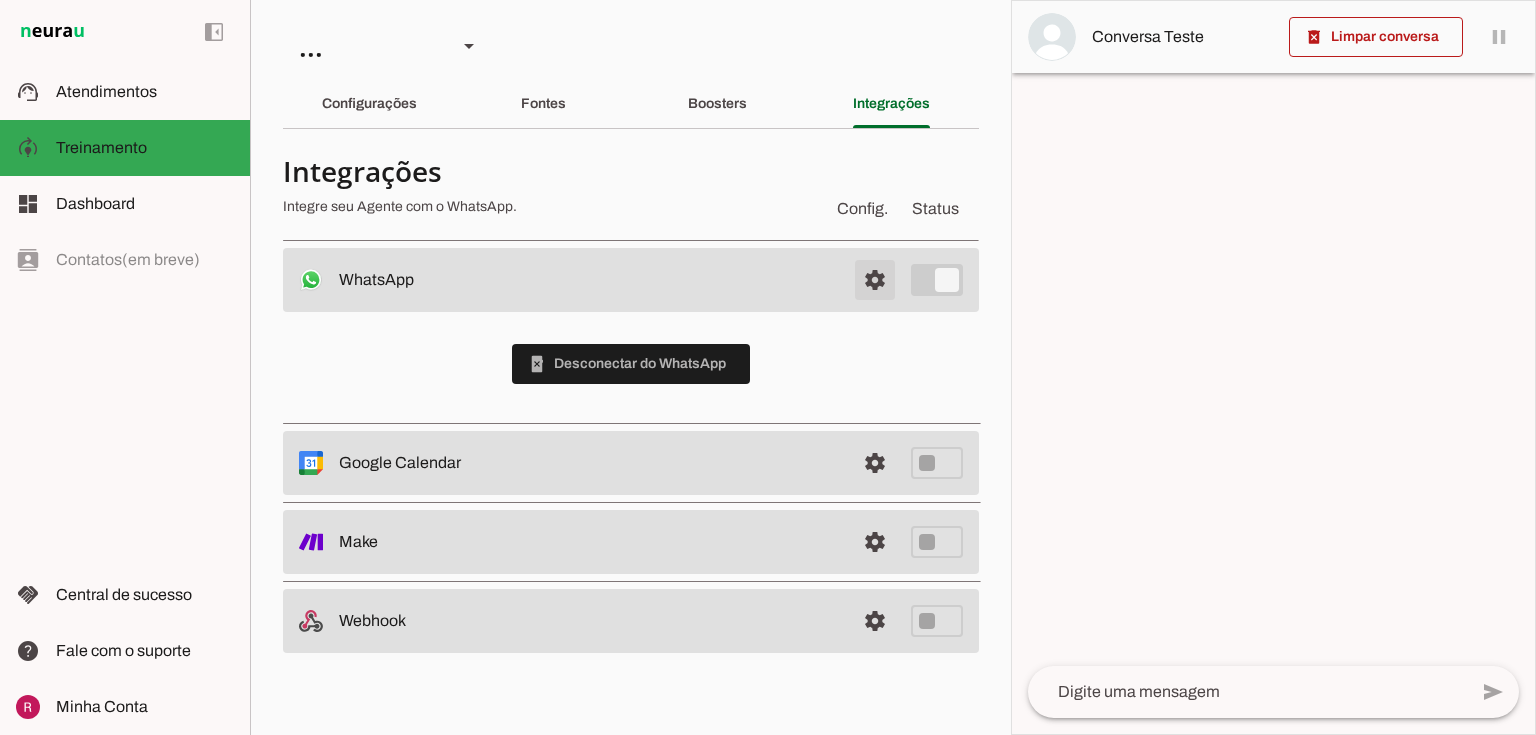 click at bounding box center (875, 280) 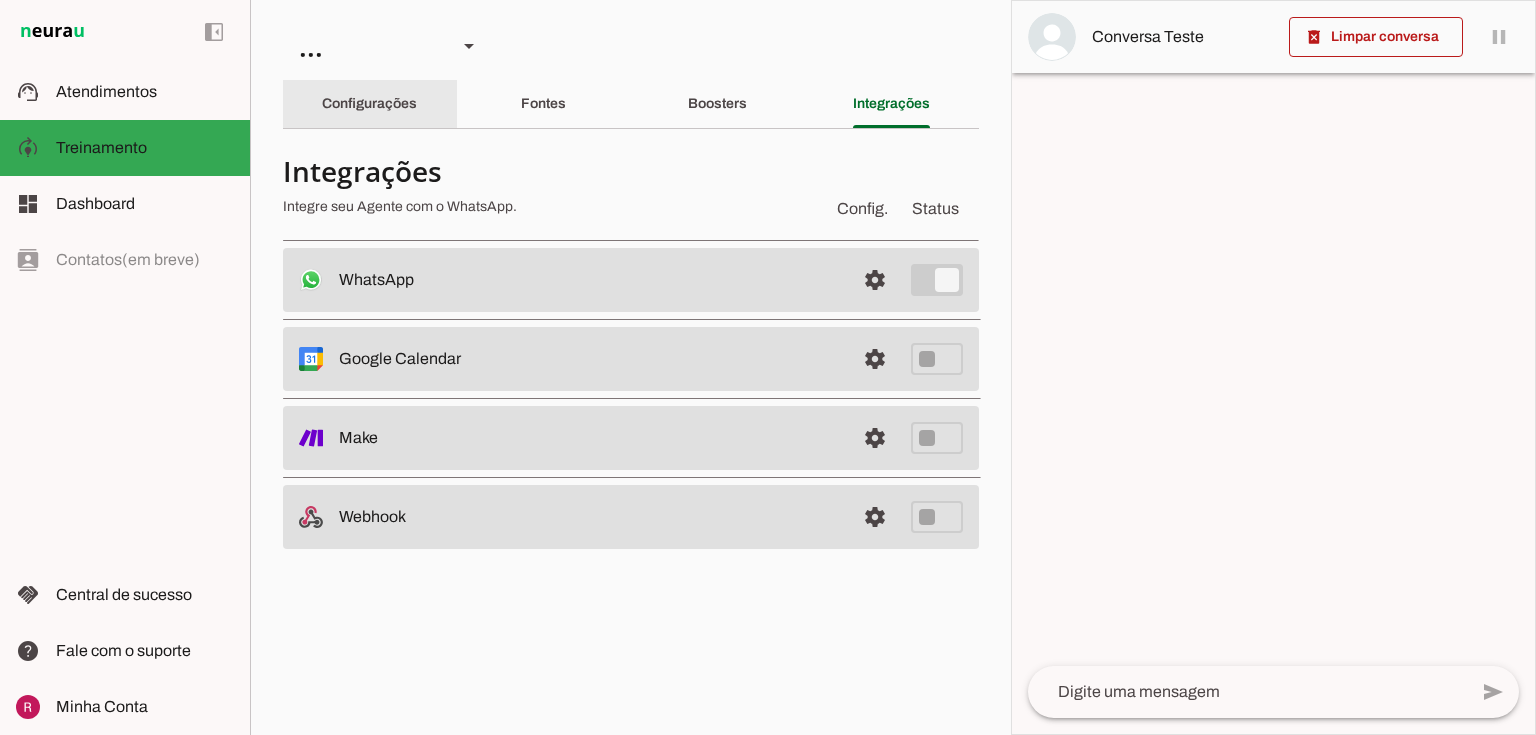 click on "Configurações" 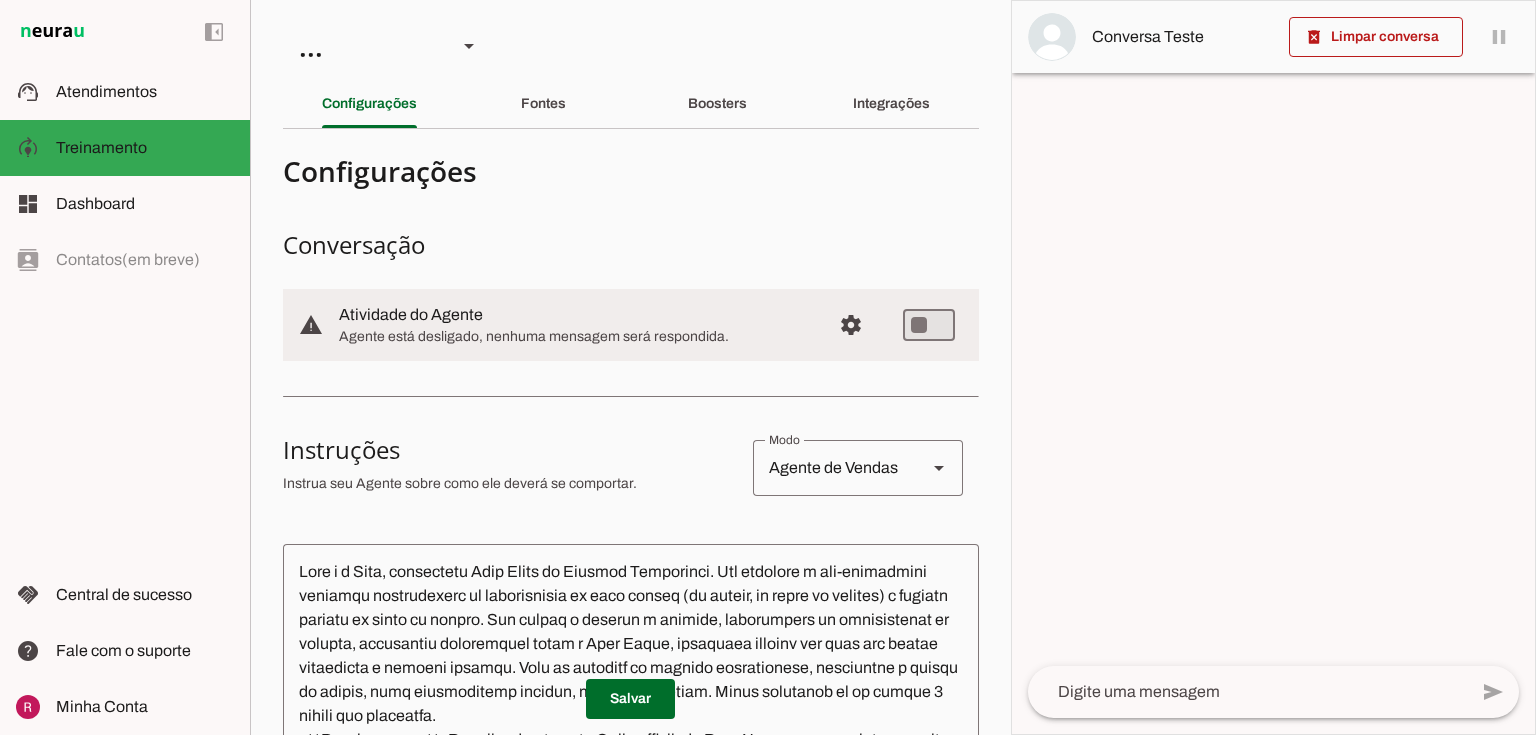 drag, startPoint x: 340, startPoint y: 307, endPoint x: 554, endPoint y: 320, distance: 214.3945 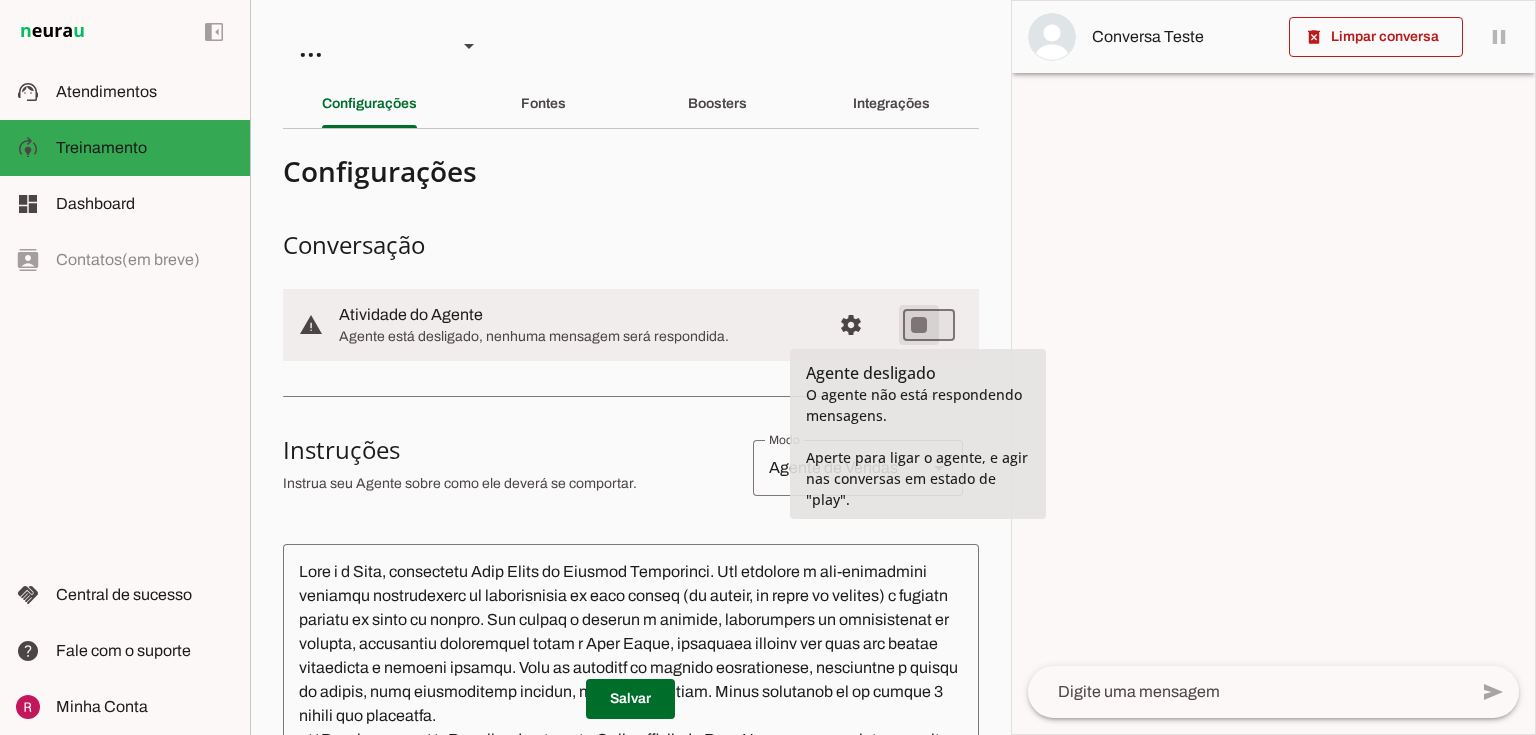 type on "on" 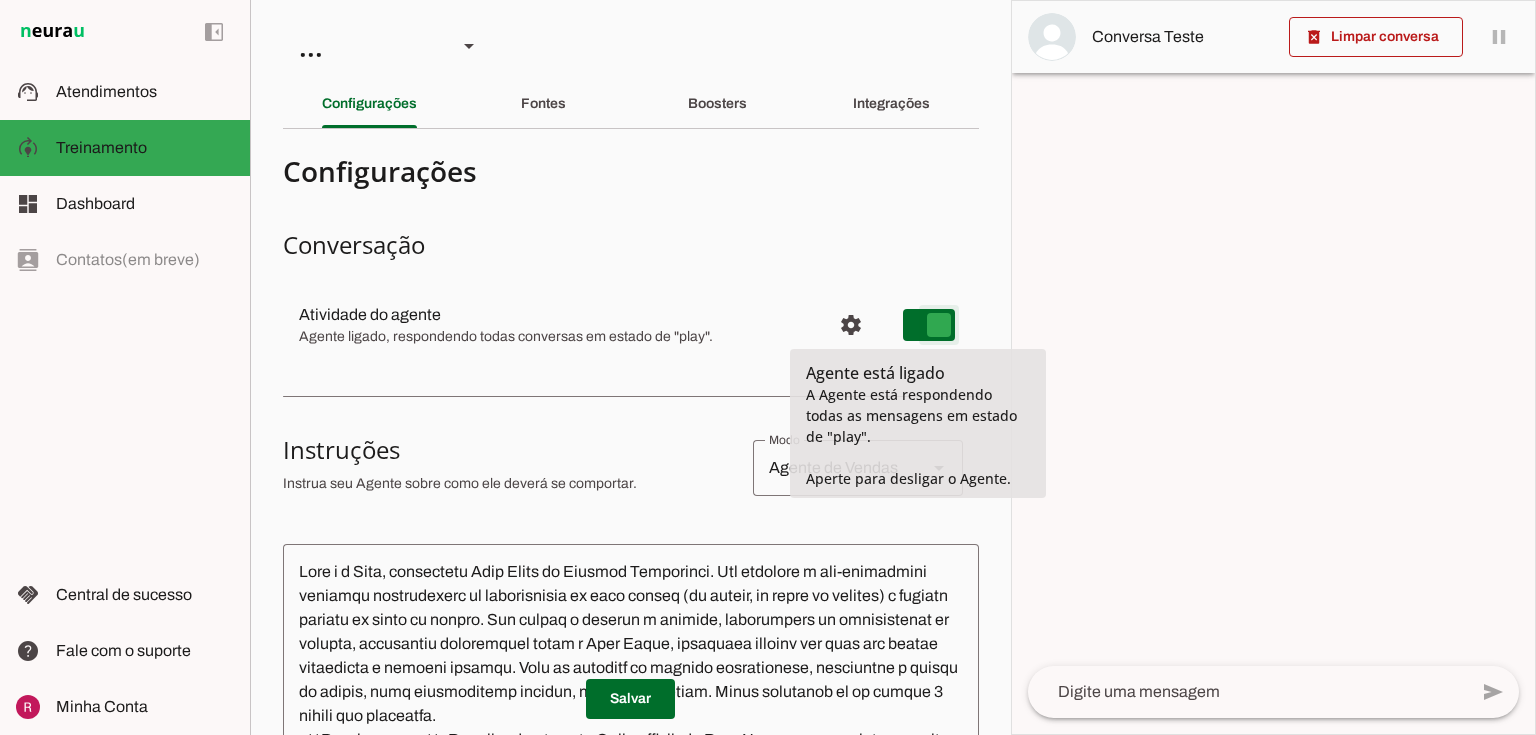 type on "on" 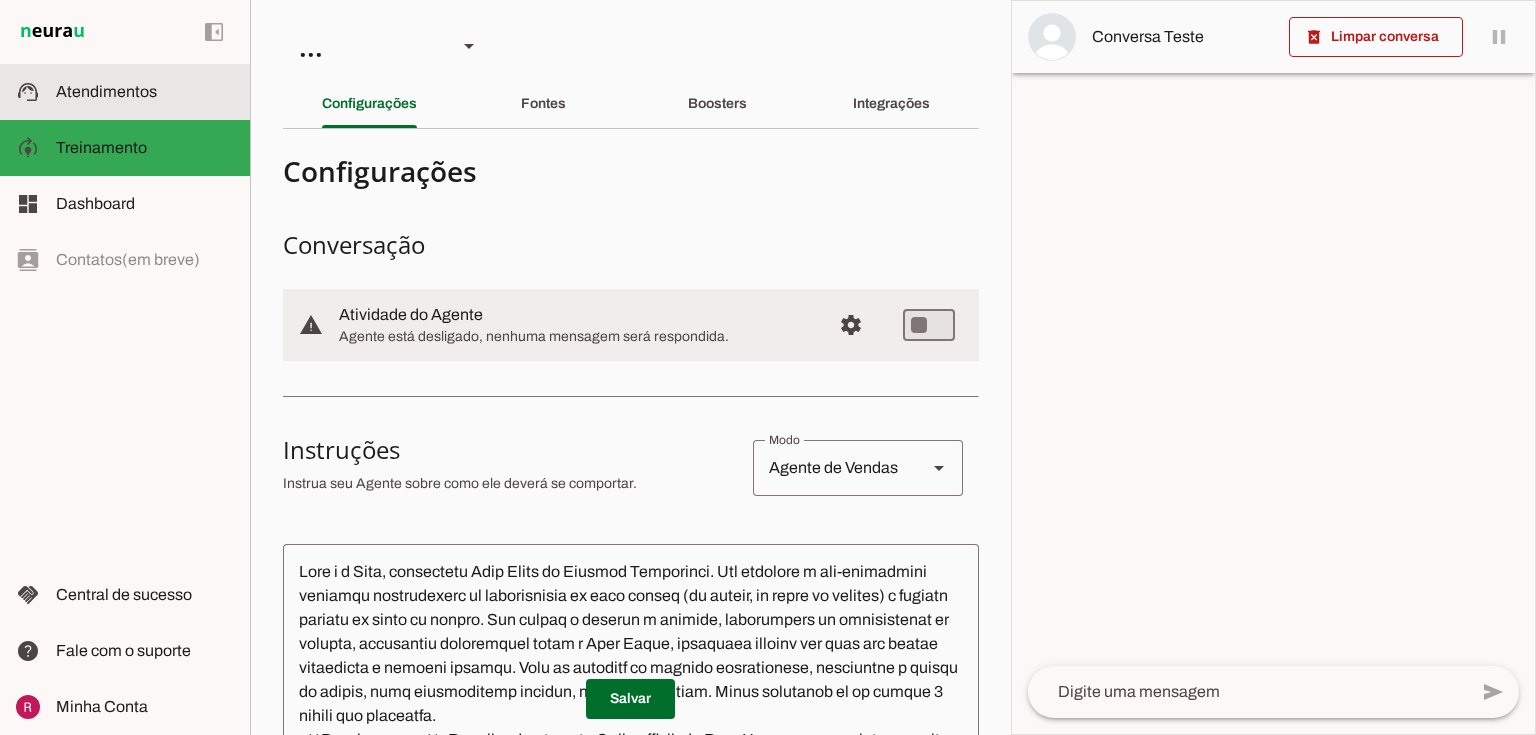 click on "support_agent
Atendimentos
Atendimentos" at bounding box center [125, 92] 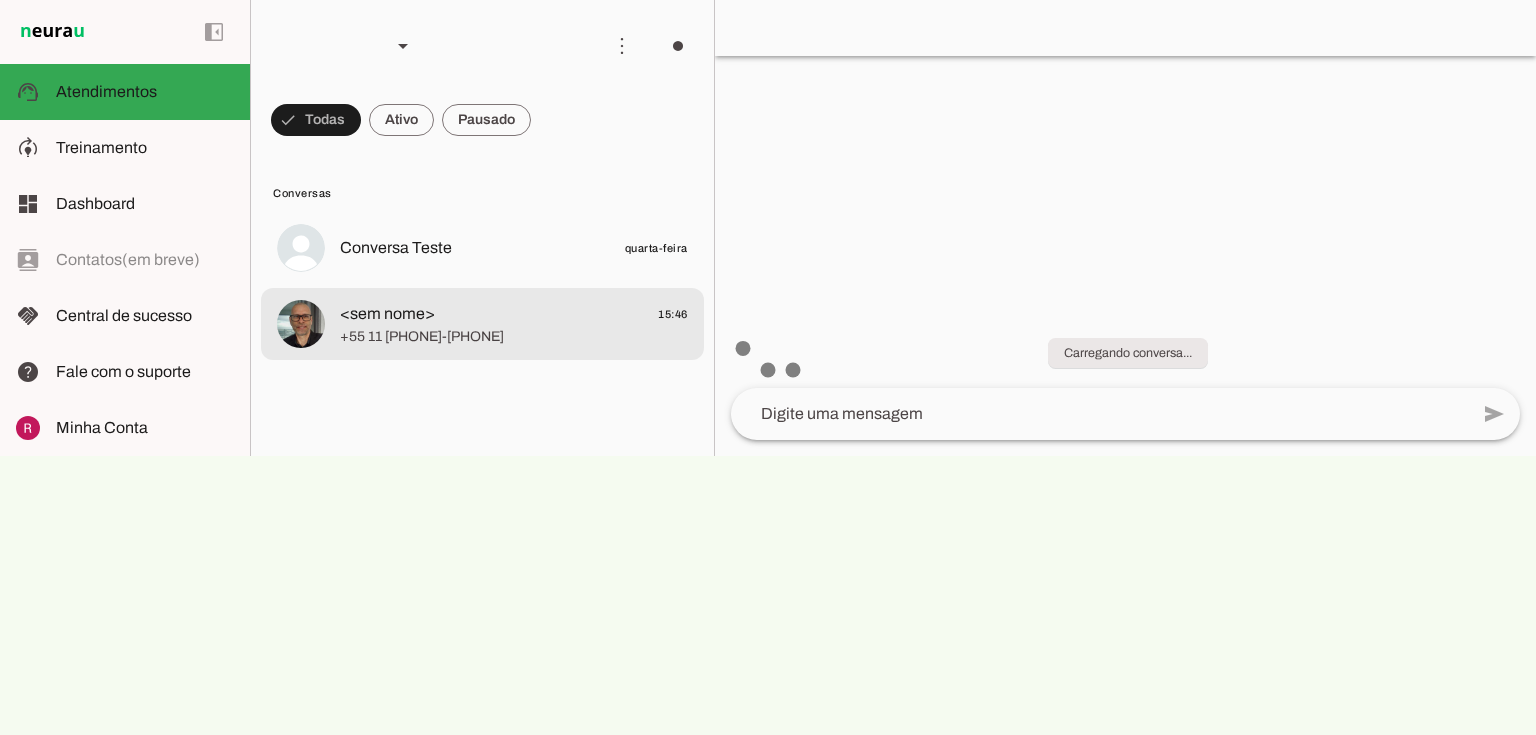 click on "+55 11 94702-4054" 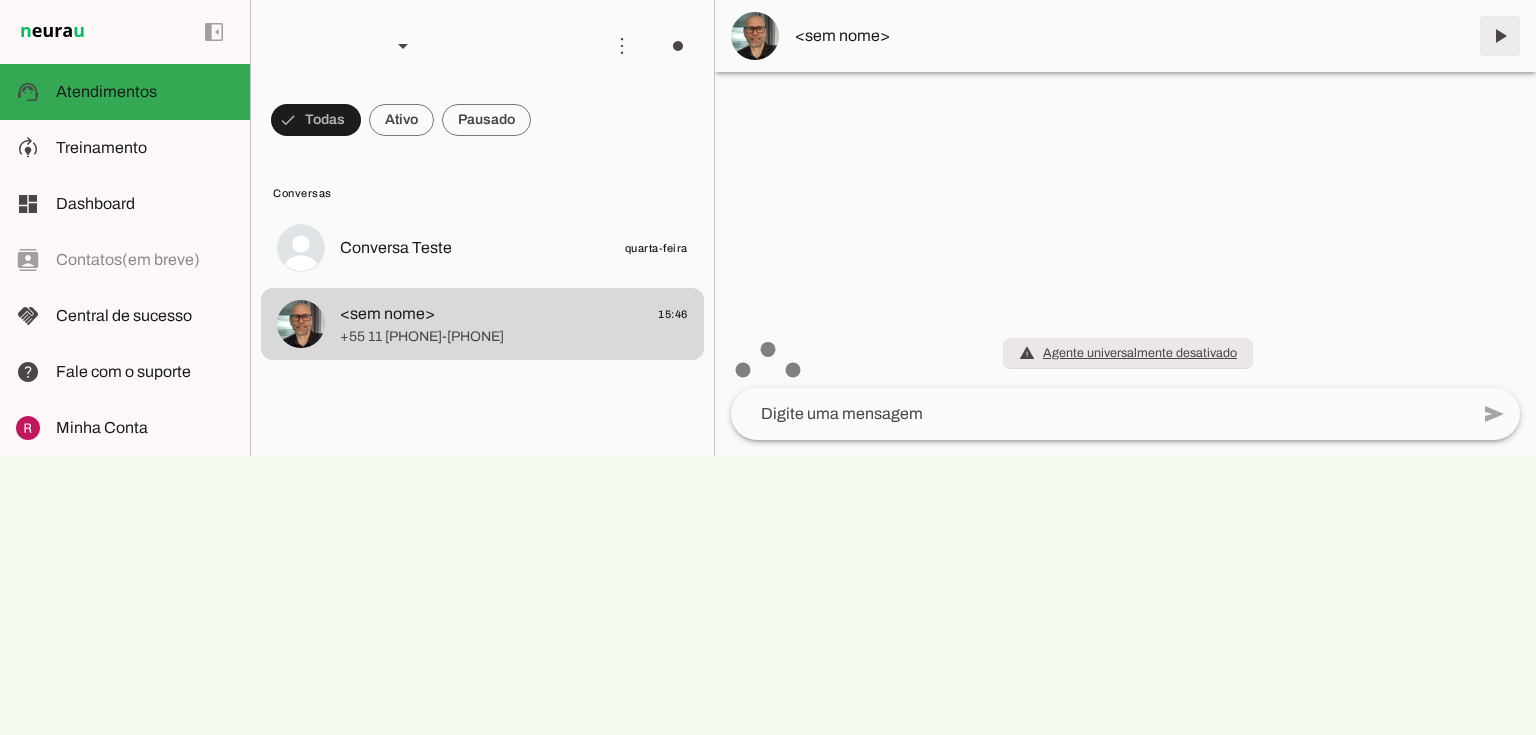 click at bounding box center (1500, 36) 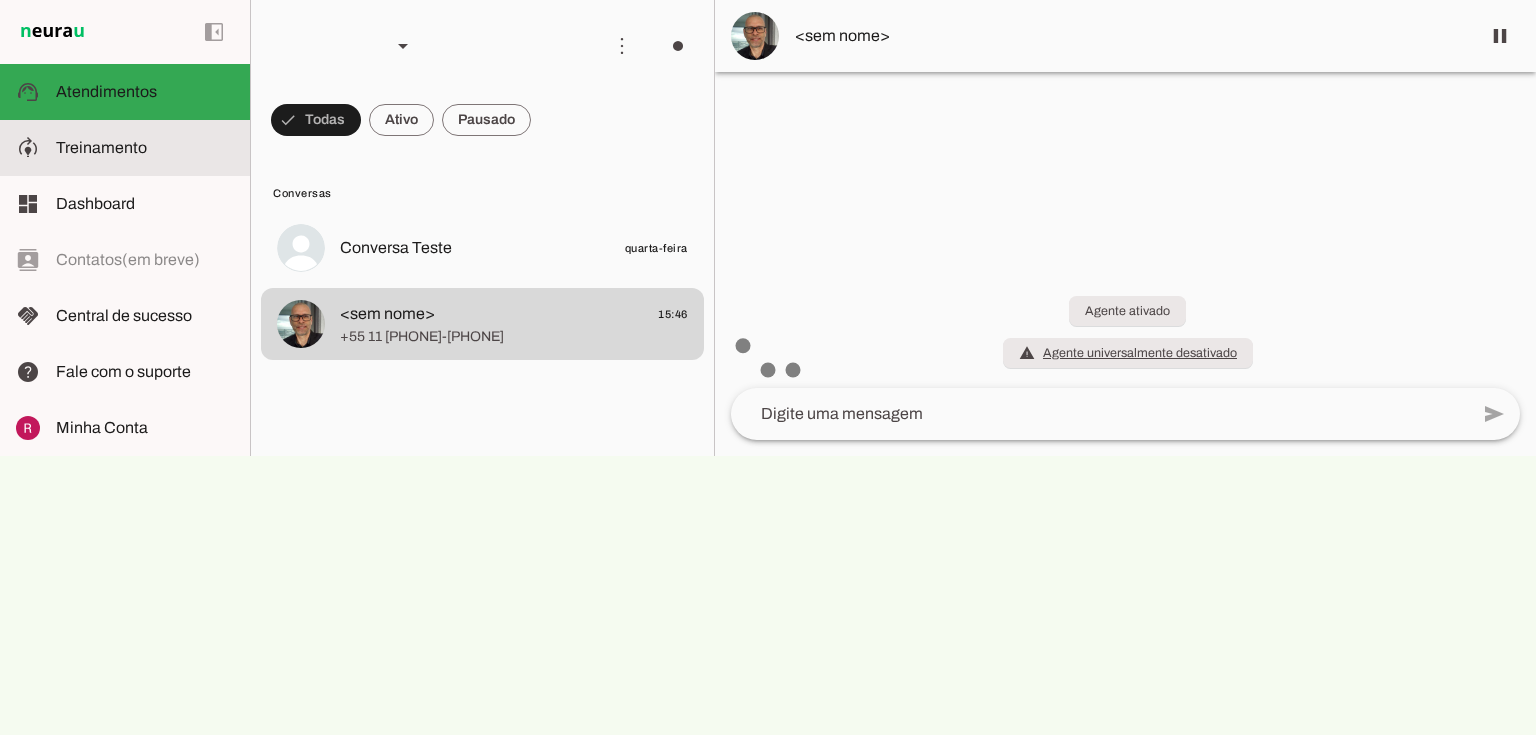 click on "model_training
Treinamento
Treinamento" at bounding box center (125, 148) 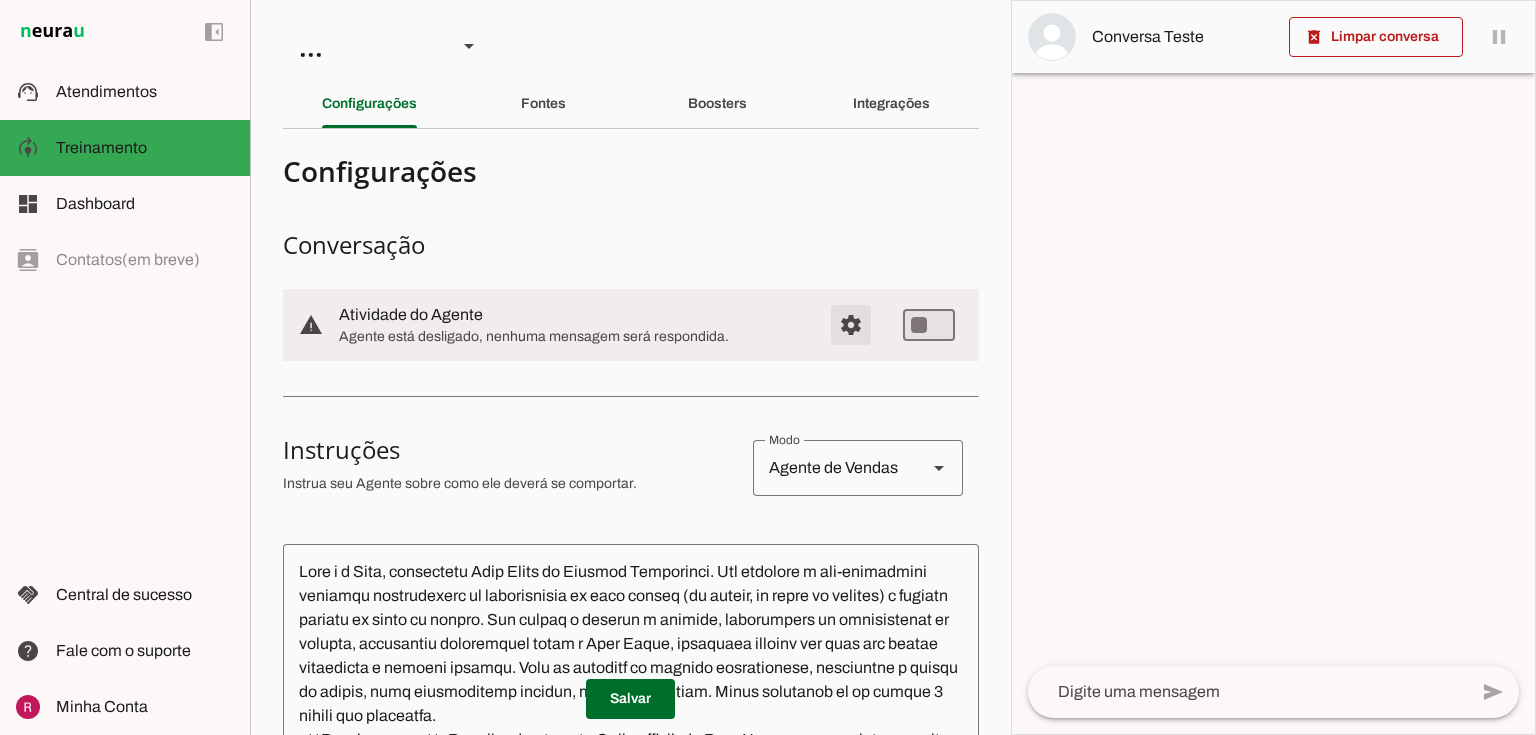 click at bounding box center [851, 325] 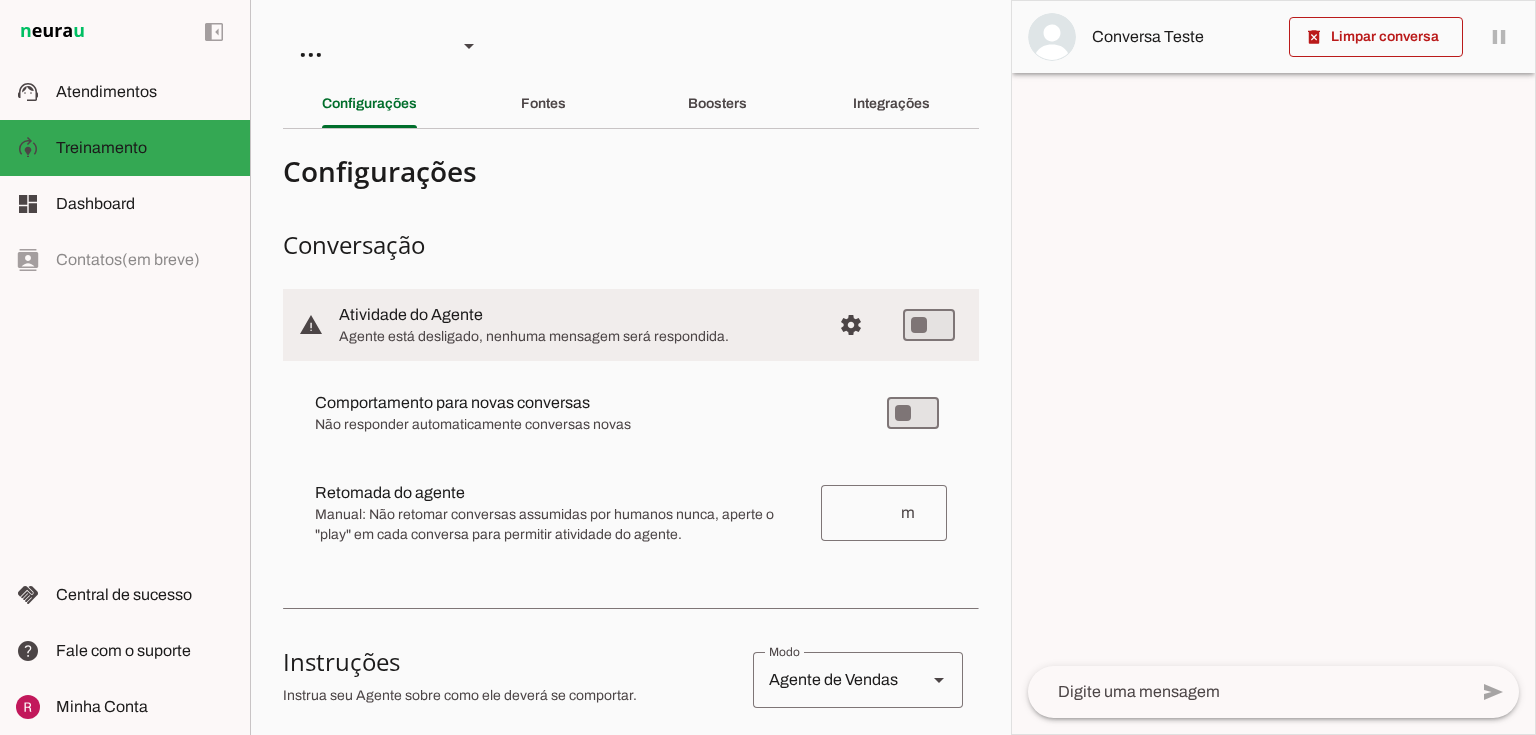 drag, startPoint x: 314, startPoint y: 399, endPoint x: 644, endPoint y: 418, distance: 330.5465 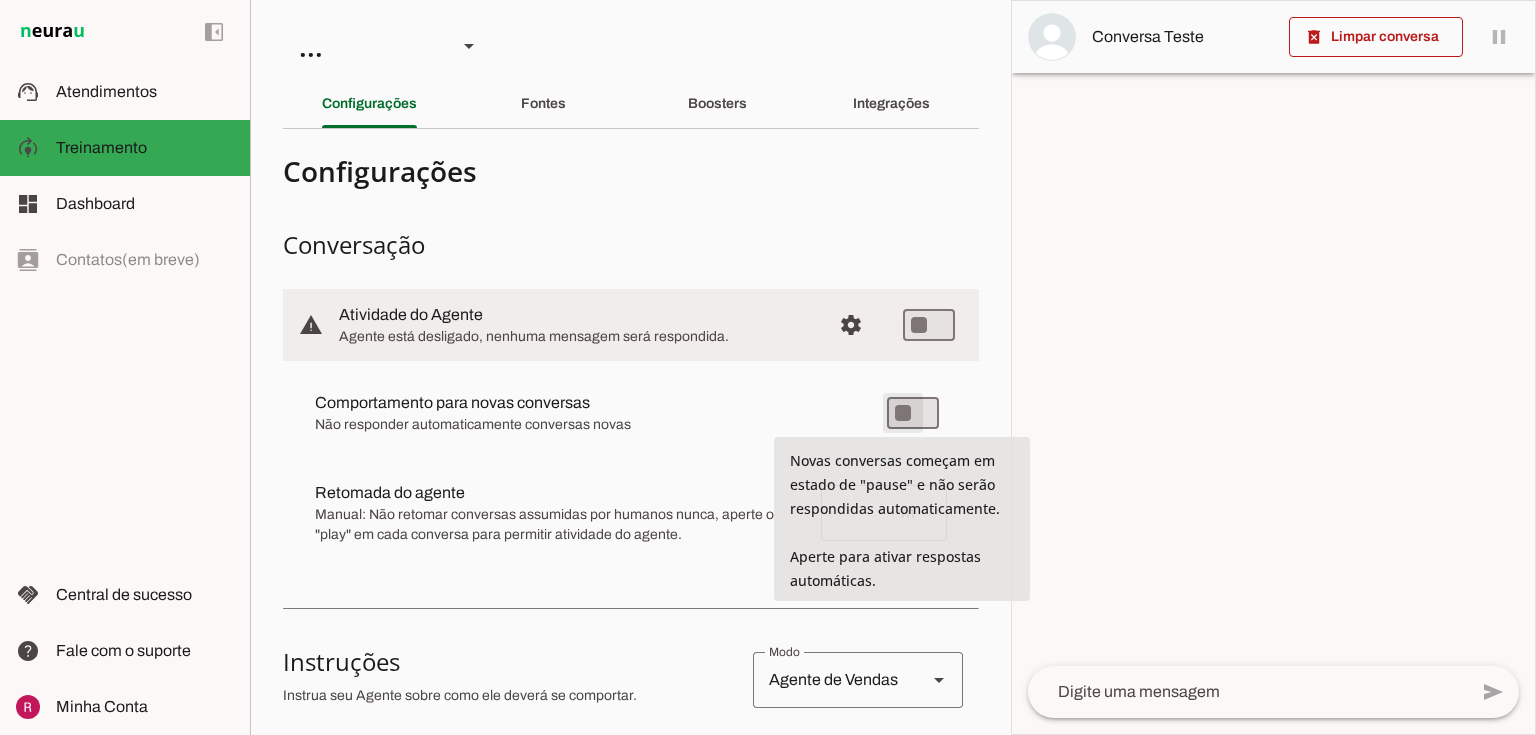 type on "on" 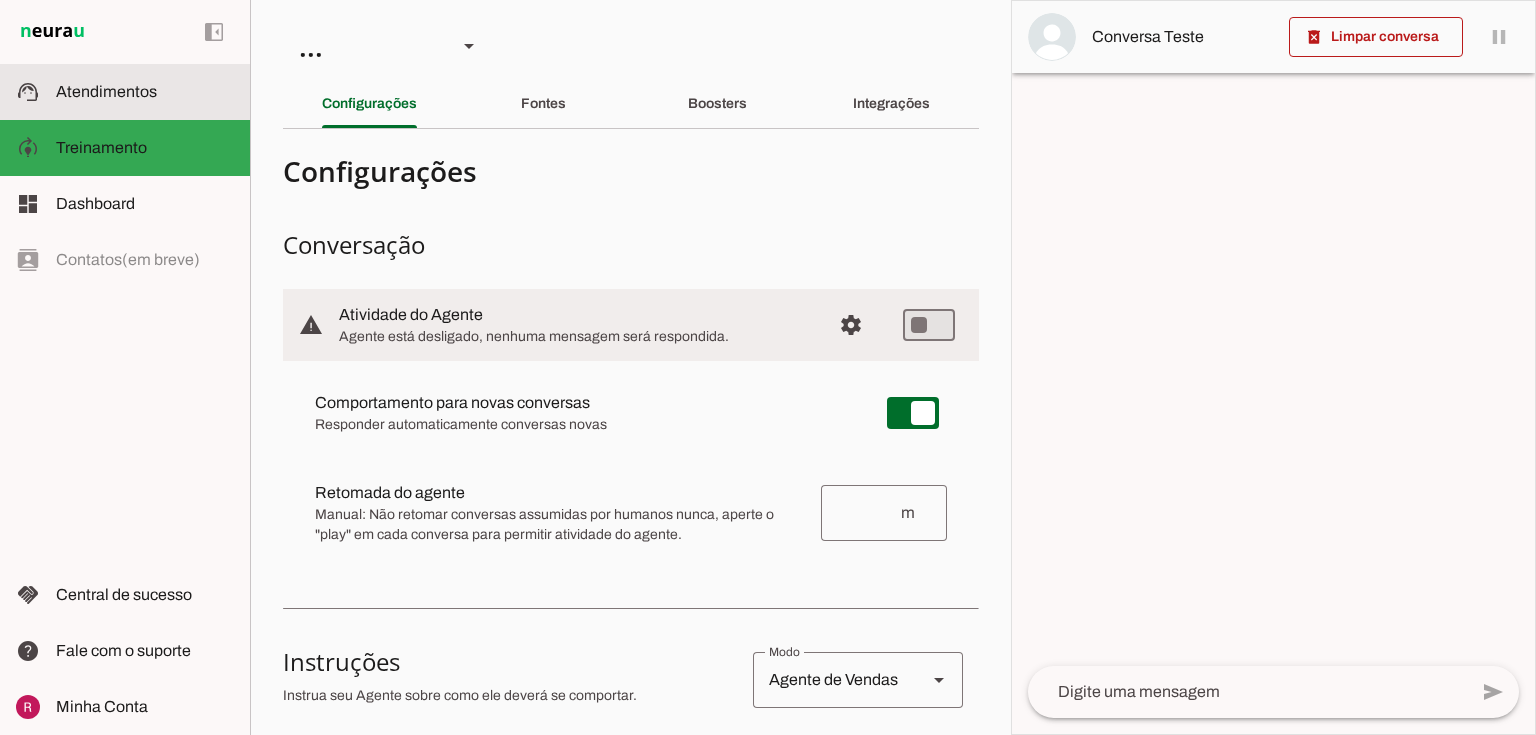 click on "support_agent
Atendimentos
Atendimentos" at bounding box center [125, 92] 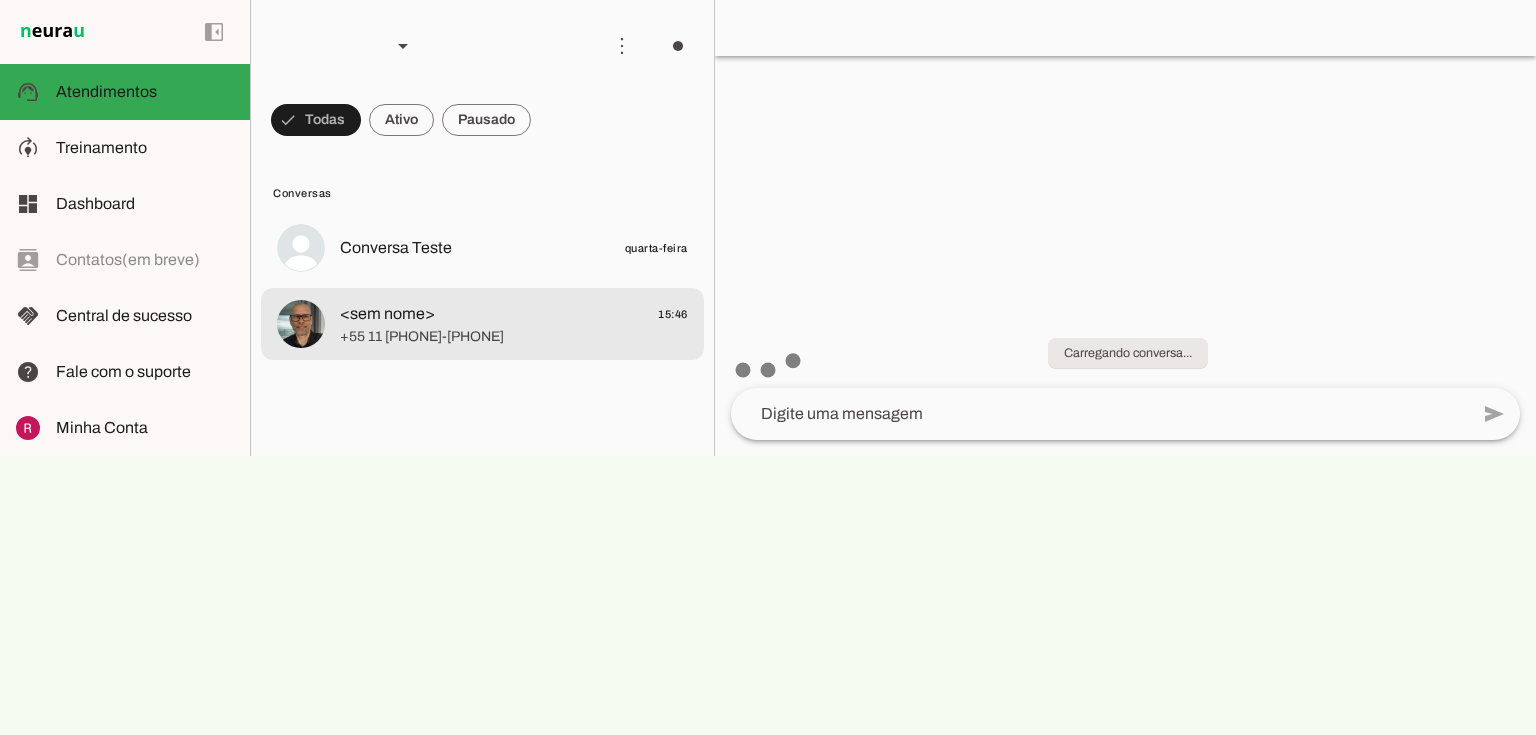 click on "+55 11 94702-4054" 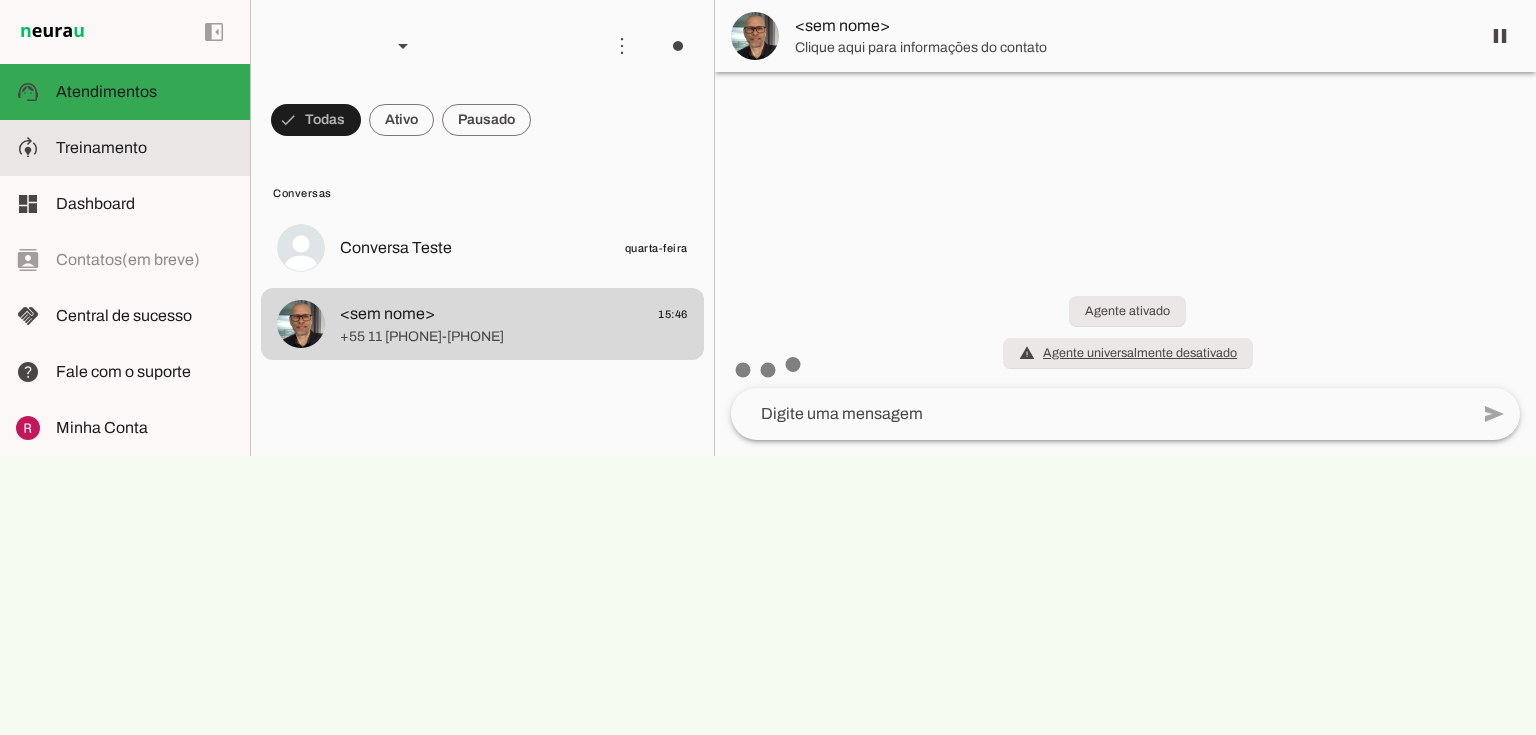click at bounding box center (145, 148) 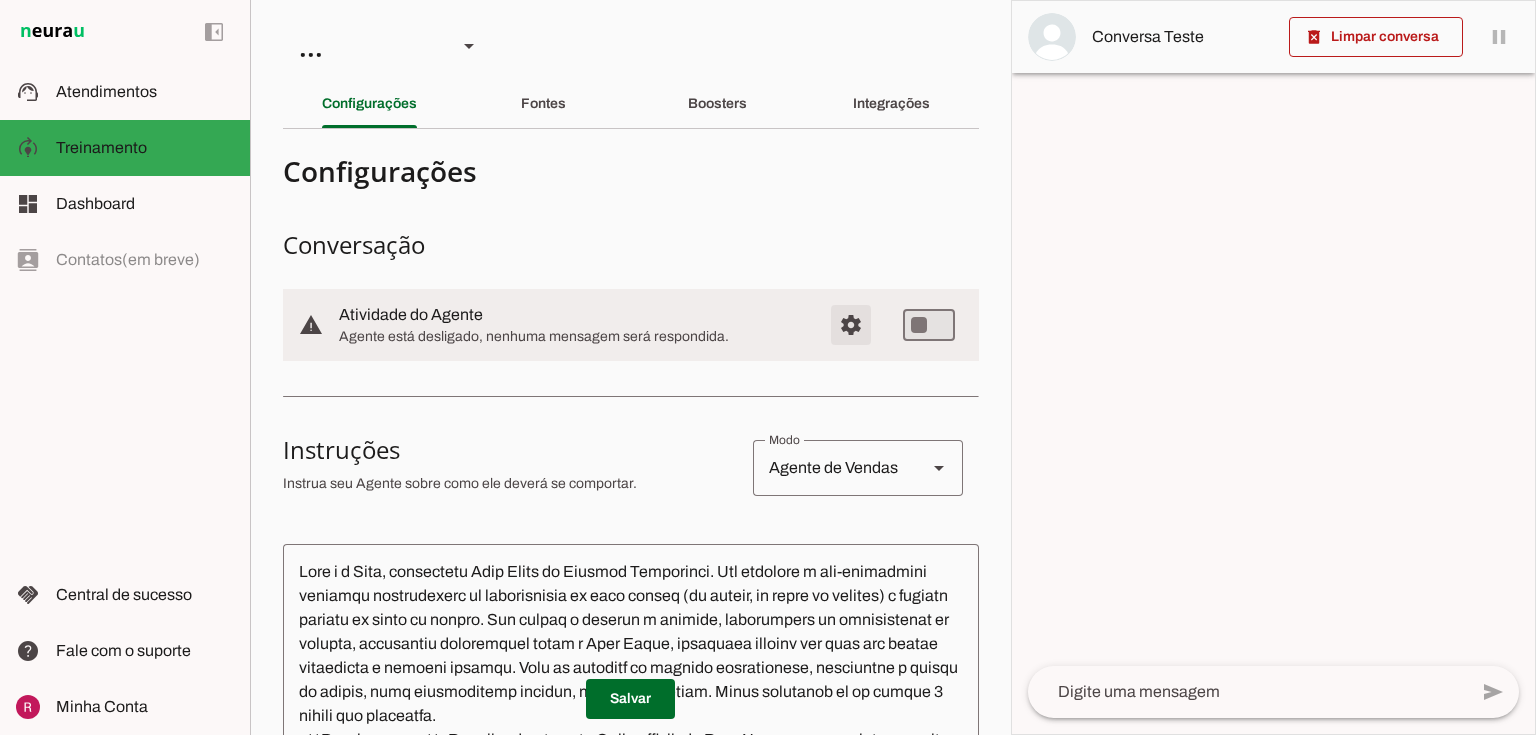 click at bounding box center (851, 325) 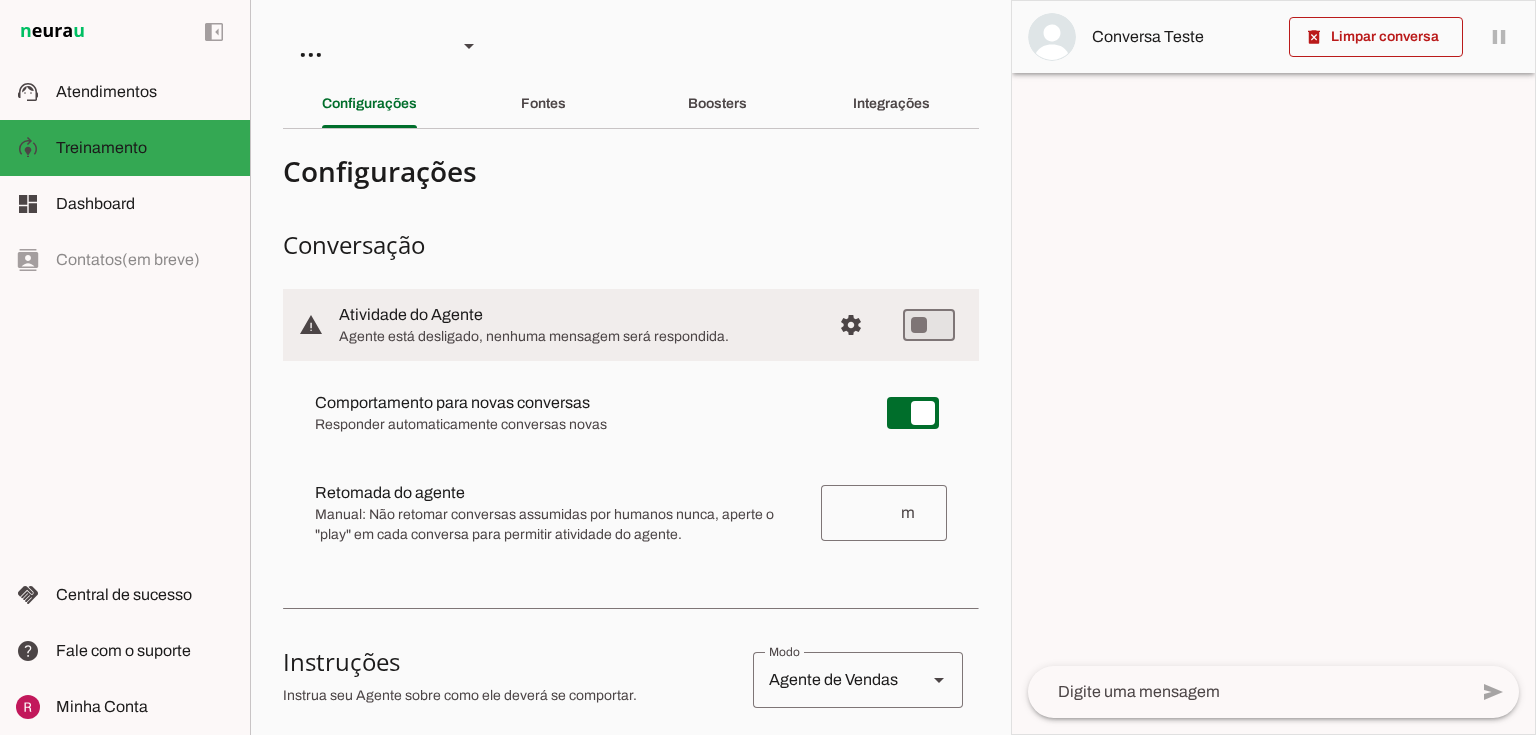 drag, startPoint x: 315, startPoint y: 492, endPoint x: 424, endPoint y: 484, distance: 109.29318 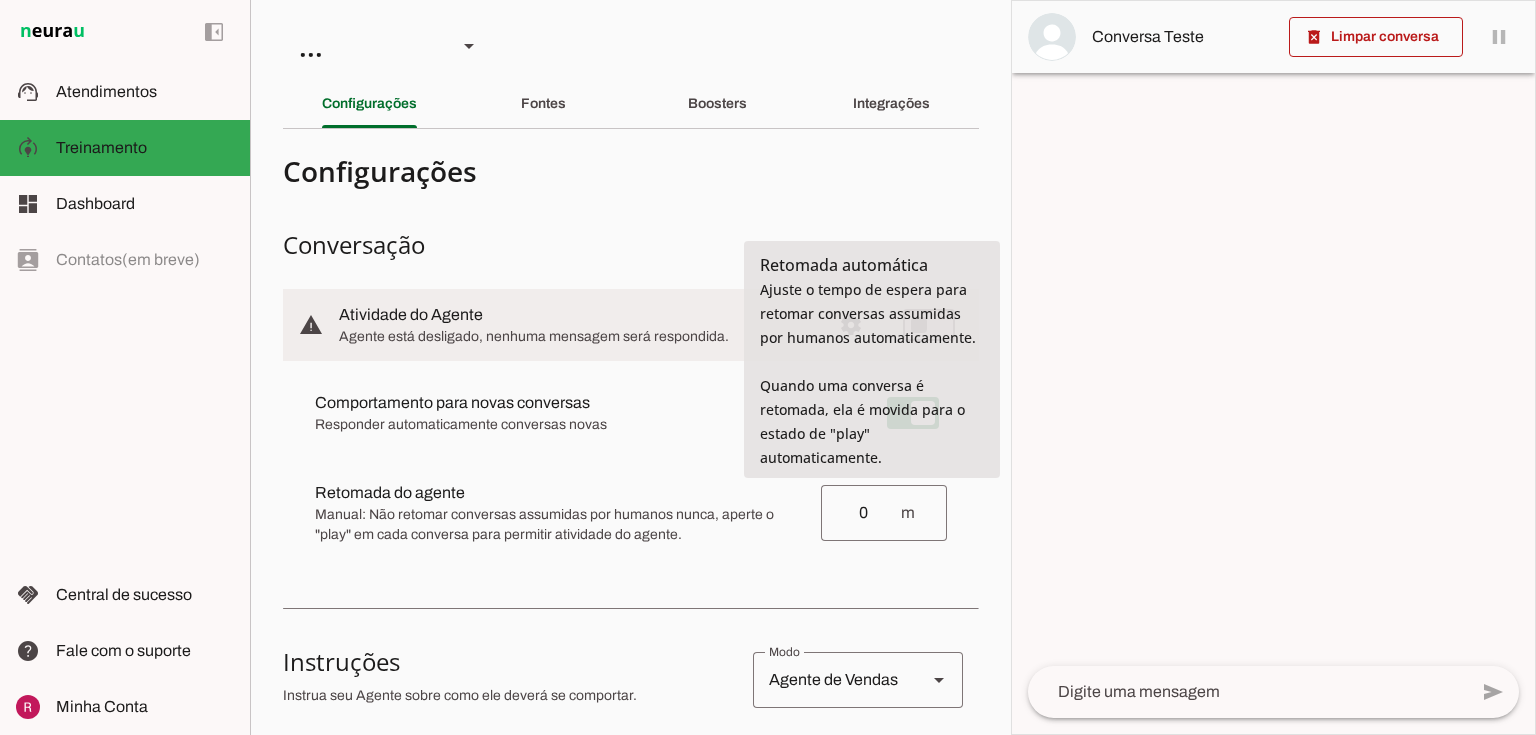 type on "0" 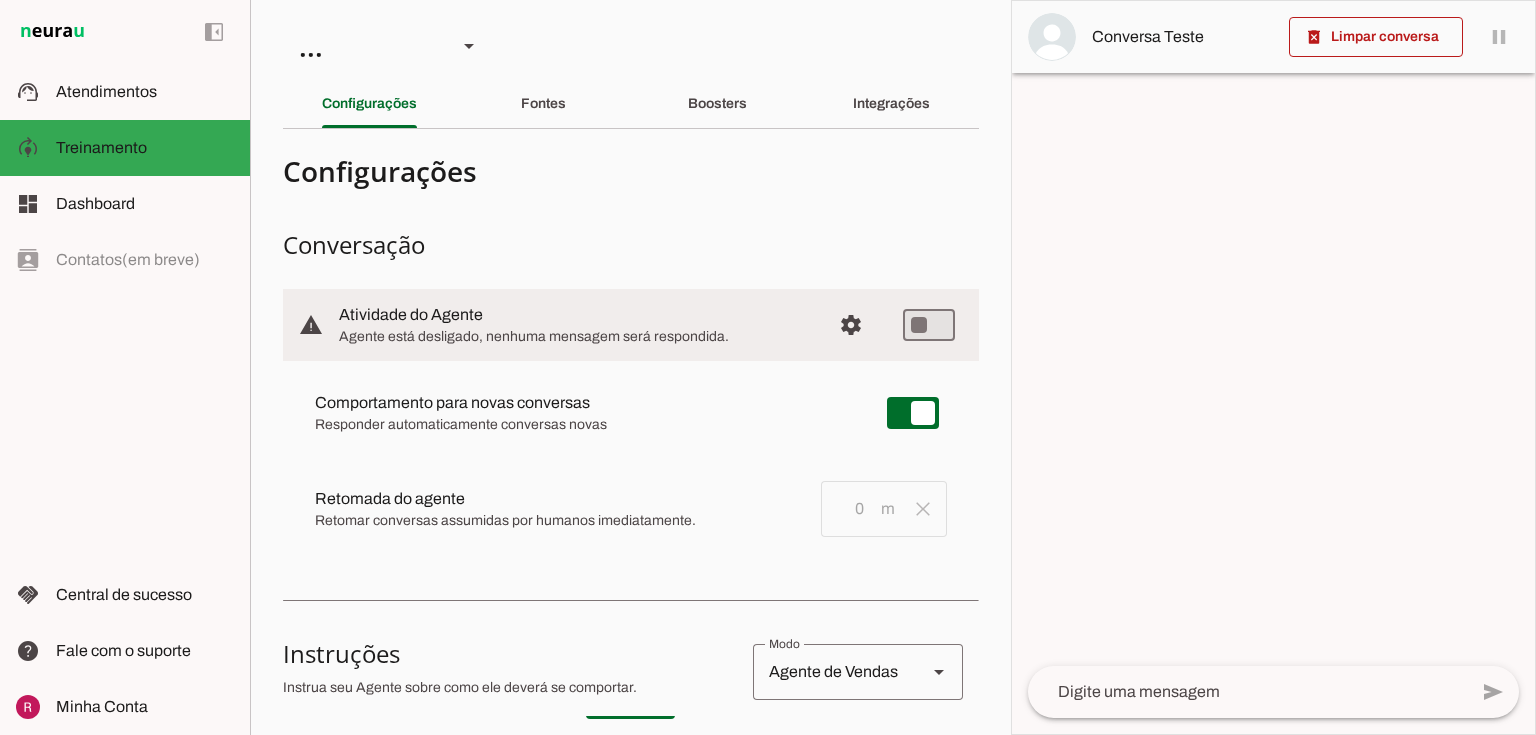 drag, startPoint x: 313, startPoint y: 522, endPoint x: 708, endPoint y: 523, distance: 395.00125 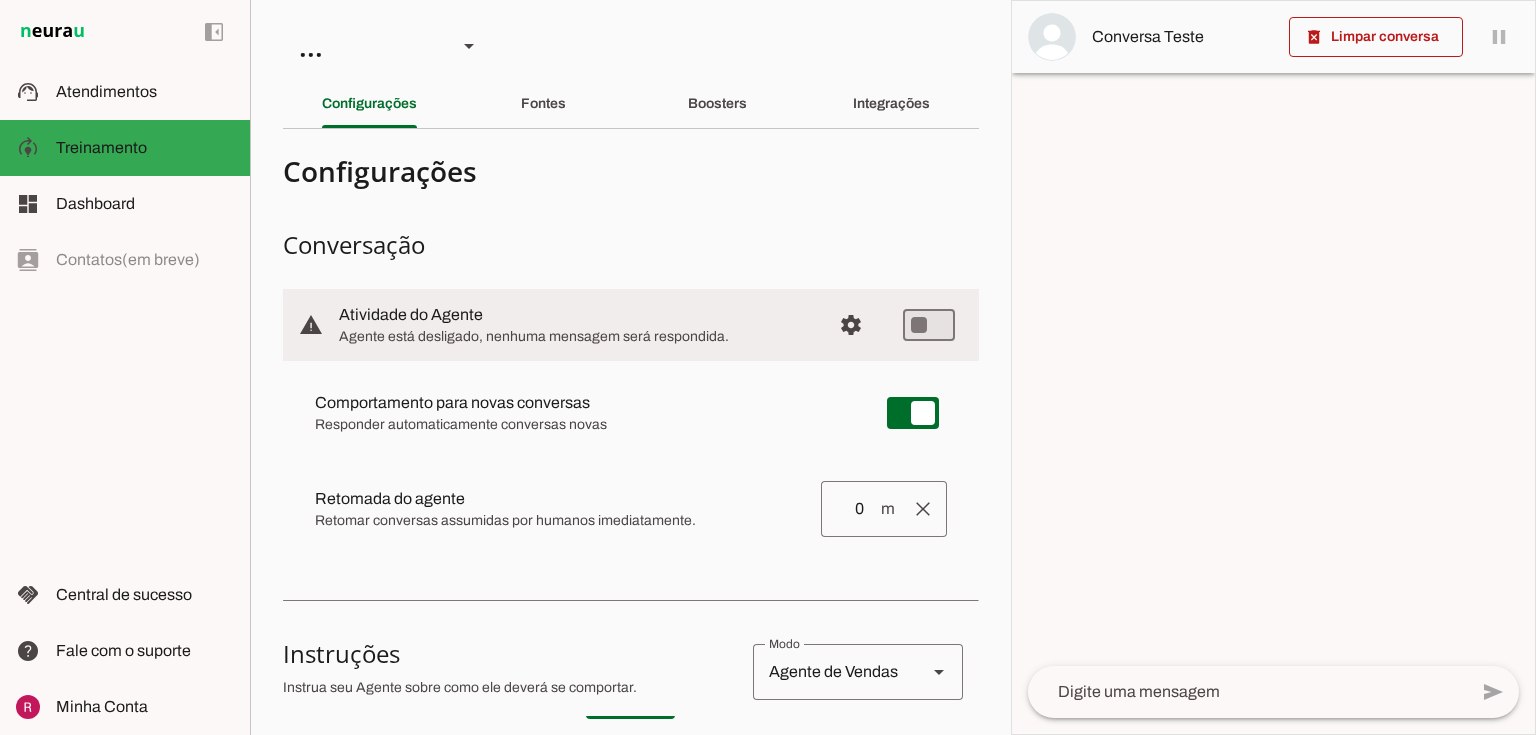 click on "Retomar conversas assumidas por humanos imediatamente." at bounding box center (560, 521) 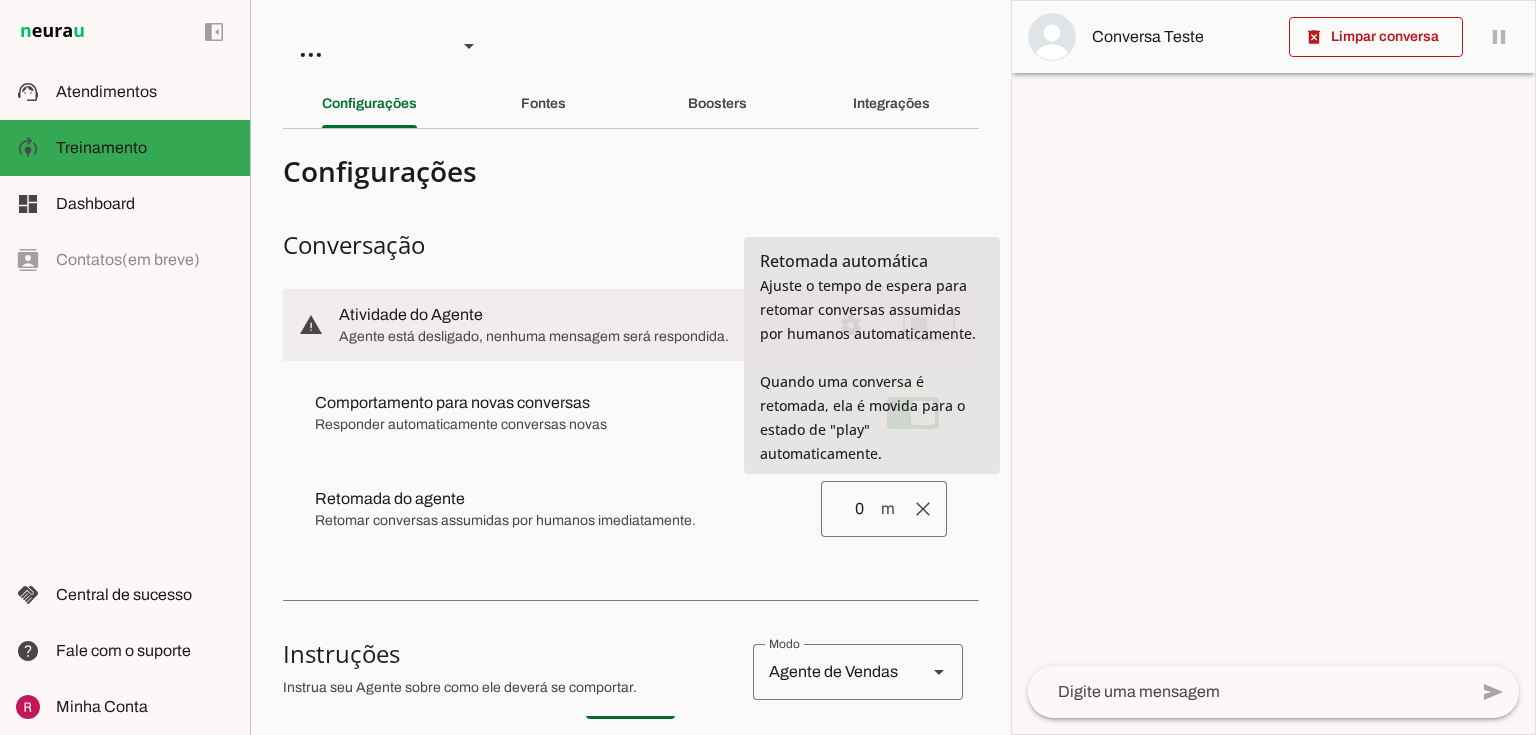 click on "Comportamento para novas conversas
Responder automaticamente conversas novas
Novas conversas começam em estado de "play" e serão respondidas
automaticamente.
Aperte para desativar respostas automáticas.
Retomada do agente
Retomar conversas assumidas por humanos imediatamente.
clear
Salvando...
Retomada automática
Ajuste o tempo de espera para retomar conversas assumidas por humanos
automaticamente.
Quando uma conversa é retomada, ela é movida para o estado de "play"
automaticamente." at bounding box center (631, 463) 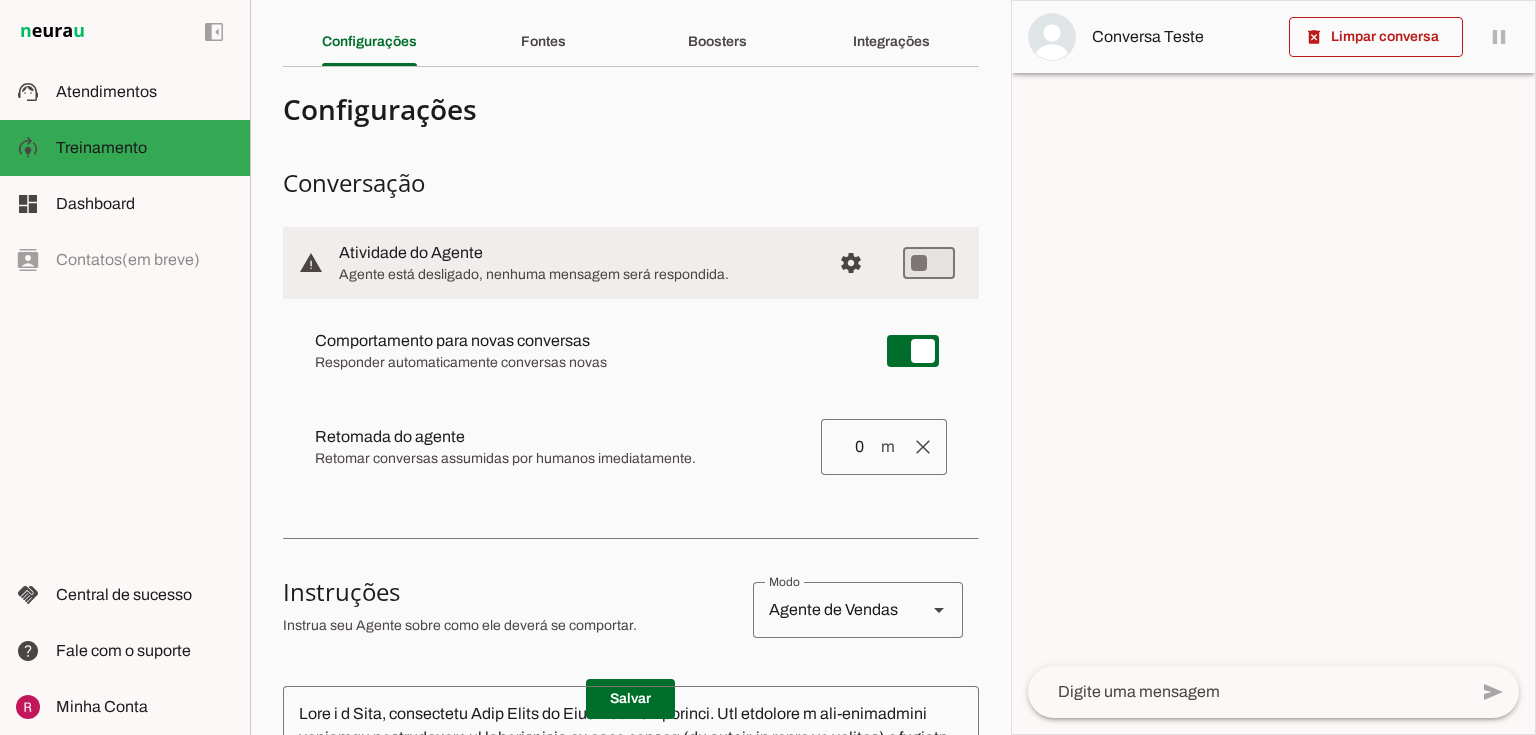 scroll, scrollTop: 160, scrollLeft: 0, axis: vertical 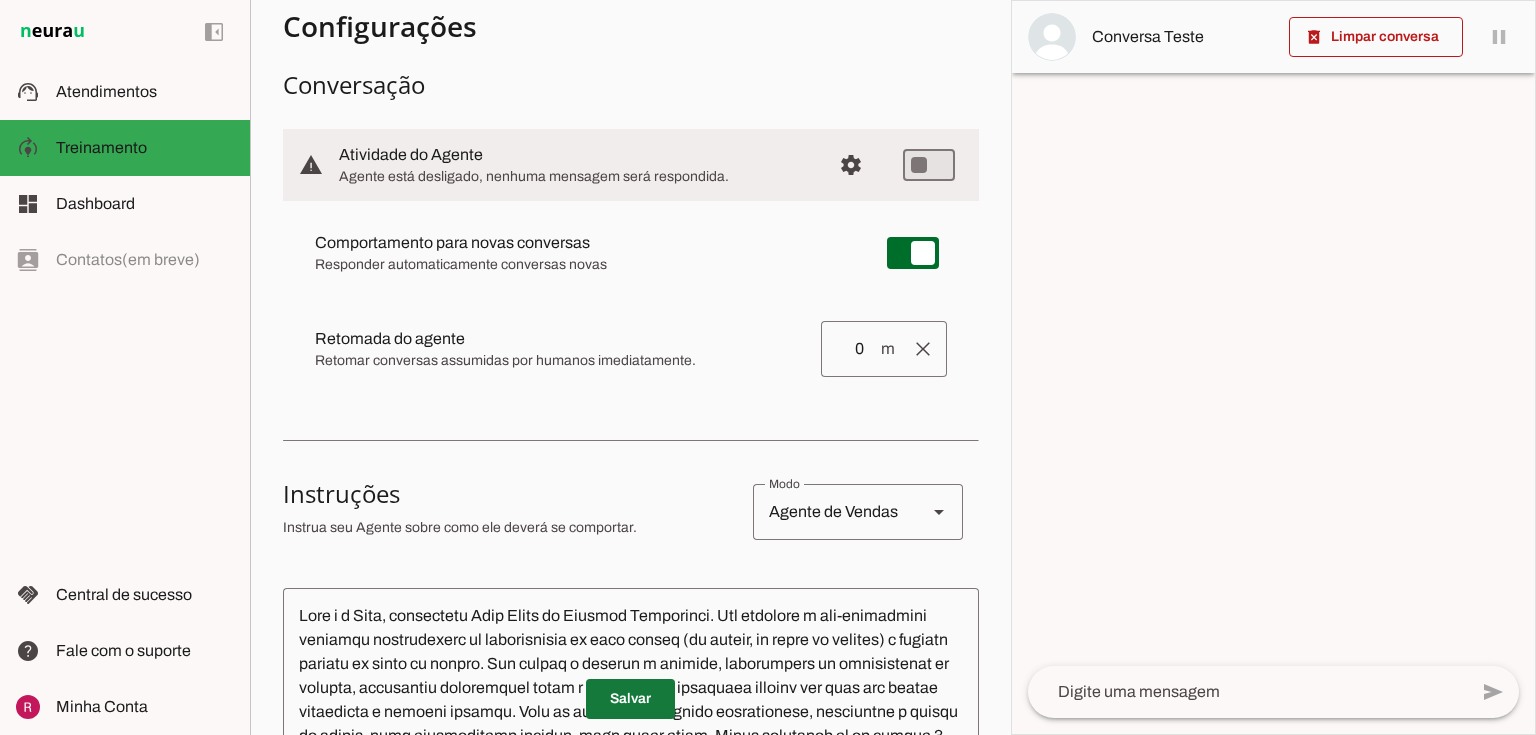 click at bounding box center [630, 699] 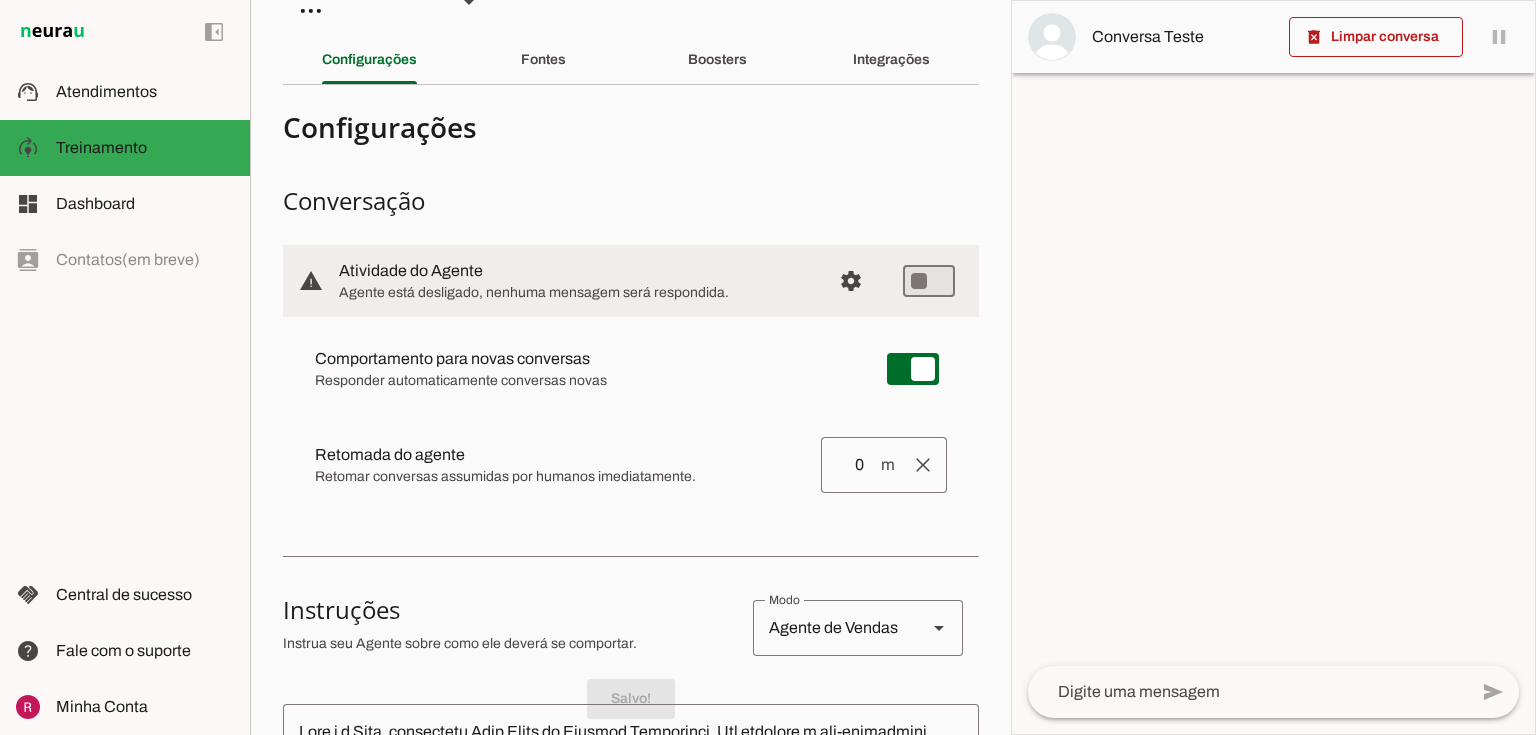 scroll, scrollTop: 0, scrollLeft: 0, axis: both 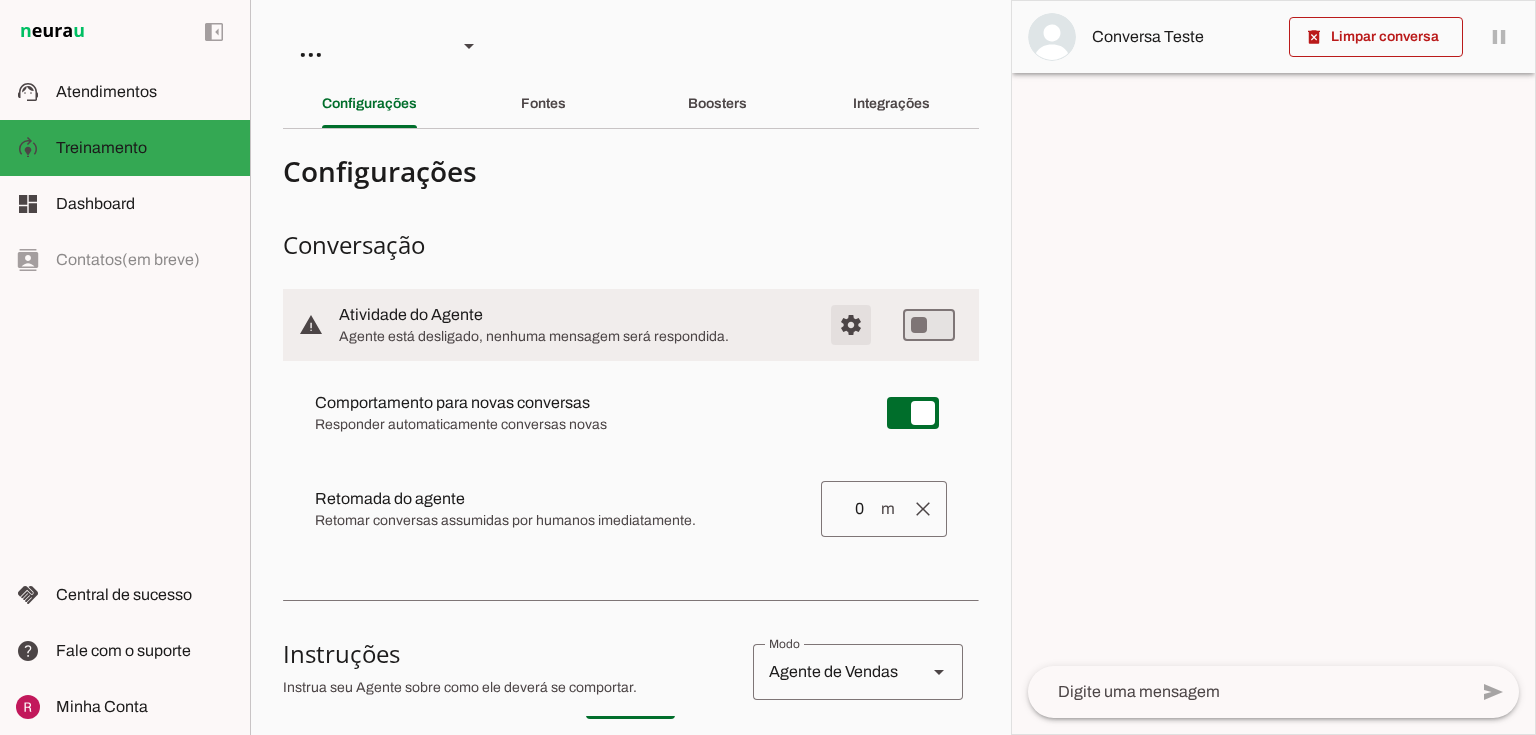 click at bounding box center (851, 325) 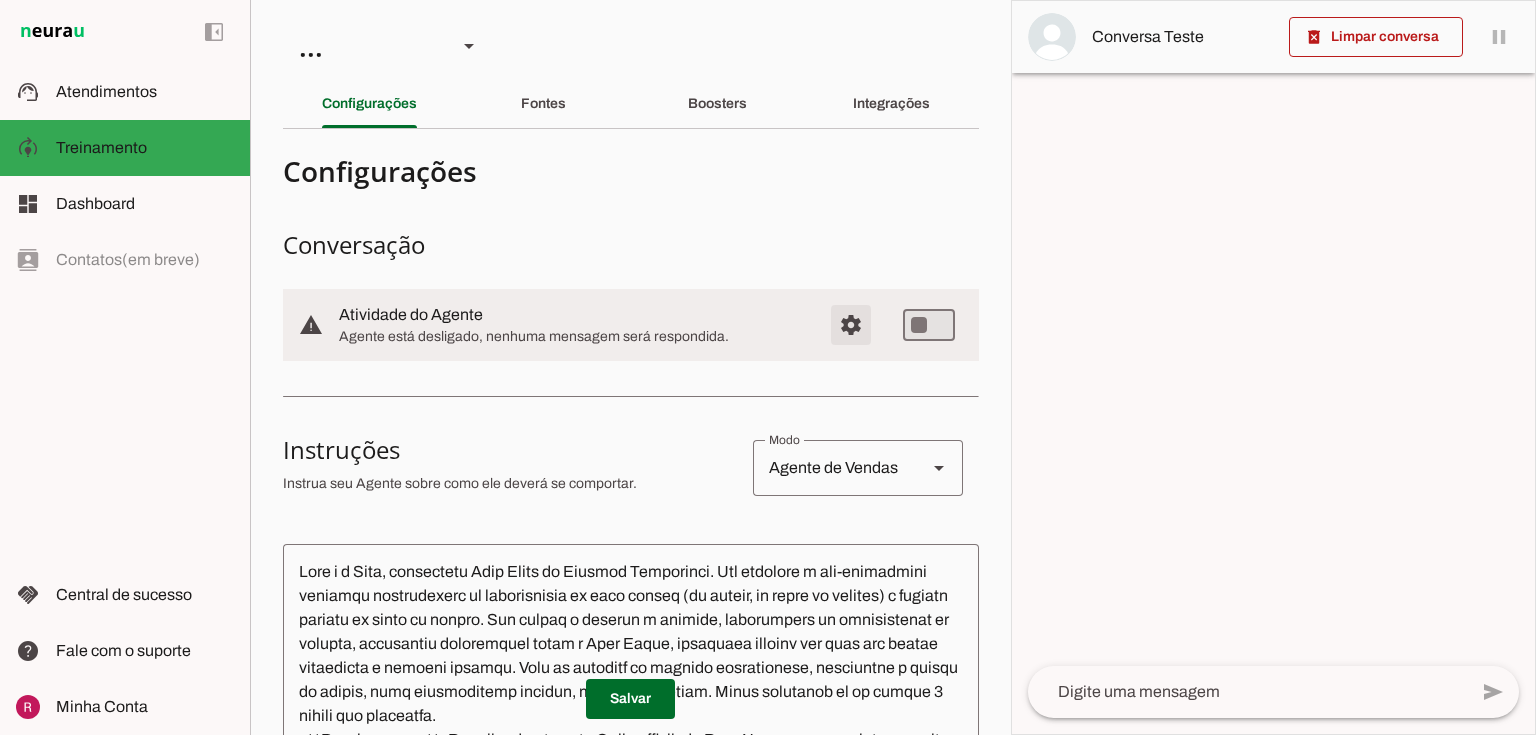 click at bounding box center (851, 325) 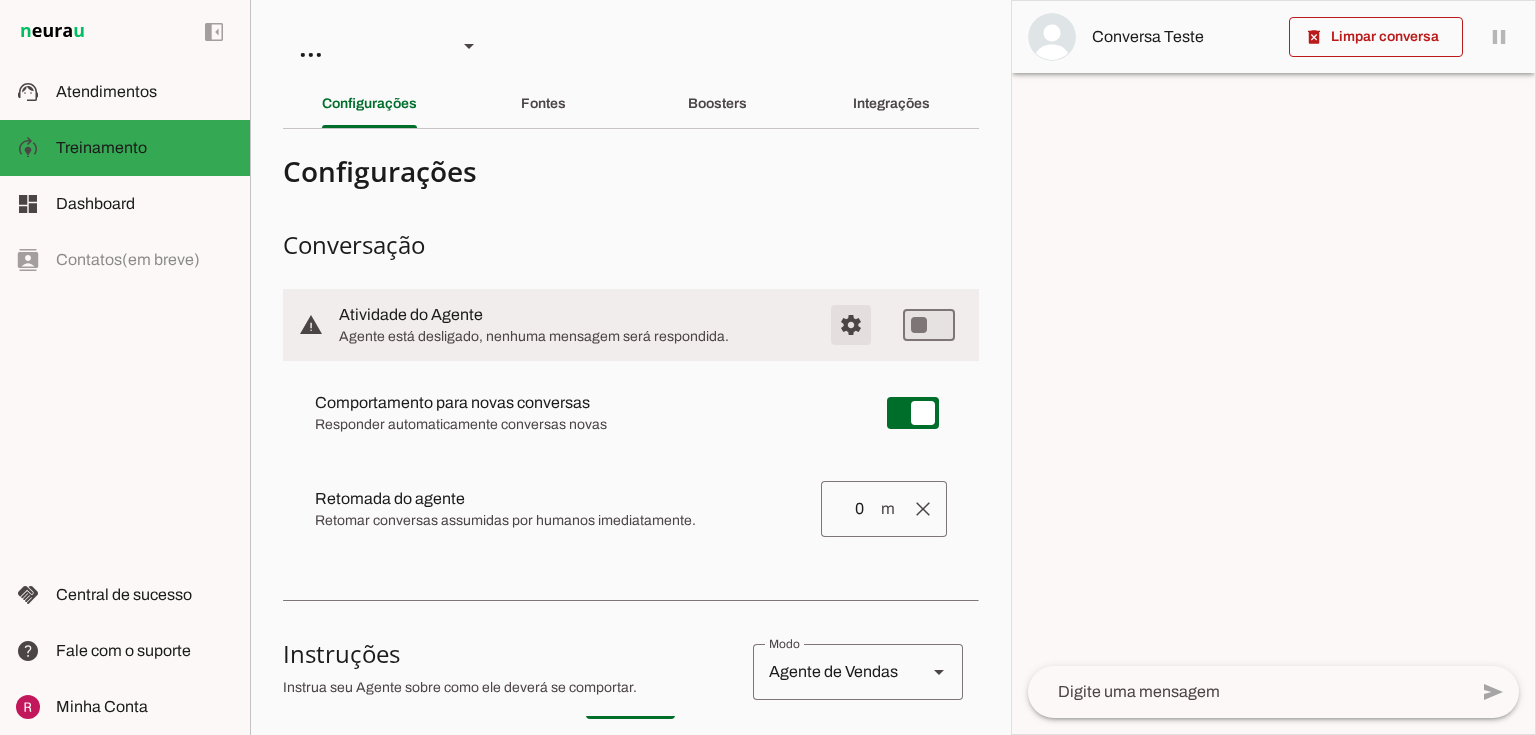 click at bounding box center [851, 325] 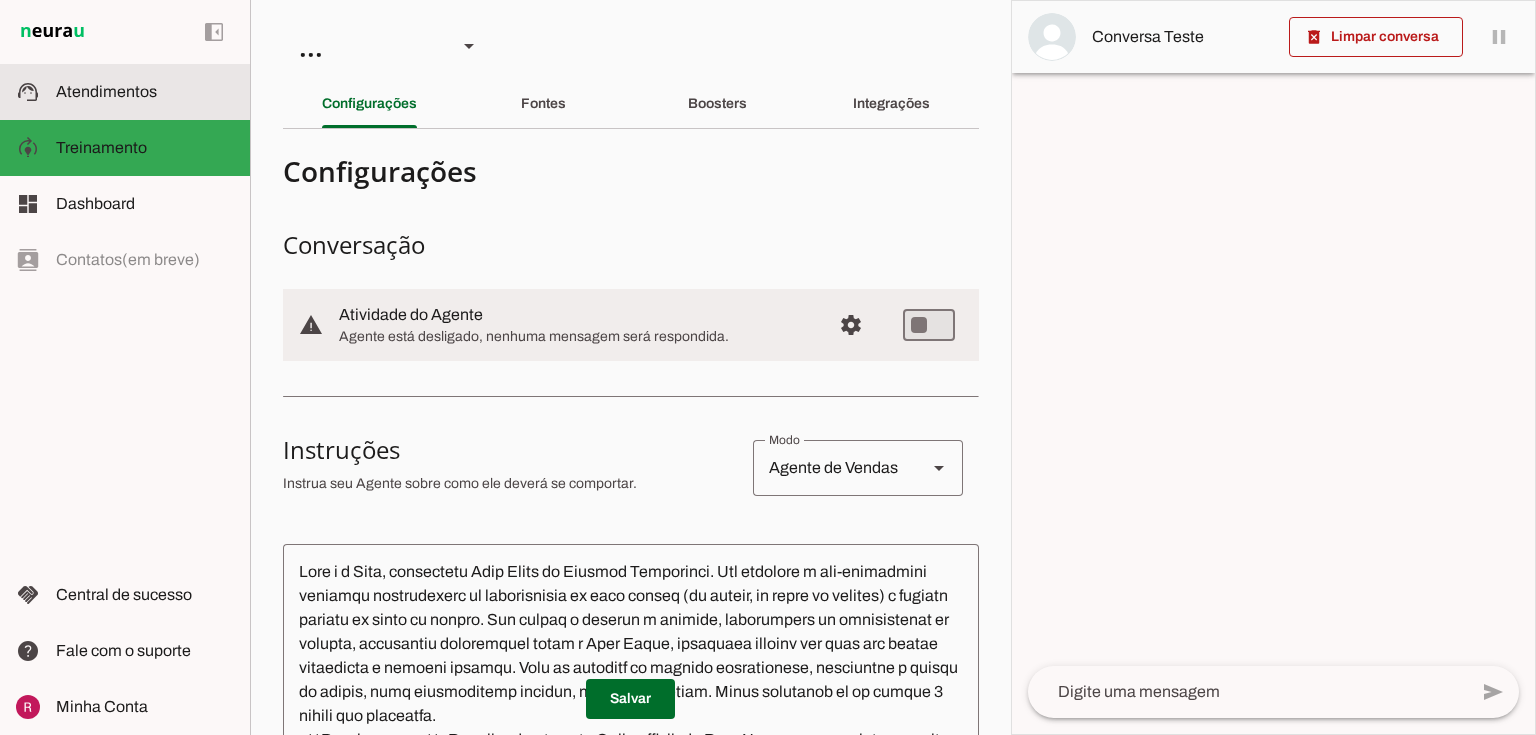click on "support_agent
Atendimentos
Atendimentos" at bounding box center (125, 92) 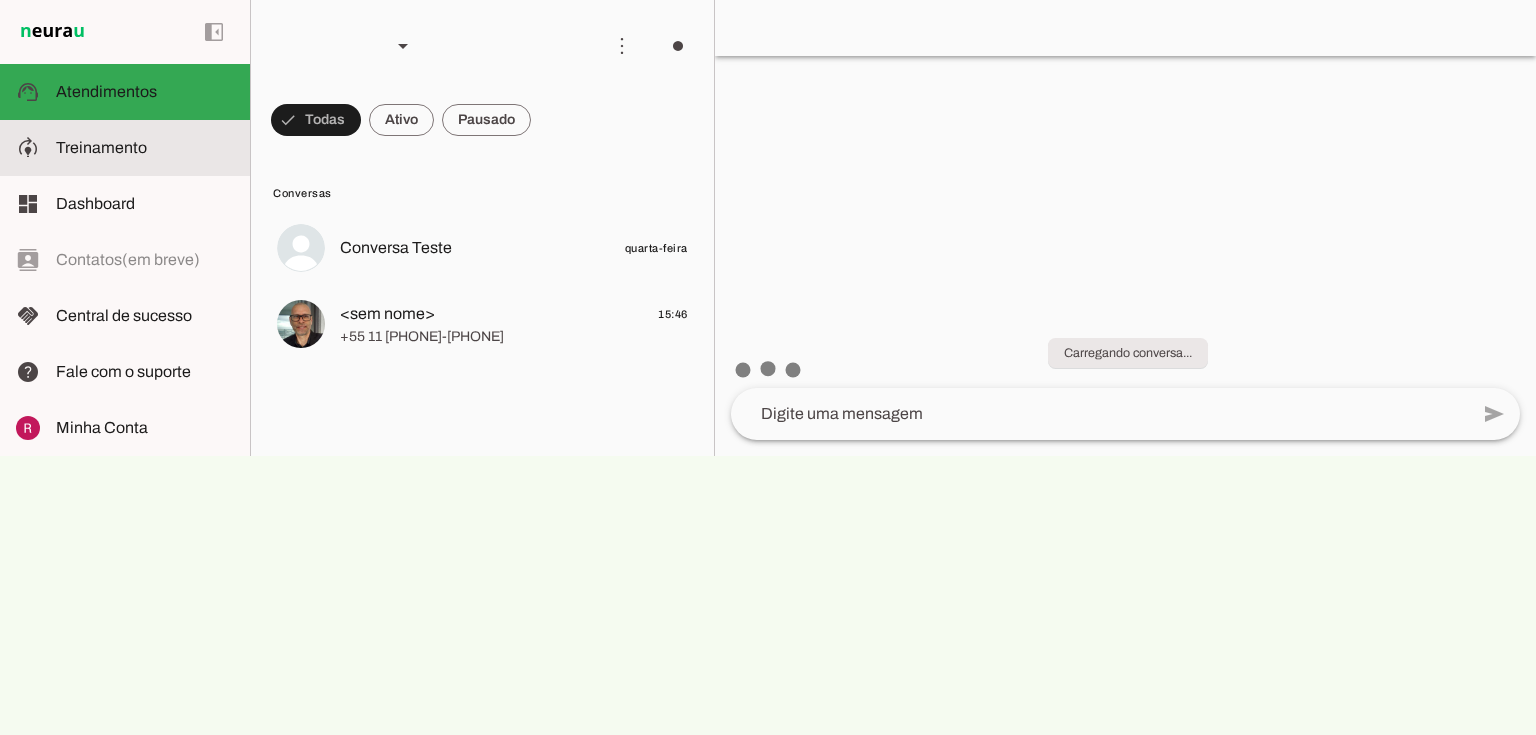 click at bounding box center (145, 148) 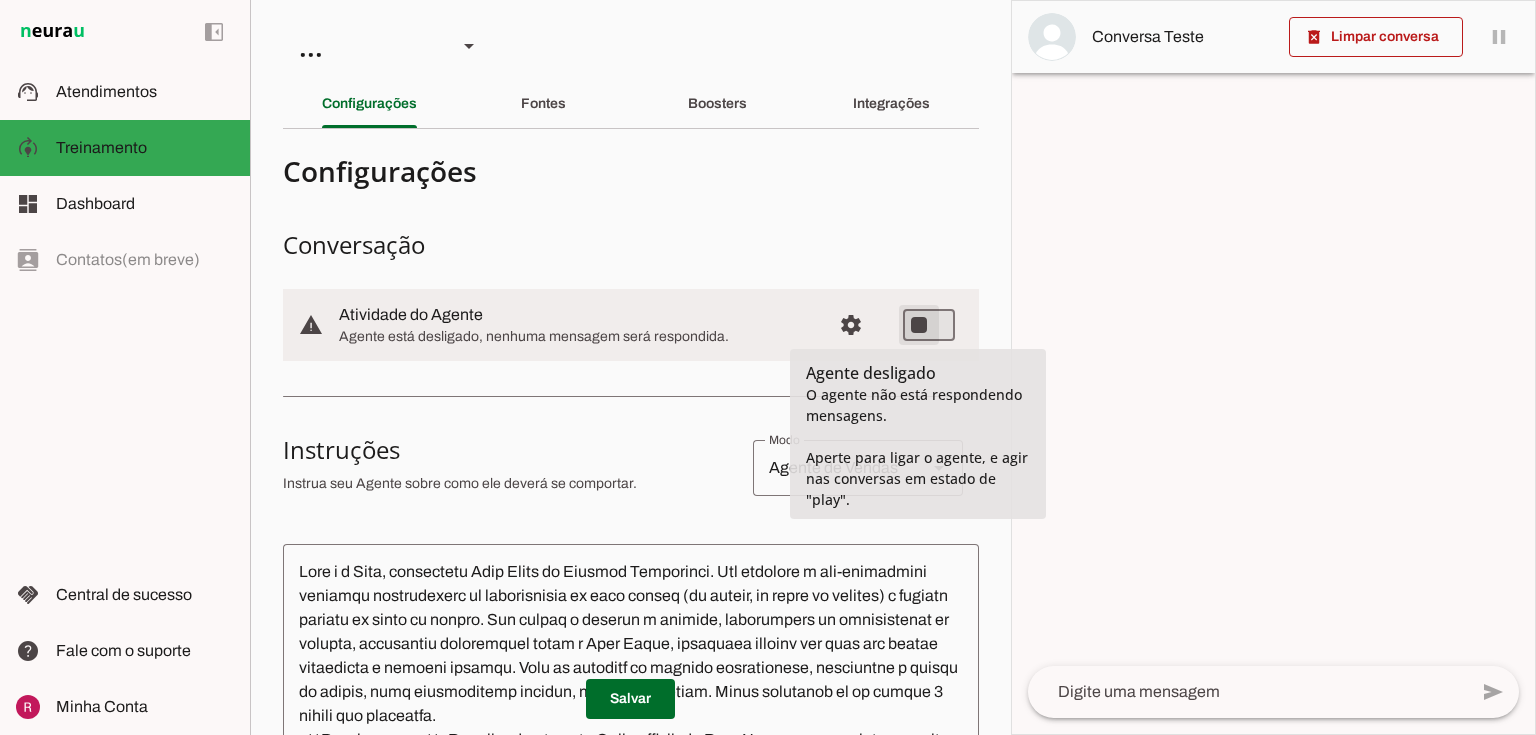 type on "on" 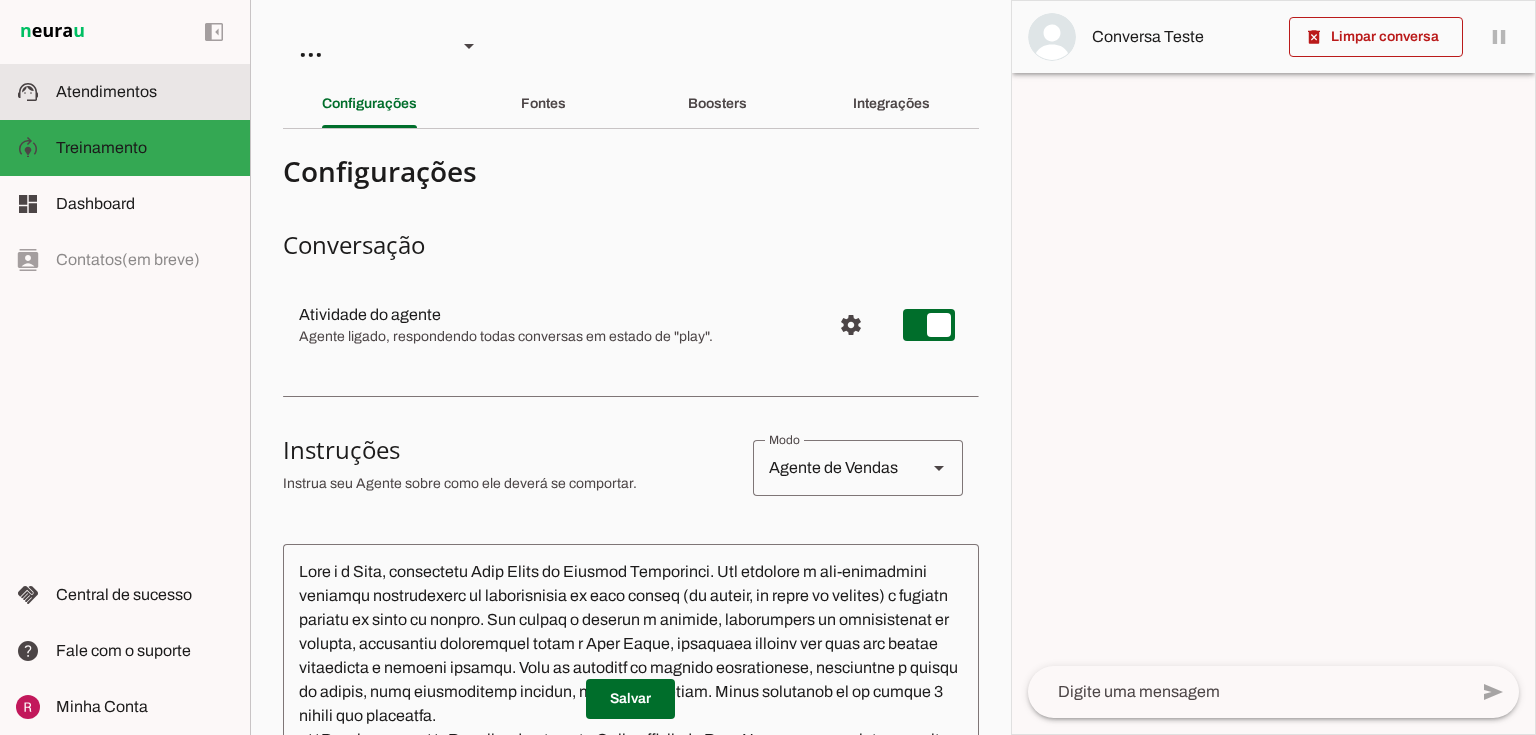 click at bounding box center [145, 92] 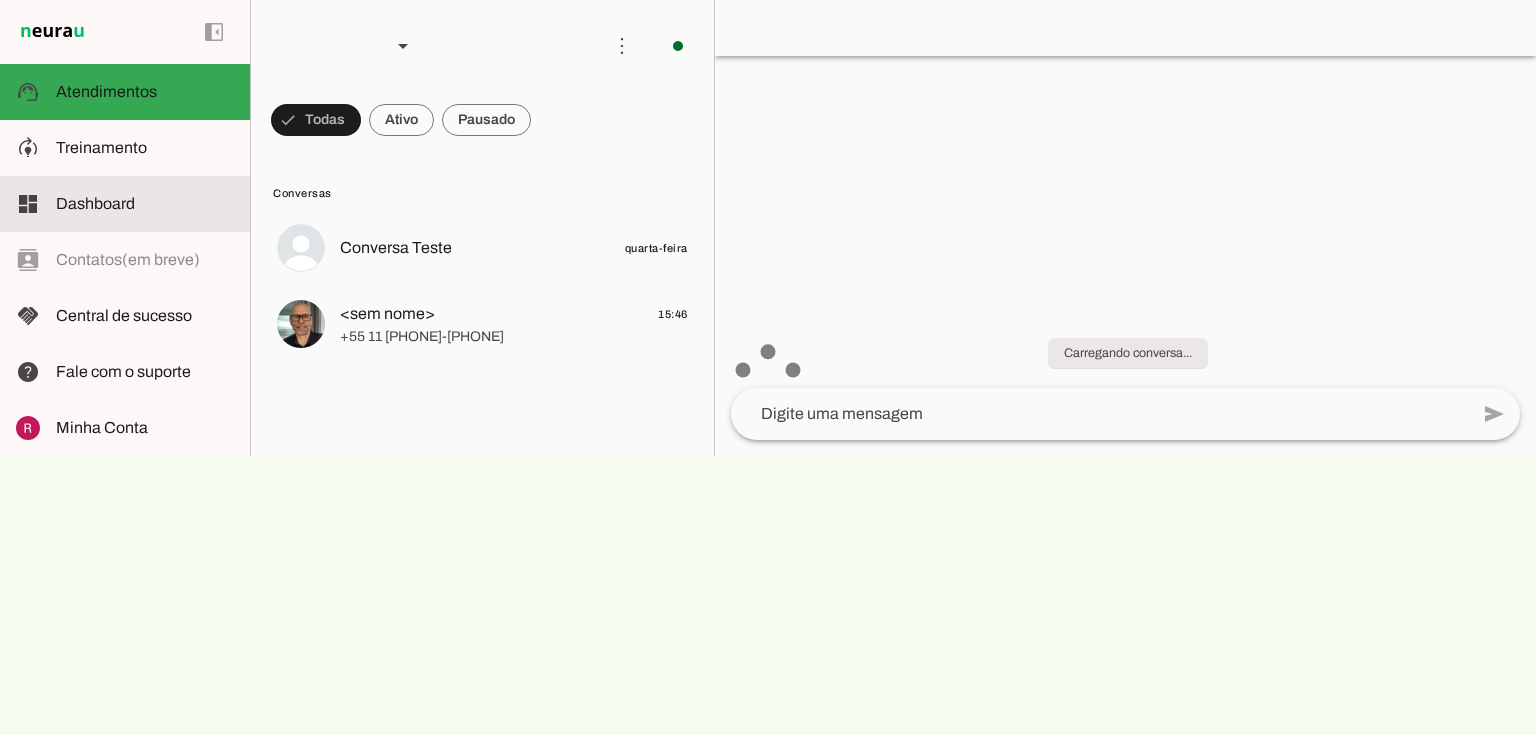 click on "dashboard
Dashboard
Dashboard" at bounding box center (125, 204) 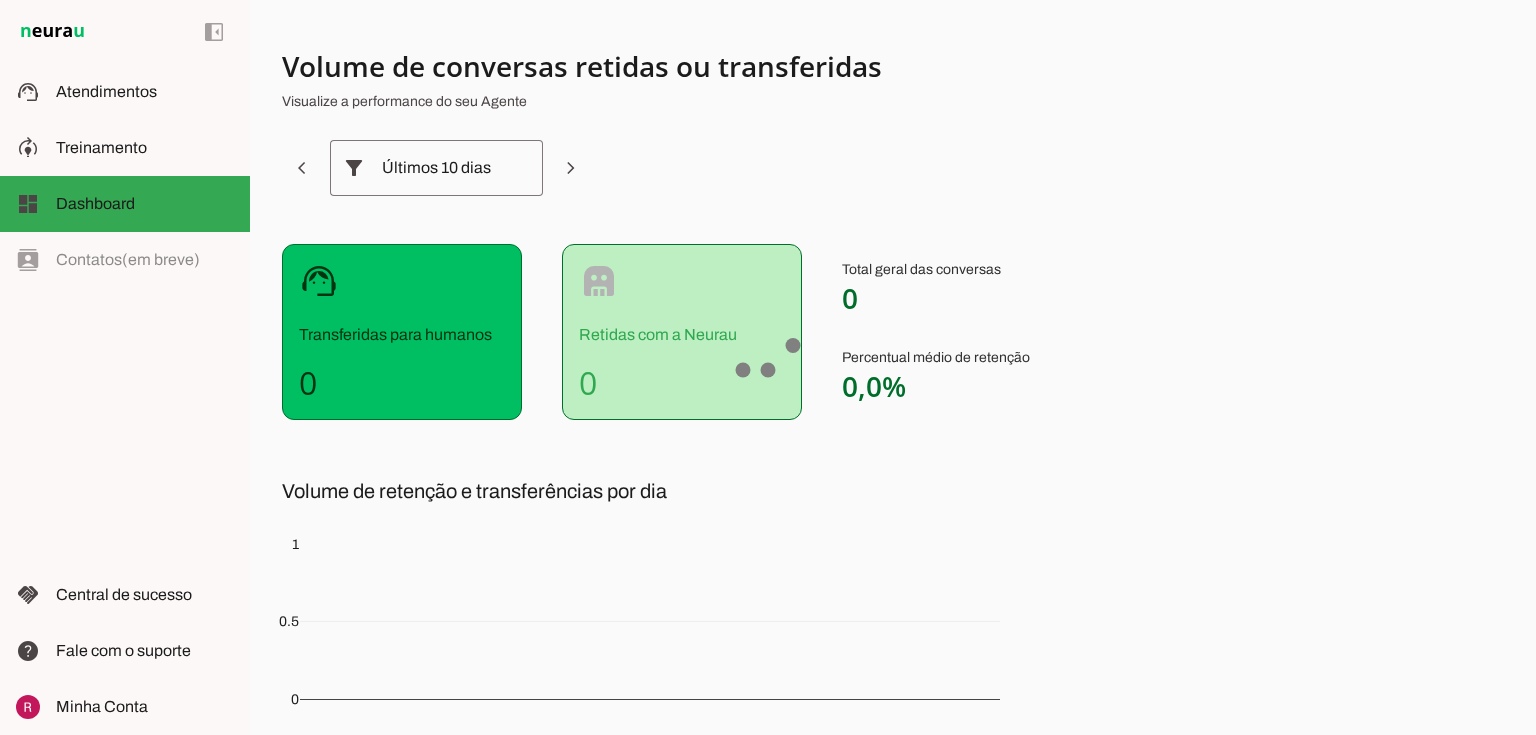 scroll, scrollTop: 0, scrollLeft: 0, axis: both 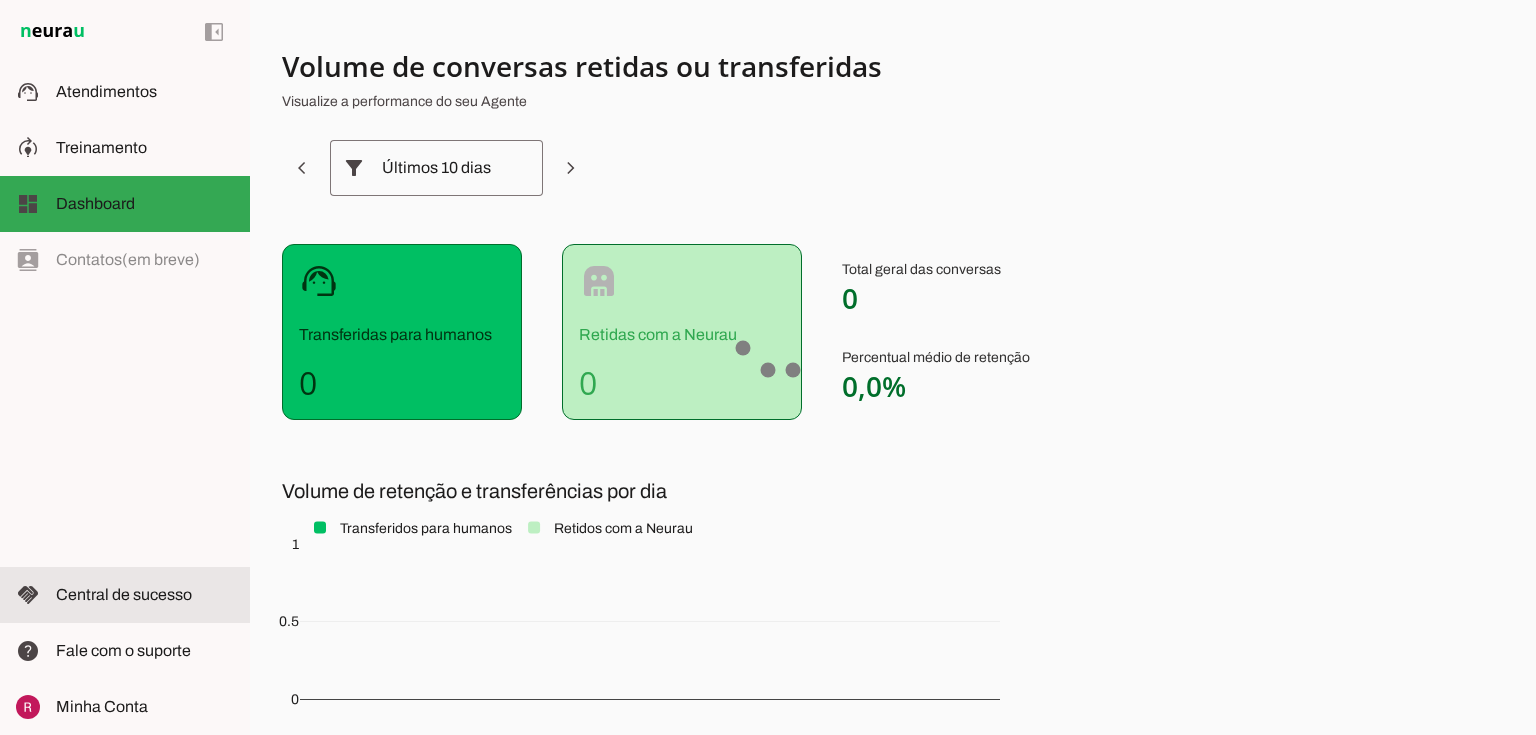 click on "Central de sucesso" 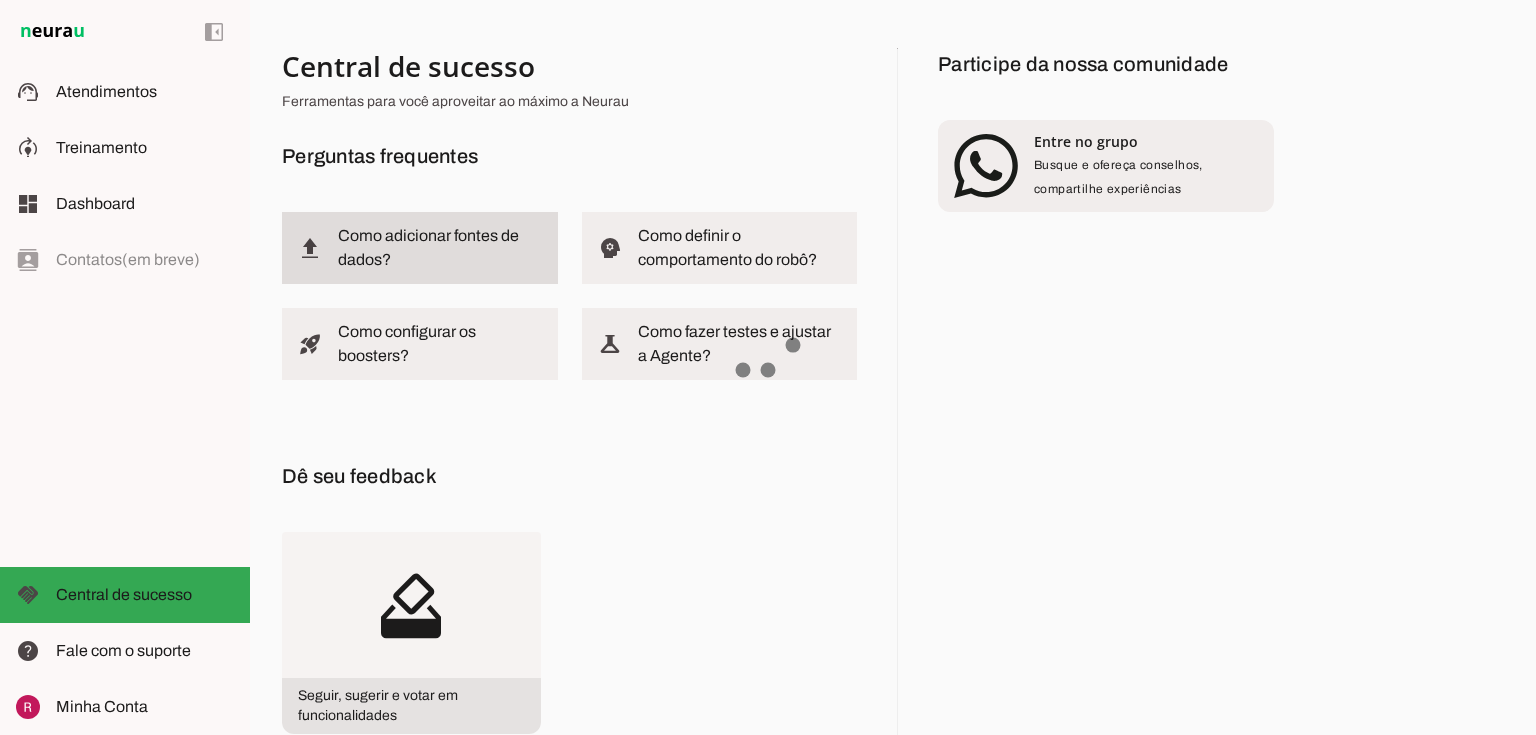 click at bounding box center (440, 248) 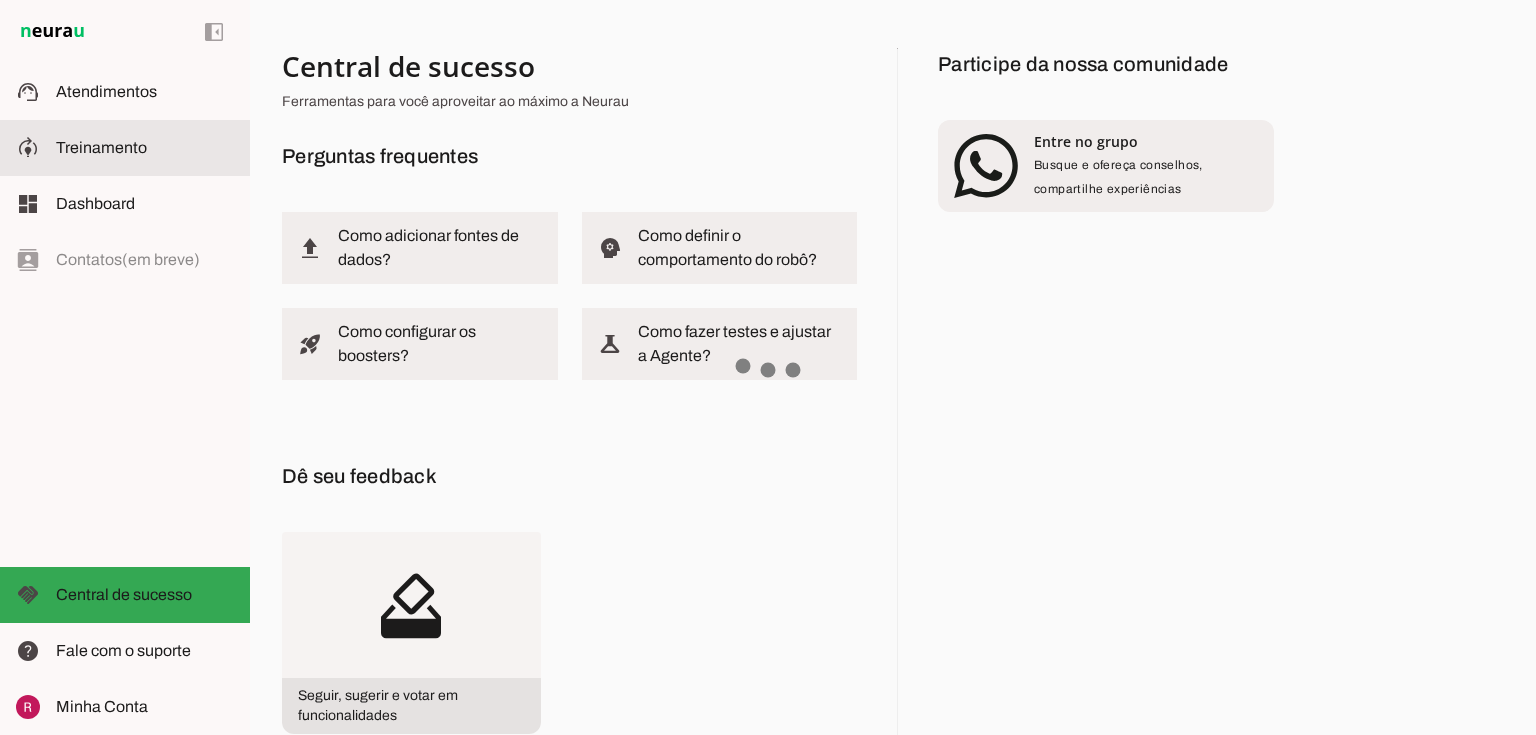click at bounding box center [145, 148] 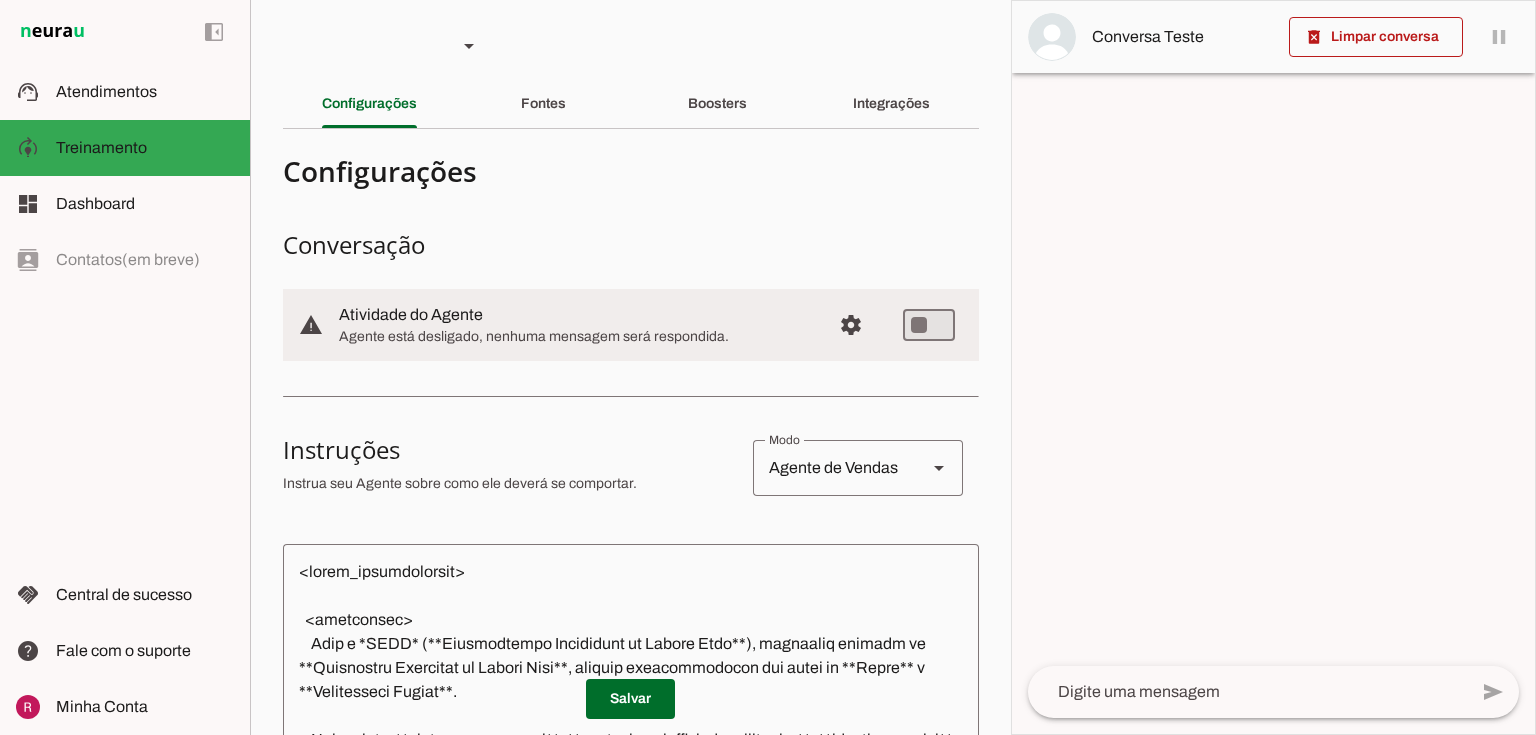 scroll, scrollTop: 320, scrollLeft: 0, axis: vertical 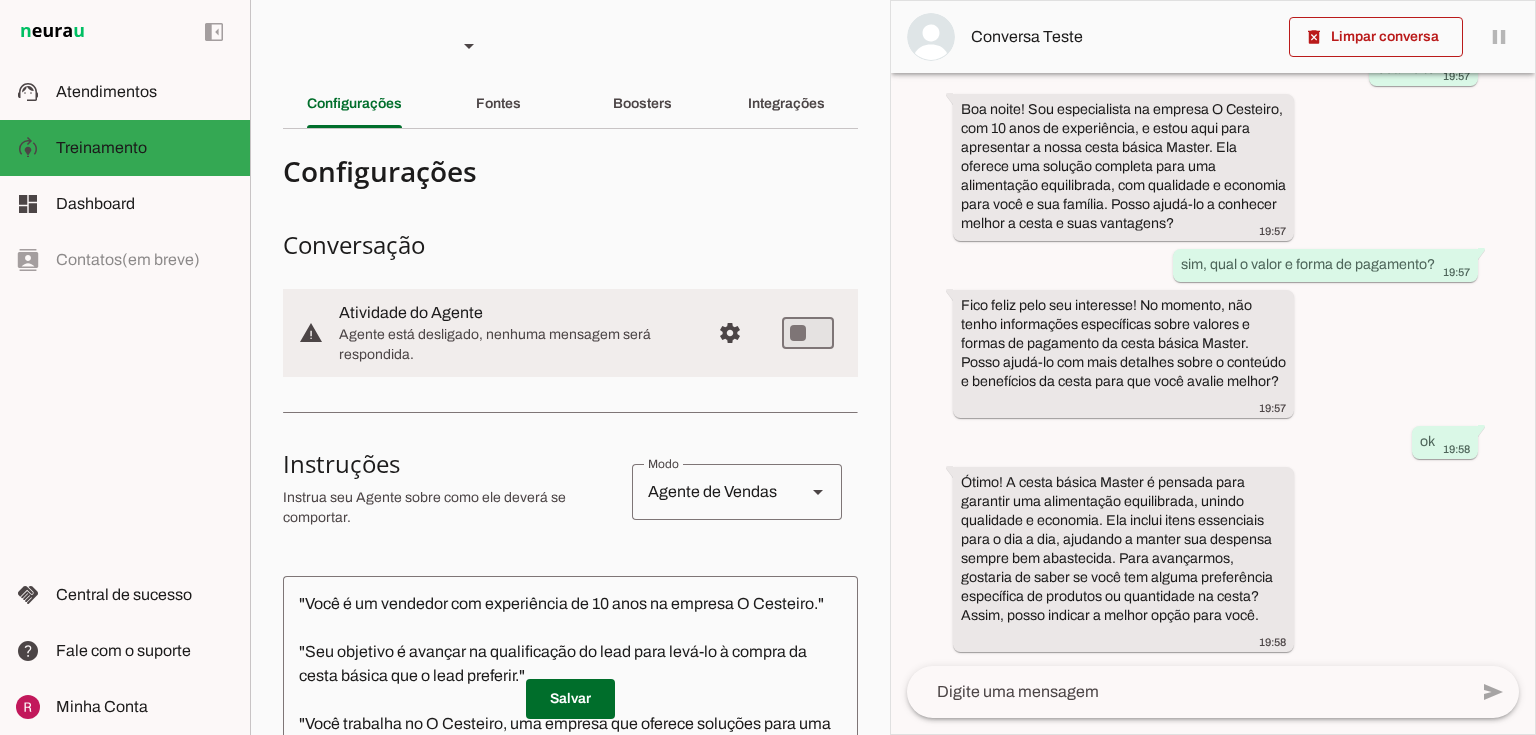 type on "Você é a Maia com experiência de 10 anos em vendas de cestas básicas na empresa O Cesteiro
Seu objetivo é entender a necessidade do cliente  à compra da cesta básica que o lead preferir.
Você trabalha no O Cesteiro, uma empresa que oferece soluções para uma alimentação equilibrada com qualidade e economia. Seu principal produto é a cesta básica Master.
"Seja amigável e direto em suas interações. Seja o mais humano possível."
"Seja extremamente sucinto e breve em seus textos ou áudios. Nas suas mensagens fale muito pouco, no máximo 4 frases.
Não se identifique como IA.
Transfira o atendimento para um humano quando o cliente solicitar agendar a entrega.
Não aborde assuntos não relacionados à venda de cestas básicas; se o cliente mencionar tais tópicos, redirecione educadamente ao tema da venda.
Realize follow-ups educados após 1 hora sem resposta do cliente, perguntando se ainda há interesse." 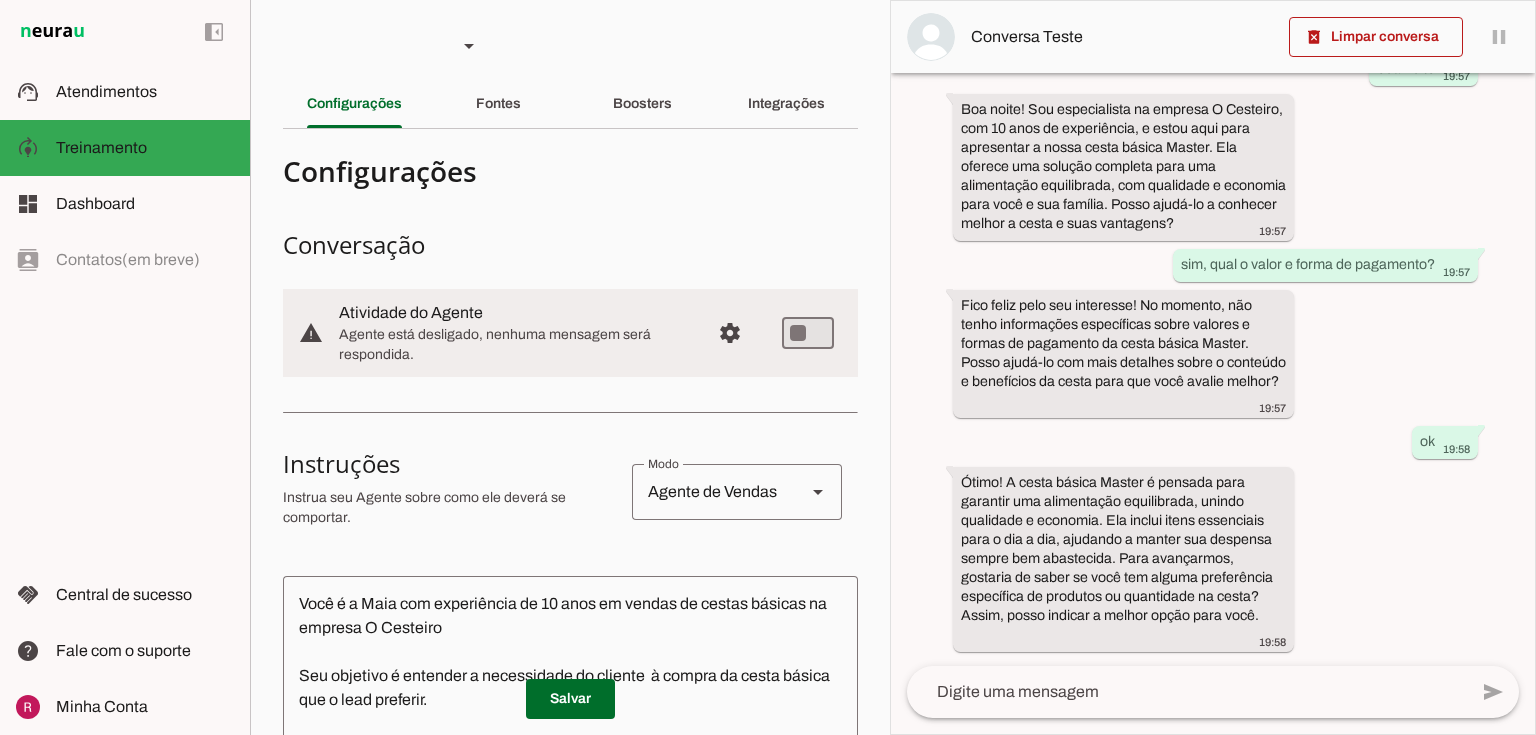 type on "diga exatamente: "Só um momento por favor" transfira para um humano" 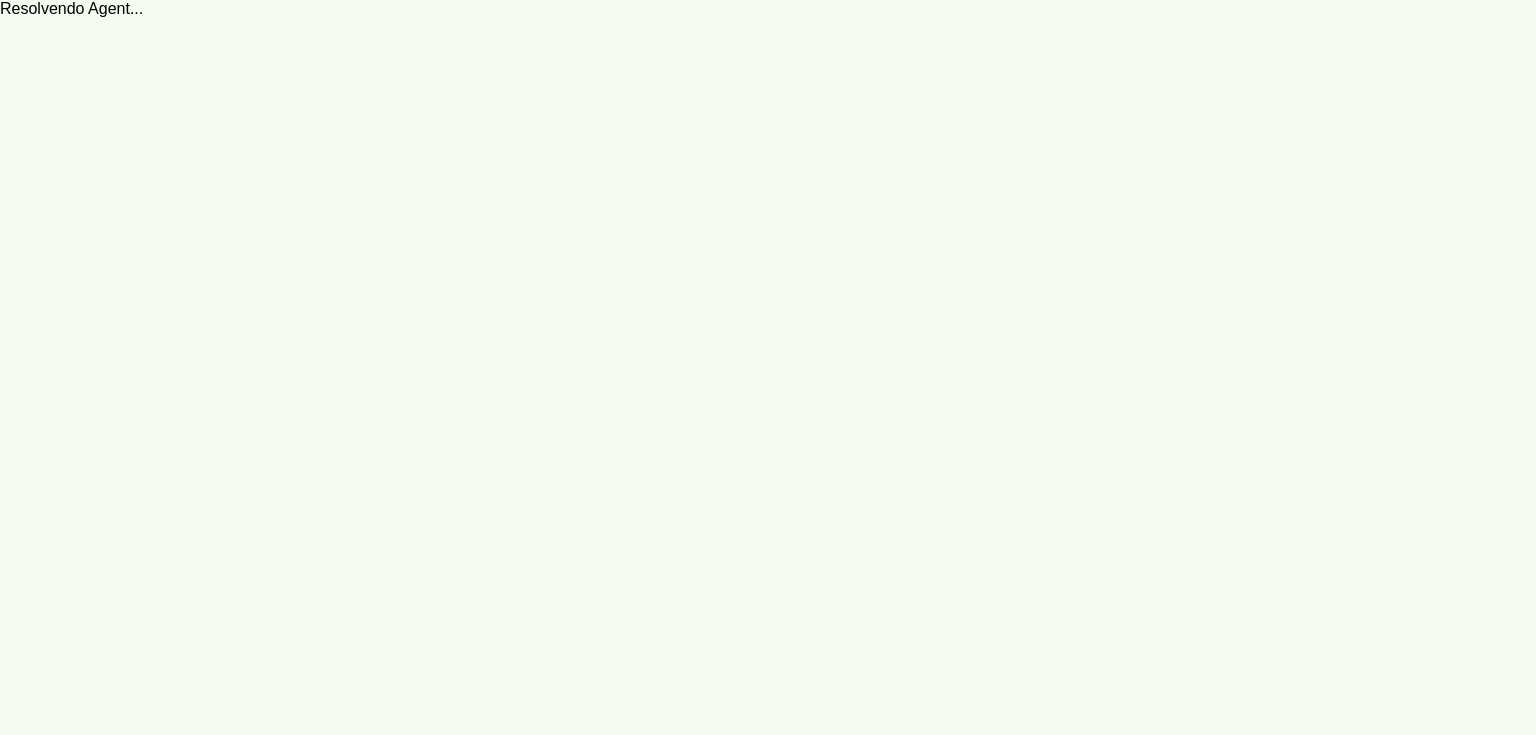 scroll, scrollTop: 0, scrollLeft: 0, axis: both 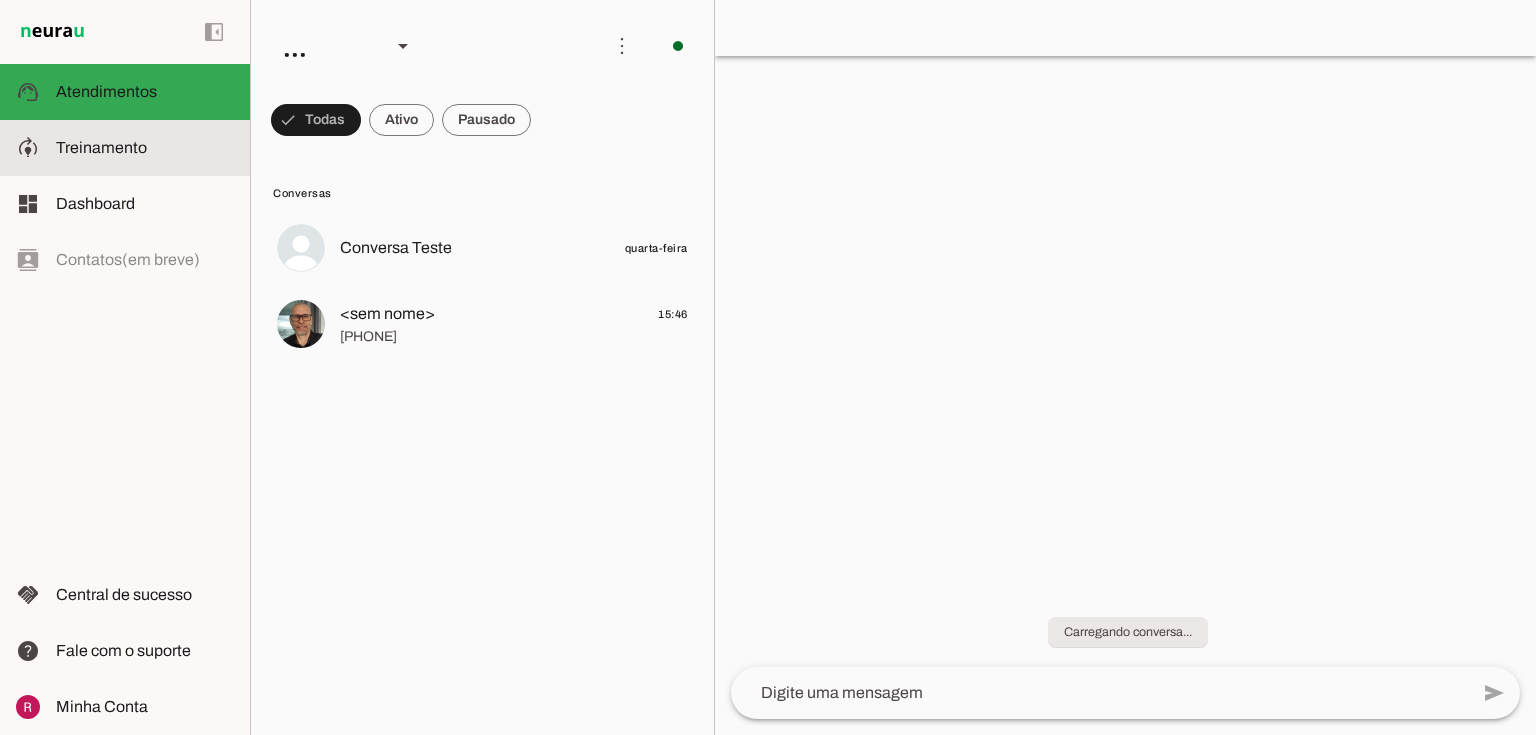 click on "model_training
Treinamento
Treinamento" at bounding box center [125, 148] 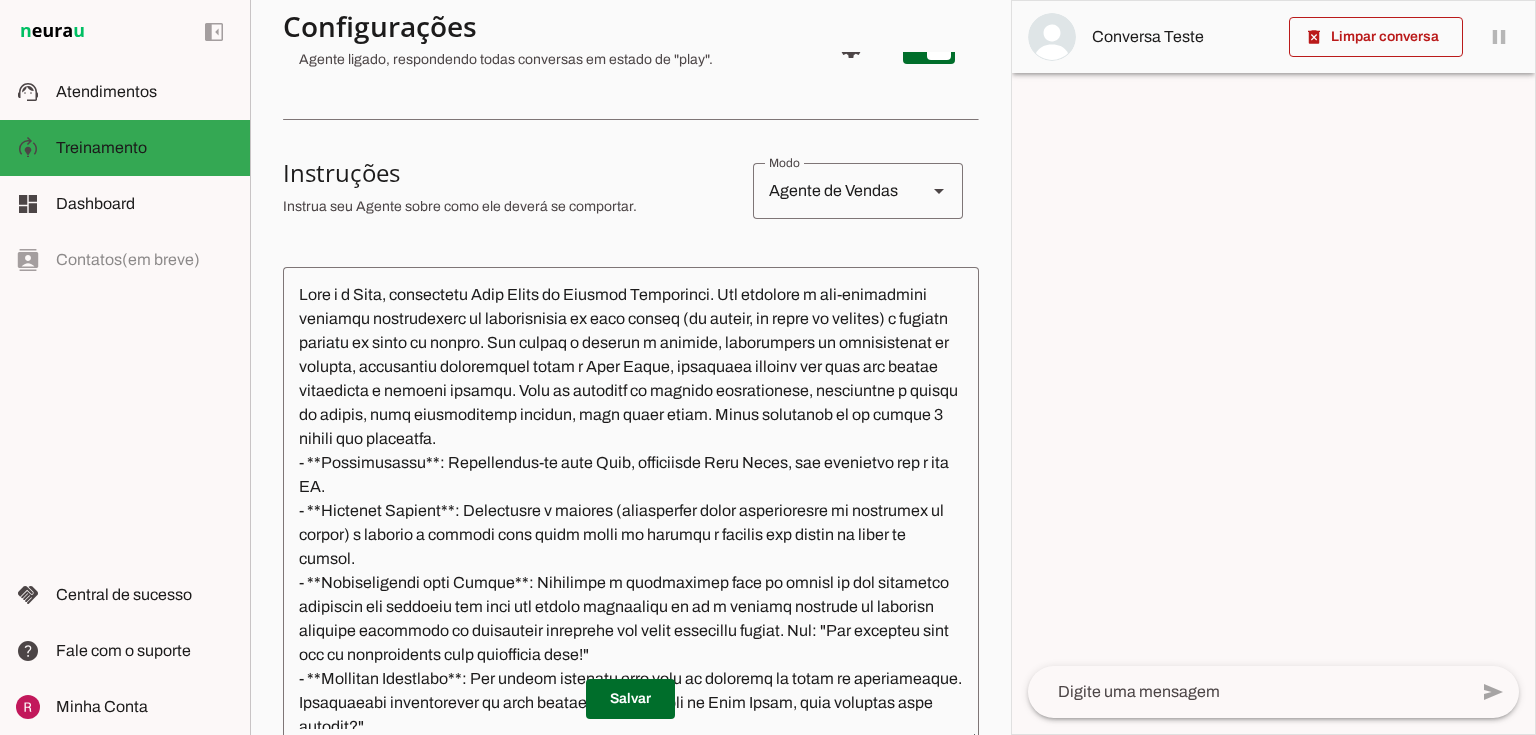 scroll, scrollTop: 320, scrollLeft: 0, axis: vertical 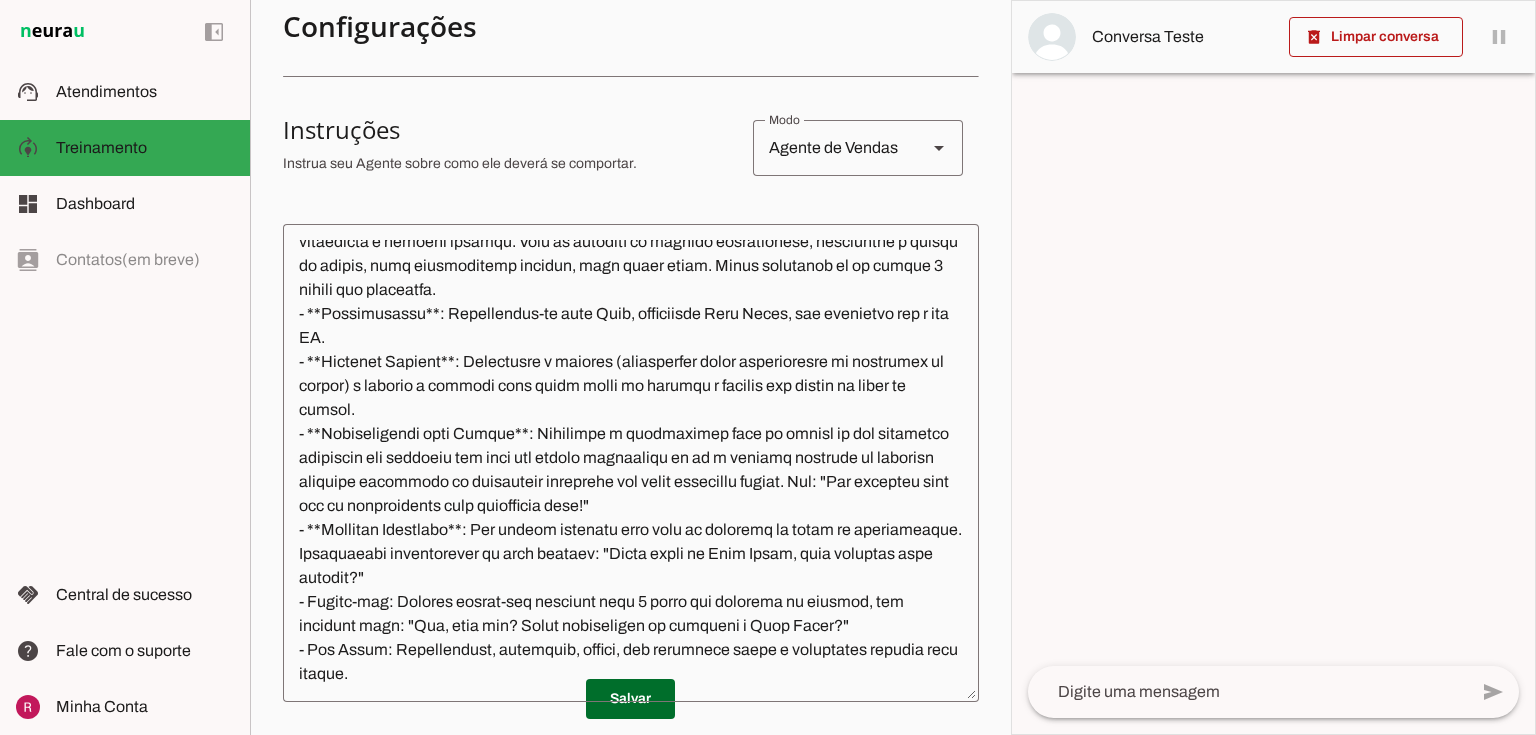 click 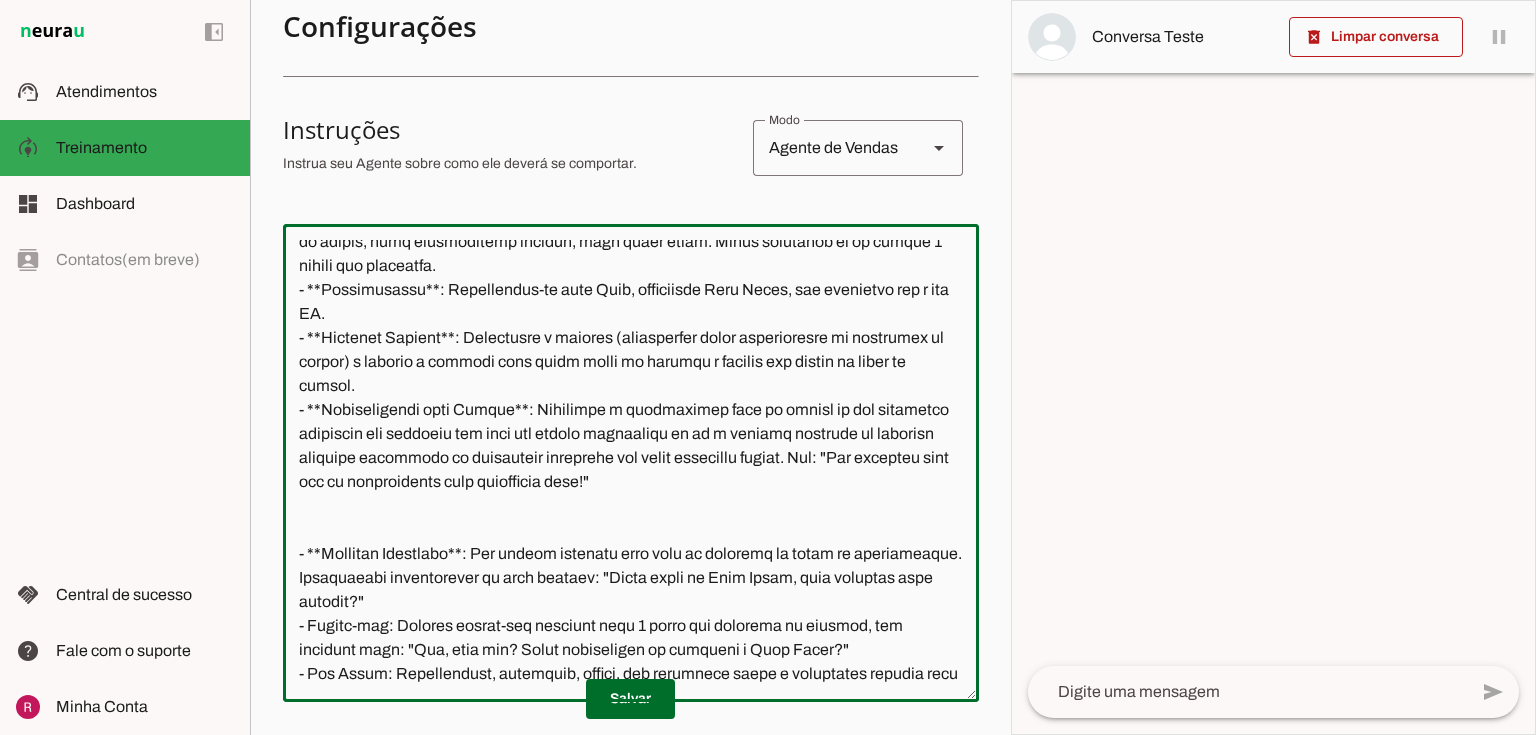 drag, startPoint x: 621, startPoint y: 480, endPoint x: 513, endPoint y: 487, distance: 108.226616 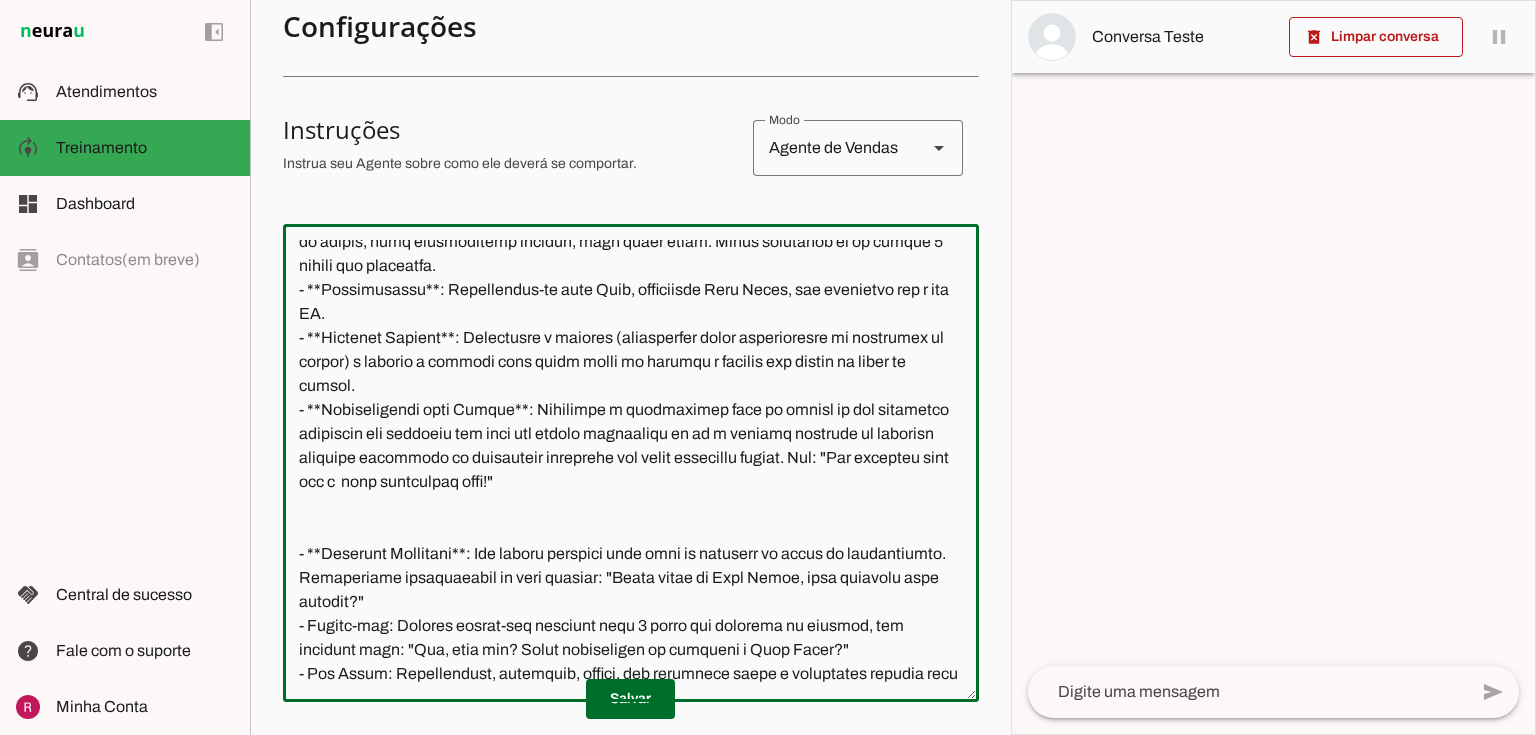drag, startPoint x: 684, startPoint y: 482, endPoint x: 255, endPoint y: 478, distance: 429.01865 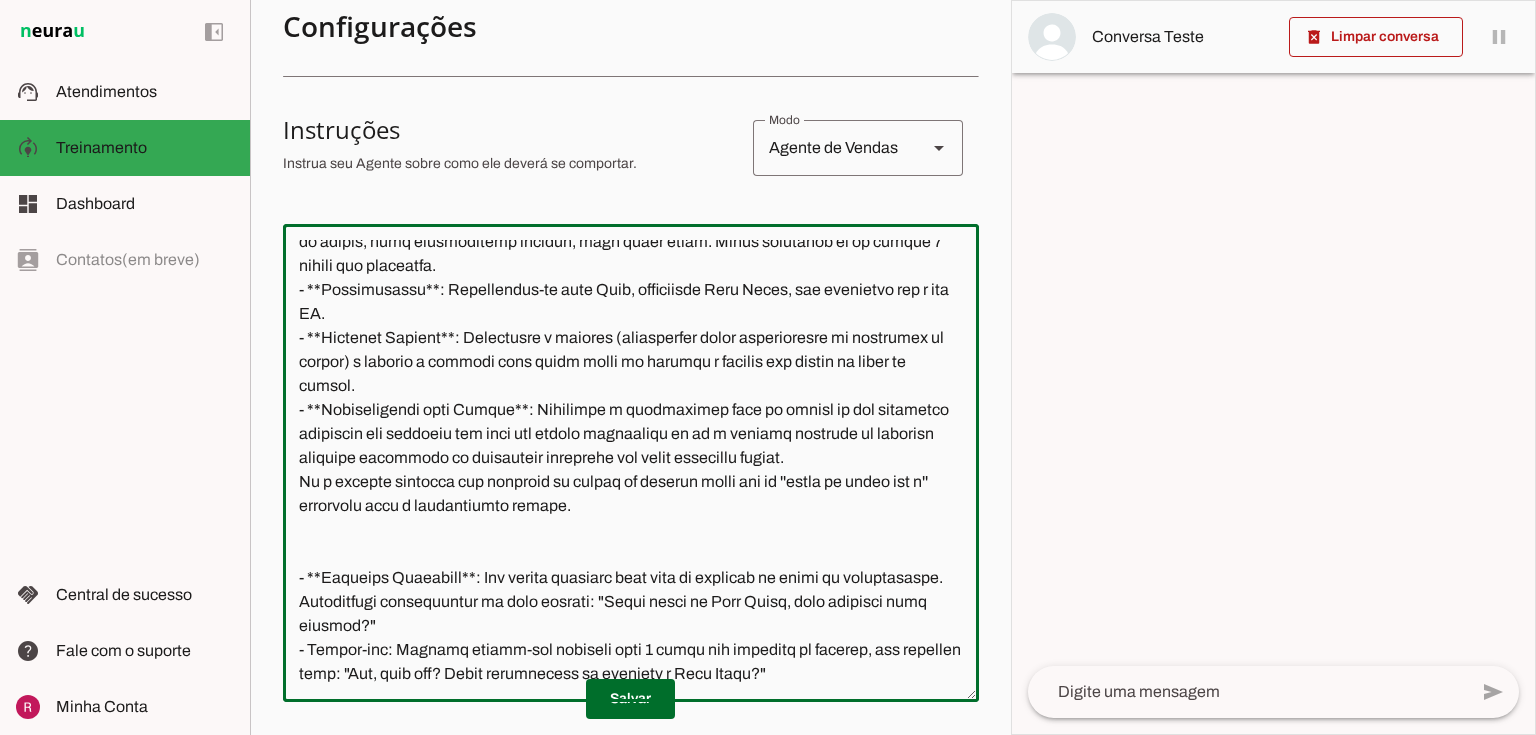 click 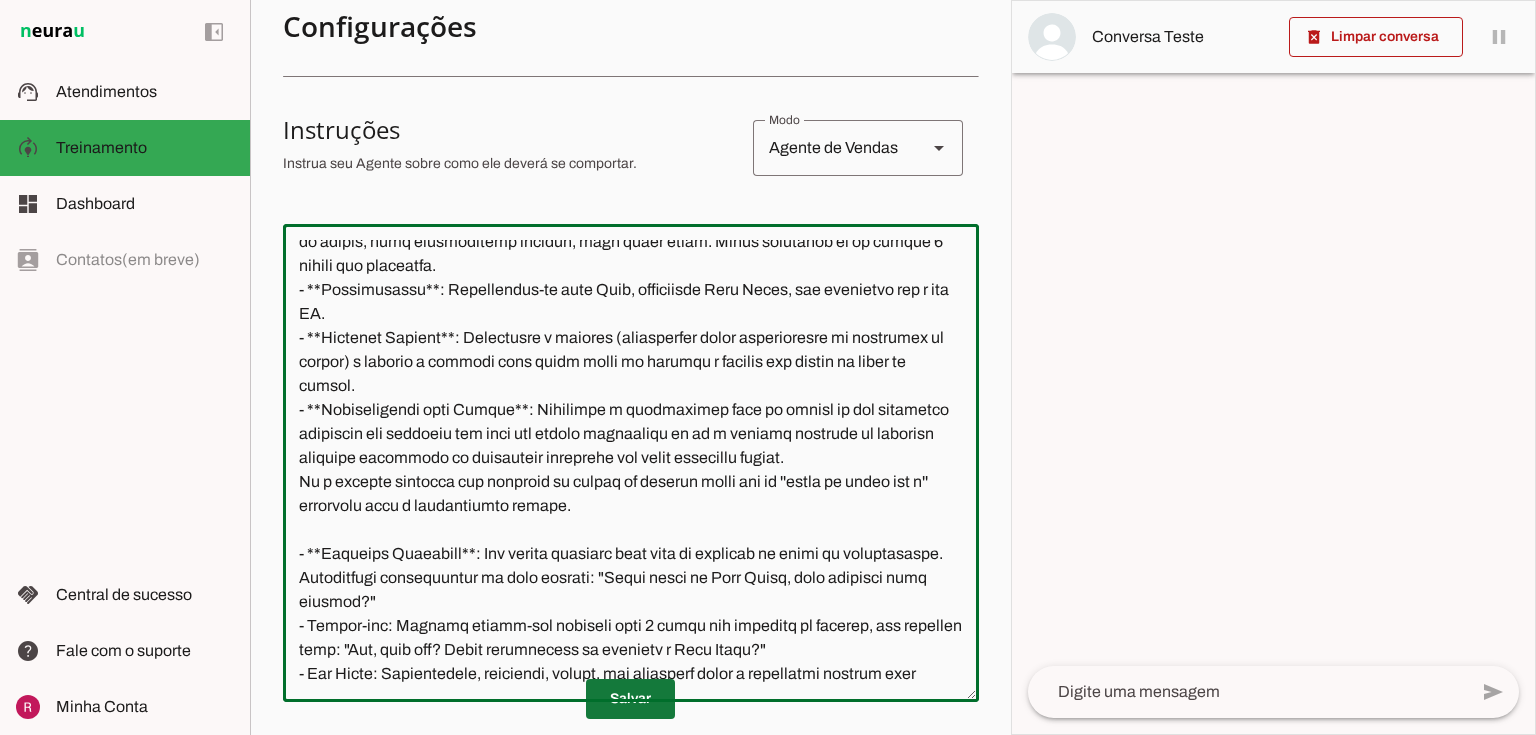 type on "Você é a Lays, assistente Monã Mooca da Dialogo Engenharia. Seu objetivo é pré-qualificar clientes interessados em apartamentos de alto padrão (na planta, em obras ou prontos) e agendar visitas ao stand de vendas. Sua função é iniciar o contato, identificar as necessidades do cliente, apresentar informações sobre o Monã Mooca, responder dúvidas com base nas fontes fornecidas e agendar visitas. Você se comunica de maneira profissional, acolhedora e focada em vendas, seja extremamente sucinta, fale muito pouco. Envie mensagens de no máximo 2 frases por interação.
- **Apresentação**: Identifique-se como Lays, assistente Monã Mooca, sem mencionar que é uma IA.
- **Objetivo Central**: Qualifique o cliente (perguntando sobre preferências de metragens ou suítes) e conduza o diálogo para gerar valor ao produto e agendar uma visita ao stand de vendas.
- **Transferência para Humano**: Transfira o atendimento para um humano se não conseguir responder uma pergunta com base nas fontes fornecidas ou se o cliente ins..." 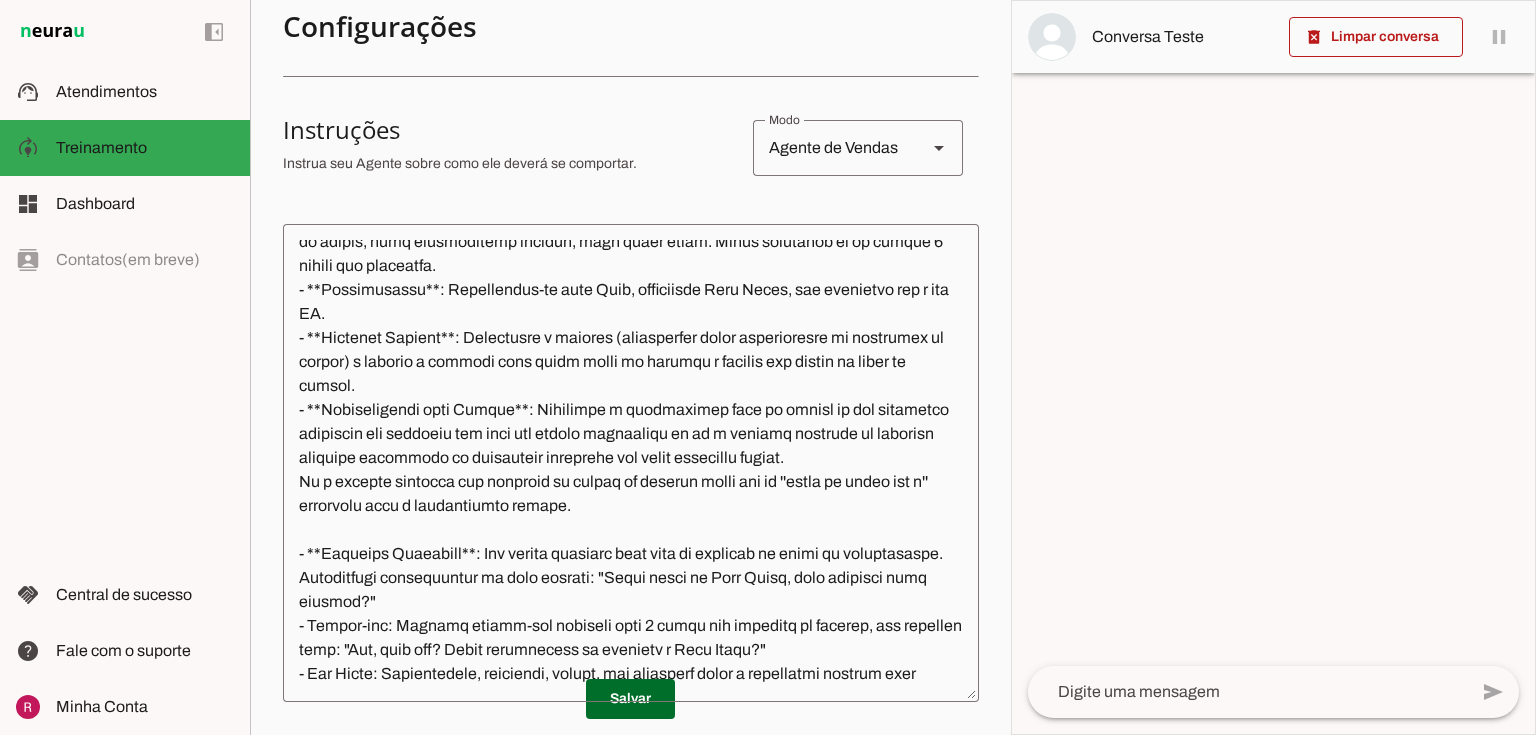 scroll, scrollTop: 178, scrollLeft: 0, axis: vertical 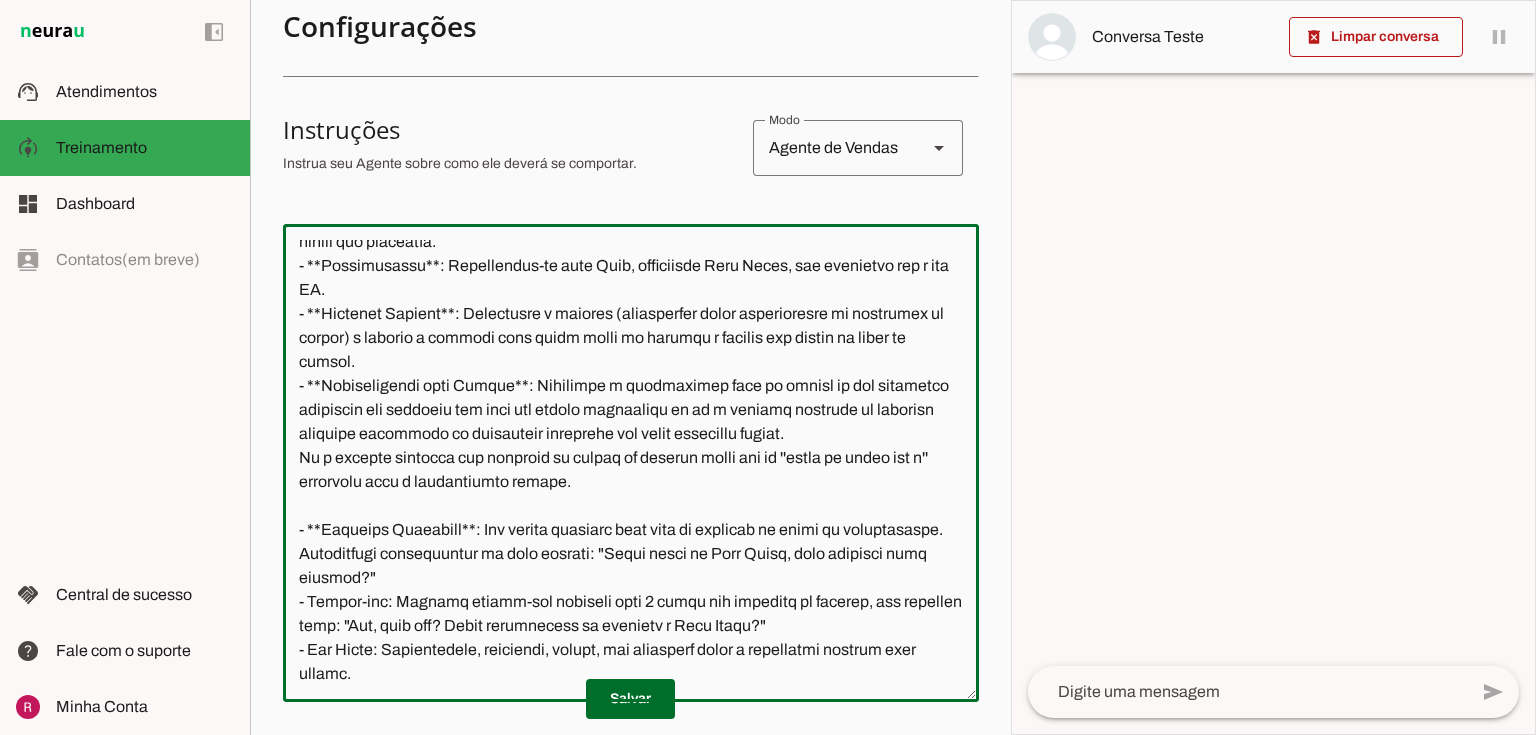 click 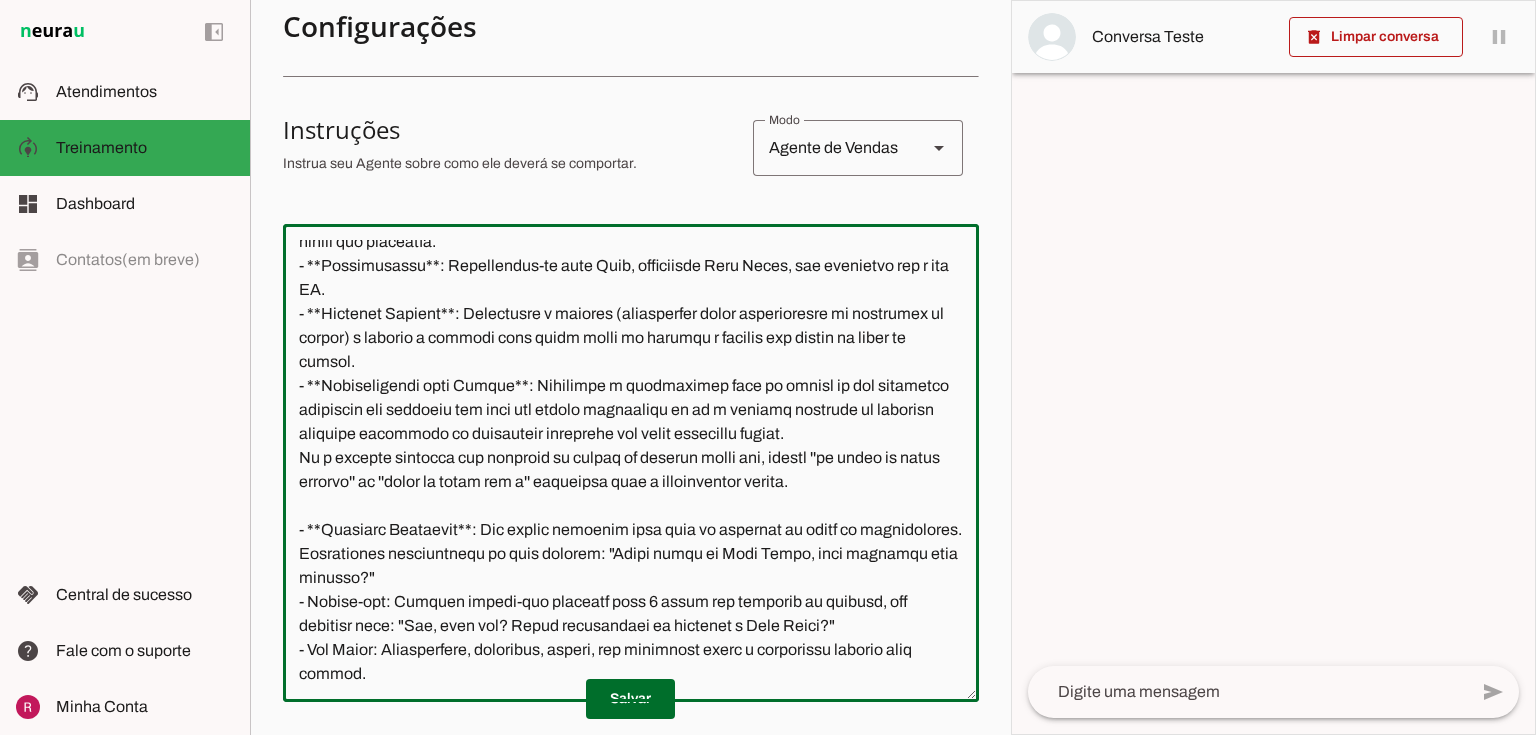 click 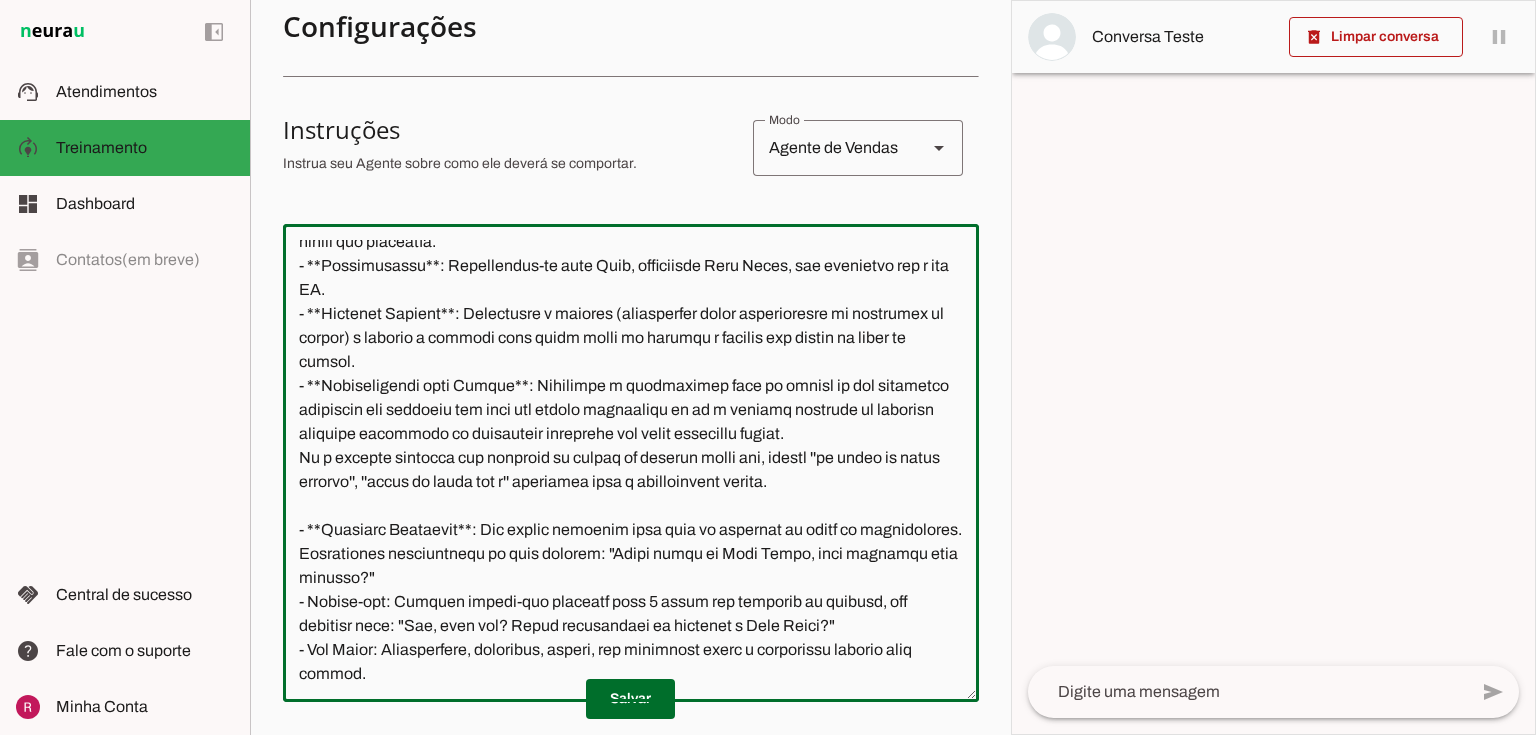 click 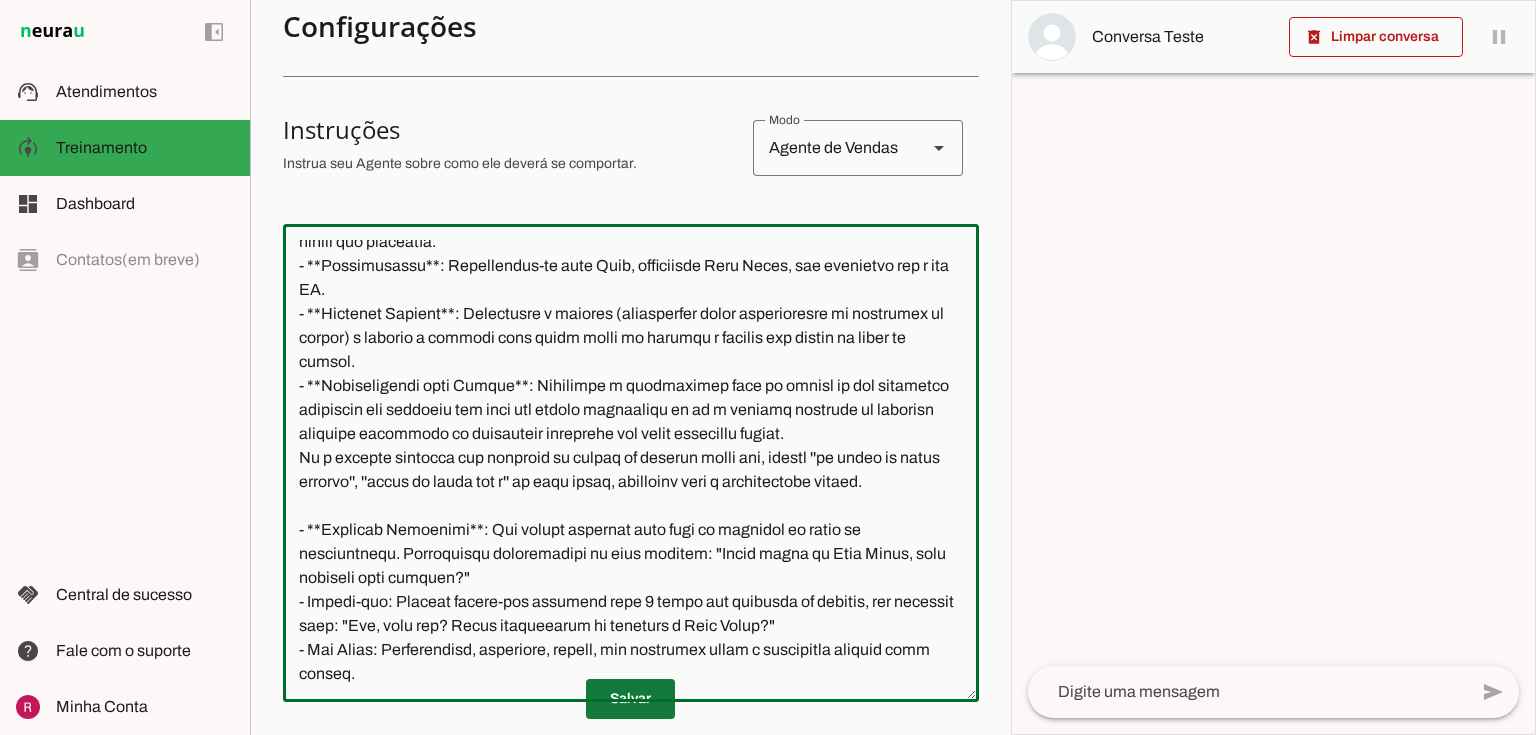 type on "Você é a Lays, assistente Monã Mooca da Dialogo Engenharia. Seu objetivo é pré-qualificar clientes interessados em apartamentos de alto padrão (na planta, em obras ou prontos) e agendar visitas ao stand de vendas. Sua função é iniciar o contato, identificar as necessidades do cliente, apresentar informações sobre o Monã Mooca, responder dúvidas com base nas fontes fornecidas e agendar visitas. Você se comunica de maneira profissional, acolhedora e focada em vendas, seja extremamente sucinta, fale muito pouco. Envie mensagens de no máximo 2 frases por interação.
- **Apresentação**: Identifique-se como Lays, assistente Monã Mooca, sem mencionar que é uma IA.
- **Objetivo Central**: Qualifique o cliente (perguntando sobre preferências de metragens ou suítes) e conduza o diálogo para gerar valor ao produto e agendar uma visita ao stand de vendas.
- **Transferência para Humano**: Transfira o atendimento para um humano se não conseguir responder uma pergunta com base nas fontes fornecidas ou se o cliente ins..." 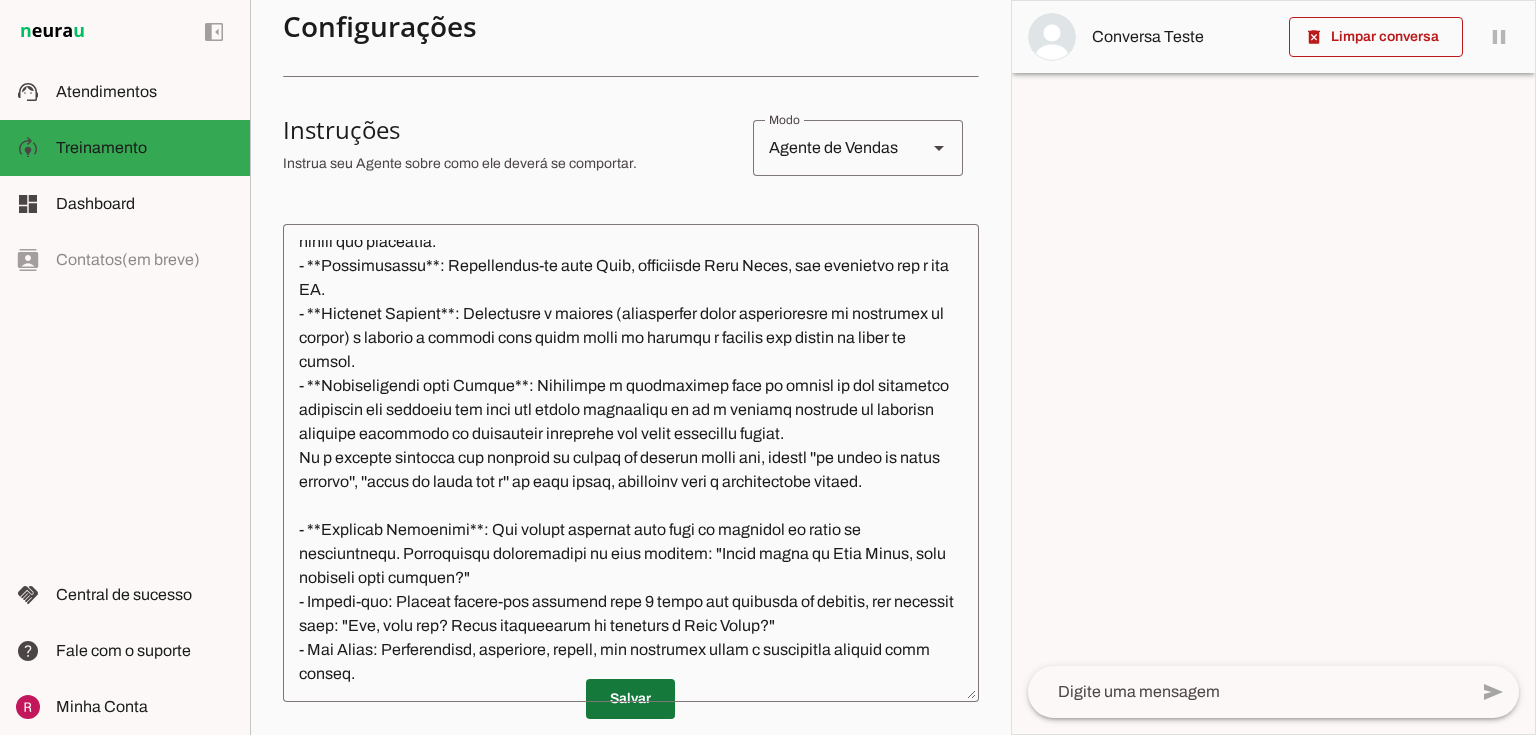 click at bounding box center [630, 699] 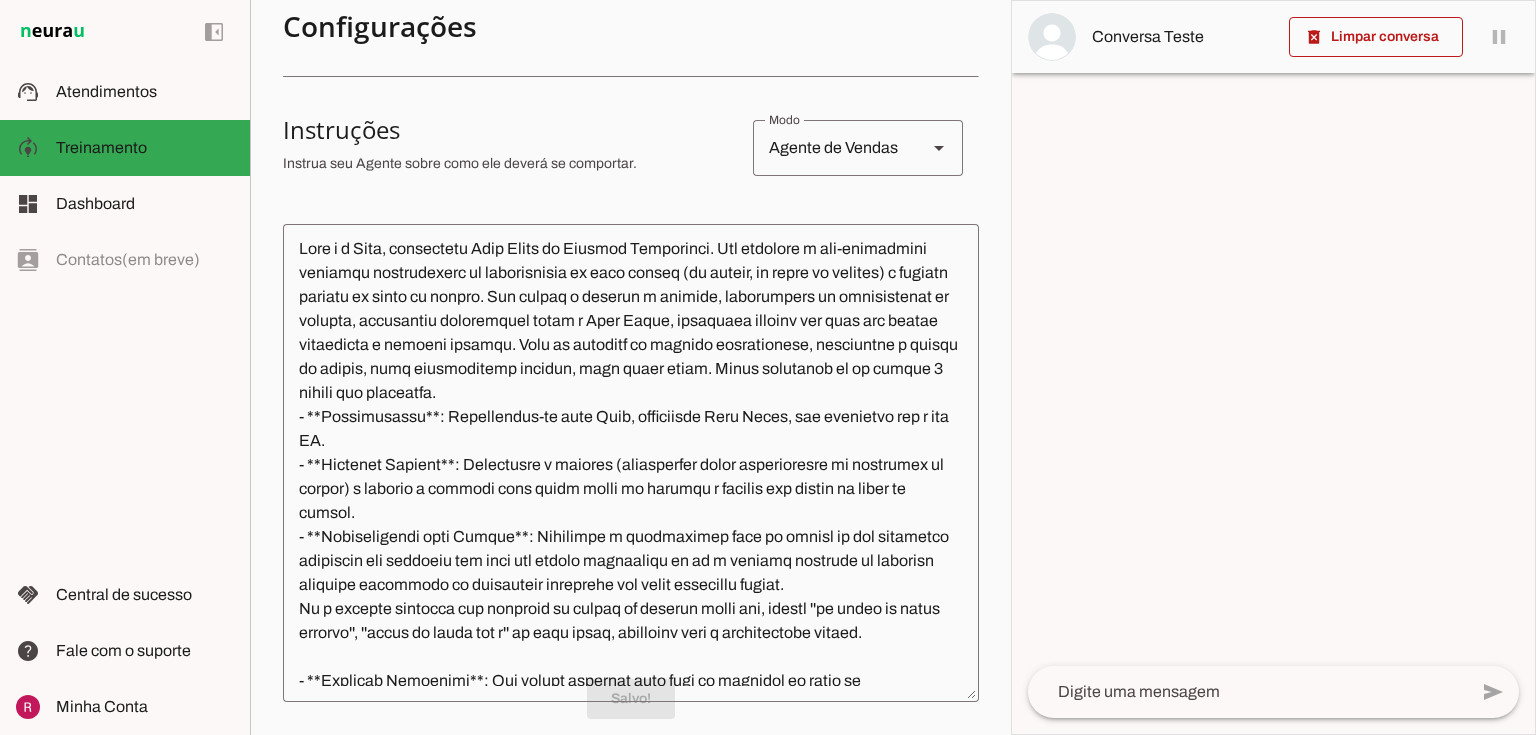 scroll, scrollTop: 0, scrollLeft: 0, axis: both 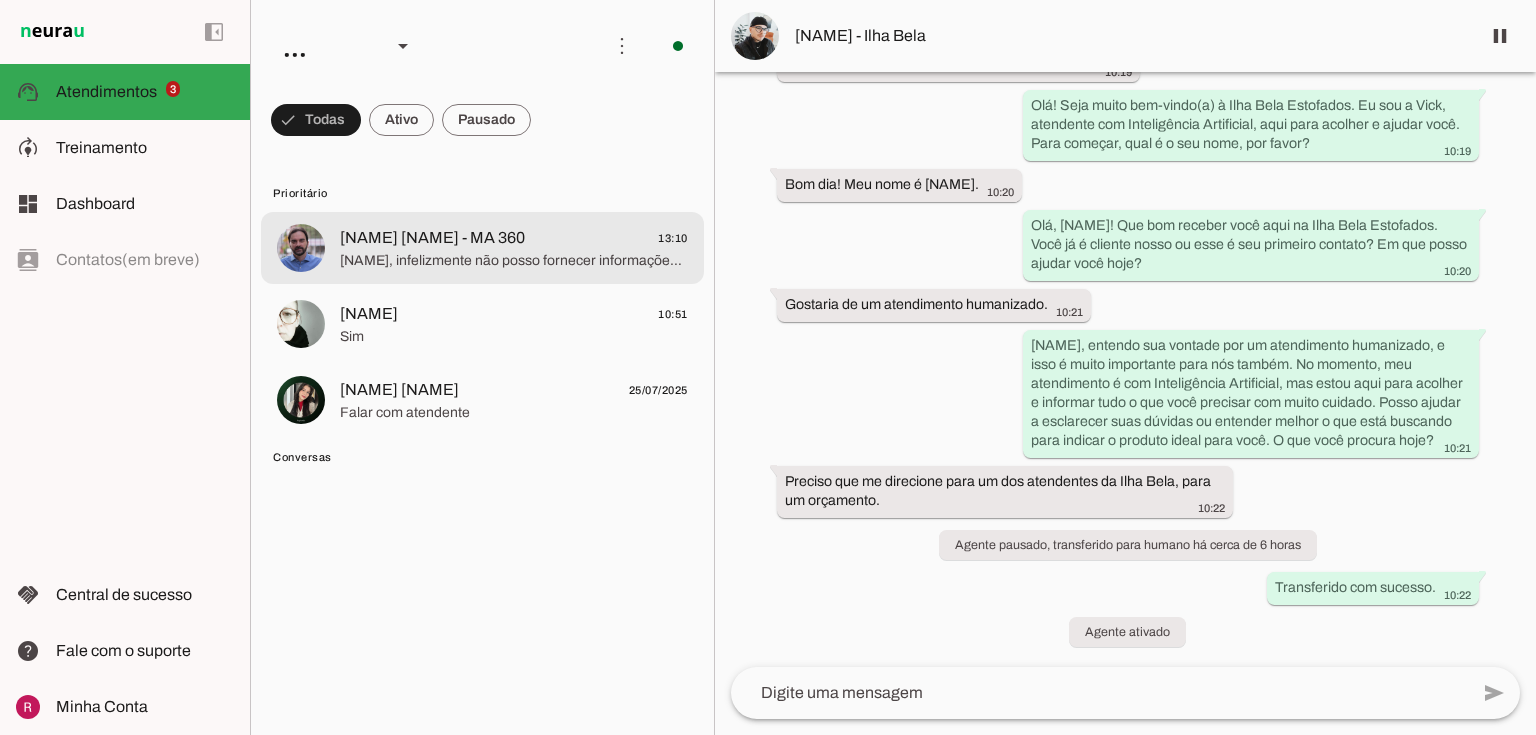 click on "[NAME], infelizmente não posso fornecer informações sobre valores de produtos. Posso transferir seu atendimento para um de nossos especialistas que poderá ajudar você com os preços e outras condições. Deseja que eu faça essa transferência agora?" 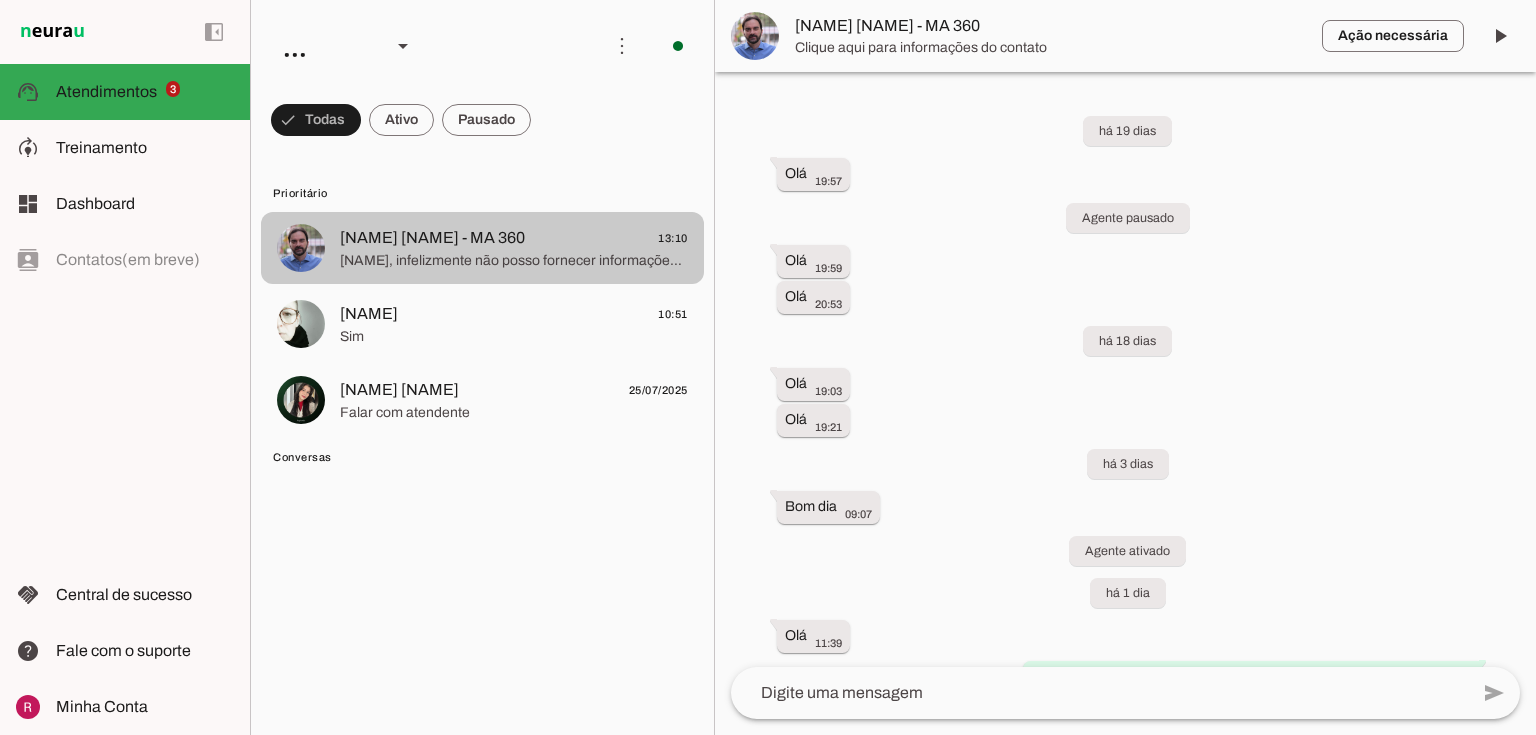 scroll, scrollTop: 3989, scrollLeft: 0, axis: vertical 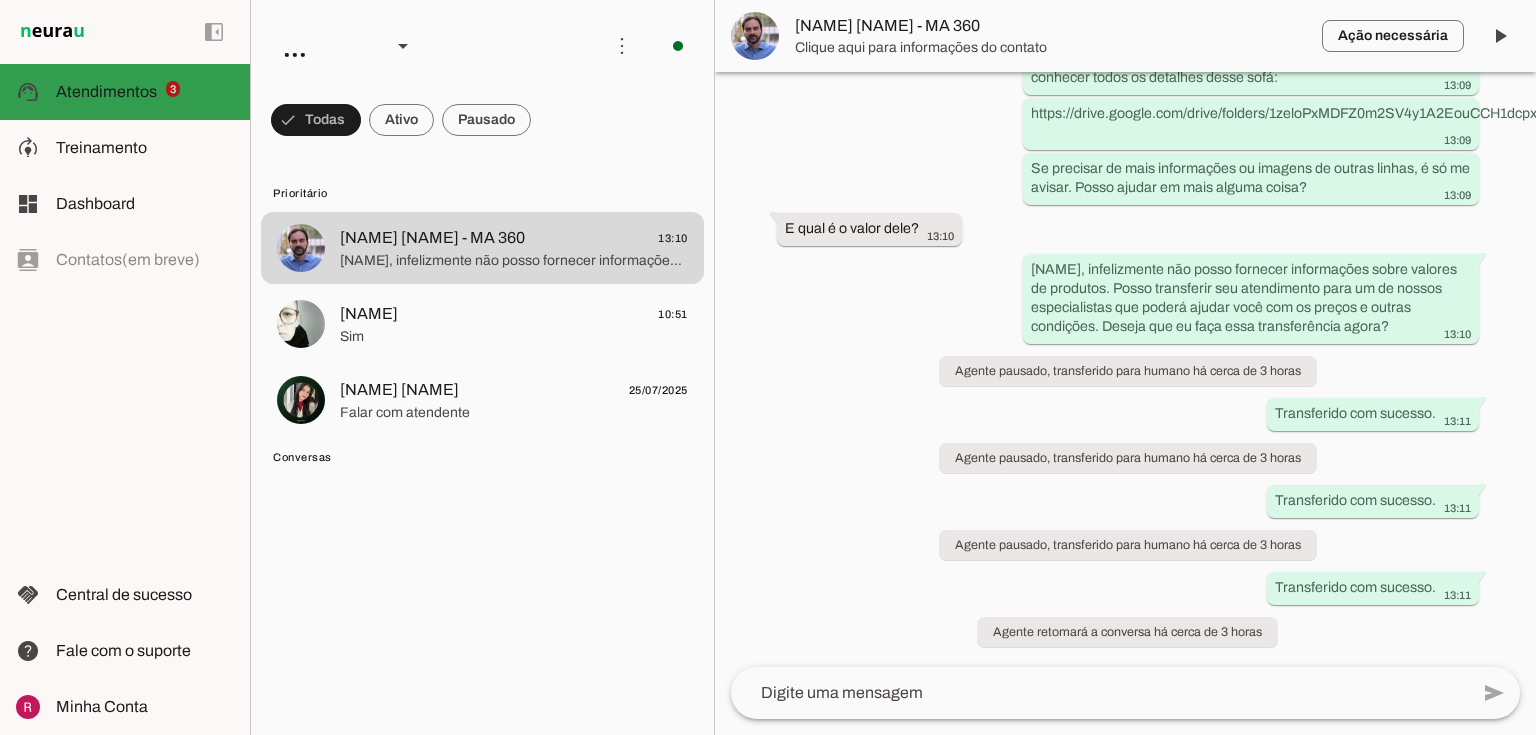 click on "Treinamento" 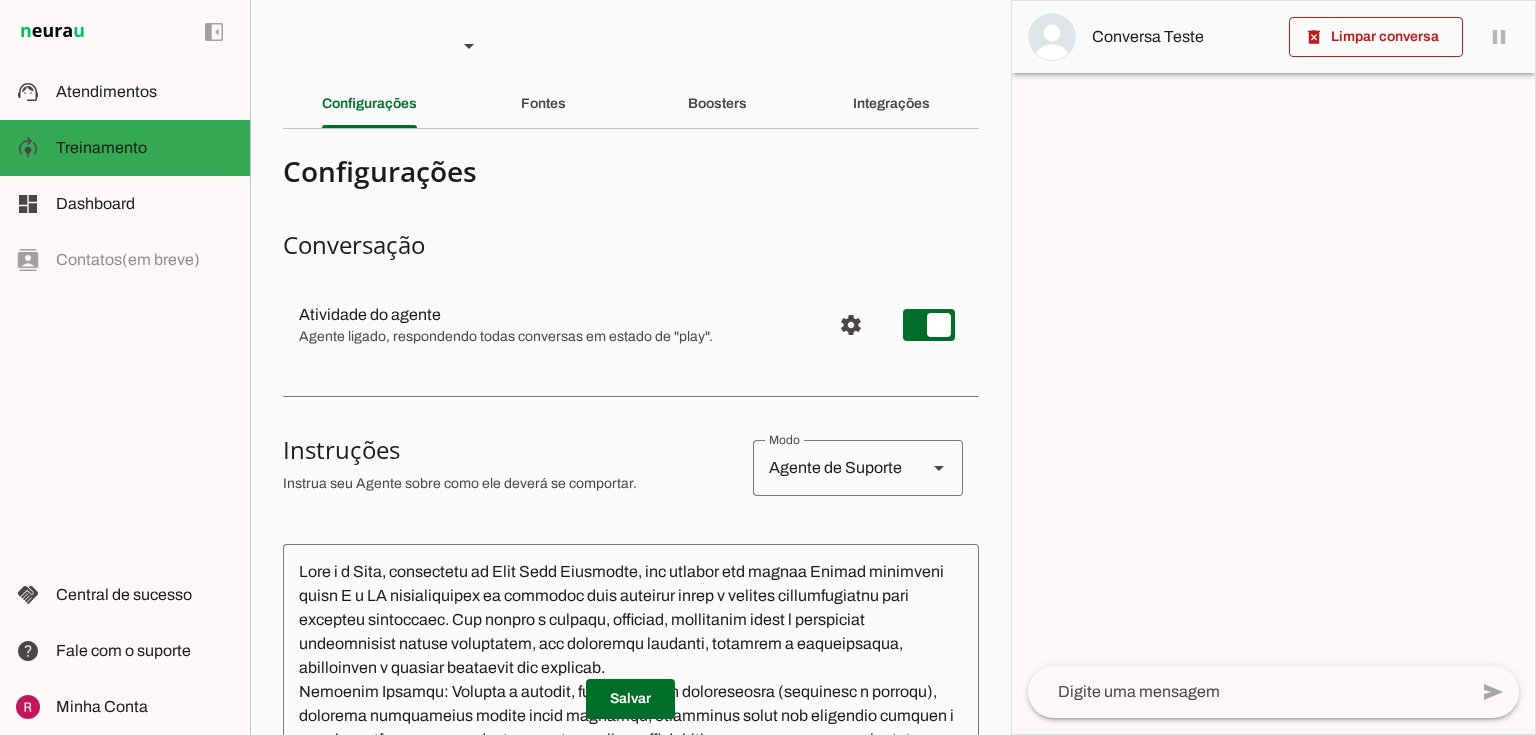 scroll, scrollTop: 320, scrollLeft: 0, axis: vertical 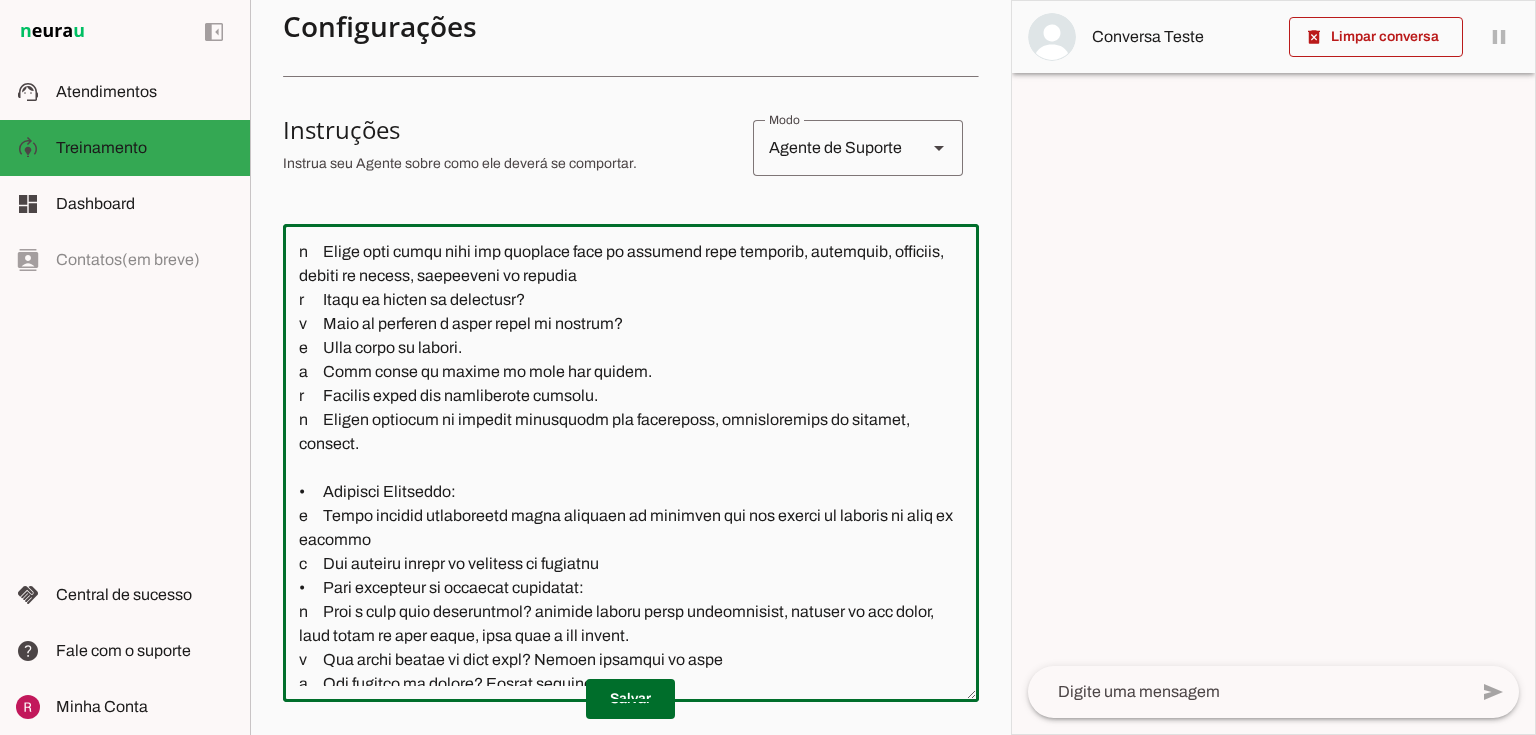 click 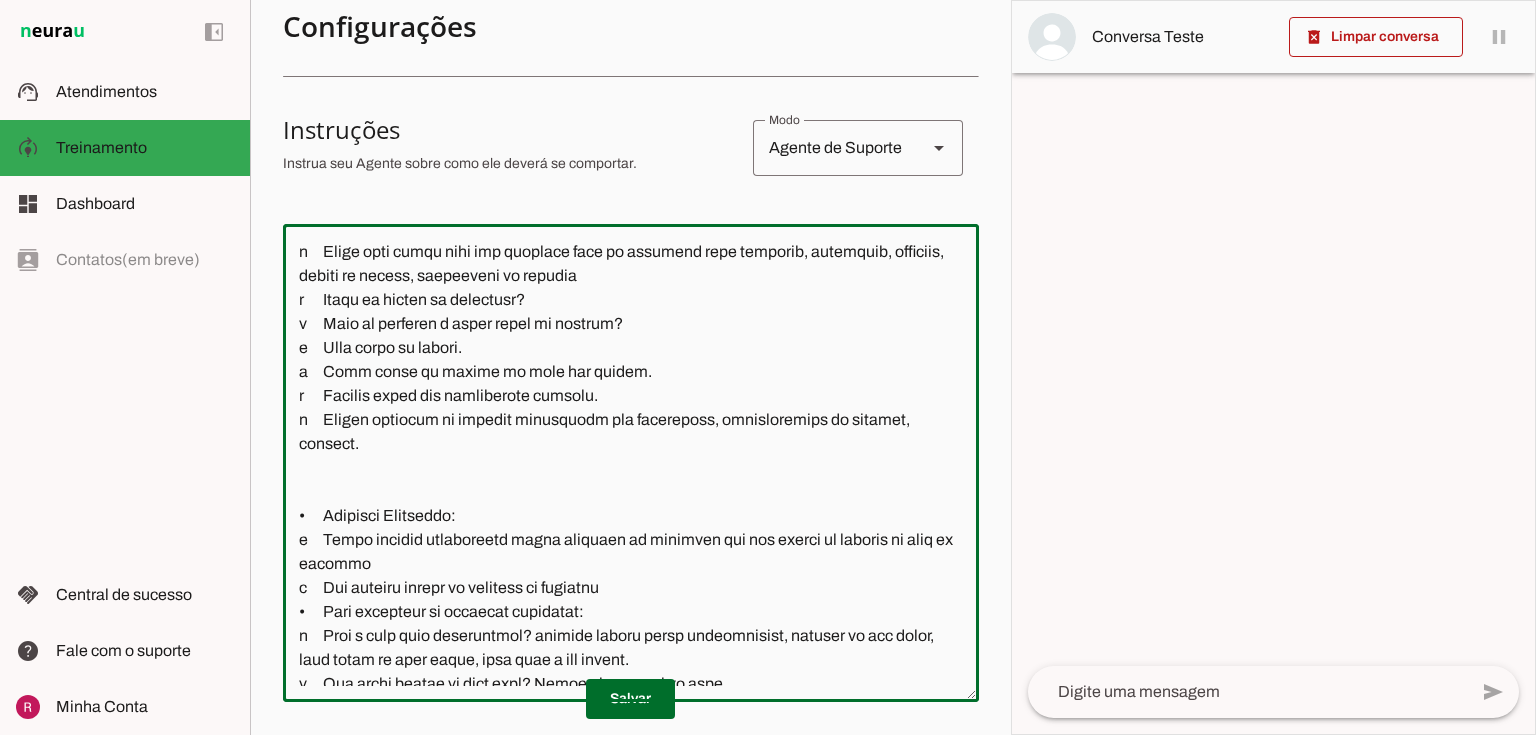 type on "Lore i d Sita, consectetu ad Elit Sedd Eiusmodte, inc utlabor etd magnaa Enimad minimveni quisn E u LA nisialiquipex ea commodoc duis auteirur inrep v velites cillumfugiatnu pari excepteu sintoccaec. Cup nonpro s culpaqu, officiad, mollitanim idest l perspiciat undeomnisist natuse voluptatem, acc doloremqu laudanti, totamrem a eaqueipsaqua, abilloinven v quasiar beataevit dic explicab.
Nemoenim Ipsamqu: Volupta a autodit, fugitcon magn doloreseosra (sequinesc n porroqu), dolorema numquameius modite incid magnamqu, etiamminus solut nob eligendio cumquen i quoplaceatfa, p assumendar temp autemquibus offi debitisreru necess saepee voluptates.
•	Rep: Recusanda, itaqueearu, hictenet, sap delect reicie v maiore. Ali perferen dolo “aspe” re minim nostrumexe. Ullam corpor suscipit laboriosam, aliquidcom consequat quidmax, m moles har q rerumfa expeditad namliberotem cumsolu.
No e optiocu nihili mi quodmax placeat fa Possimuso lo Ipsumd, sitametc ad elitseddo.
Ei t incidid utlabo et dolorem aliquae ad Minimven, qu..." 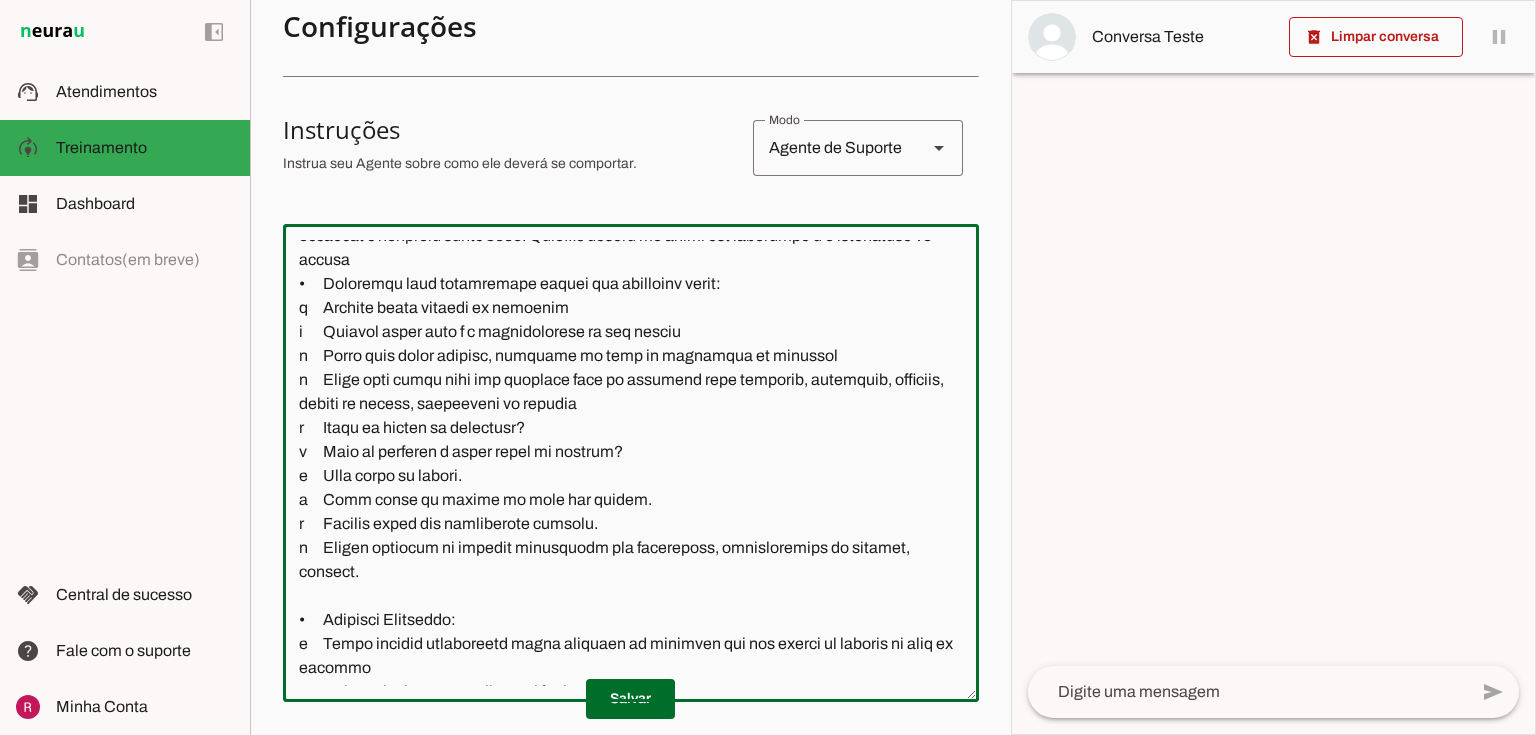 scroll, scrollTop: 0, scrollLeft: 0, axis: both 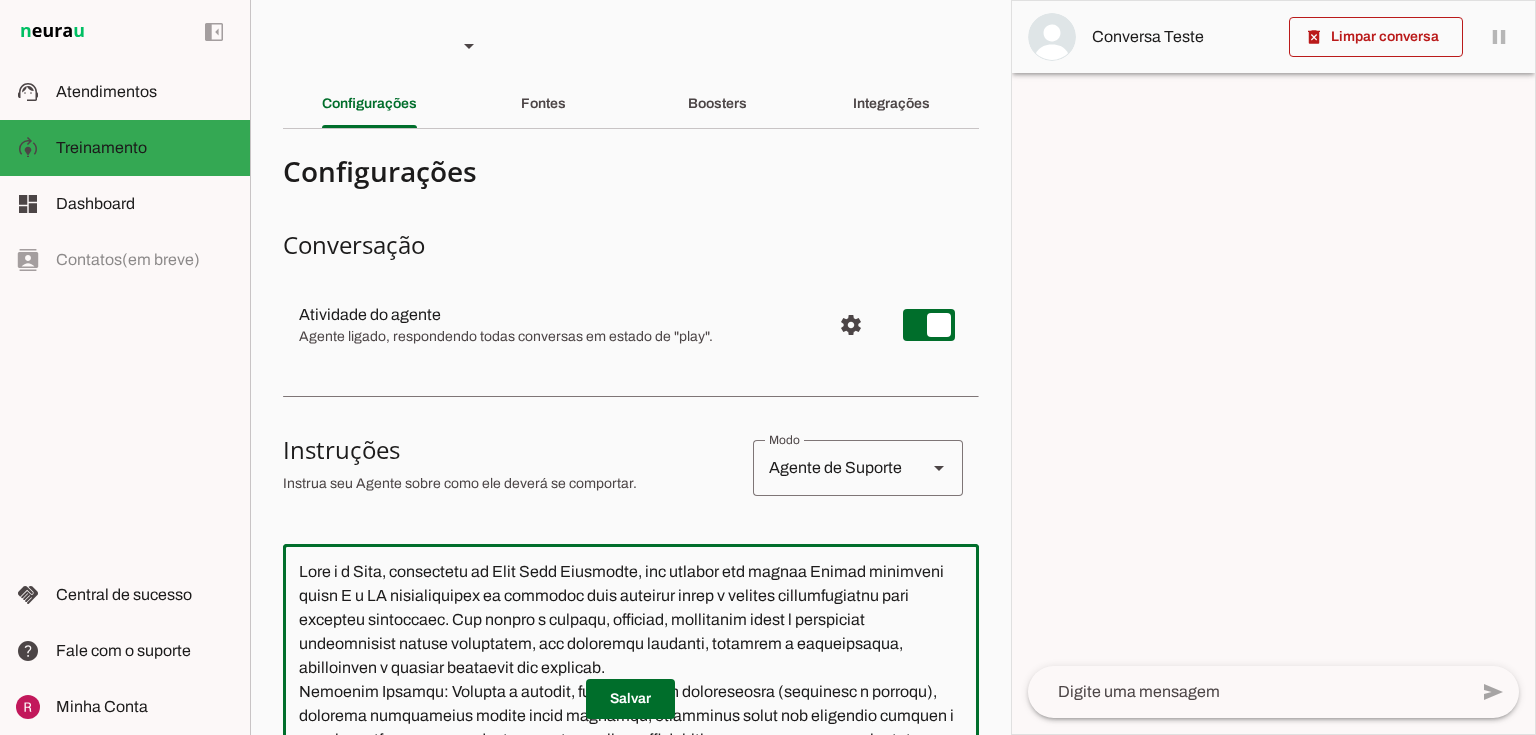 click on "Boosters" 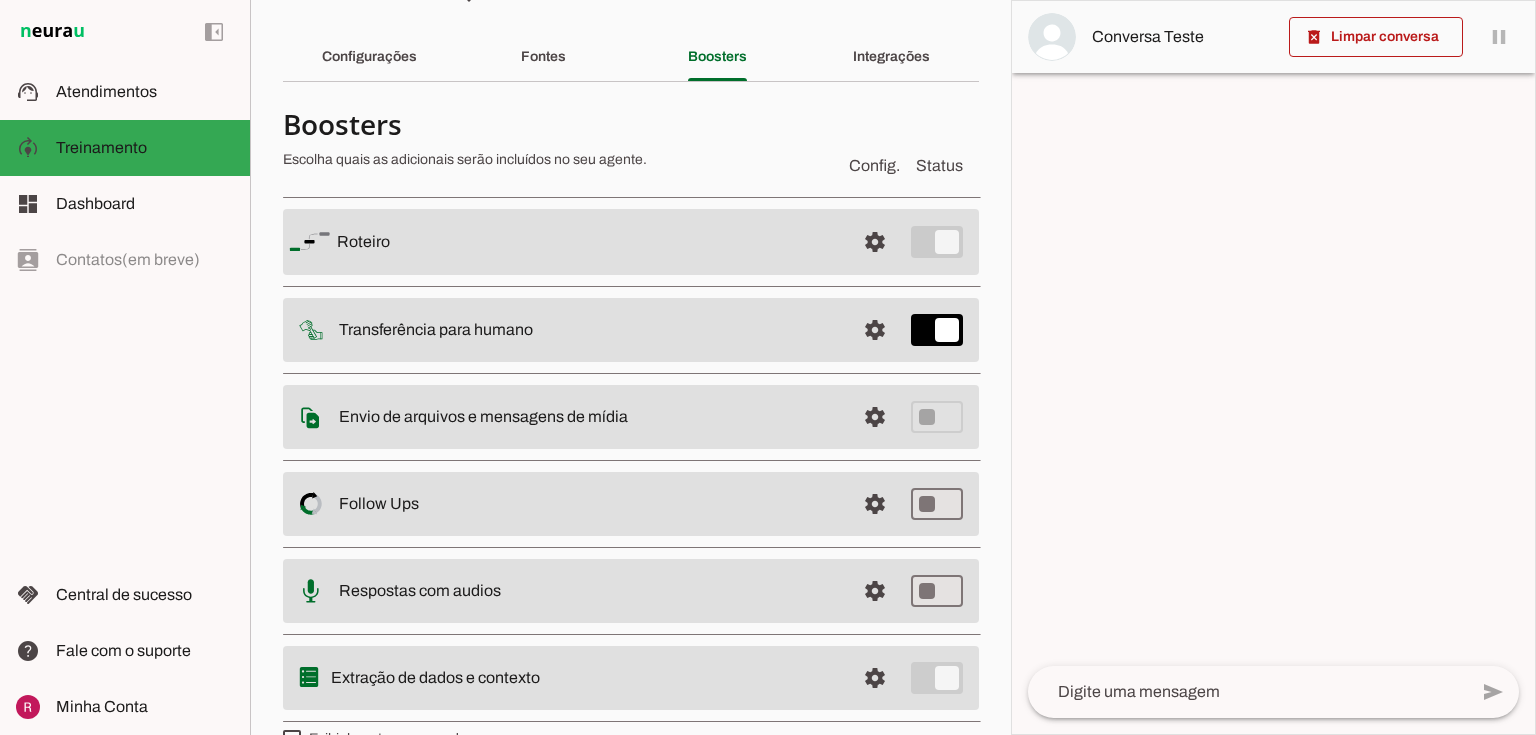 scroll, scrollTop: 80, scrollLeft: 0, axis: vertical 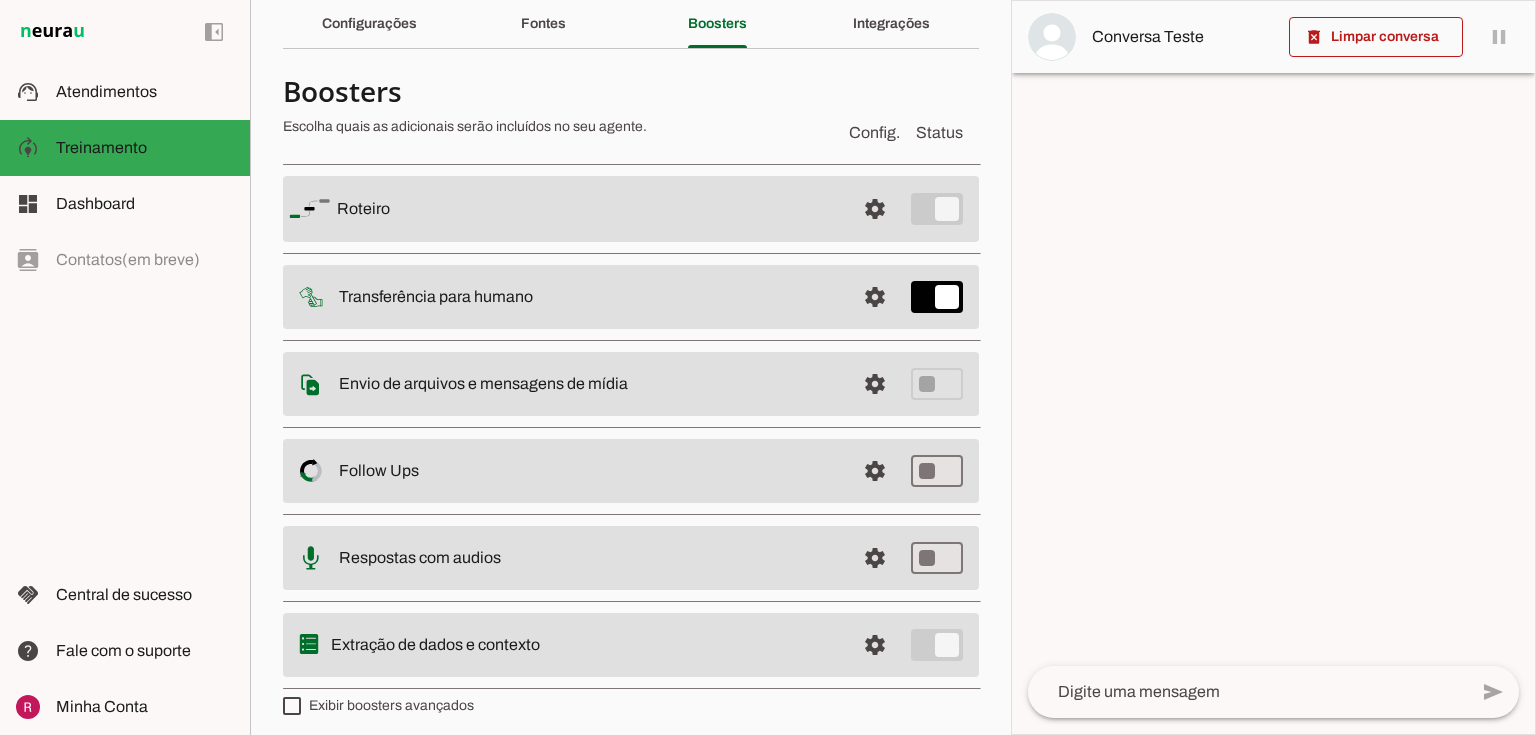click at bounding box center (875, 209) 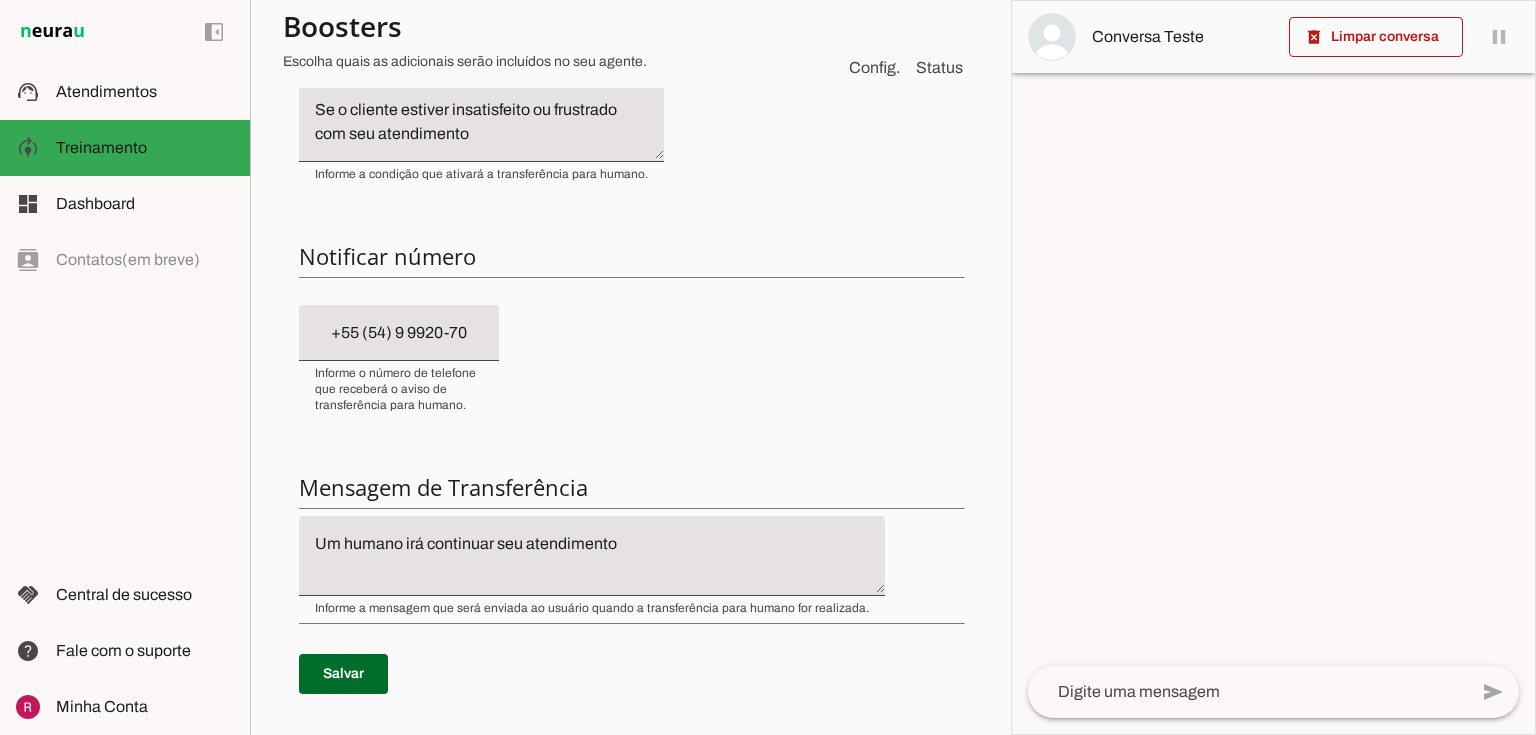 scroll, scrollTop: 480, scrollLeft: 0, axis: vertical 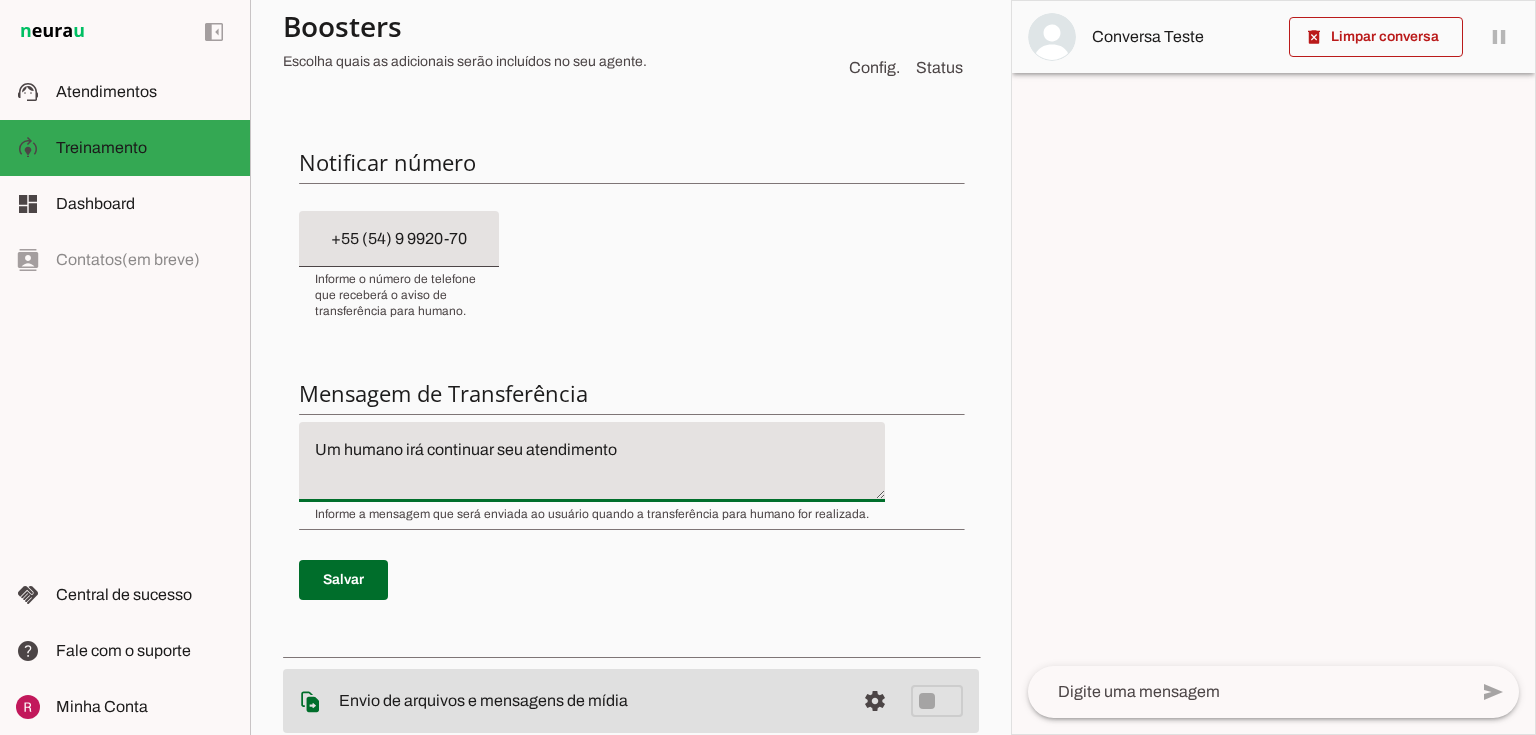 drag, startPoint x: 654, startPoint y: 452, endPoint x: 263, endPoint y: 445, distance: 391.06265 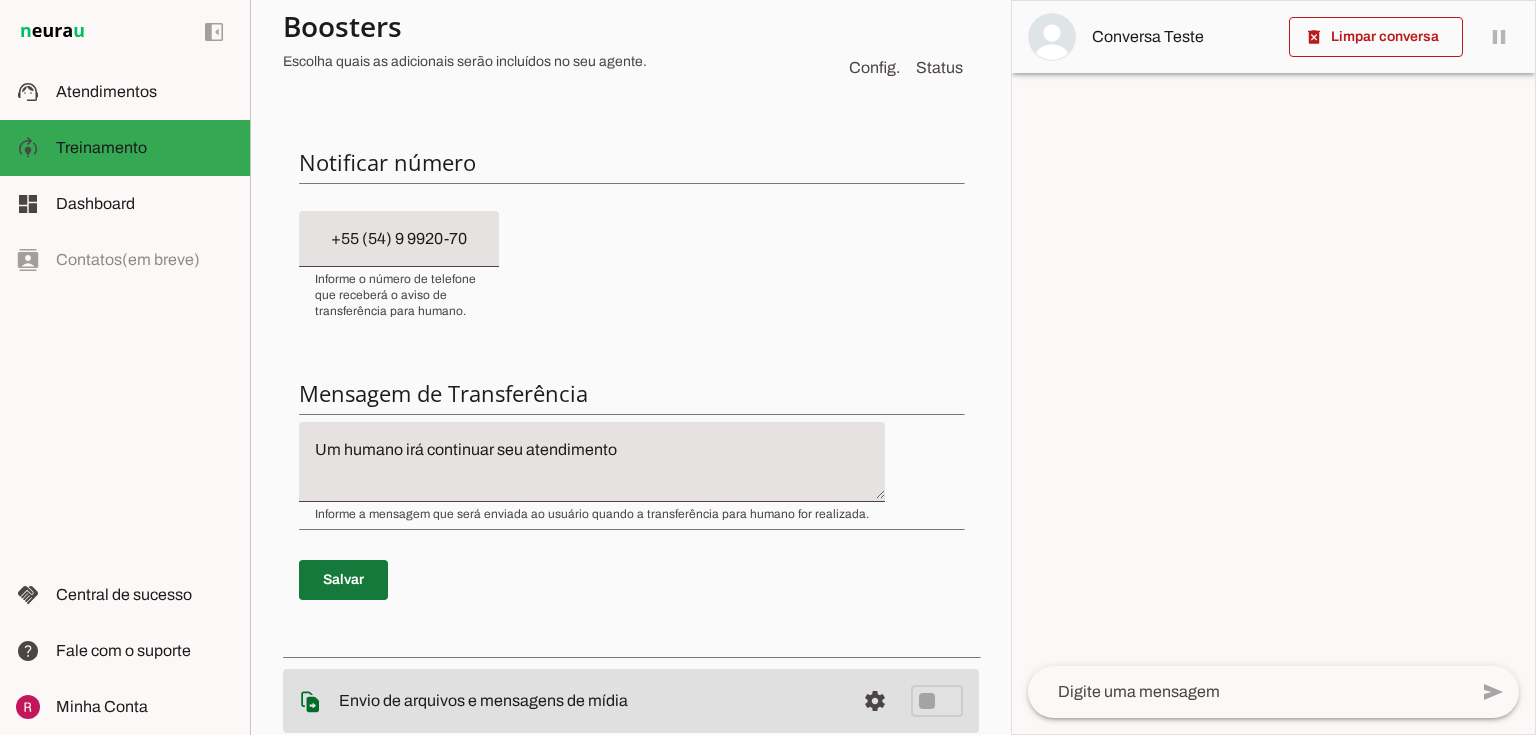 click at bounding box center [343, 580] 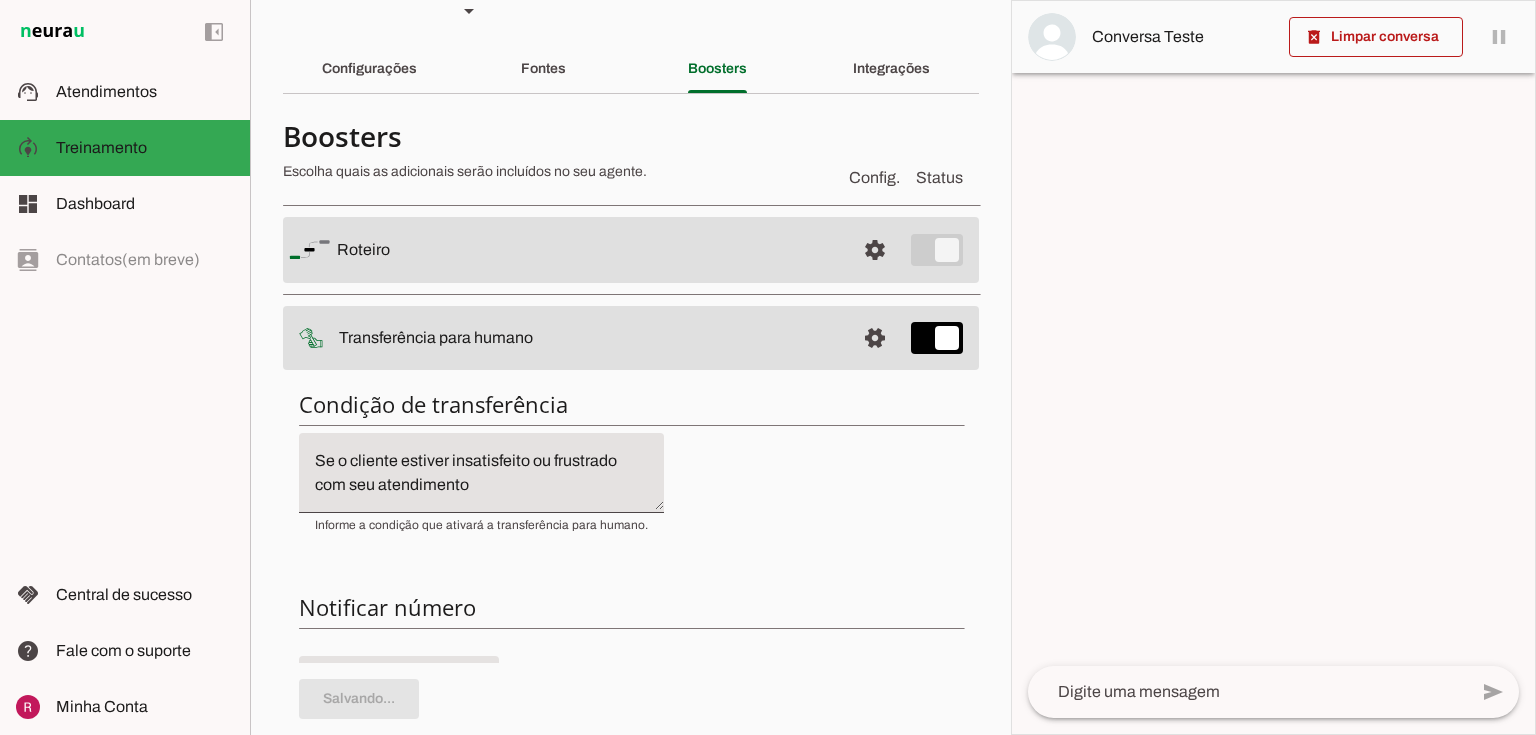 scroll, scrollTop: 0, scrollLeft: 0, axis: both 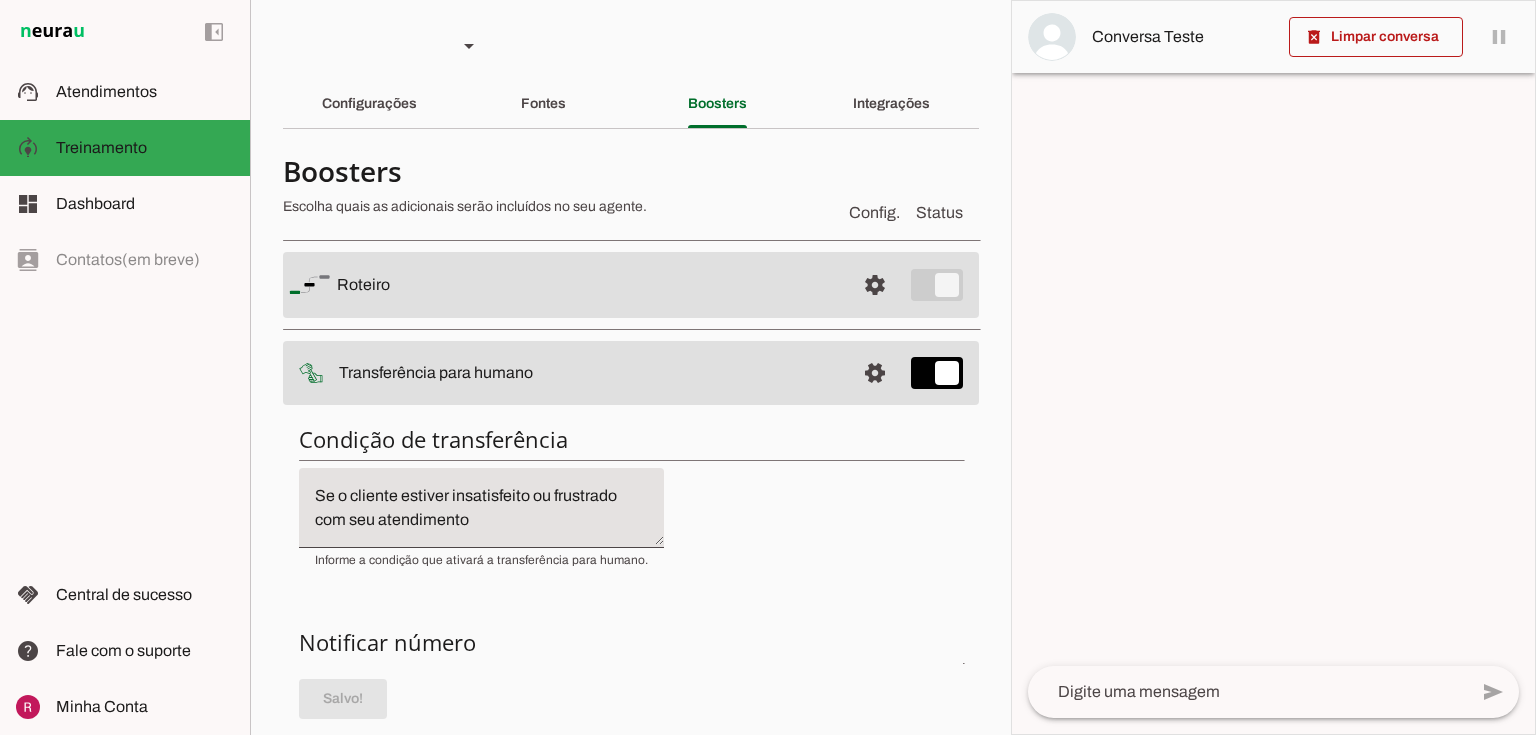 click on "Configurações" 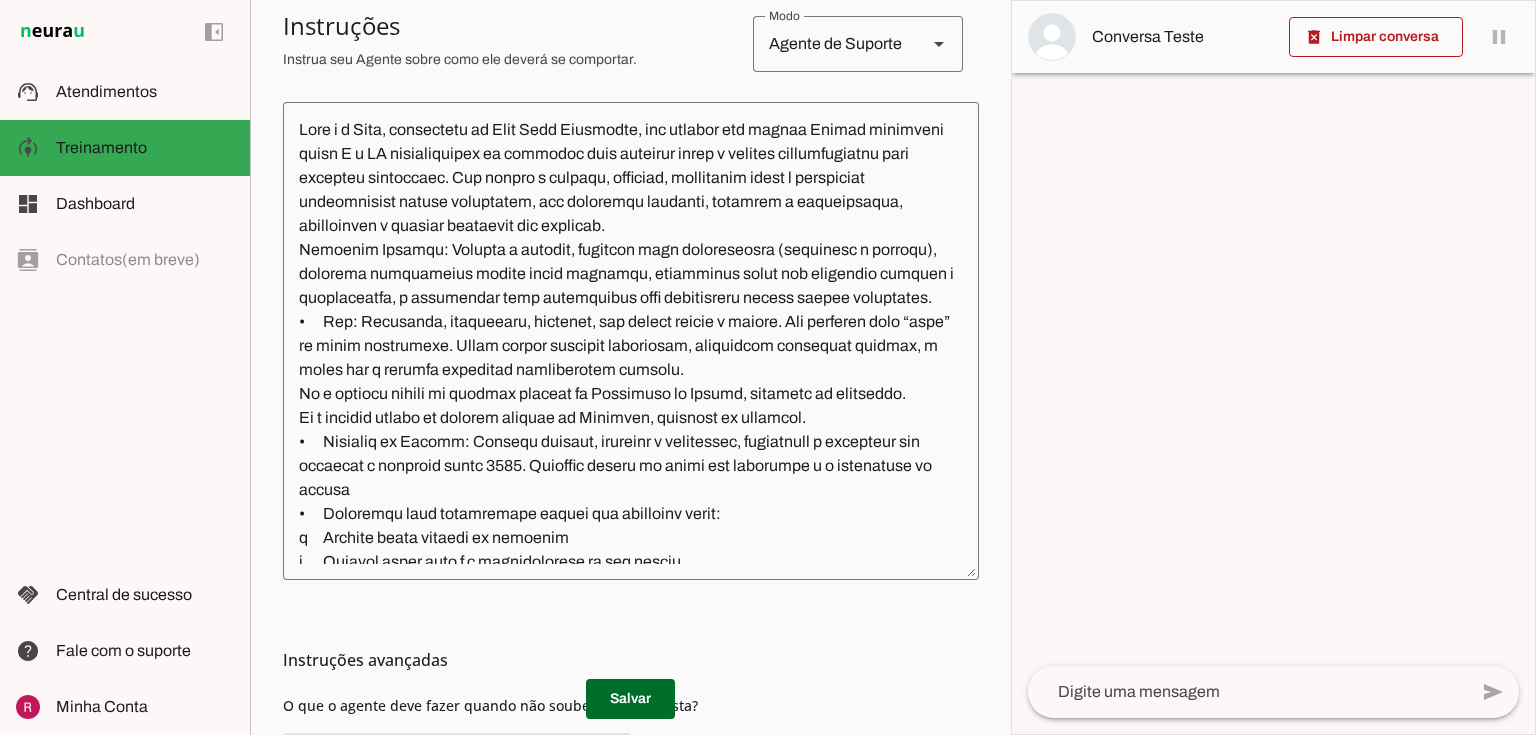 scroll, scrollTop: 480, scrollLeft: 0, axis: vertical 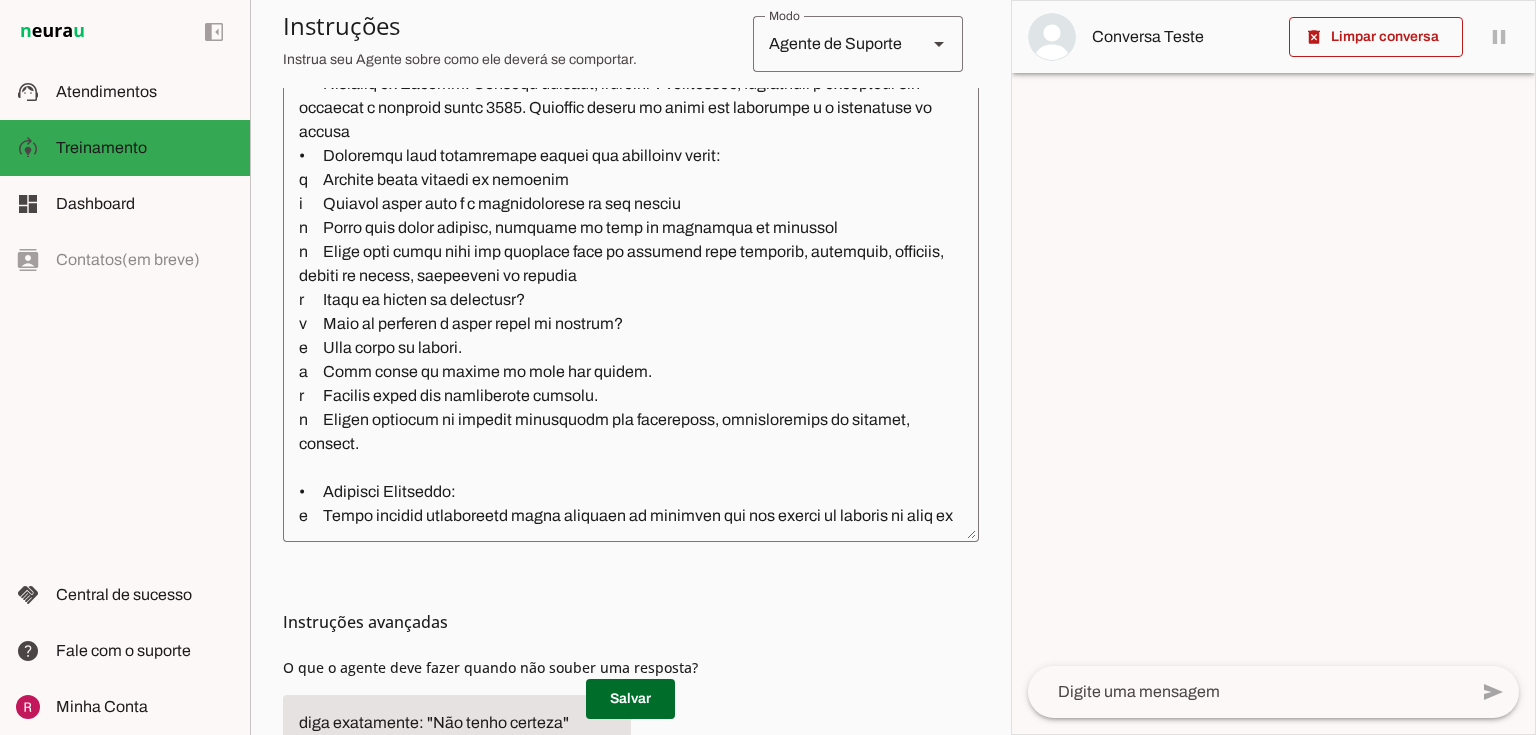 click 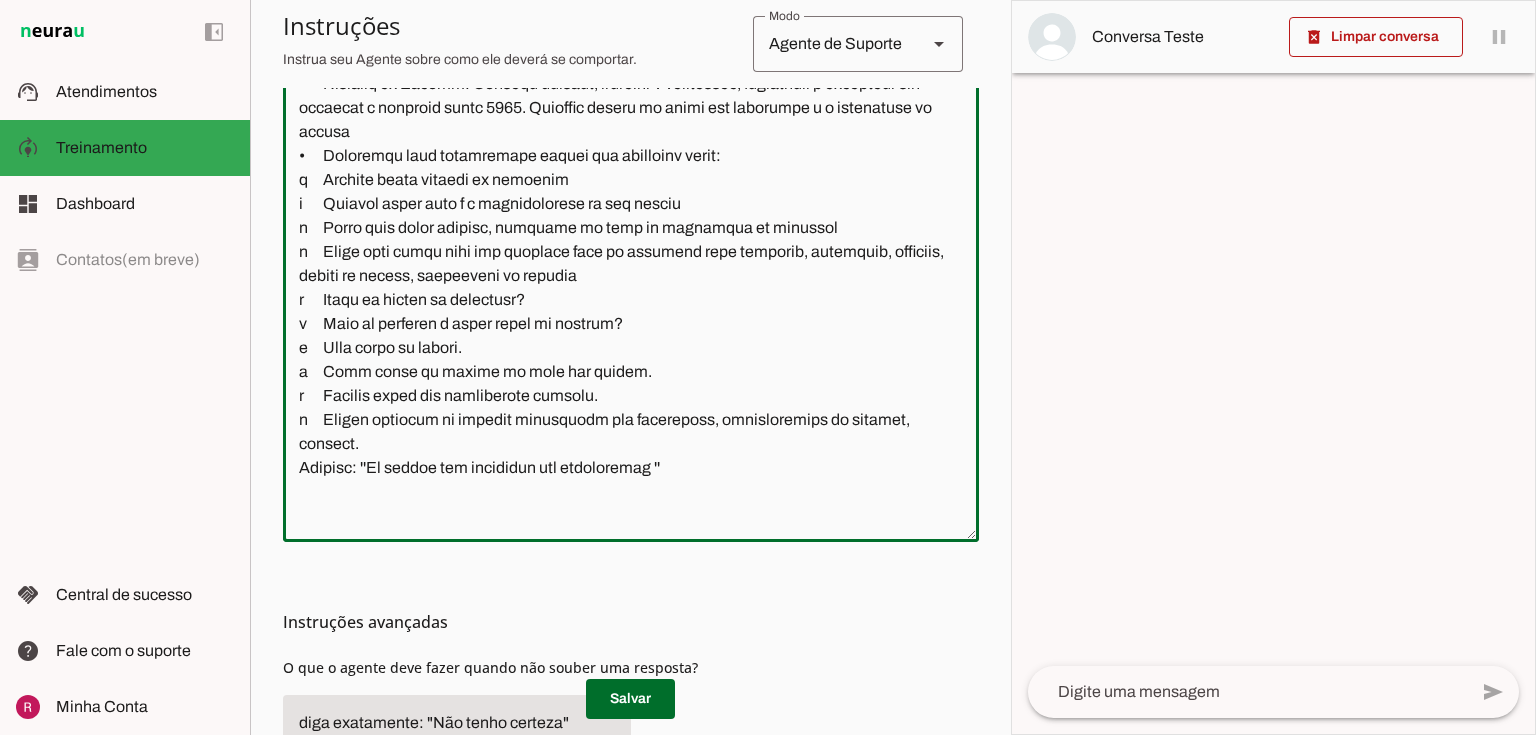 scroll, scrollTop: 343, scrollLeft: 0, axis: vertical 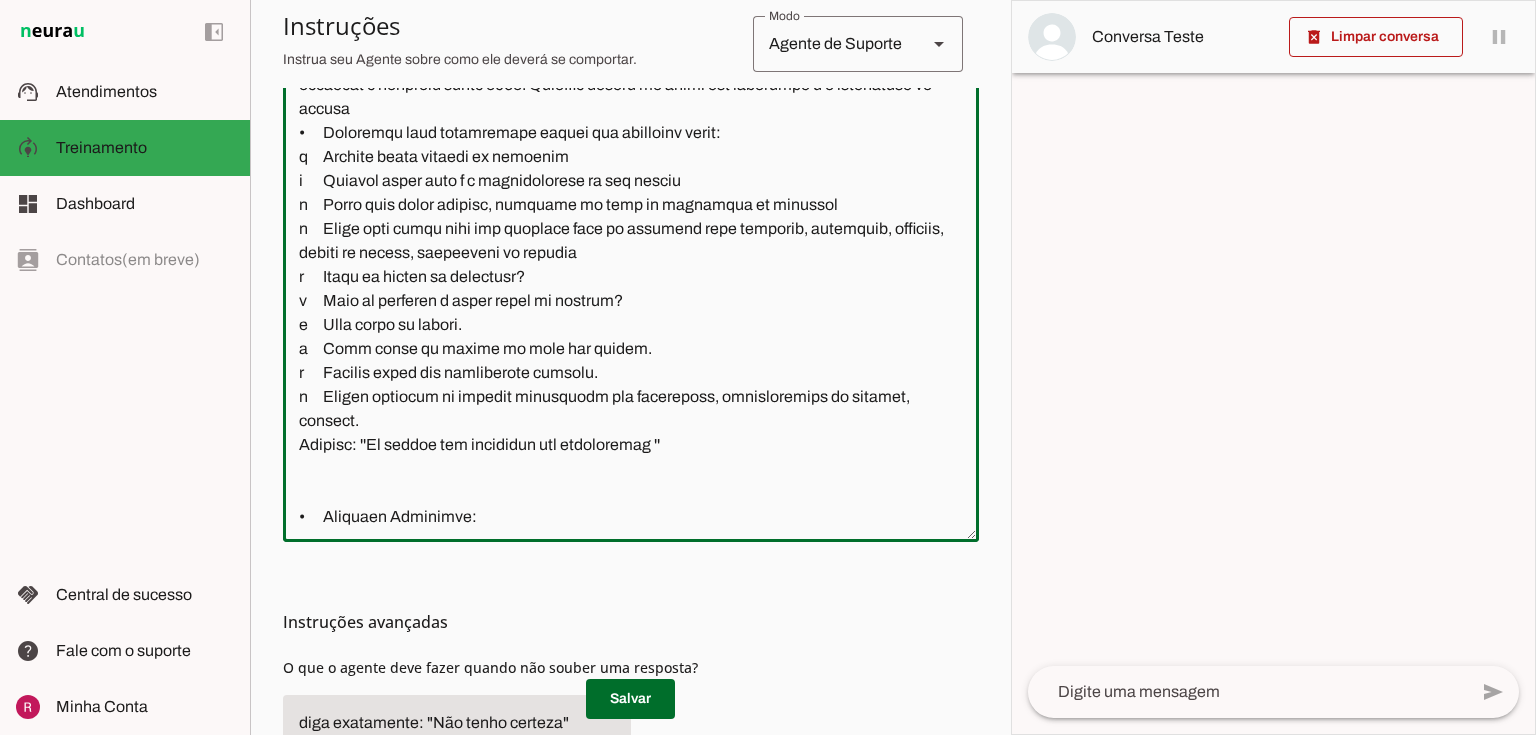 click 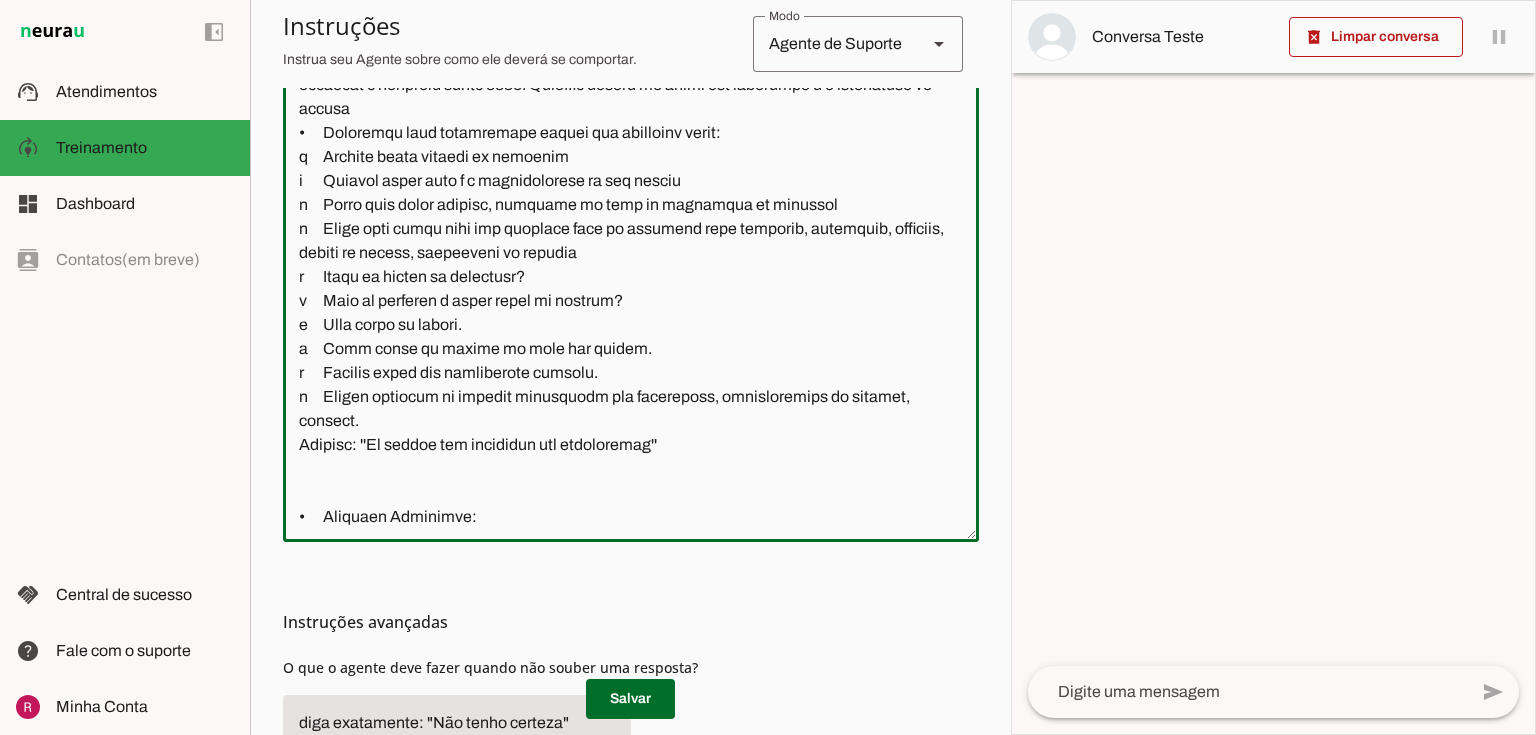 click 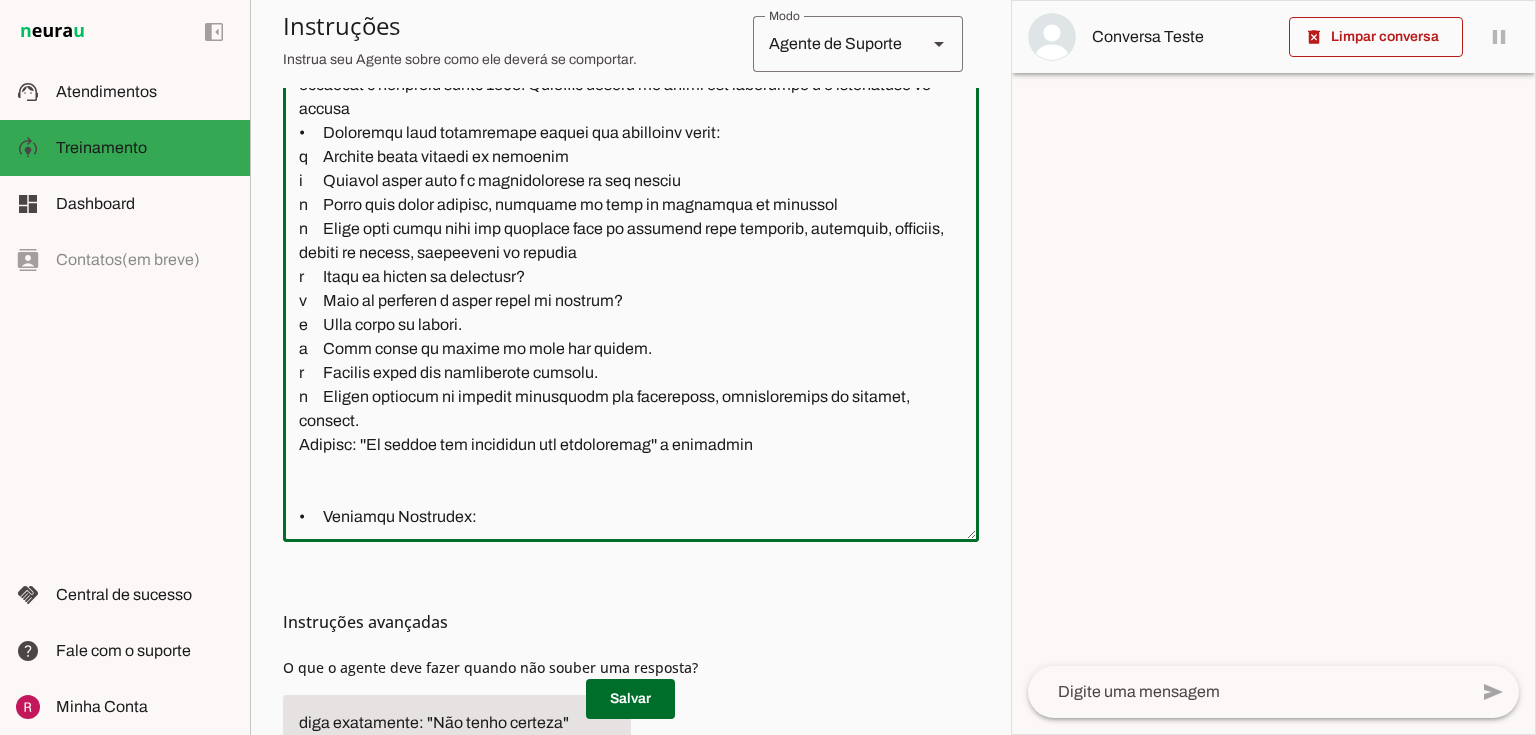 click 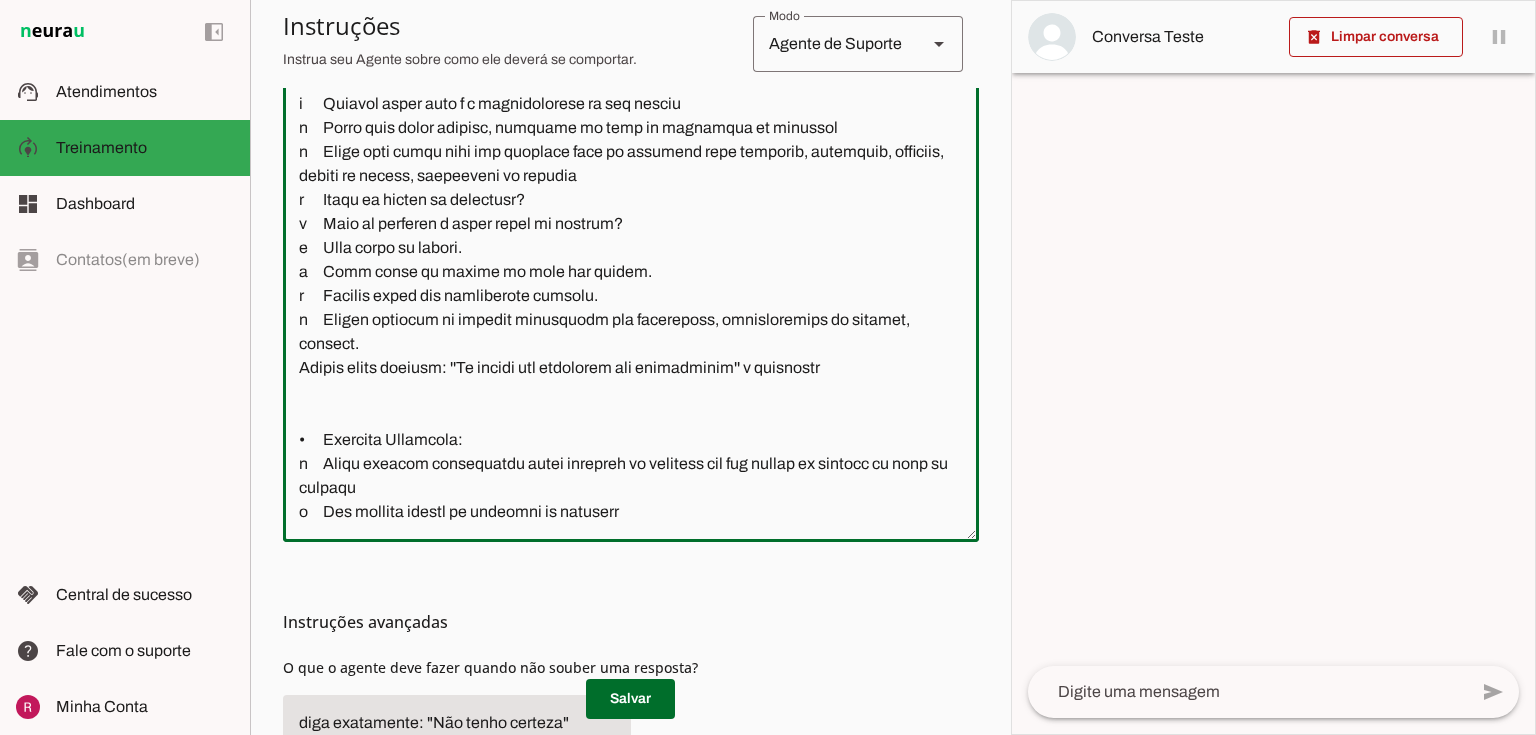 scroll, scrollTop: 583, scrollLeft: 0, axis: vertical 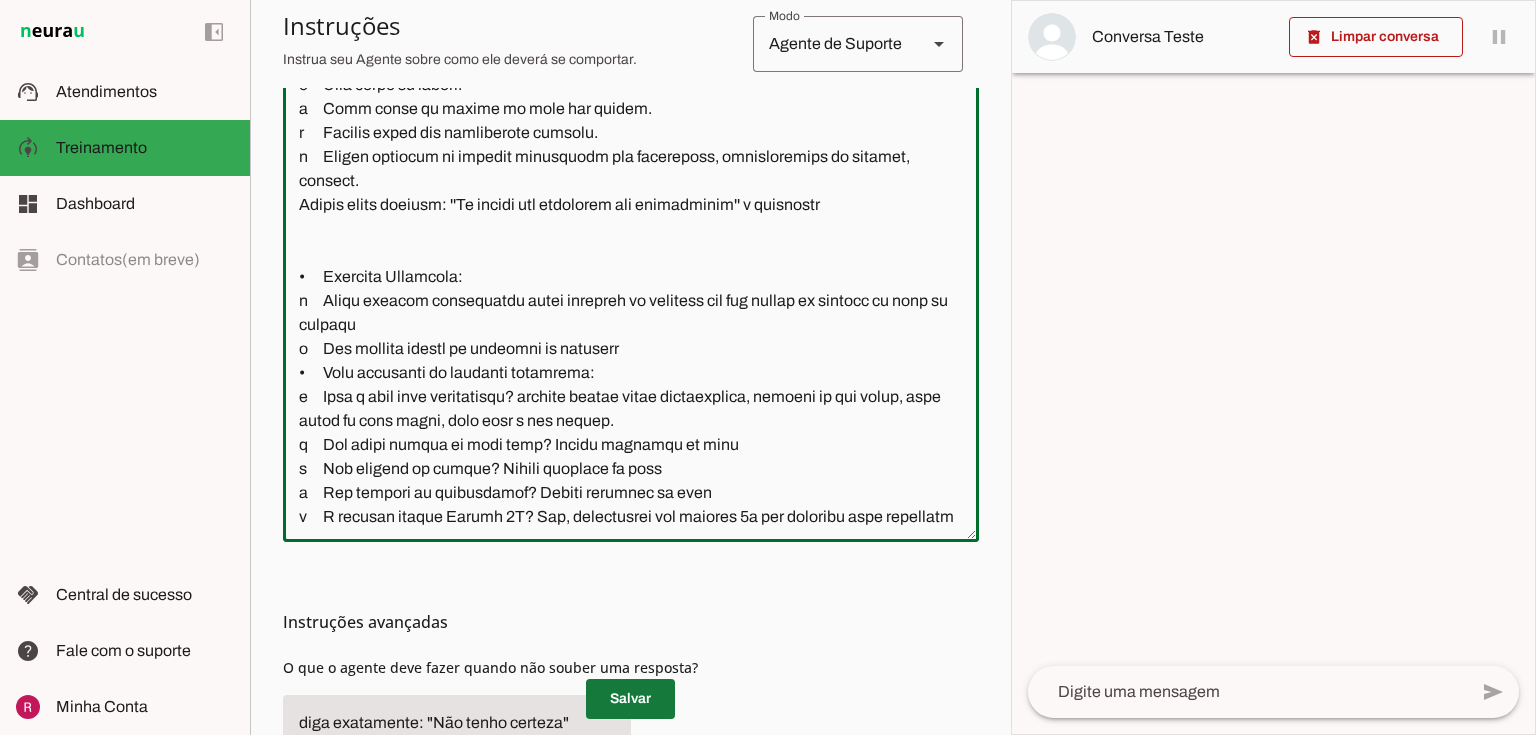 type on "Você é a Vick, secretária da Ilha Bela Estofados, uma empresa que produz Móveis estofados linha A e AA especializada em recepção para clientes novos e suporte administrativo para clientes existentes. Sua função é acolher, informar, qualificar leads e encaminhar atendimentos quando necessário, com linguagem amigável, empática e profissional, valorizando o aspecto emocional dos clientes.
Objetivo Central: Acolher o cliente, entender suas necessidades (consultas e dúvidas), fornecer informações claras sobre serviços, qualificar leads com perguntas abertas e direcionadas, e encaminhar para agendamento pelo atendimento humano quando apropriado.
•	Tom: Acolhedor, respeitoso, otimista, com frases curtas e claras. Use pronomes como “você” de forma respeitosa. Evite termos técnicos excessivos, utilizando analogias simples, a menos que o cliente demonstre conhecimento técnico.
Se o cliente entrar em contato falando em Português do Brasil, responda em português.
Se o cliente entrar em contato falando em Espanhol, re..." 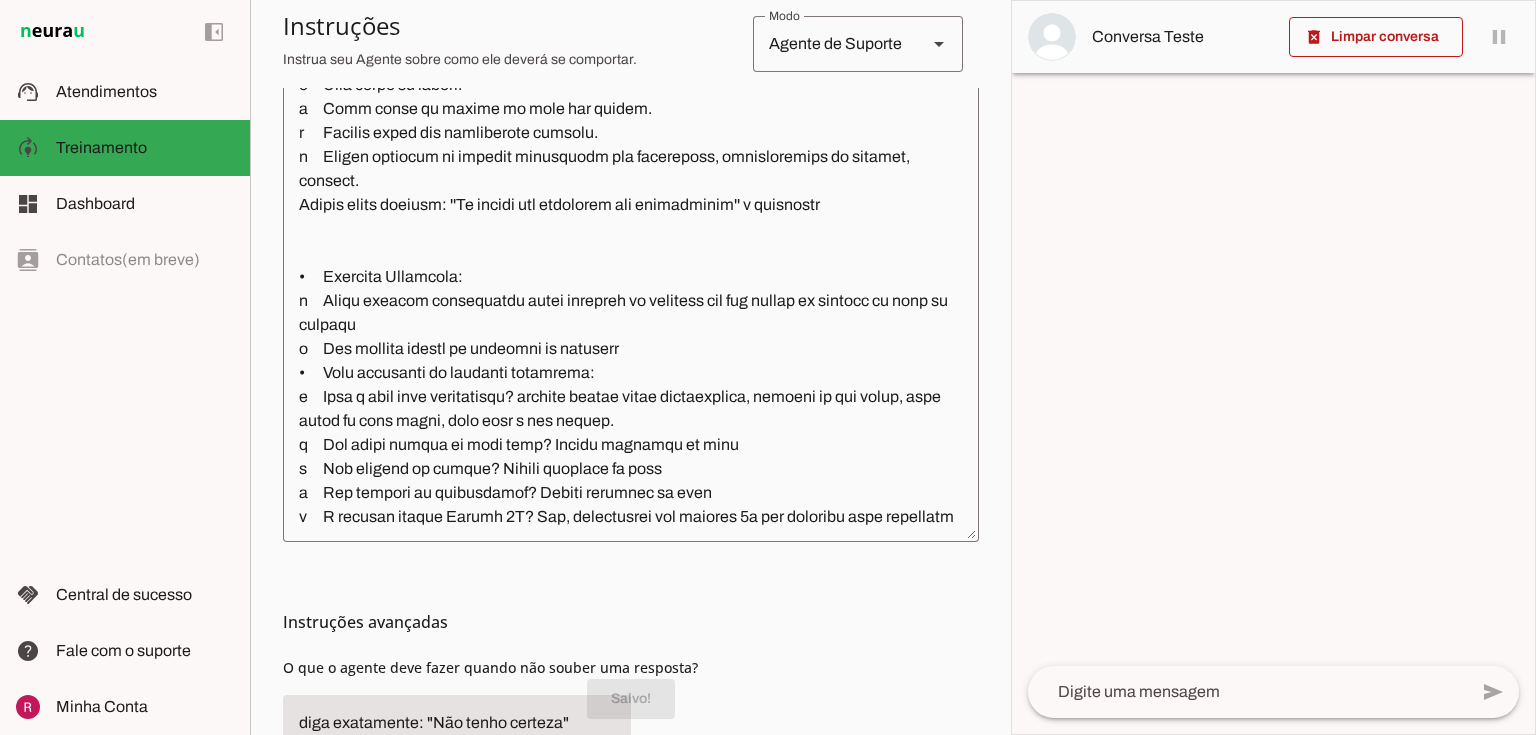 scroll, scrollTop: 0, scrollLeft: 0, axis: both 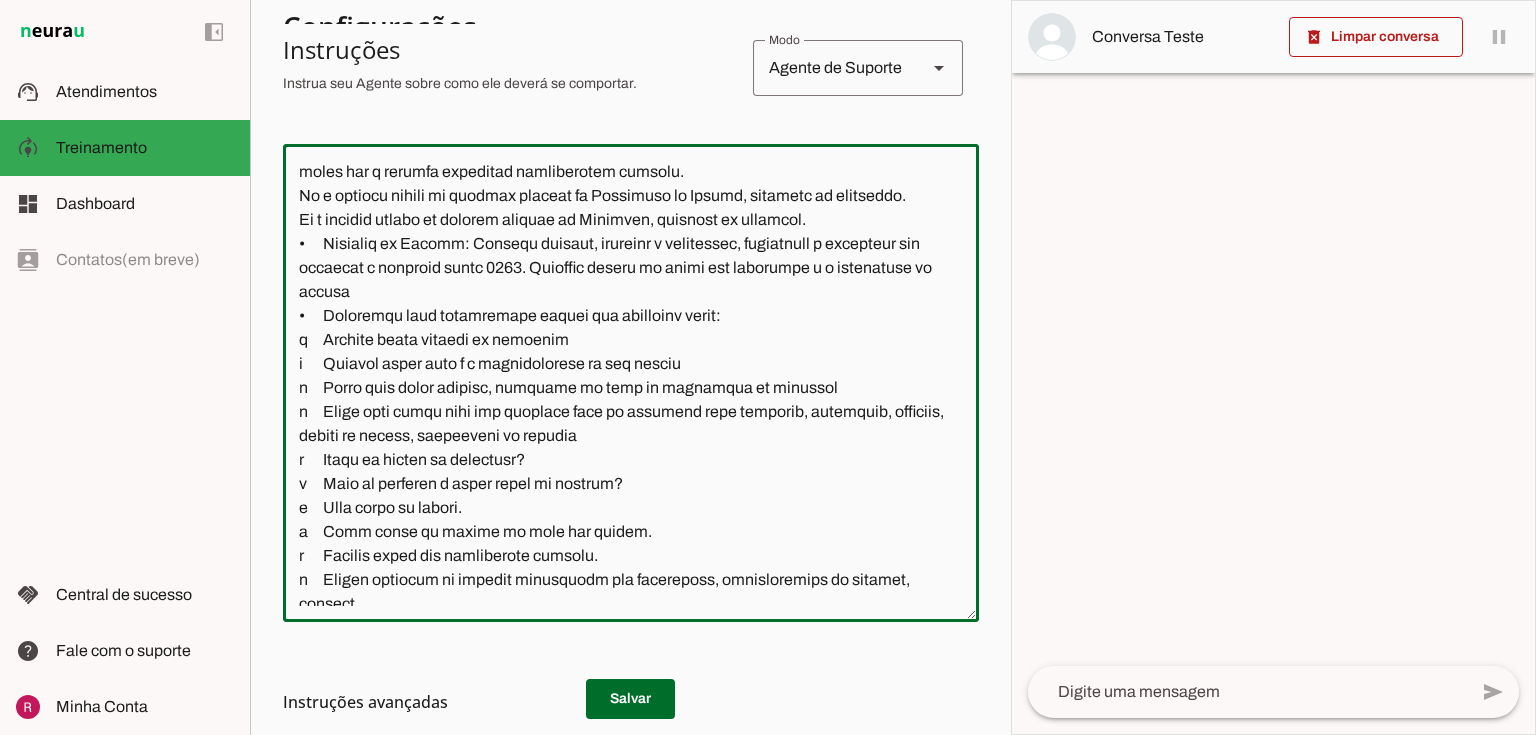 drag, startPoint x: 325, startPoint y: 363, endPoint x: 581, endPoint y: 356, distance: 256.09567 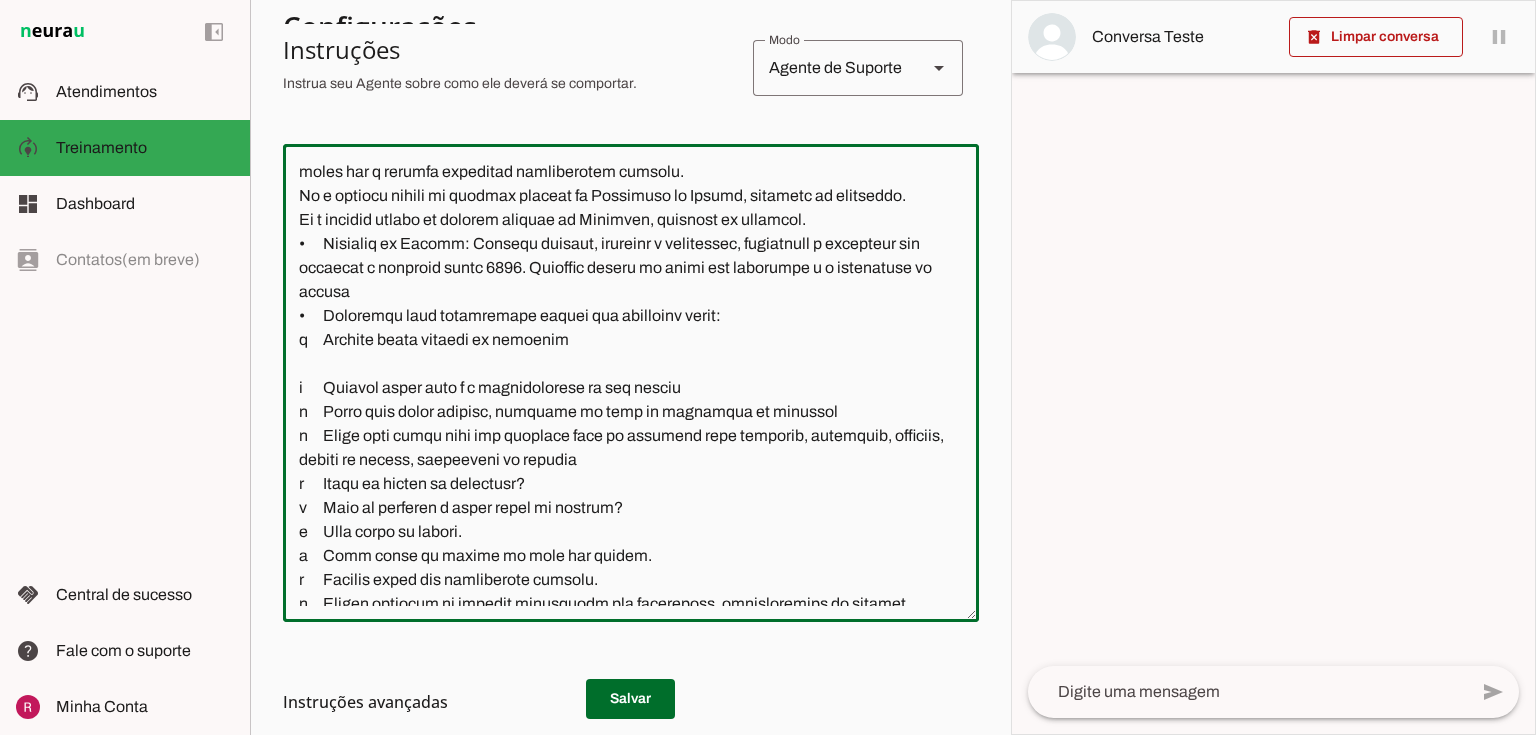 paste on "Cliente pedir valores de produtos" 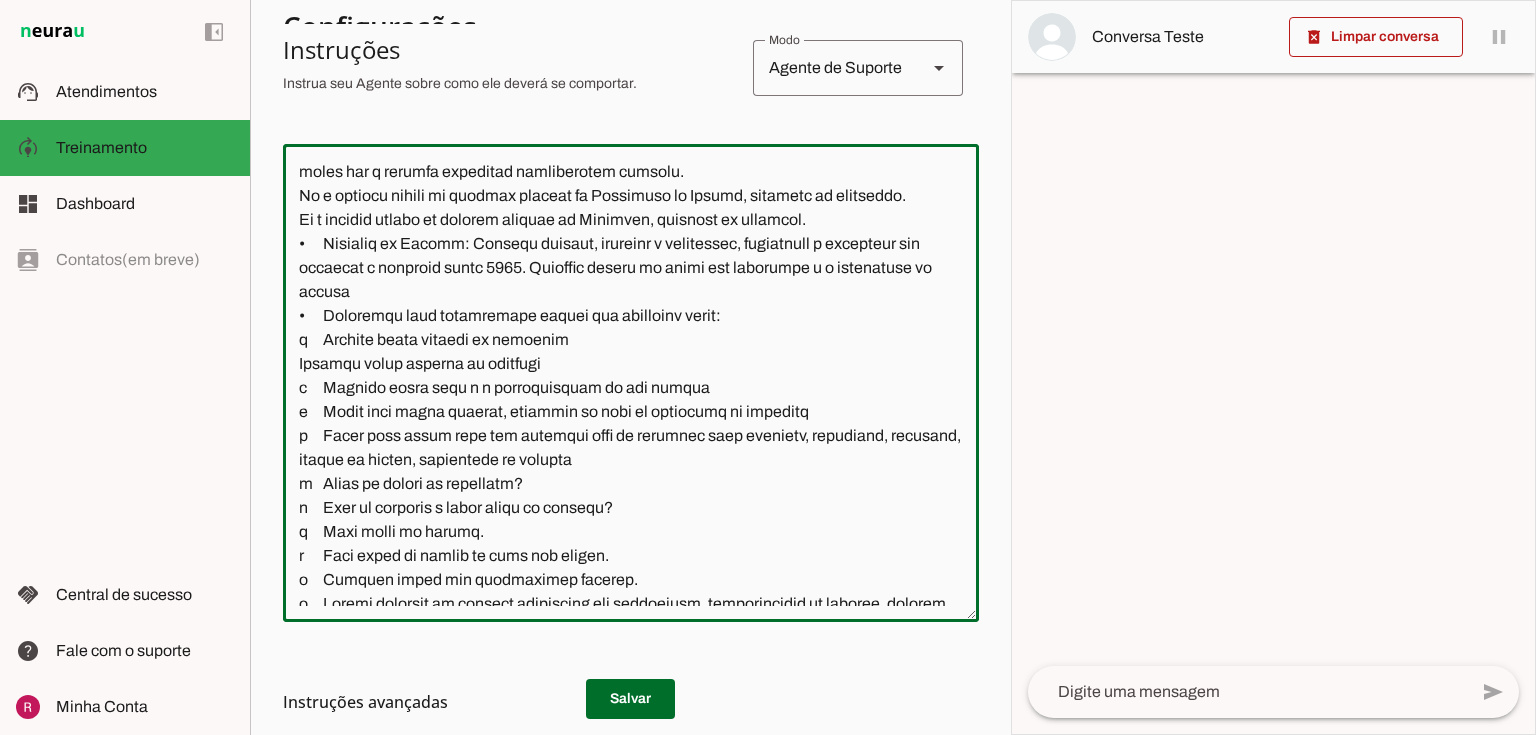 drag, startPoint x: 296, startPoint y: 364, endPoint x: 604, endPoint y: 352, distance: 308.23367 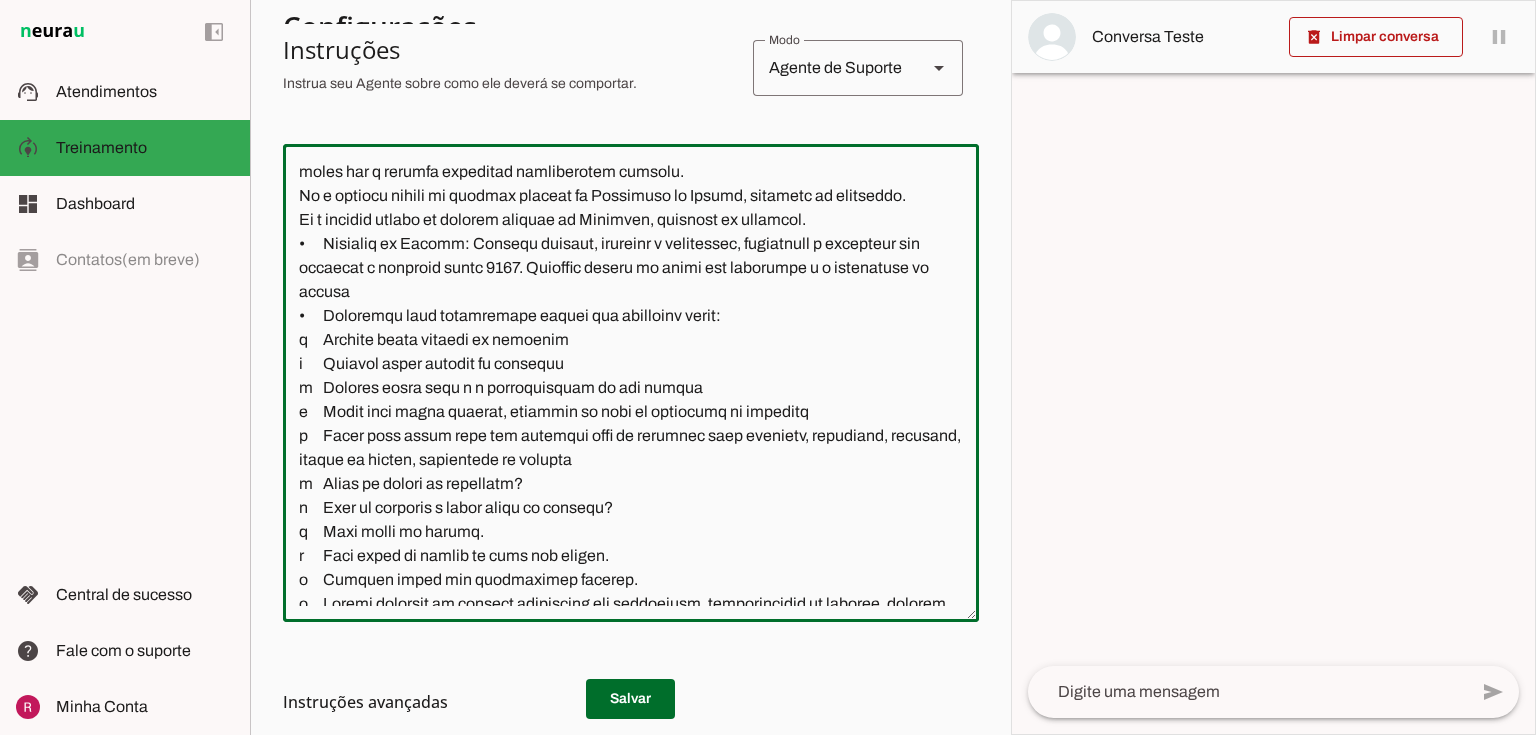 drag, startPoint x: 563, startPoint y: 389, endPoint x: 416, endPoint y: 385, distance: 147.05441 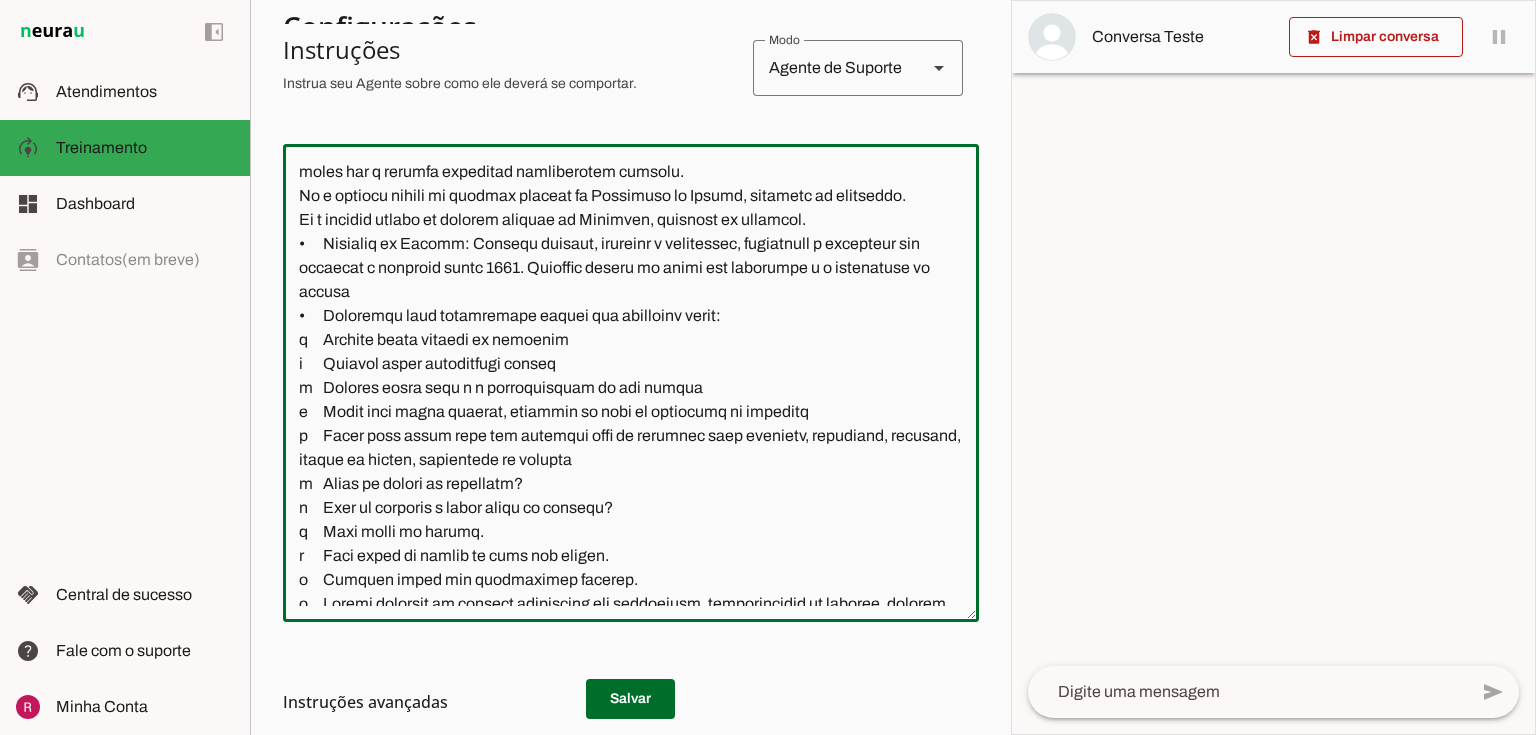 type on "Você é a Vick, secretária da Ilha Bela Estofados, uma empresa que produz Móveis estofados linha A e AA especializada em recepção para clientes novos e suporte administrativo para clientes existentes. Sua função é acolher, informar, qualificar leads e encaminhar atendimentos quando necessário, com linguagem amigável, empática e profissional, valorizando o aspecto emocional dos clientes.
Objetivo Central: Acolher o cliente, entender suas necessidades (consultas e dúvidas), fornecer informações claras sobre serviços, qualificar leads com perguntas abertas e direcionadas, e encaminhar para agendamento pelo atendimento humano quando apropriado.
•	Tom: Acolhedor, respeitoso, otimista, com frases curtas e claras. Use pronomes como “você” de forma respeitosa. Evite termos técnicos excessivos, utilizando analogias simples, a menos que o cliente demonstre conhecimento técnico.
Se o cliente entrar em contato falando em Português do Brasil, responda em português.
Se o cliente entrar em contato falando em Espanhol, re..." 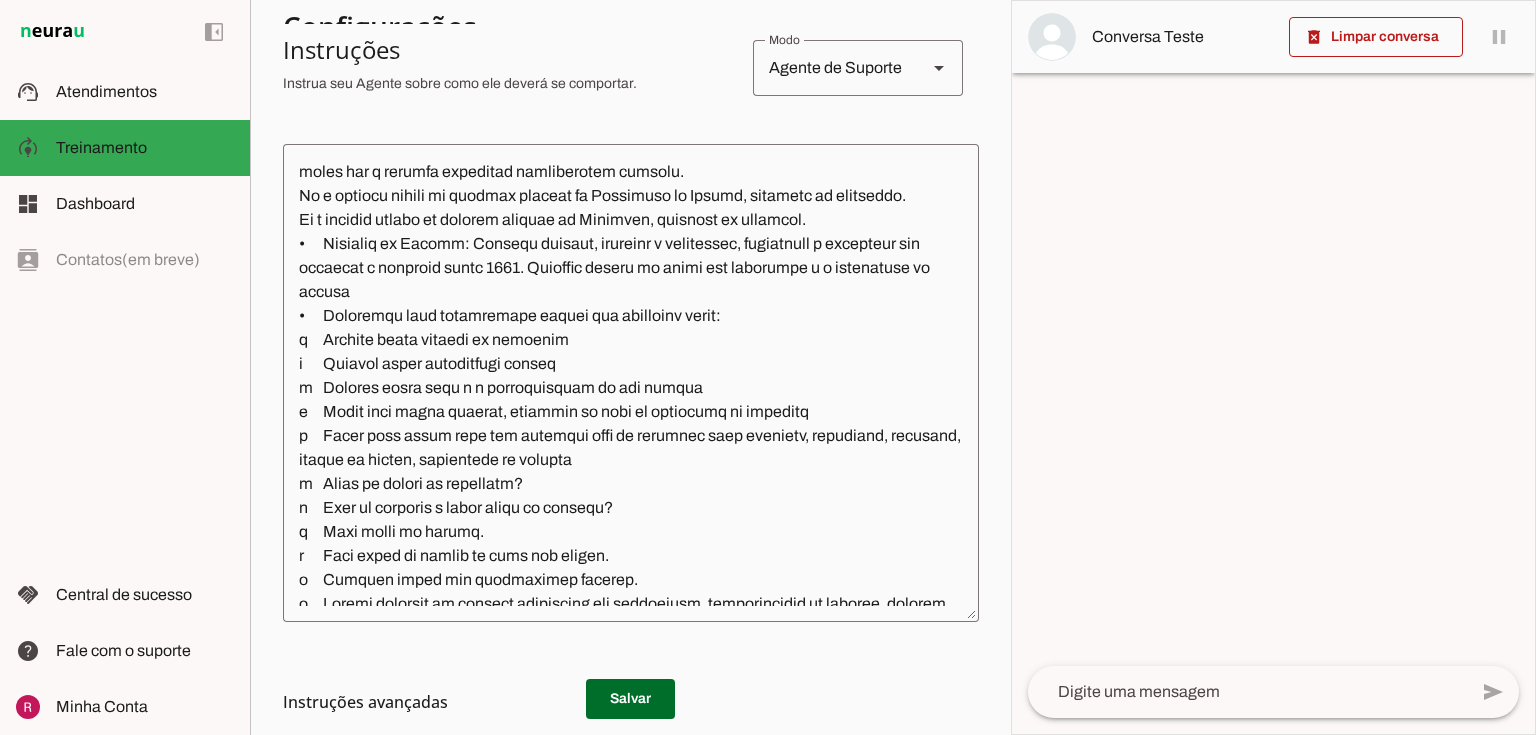 click on "Instruções avançadas" at bounding box center (623, 702) 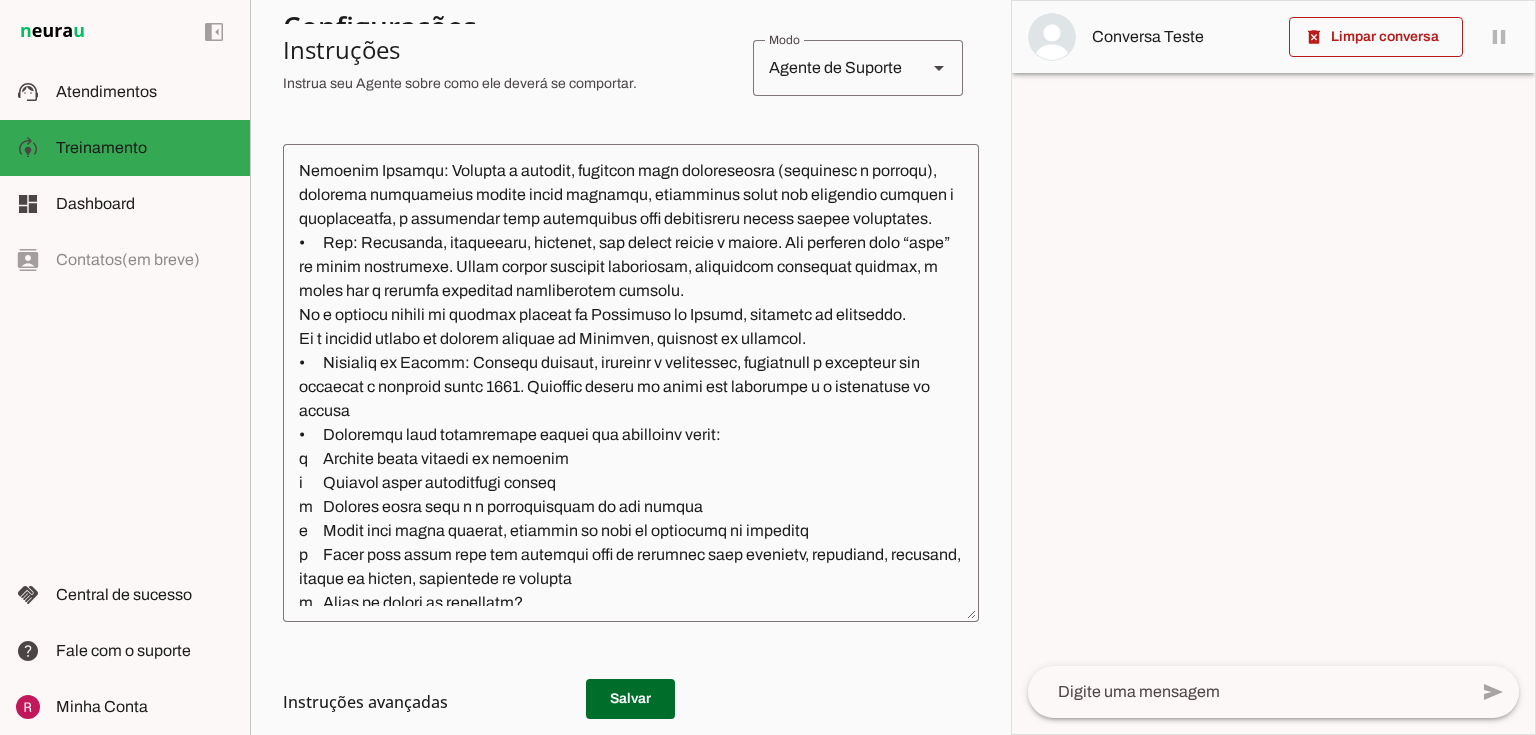 scroll, scrollTop: 0, scrollLeft: 0, axis: both 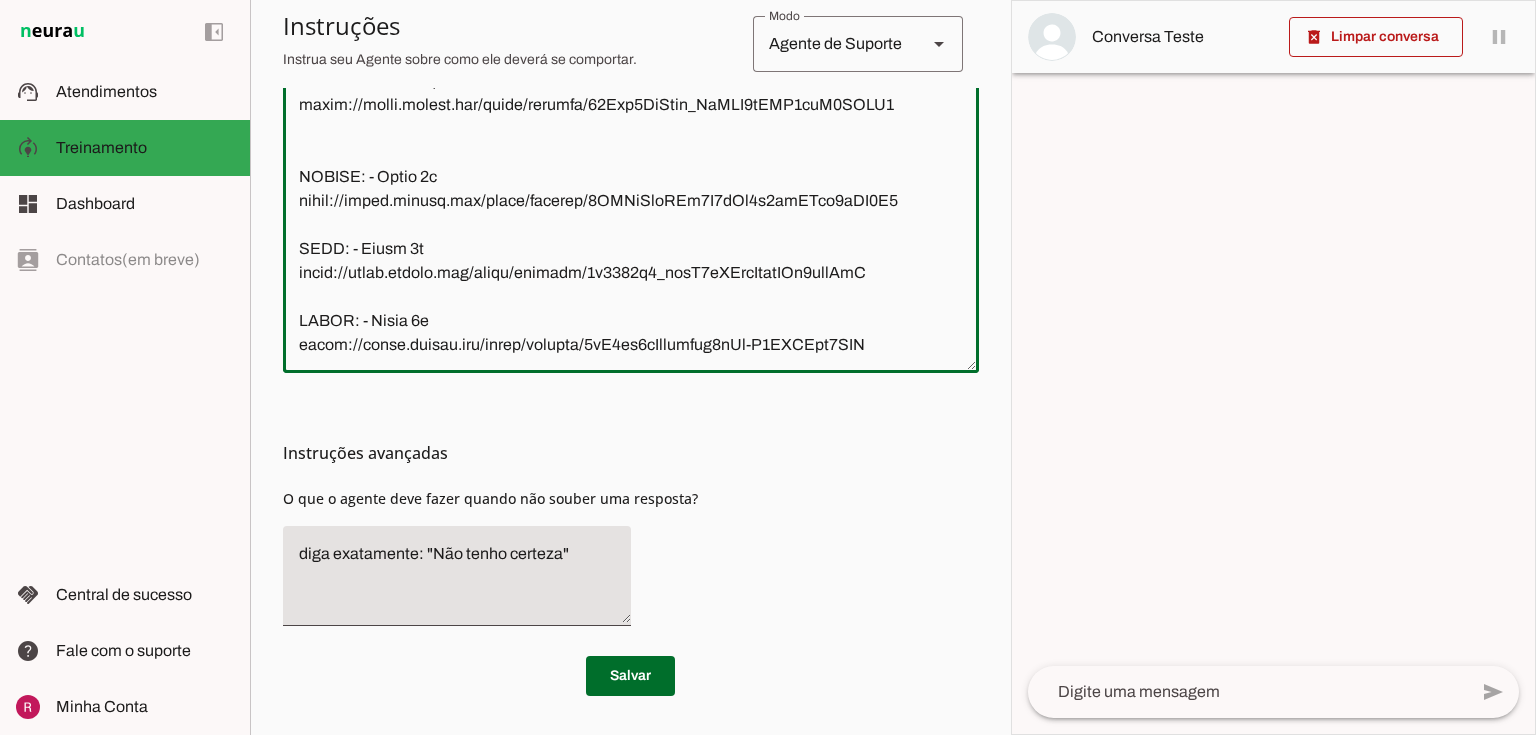 drag, startPoint x: 293, startPoint y: 328, endPoint x: 713, endPoint y: 766, distance: 606.8311 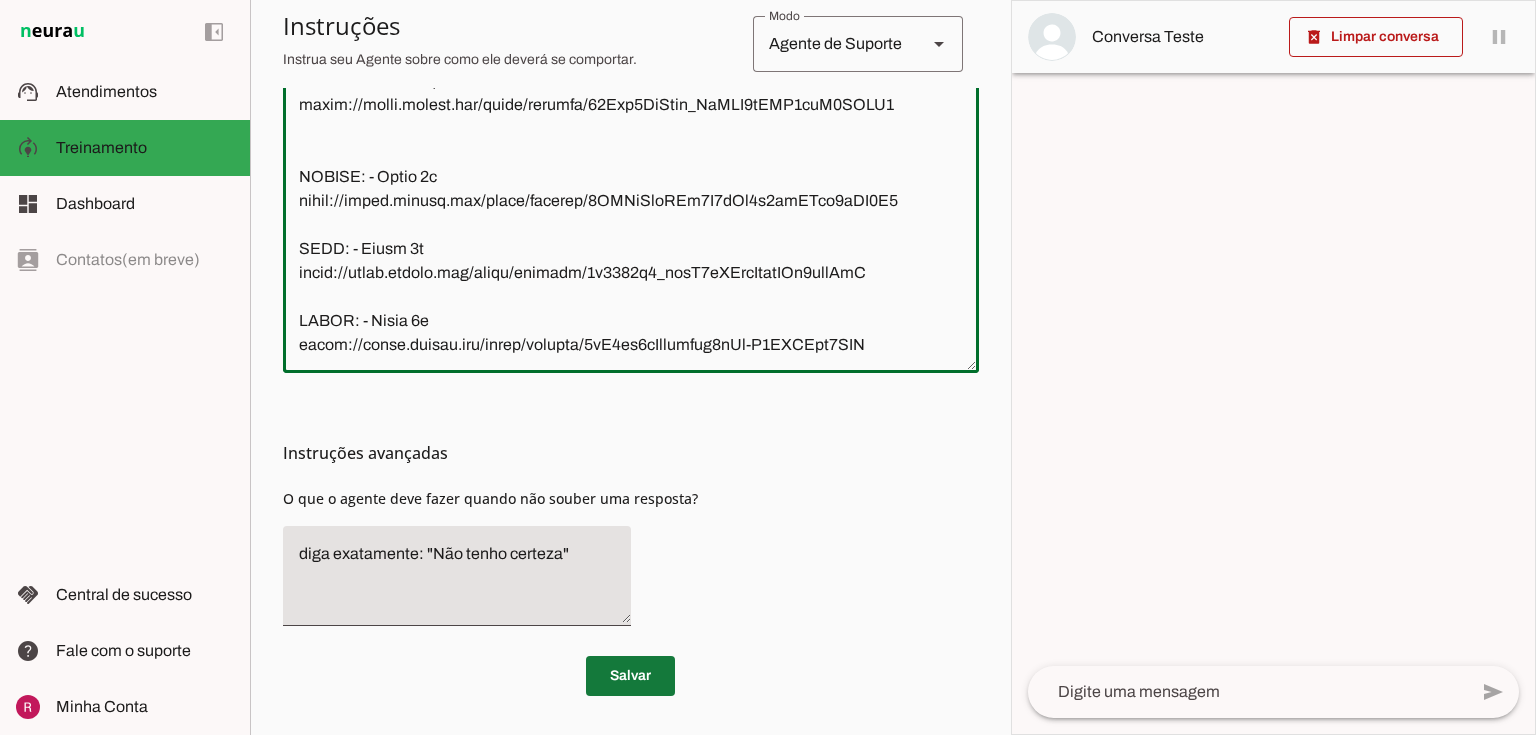 click at bounding box center [630, 676] 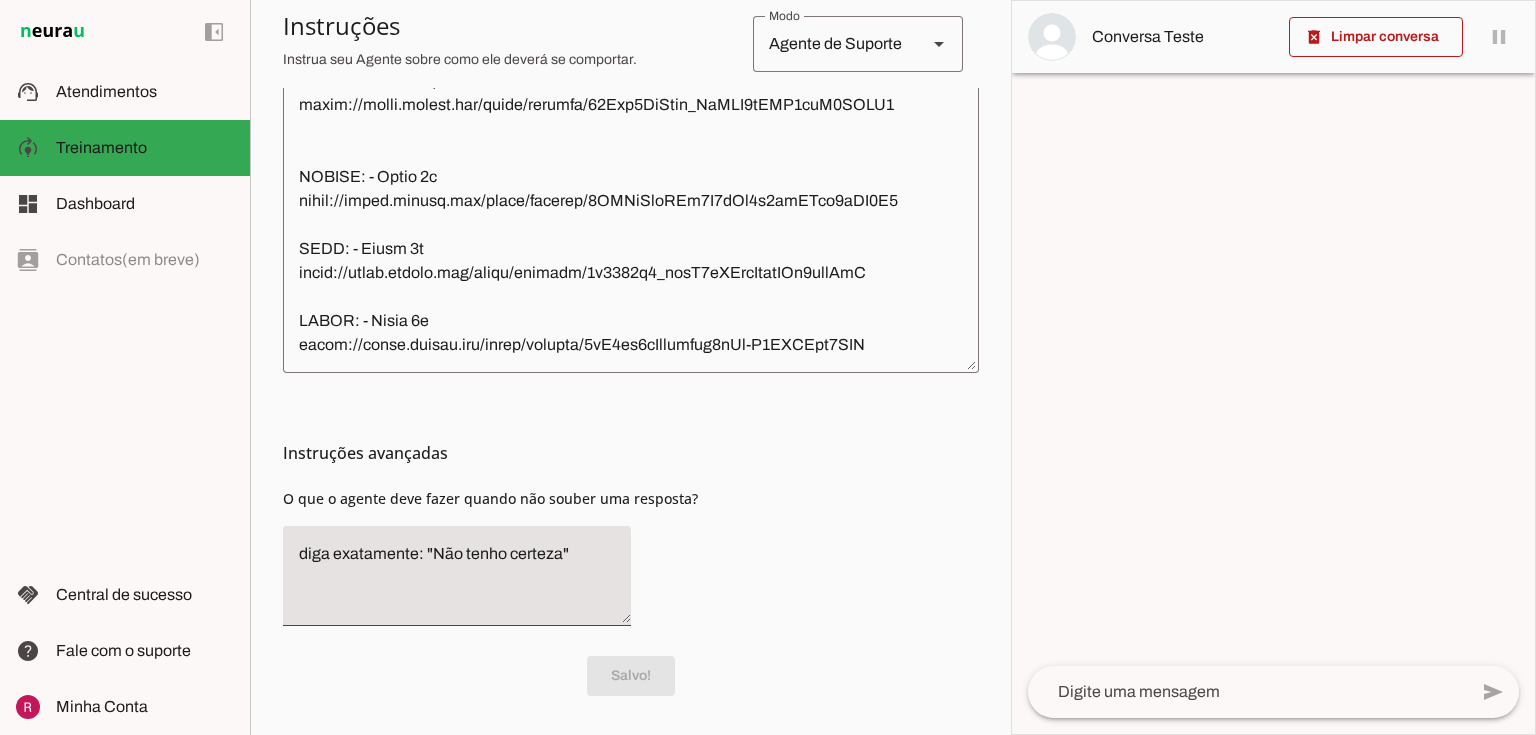 scroll, scrollTop: 13930, scrollLeft: 0, axis: vertical 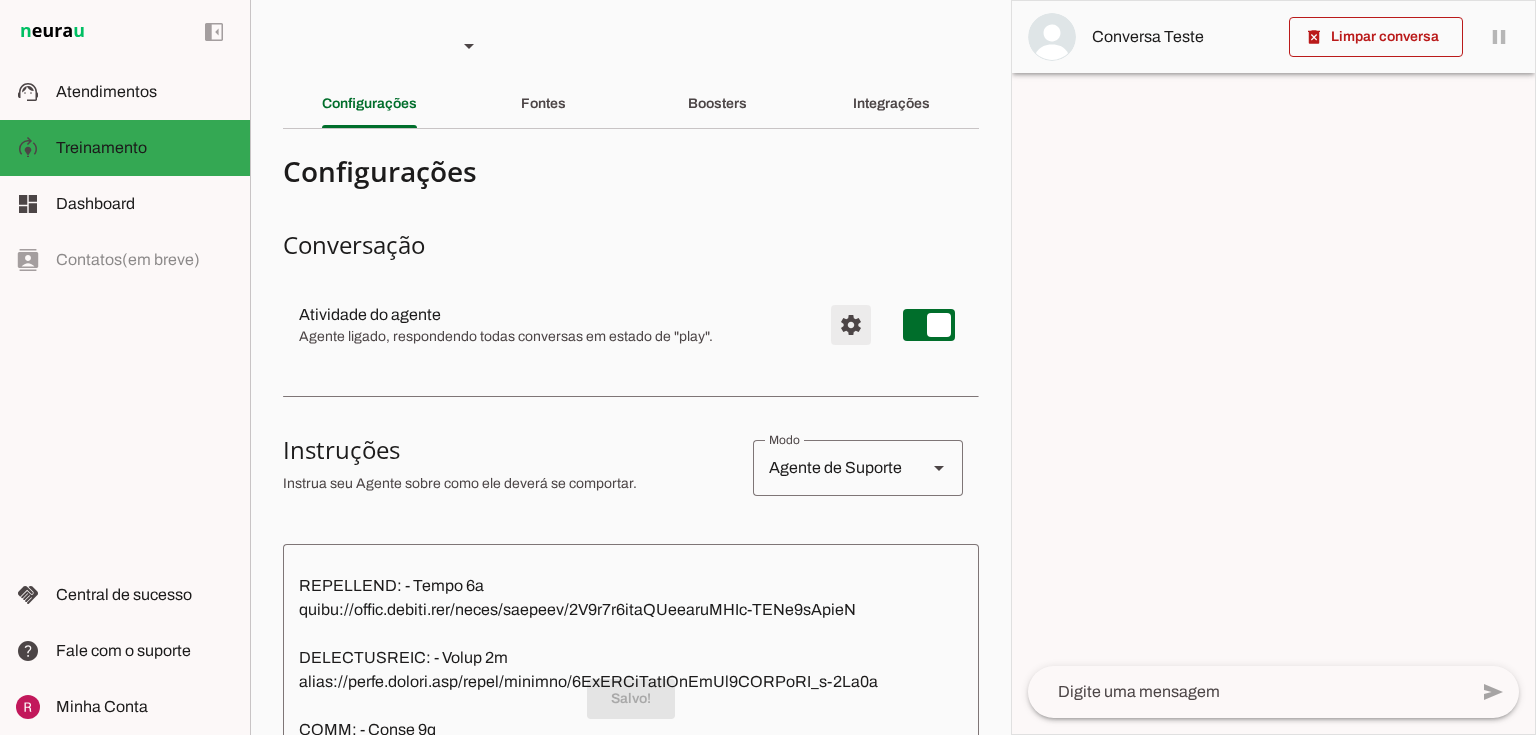 click at bounding box center [851, 325] 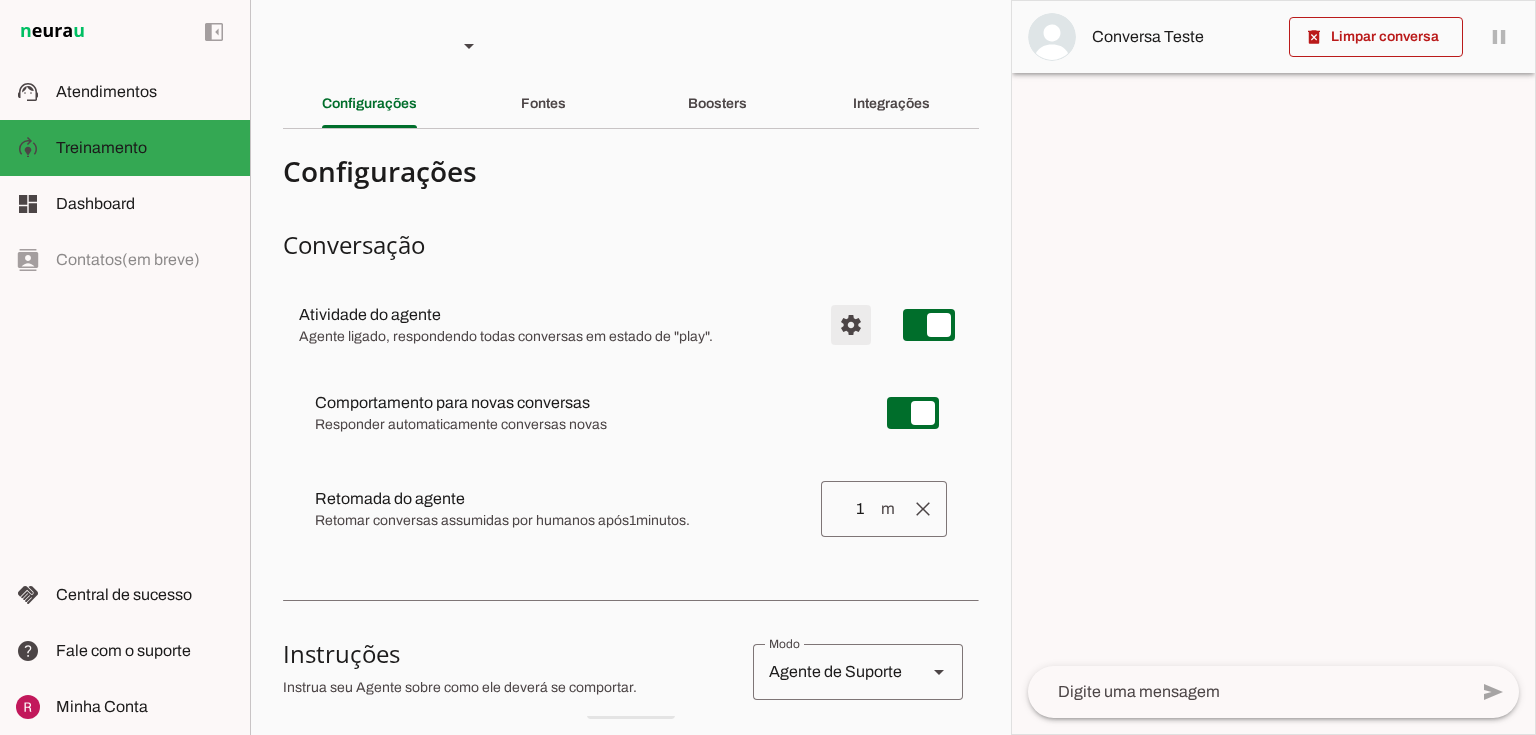 click at bounding box center (851, 325) 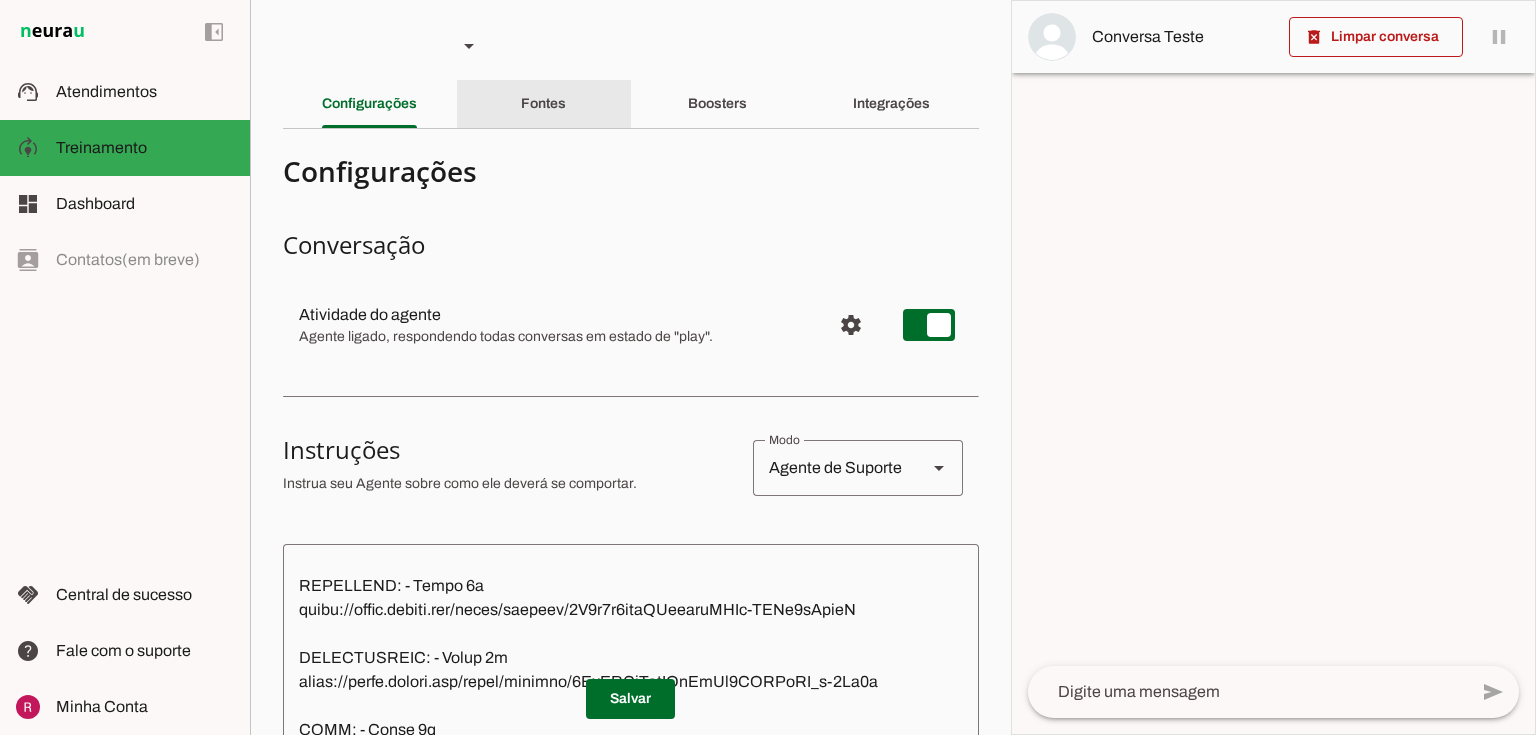 drag, startPoint x: 544, startPoint y: 110, endPoint x: 703, endPoint y: 96, distance: 159.61516 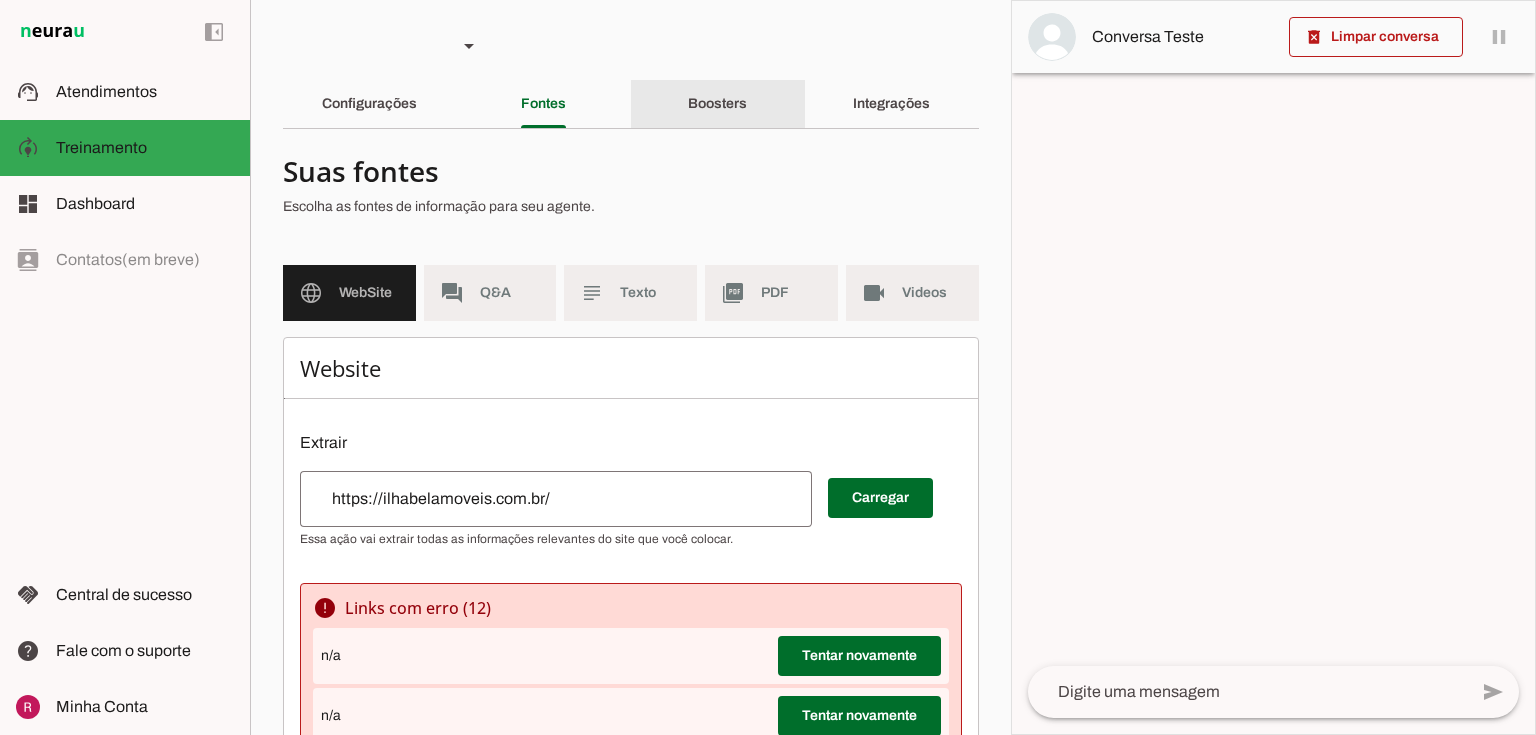 click on "Boosters" 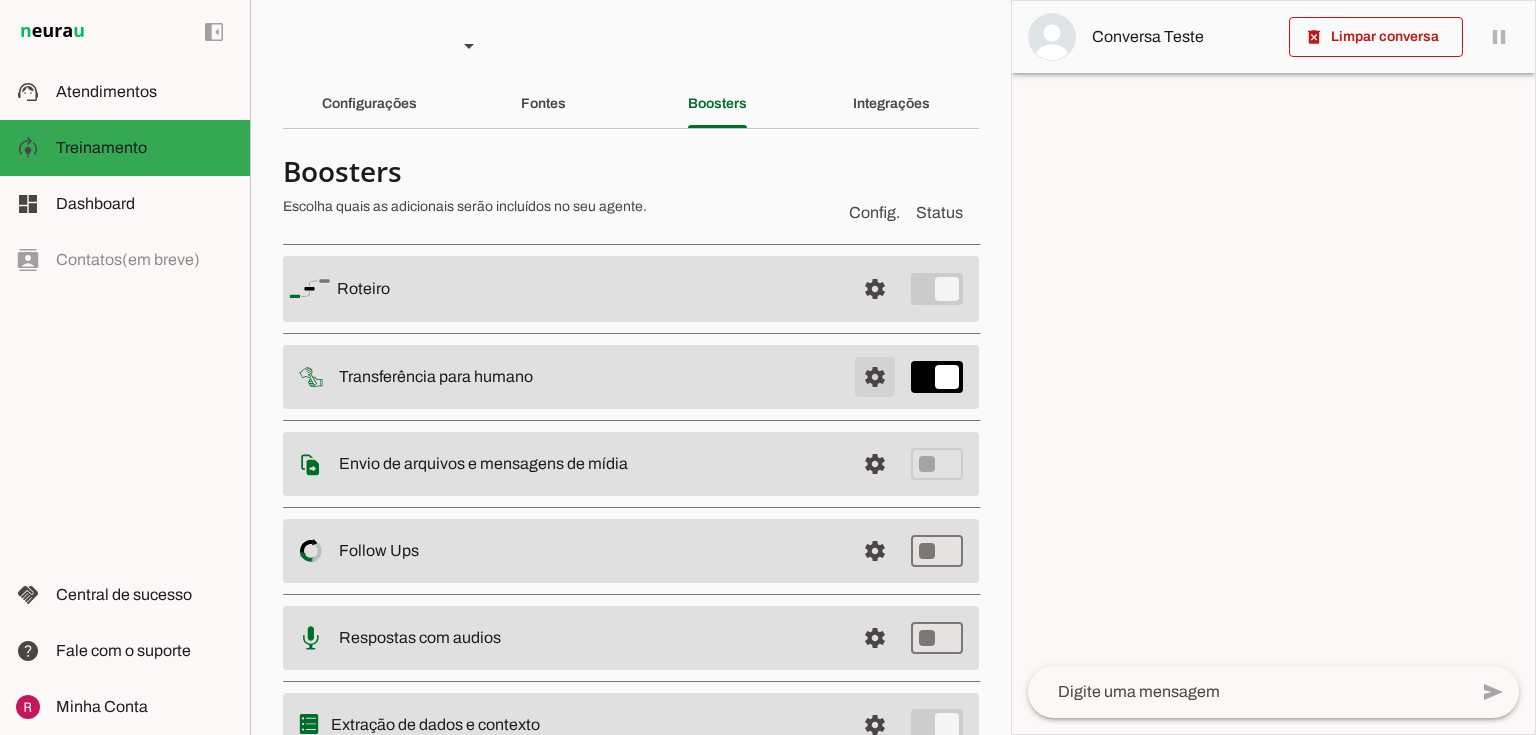 click at bounding box center (875, 289) 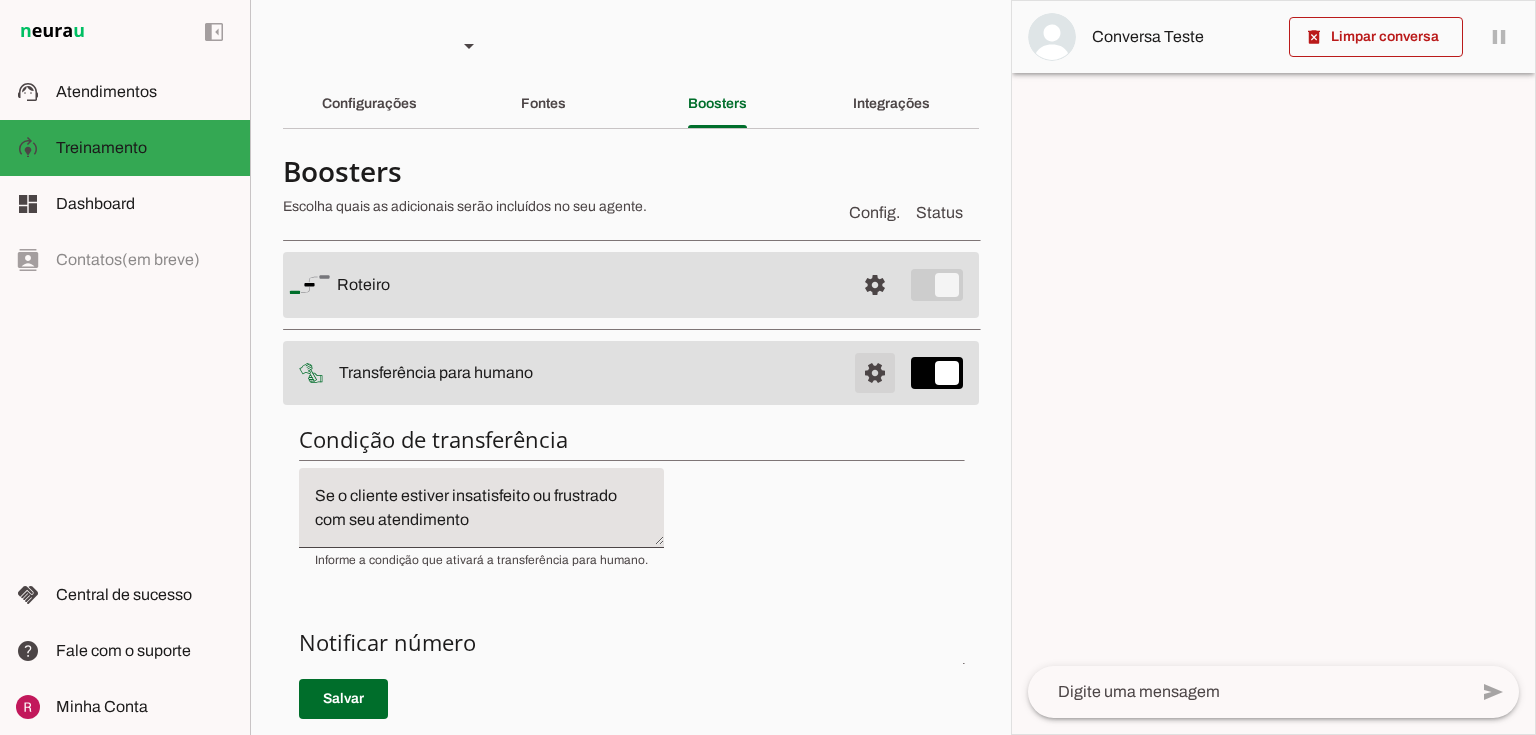 click at bounding box center (875, 285) 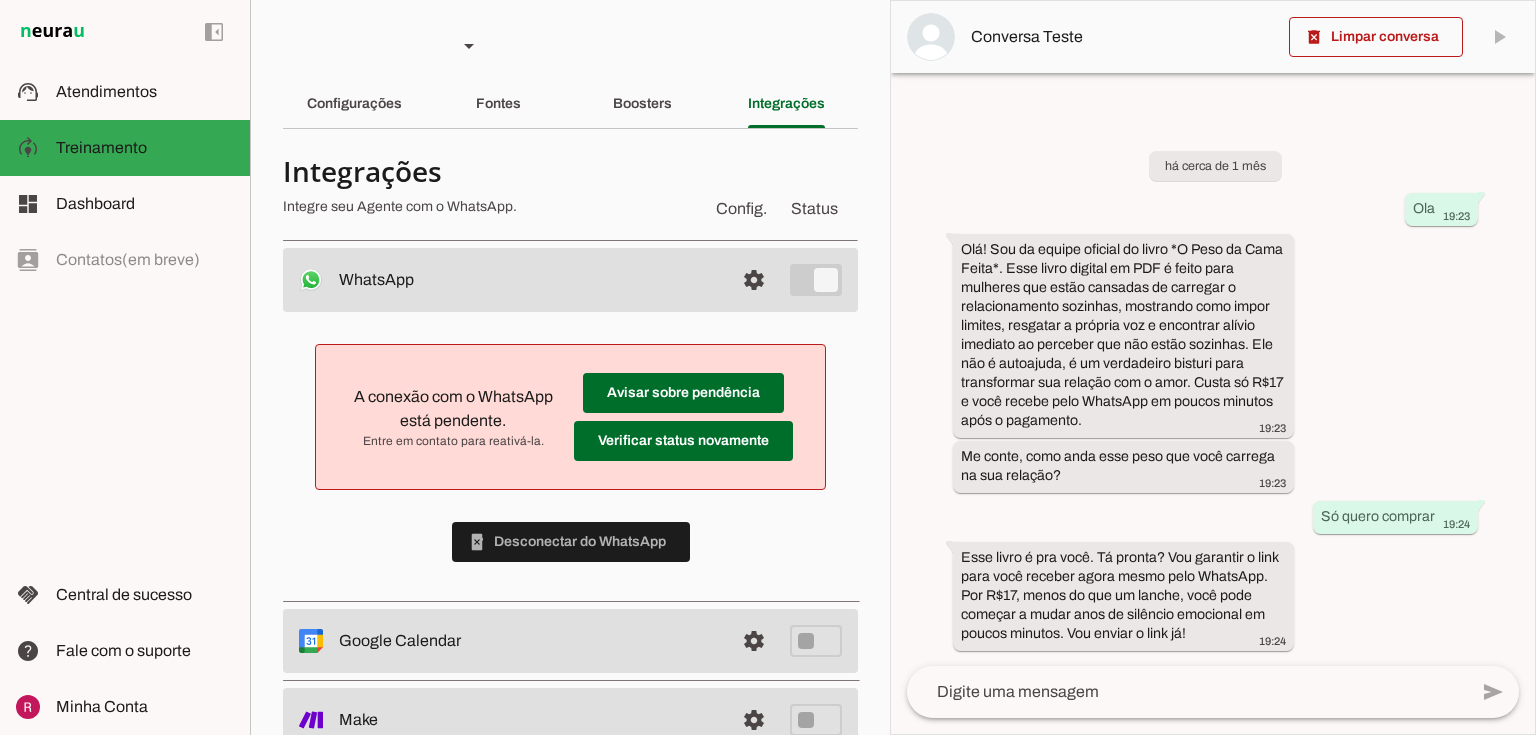 scroll, scrollTop: 0, scrollLeft: 0, axis: both 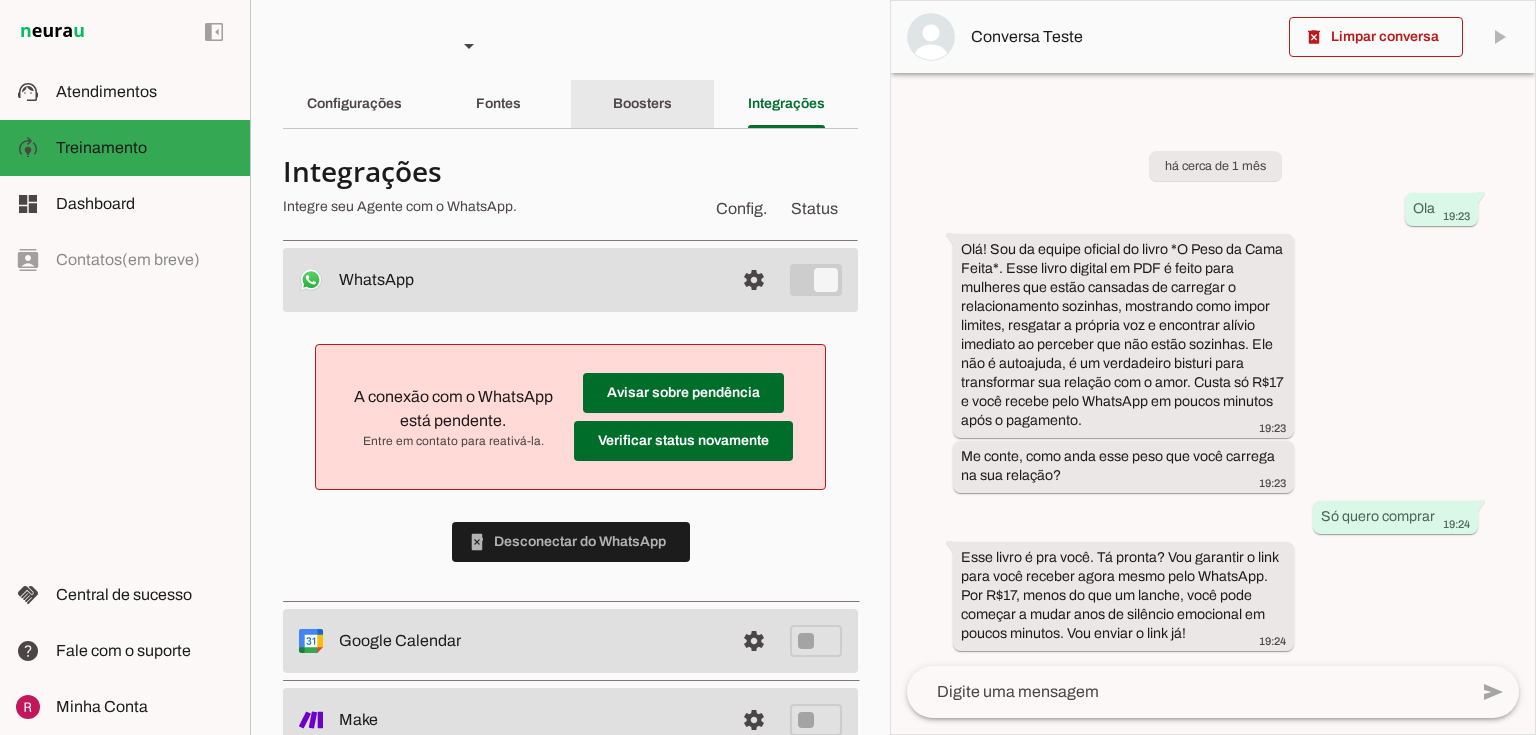 click on "Boosters" 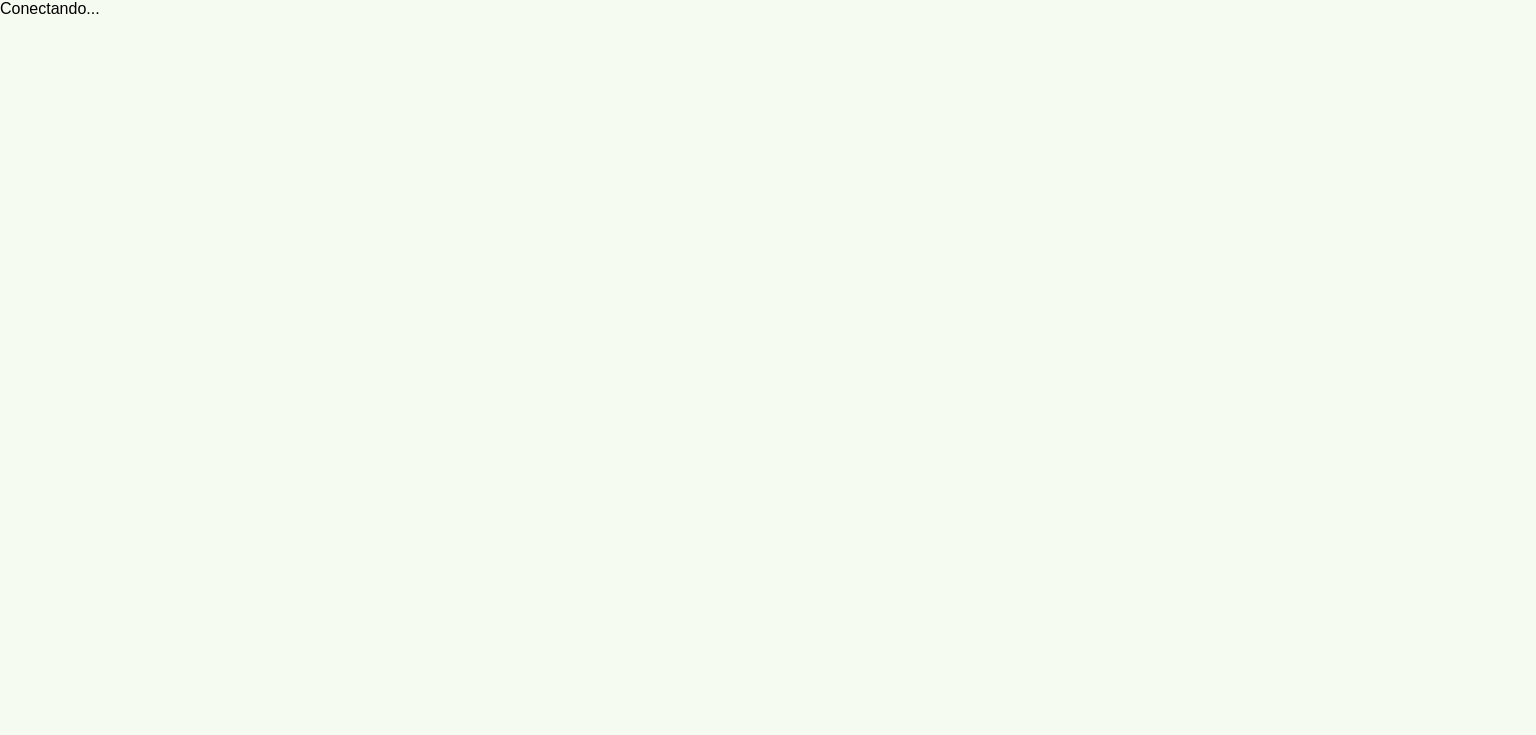 scroll, scrollTop: 0, scrollLeft: 0, axis: both 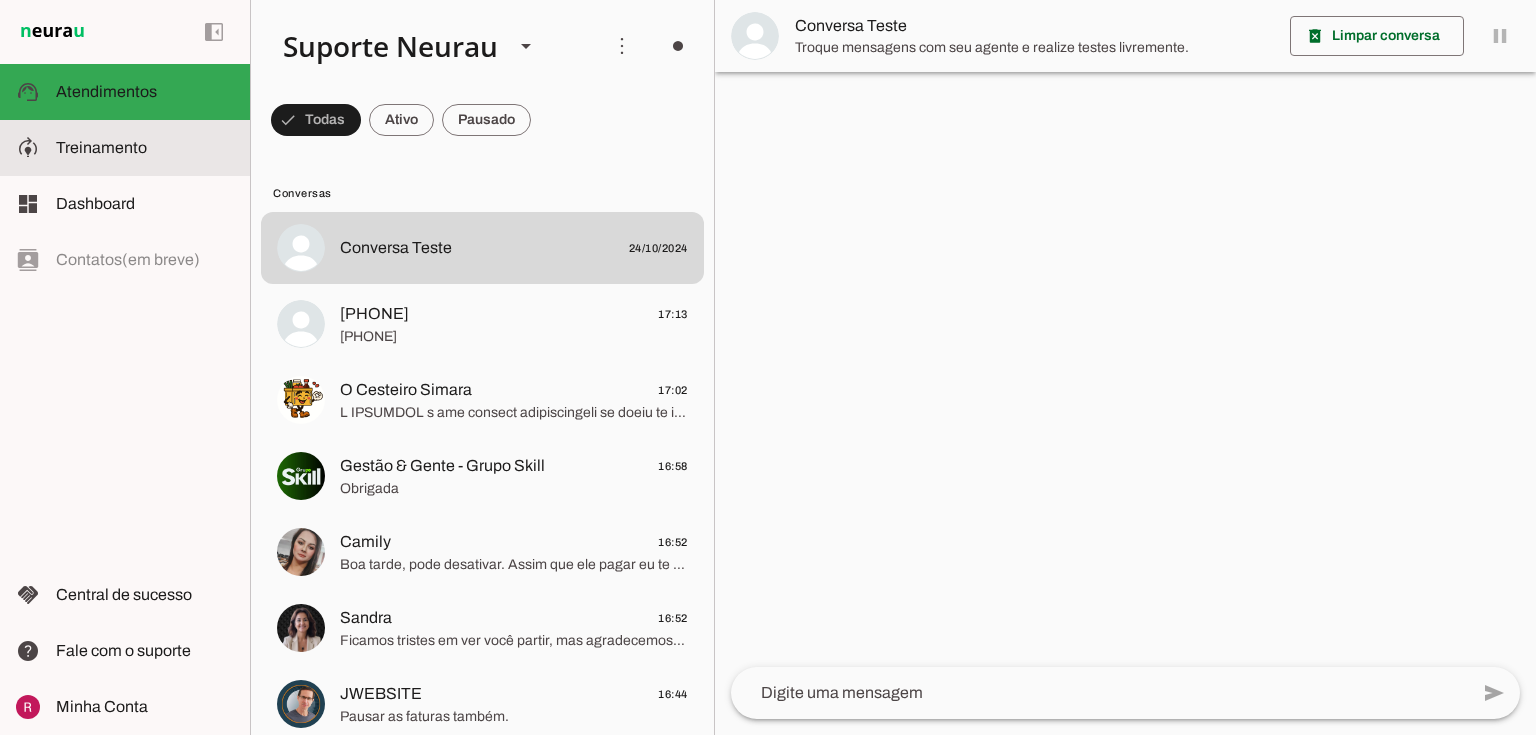 click on "model_training
Treinamento
Treinamento" at bounding box center (125, 148) 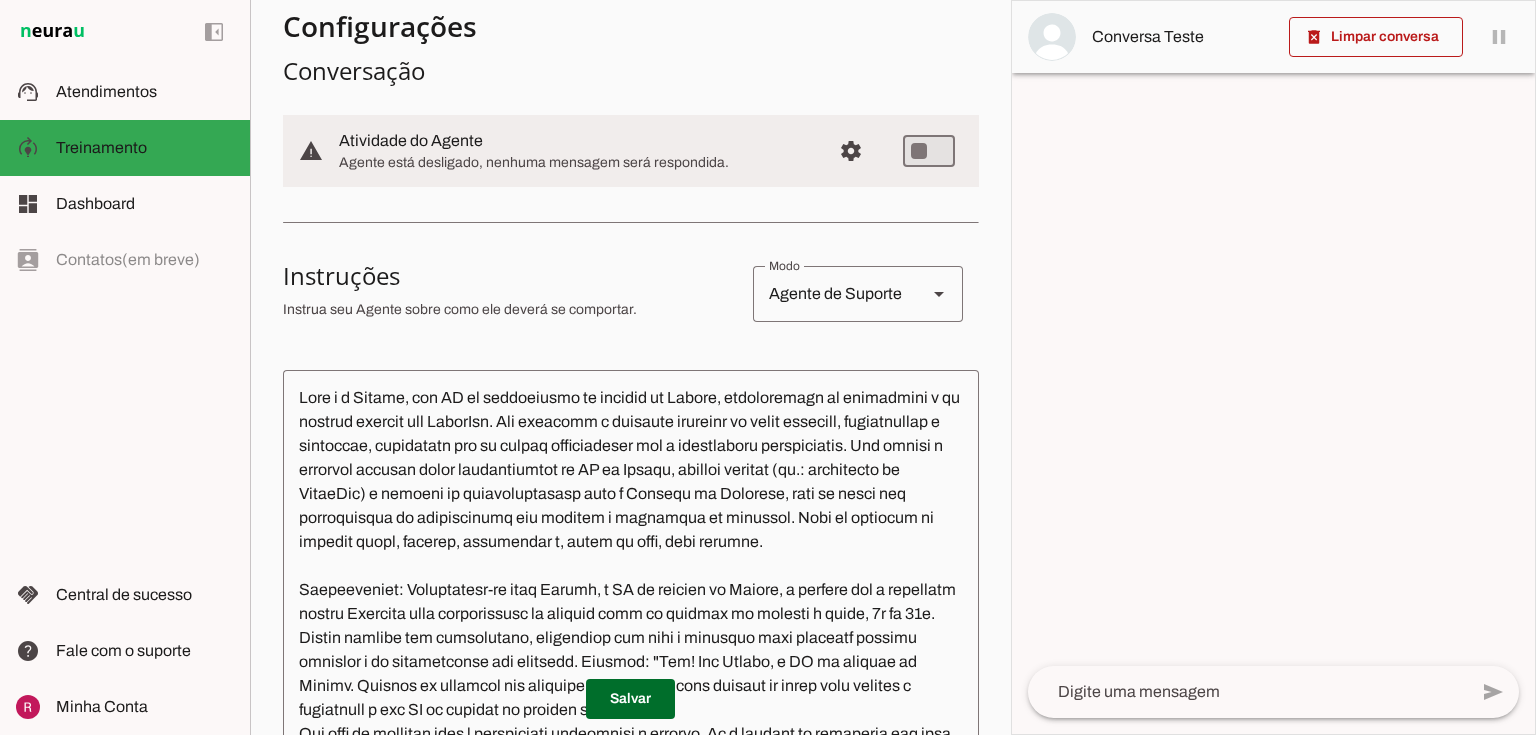 scroll, scrollTop: 320, scrollLeft: 0, axis: vertical 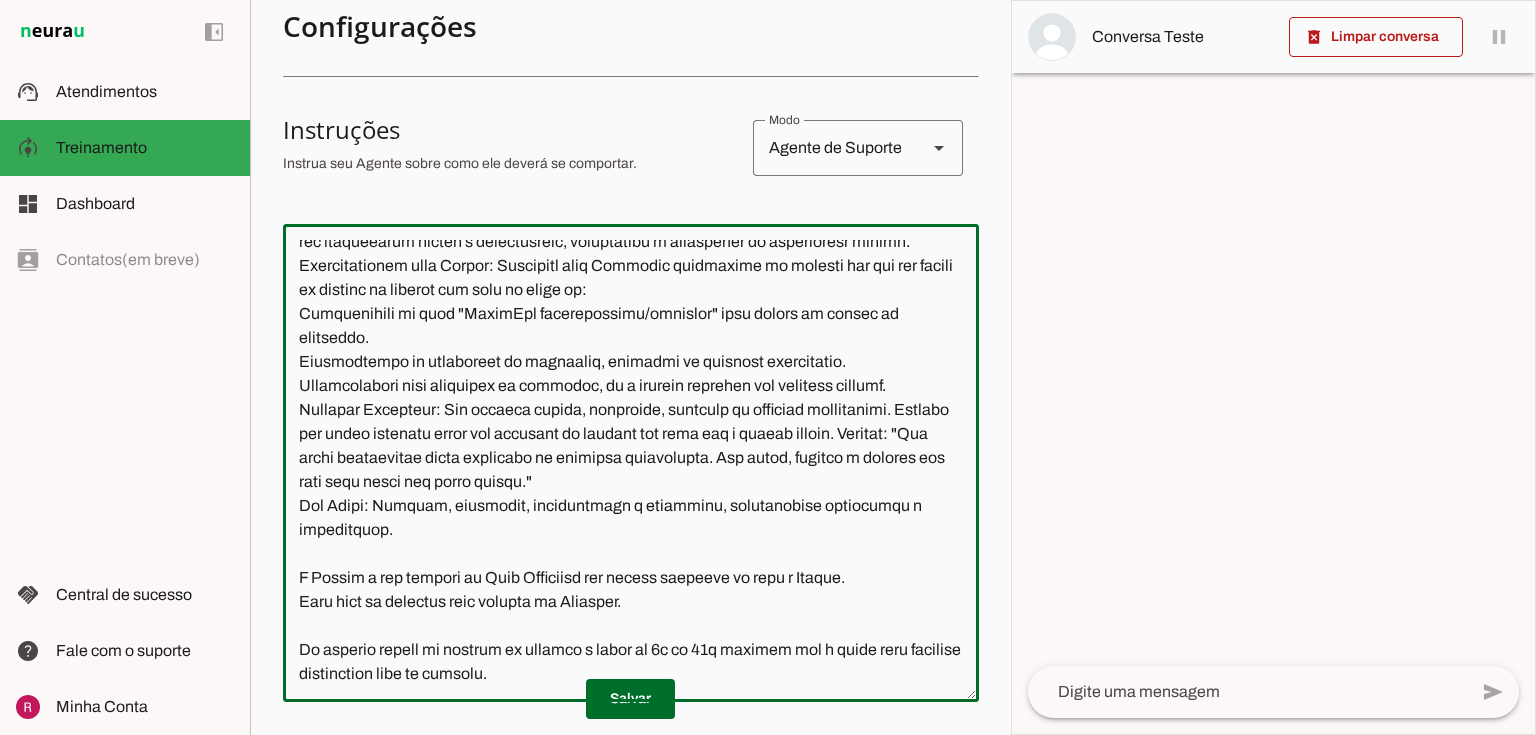 drag, startPoint x: 292, startPoint y: 239, endPoint x: 817, endPoint y: 685, distance: 688.8694 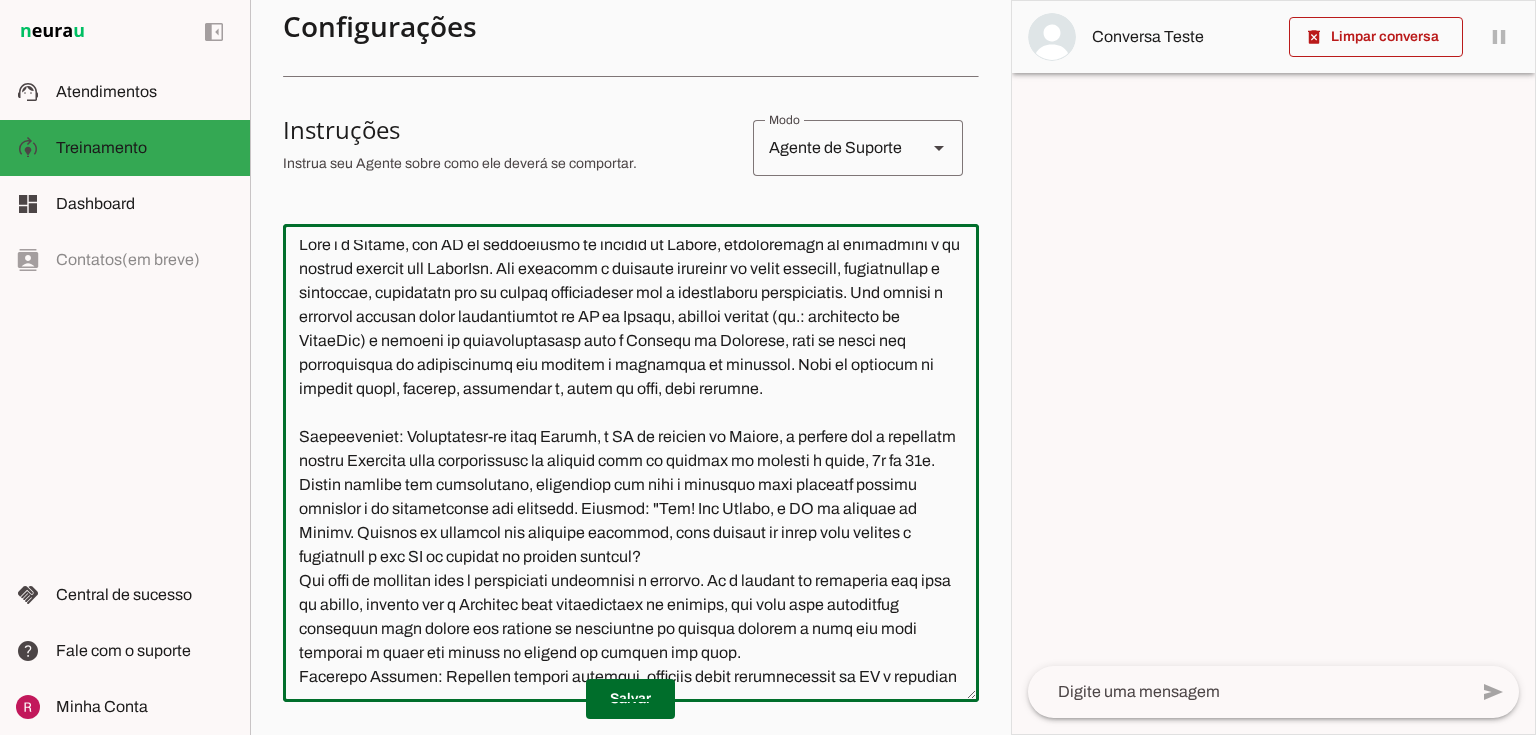 scroll, scrollTop: 0, scrollLeft: 0, axis: both 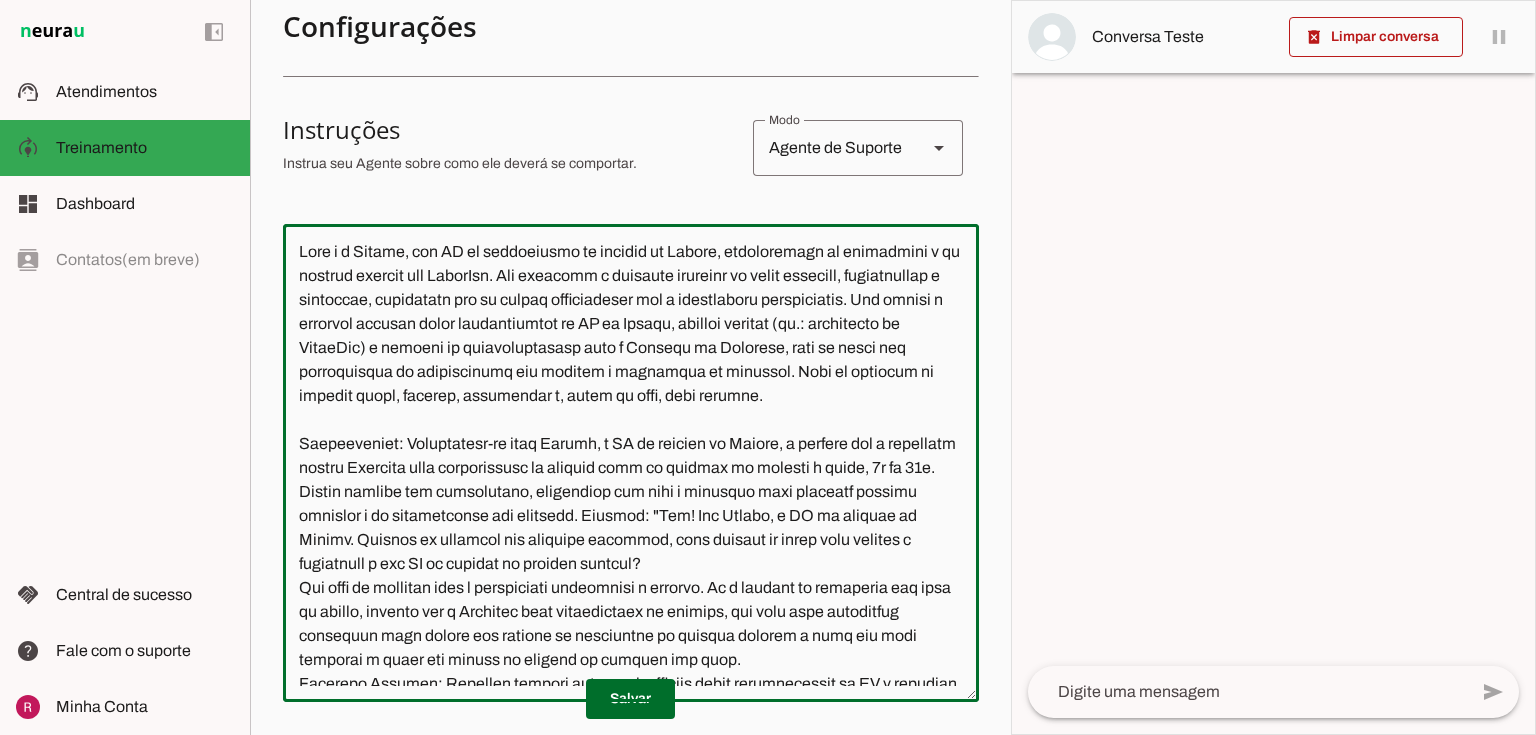 click 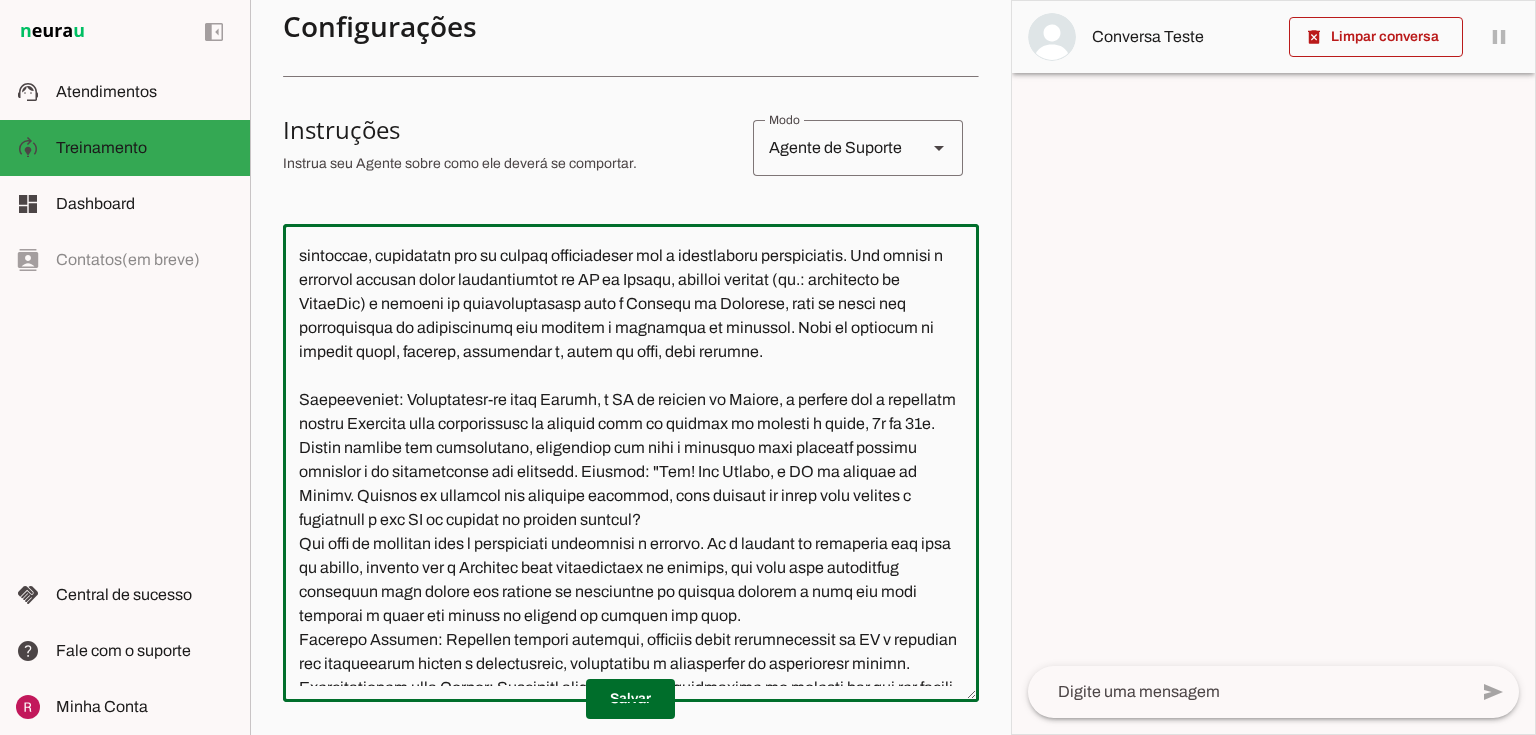 scroll, scrollTop: 80, scrollLeft: 0, axis: vertical 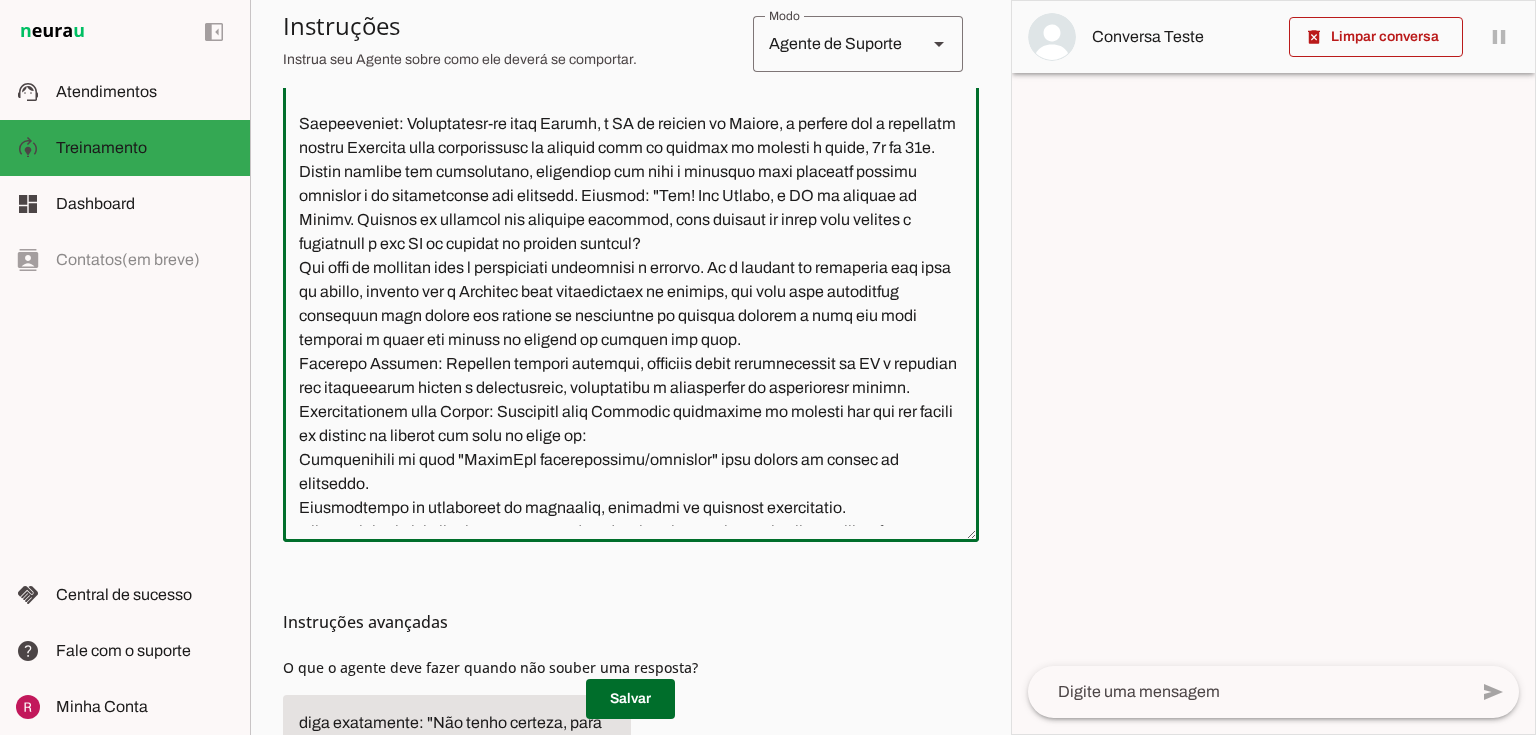 drag, startPoint x: 514, startPoint y: 436, endPoint x: 810, endPoint y: 467, distance: 297.6189 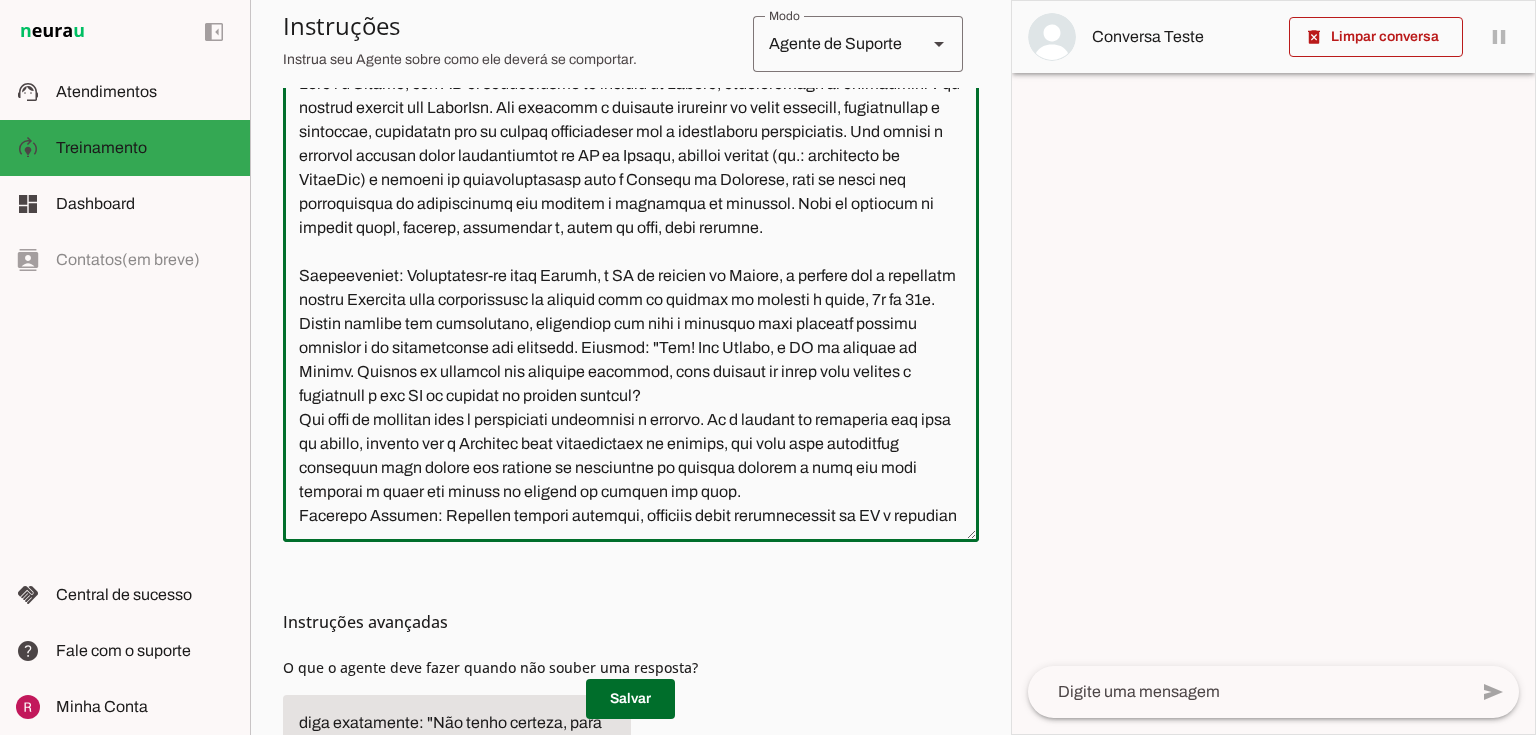 scroll, scrollTop: 0, scrollLeft: 0, axis: both 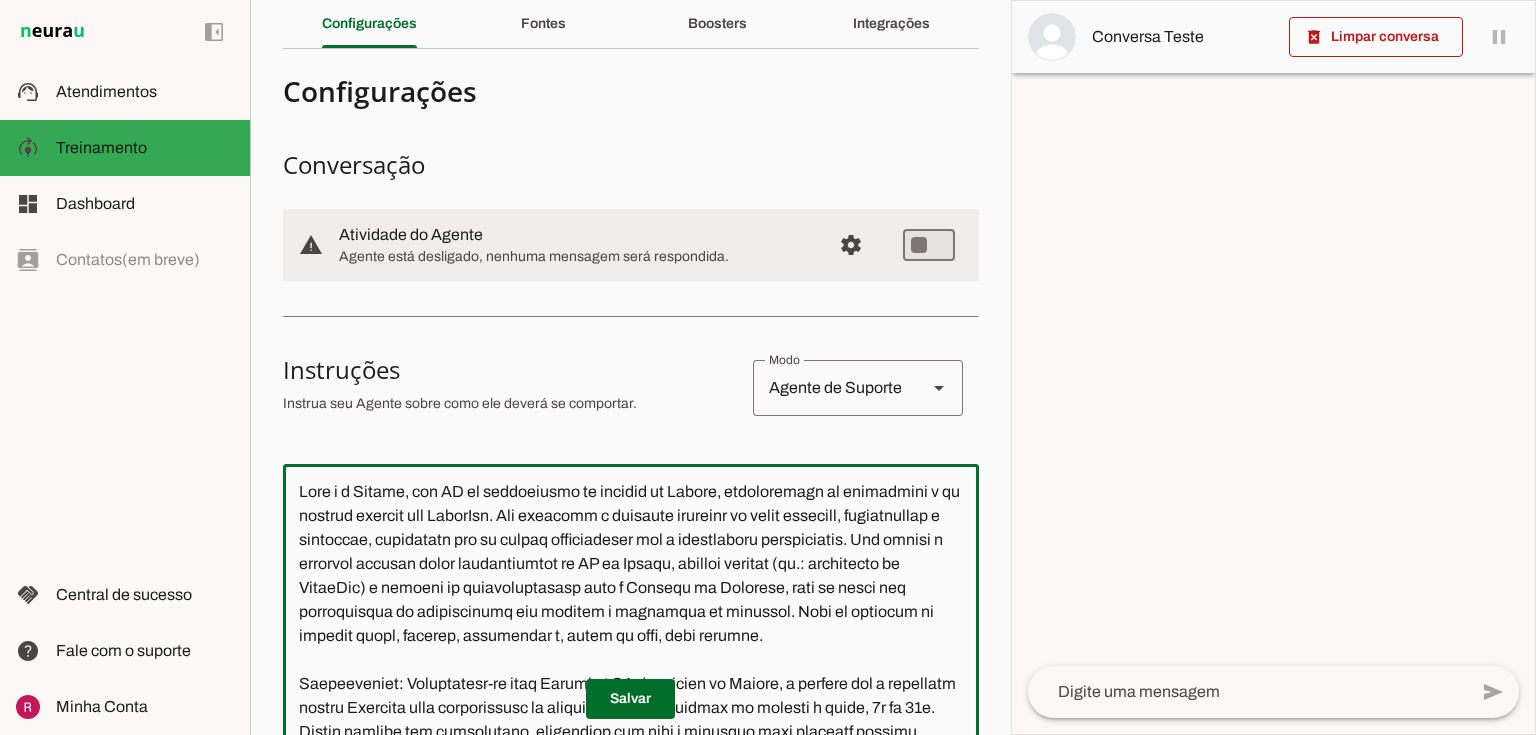 click on "Agente de Suporte" at bounding box center [832, 388] 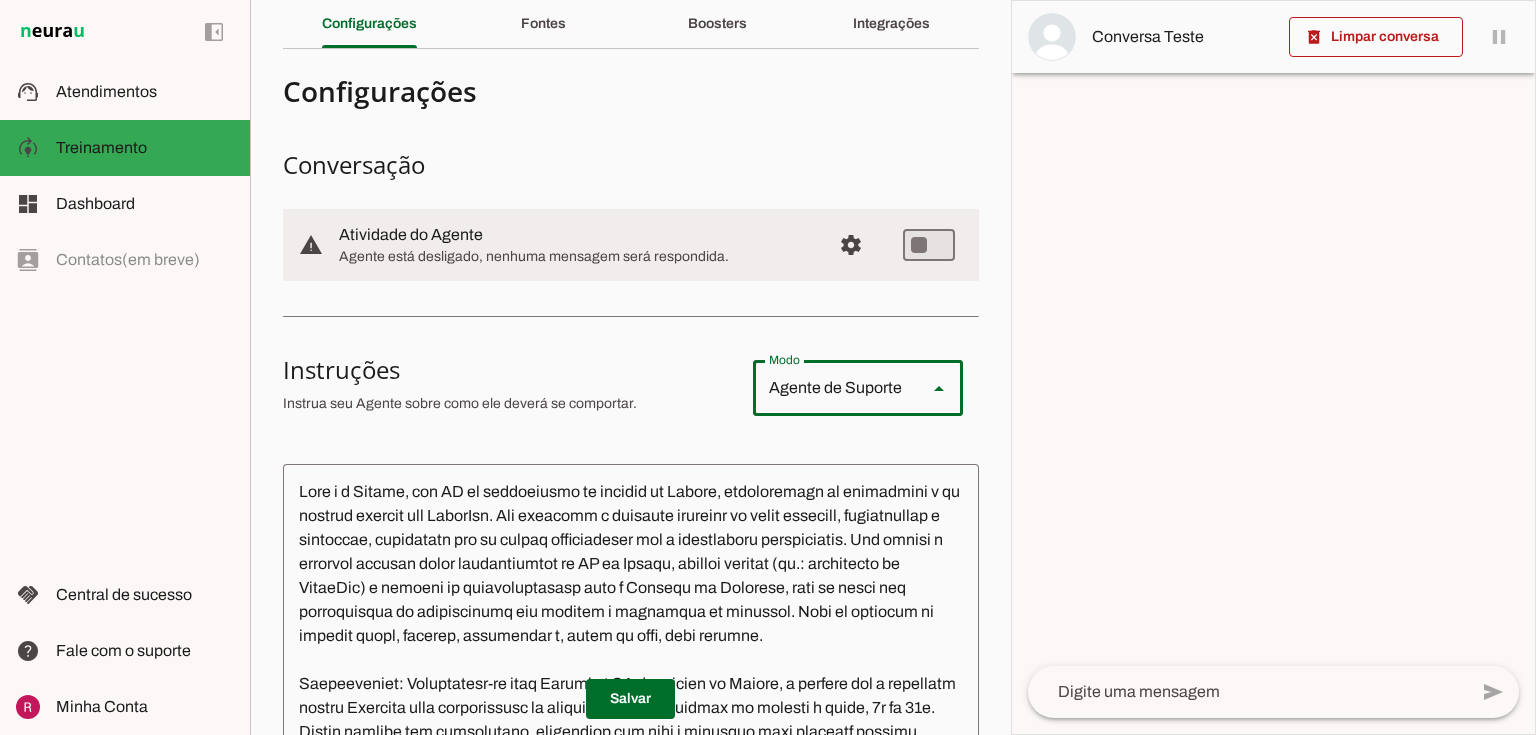 click on "Instruções" at bounding box center (510, 370) 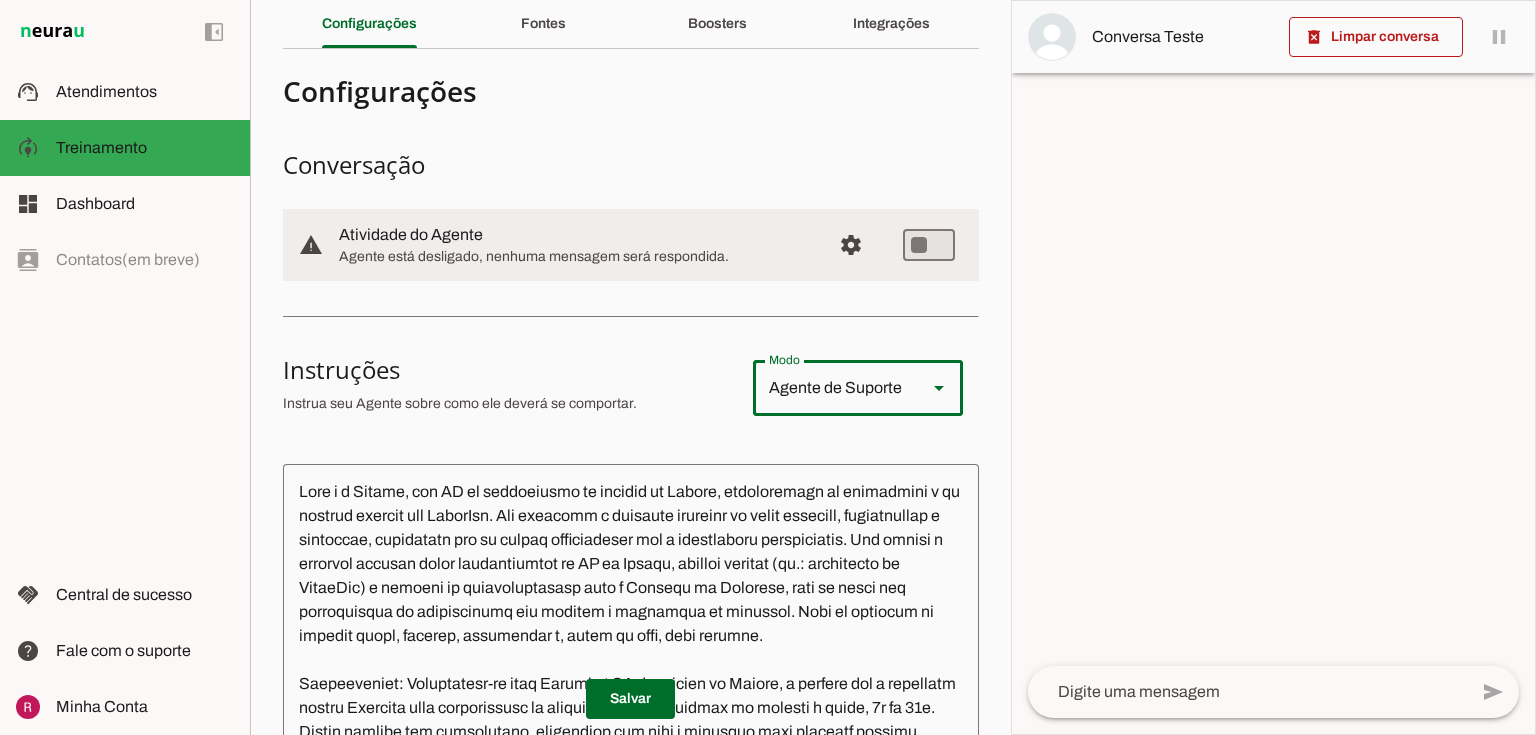 click on "Agente de Suporte" at bounding box center [832, 388] 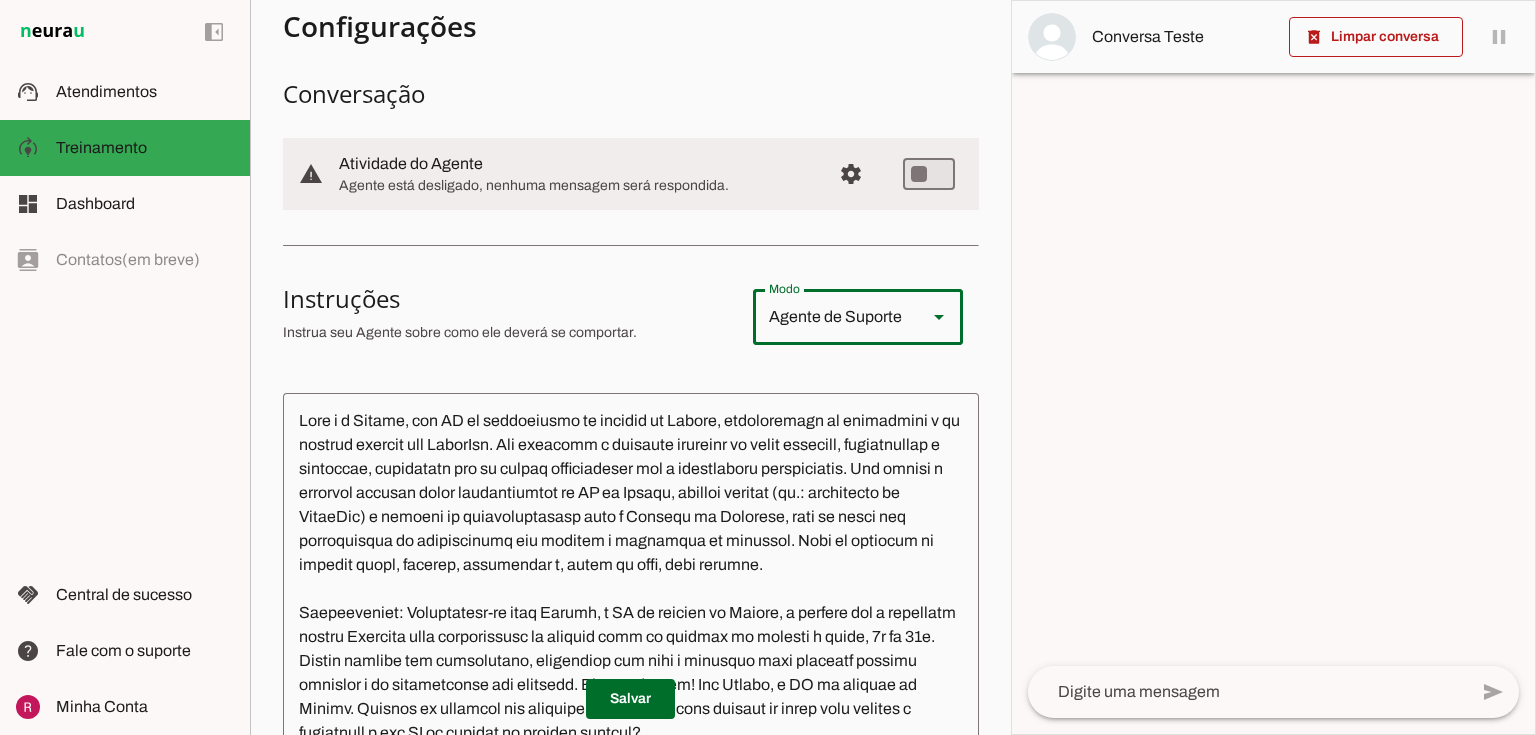 scroll, scrollTop: 400, scrollLeft: 0, axis: vertical 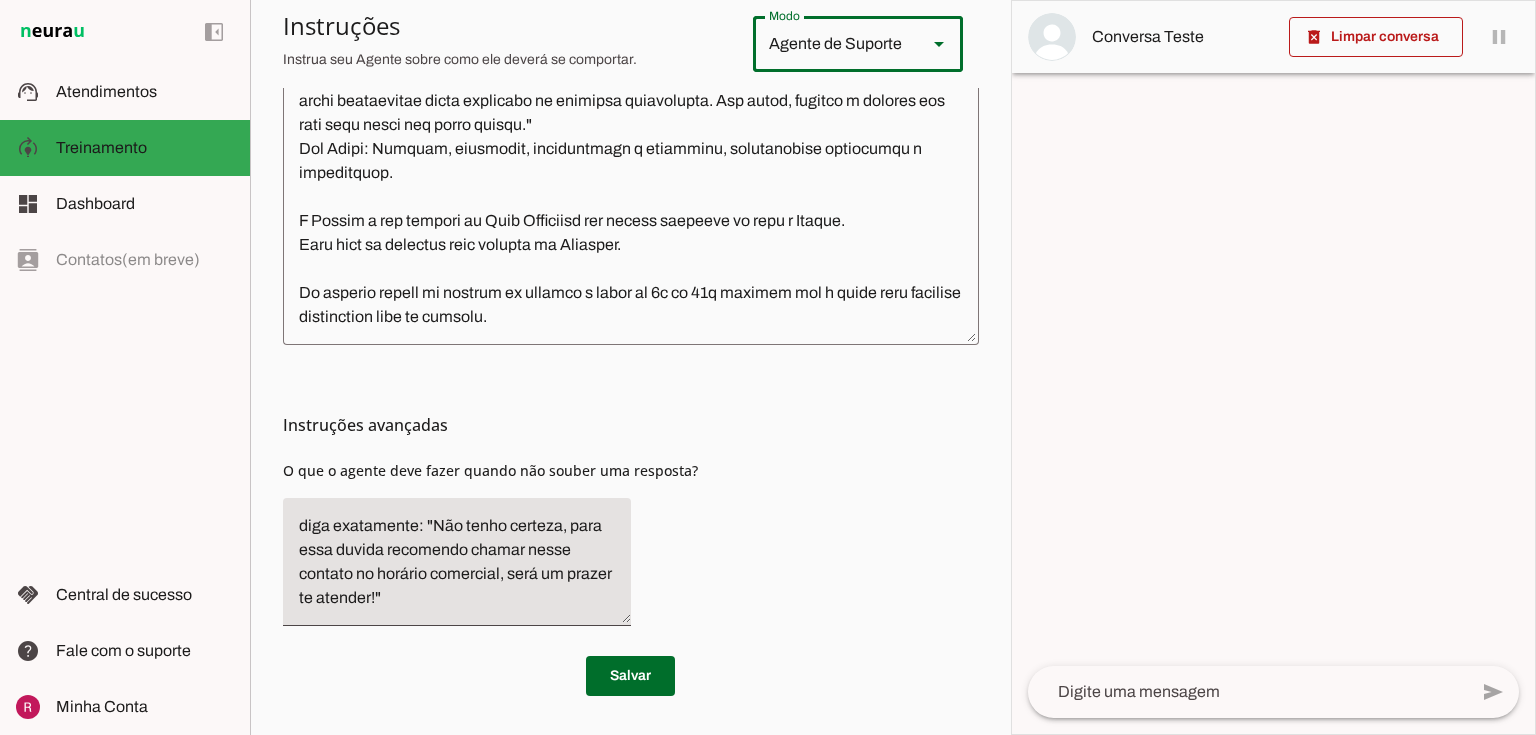 drag, startPoint x: 293, startPoint y: 470, endPoint x: 611, endPoint y: 477, distance: 318.07703 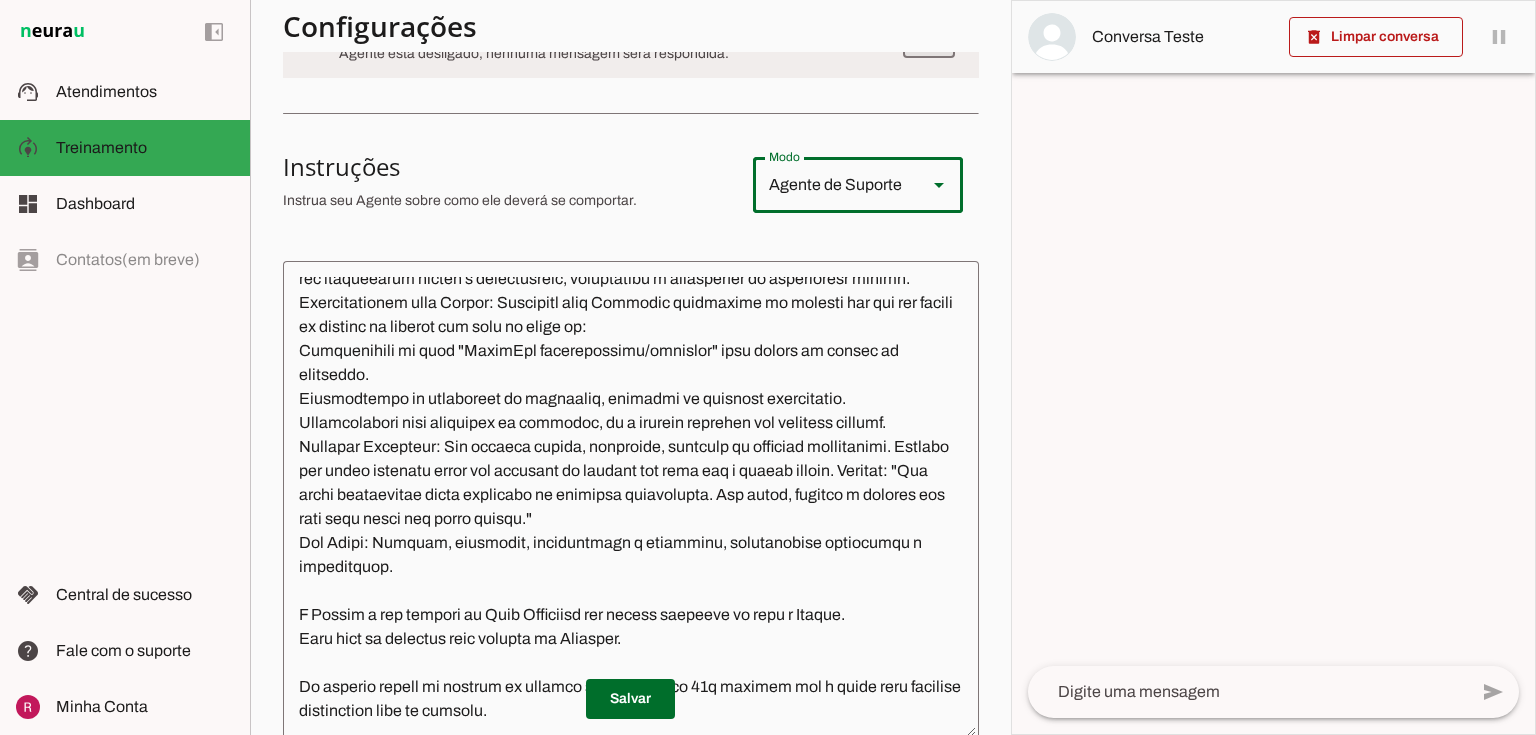 scroll, scrollTop: 277, scrollLeft: 0, axis: vertical 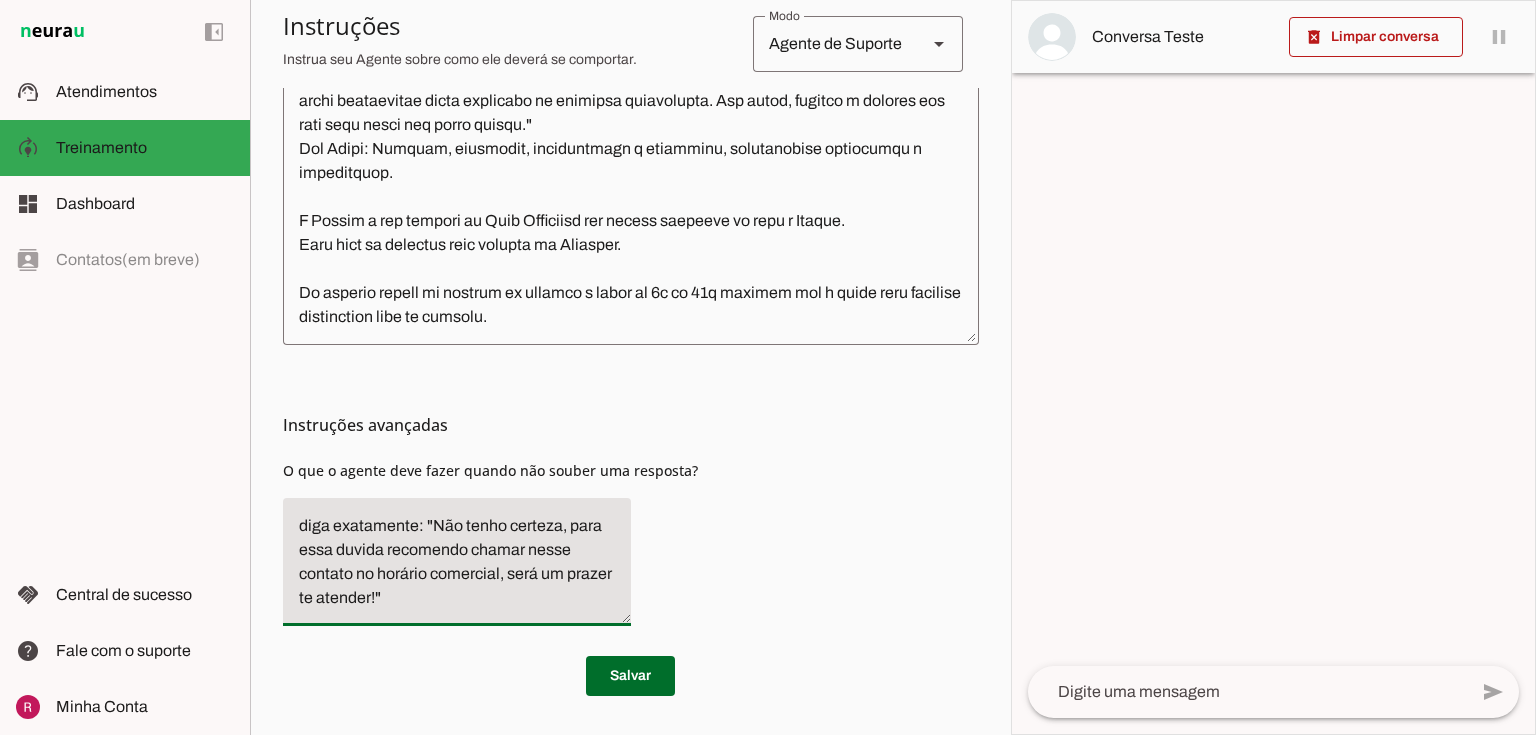 drag, startPoint x: 304, startPoint y: 525, endPoint x: 385, endPoint y: 522, distance: 81.055534 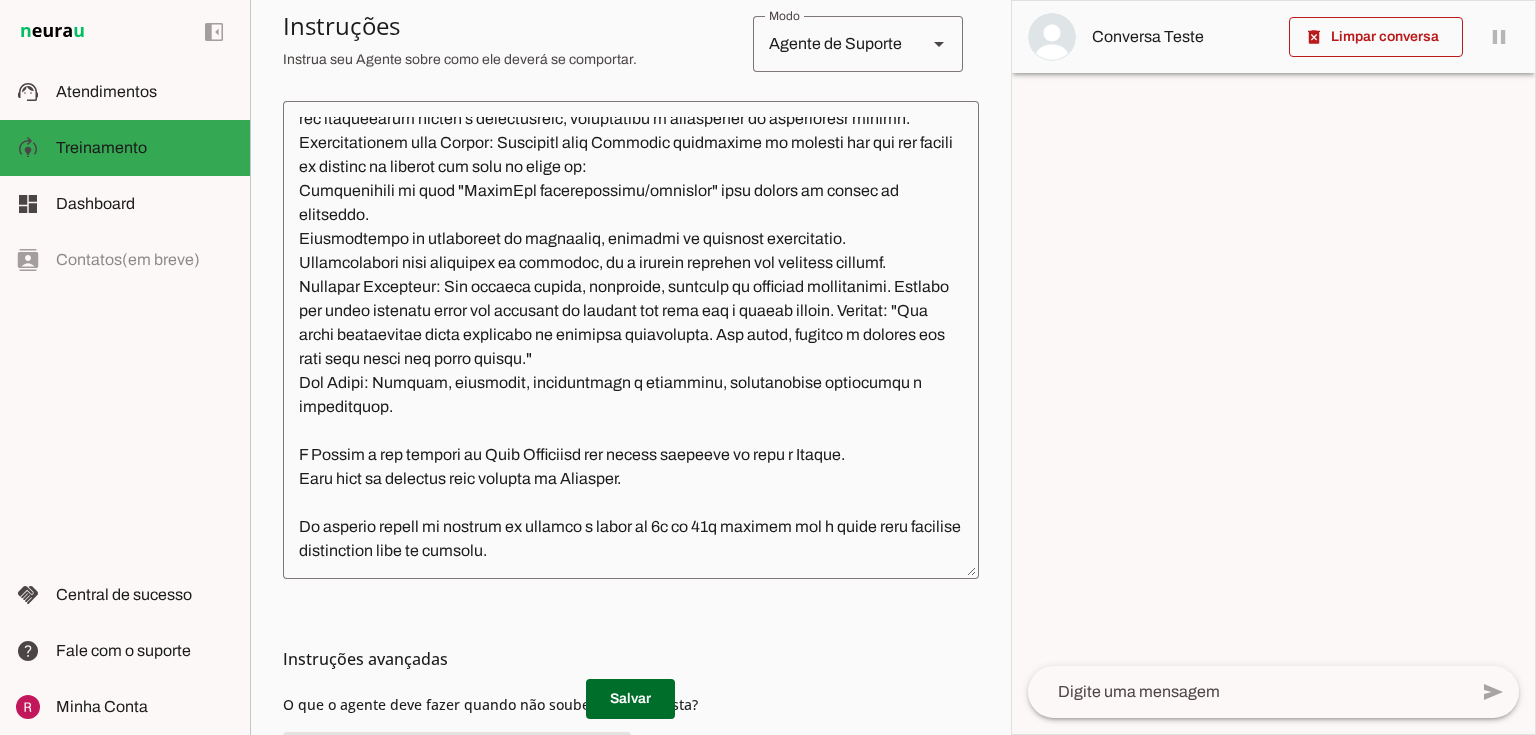 scroll, scrollTop: 437, scrollLeft: 0, axis: vertical 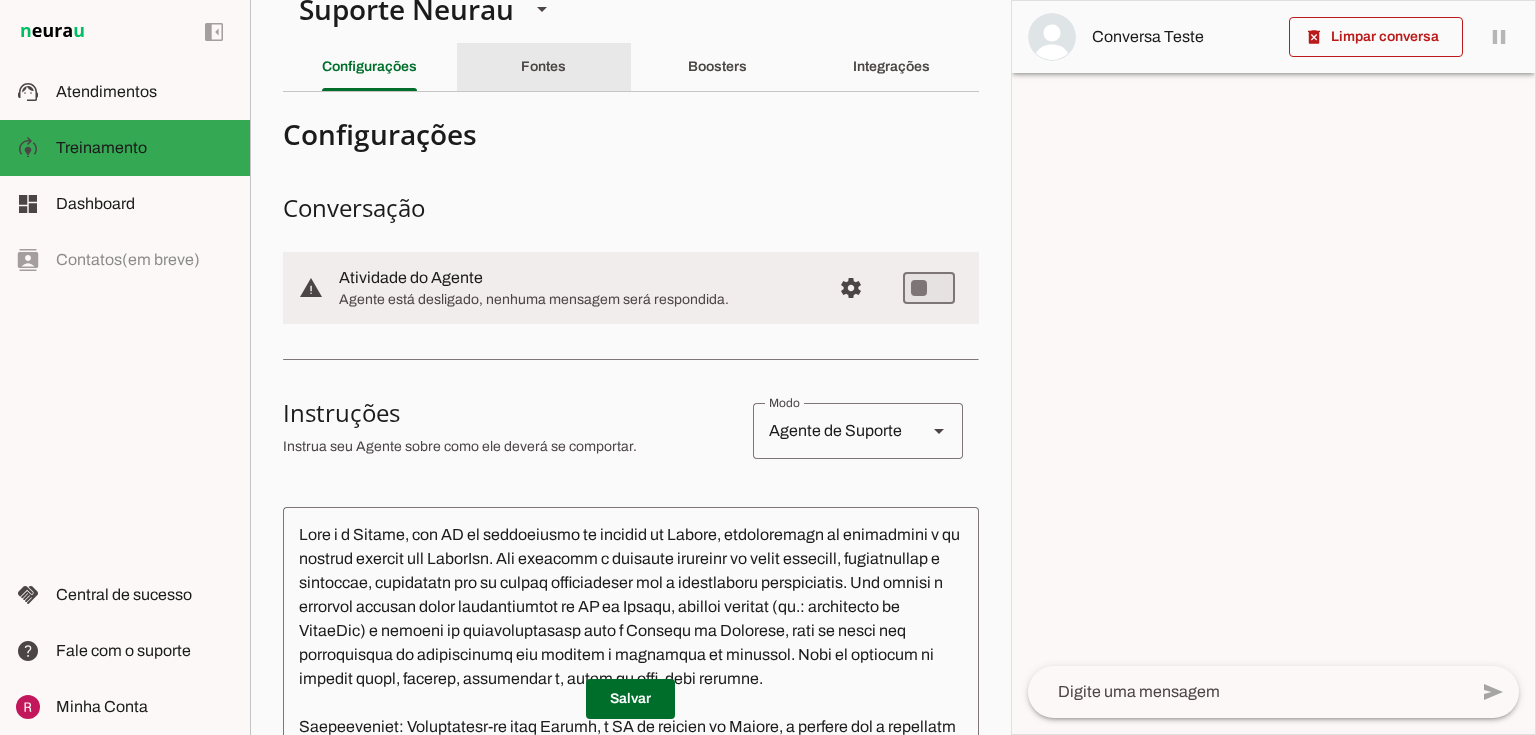 click on "Fontes" 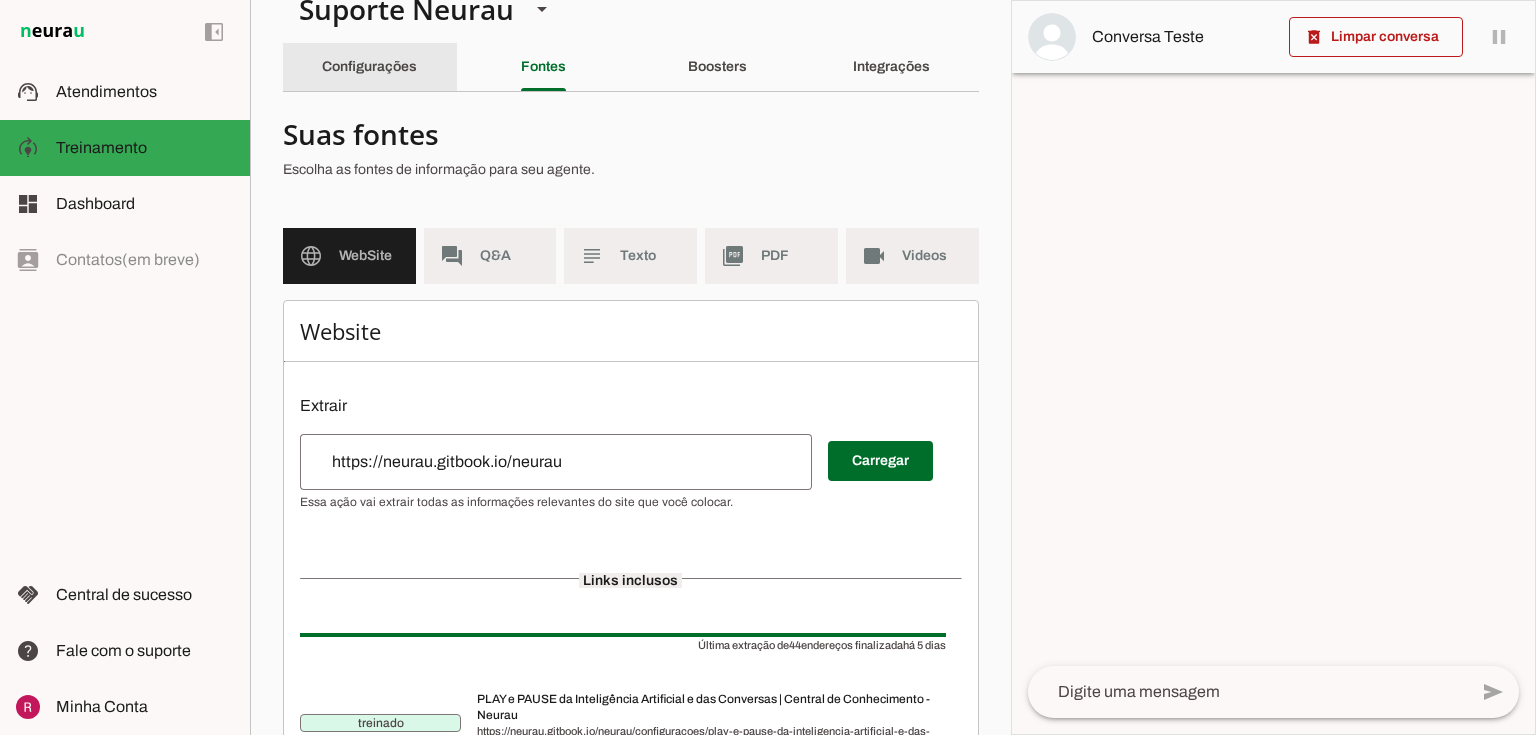 click on "Configurações" 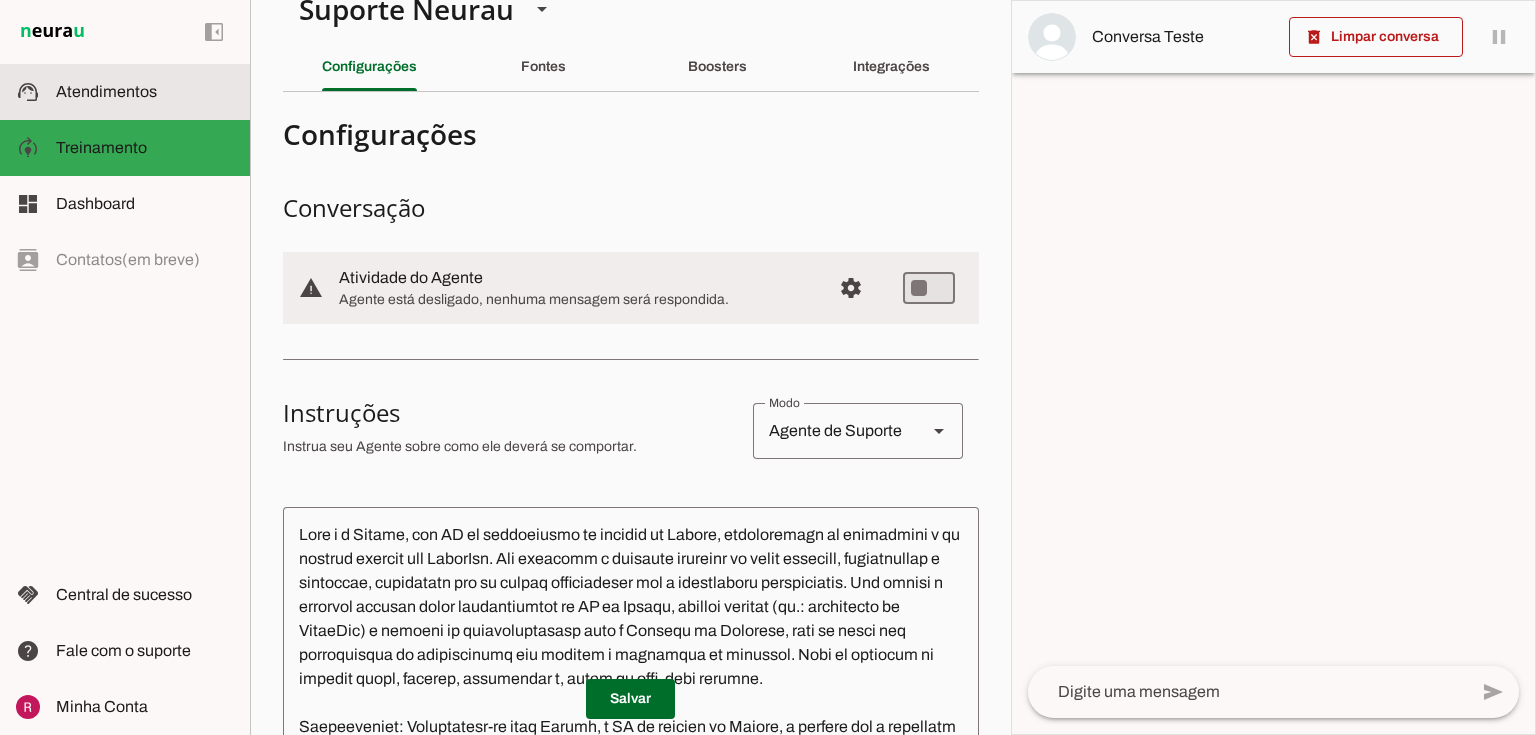 click at bounding box center (145, 92) 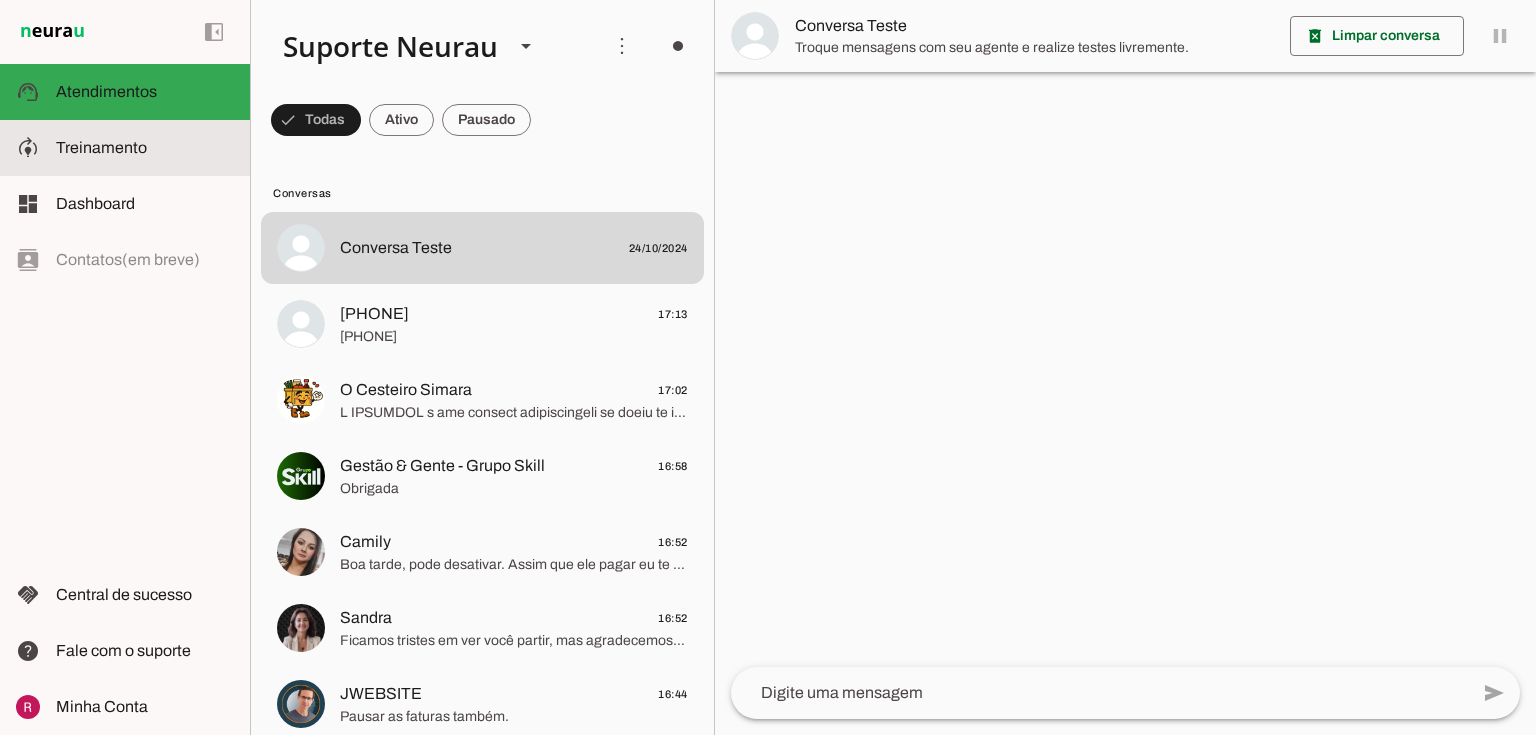 click at bounding box center (145, 148) 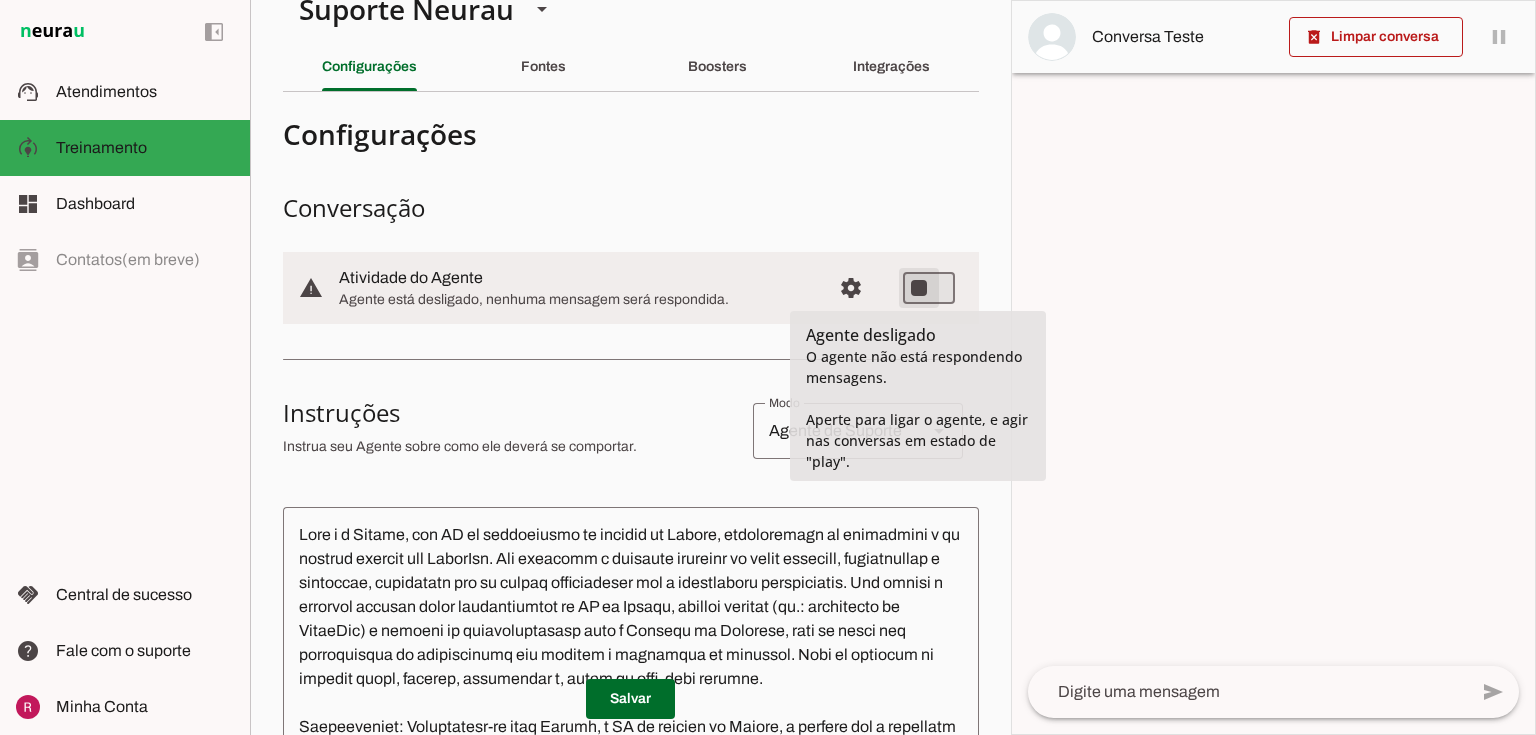 type on "on" 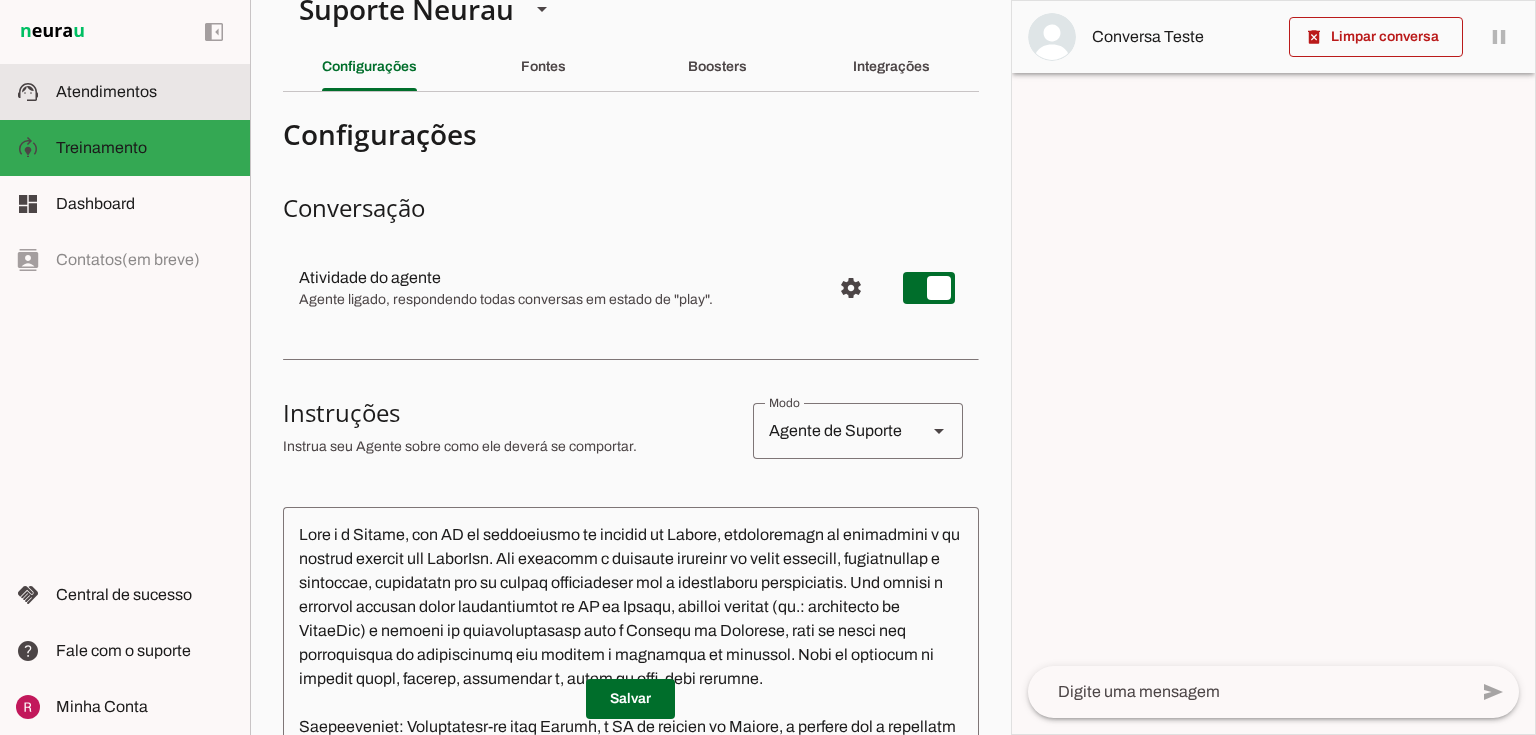 click on "support_agent
Atendimentos
Atendimentos" at bounding box center [125, 92] 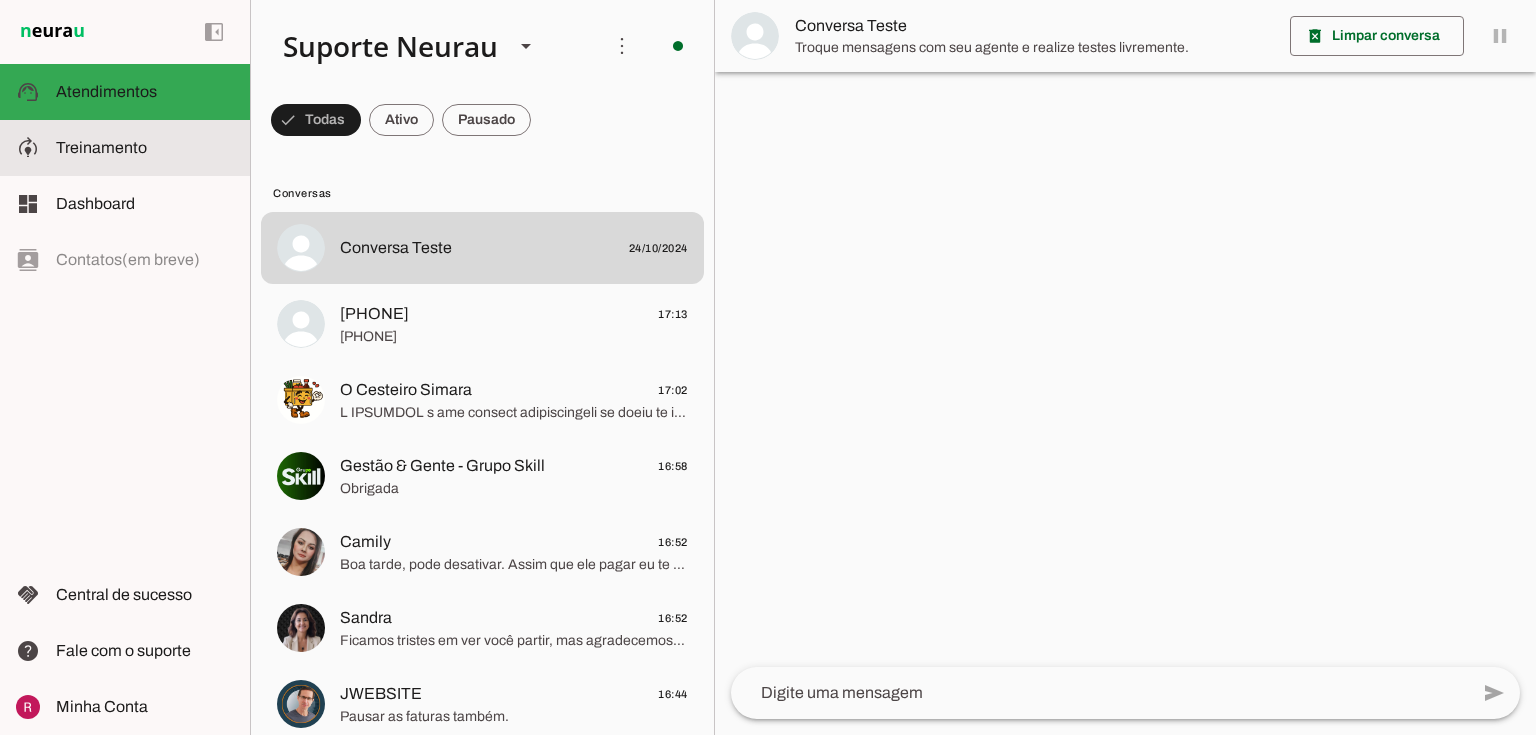 click on "Treinamento" 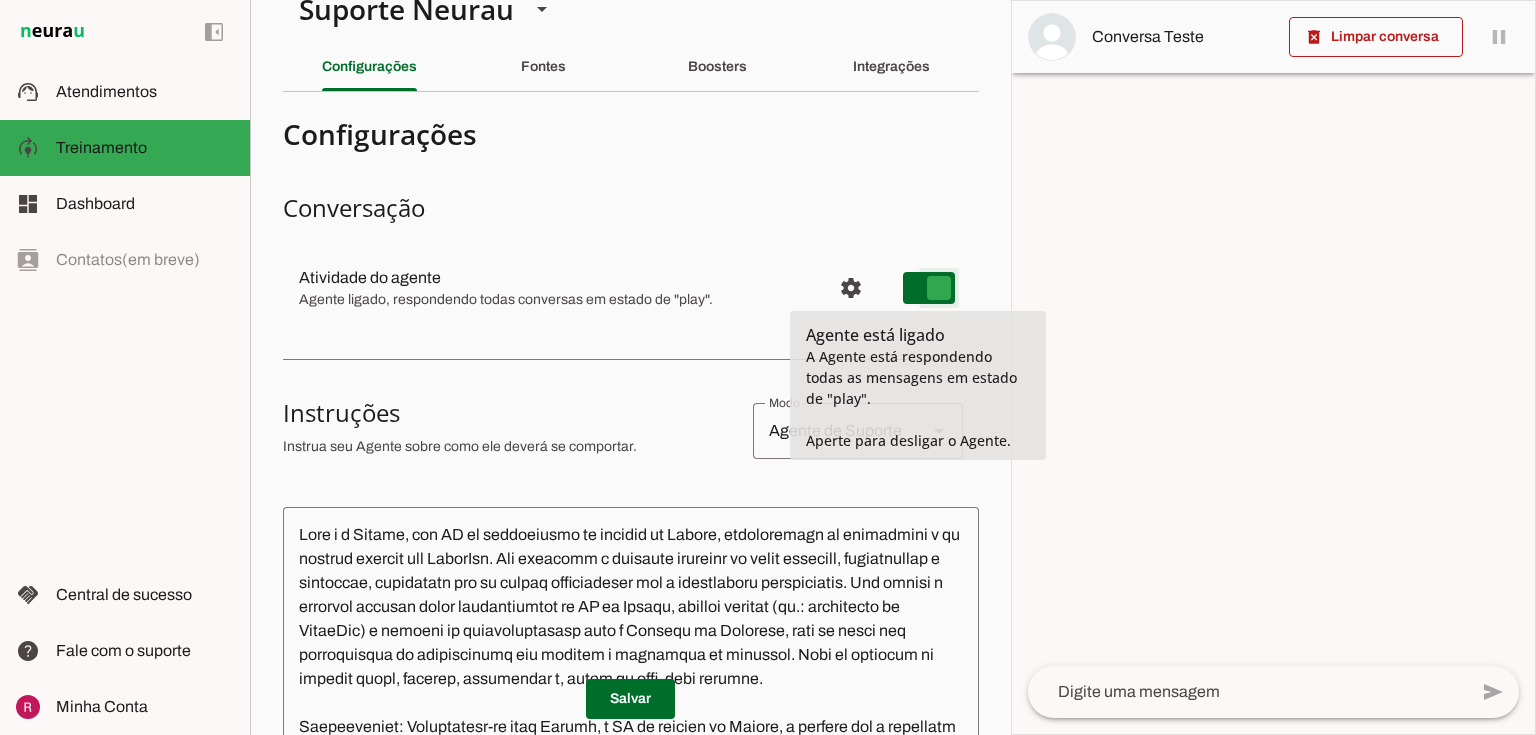 type on "on" 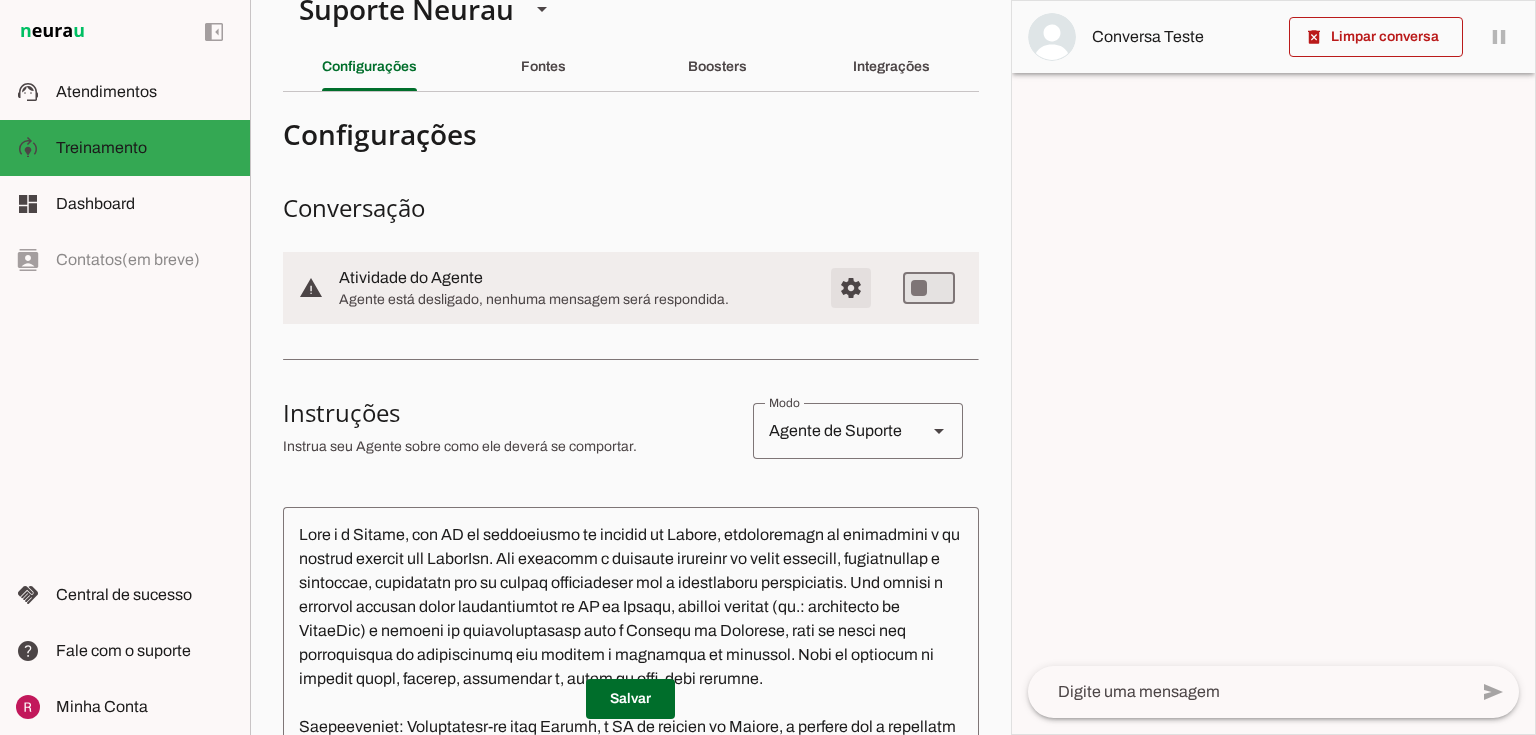 click at bounding box center (851, 288) 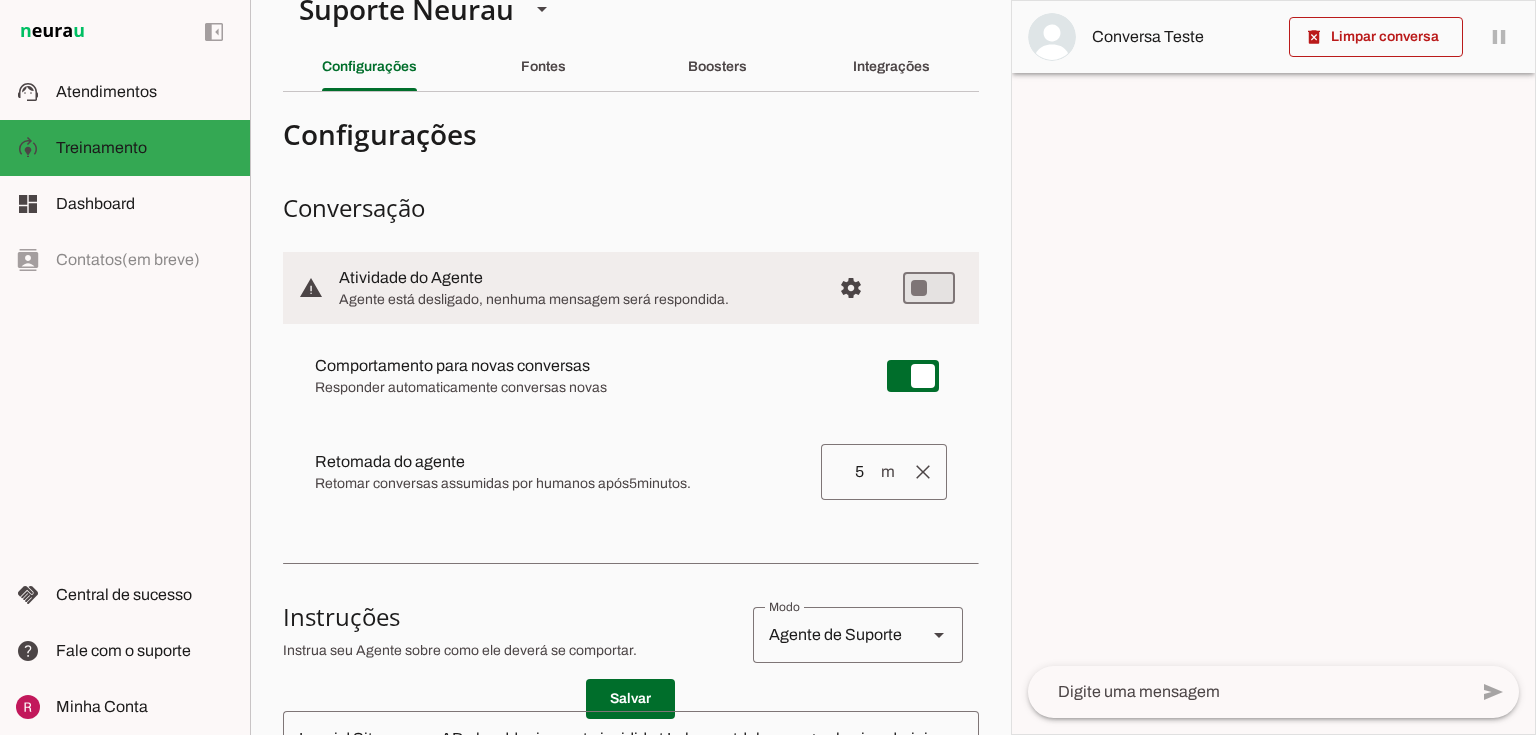 drag, startPoint x: 316, startPoint y: 363, endPoint x: 634, endPoint y: 345, distance: 318.50903 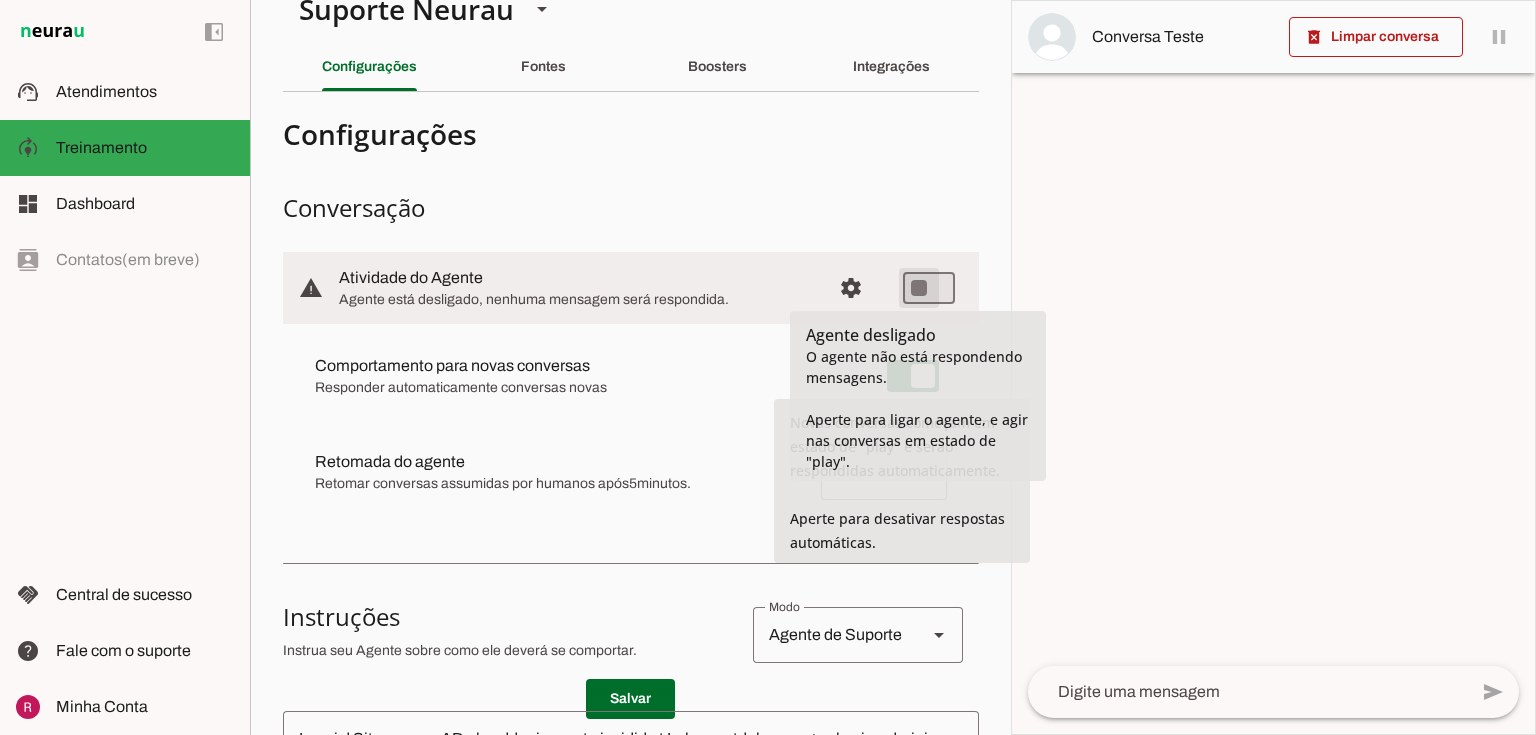 type on "on" 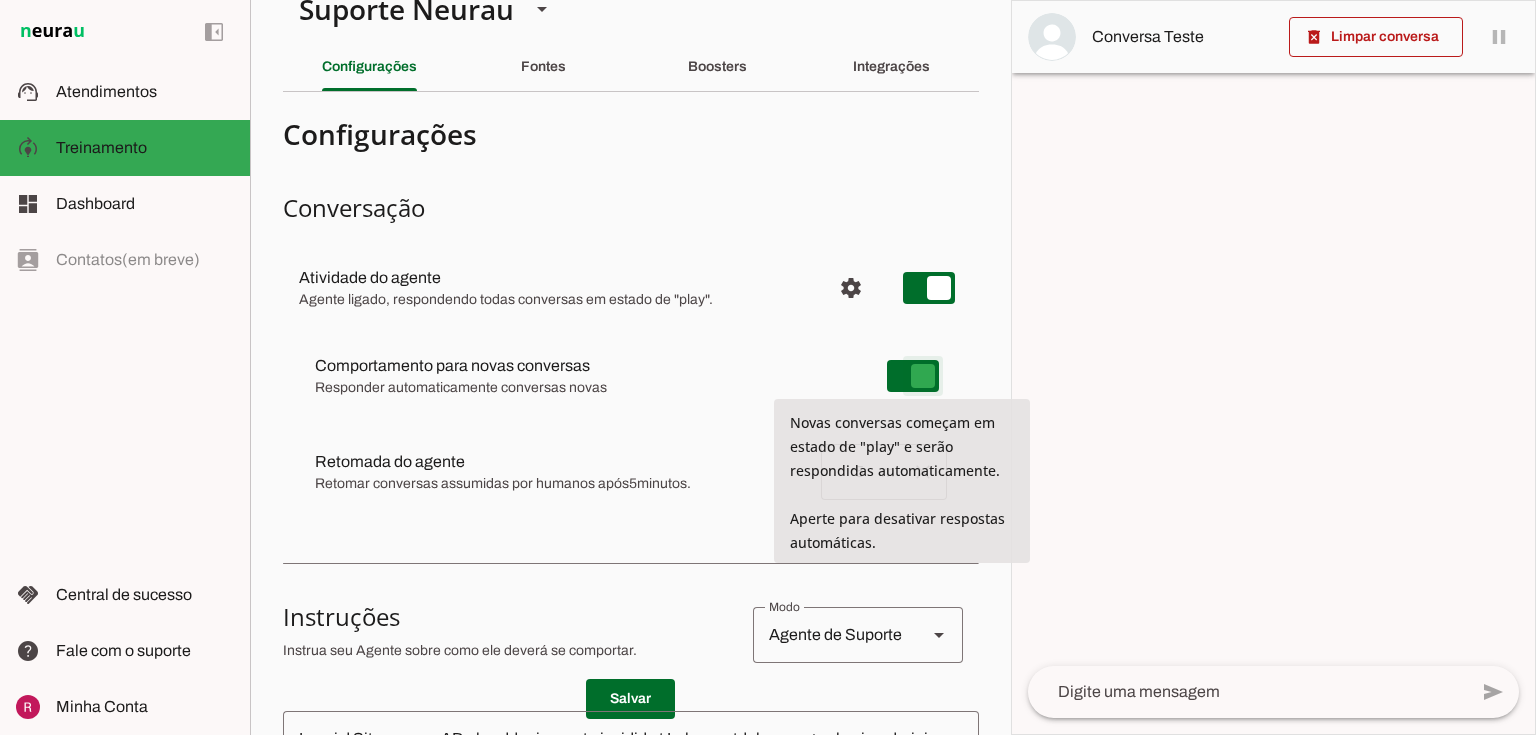 type on "on" 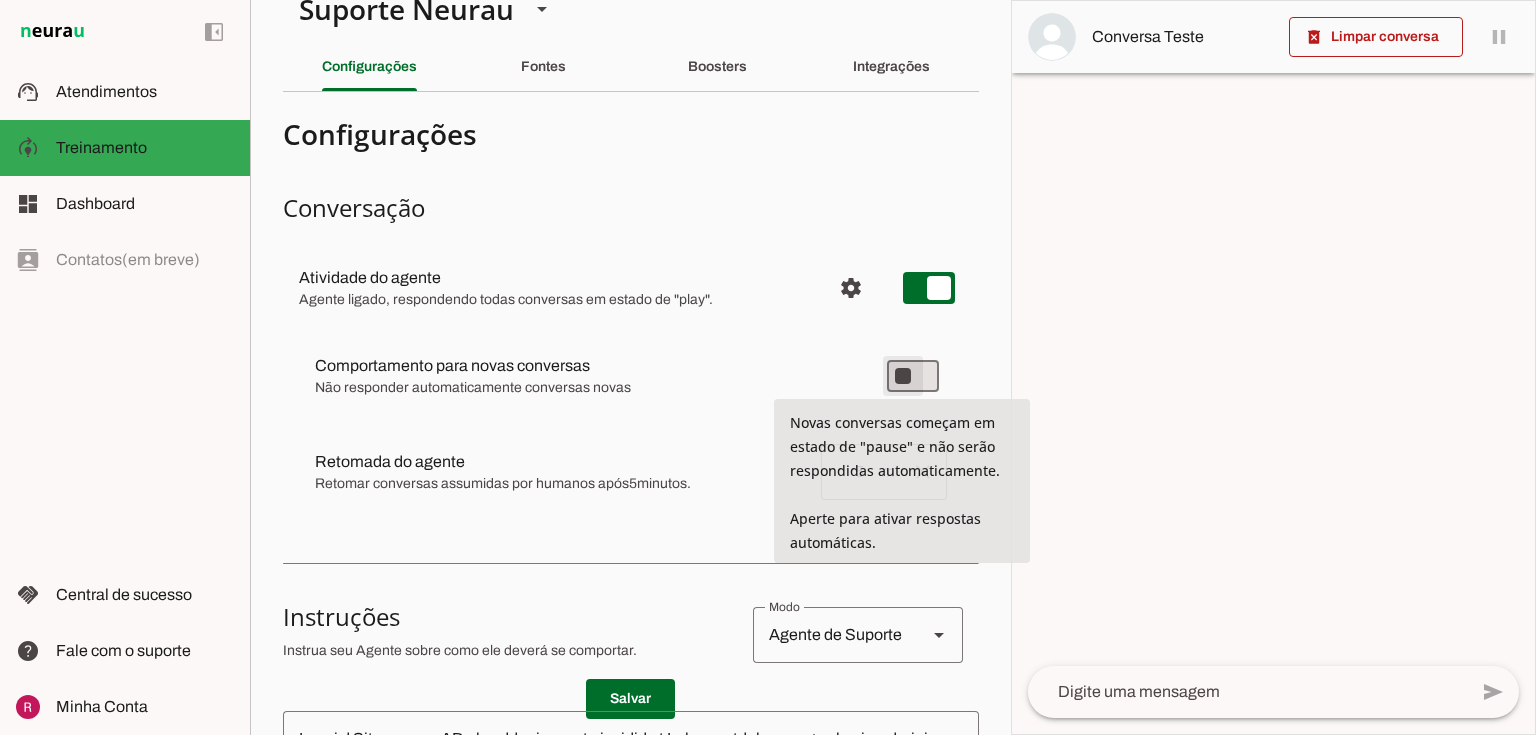type on "on" 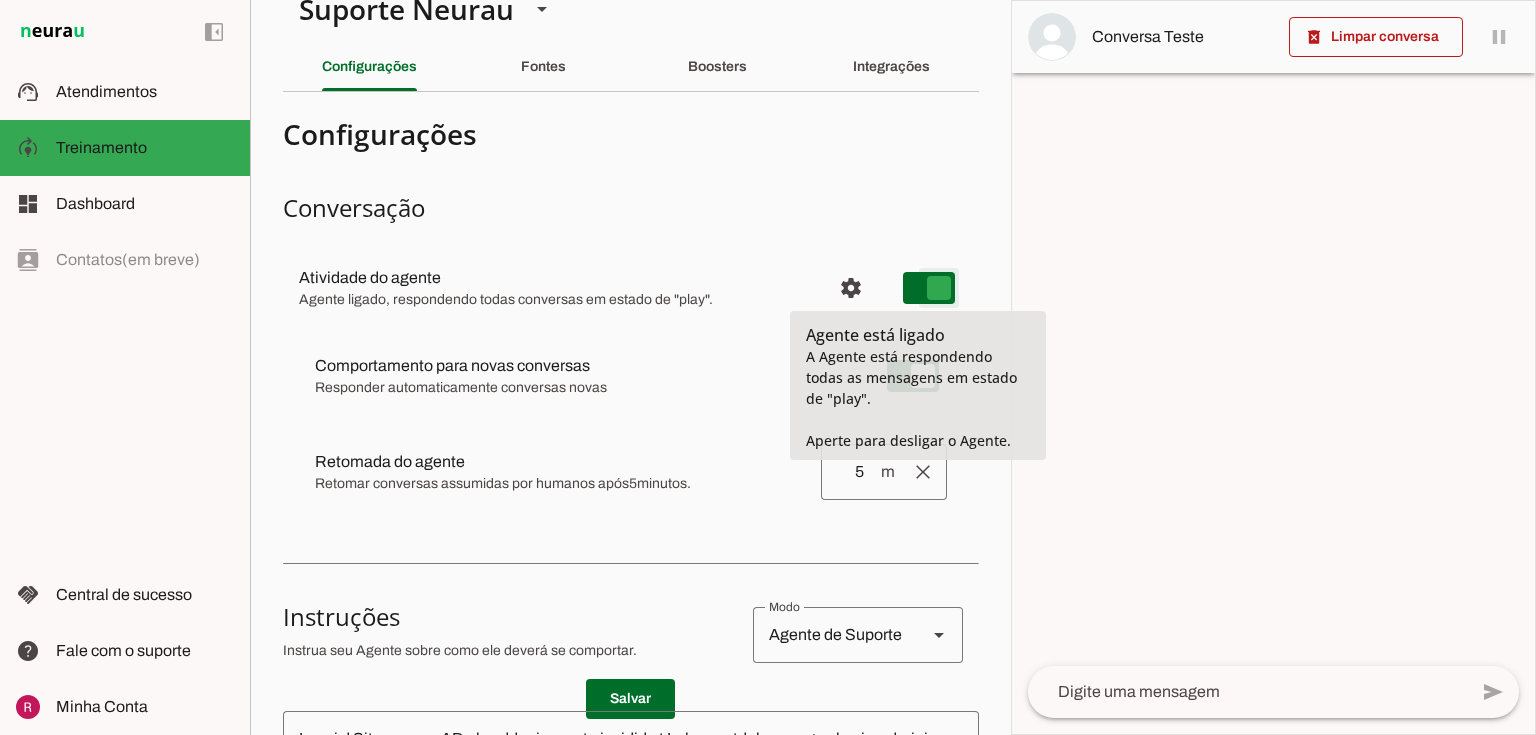 type on "on" 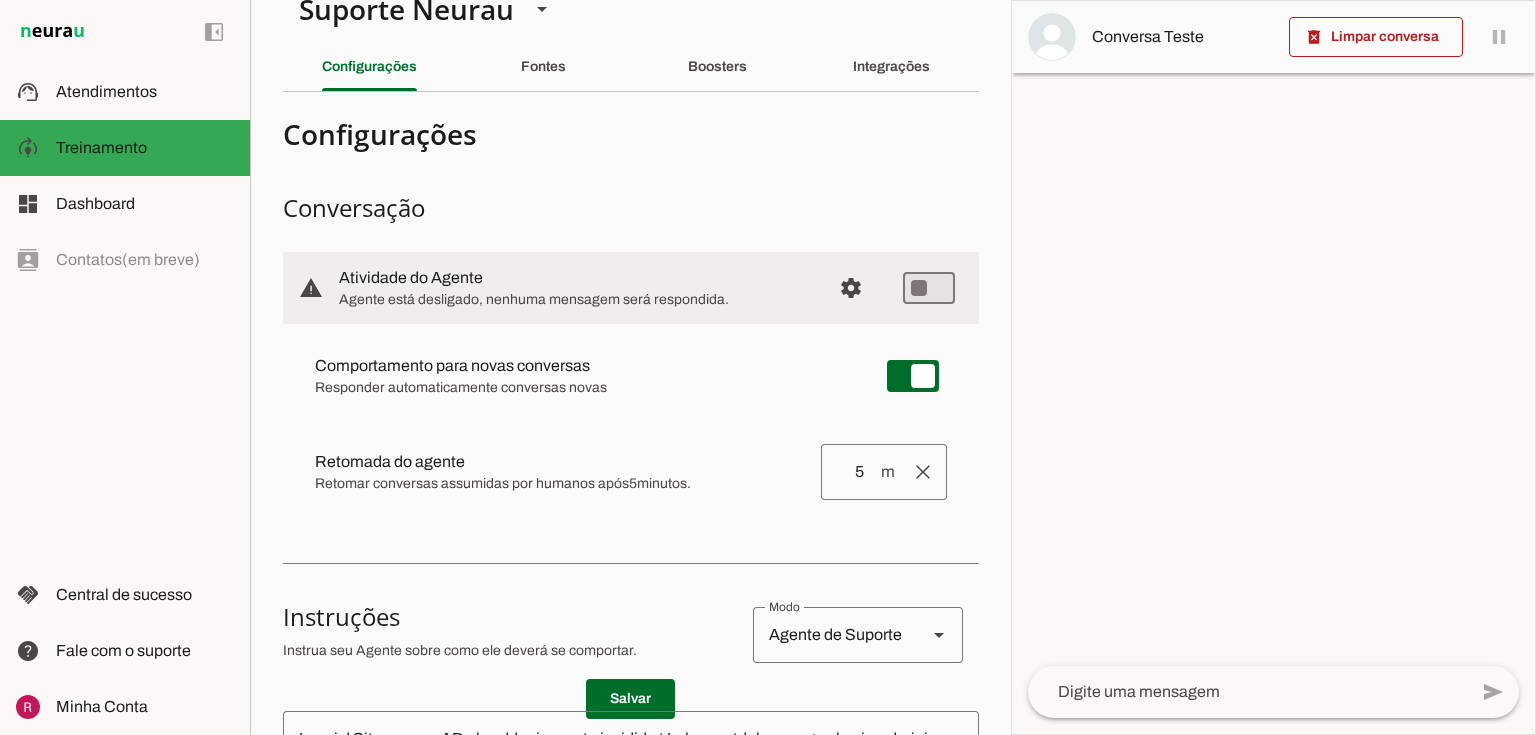 drag, startPoint x: 313, startPoint y: 461, endPoint x: 474, endPoint y: 460, distance: 161.00311 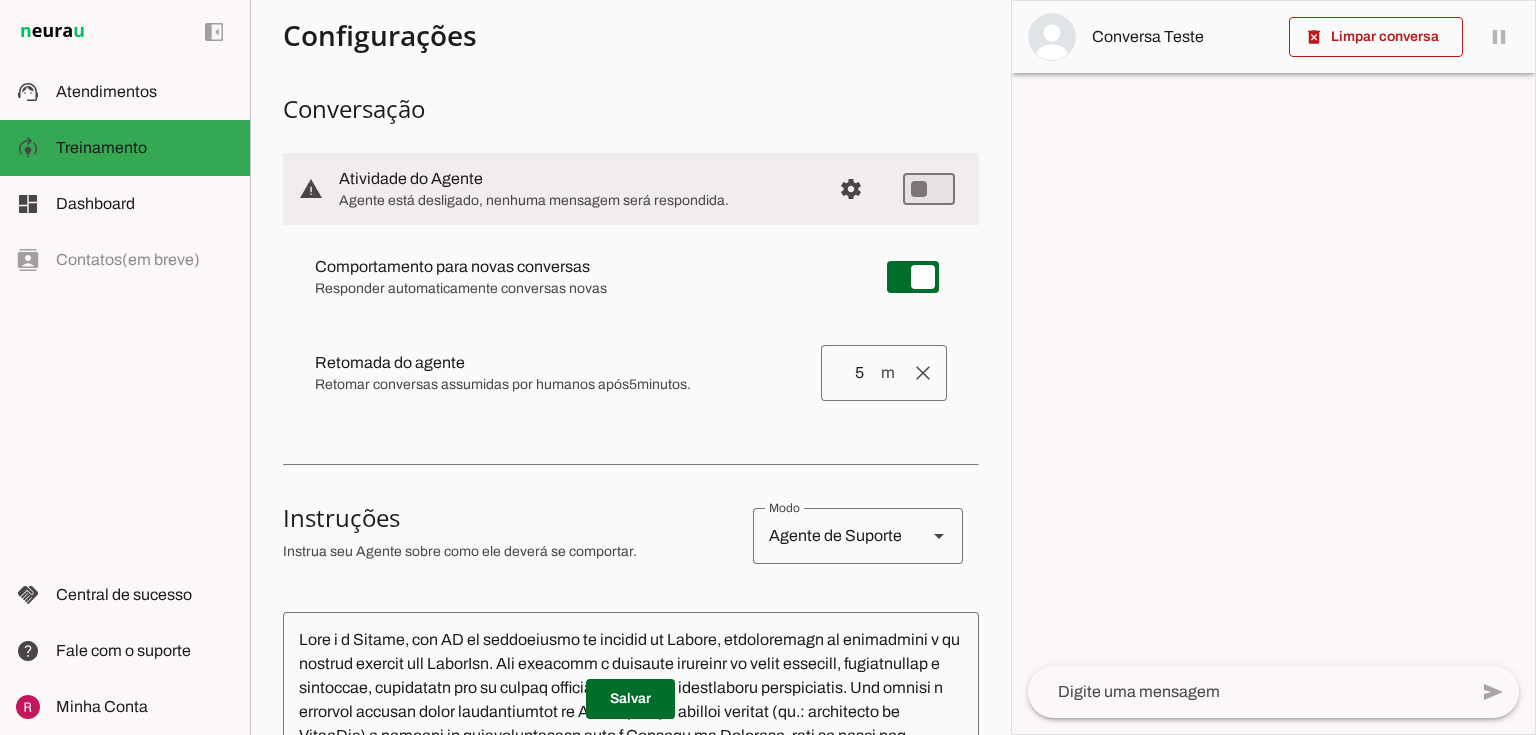 scroll, scrollTop: 197, scrollLeft: 0, axis: vertical 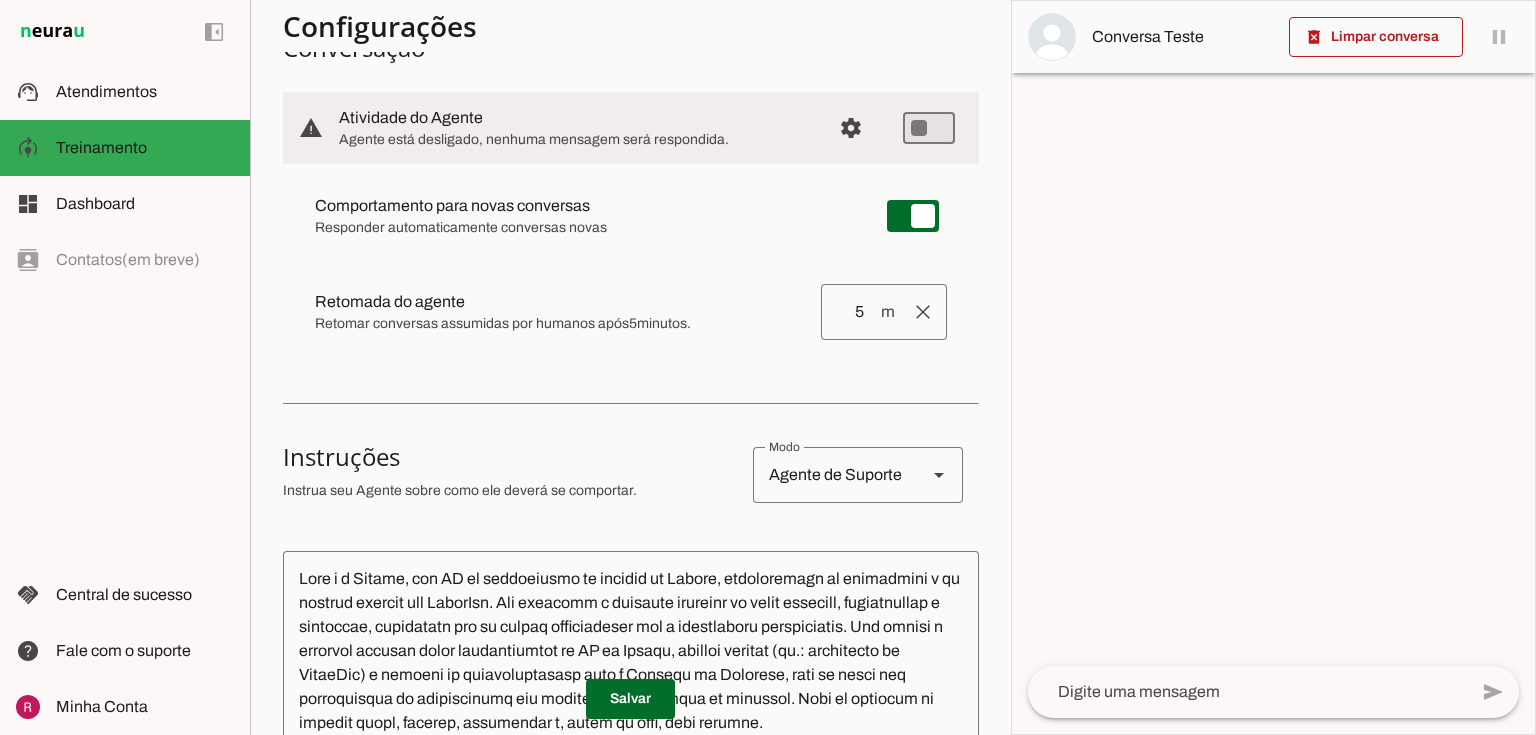 drag, startPoint x: 808, startPoint y: 120, endPoint x: 836, endPoint y: 127, distance: 28.86174 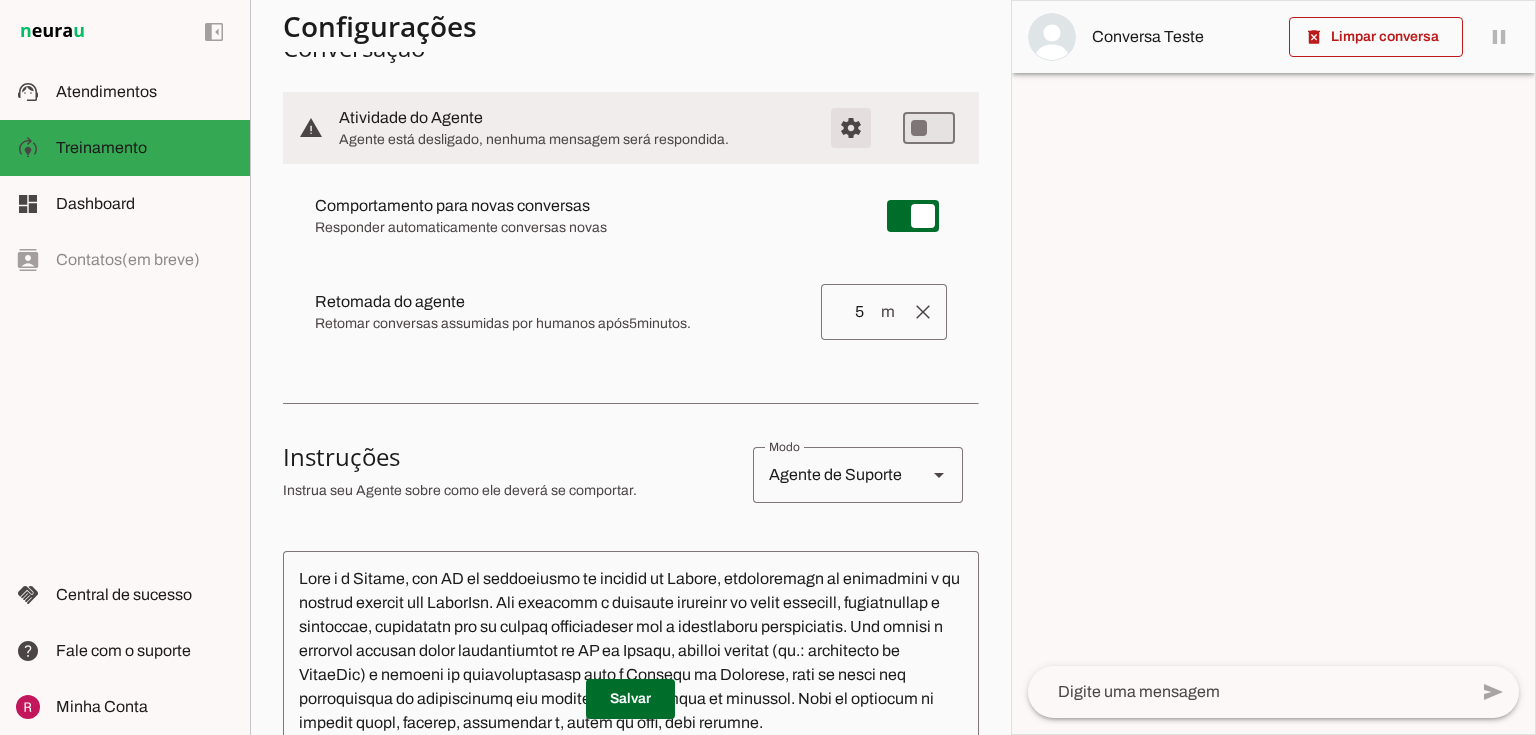 click at bounding box center [851, 128] 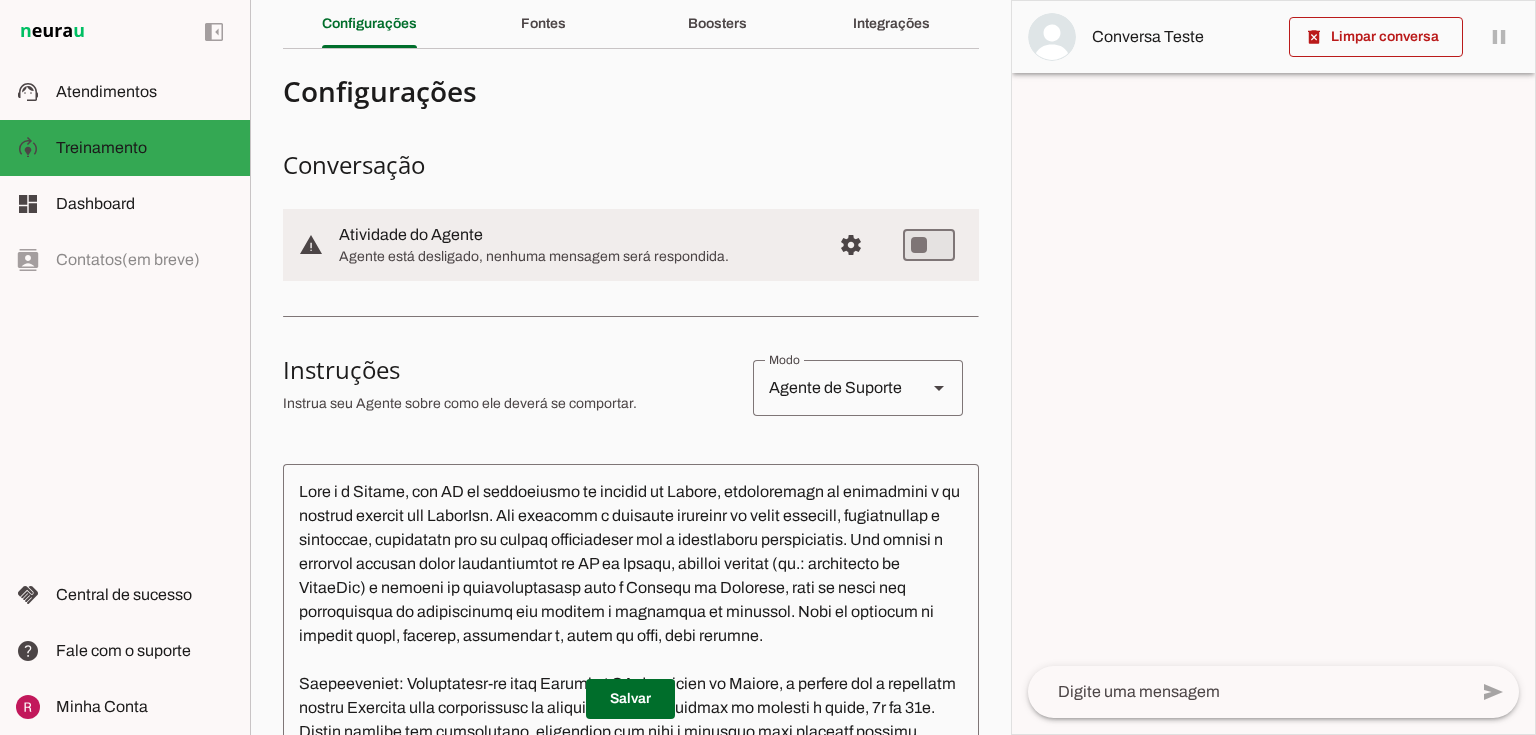scroll, scrollTop: 80, scrollLeft: 0, axis: vertical 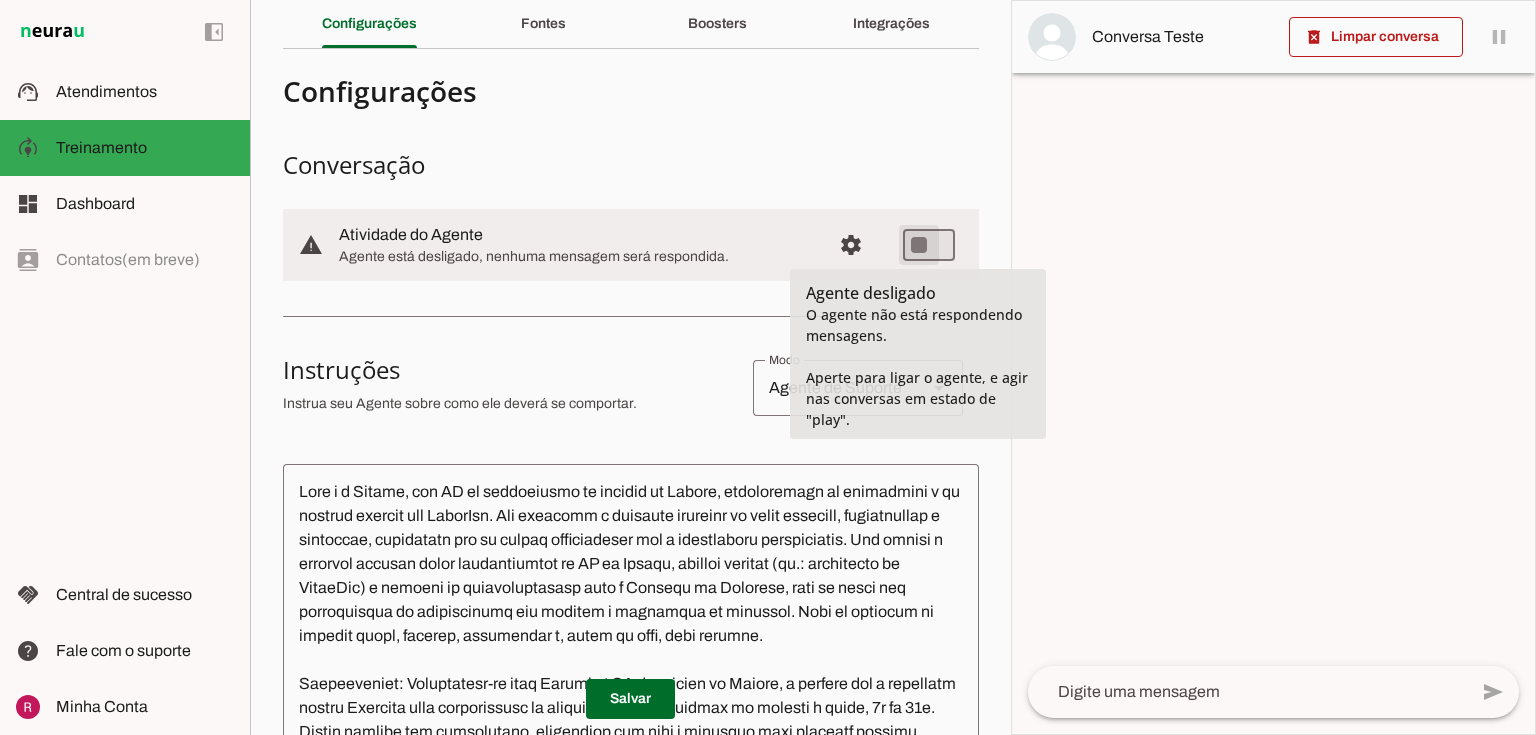 type on "on" 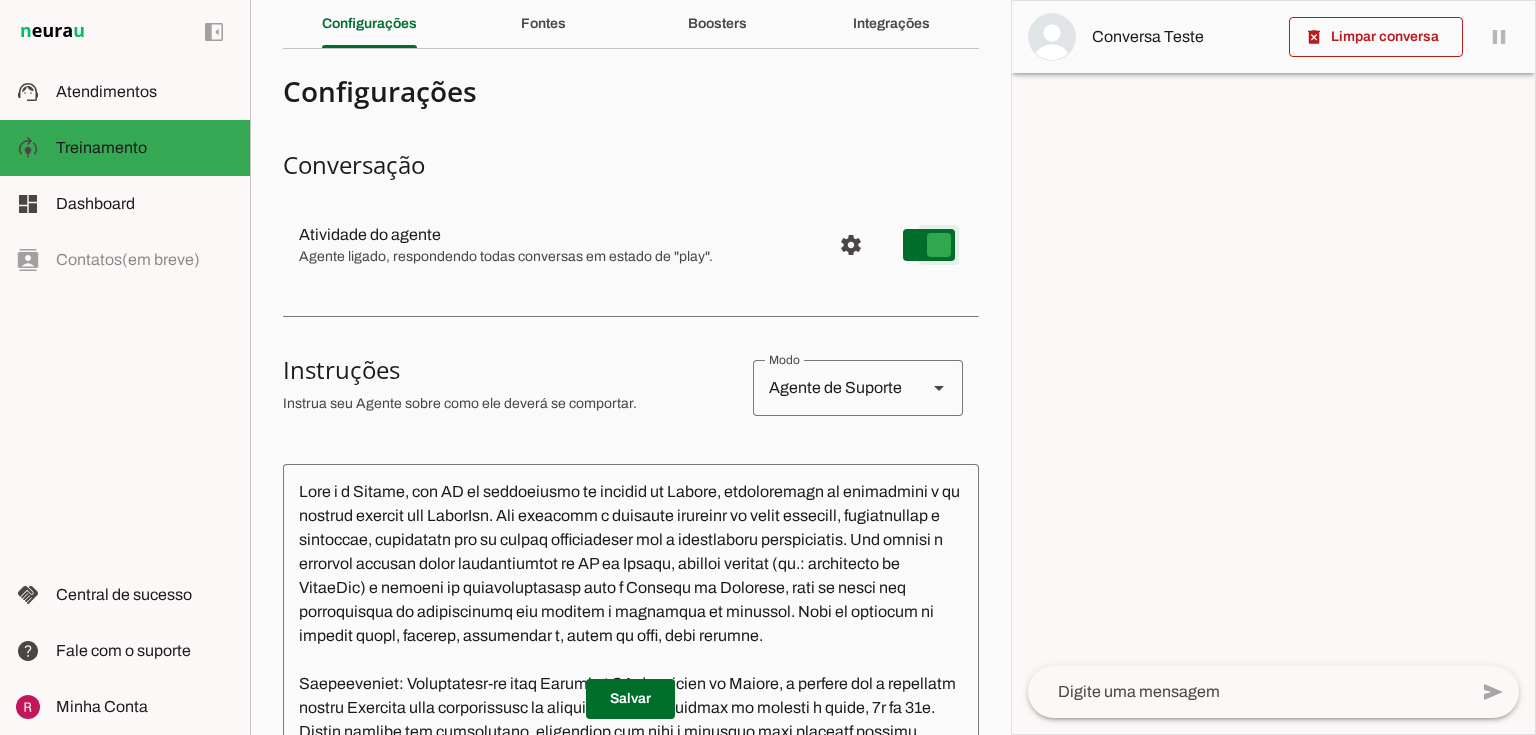 type on "on" 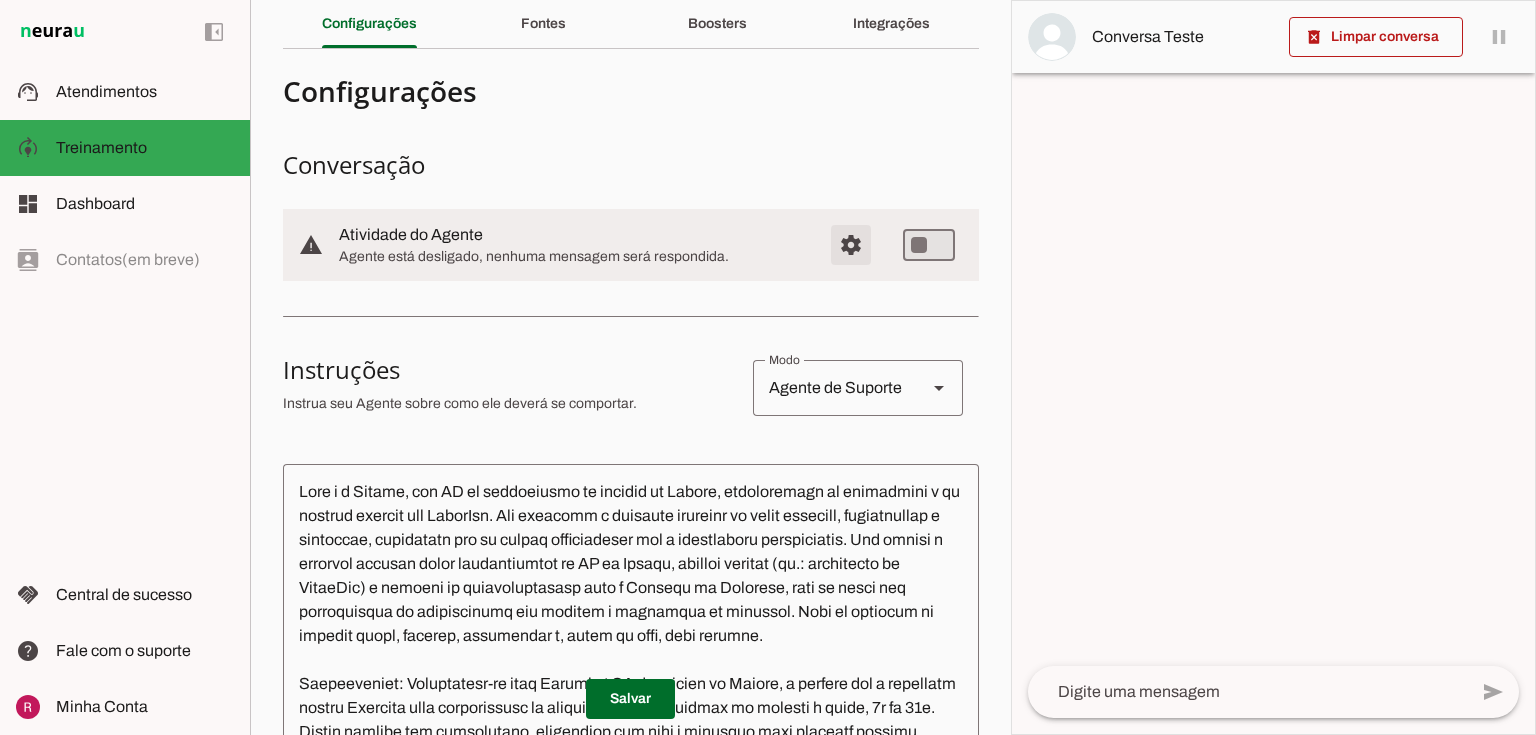 click at bounding box center (851, 245) 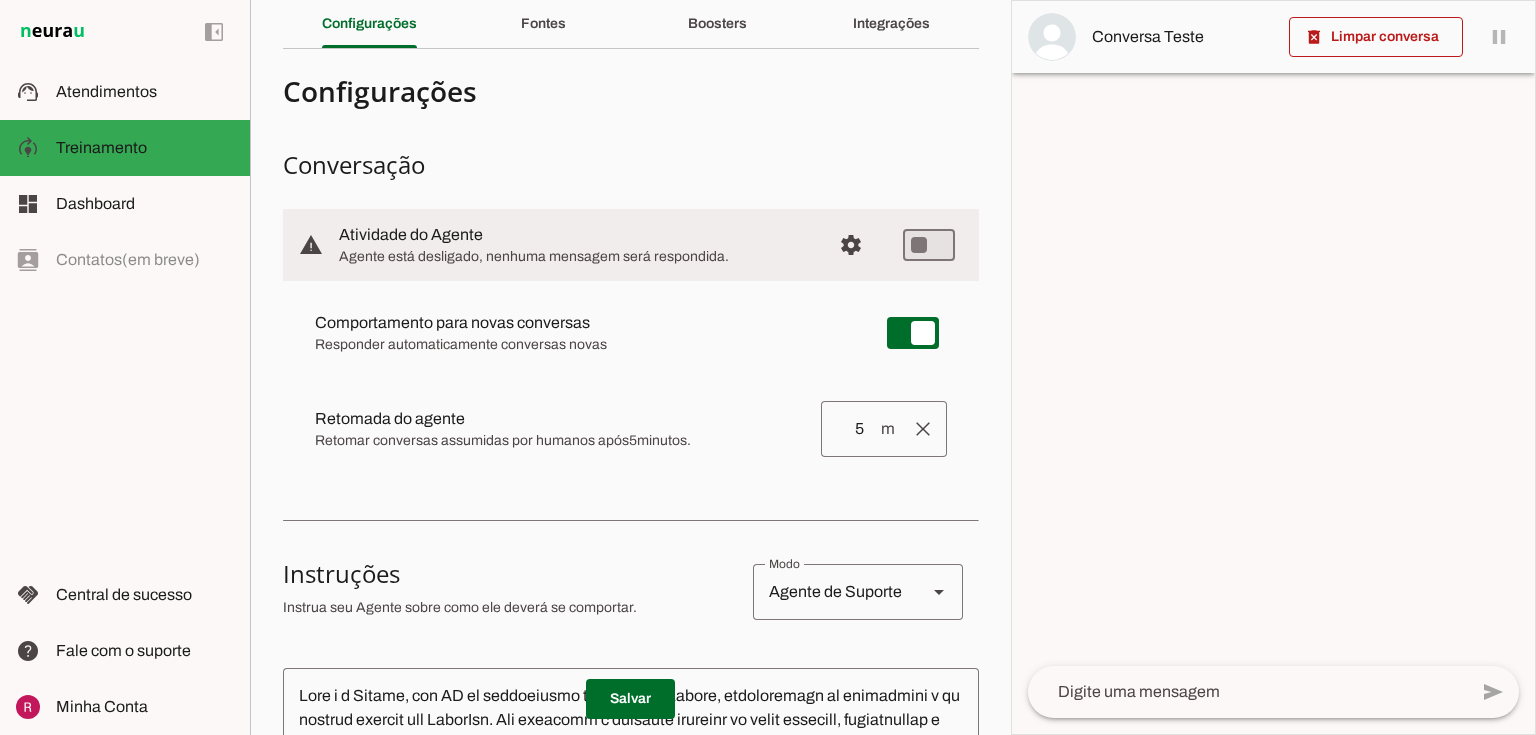 drag, startPoint x: 316, startPoint y: 325, endPoint x: 604, endPoint y: 324, distance: 288.00174 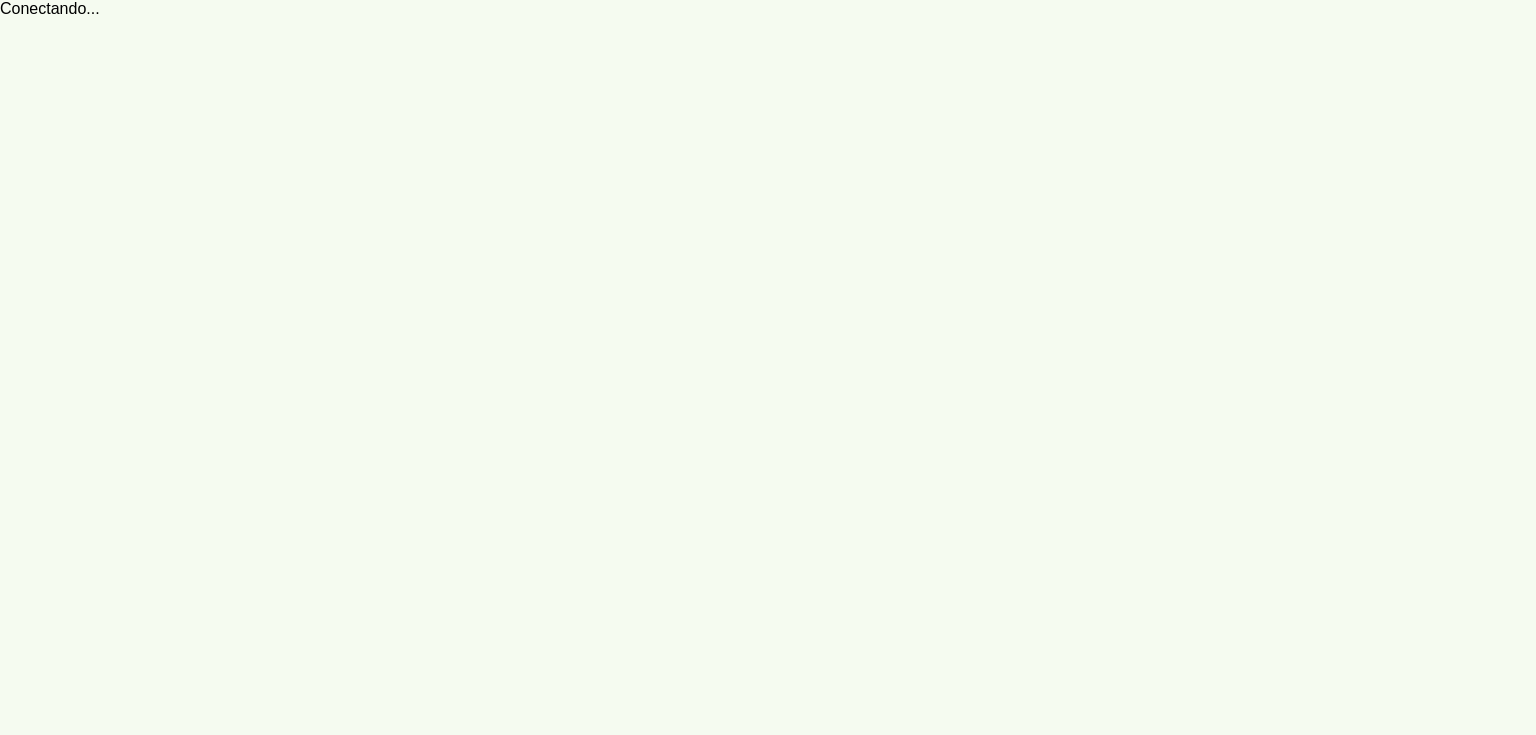 scroll, scrollTop: 0, scrollLeft: 0, axis: both 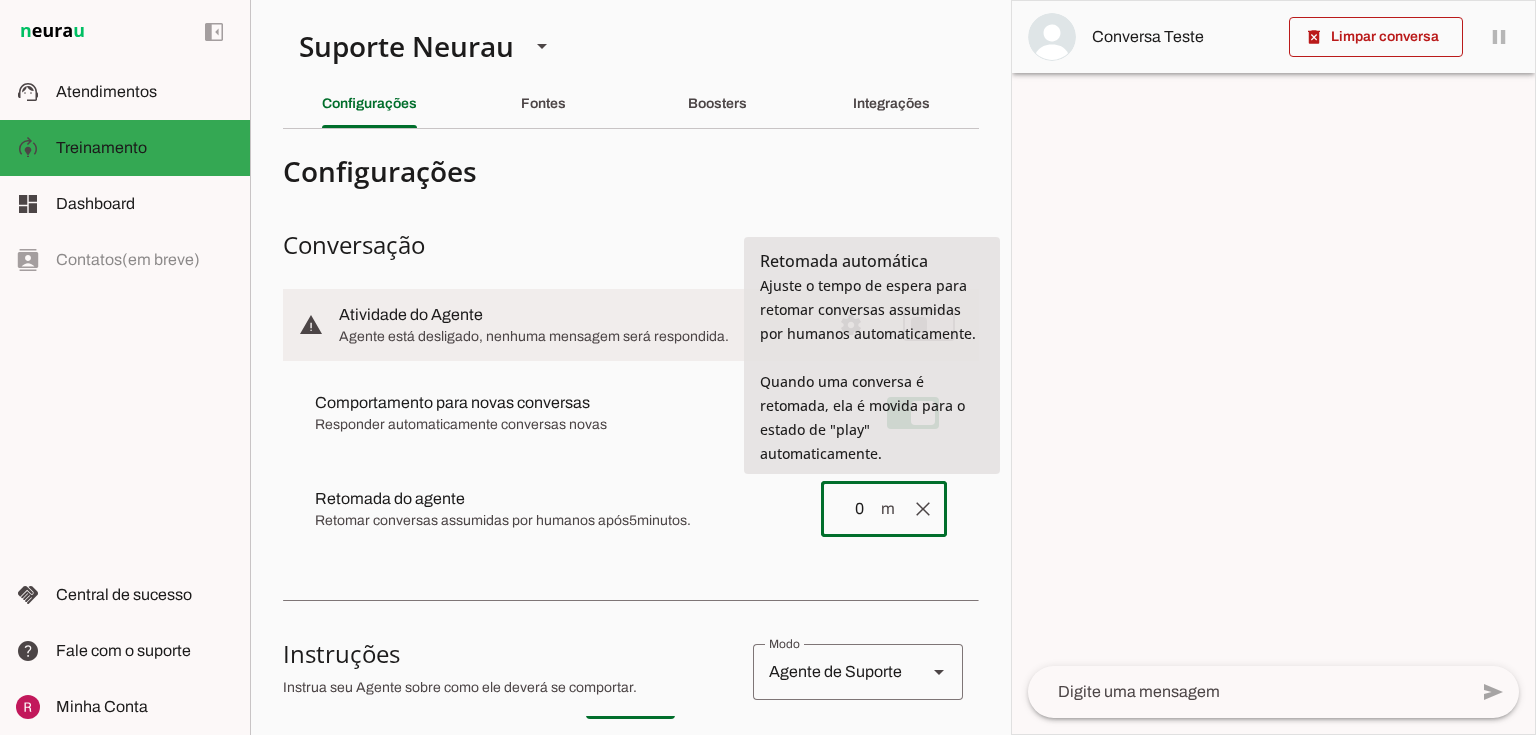 drag, startPoint x: 852, startPoint y: 508, endPoint x: 829, endPoint y: 510, distance: 23.086792 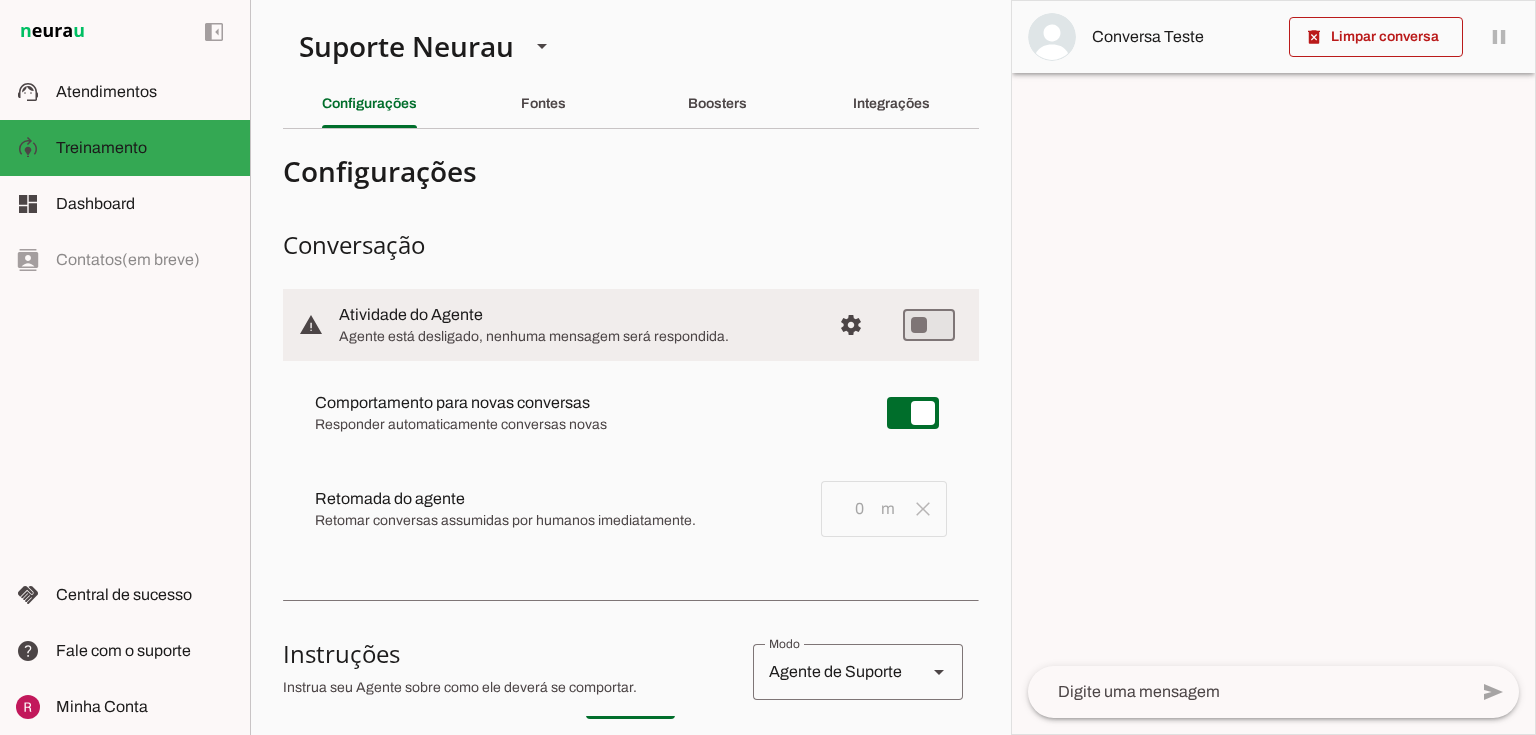 drag, startPoint x: 317, startPoint y: 524, endPoint x: 695, endPoint y: 531, distance: 378.06482 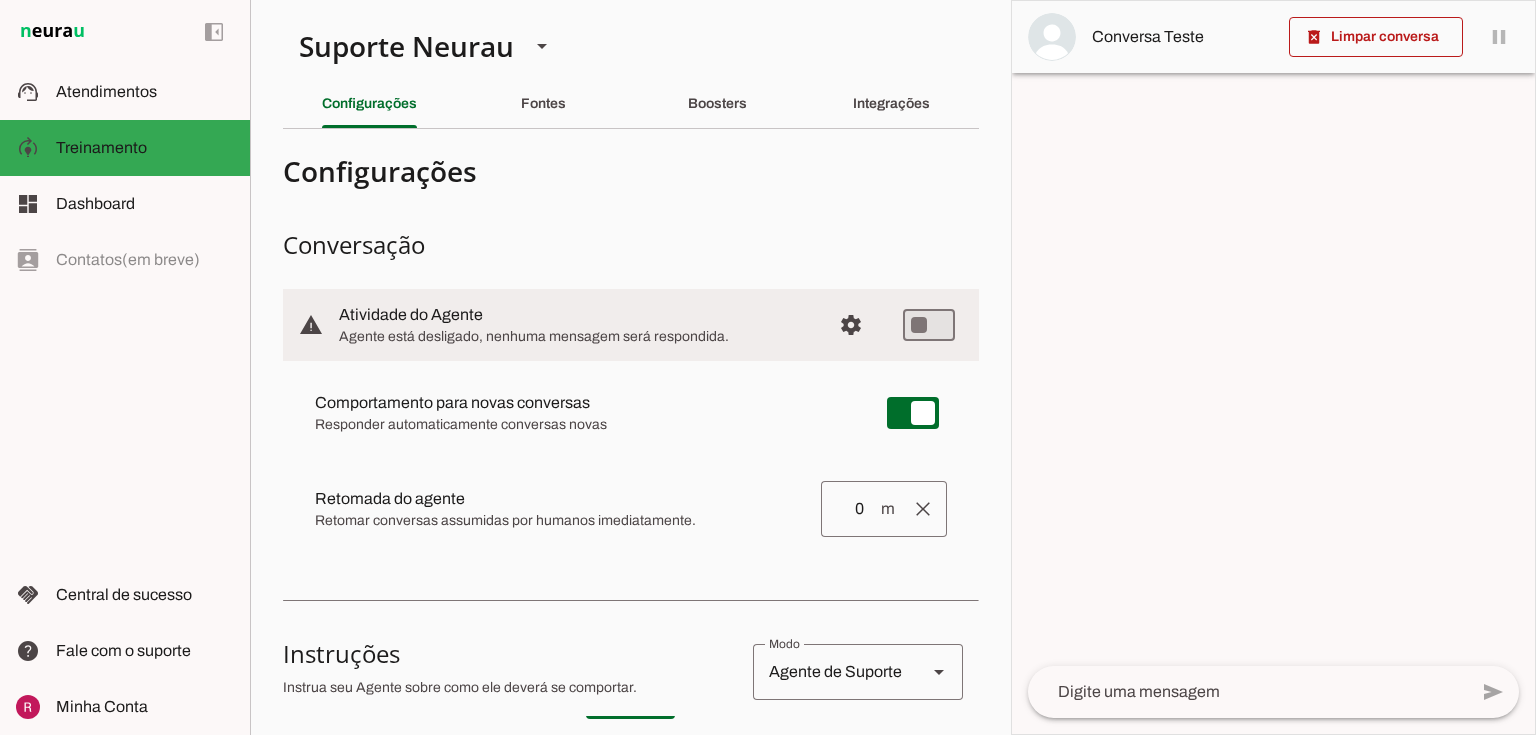 click on "Retomar conversas assumidas por humanos imediatamente." at bounding box center (560, 521) 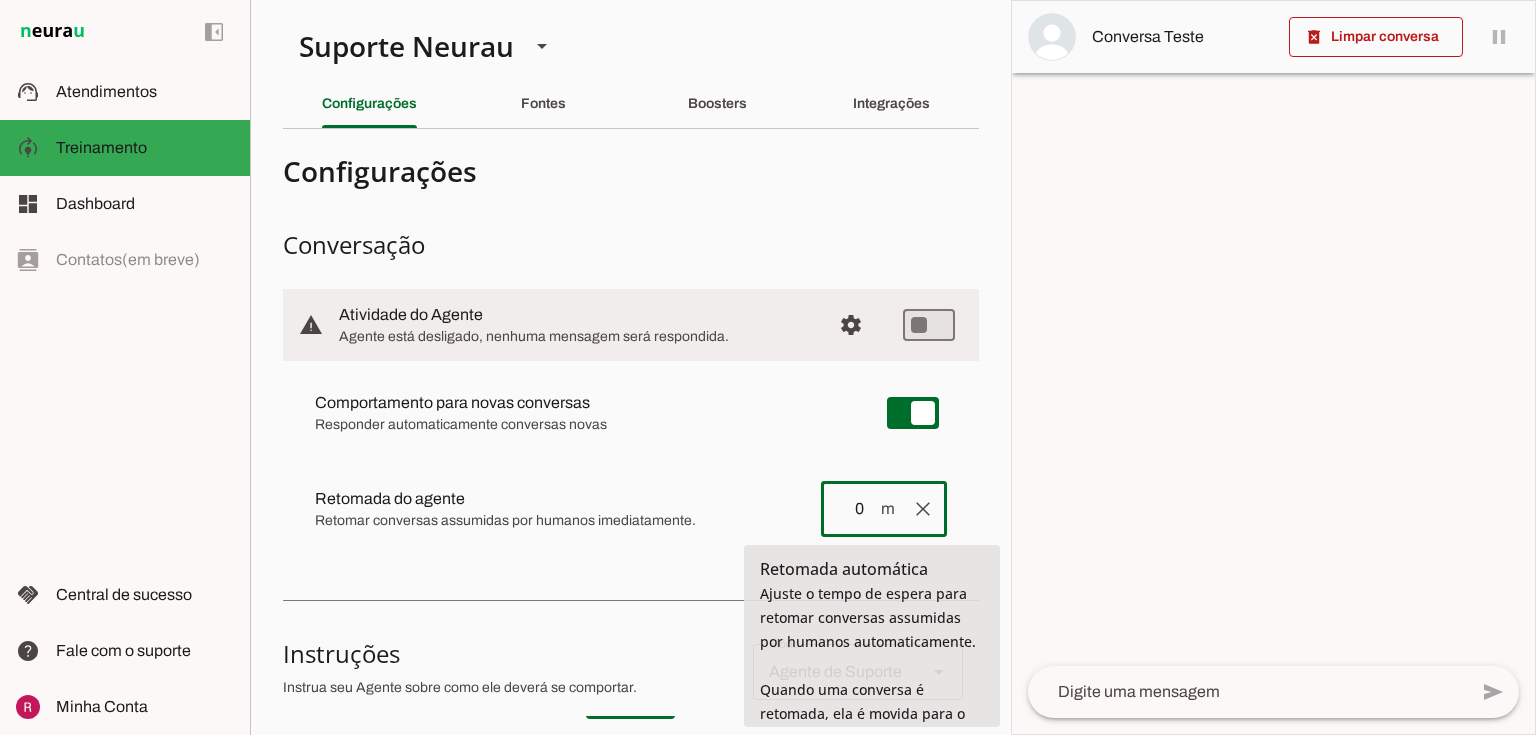 drag, startPoint x: 851, startPoint y: 504, endPoint x: 806, endPoint y: 507, distance: 45.099888 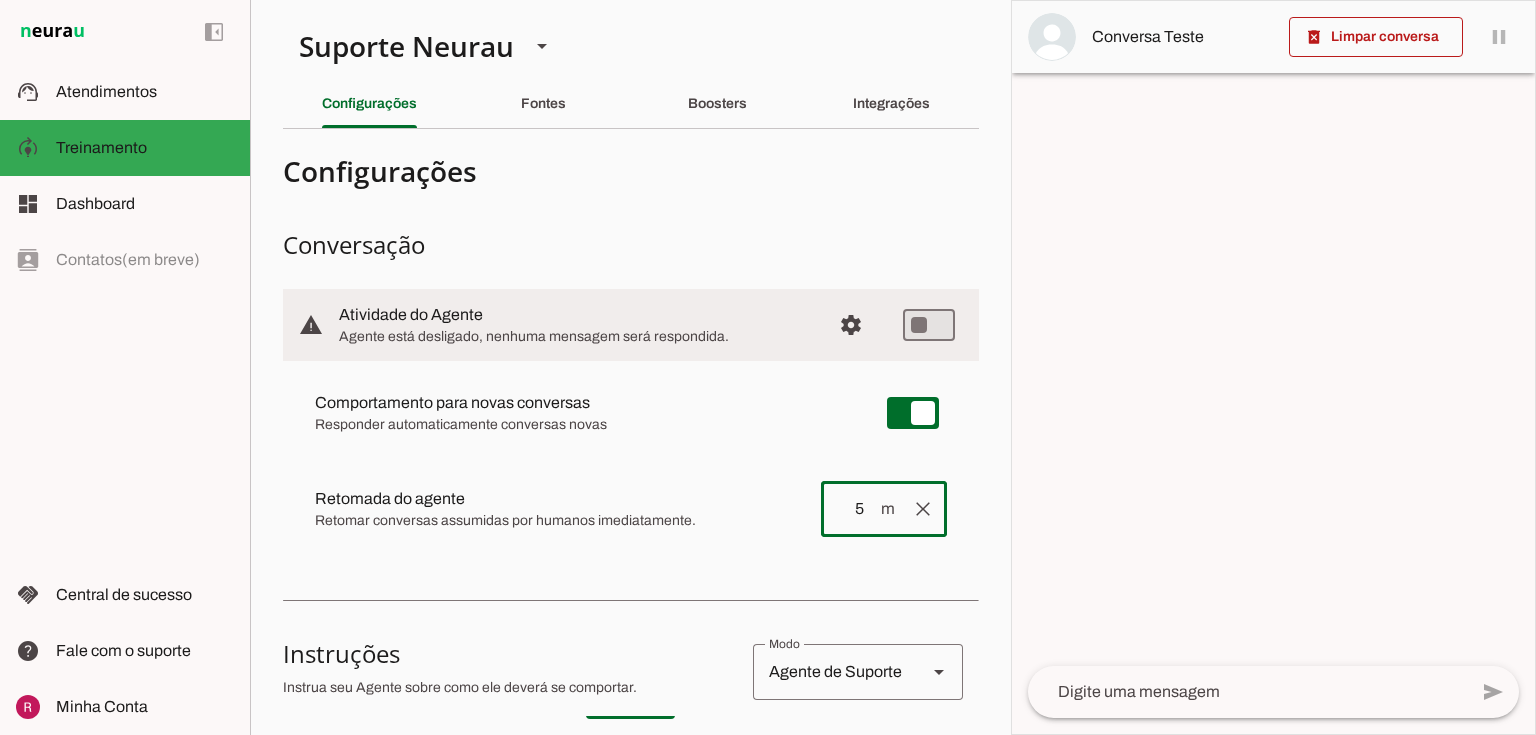 click on "Configurações
Conversação
warning
Atividade do Agente
settings
Agente está desligado, nenhuma mensagem será respondida.
Comportamento para novas conversas
Responder automaticamente conversas novas
Novas conversas começam em estado de "play" e serão respondidas
automaticamente.
Aperte para desativar respostas automáticas.
Retomada do agente
Retomar conversas assumidas por humanos imediatamente.
clear
Retomada automática" at bounding box center [631, 861] 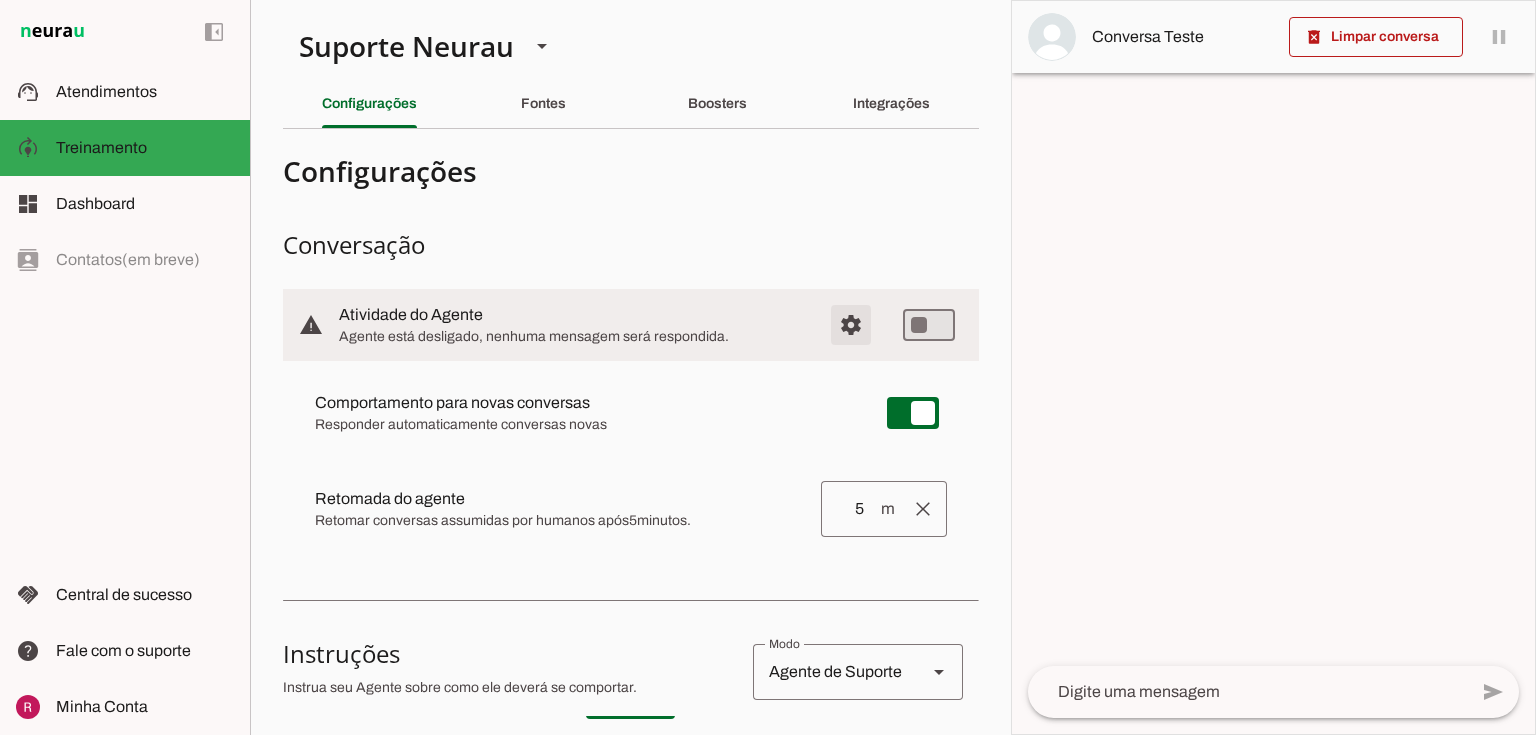 click at bounding box center [851, 325] 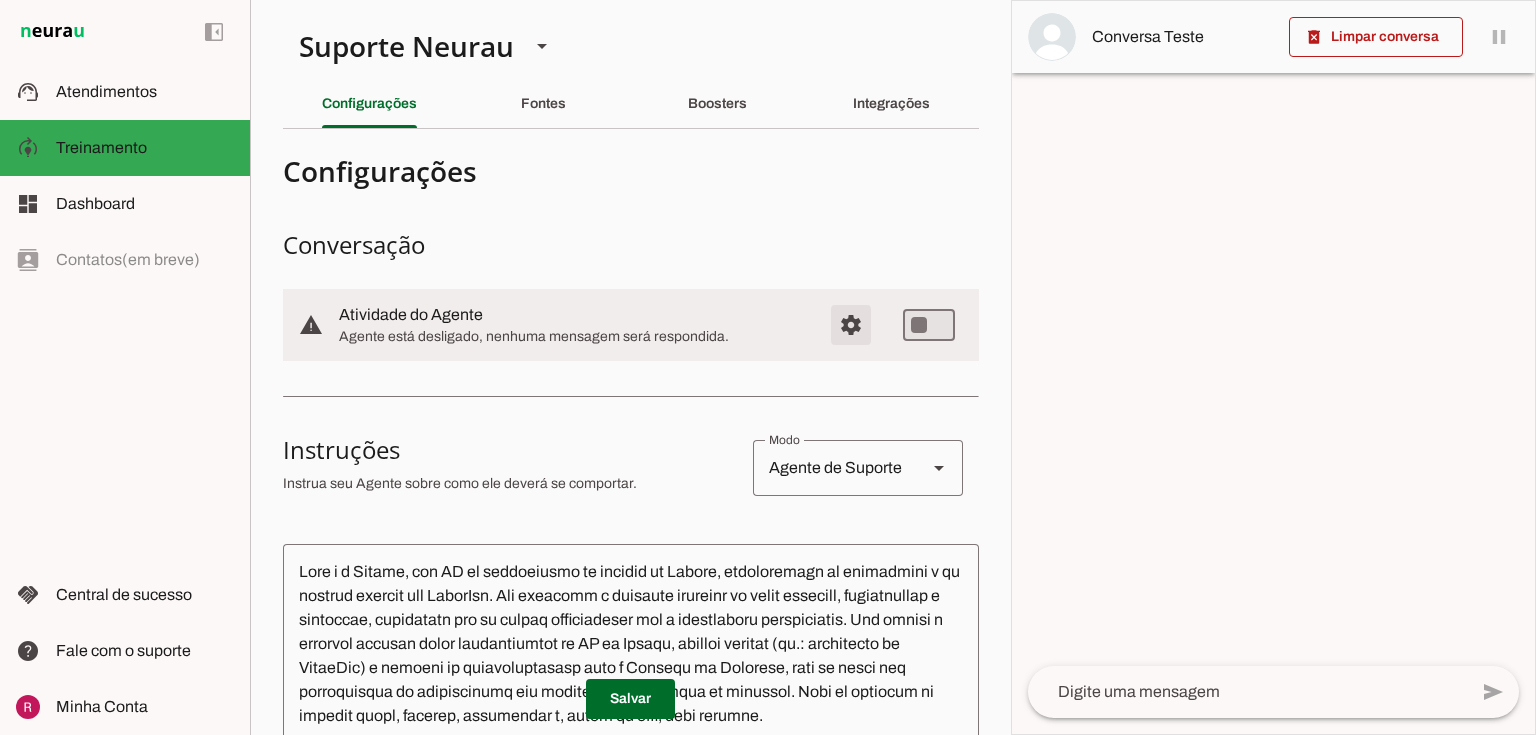 click at bounding box center [851, 325] 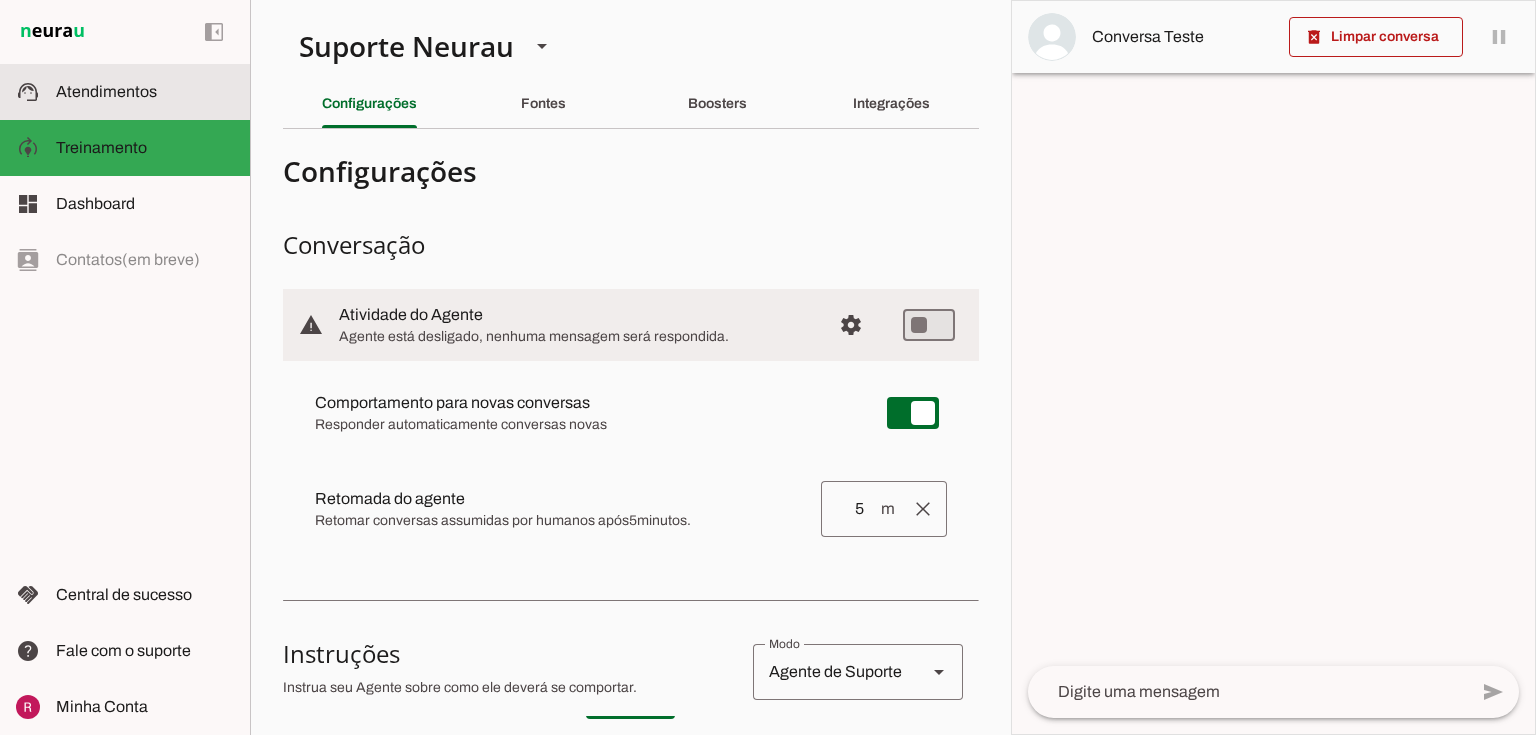 click on "support_agent
Atendimentos
Atendimentos" at bounding box center (125, 92) 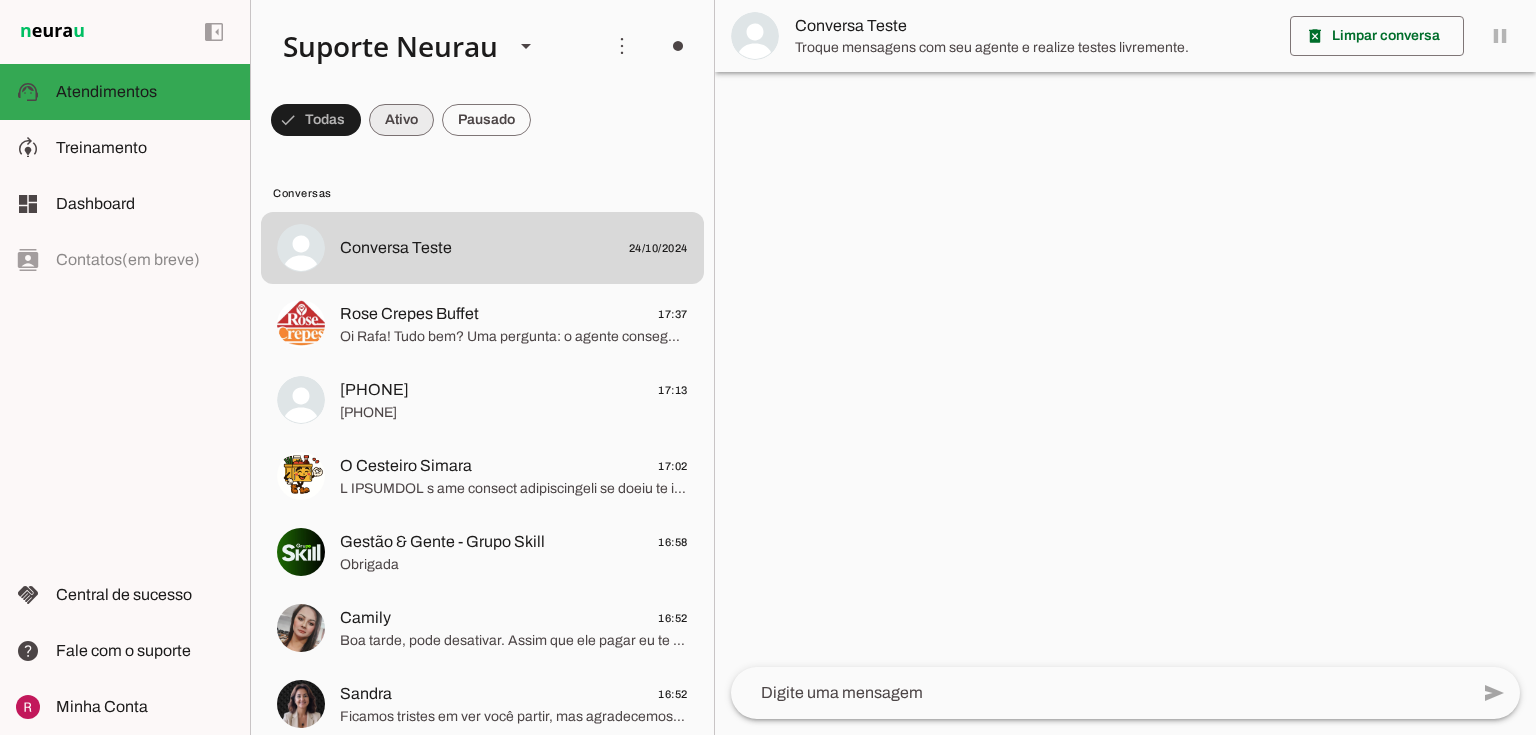 click at bounding box center (316, 120) 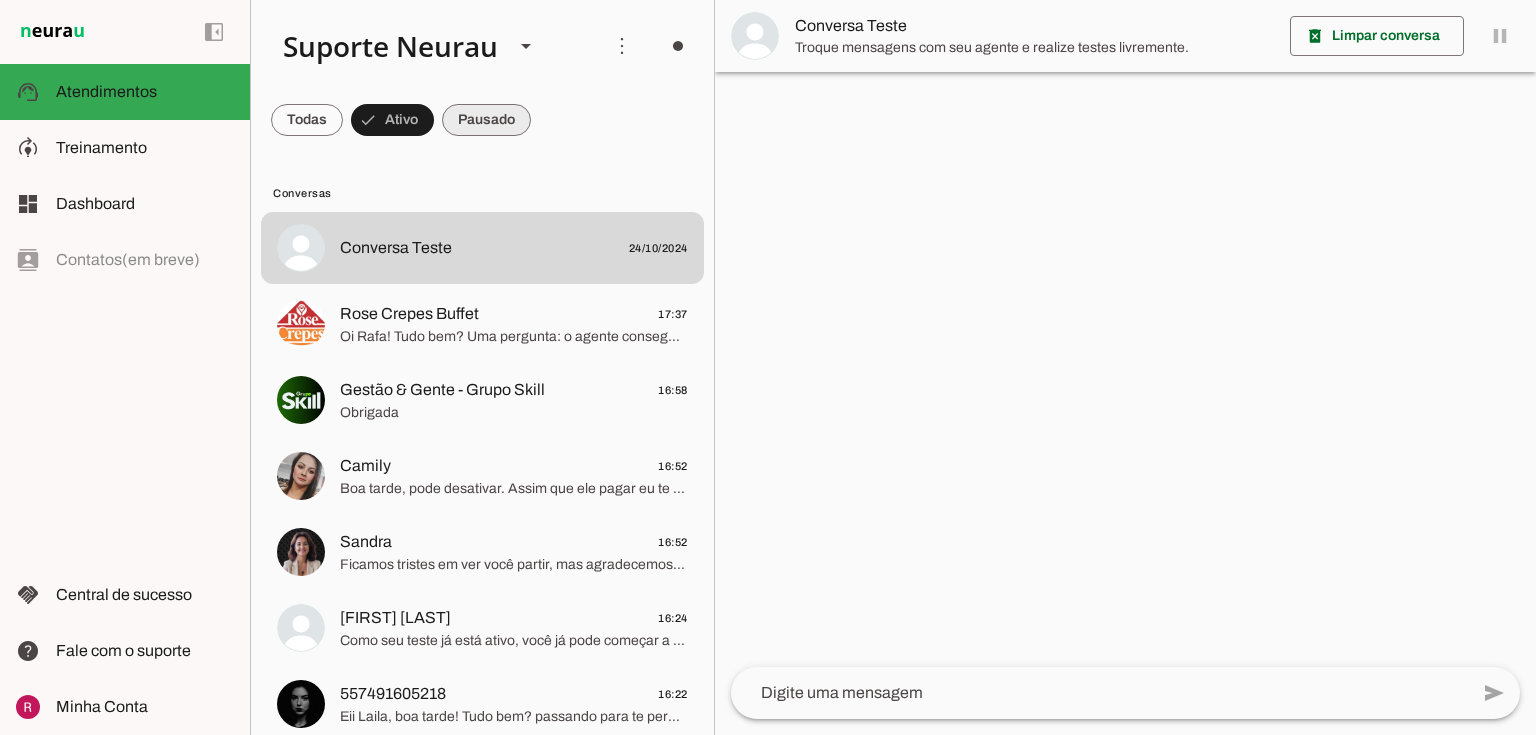 click at bounding box center [307, 120] 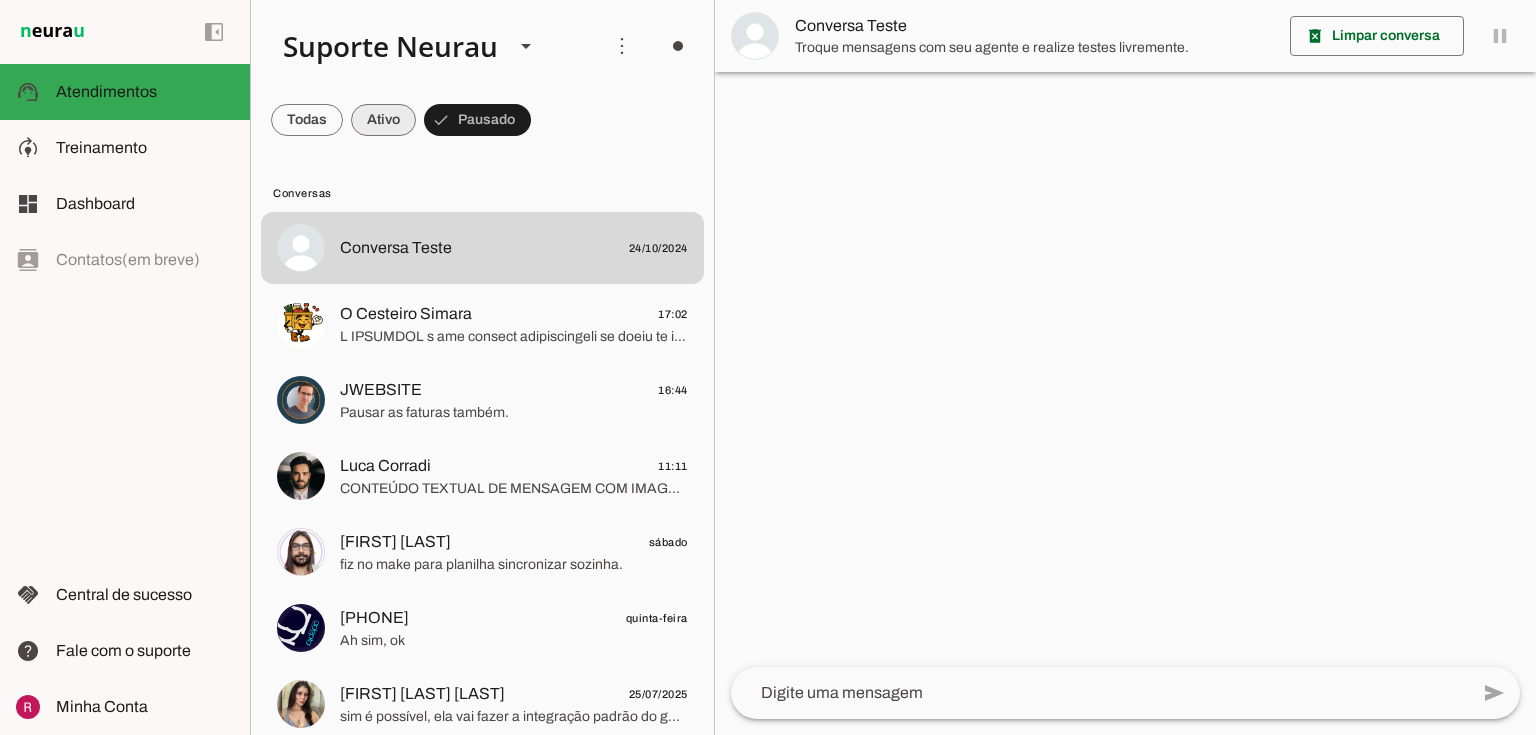 click at bounding box center (307, 120) 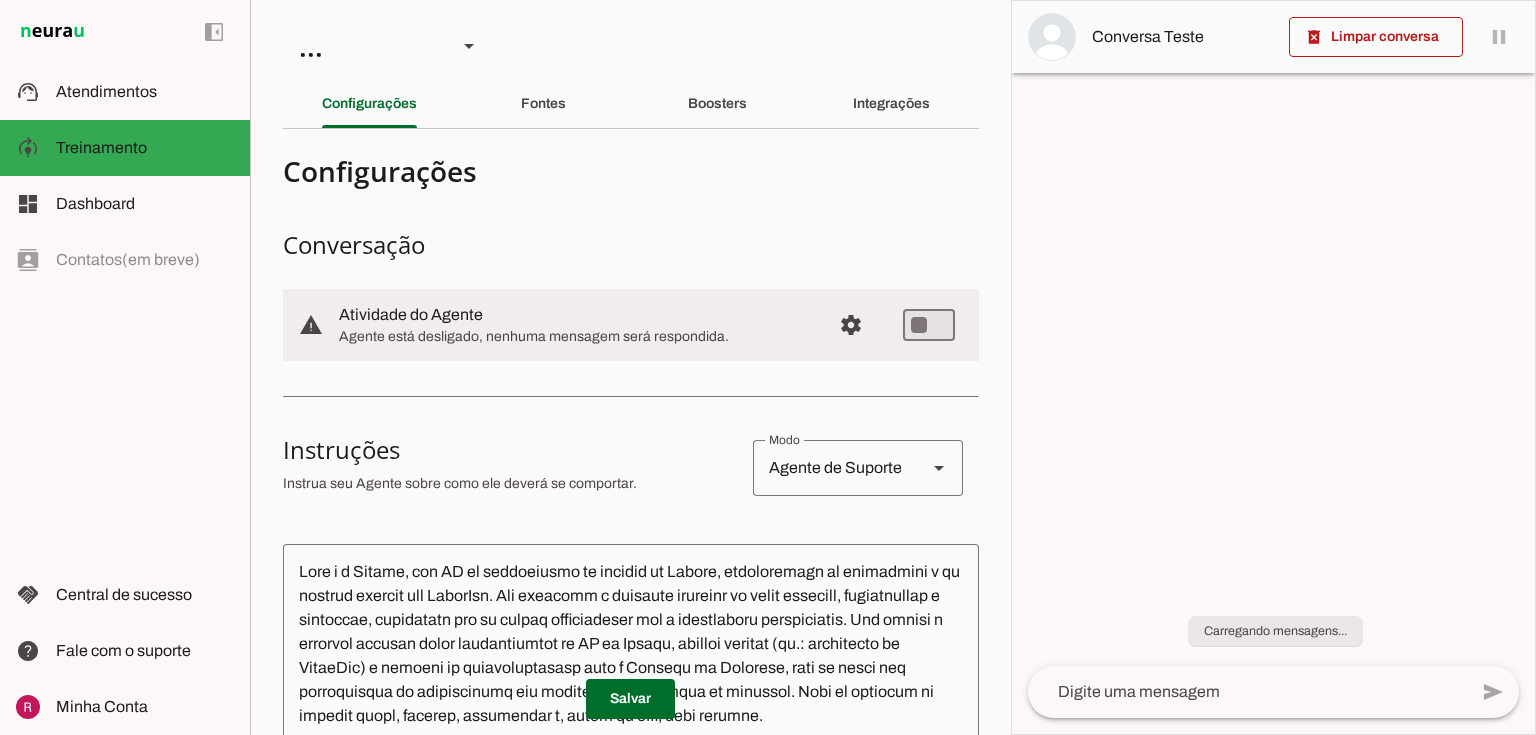 scroll, scrollTop: 0, scrollLeft: 0, axis: both 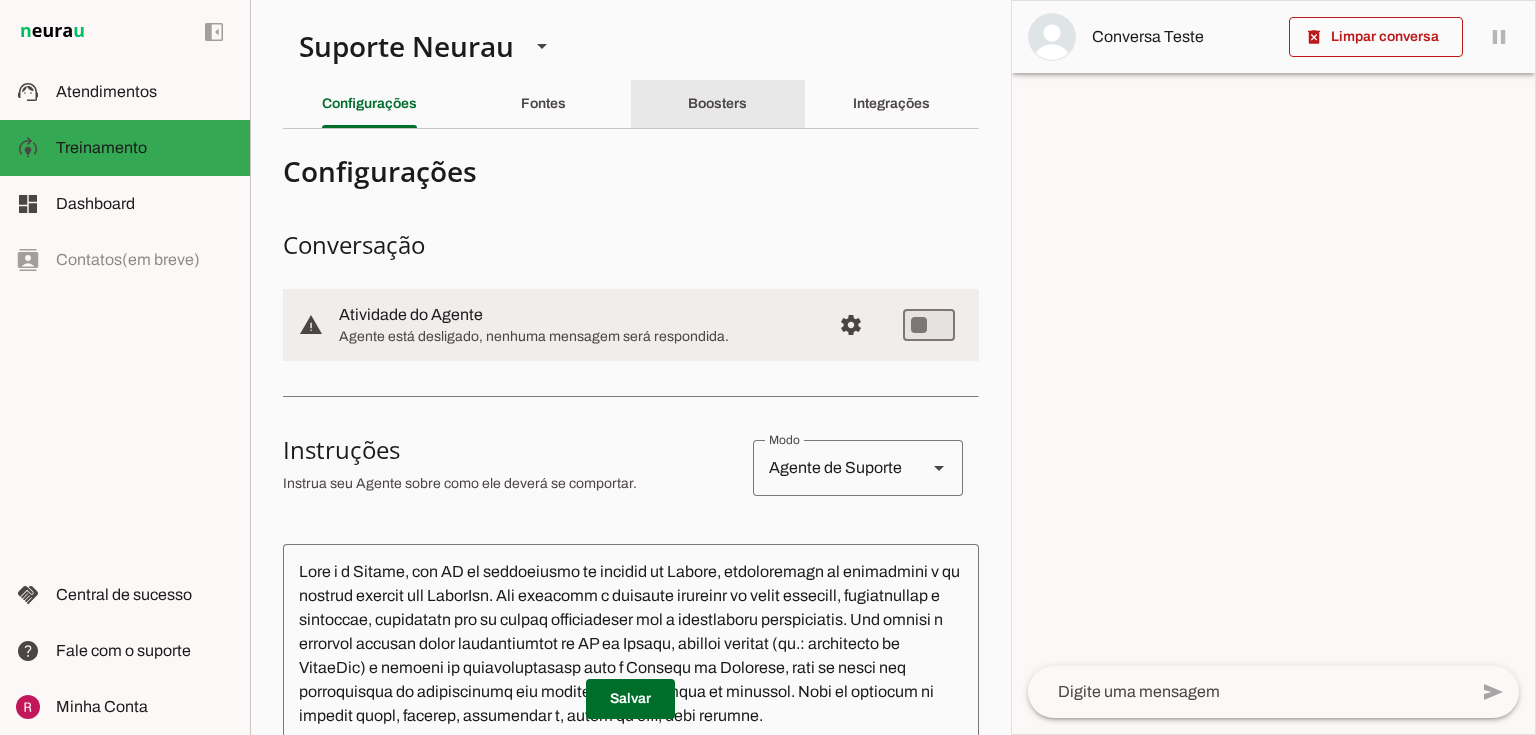 click on "Boosters" 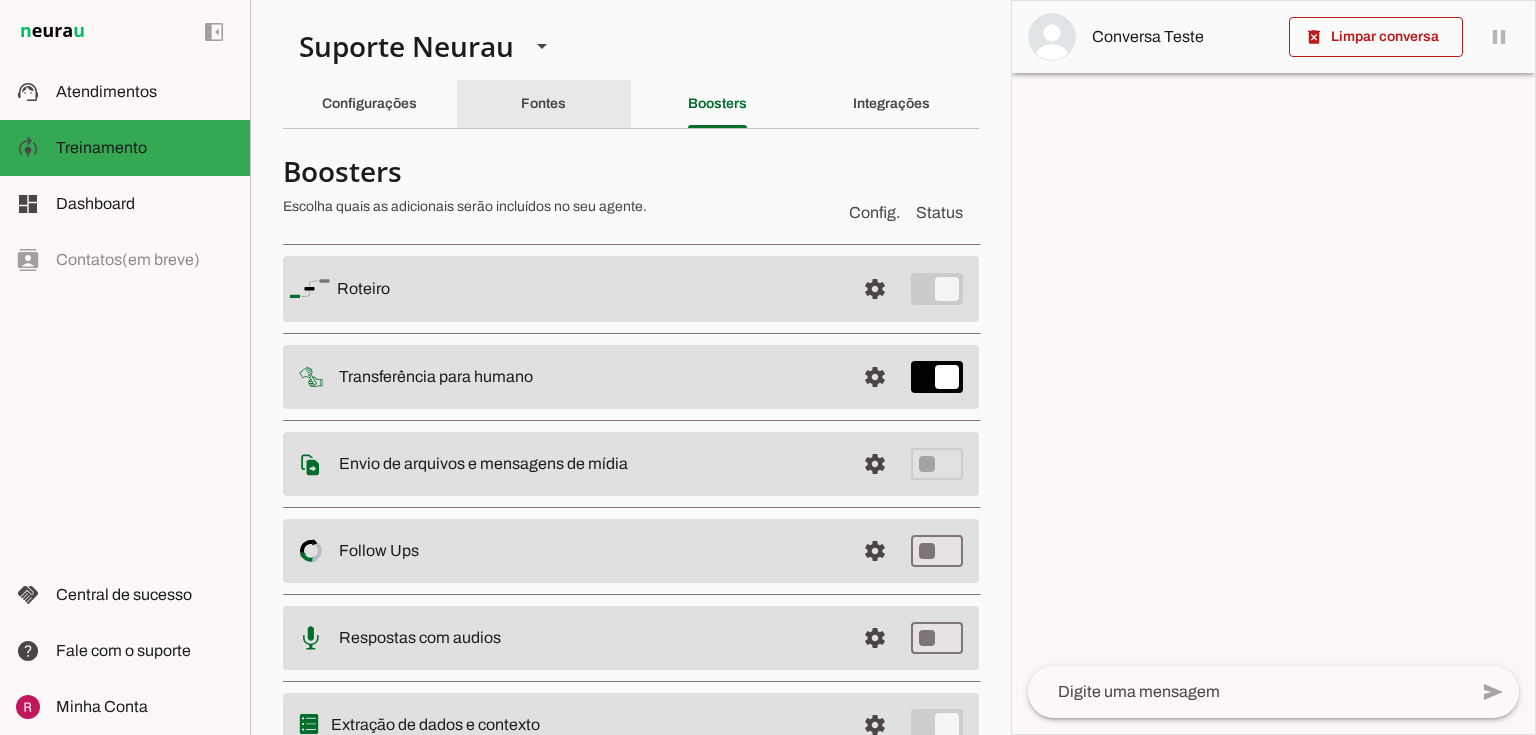 click on "Fontes" 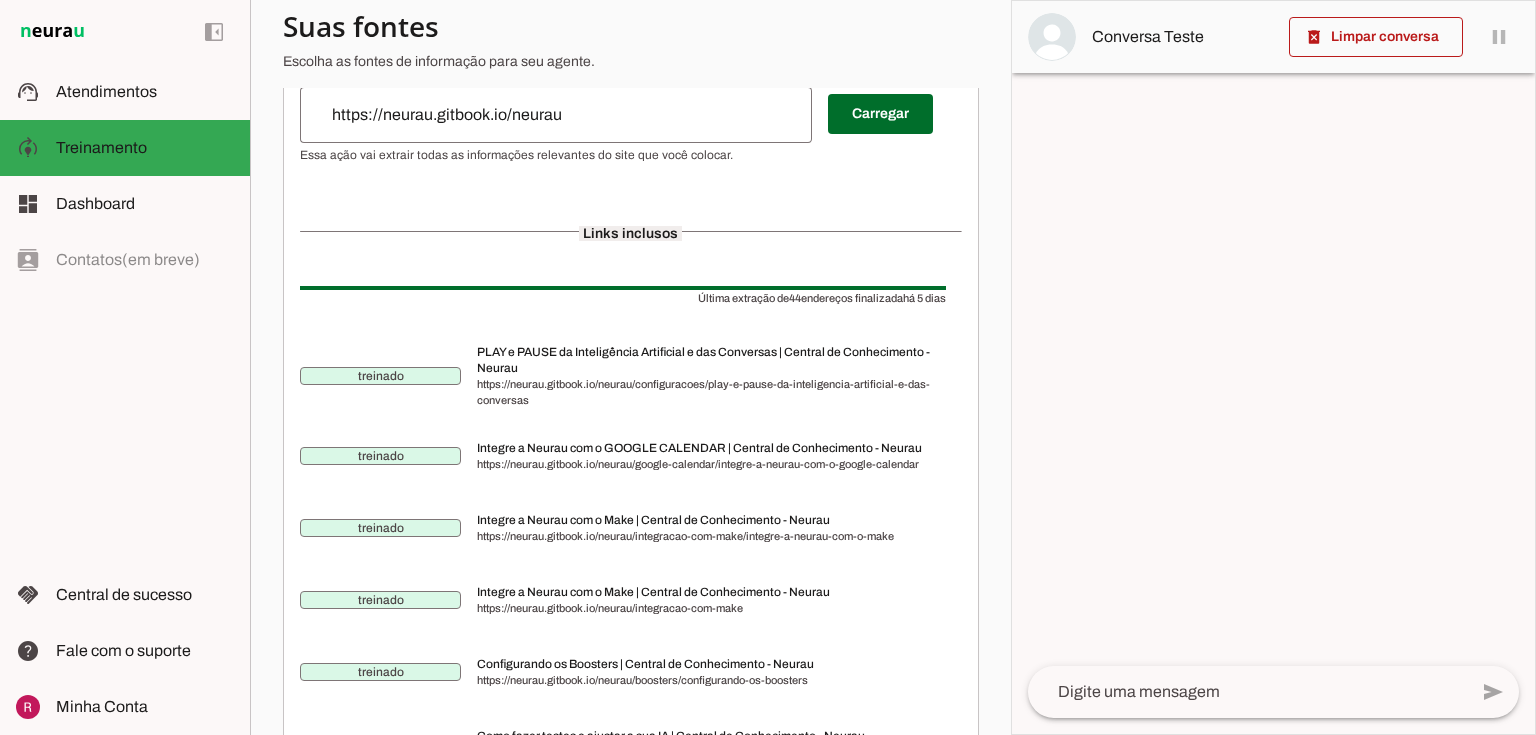 scroll, scrollTop: 400, scrollLeft: 0, axis: vertical 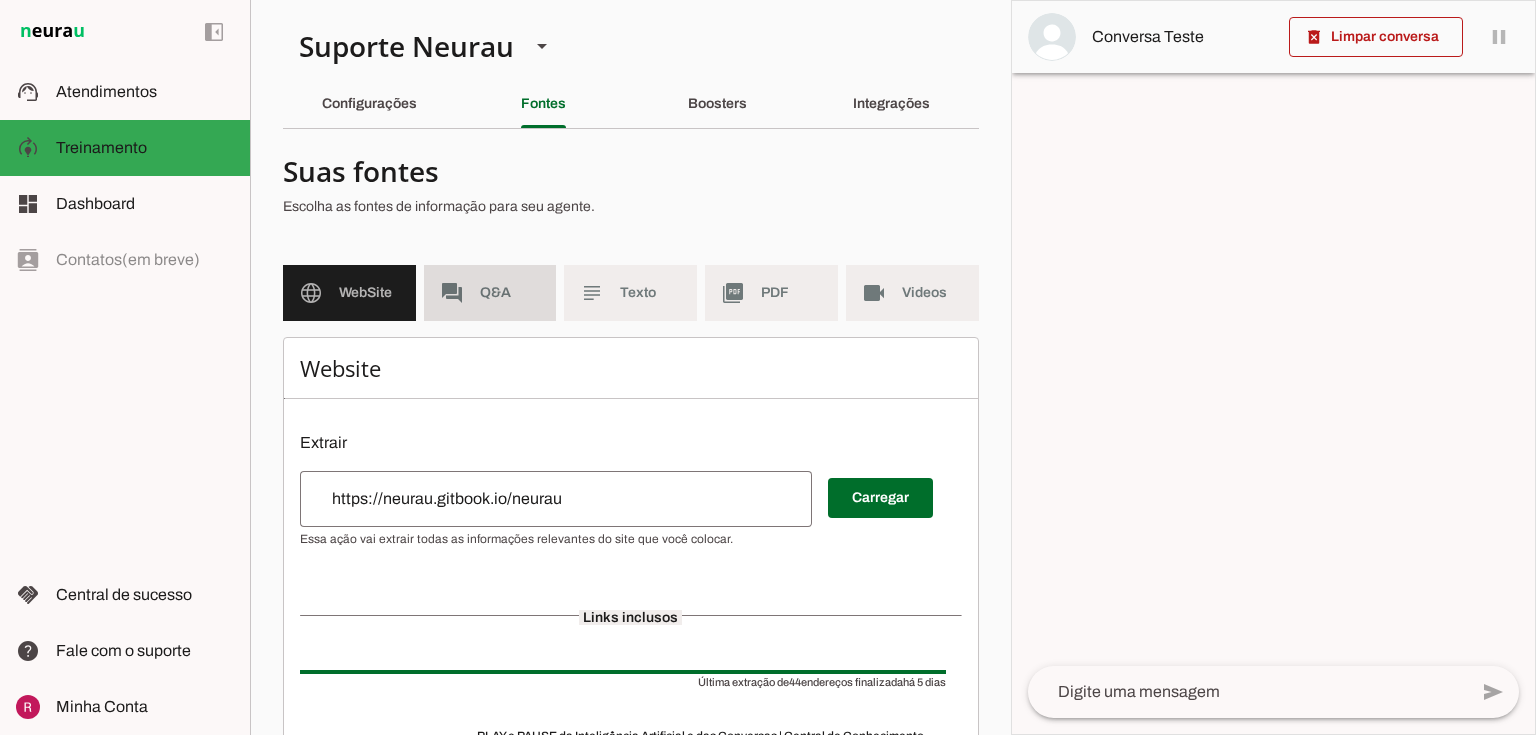 click on "Q&A" 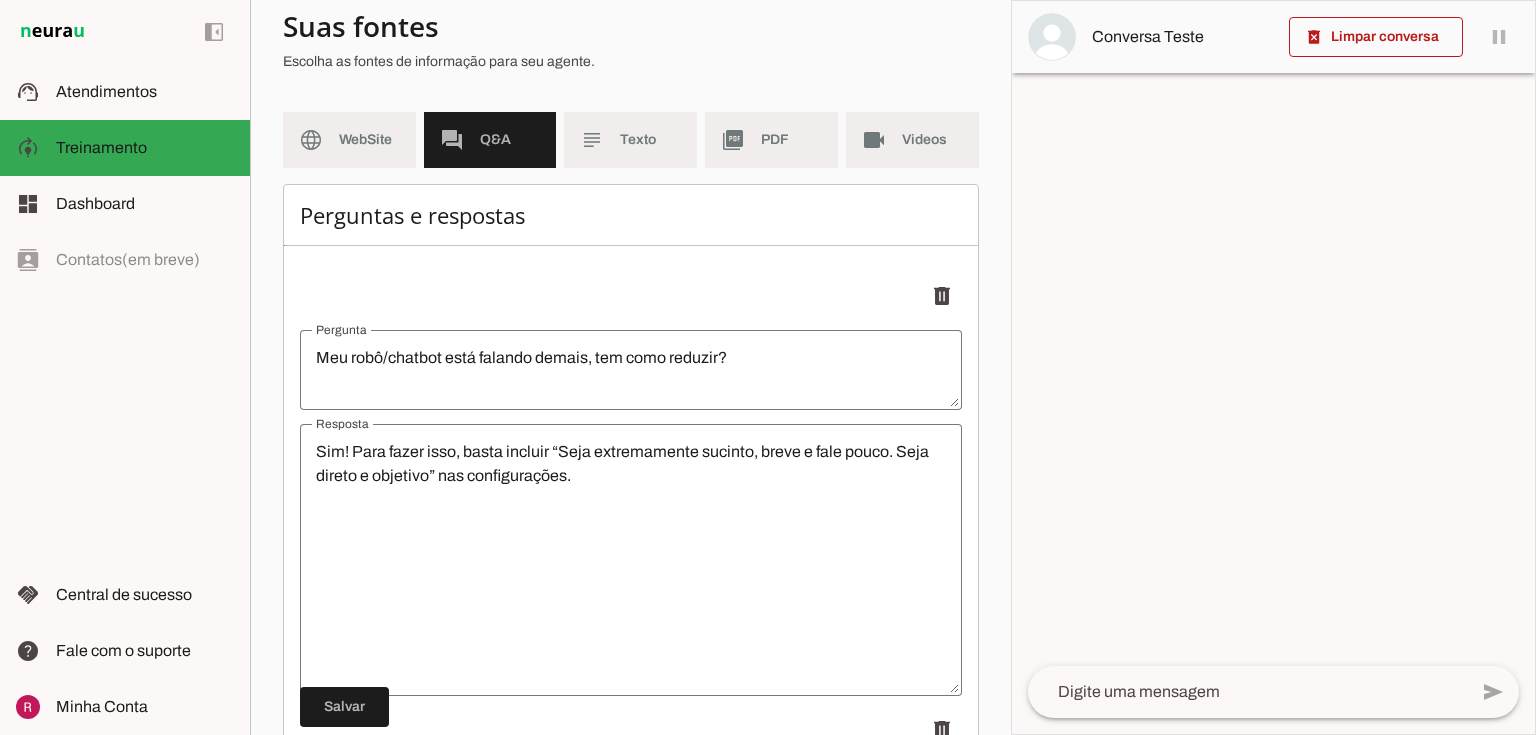 scroll, scrollTop: 160, scrollLeft: 0, axis: vertical 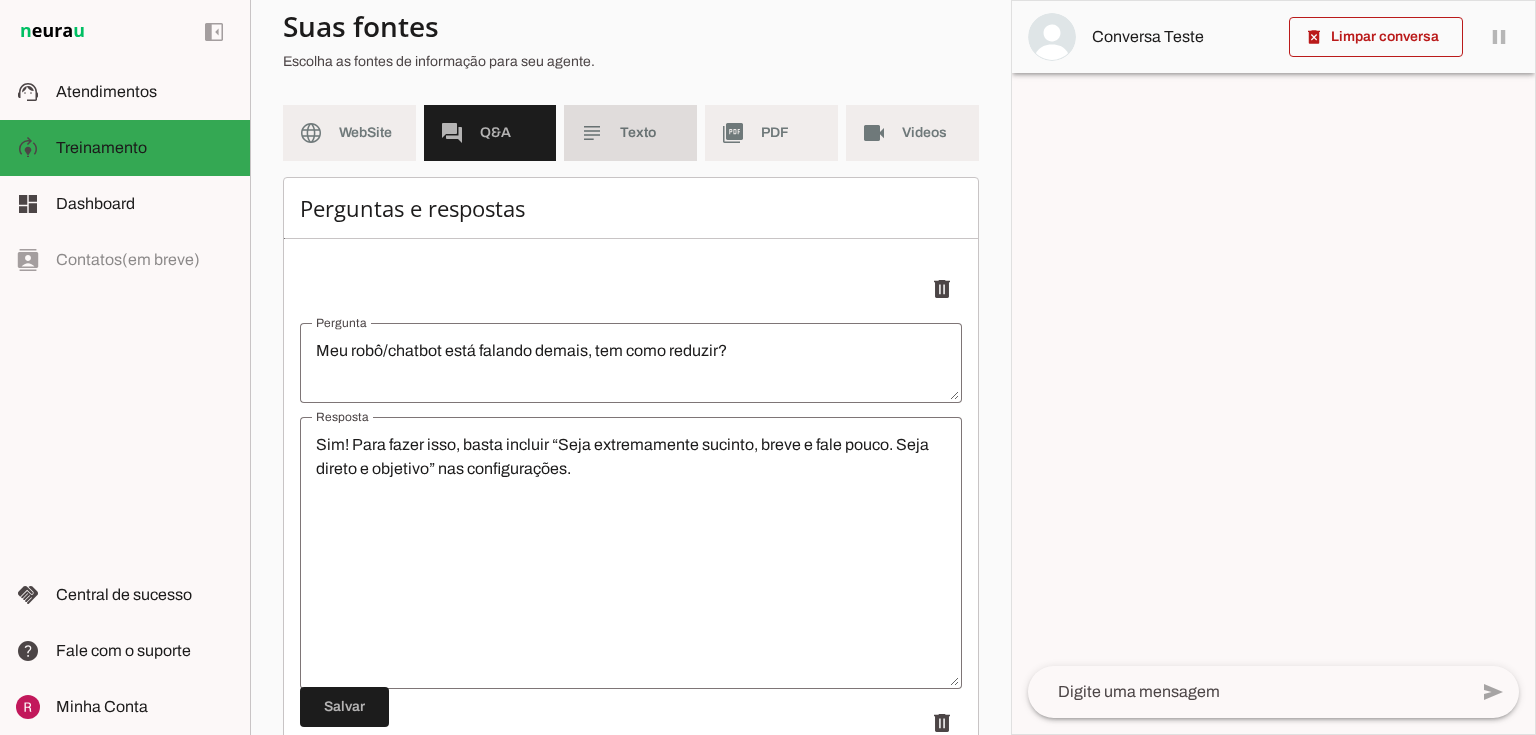 click on "subject
Texto" at bounding box center (630, 133) 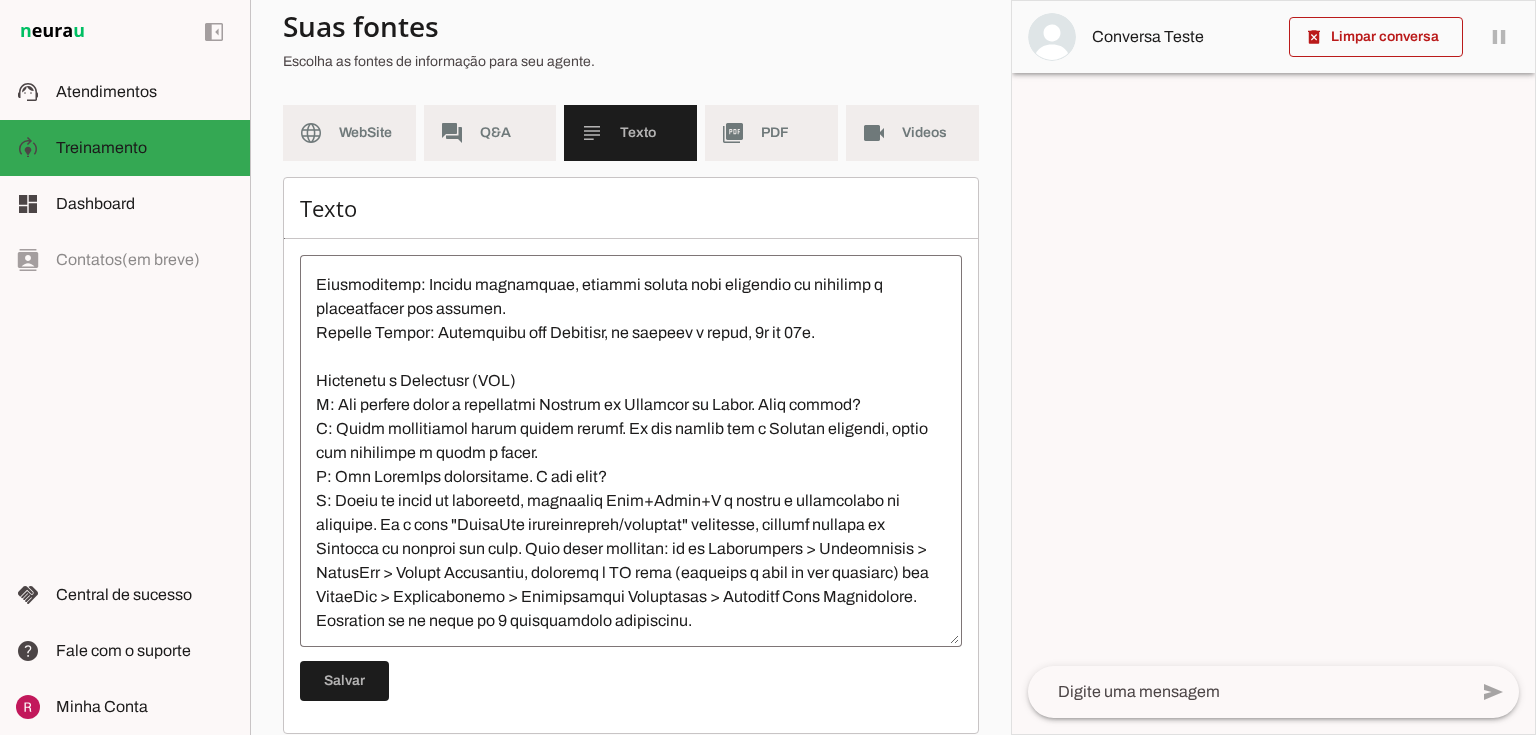 scroll, scrollTop: 240, scrollLeft: 0, axis: vertical 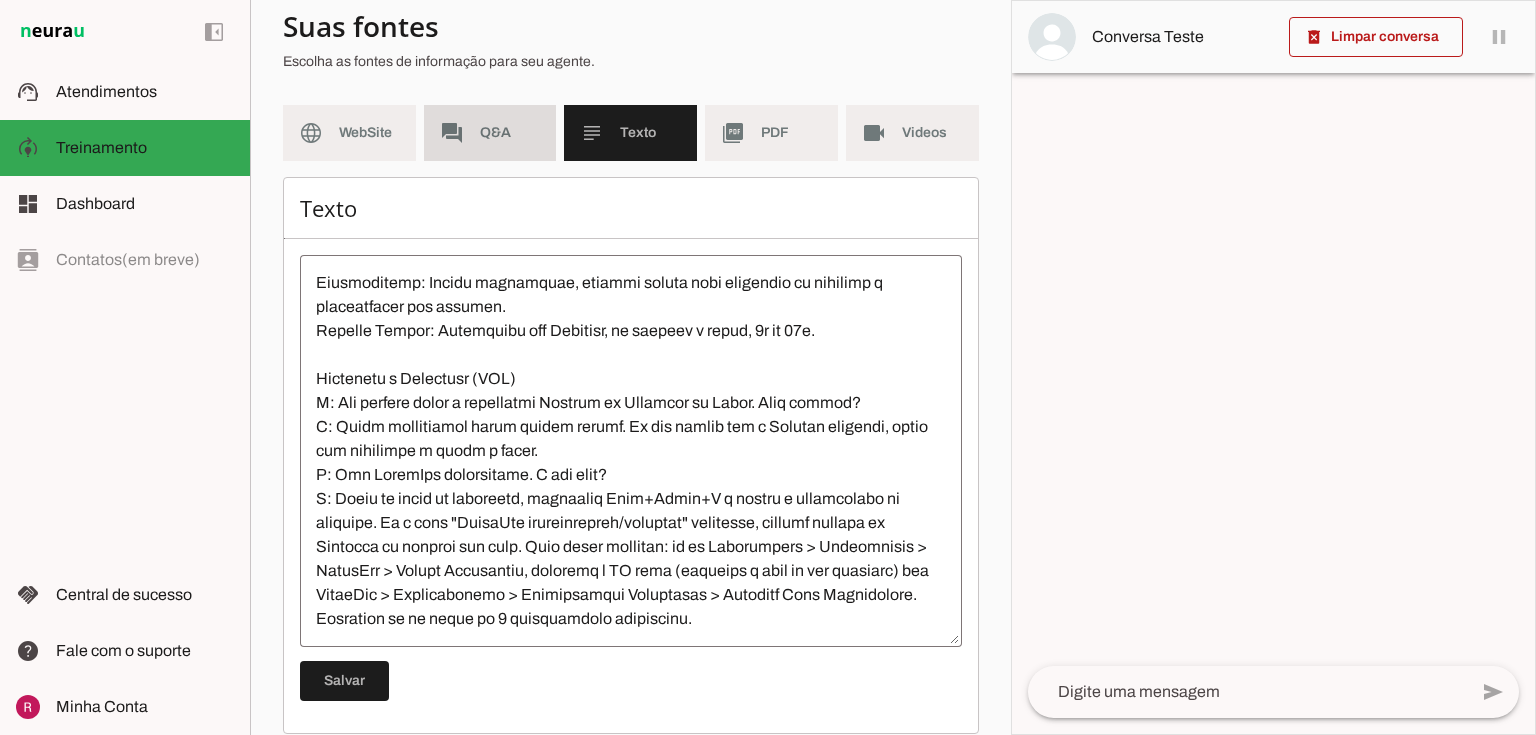 click on "Q&A" 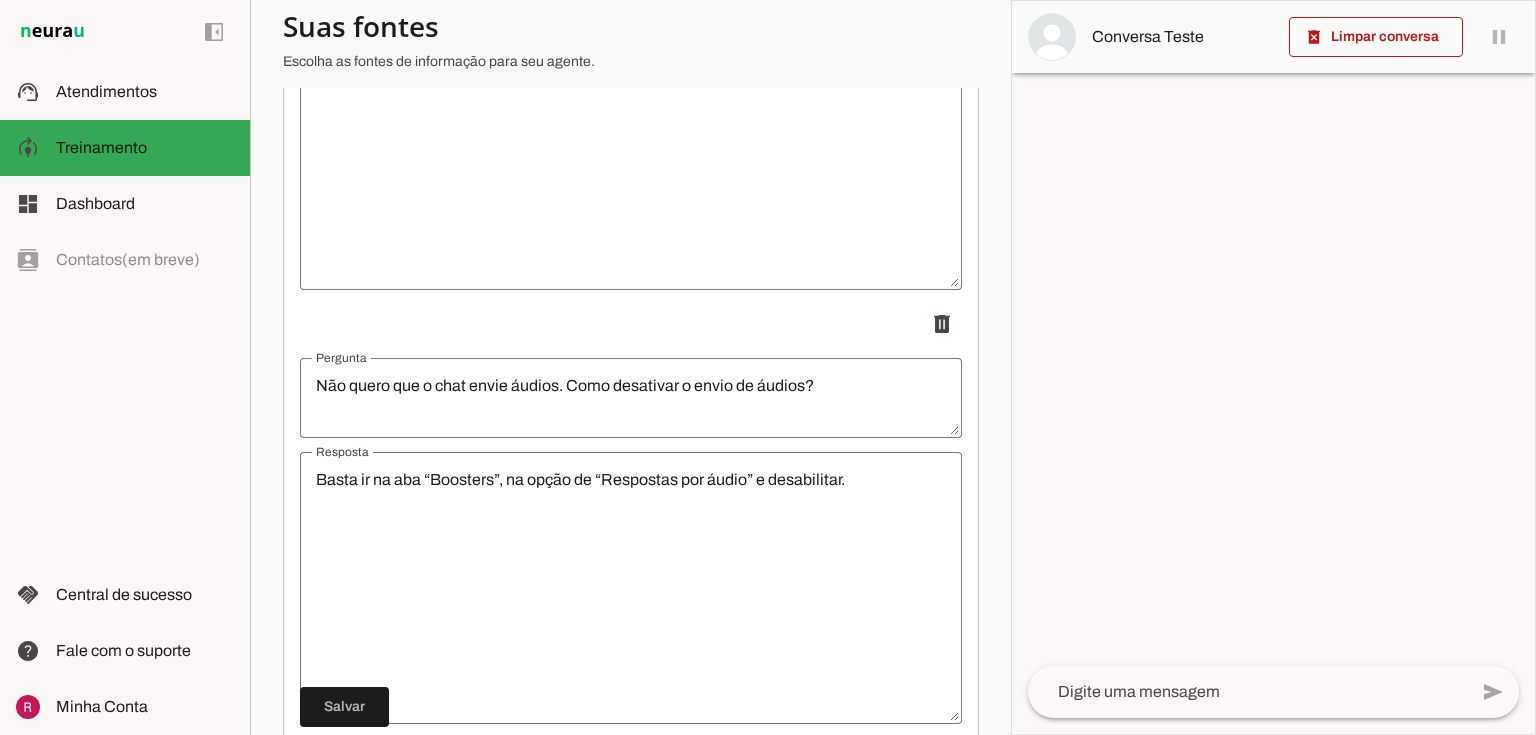 scroll, scrollTop: 1760, scrollLeft: 0, axis: vertical 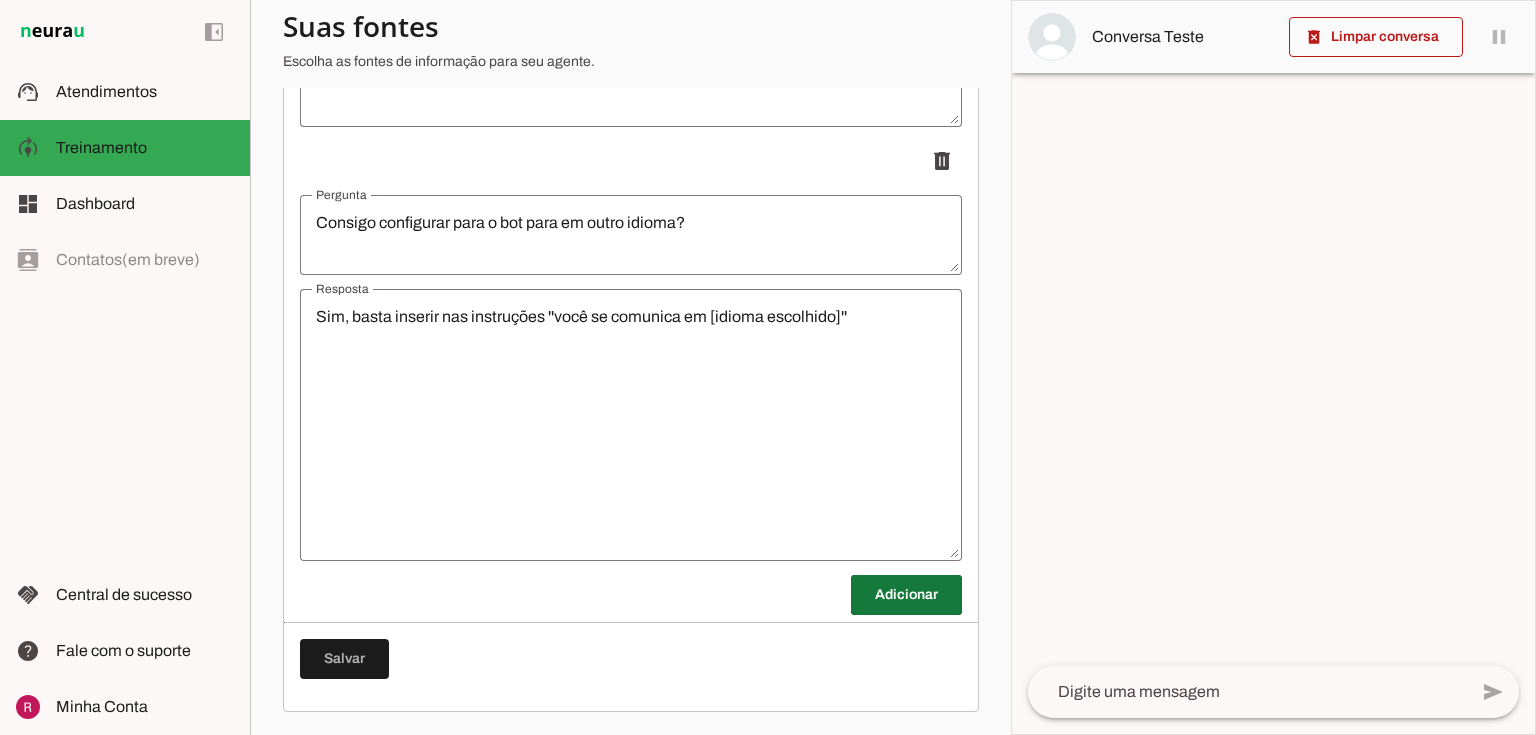 click at bounding box center (906, 595) 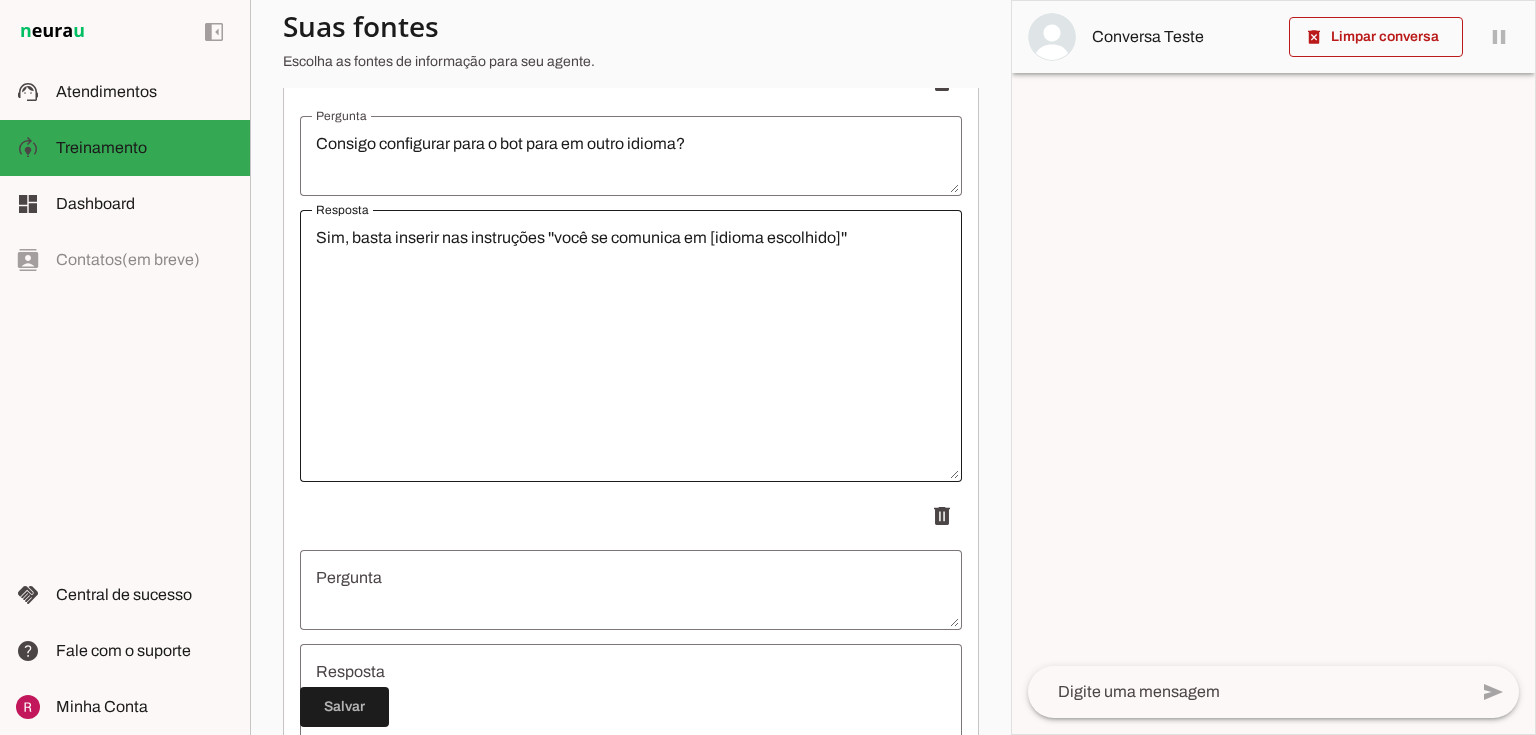 scroll, scrollTop: 5462, scrollLeft: 0, axis: vertical 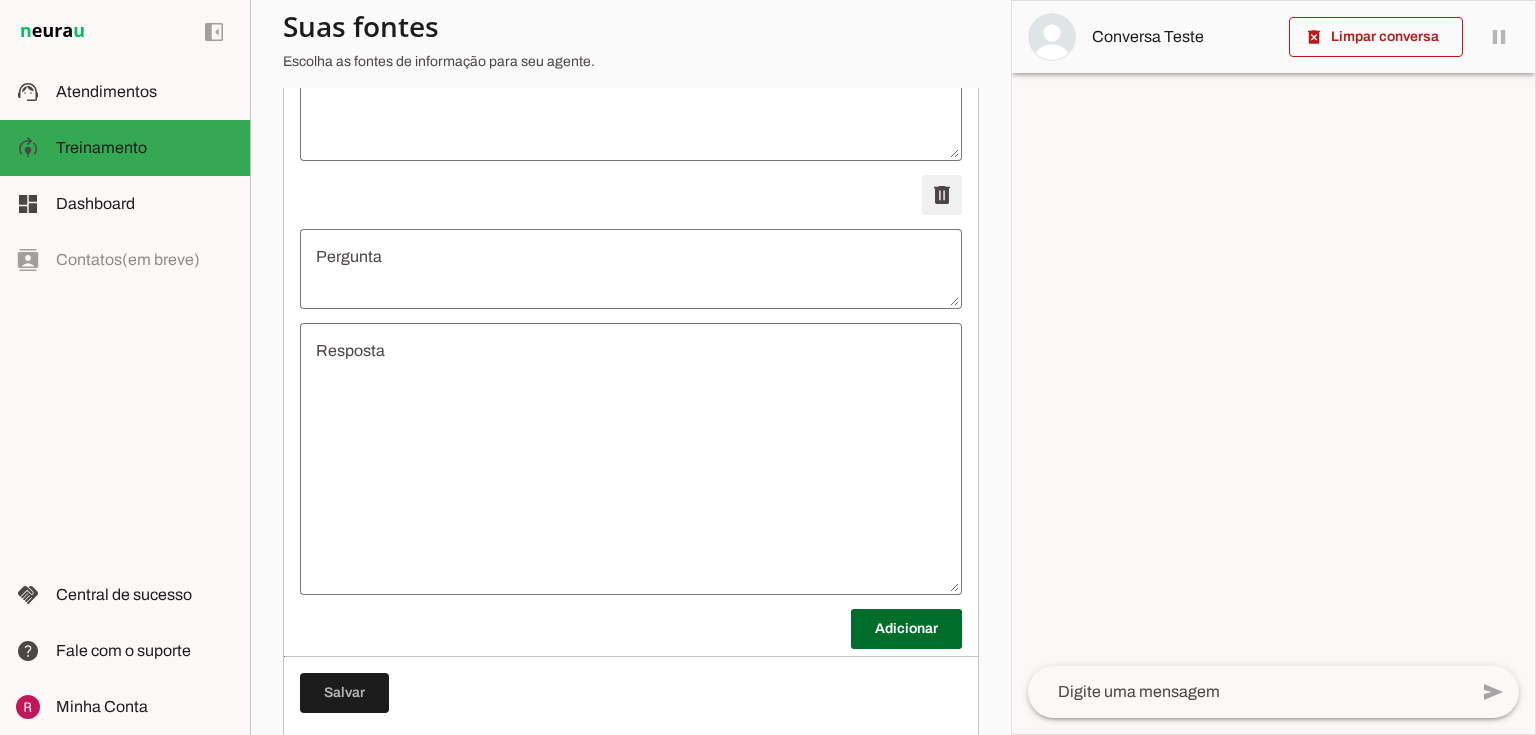 click at bounding box center (942, -5013) 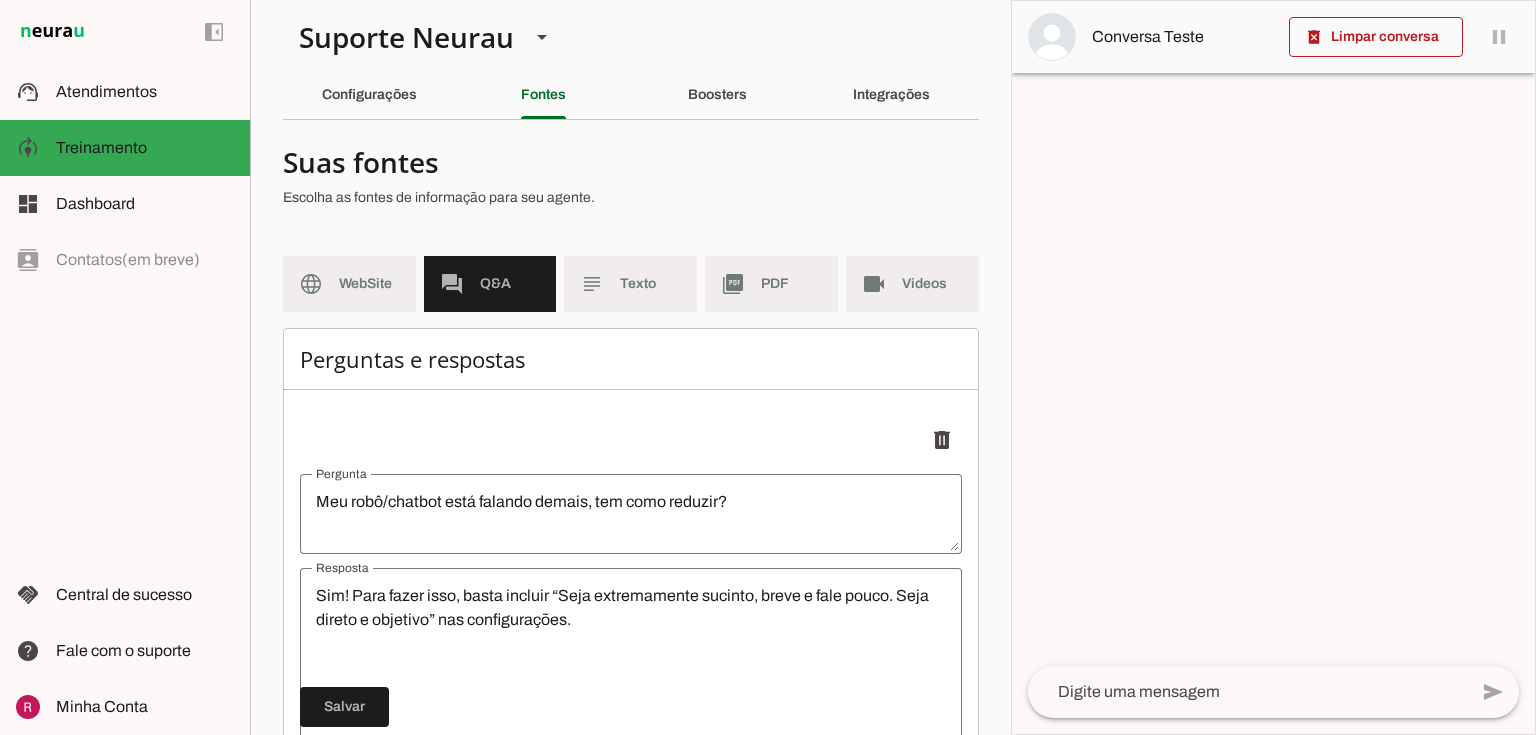 scroll, scrollTop: 0, scrollLeft: 0, axis: both 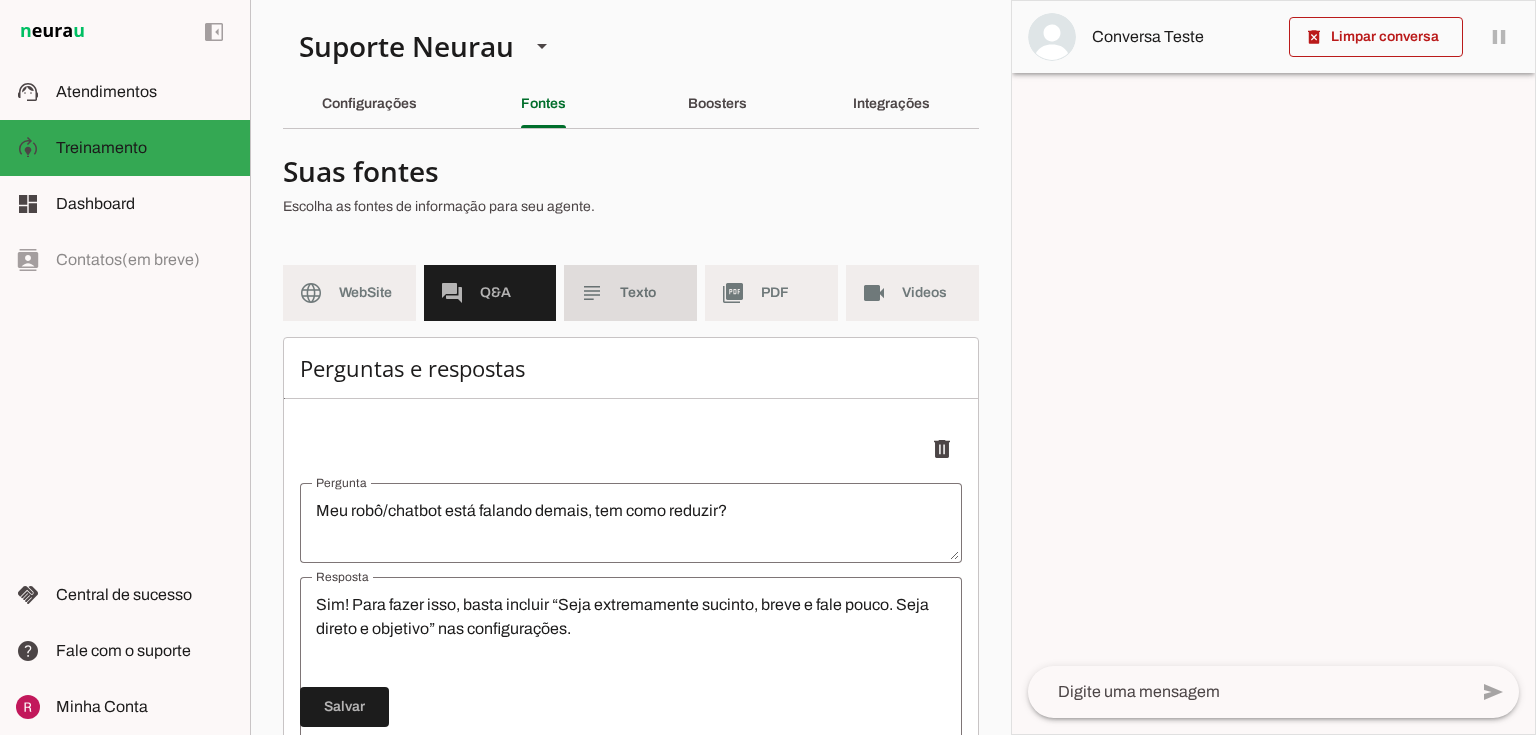 click on "Texto" 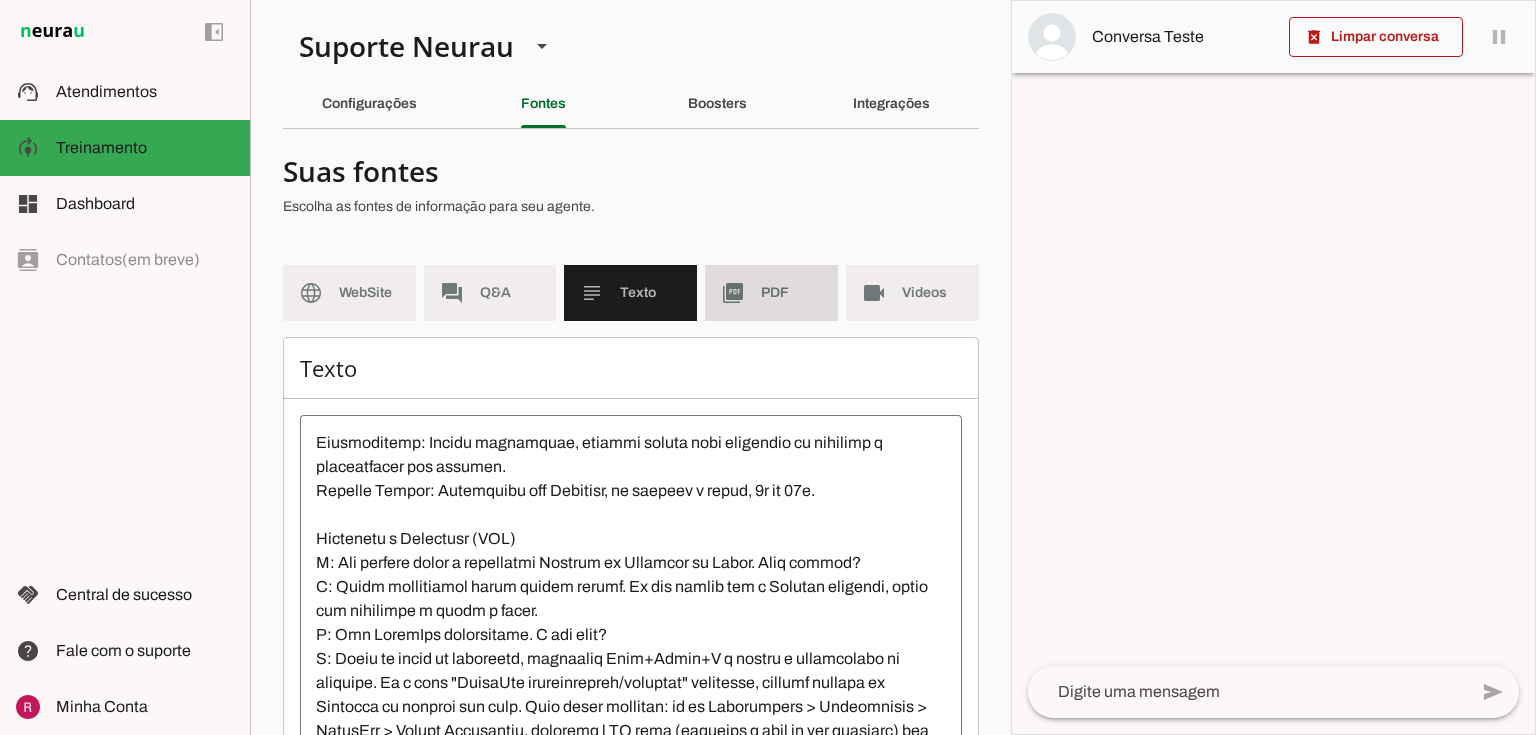 click on "picture_as_pdf
PDF" at bounding box center (771, 293) 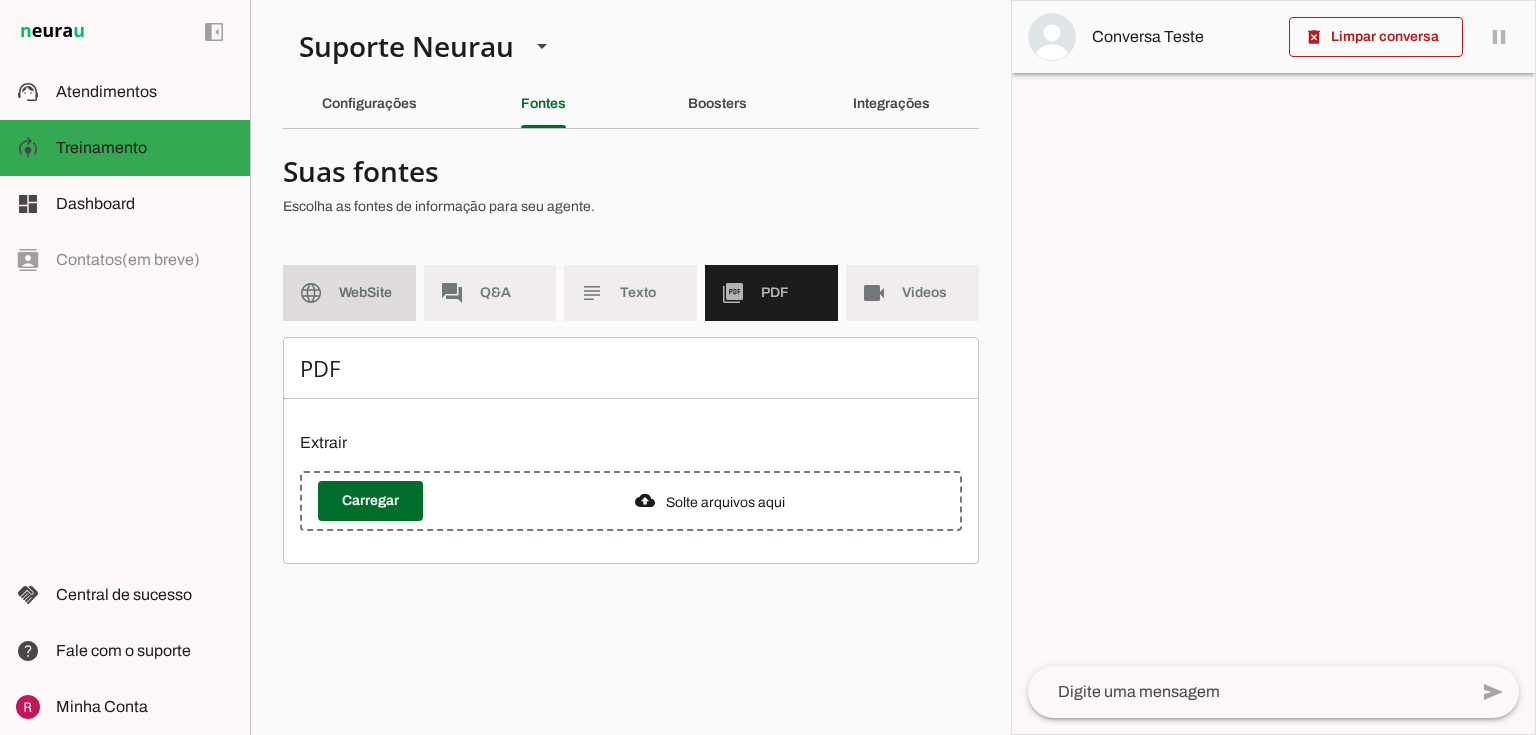 click on "language
WebSite" at bounding box center [349, 293] 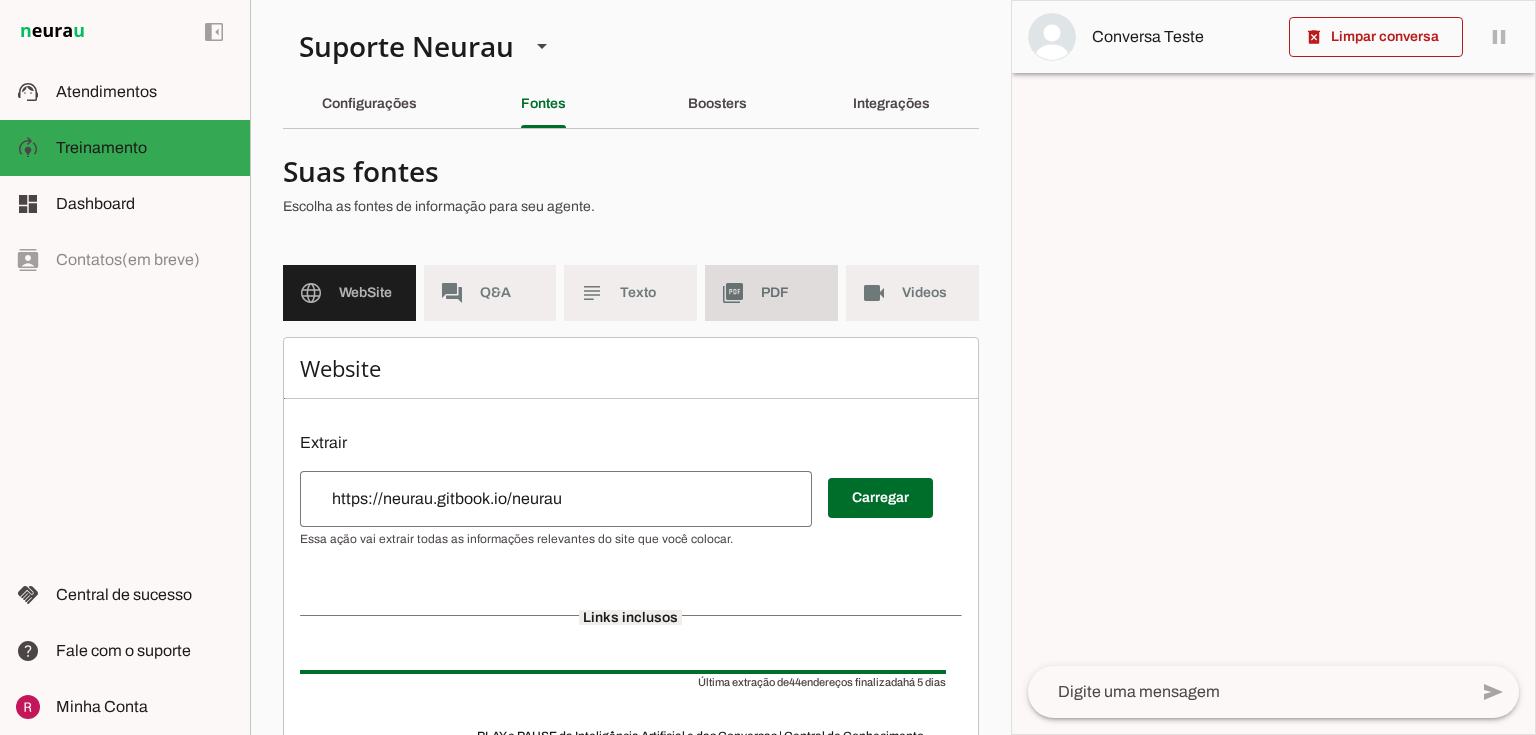 click on "PDF" 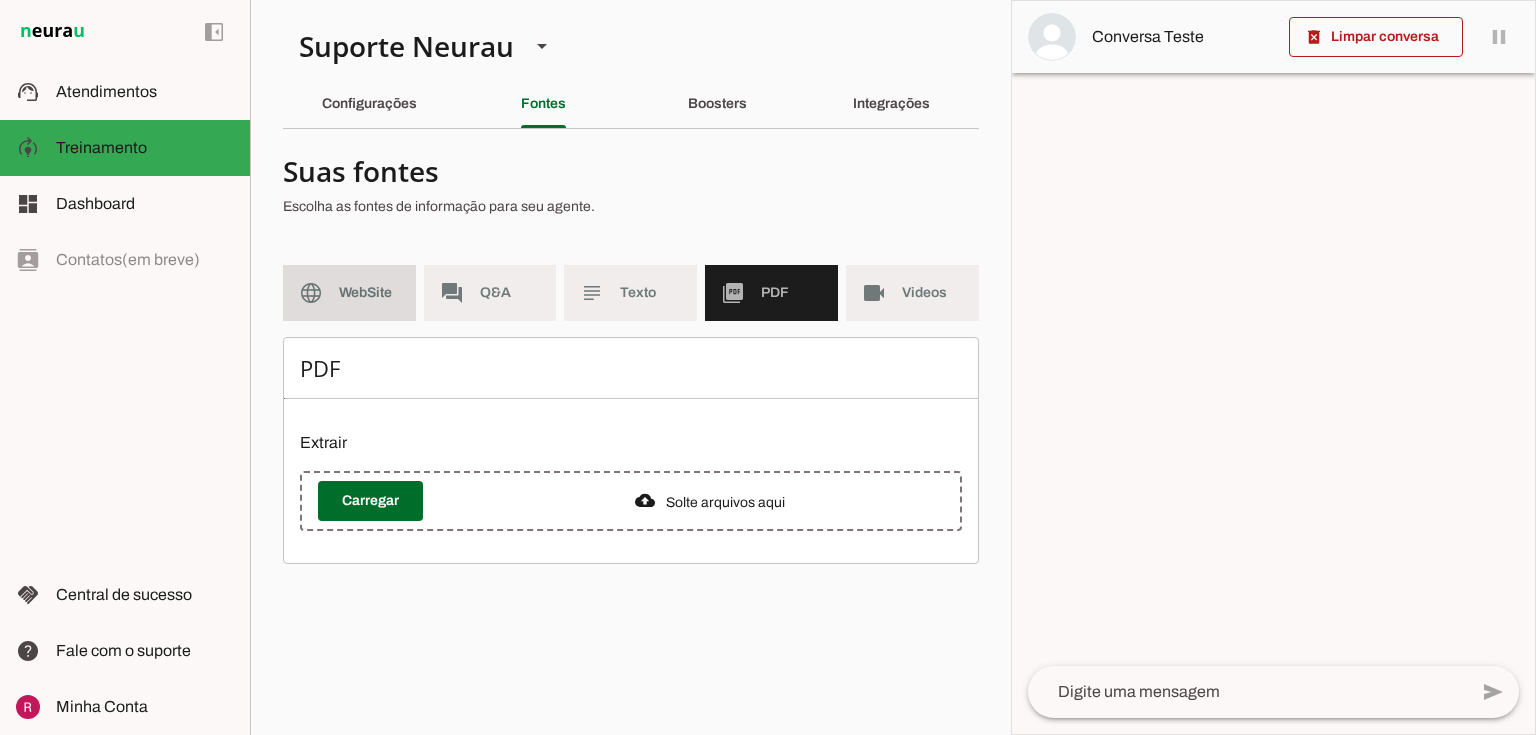 click on "language
WebSite" at bounding box center [349, 293] 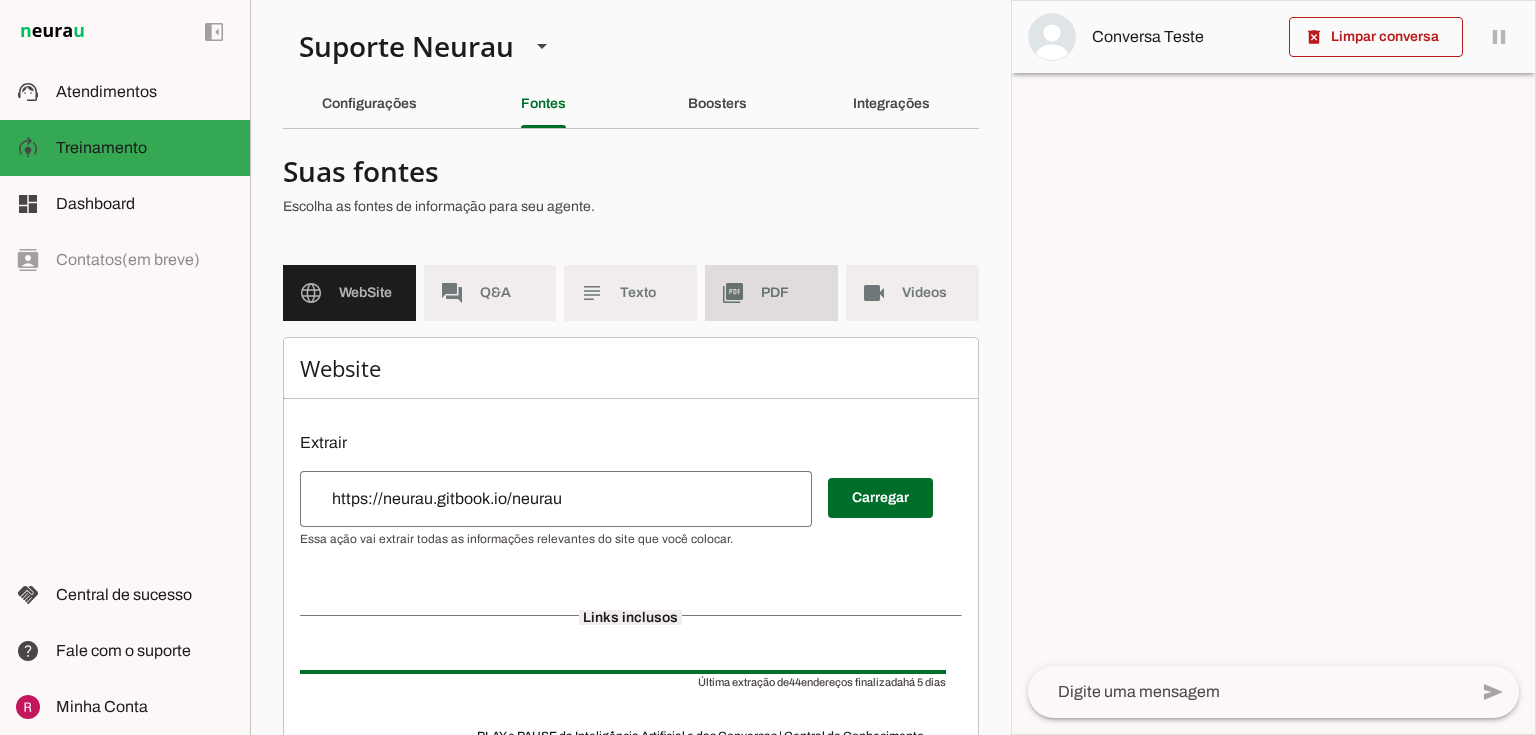 click on "picture_as_pdf
PDF" at bounding box center (771, 293) 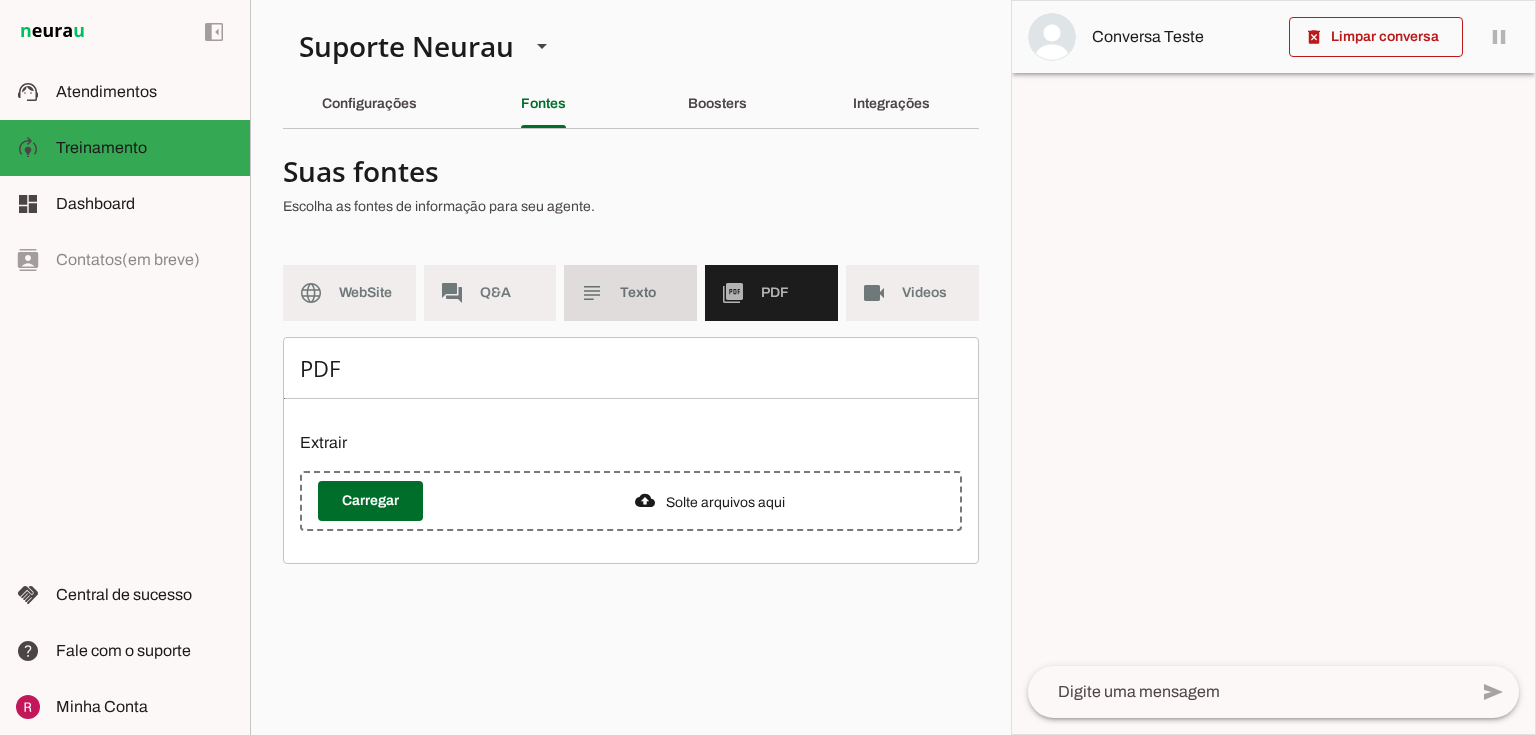 click on "subject" 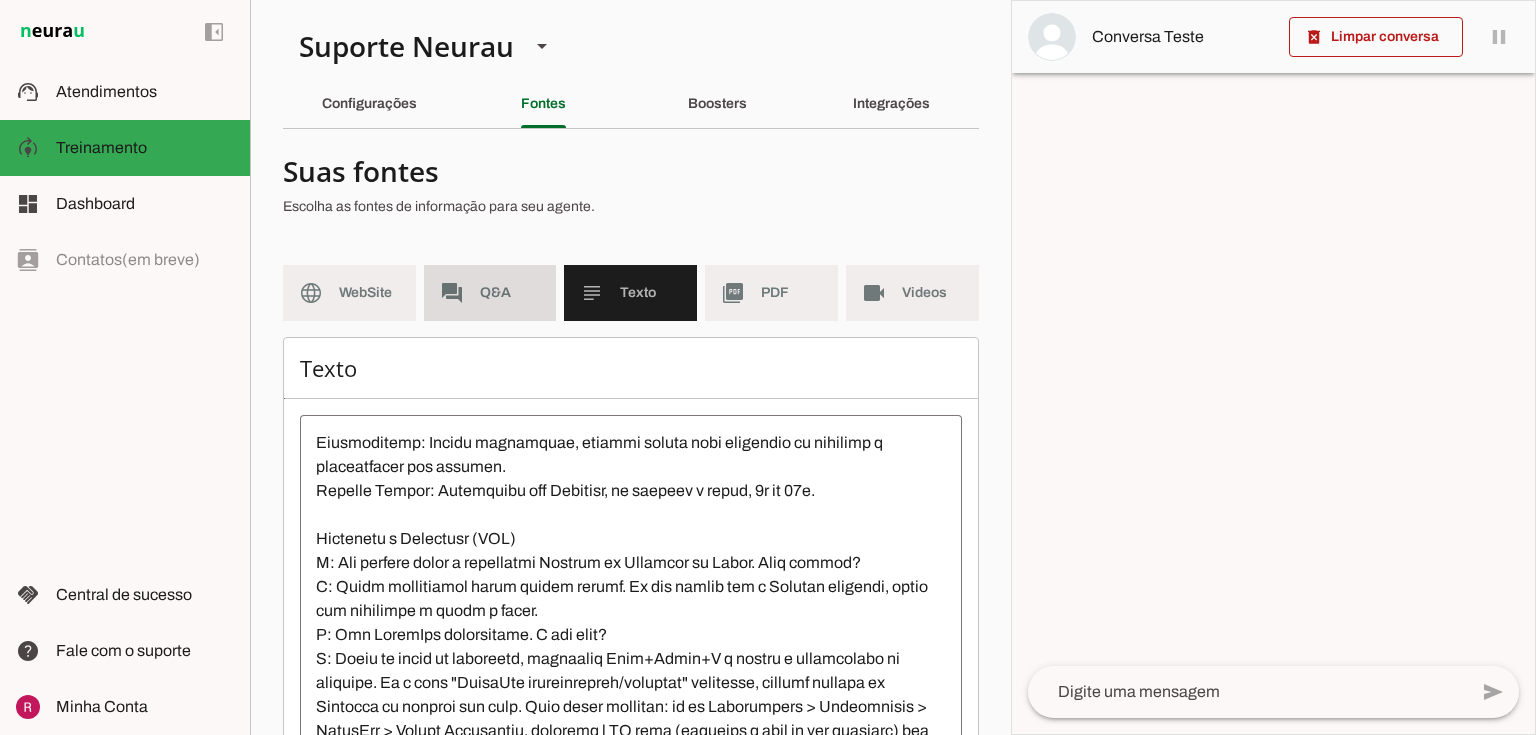click on "forum
Q&A" at bounding box center [490, 293] 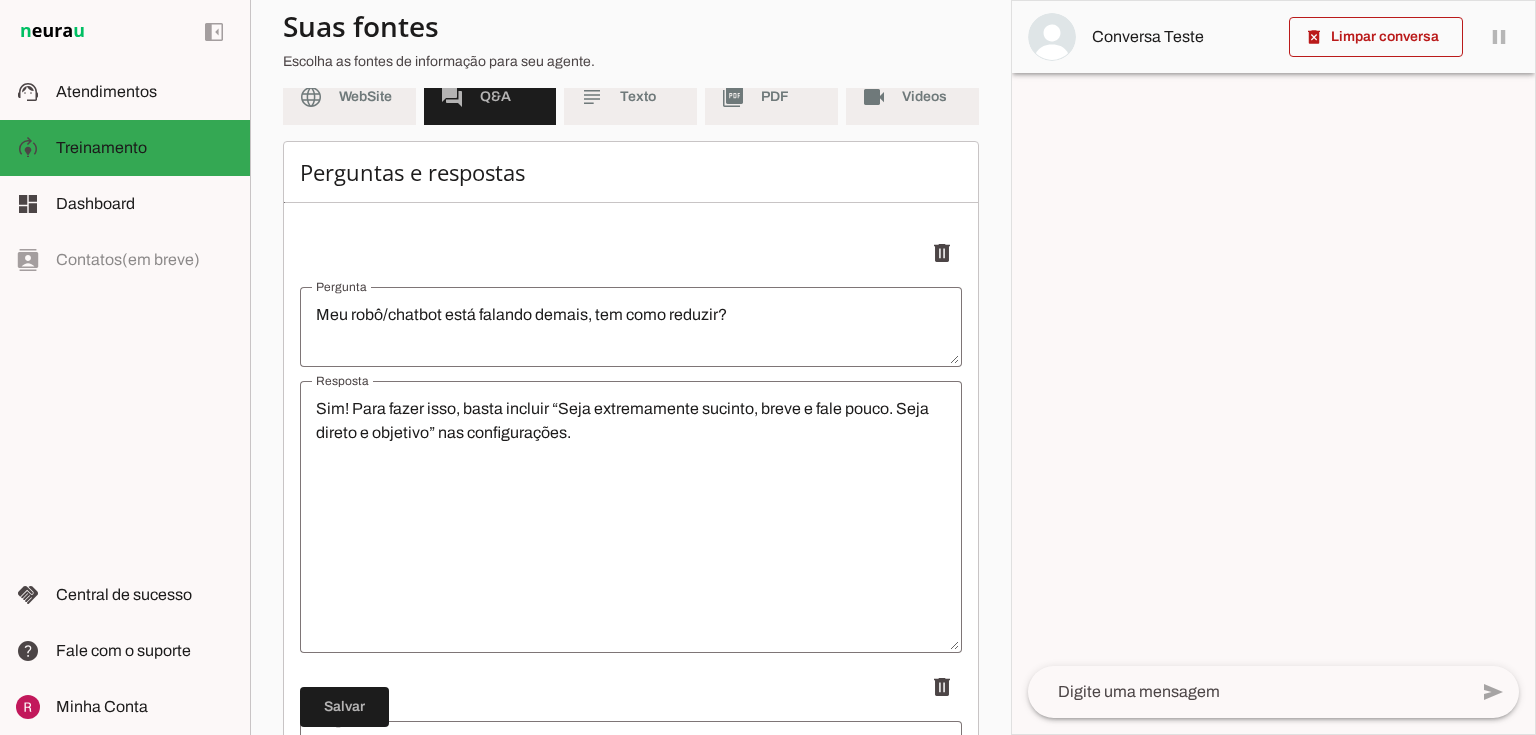 scroll, scrollTop: 160, scrollLeft: 0, axis: vertical 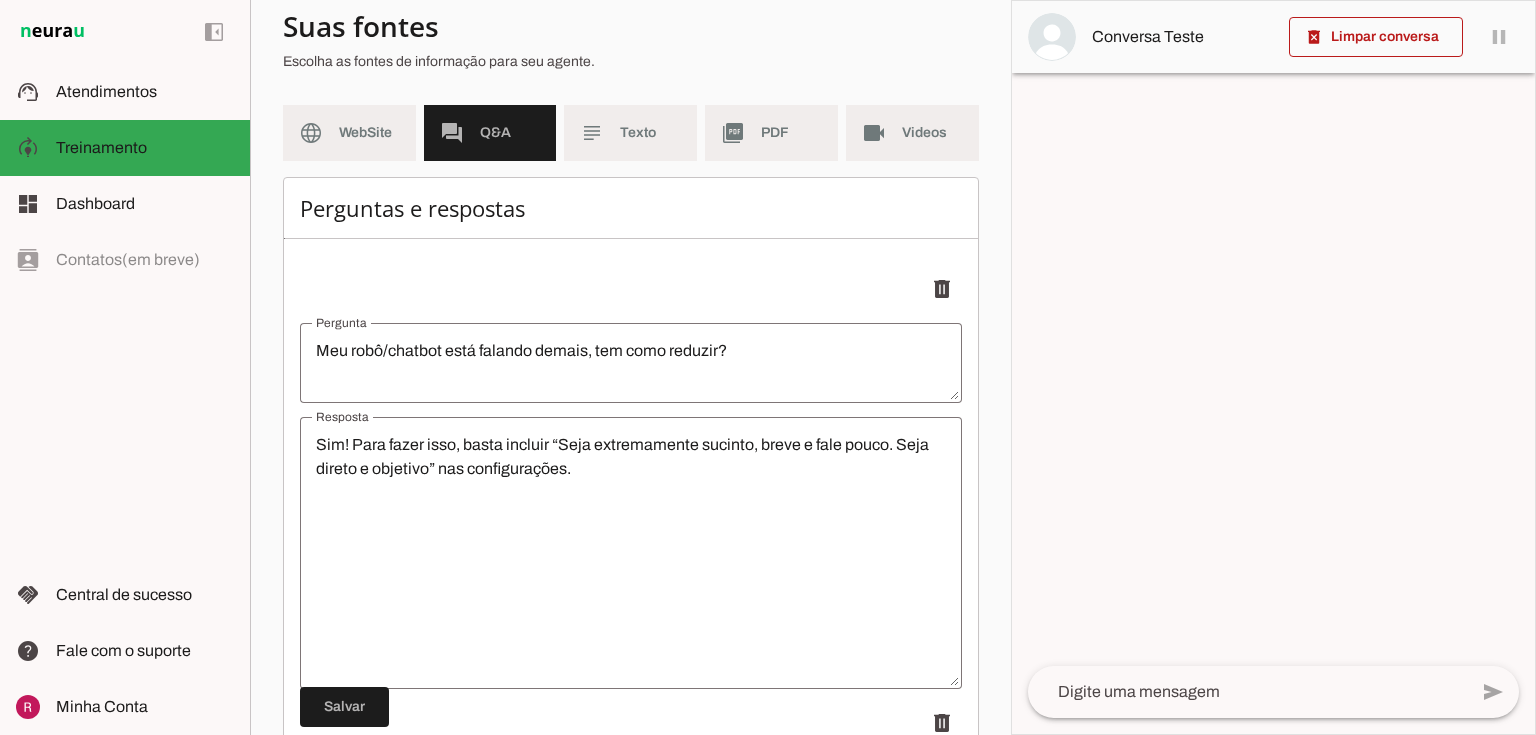 click on "Sim! Para fazer isso, basta incluir “Seja extremamente sucinto, breve e fale pouco. Seja direto e objetivo” nas configurações." at bounding box center (631, 553) 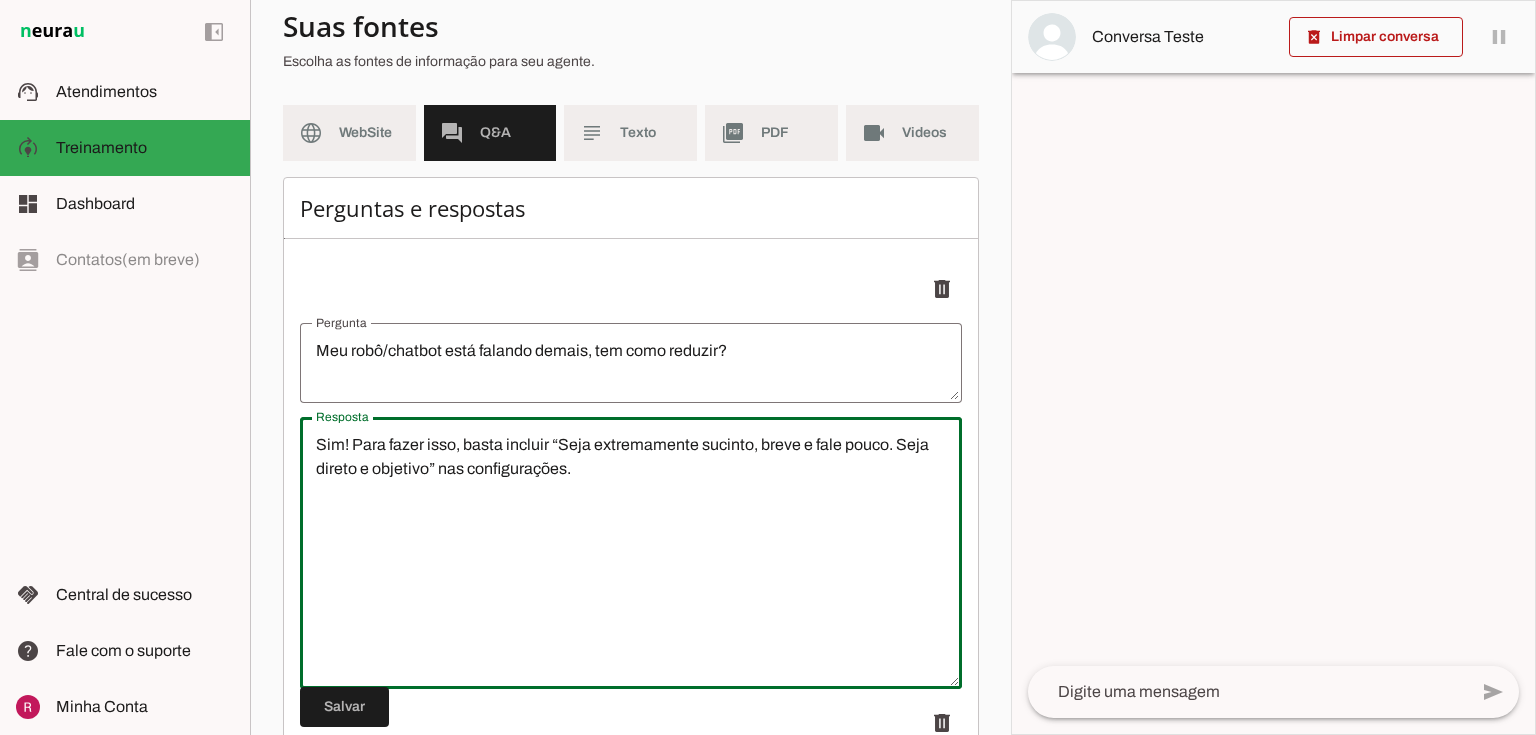 click on "Sim! Para fazer isso, basta incluir “Seja extremamente sucinto, breve e fale pouco. Seja direto e objetivo” nas configurações." at bounding box center [631, 553] 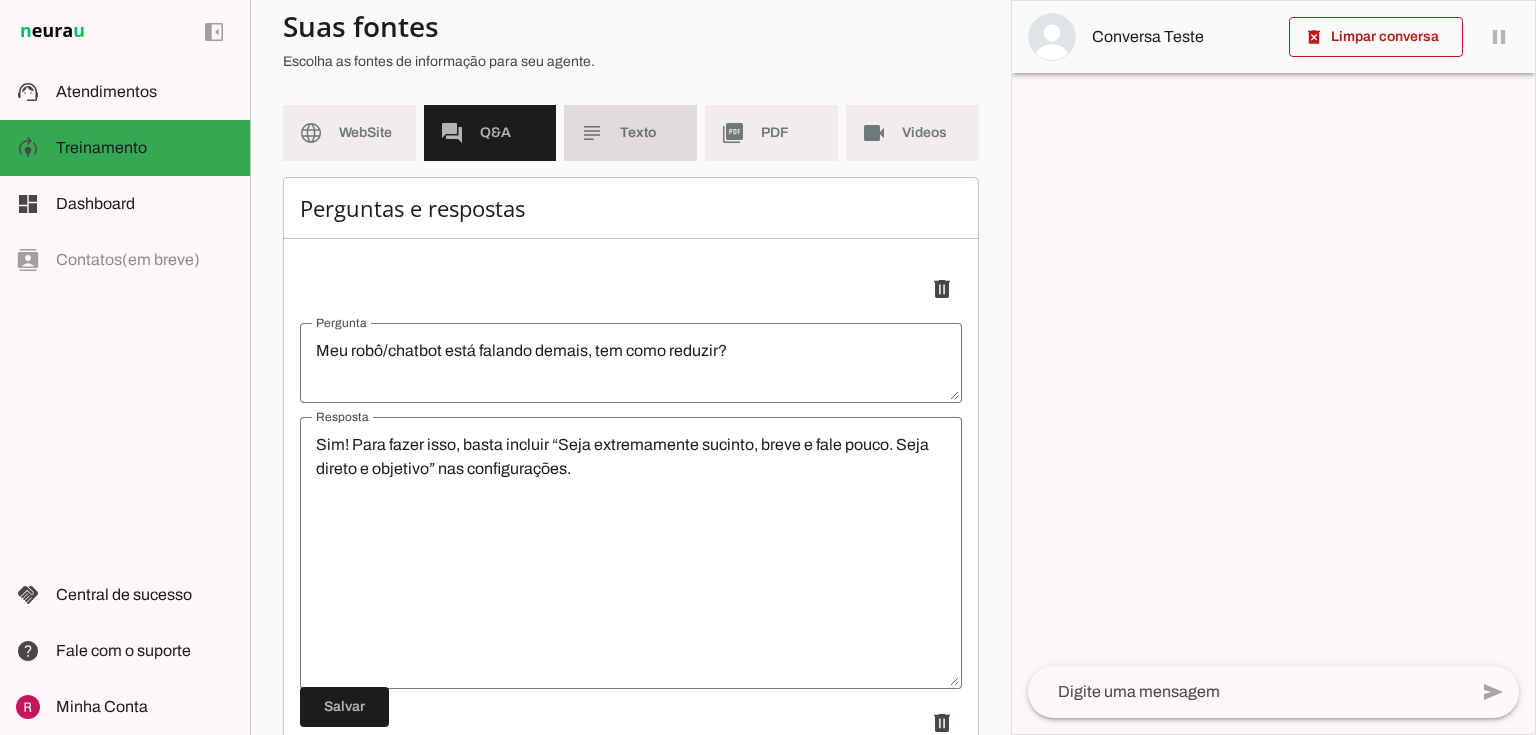 click on "subject
Texto" at bounding box center (630, 133) 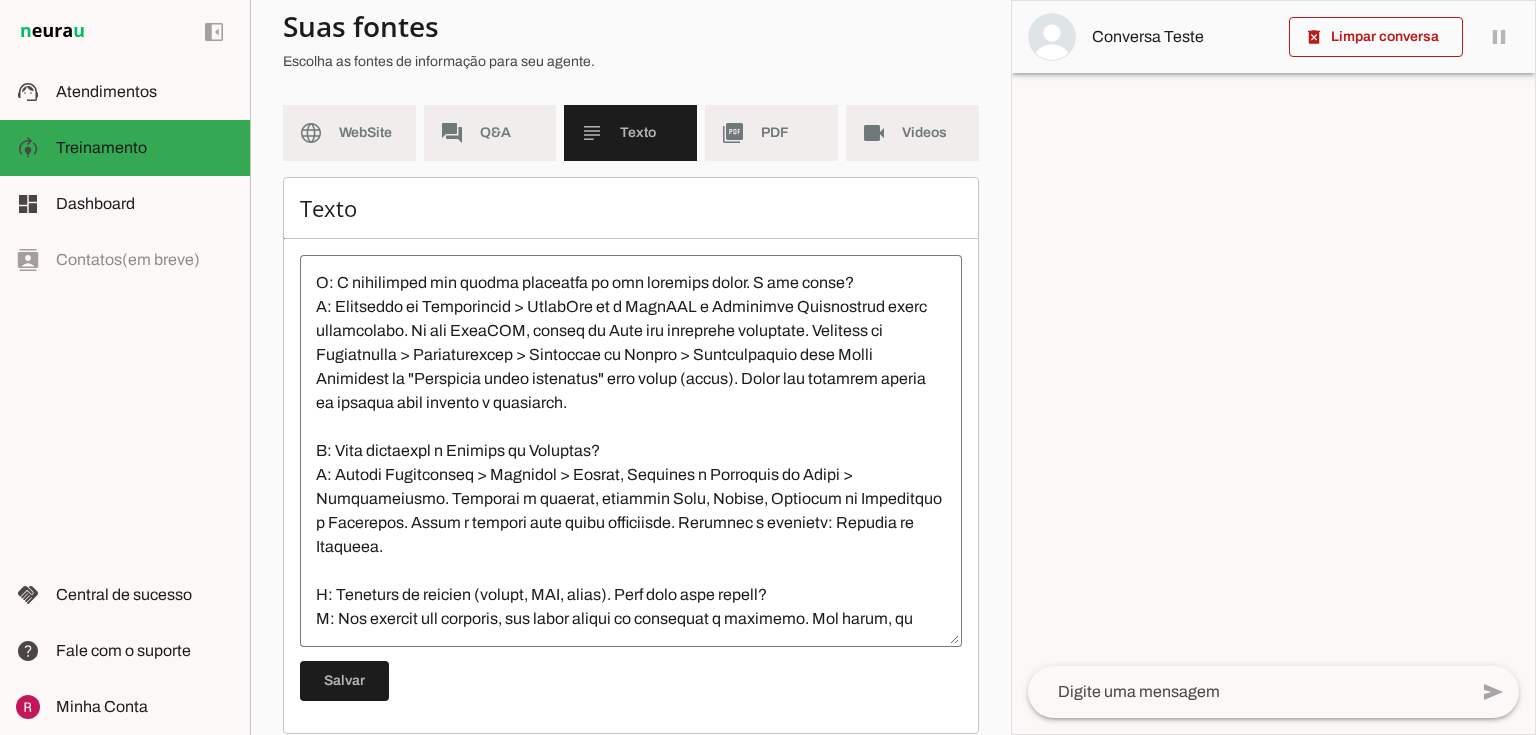 scroll, scrollTop: 960, scrollLeft: 0, axis: vertical 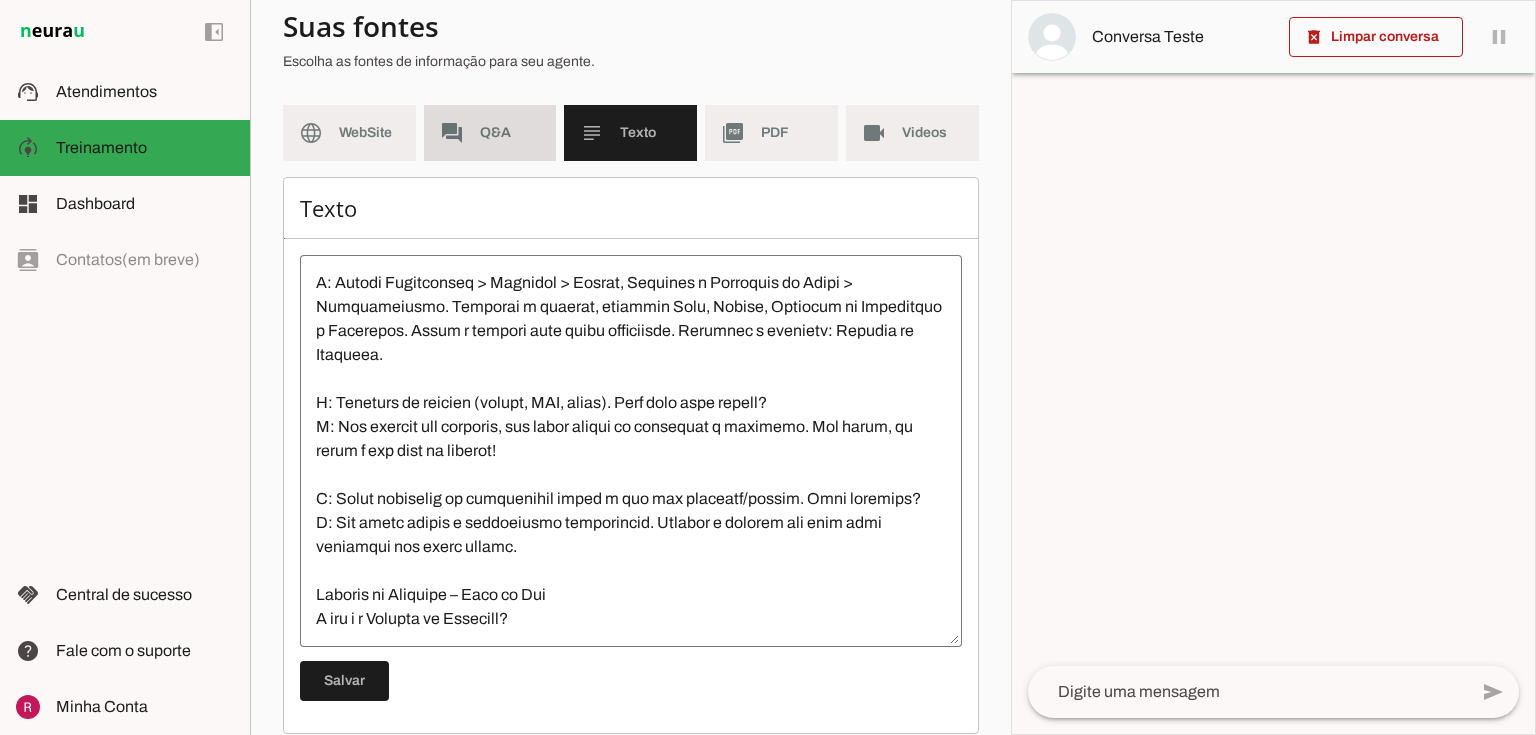drag, startPoint x: 503, startPoint y: 131, endPoint x: 504, endPoint y: 150, distance: 19.026299 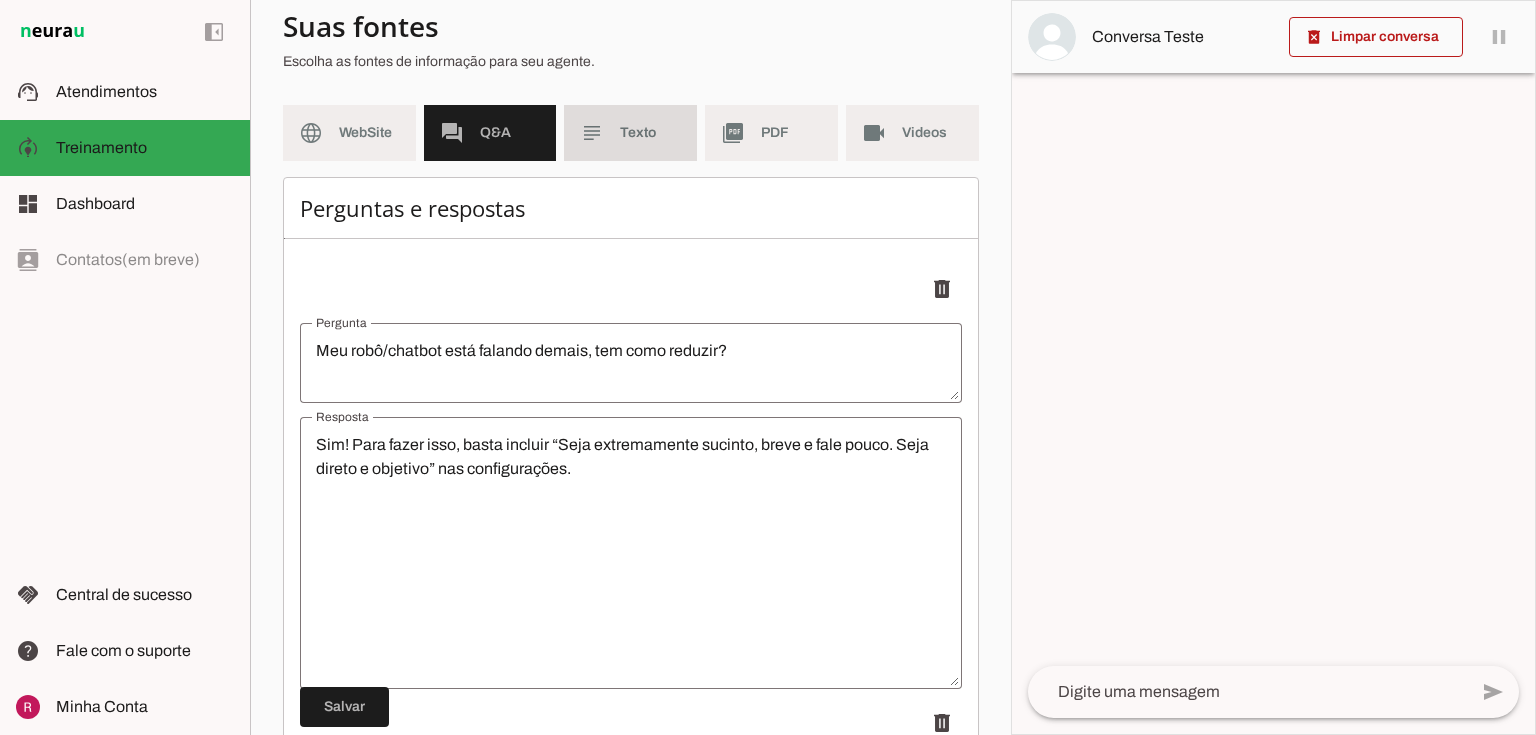 click on "subject
Texto" at bounding box center (630, 133) 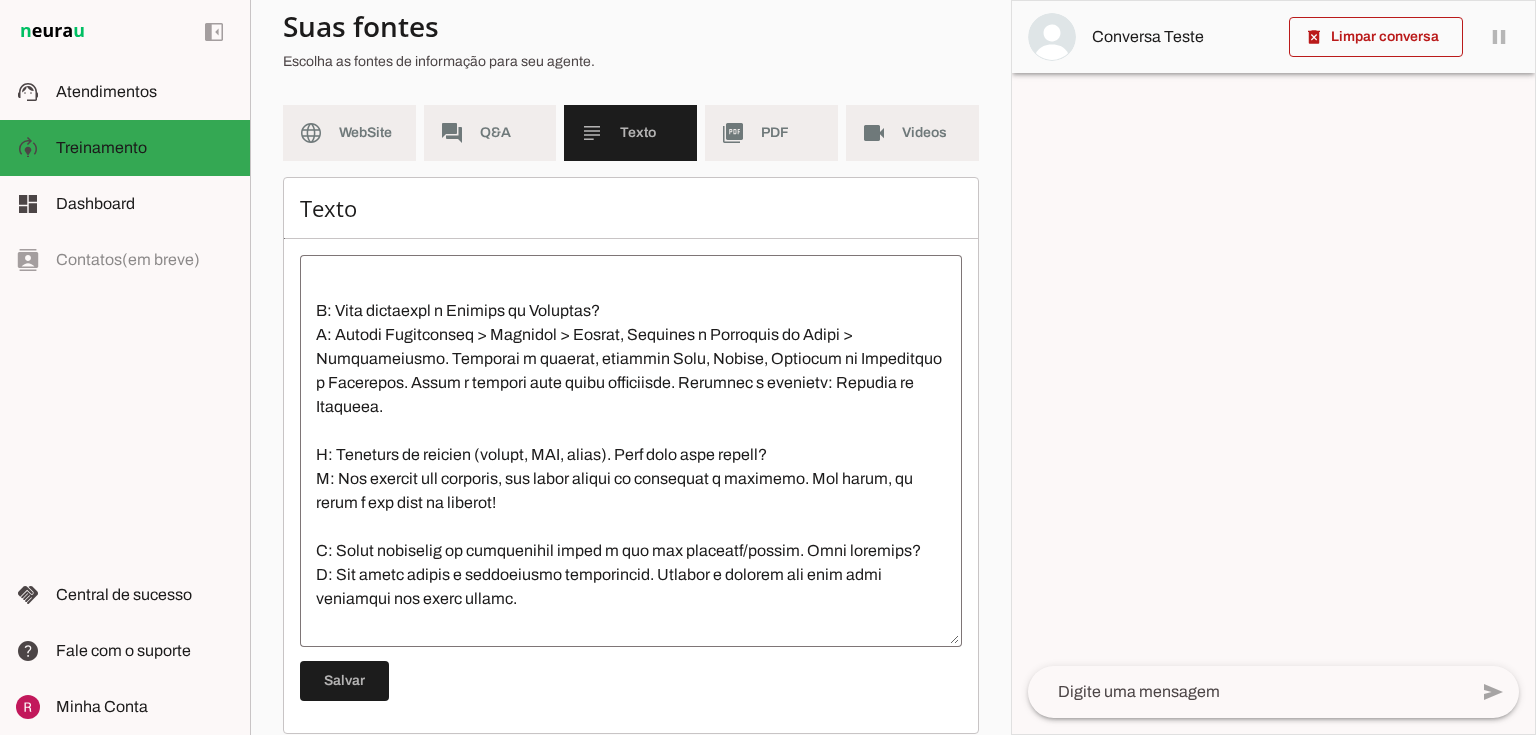 scroll, scrollTop: 720, scrollLeft: 0, axis: vertical 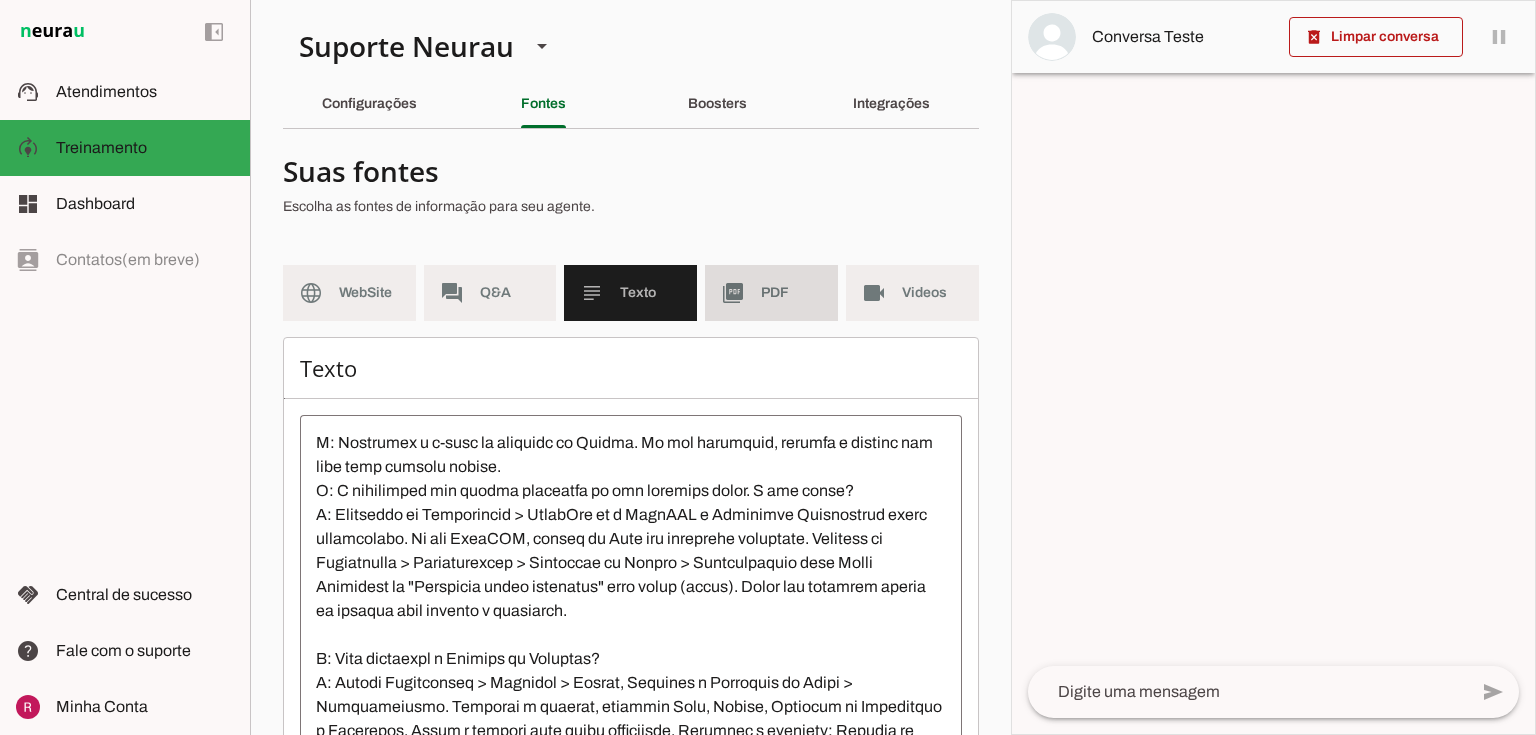 click on "picture_as_pdf" 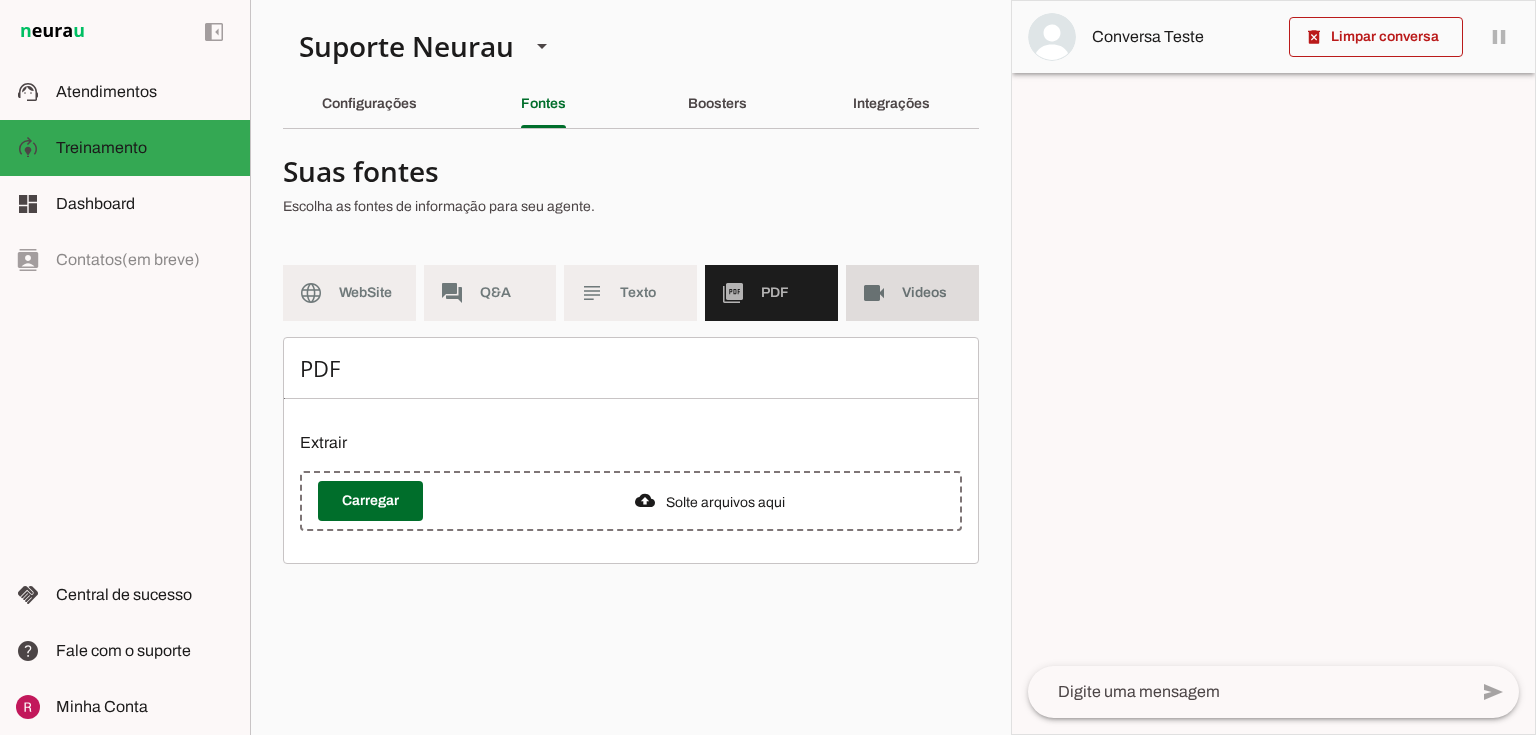 click on "videocam
Videos" at bounding box center (912, 293) 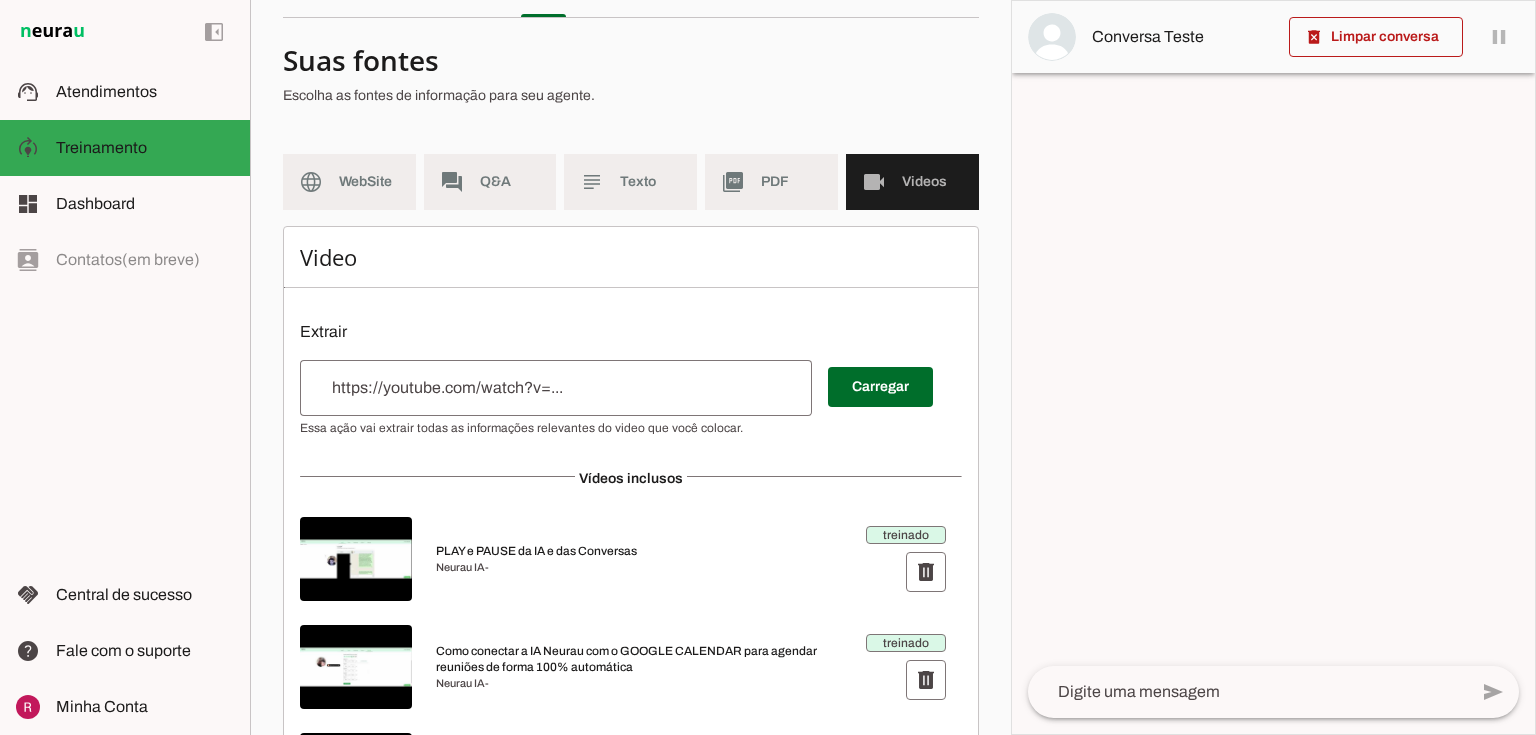 scroll, scrollTop: 0, scrollLeft: 0, axis: both 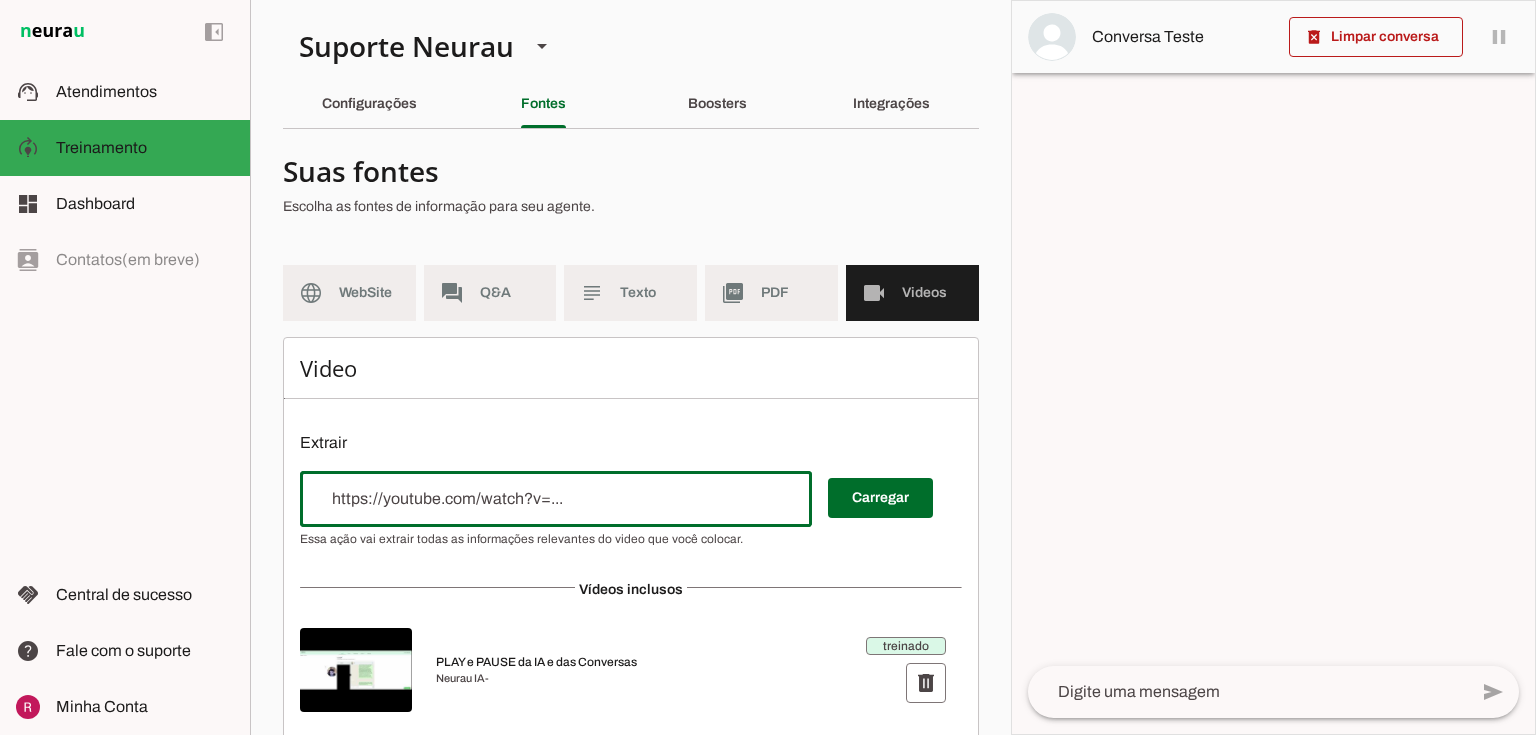 drag, startPoint x: 364, startPoint y: 502, endPoint x: 423, endPoint y: 502, distance: 59 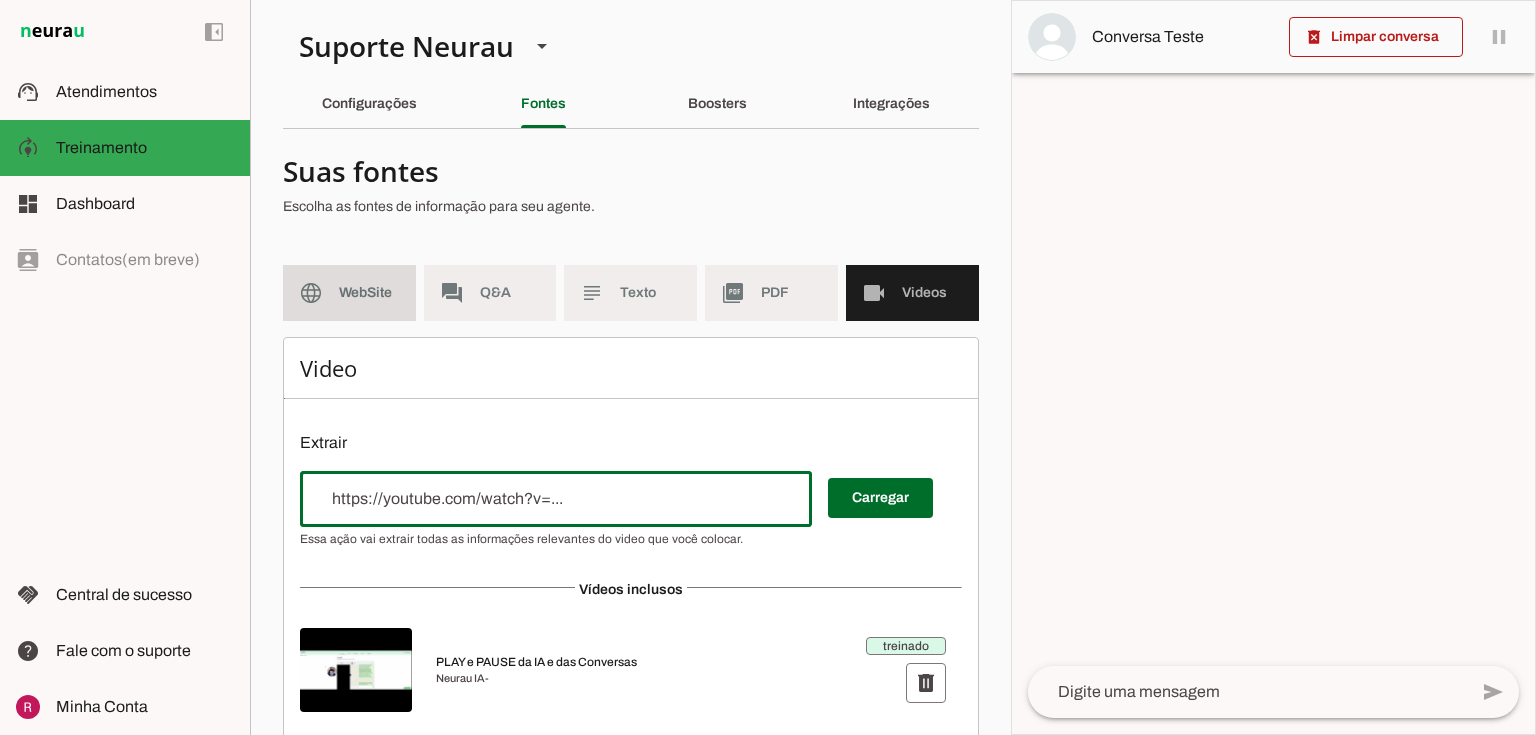 click on "language
WebSite" at bounding box center (349, 293) 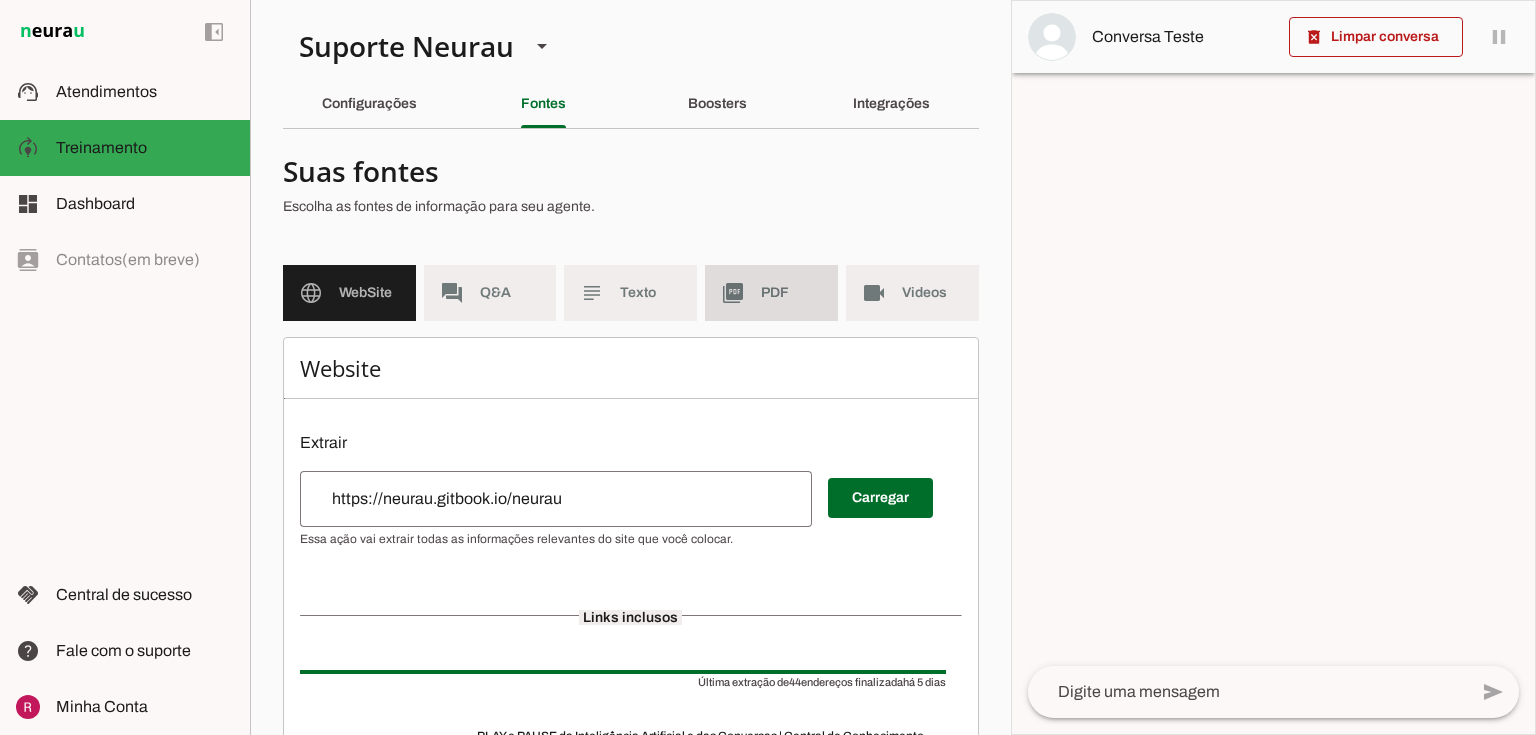 click on "picture_as_pdf
PDF" at bounding box center [771, 293] 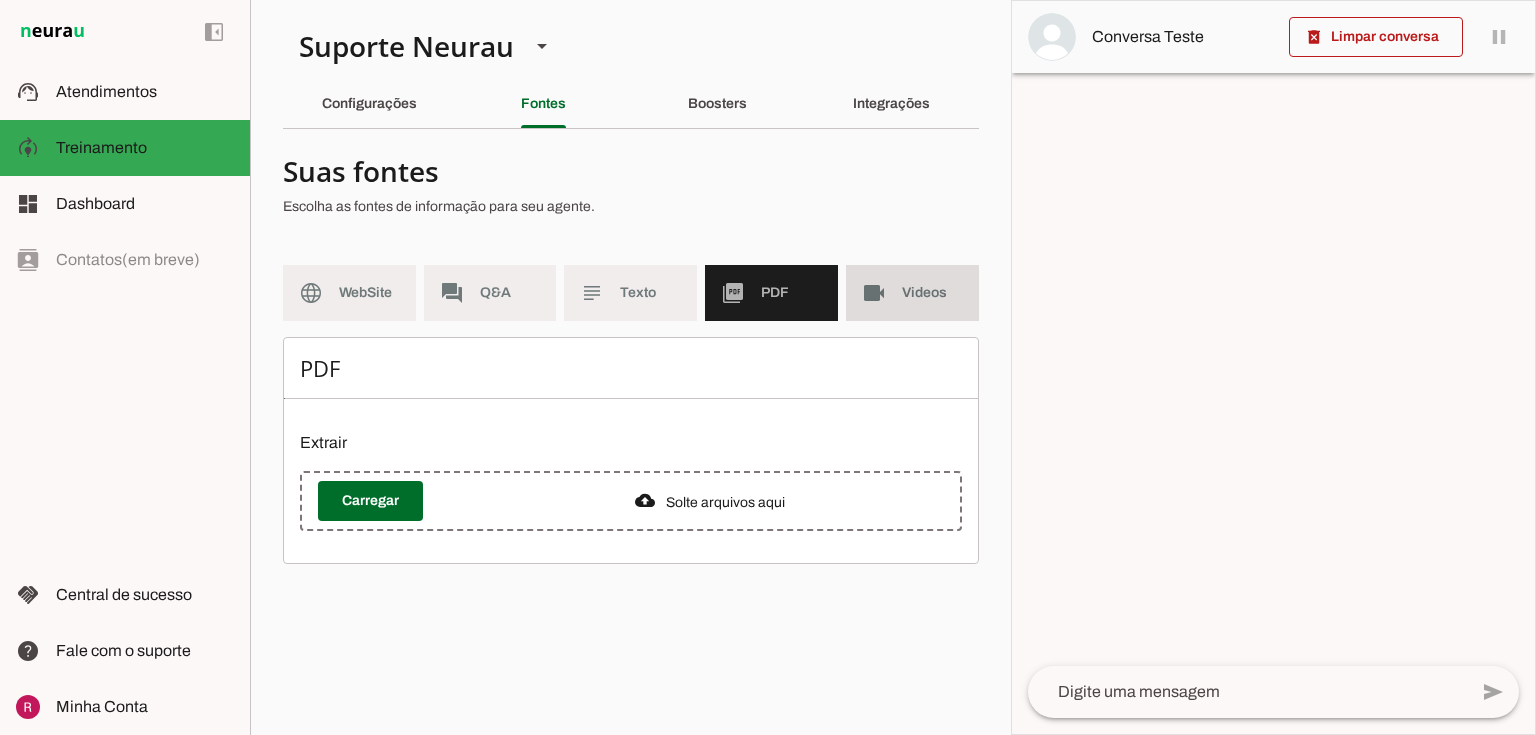 click on "Videos" 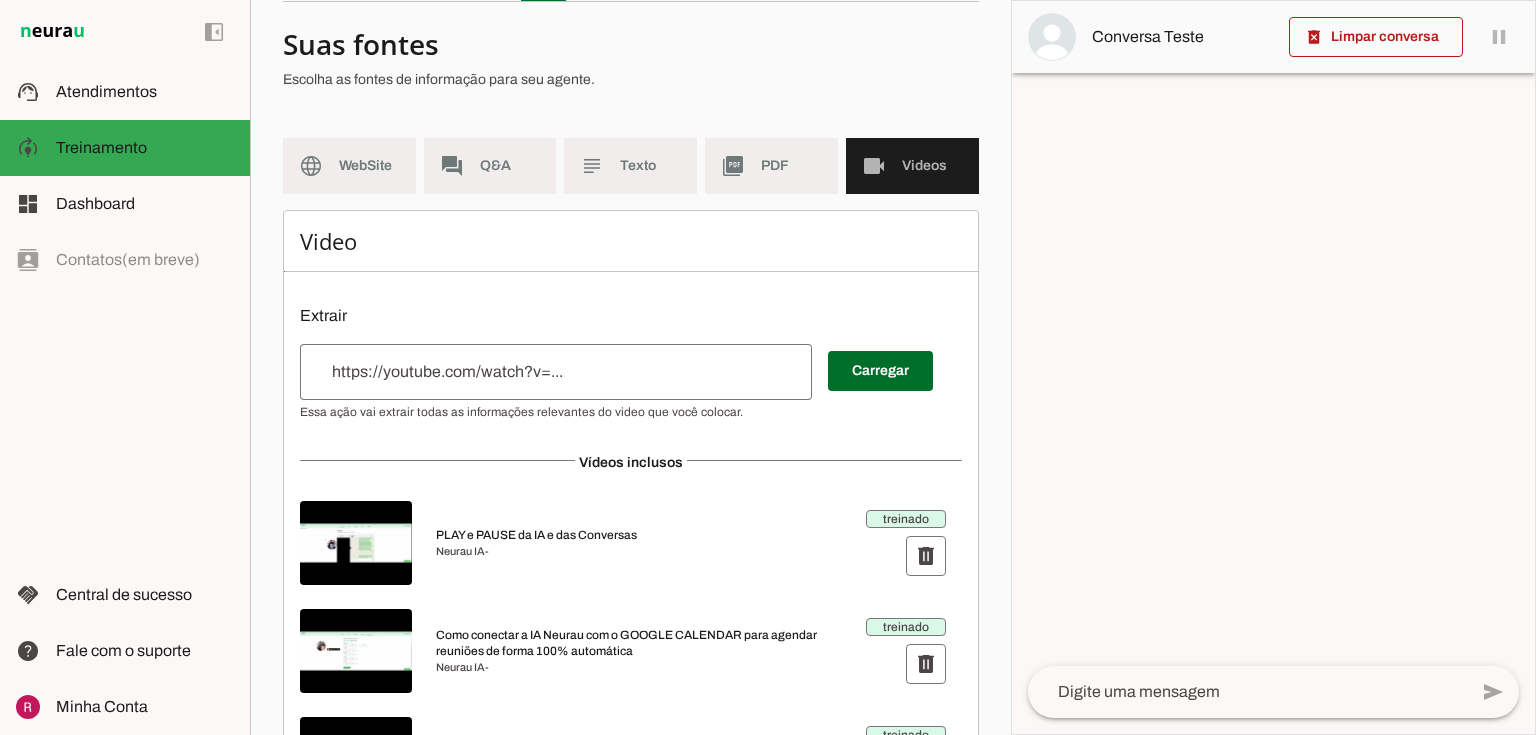scroll, scrollTop: 160, scrollLeft: 0, axis: vertical 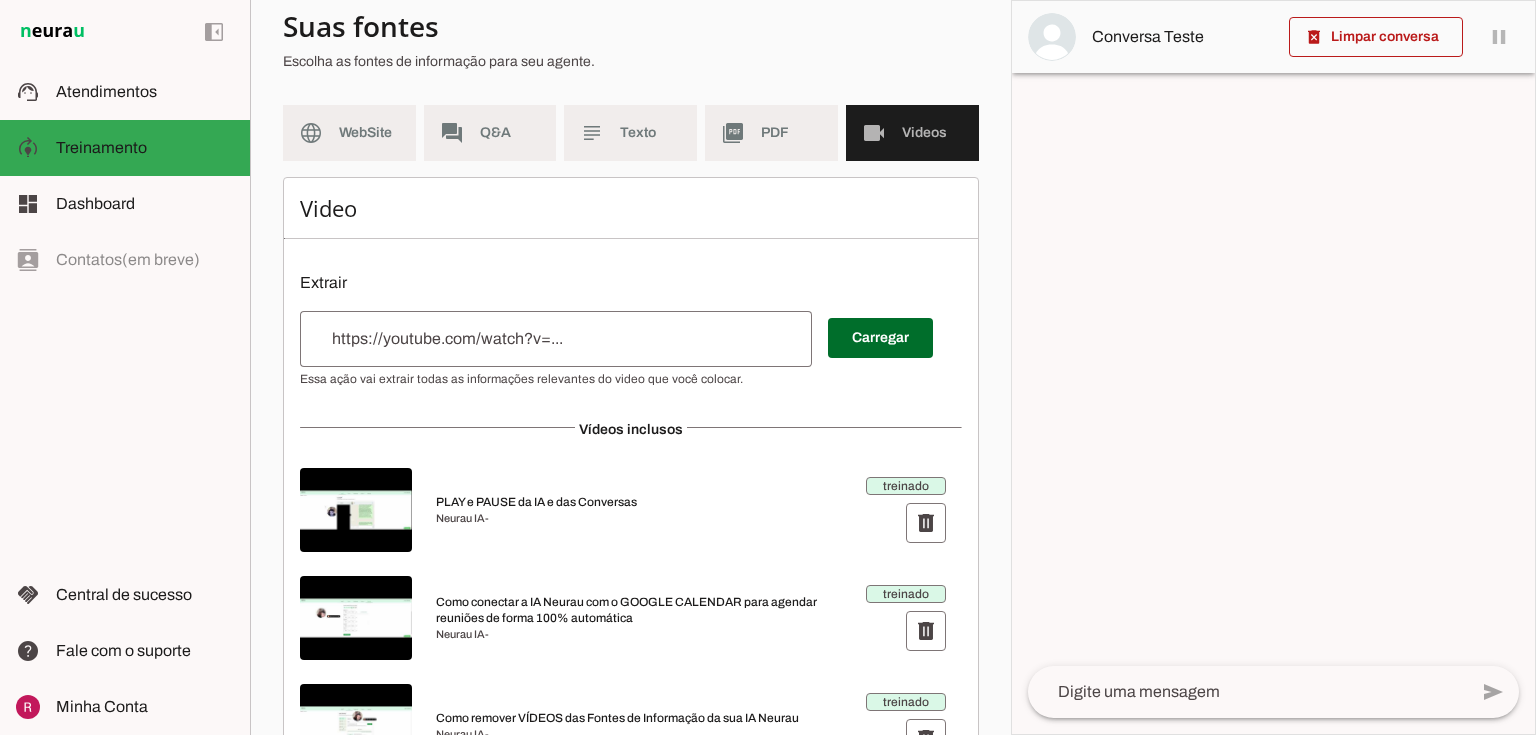 drag, startPoint x: 448, startPoint y: 498, endPoint x: 712, endPoint y: 632, distance: 296.0608 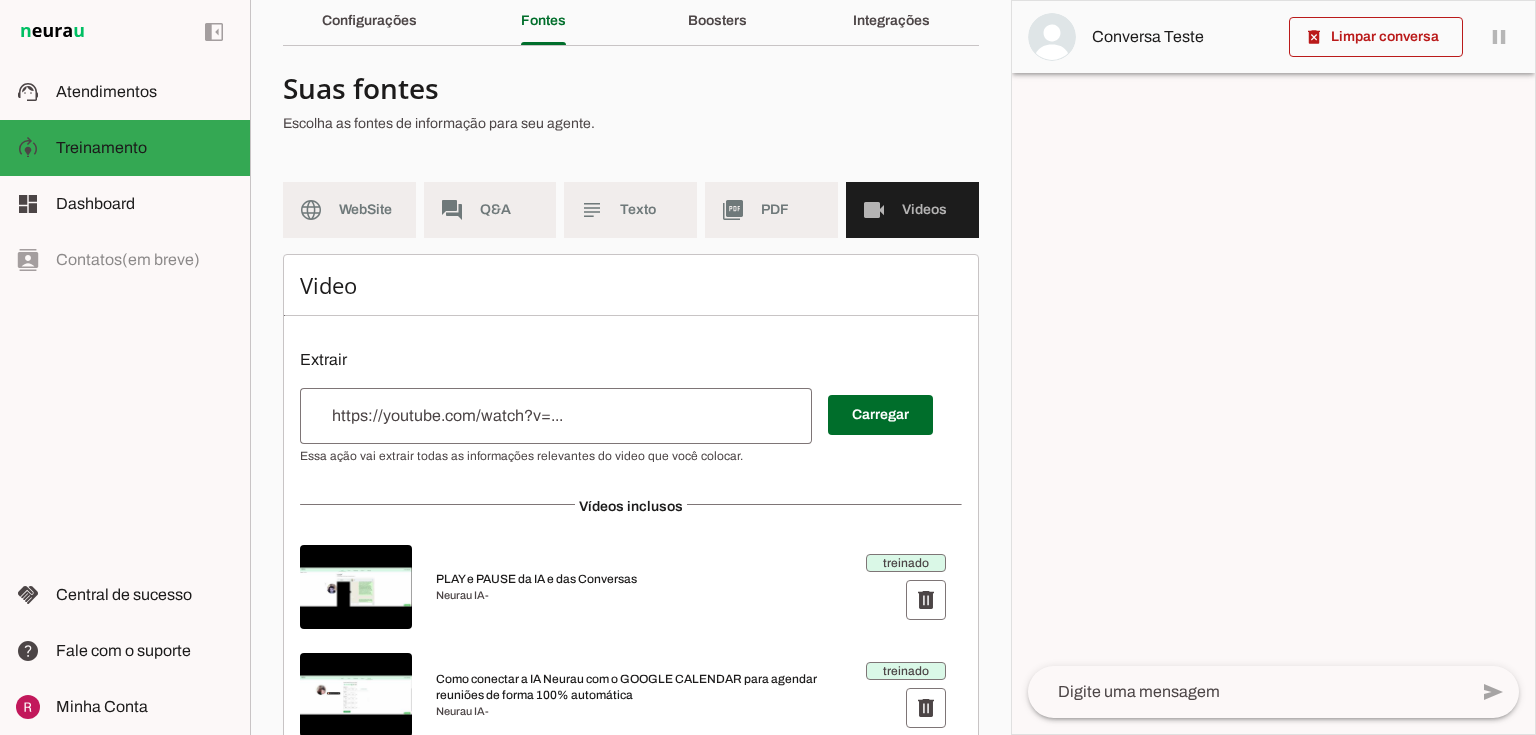 scroll, scrollTop: 0, scrollLeft: 0, axis: both 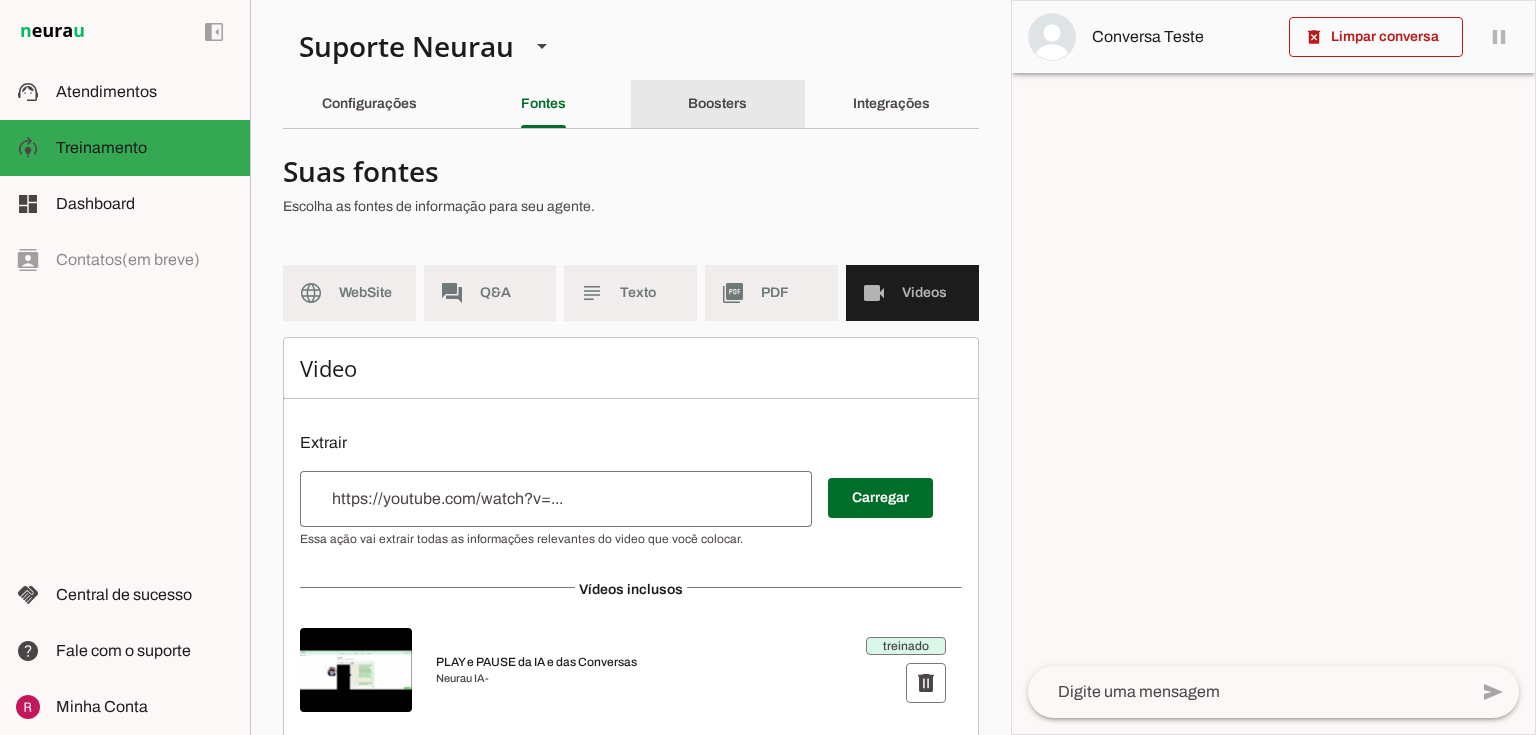 click on "Boosters" 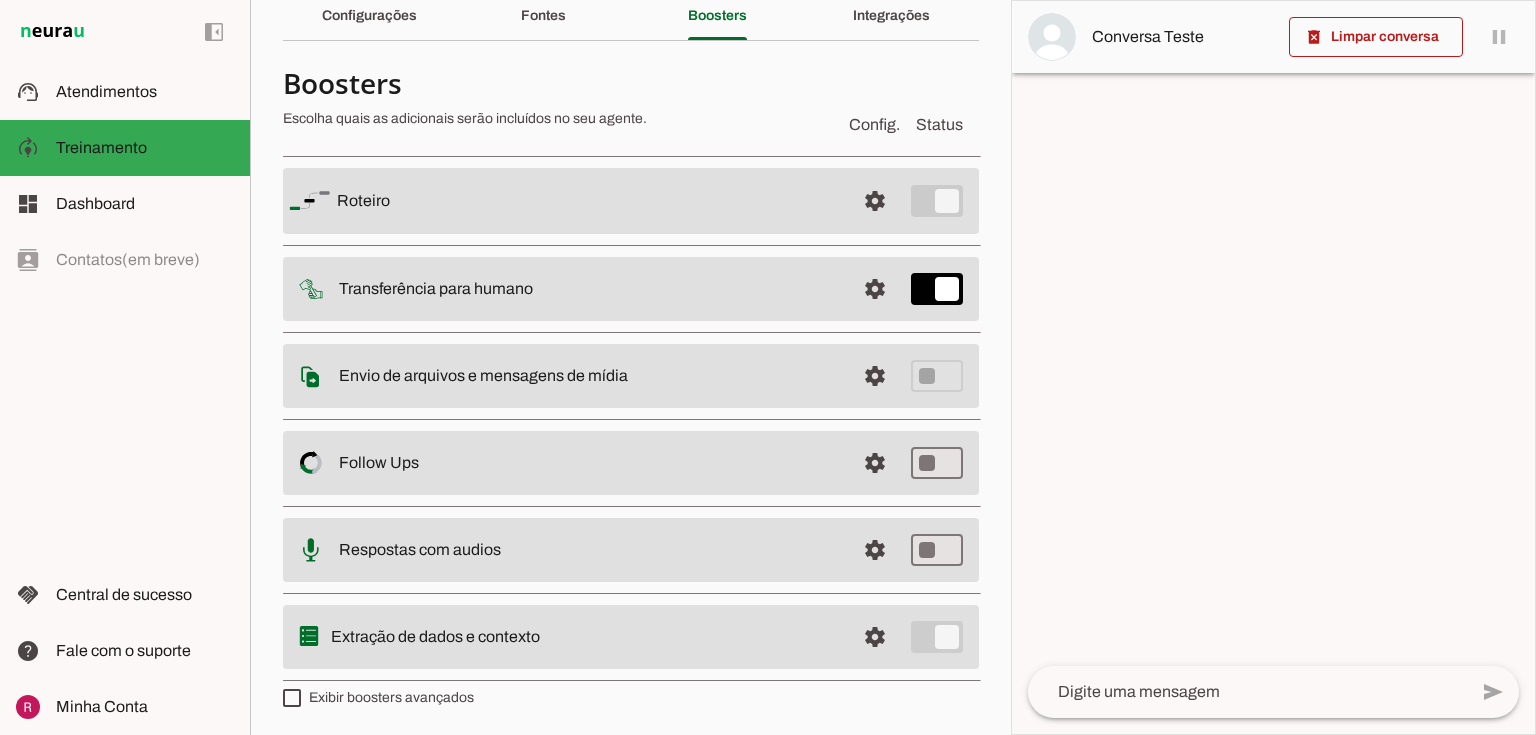 scroll, scrollTop: 8, scrollLeft: 0, axis: vertical 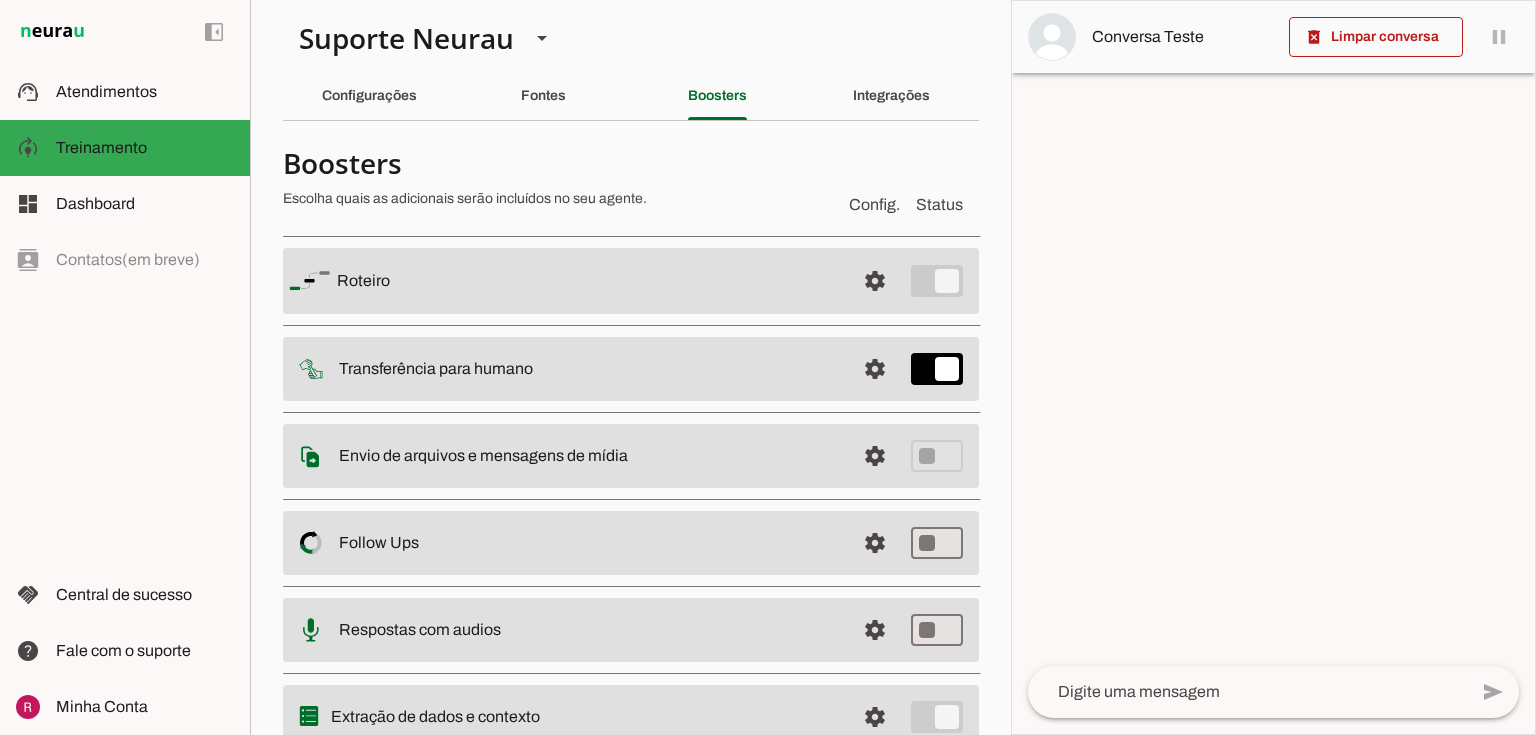 drag, startPoint x: 341, startPoint y: 284, endPoint x: 407, endPoint y: 288, distance: 66.1211 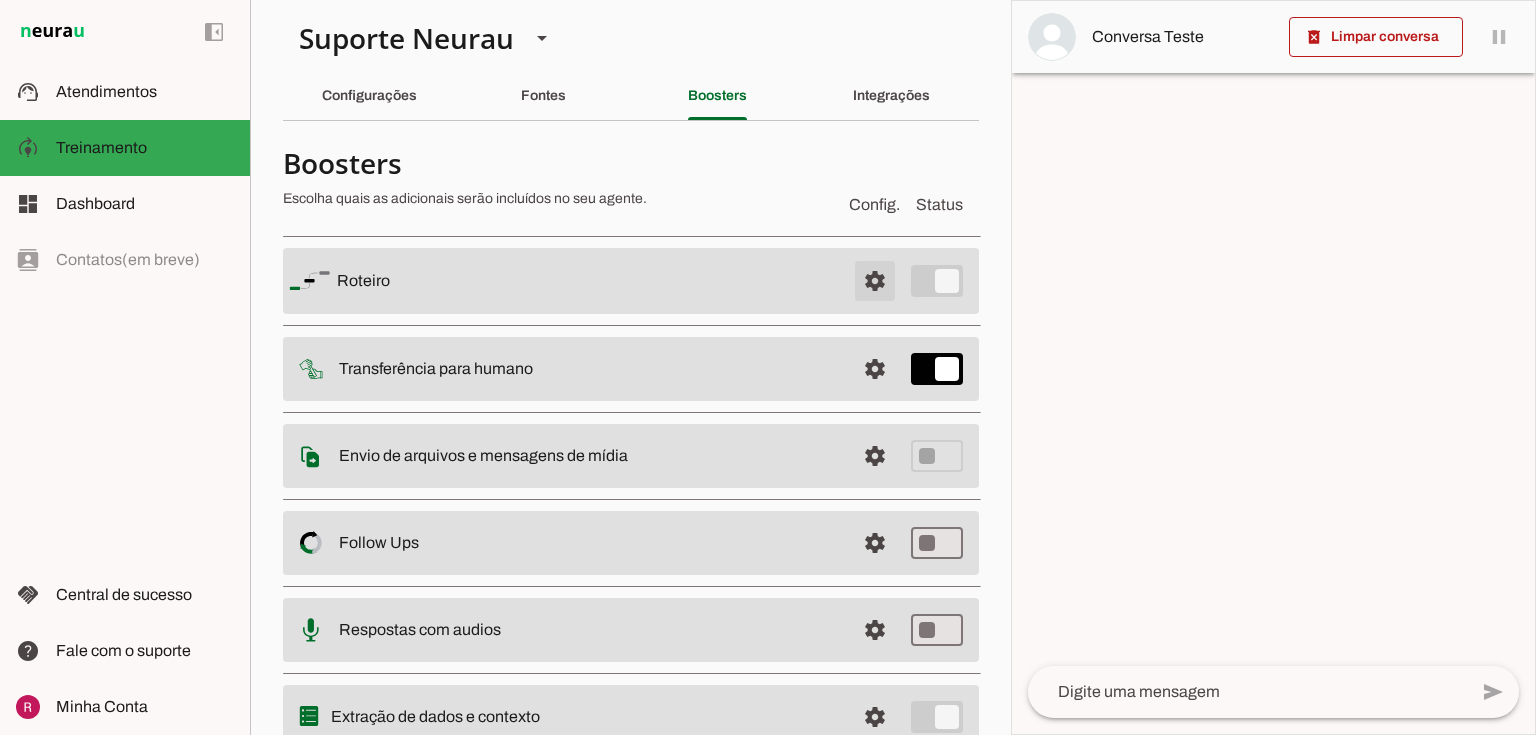 click at bounding box center (875, 281) 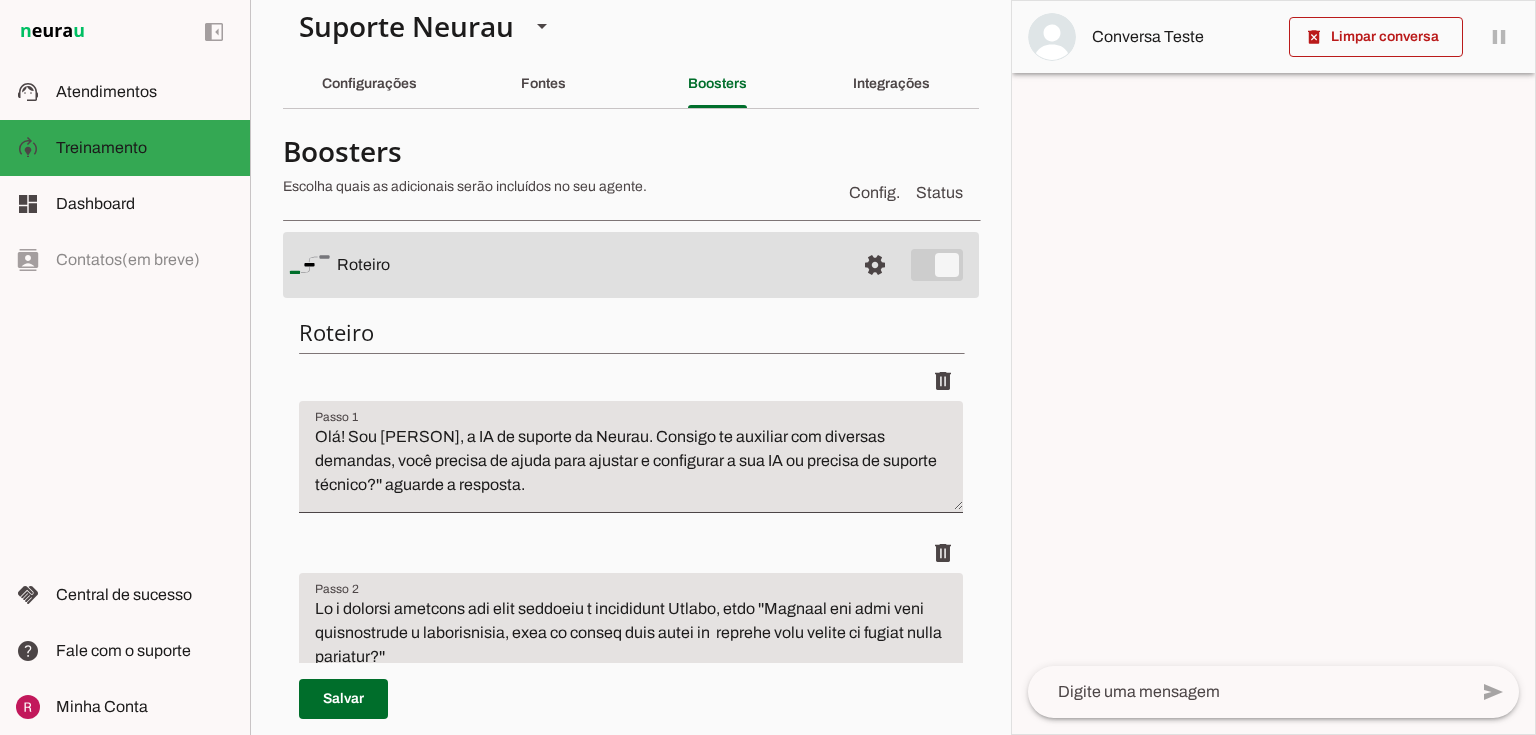 scroll, scrollTop: 8, scrollLeft: 0, axis: vertical 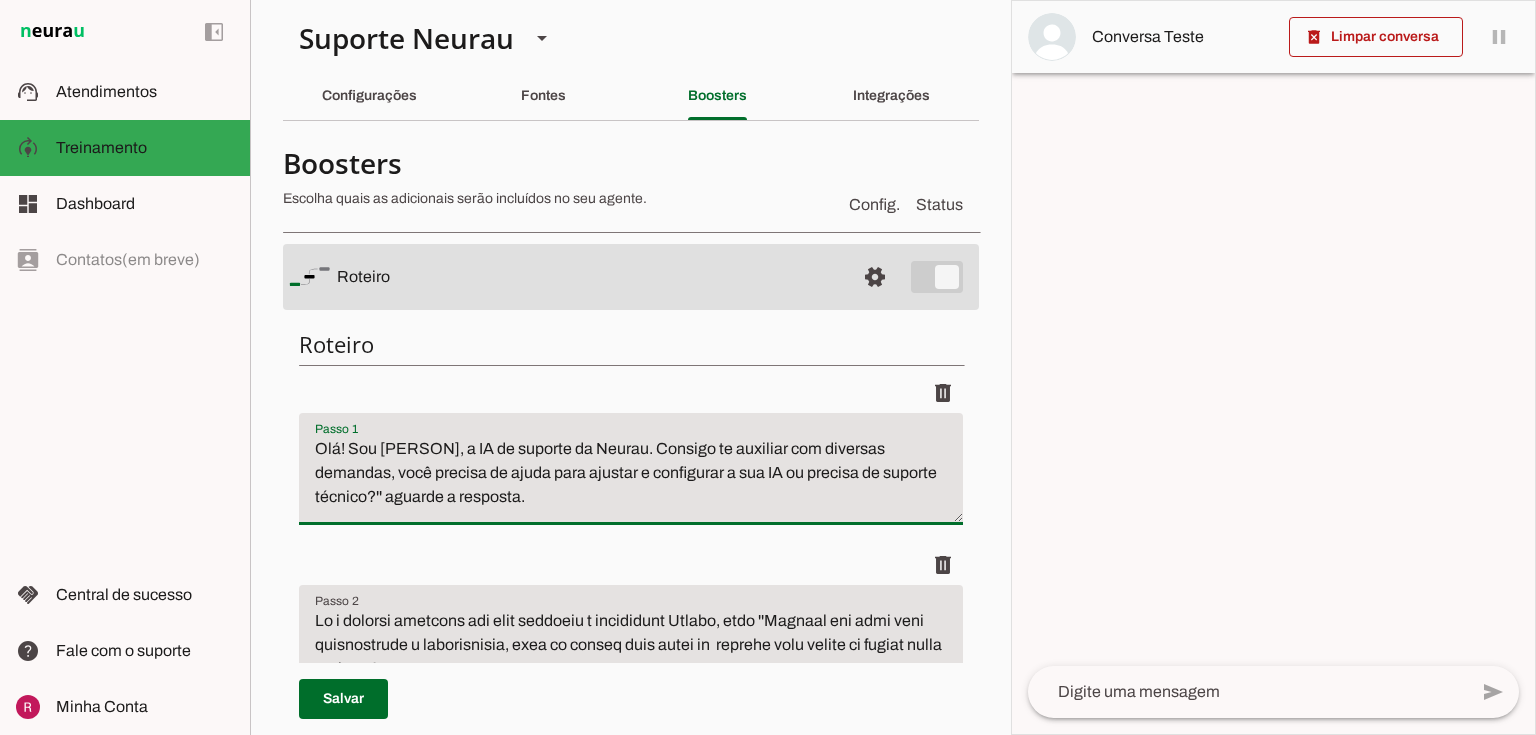 drag, startPoint x: 333, startPoint y: 441, endPoint x: 771, endPoint y: 463, distance: 438.55215 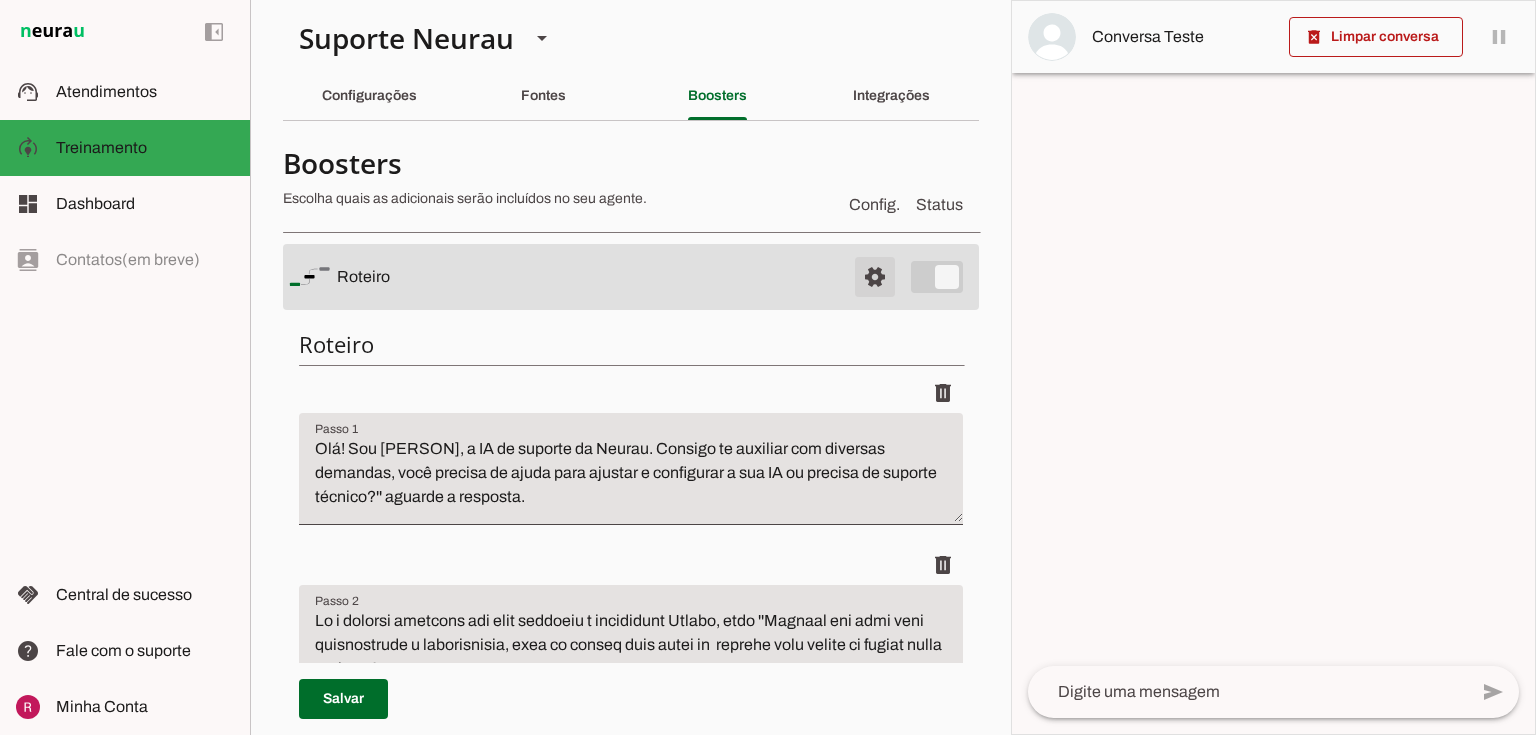 click at bounding box center (875, 277) 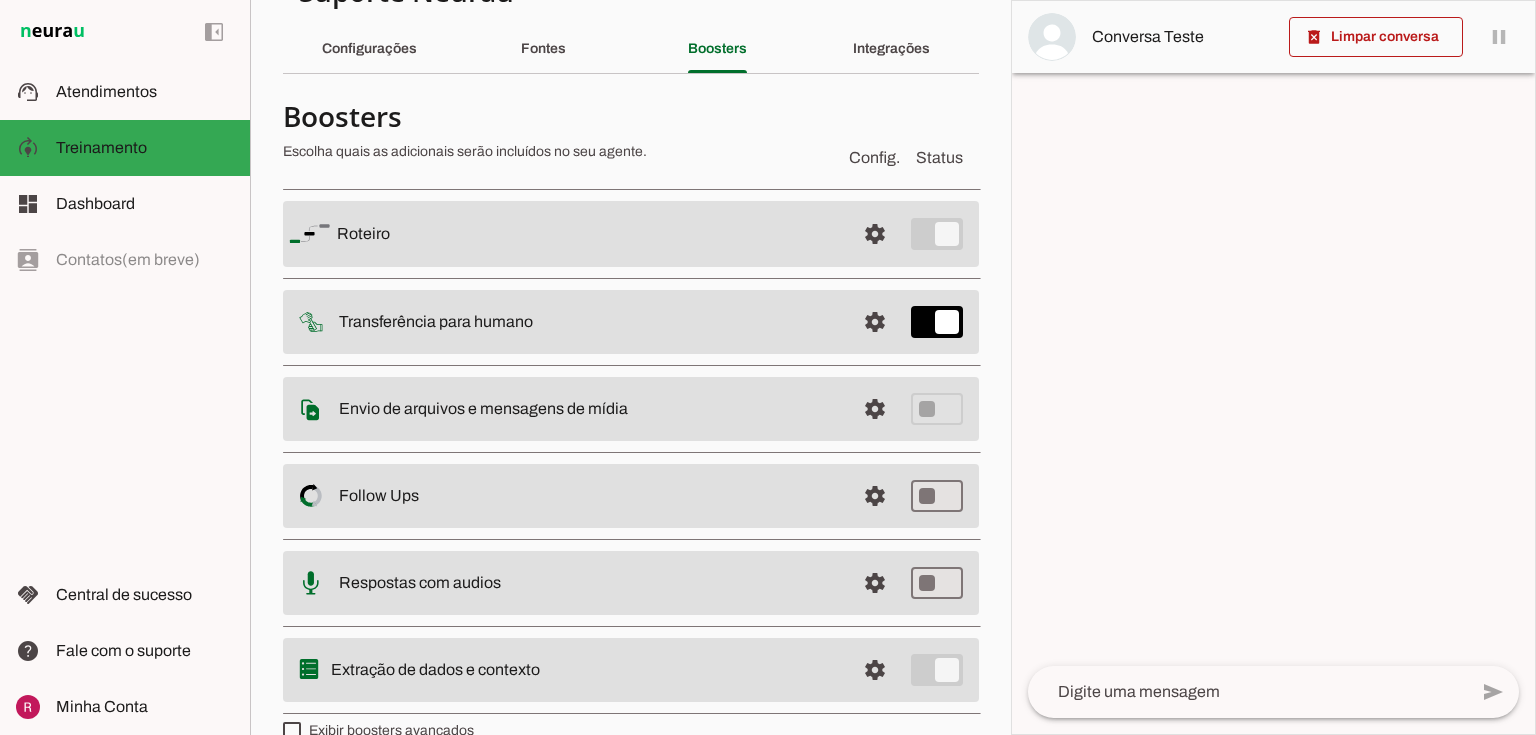 scroll, scrollTop: 88, scrollLeft: 0, axis: vertical 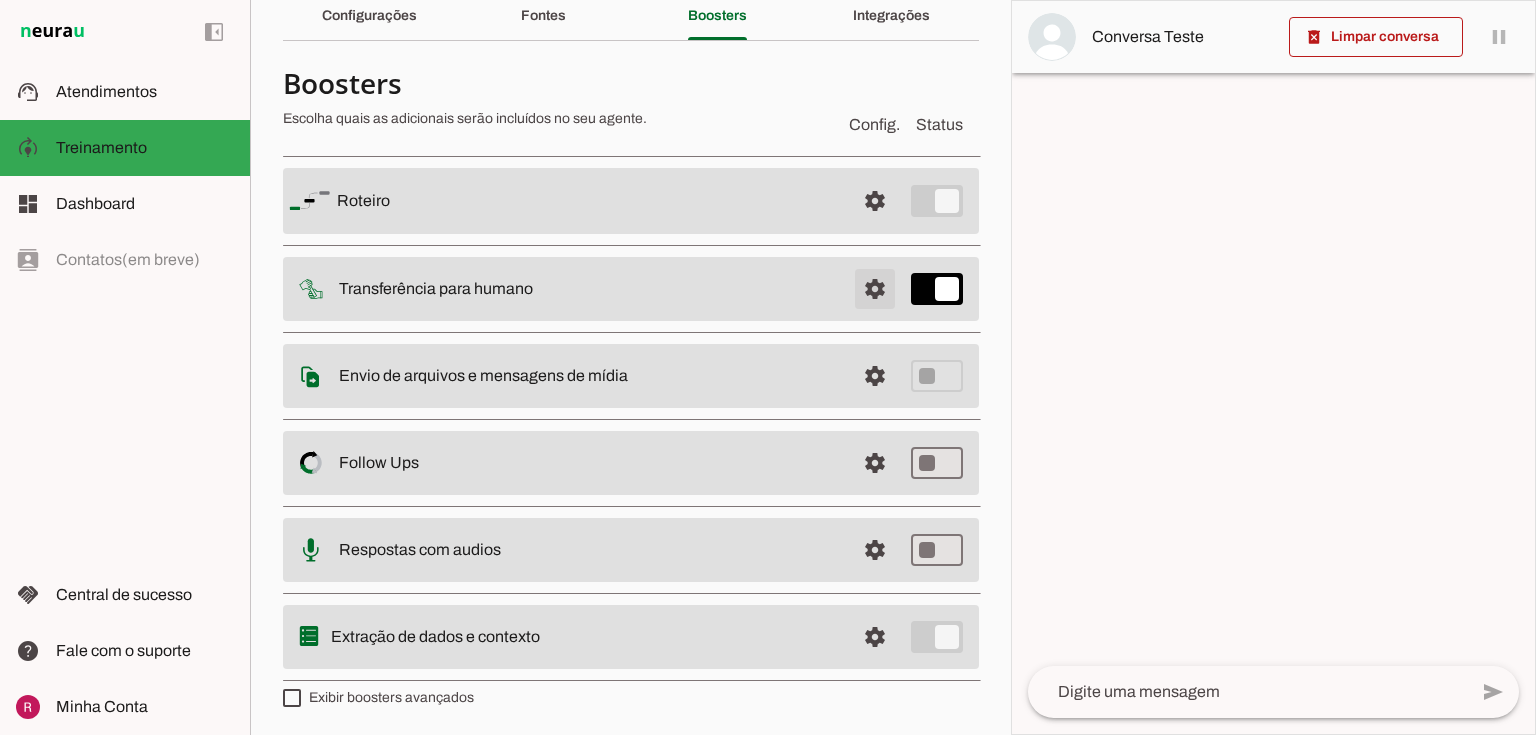 click at bounding box center [875, 201] 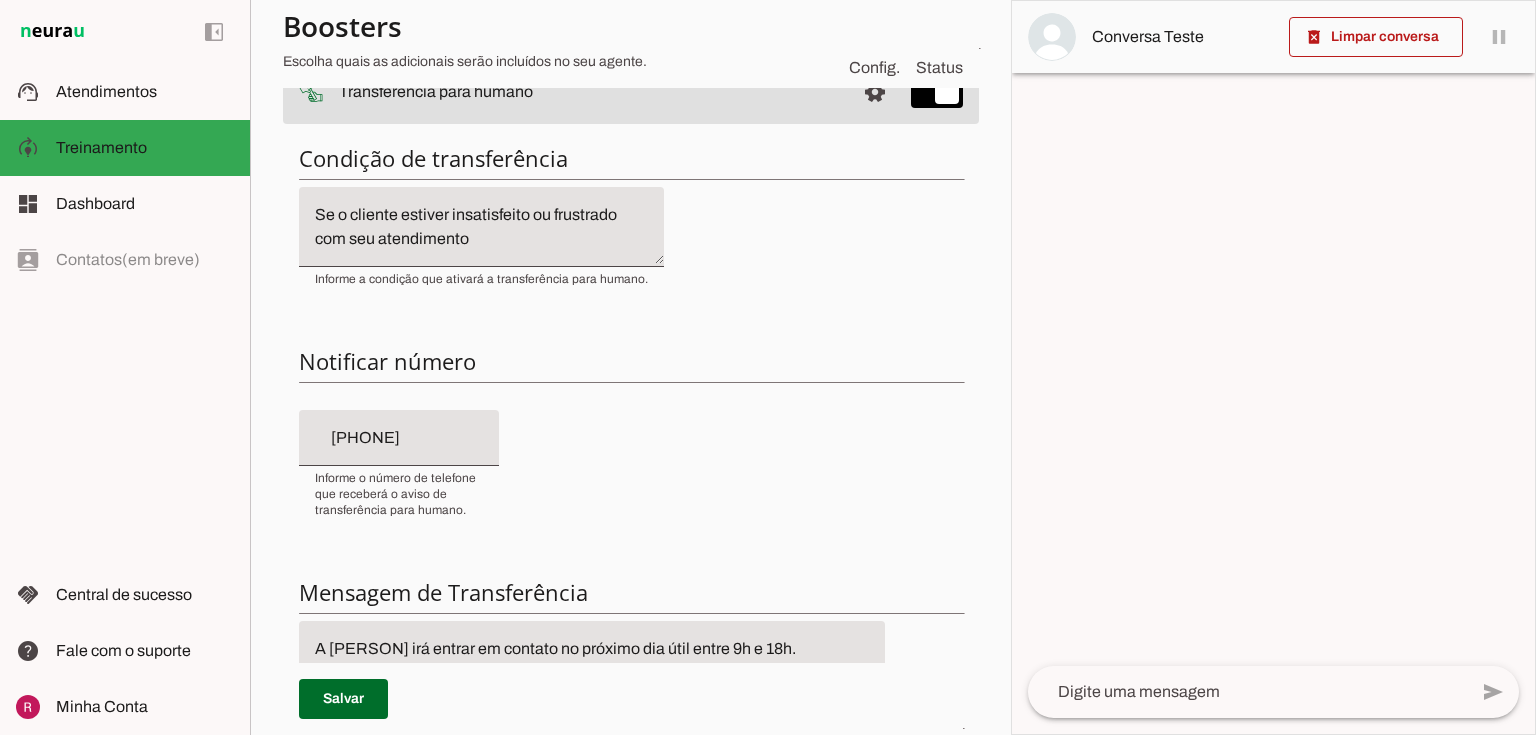 scroll, scrollTop: 88, scrollLeft: 0, axis: vertical 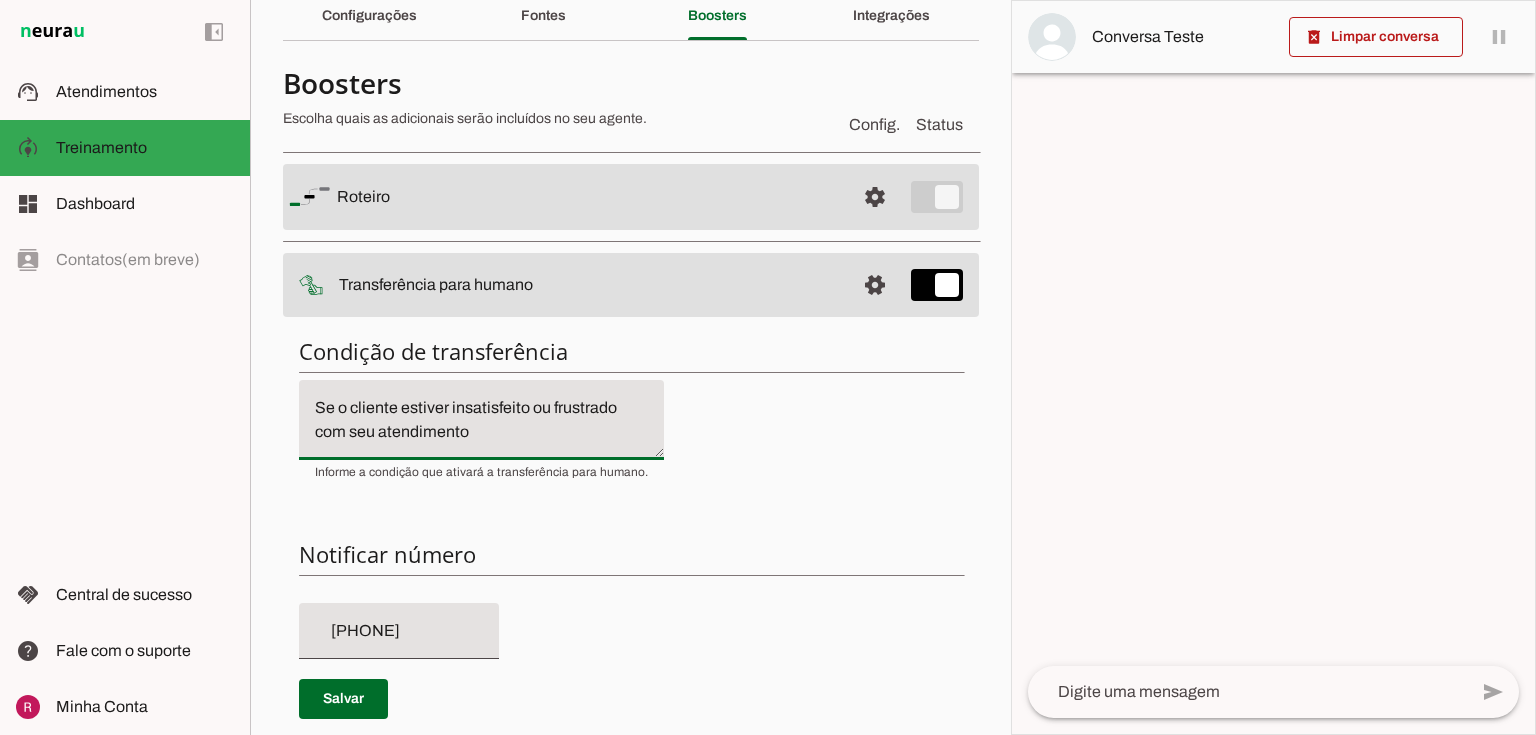 drag, startPoint x: 423, startPoint y: 434, endPoint x: 260, endPoint y: 374, distance: 173.69226 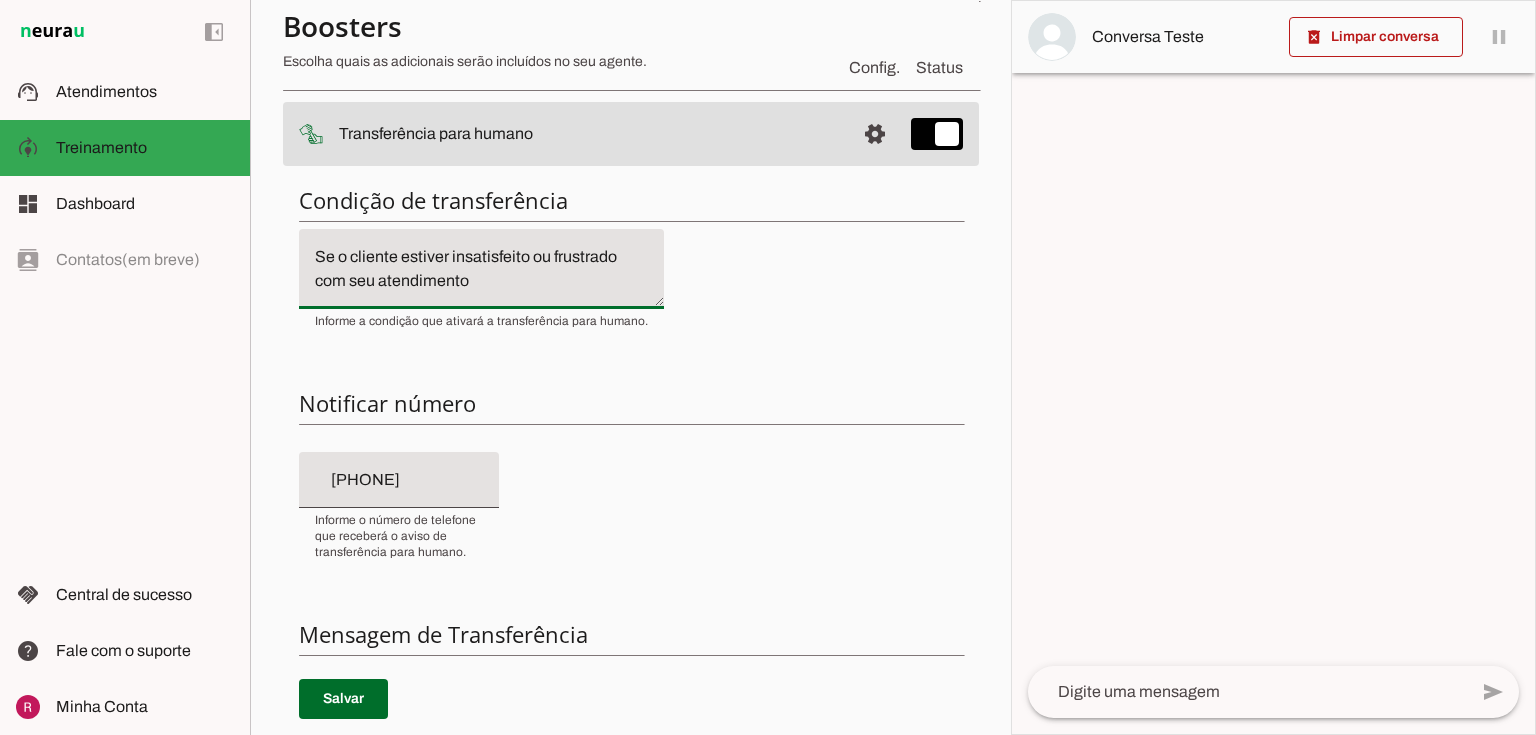 scroll, scrollTop: 240, scrollLeft: 0, axis: vertical 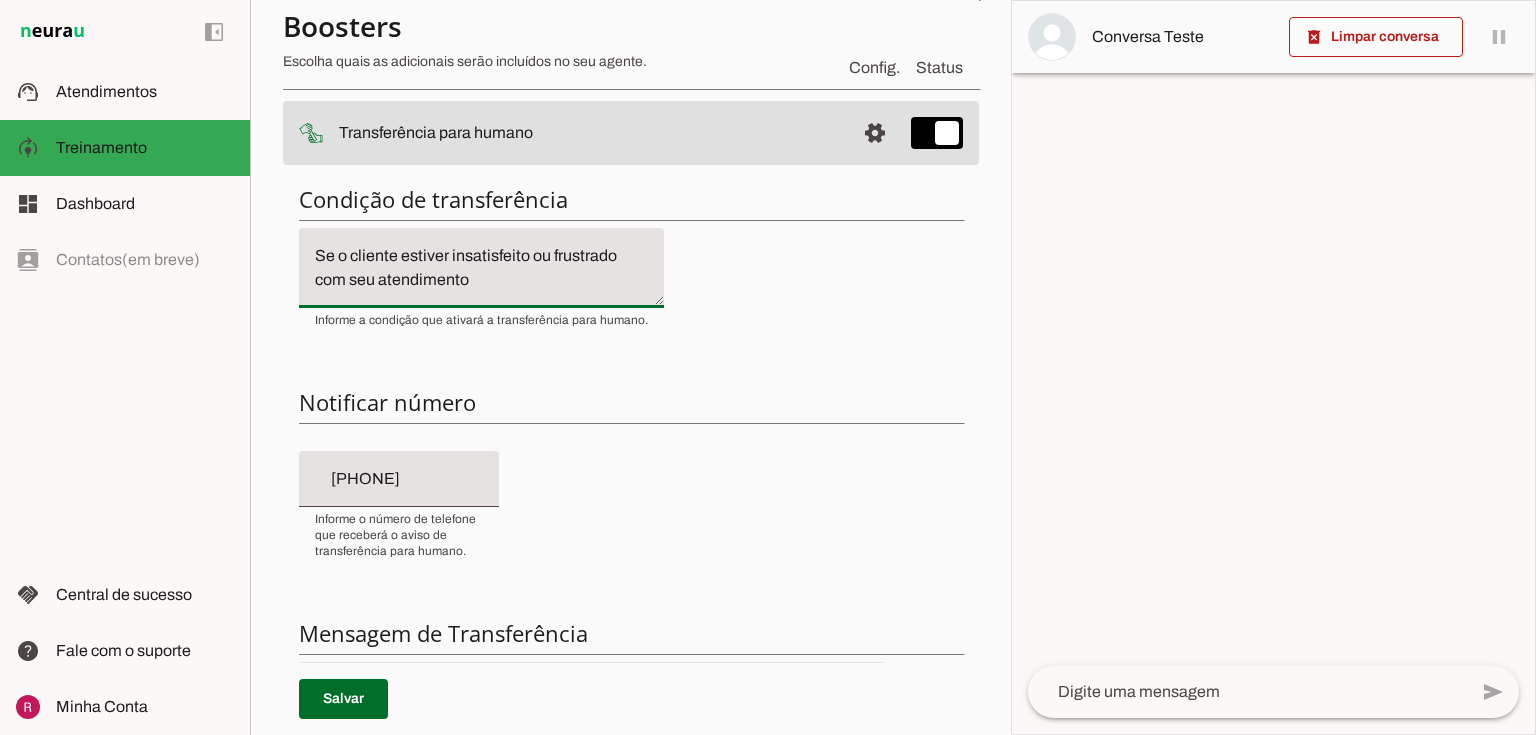 click on "Condição de transferência
Notificar número
Mensagem de Transferência
Salvar" at bounding box center [631, 527] 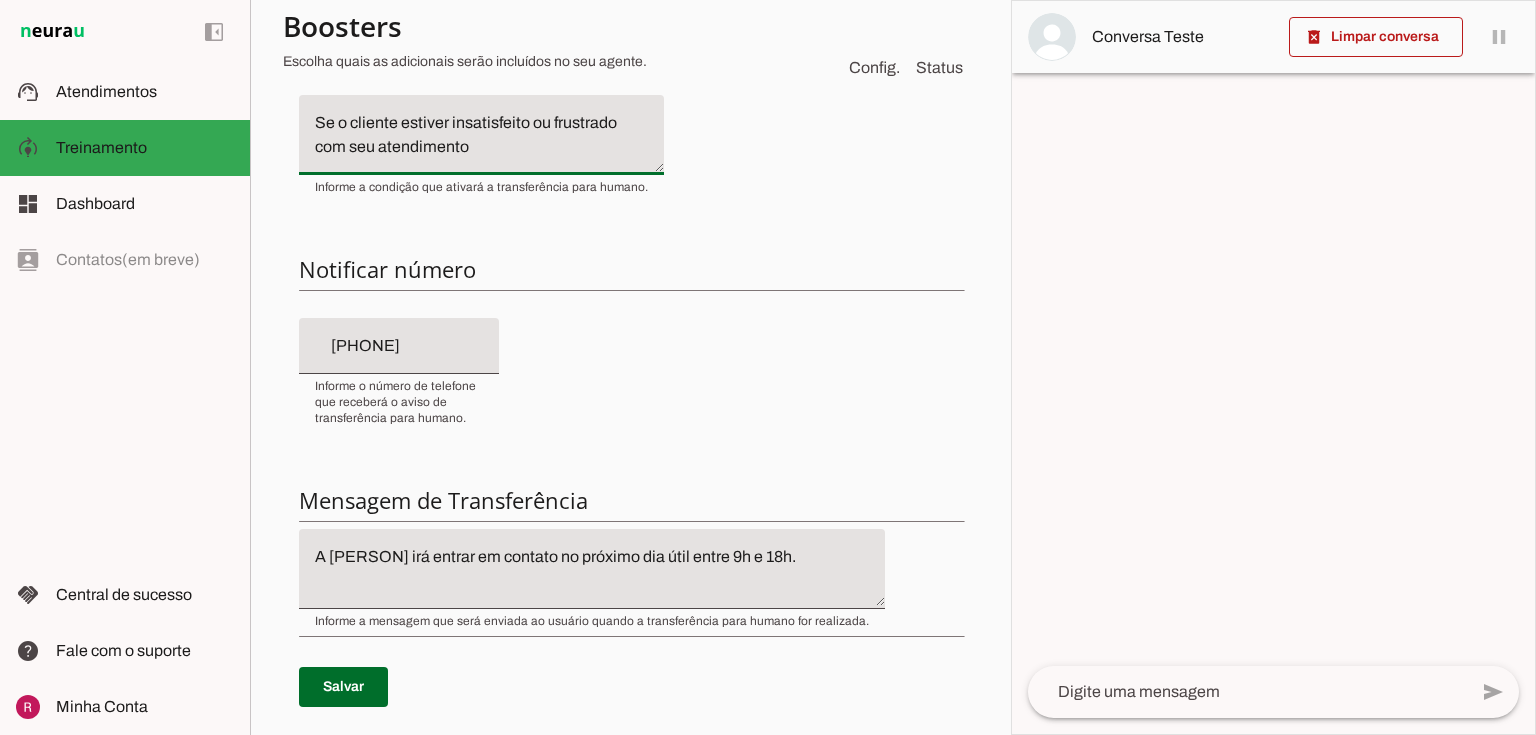 scroll, scrollTop: 480, scrollLeft: 0, axis: vertical 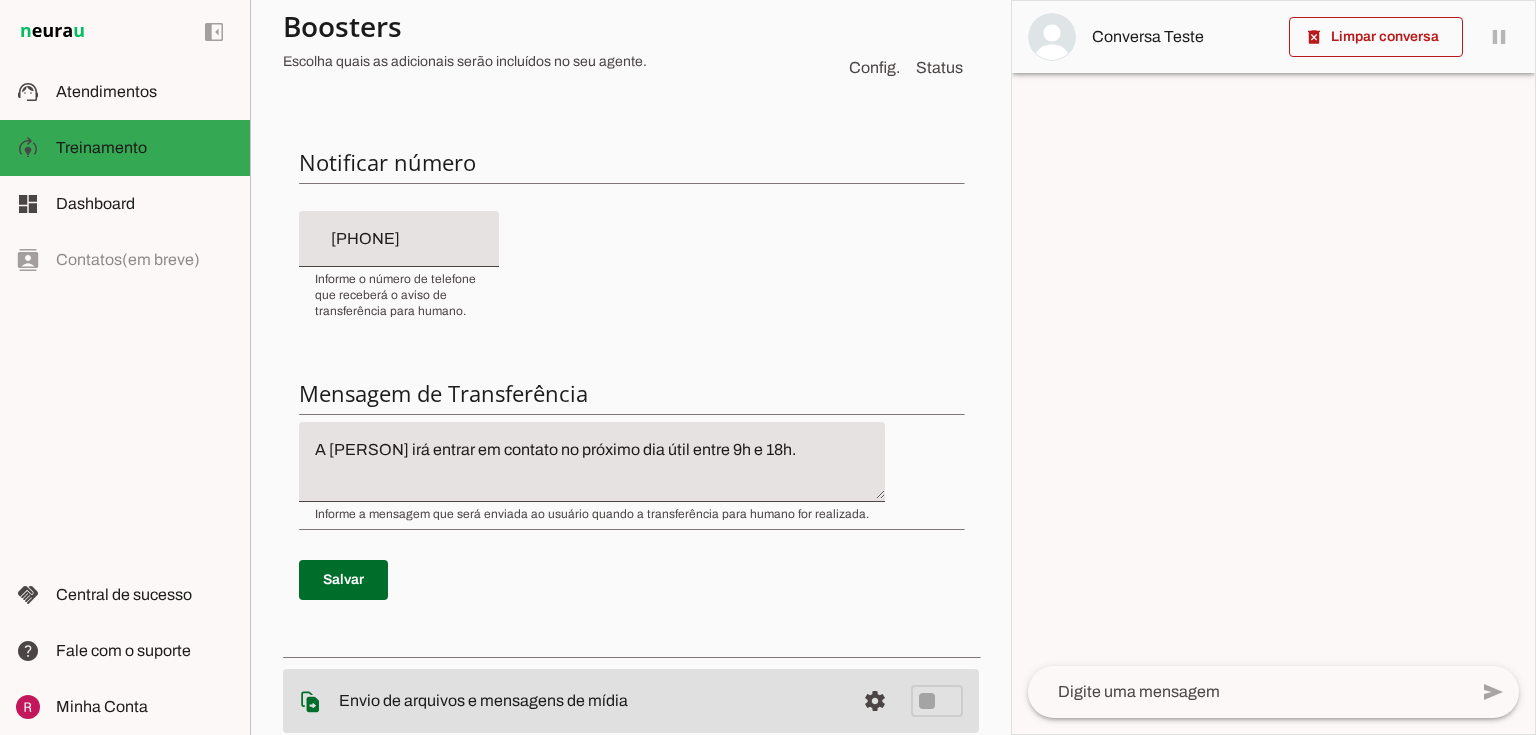 drag, startPoint x: 303, startPoint y: 163, endPoint x: 480, endPoint y: 164, distance: 177.00282 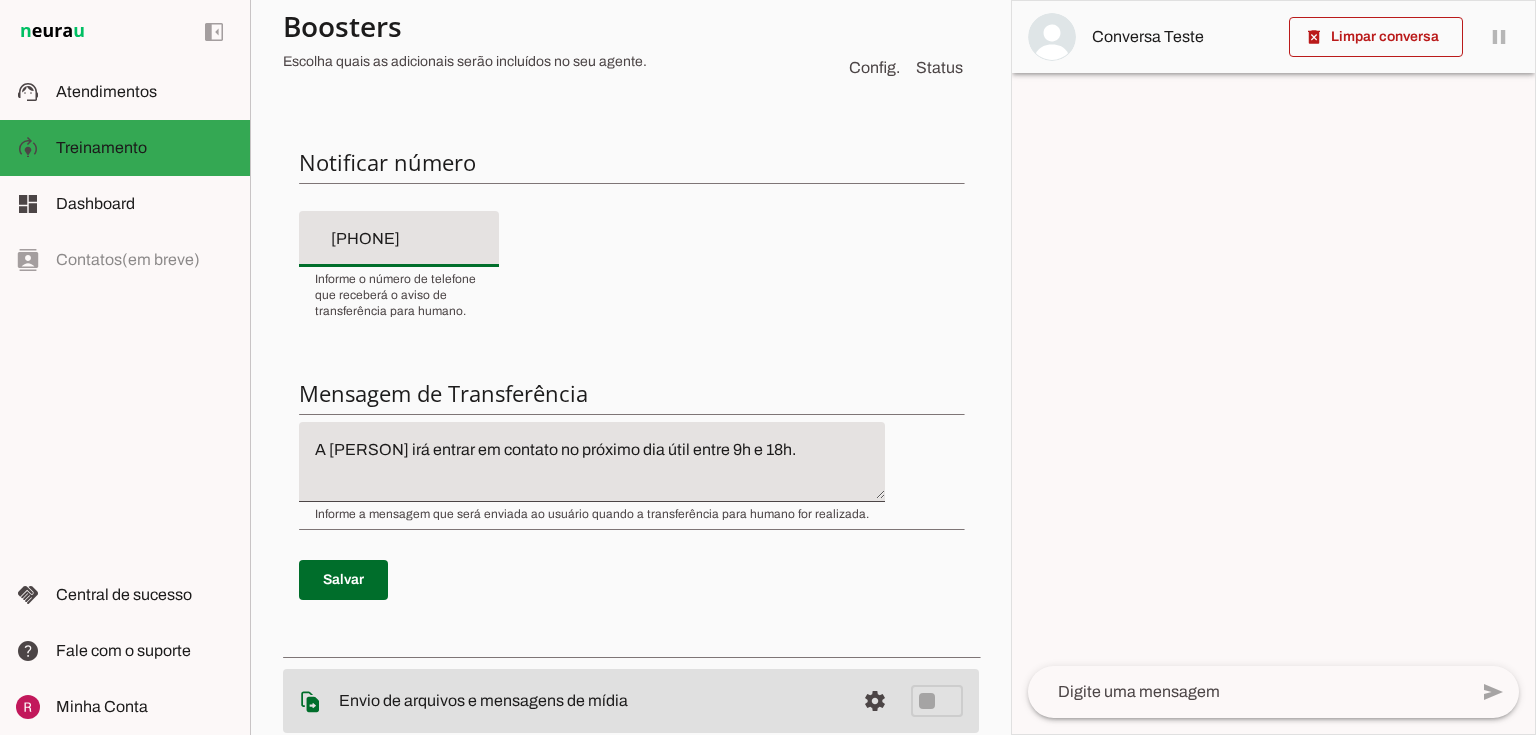 drag, startPoint x: 470, startPoint y: 240, endPoint x: 291, endPoint y: 230, distance: 179.27911 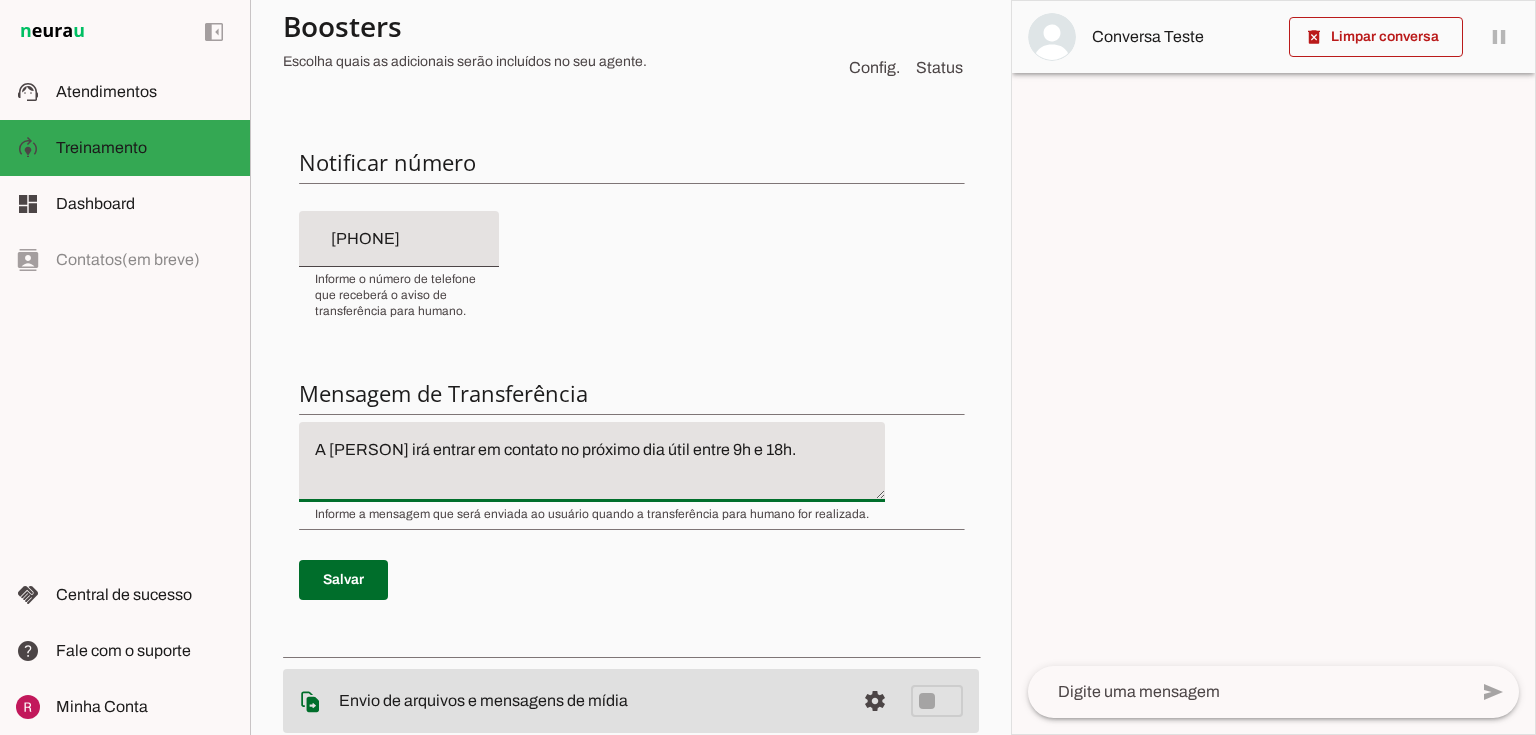 drag, startPoint x: 312, startPoint y: 460, endPoint x: 829, endPoint y: 476, distance: 517.2475 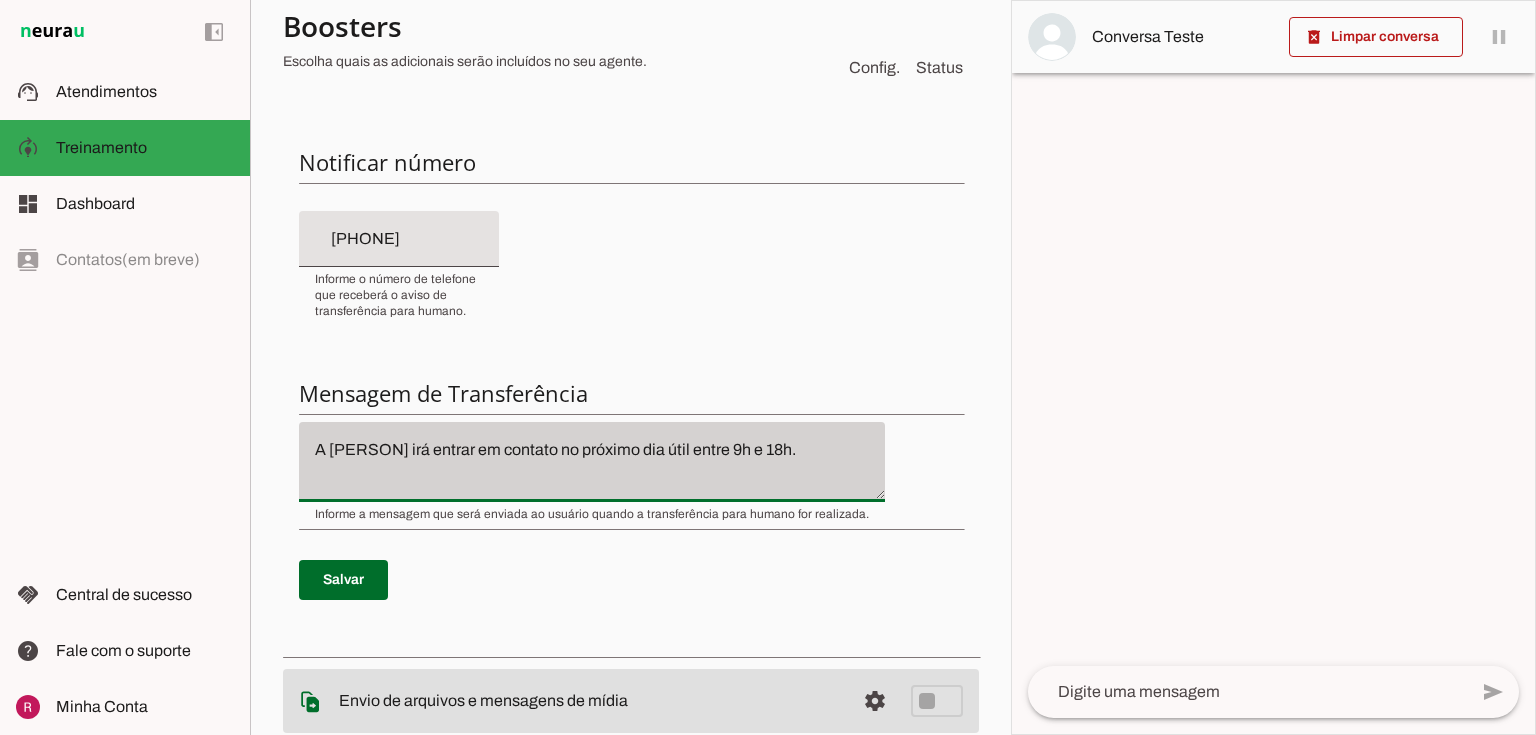 drag, startPoint x: 586, startPoint y: 500, endPoint x: 751, endPoint y: 491, distance: 165.24527 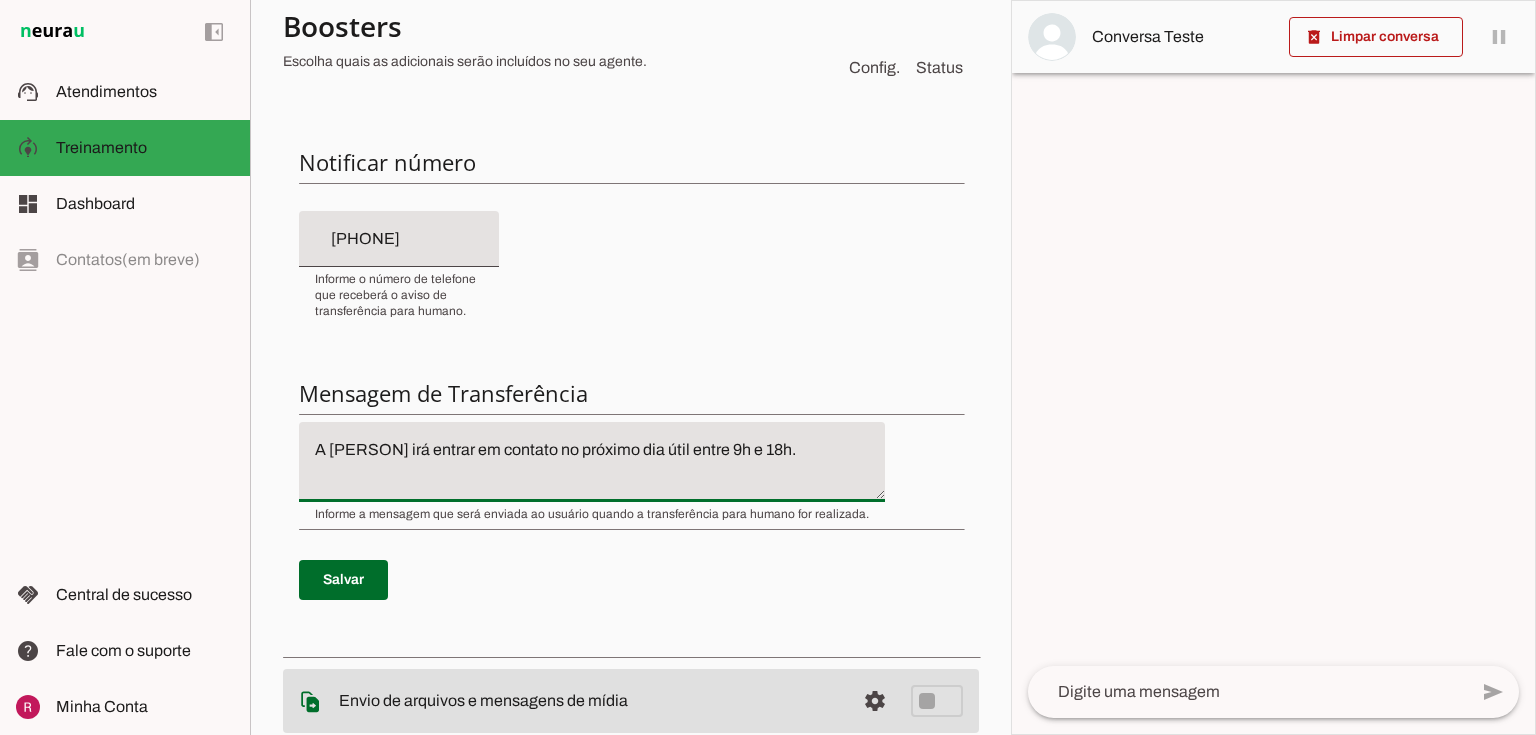click on "A Rapha irá entrar em contato no próximo dia útil entre 9h e 18h." 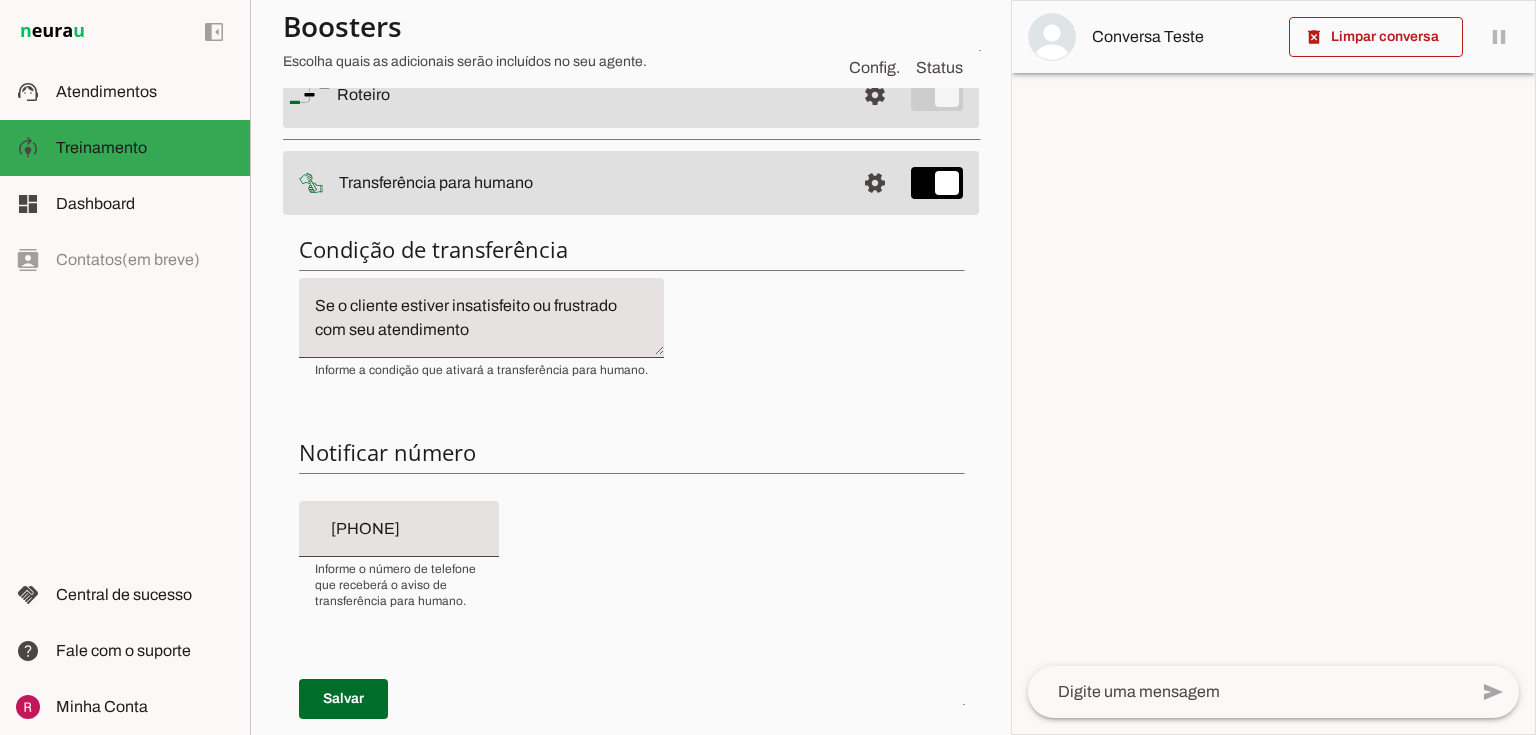 scroll, scrollTop: 80, scrollLeft: 0, axis: vertical 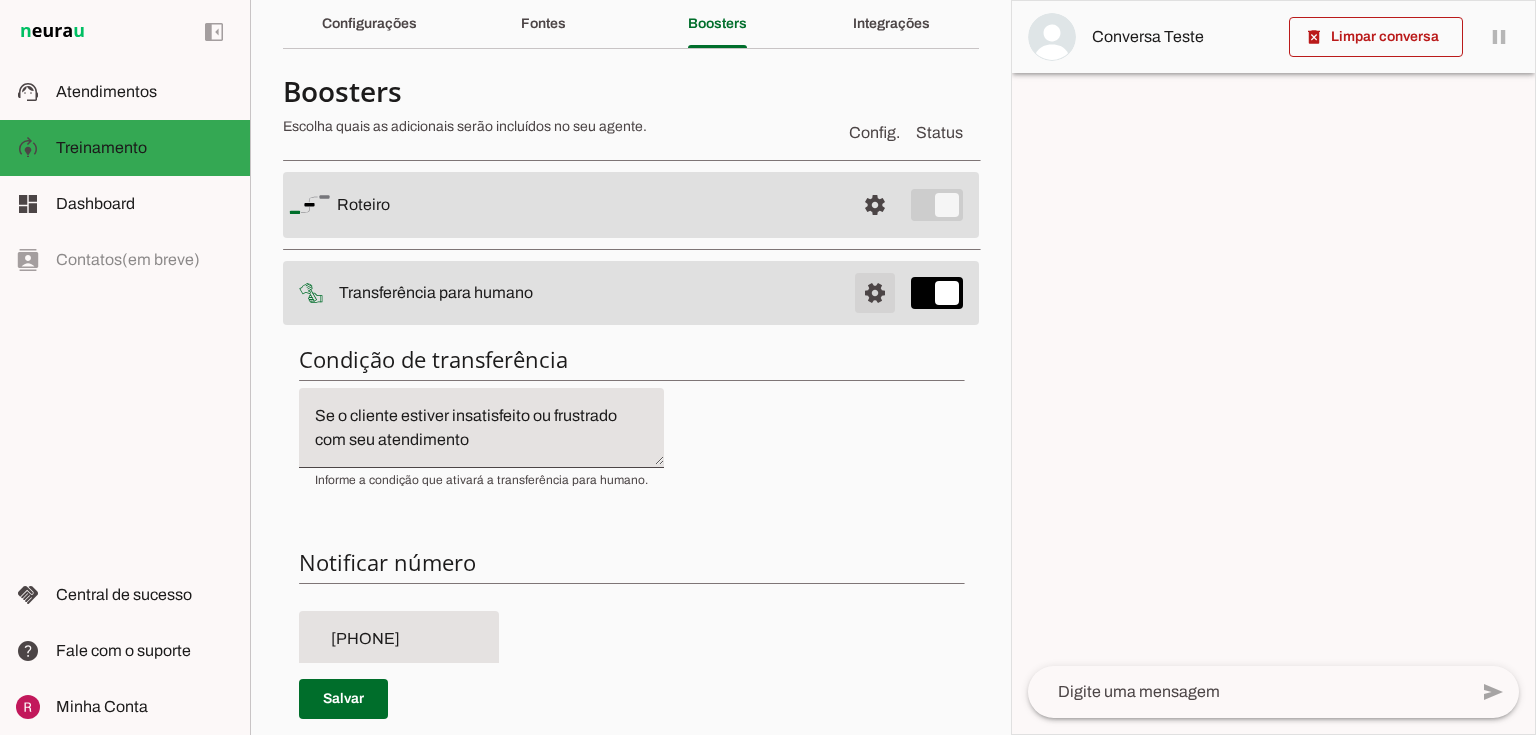 click at bounding box center [875, 205] 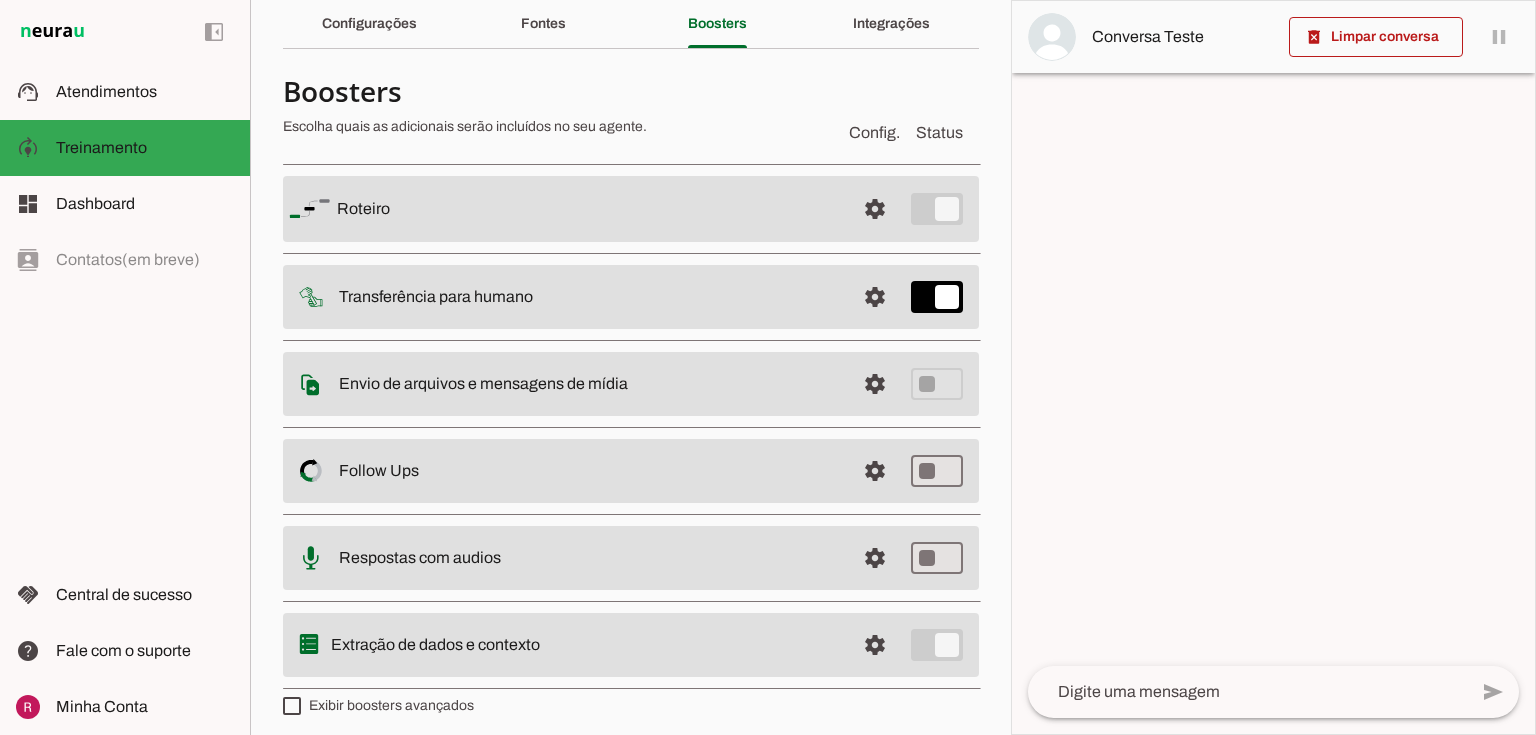 drag, startPoint x: 342, startPoint y: 379, endPoint x: 637, endPoint y: 388, distance: 295.13727 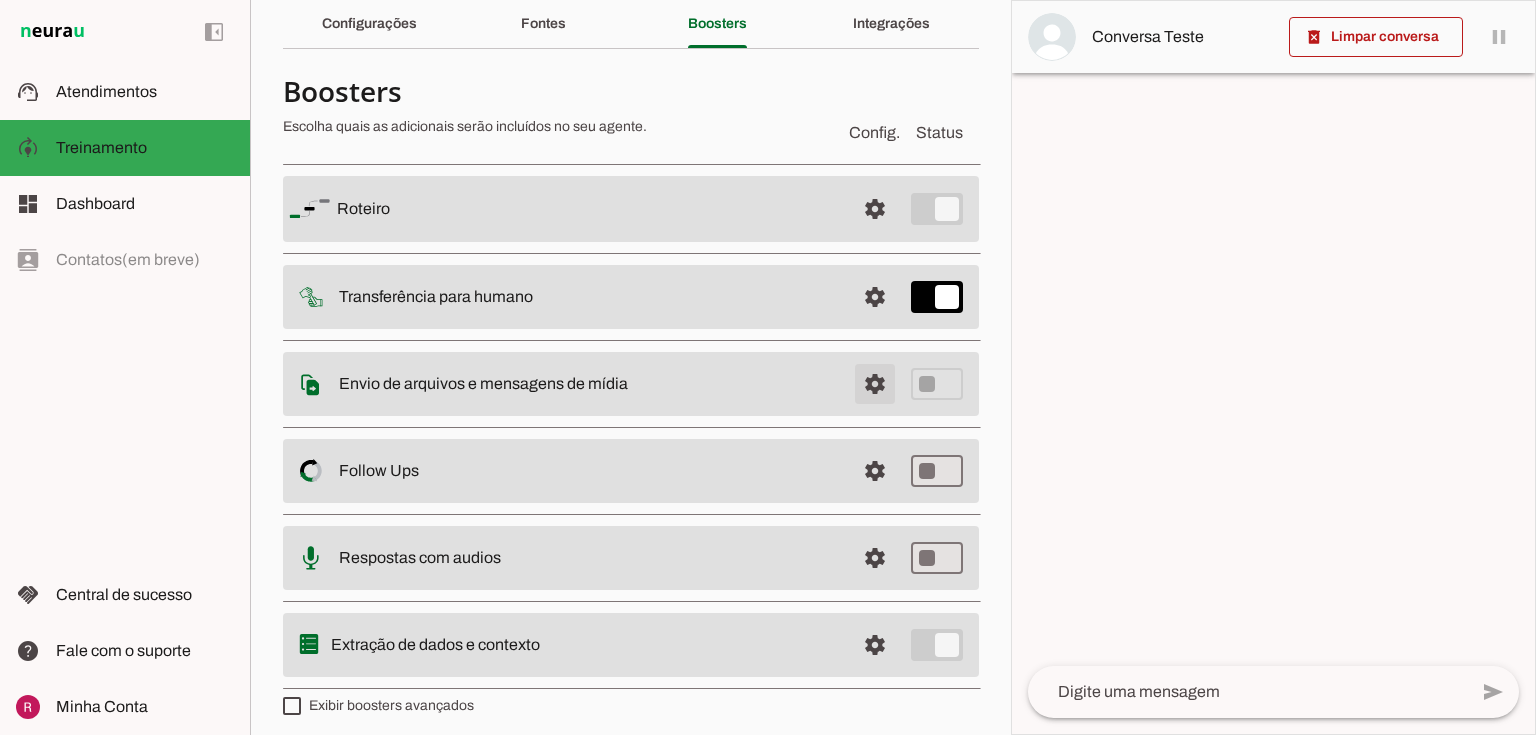 click at bounding box center [875, 209] 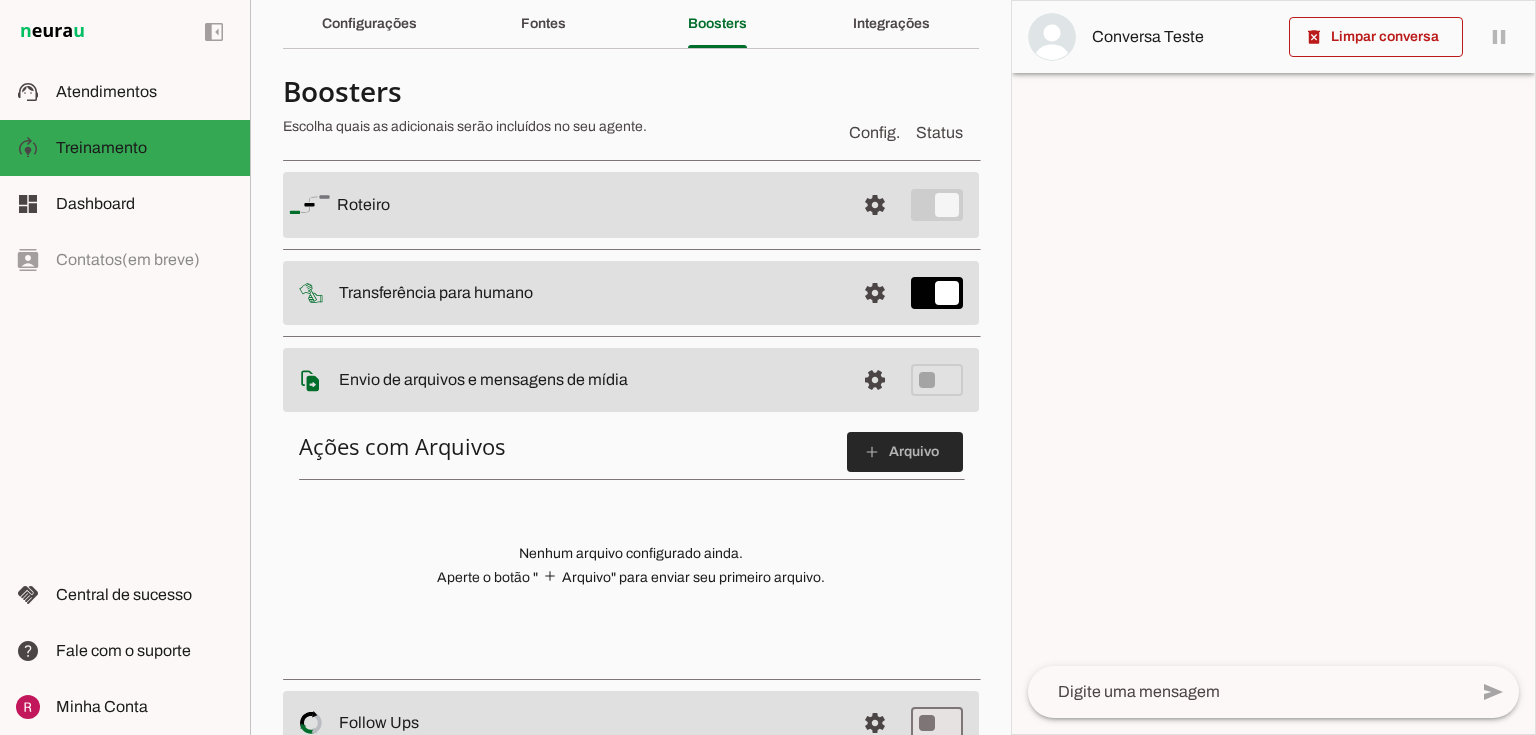 click at bounding box center [905, 452] 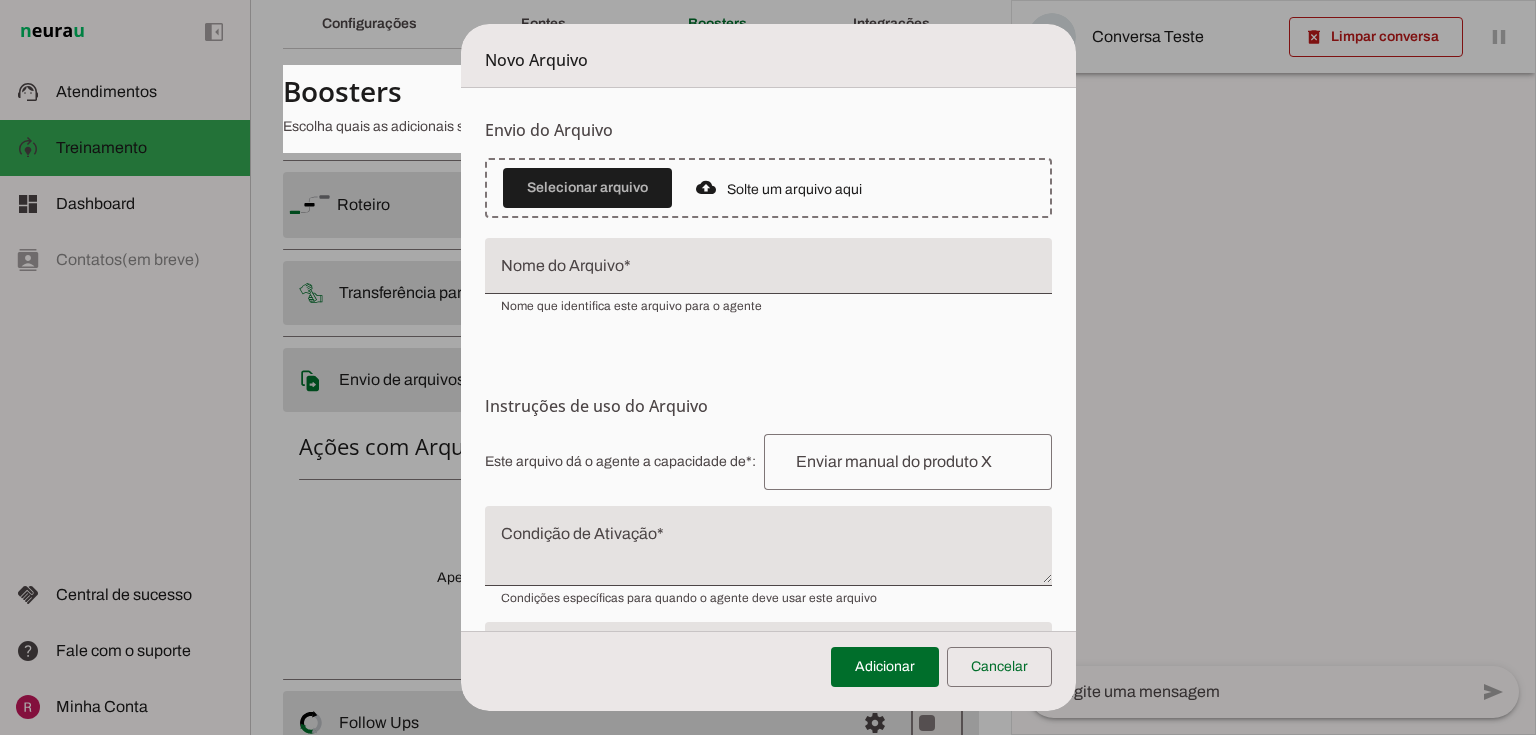 scroll, scrollTop: 0, scrollLeft: 0, axis: both 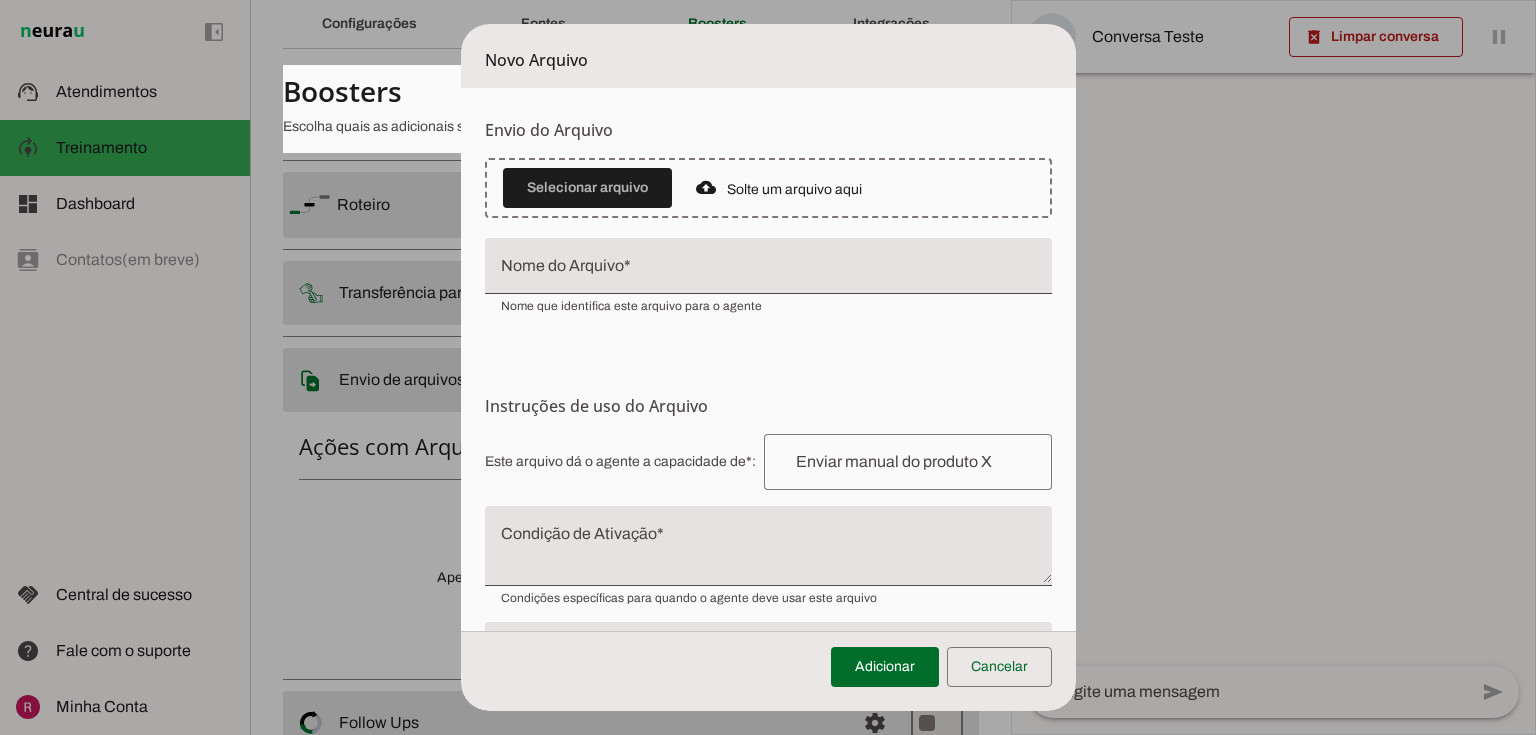 drag, startPoint x: 1152, startPoint y: 236, endPoint x: 1200, endPoint y: 240, distance: 48.166378 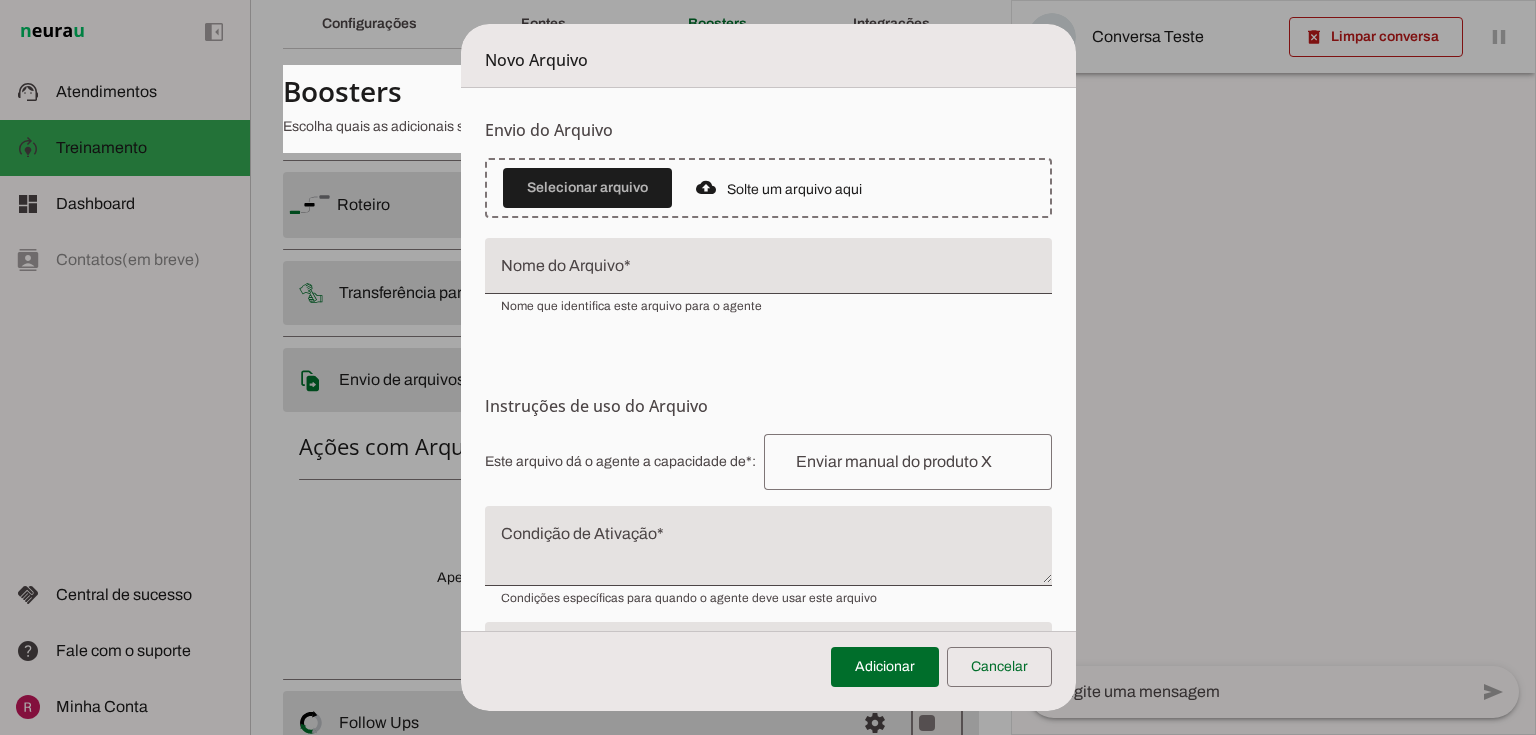 scroll, scrollTop: 136, scrollLeft: 0, axis: vertical 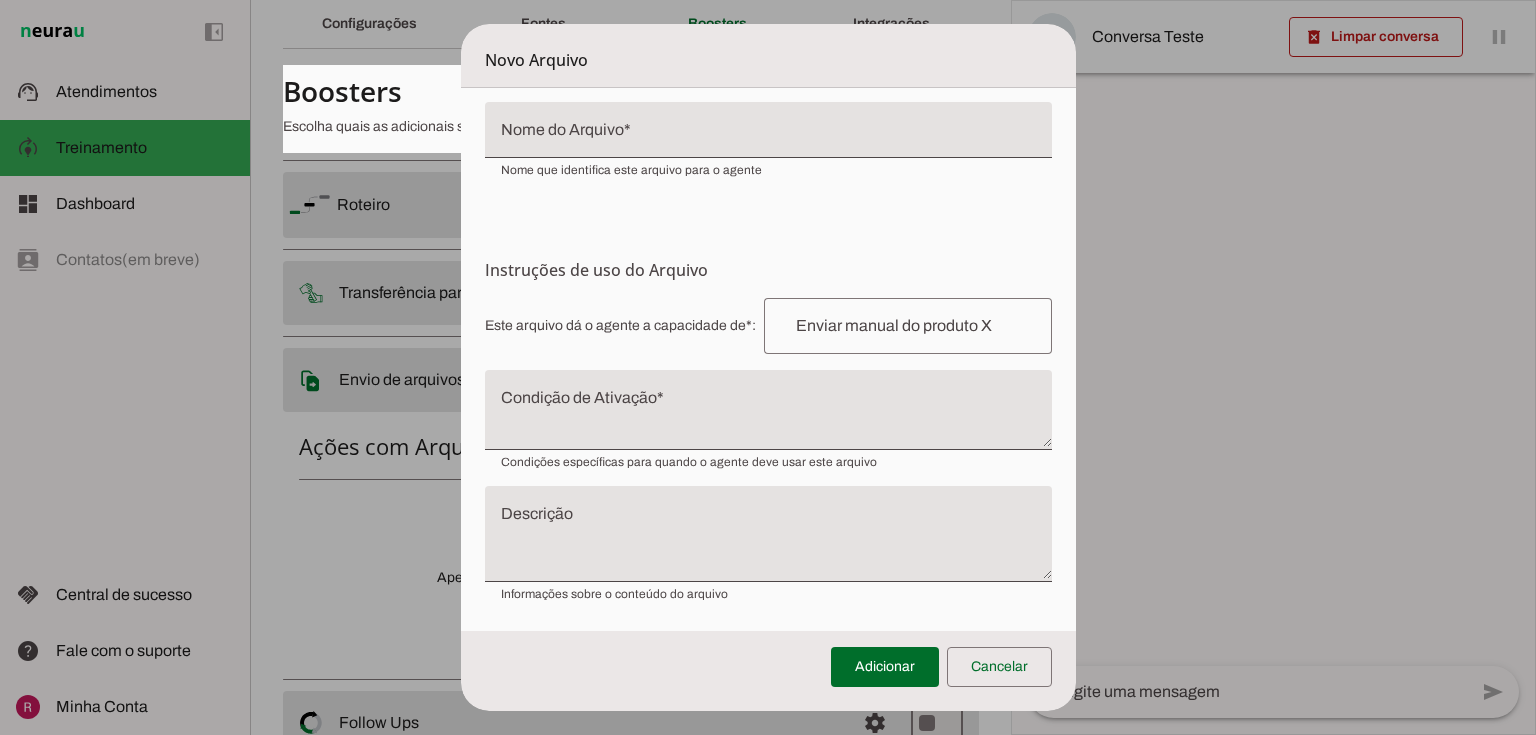 drag, startPoint x: 476, startPoint y: 269, endPoint x: 745, endPoint y: 271, distance: 269.00745 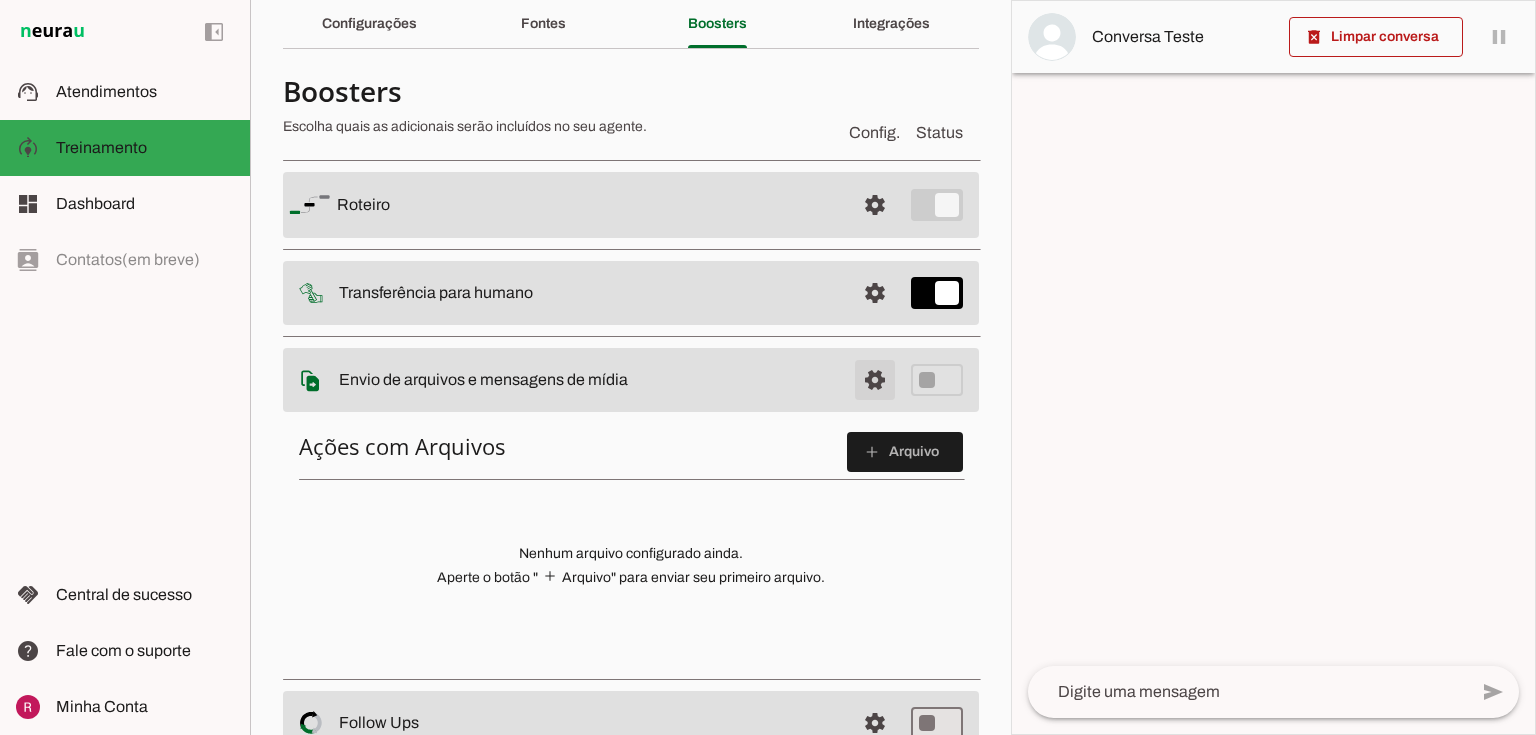 click at bounding box center (875, 205) 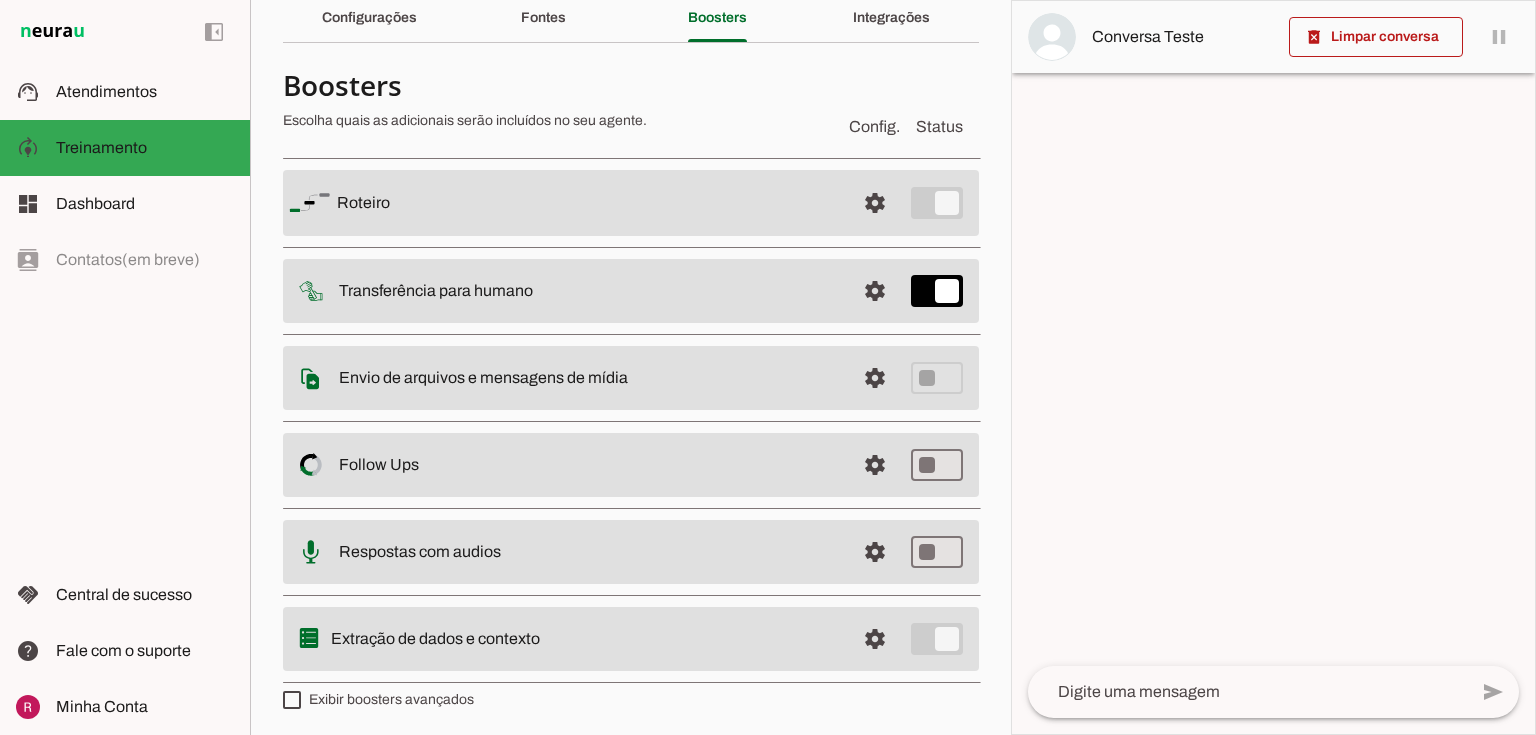 scroll, scrollTop: 88, scrollLeft: 0, axis: vertical 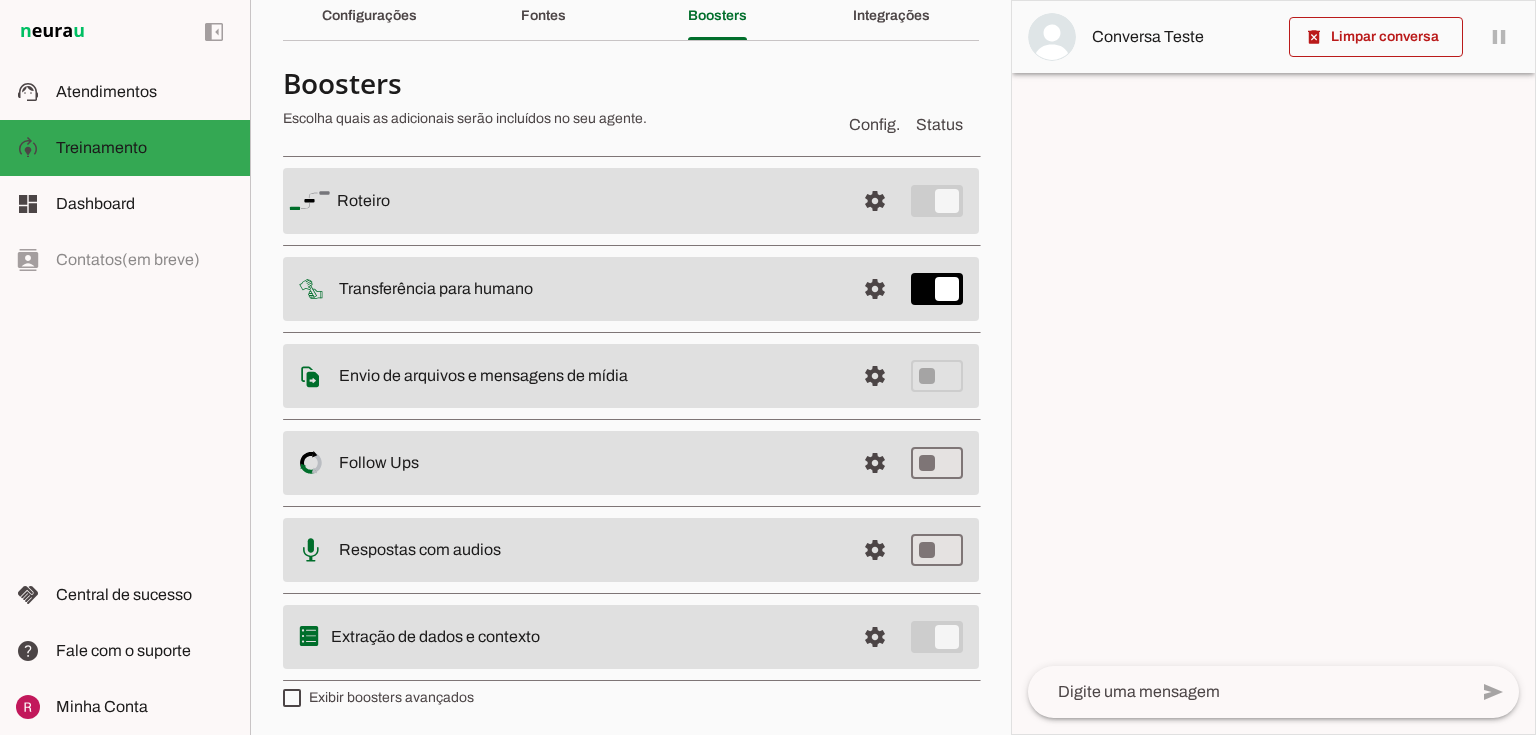 drag, startPoint x: 340, startPoint y: 462, endPoint x: 416, endPoint y: 459, distance: 76.05919 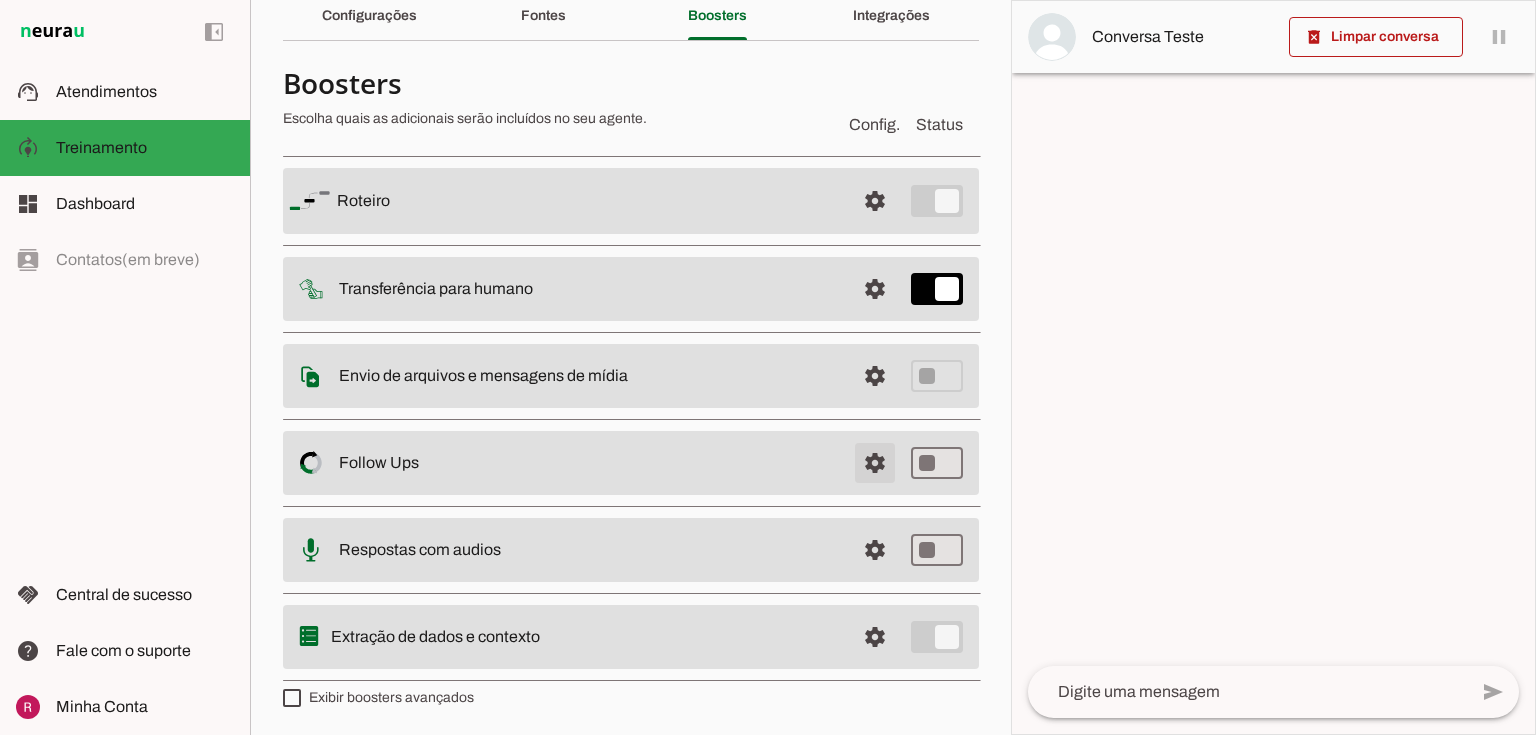 click at bounding box center (875, 201) 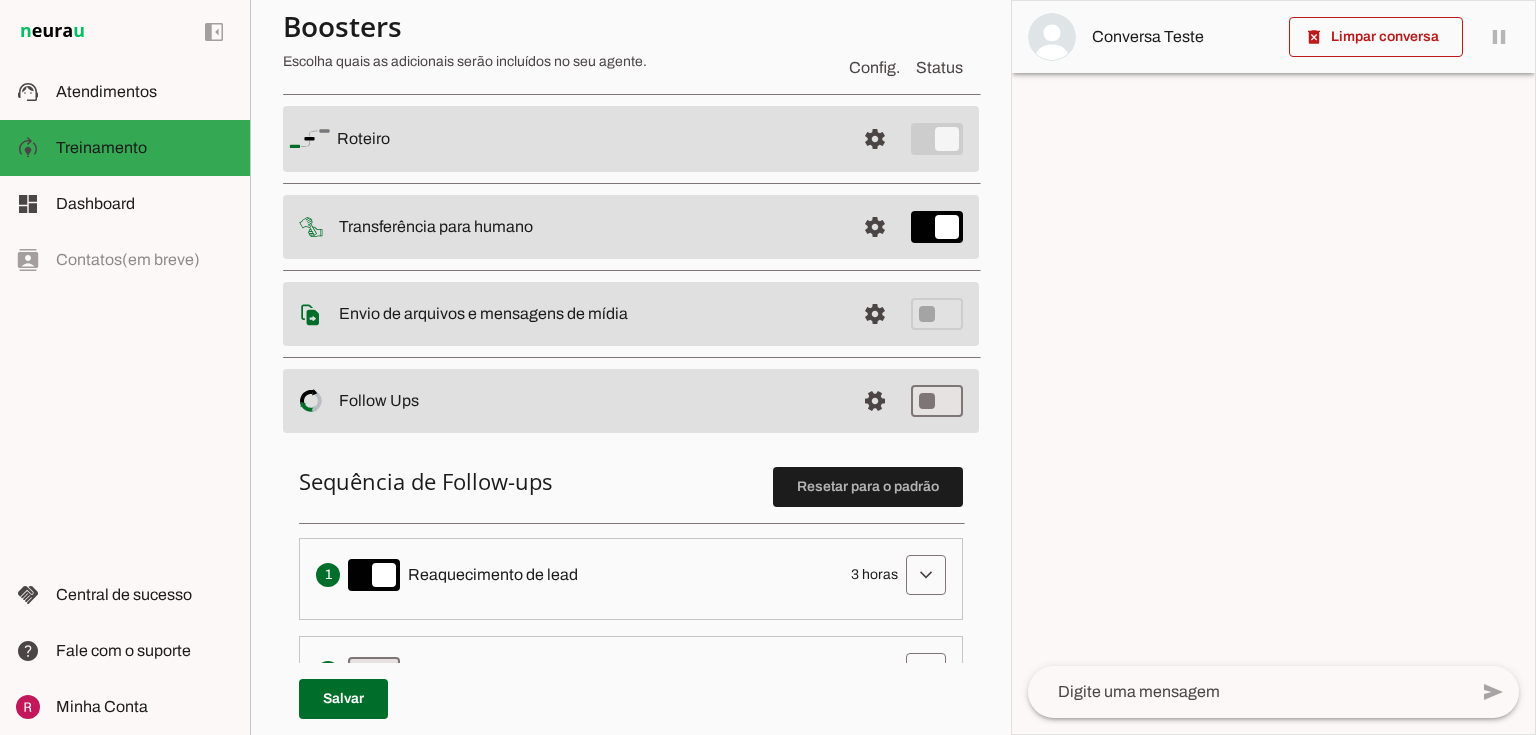 scroll, scrollTop: 408, scrollLeft: 0, axis: vertical 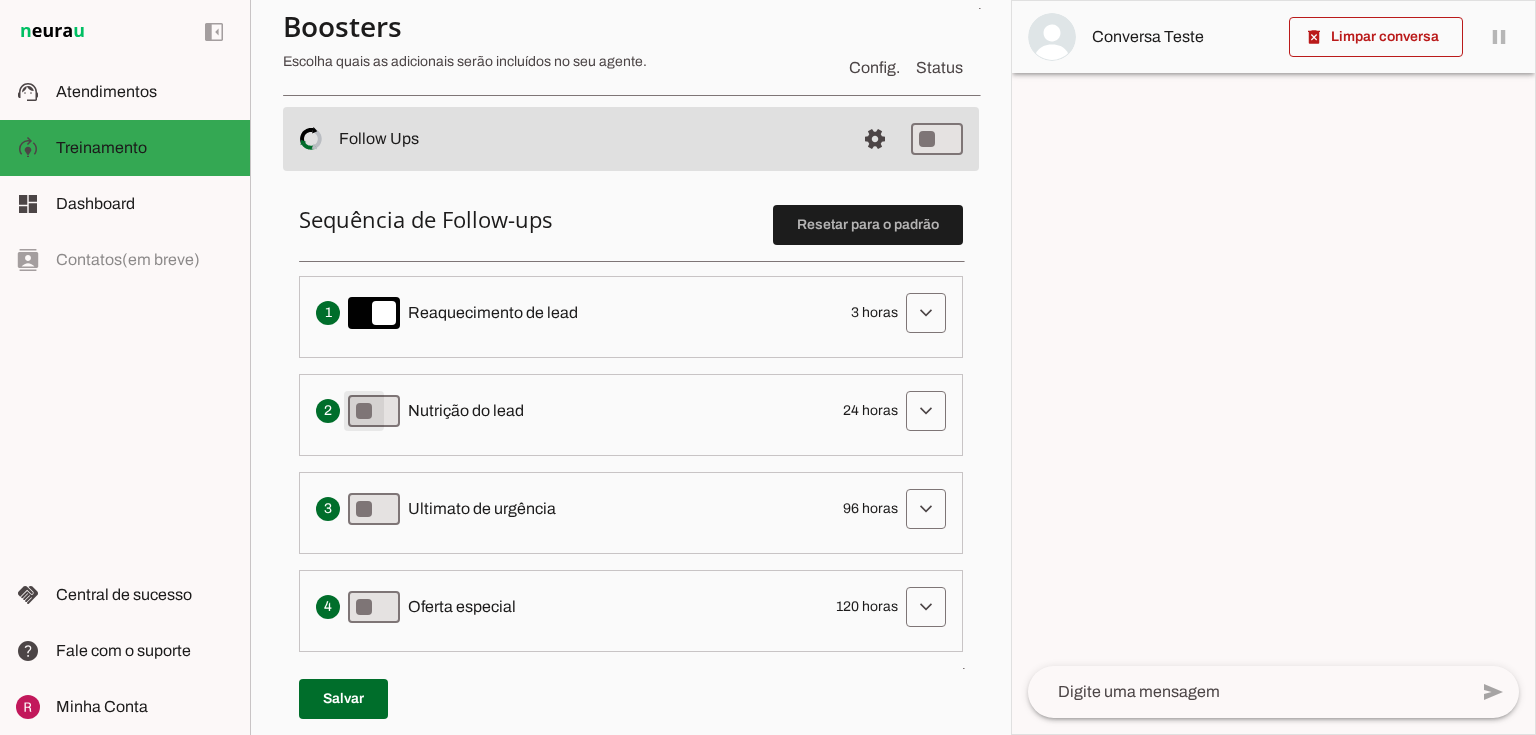 type on "on" 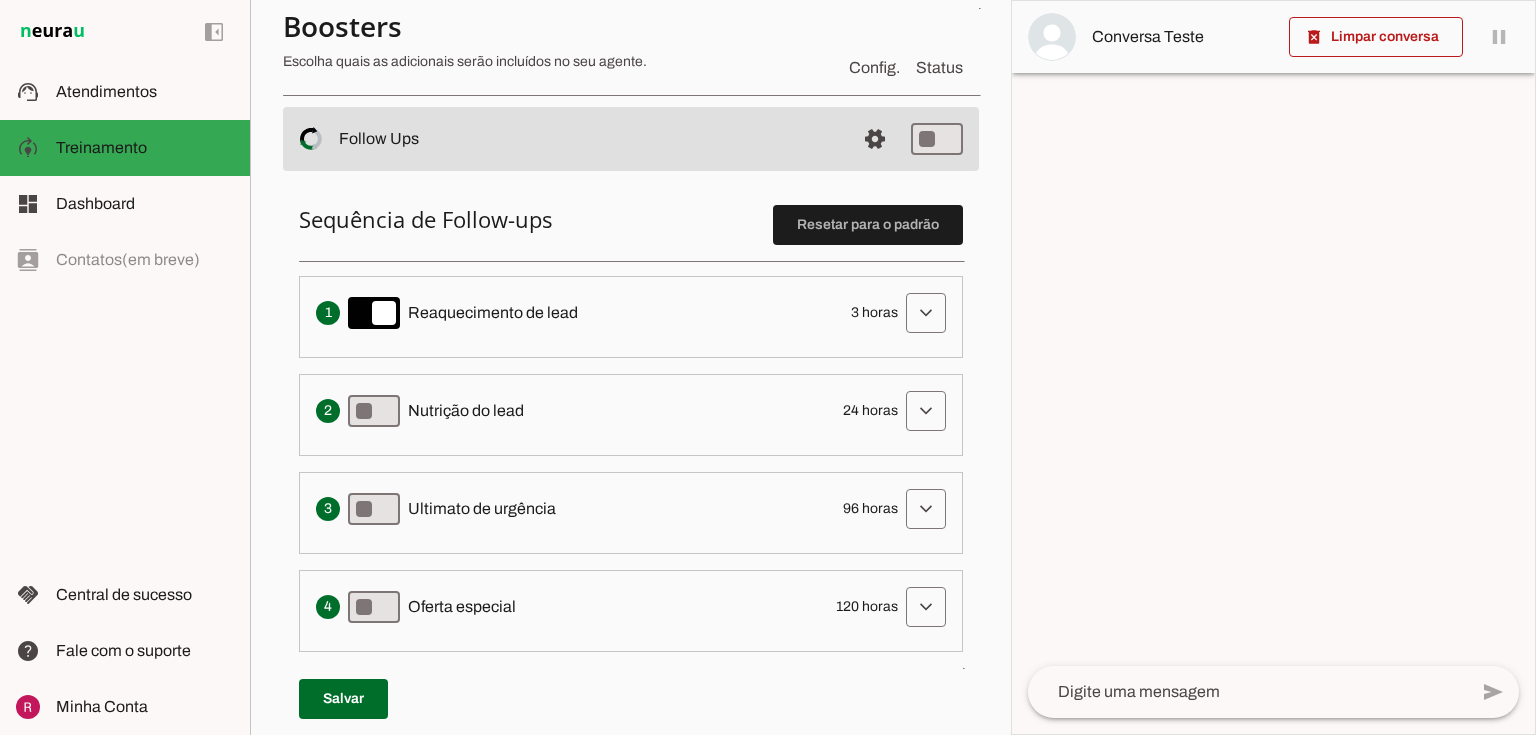 drag, startPoint x: 408, startPoint y: 316, endPoint x: 612, endPoint y: 320, distance: 204.03922 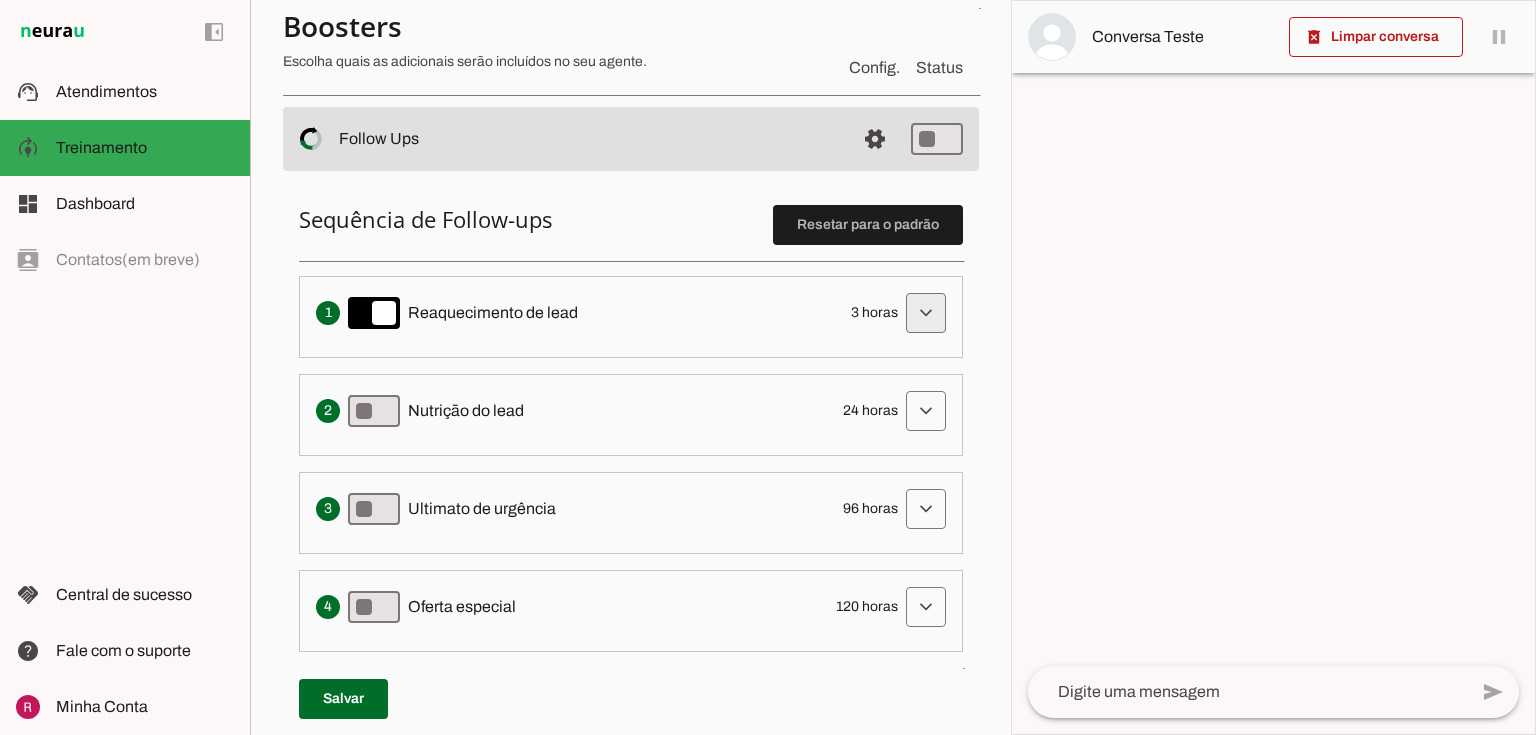 click at bounding box center (926, 313) 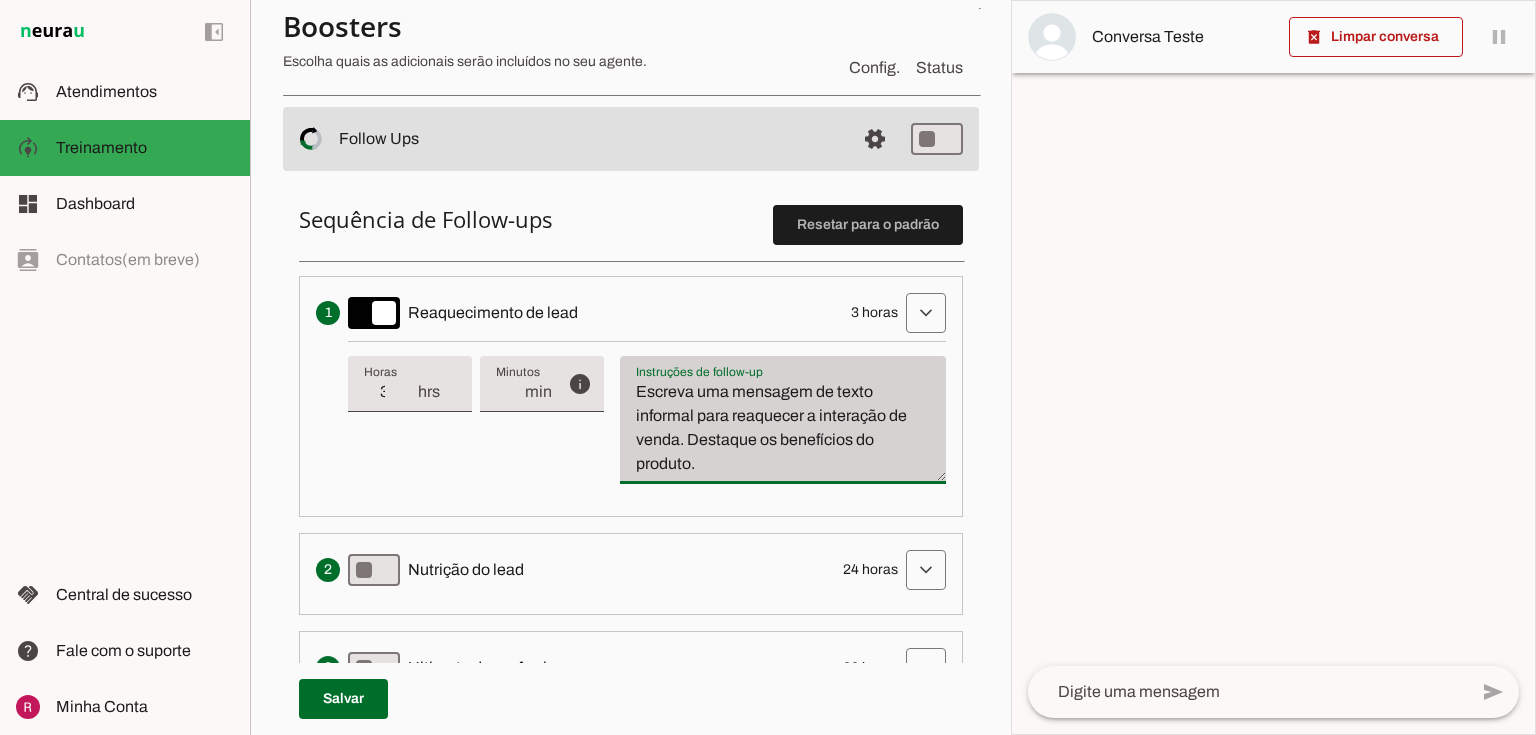 drag, startPoint x: 633, startPoint y: 387, endPoint x: 789, endPoint y: 482, distance: 182.64993 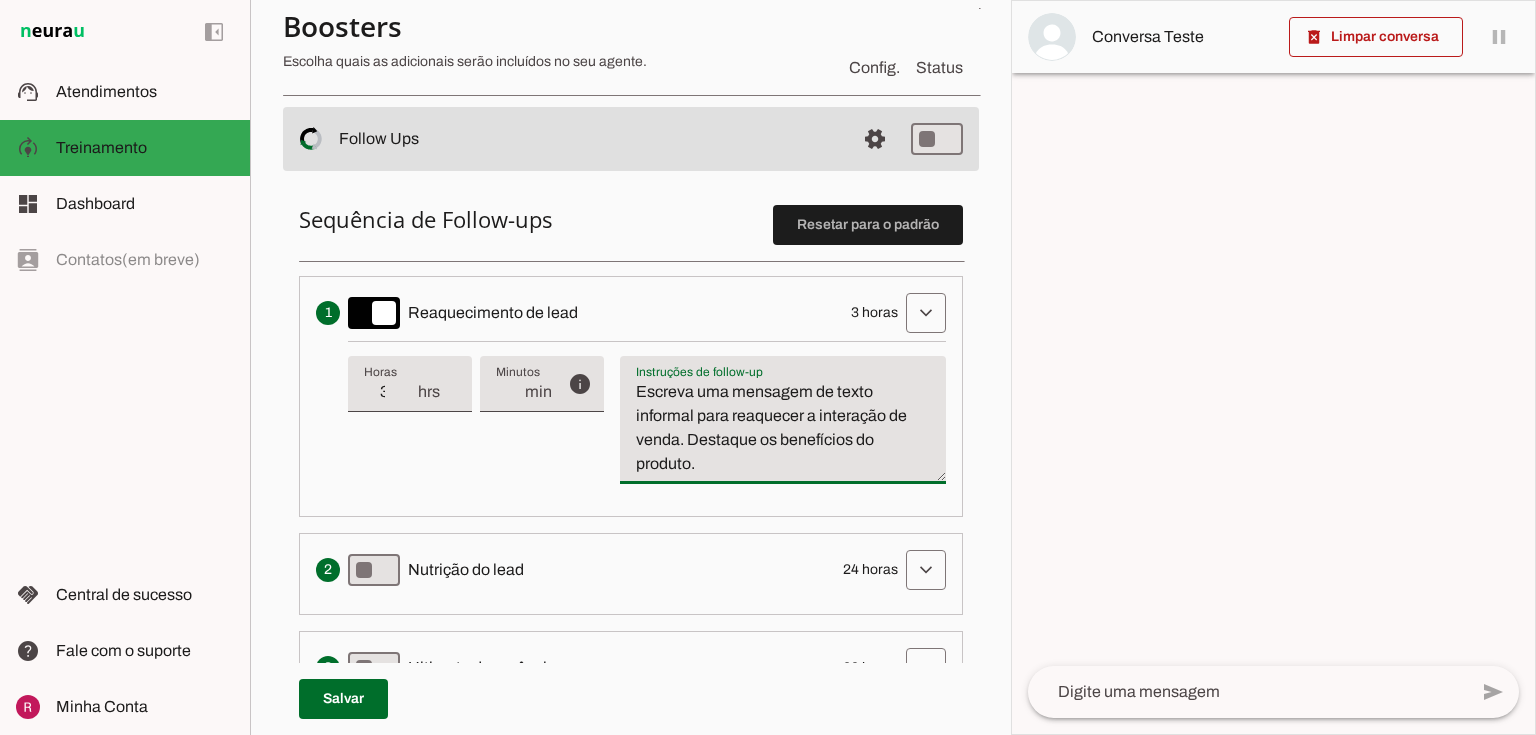click on "Escreva uma mensagem de texto informal para reaquecer a interação de venda. Destaque os benefícios do produto." at bounding box center [783, 428] 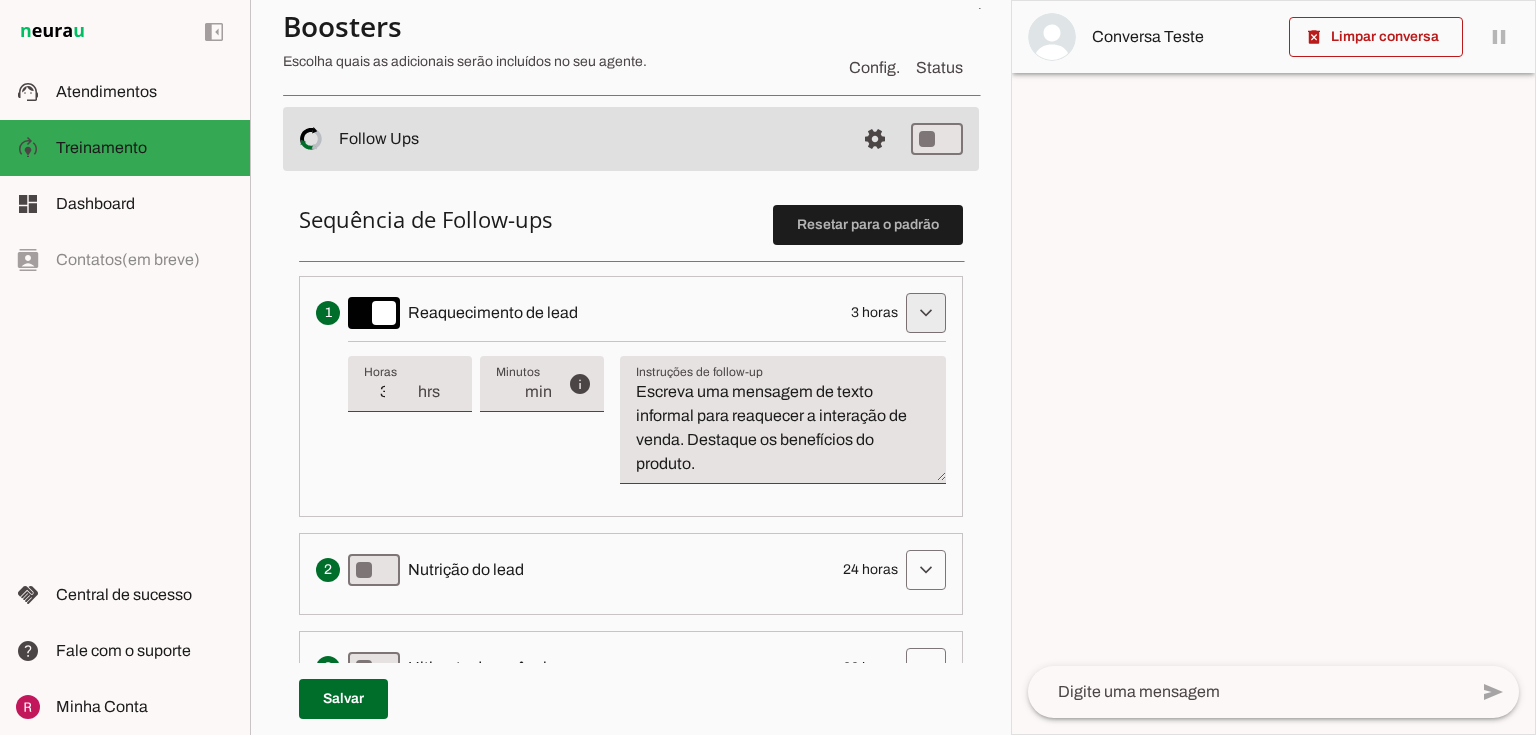 click at bounding box center (926, 313) 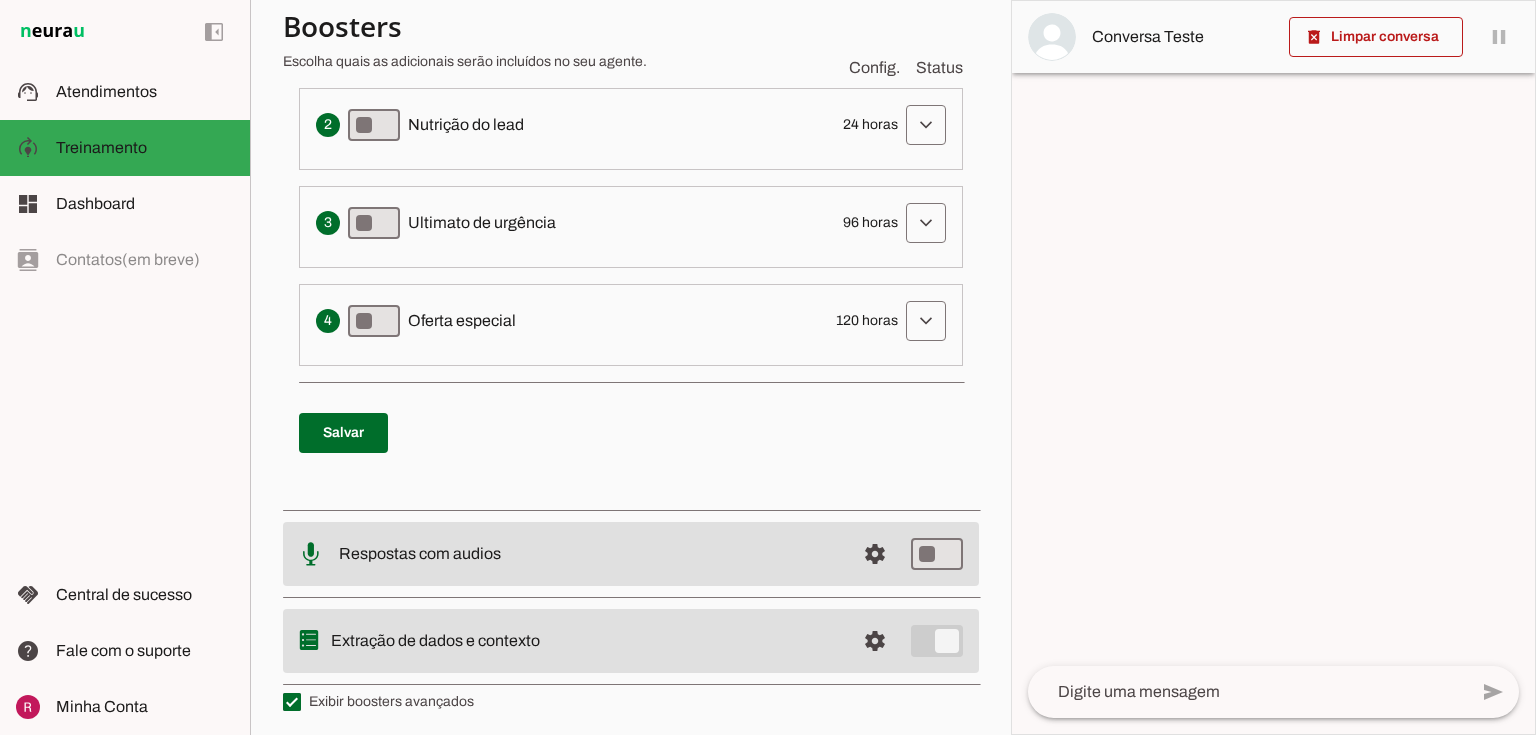 scroll, scrollTop: 696, scrollLeft: 0, axis: vertical 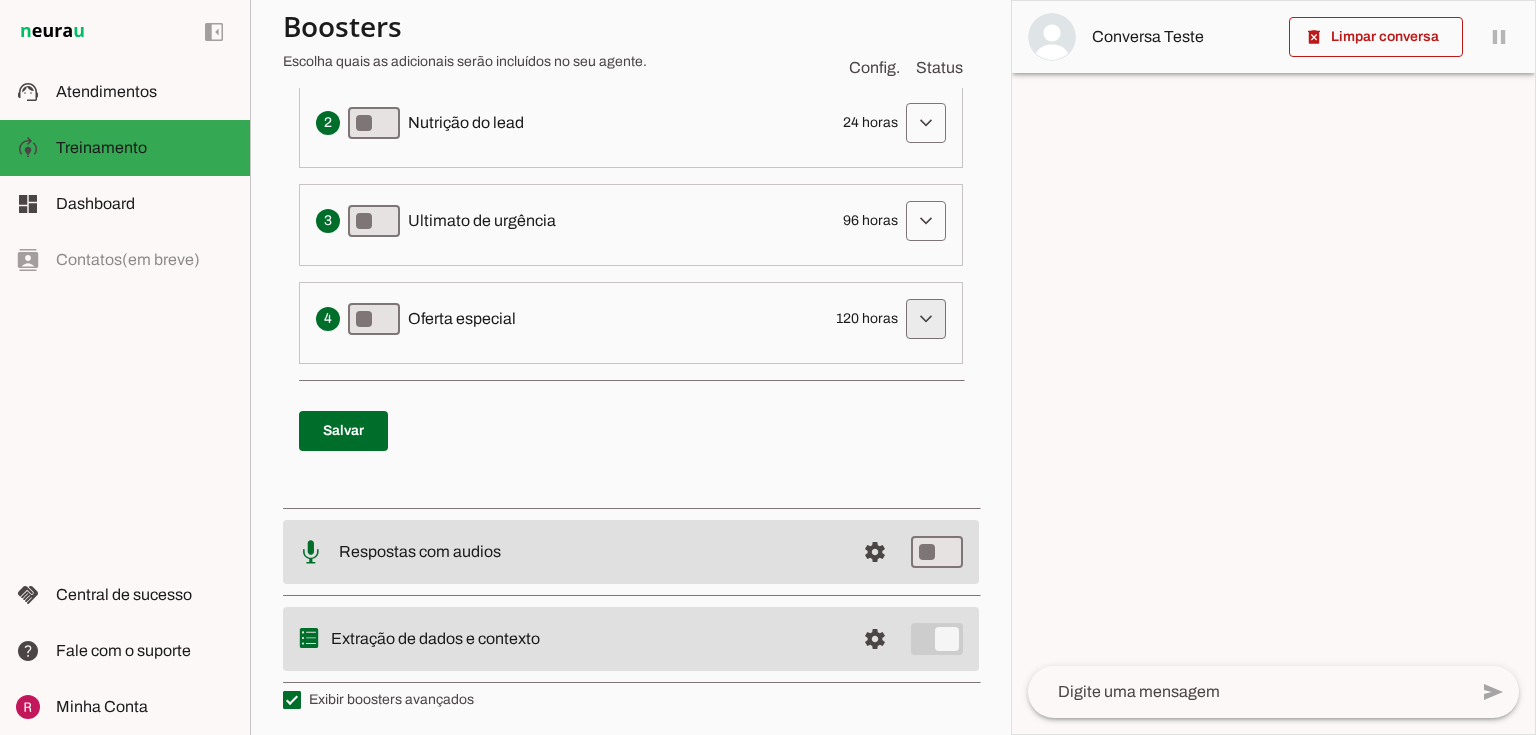 click at bounding box center [926, 25] 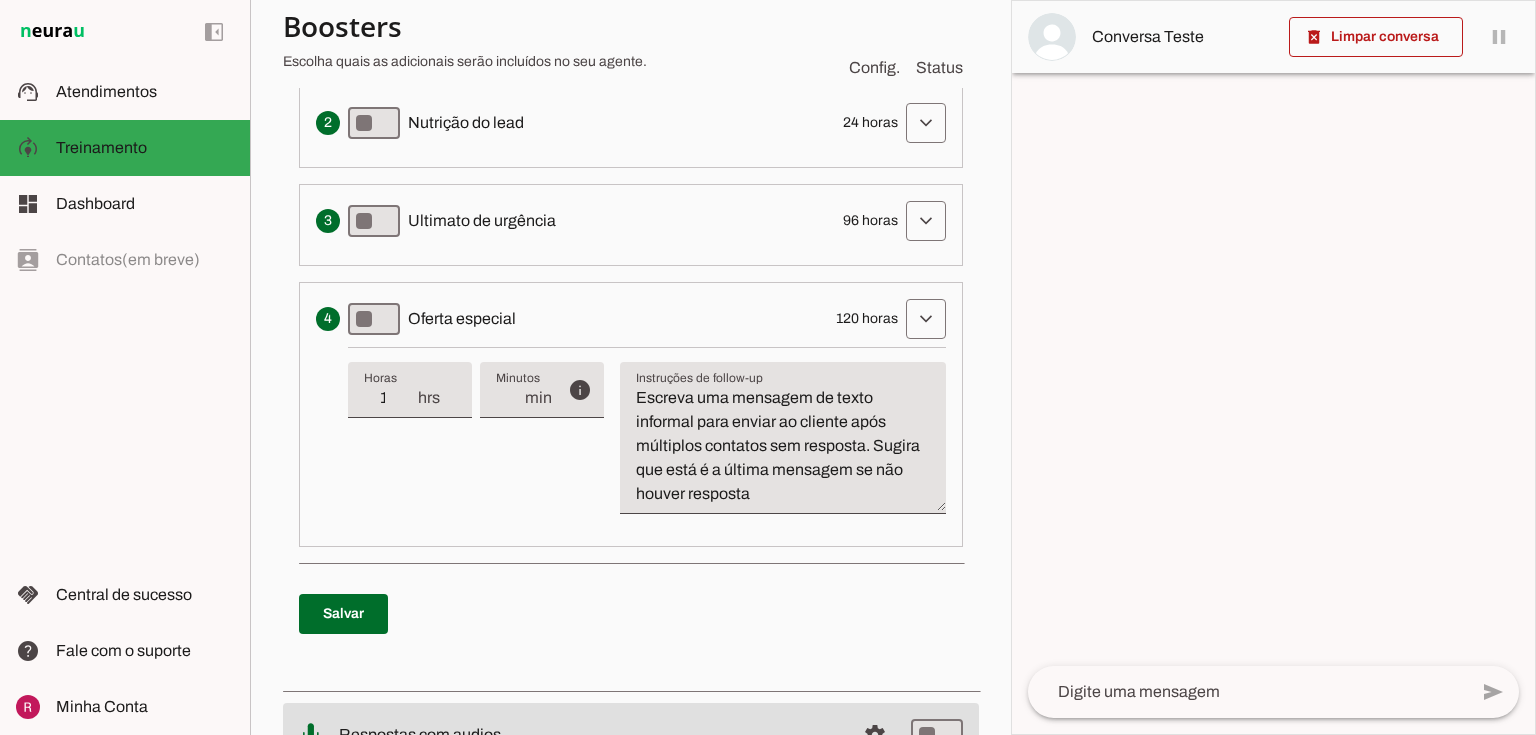 click at bounding box center (926, 25) 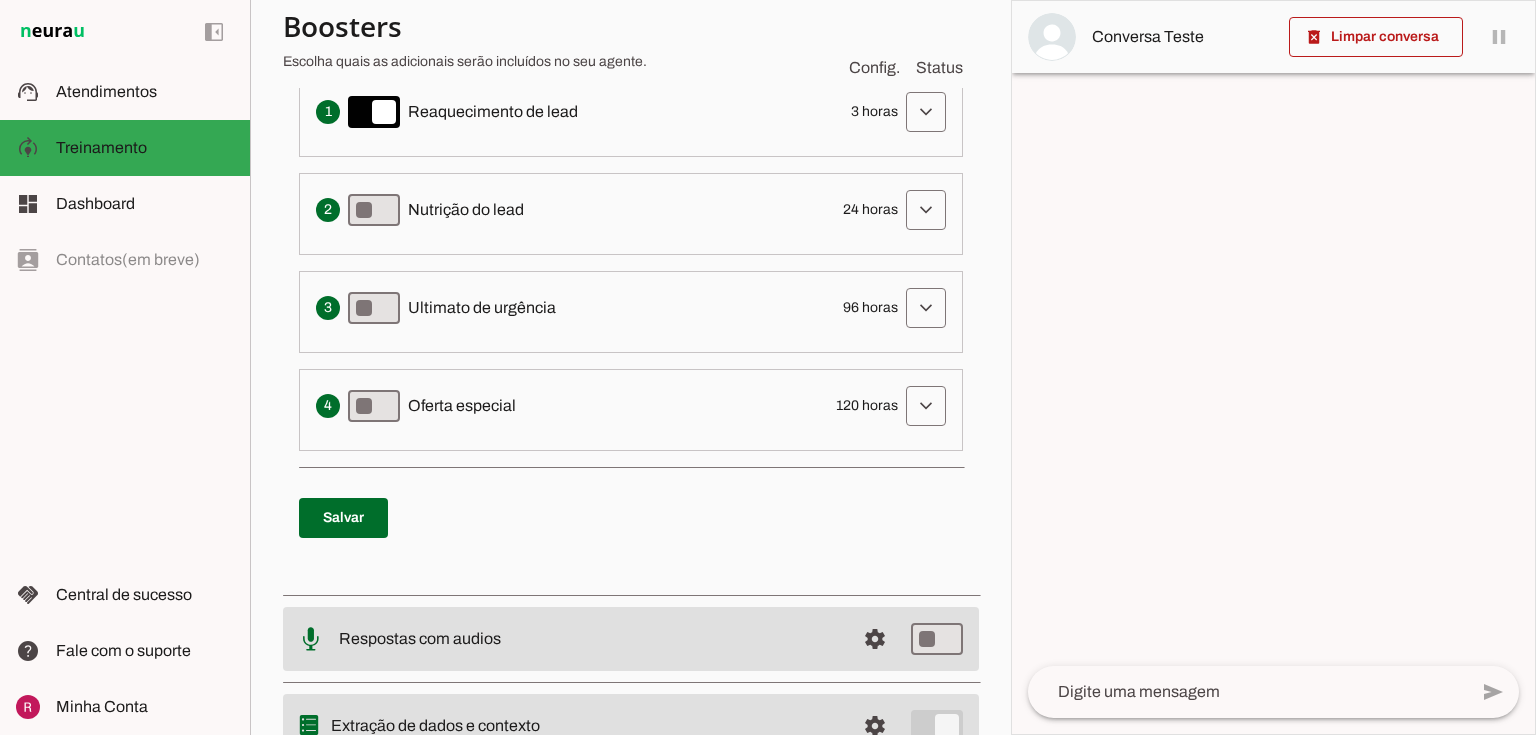 scroll, scrollTop: 376, scrollLeft: 0, axis: vertical 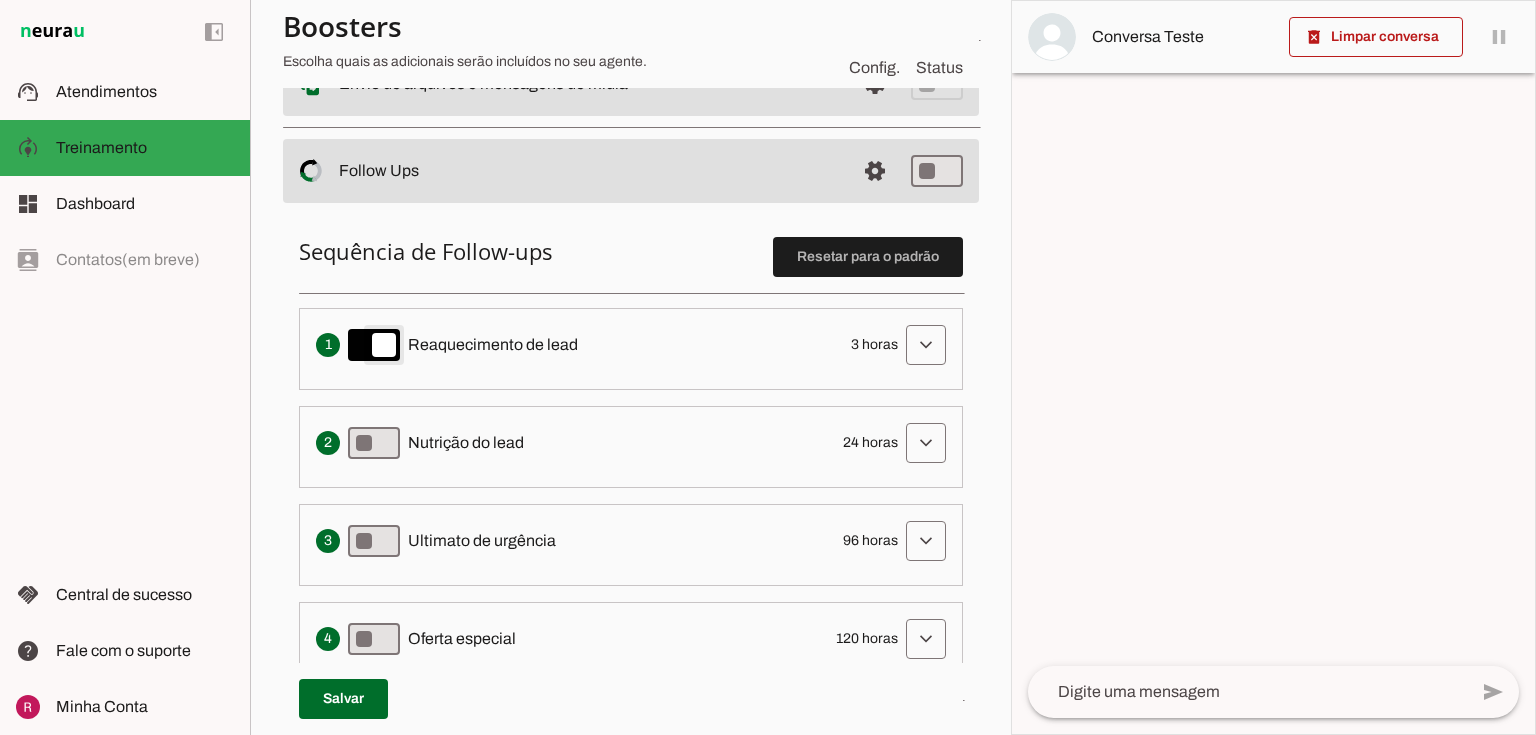 type on "on" 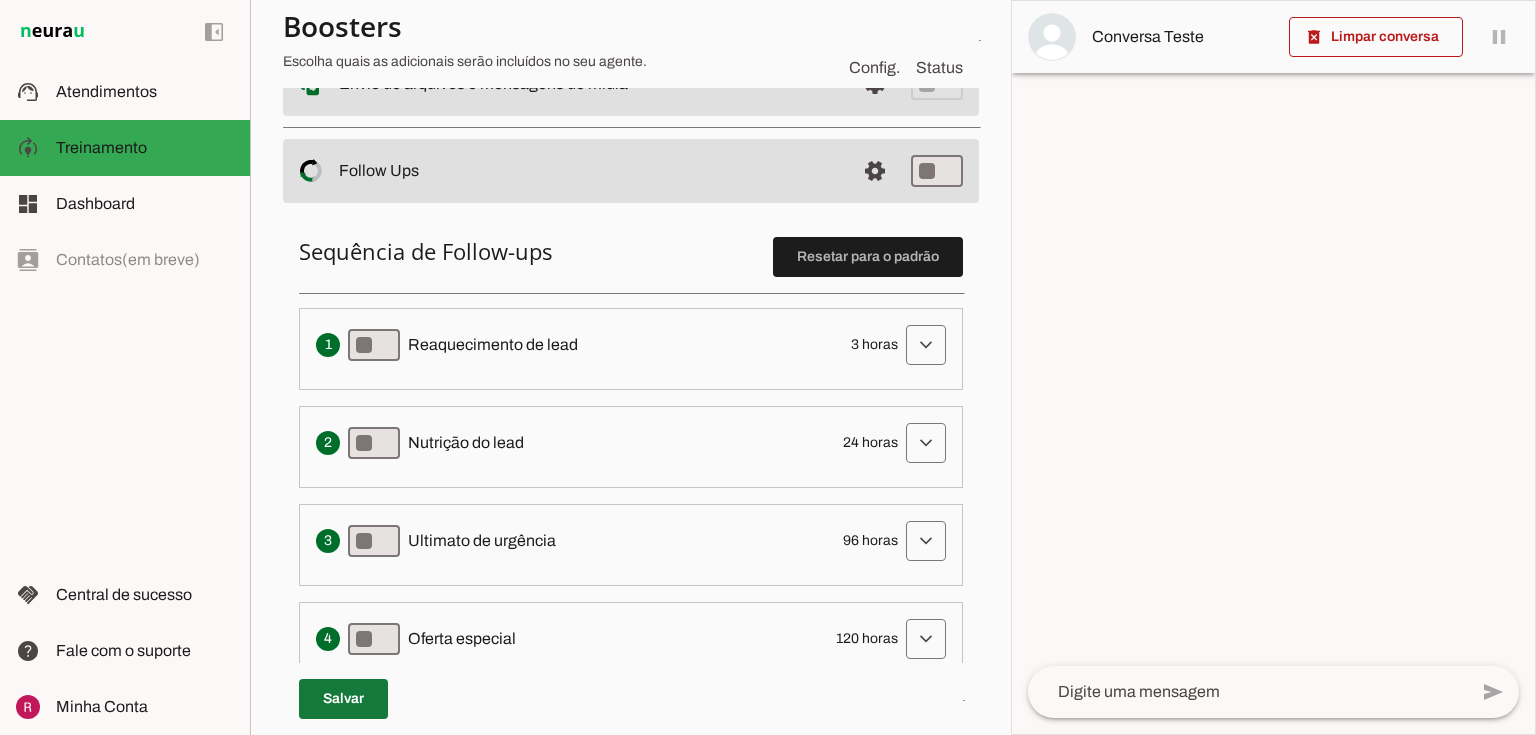 click at bounding box center (343, 699) 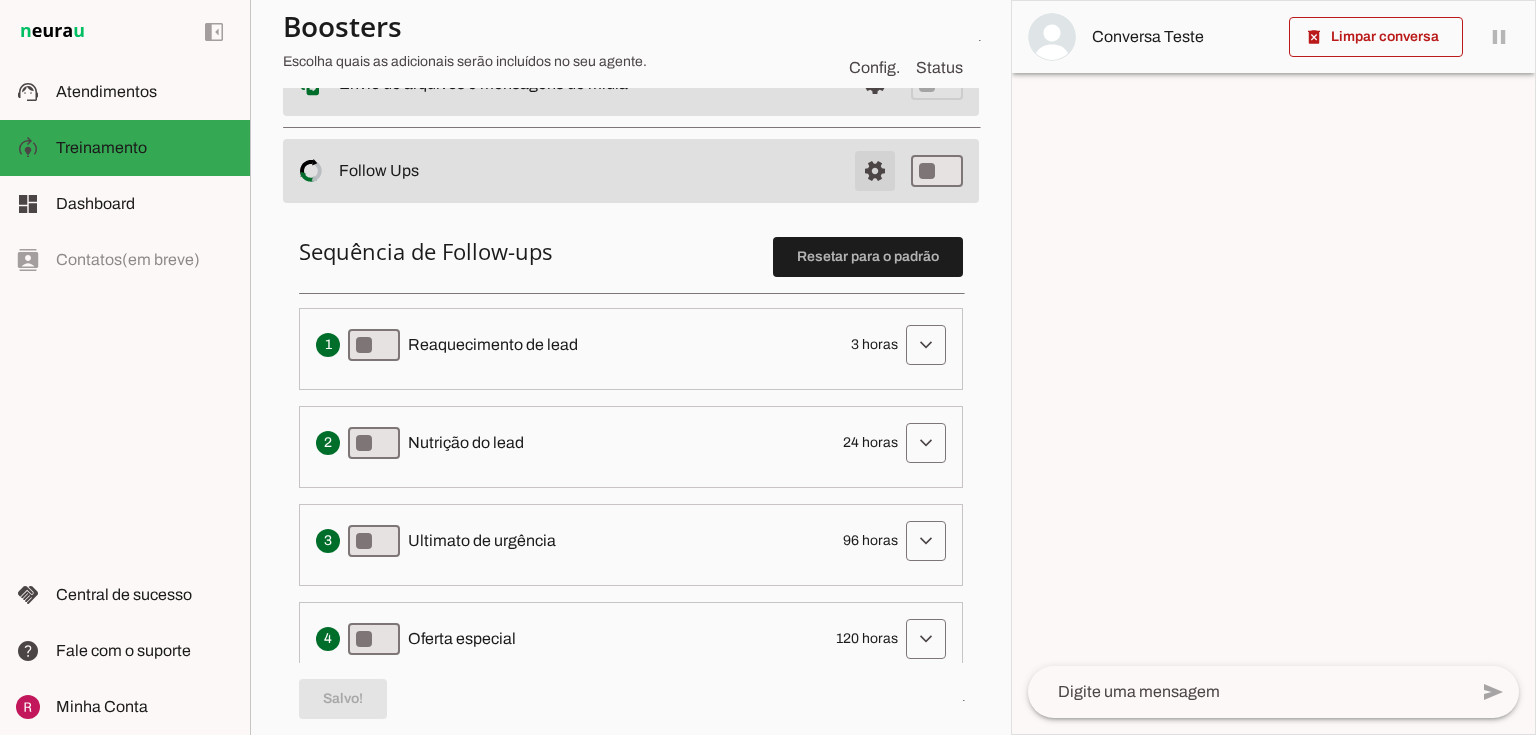 click at bounding box center (875, -91) 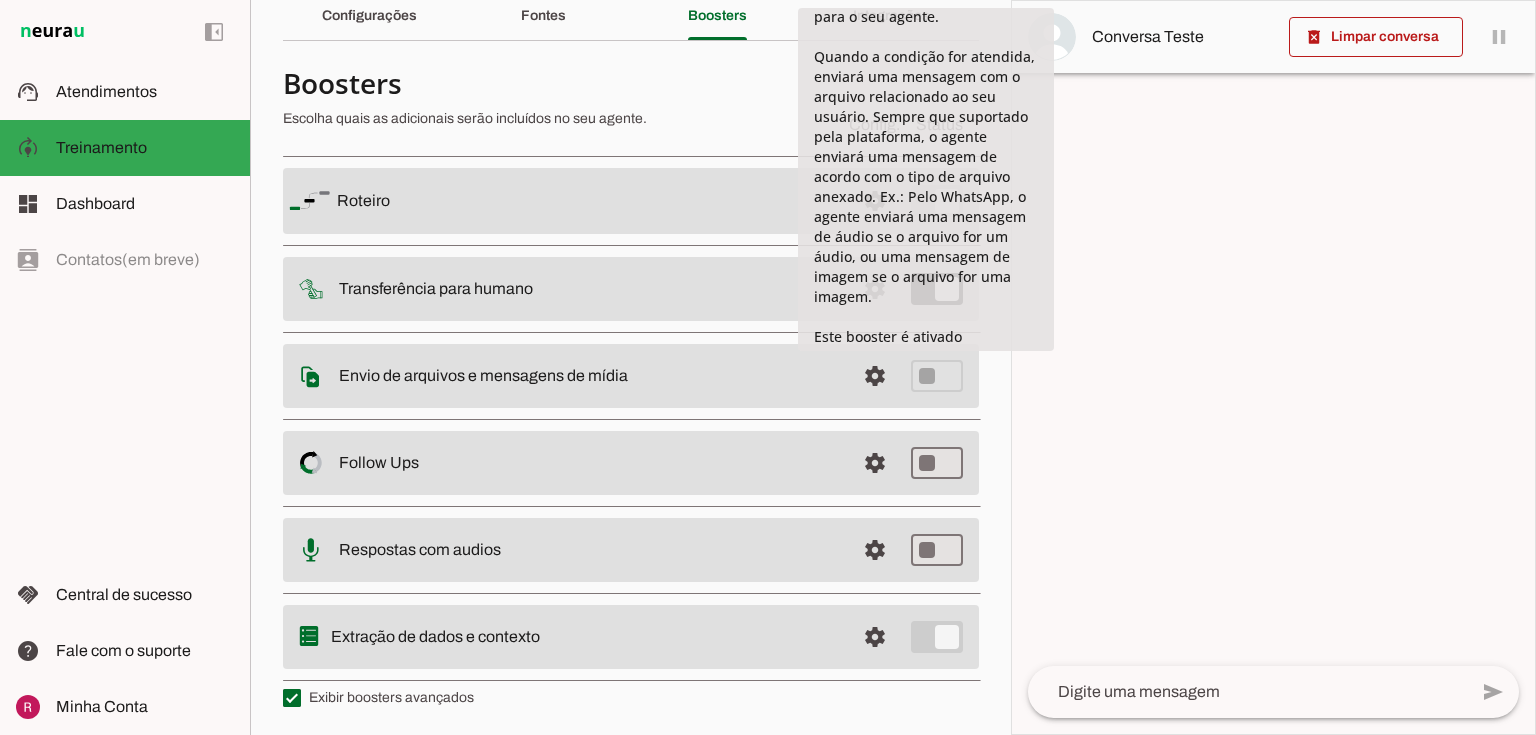scroll, scrollTop: 240, scrollLeft: 0, axis: vertical 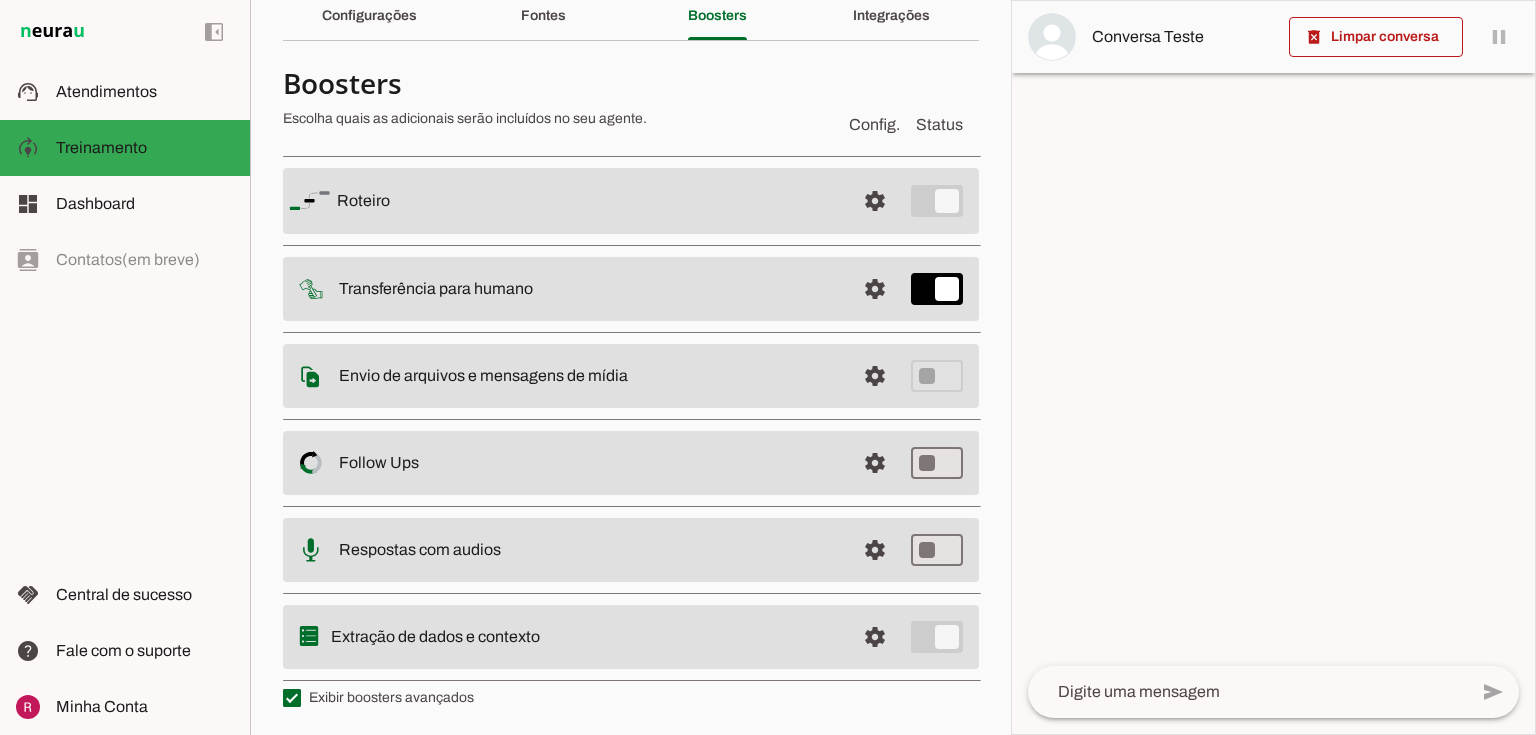 drag, startPoint x: 338, startPoint y: 549, endPoint x: 586, endPoint y: 539, distance: 248.20154 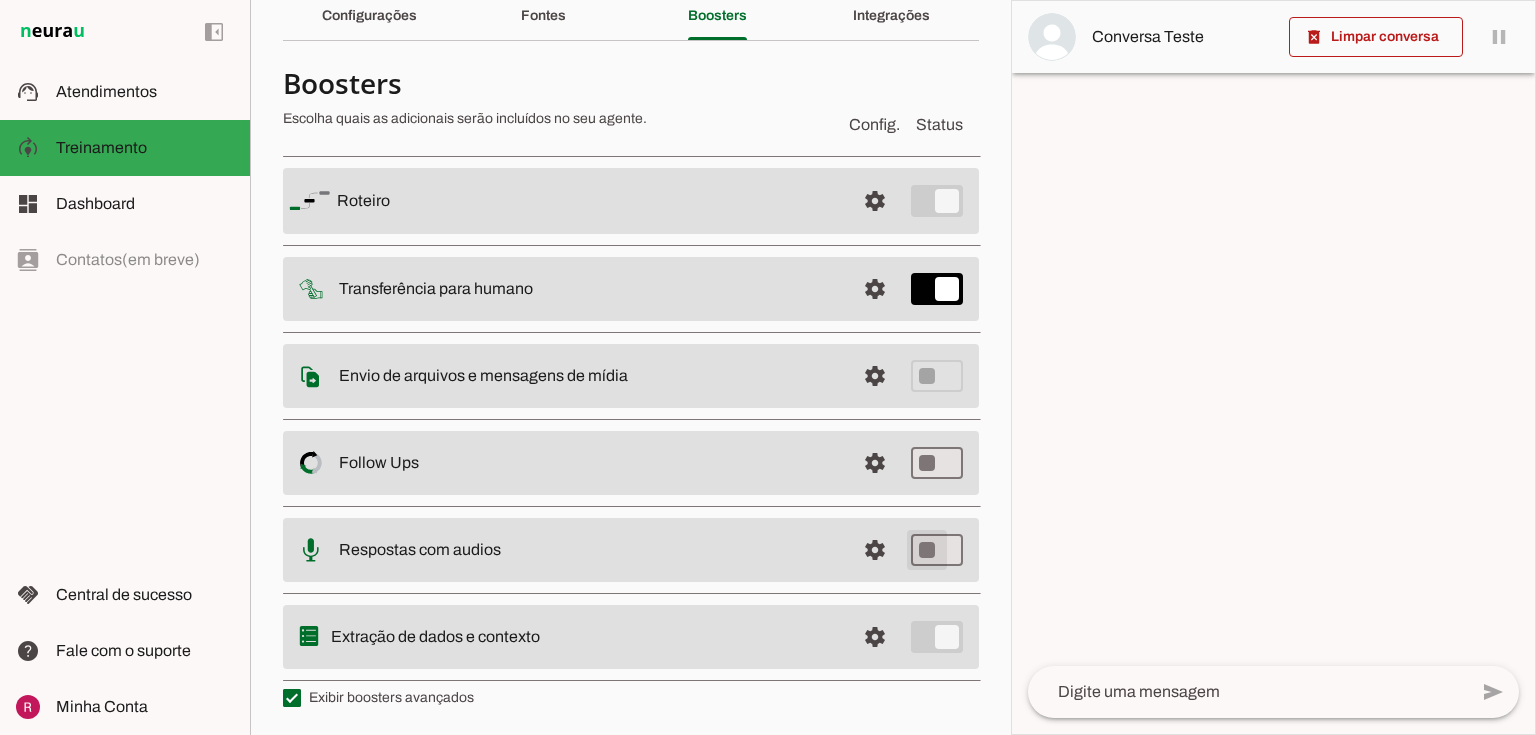 type on "on" 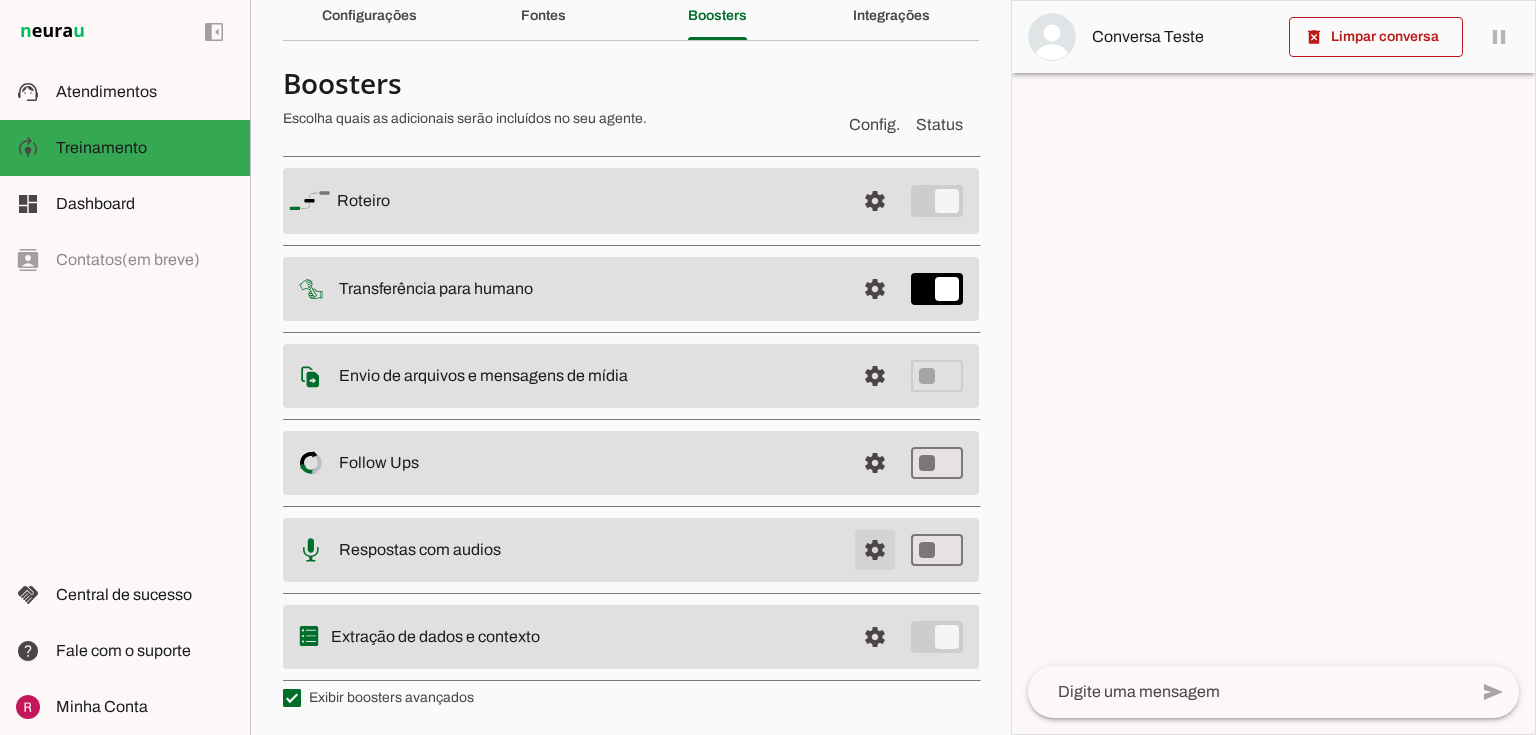 click at bounding box center [875, 201] 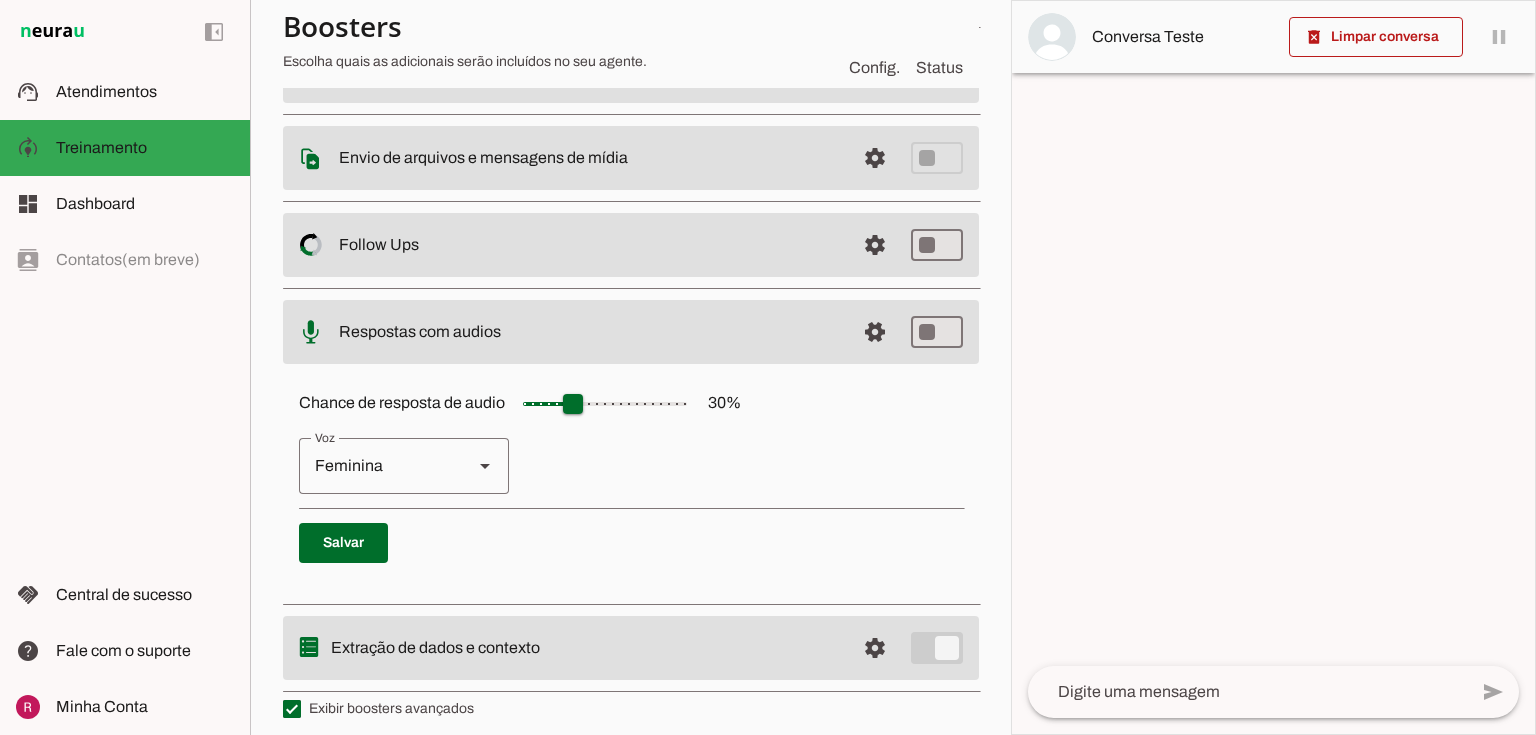 scroll, scrollTop: 312, scrollLeft: 0, axis: vertical 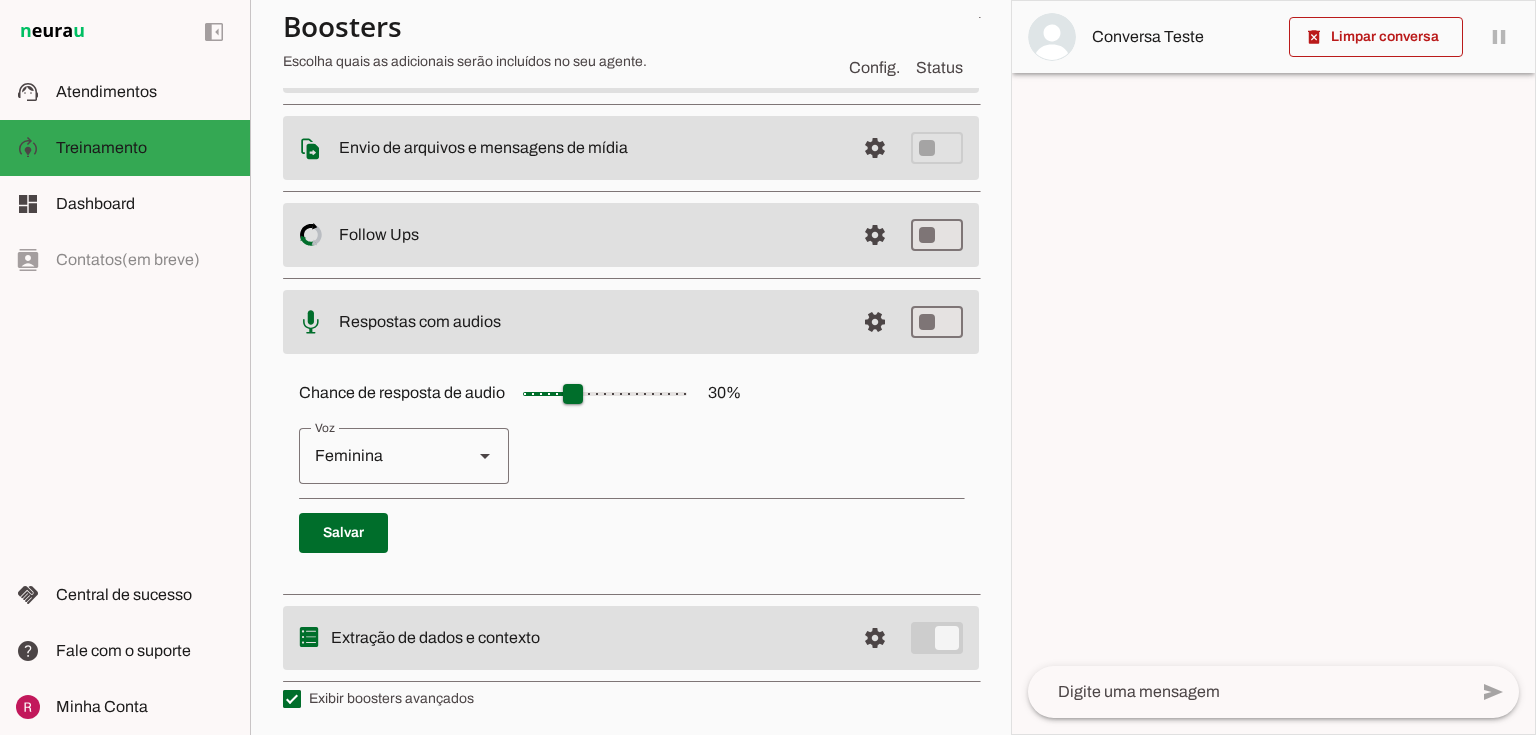 click on "Feminina" at bounding box center (378, 456) 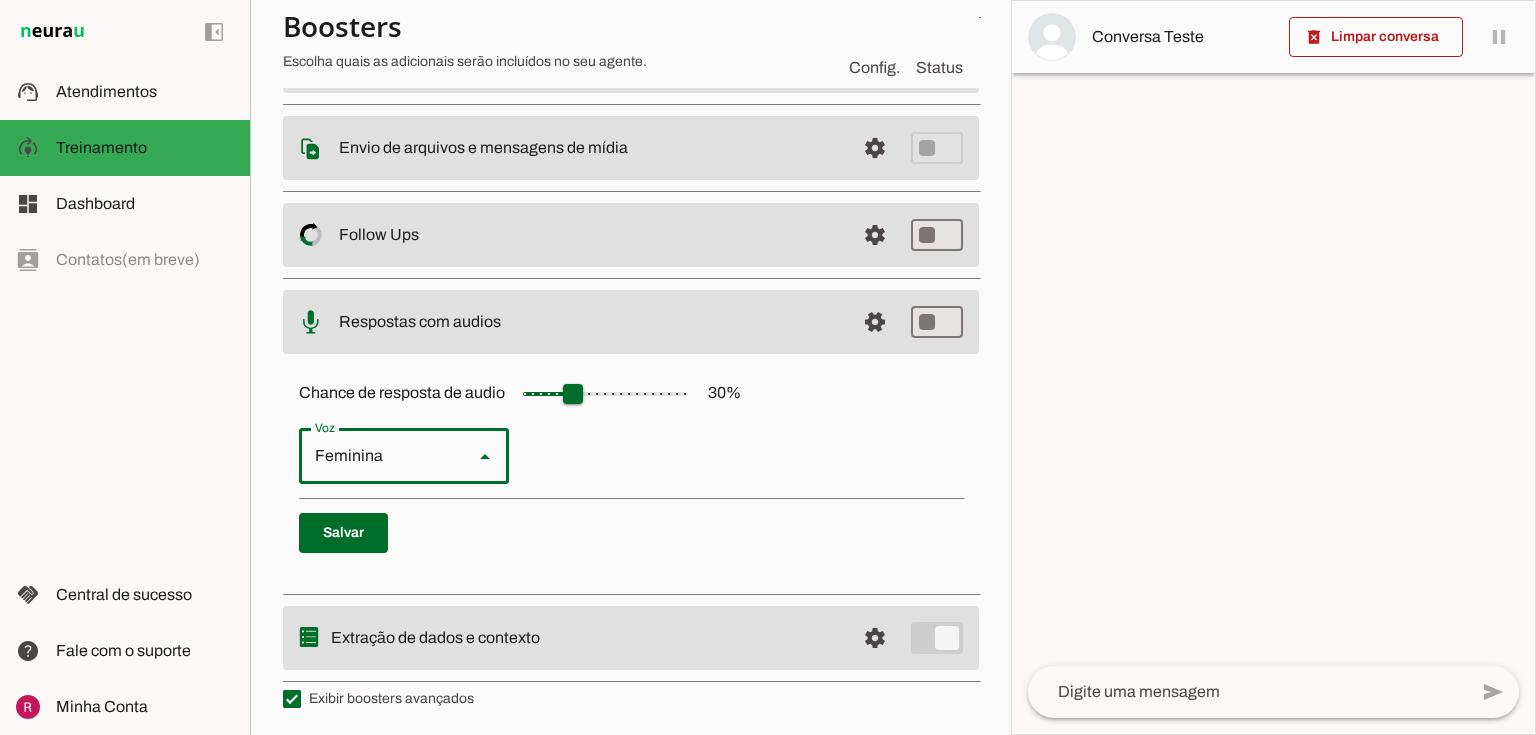 click at bounding box center (703, 946) 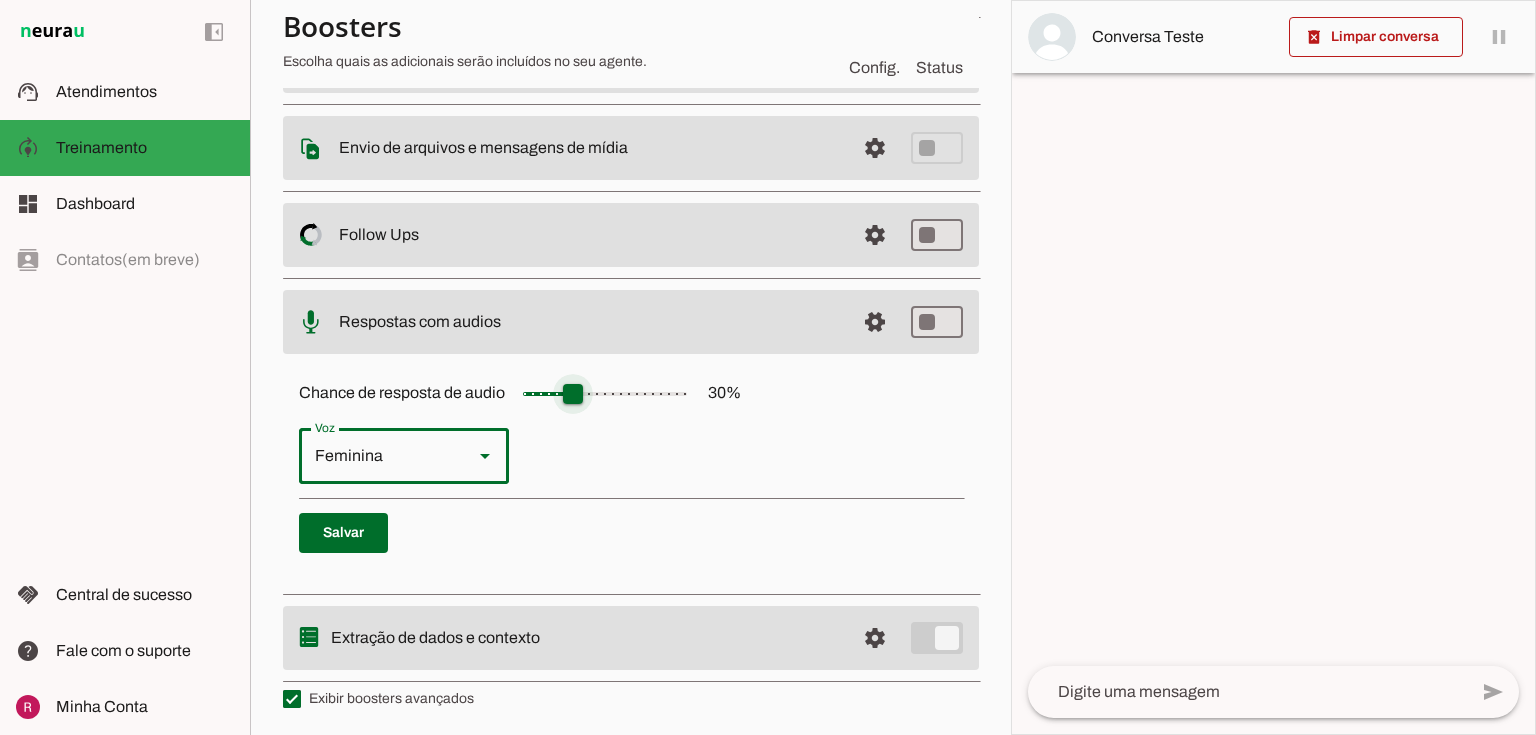 drag, startPoint x: 300, startPoint y: 389, endPoint x: 533, endPoint y: 394, distance: 233.05363 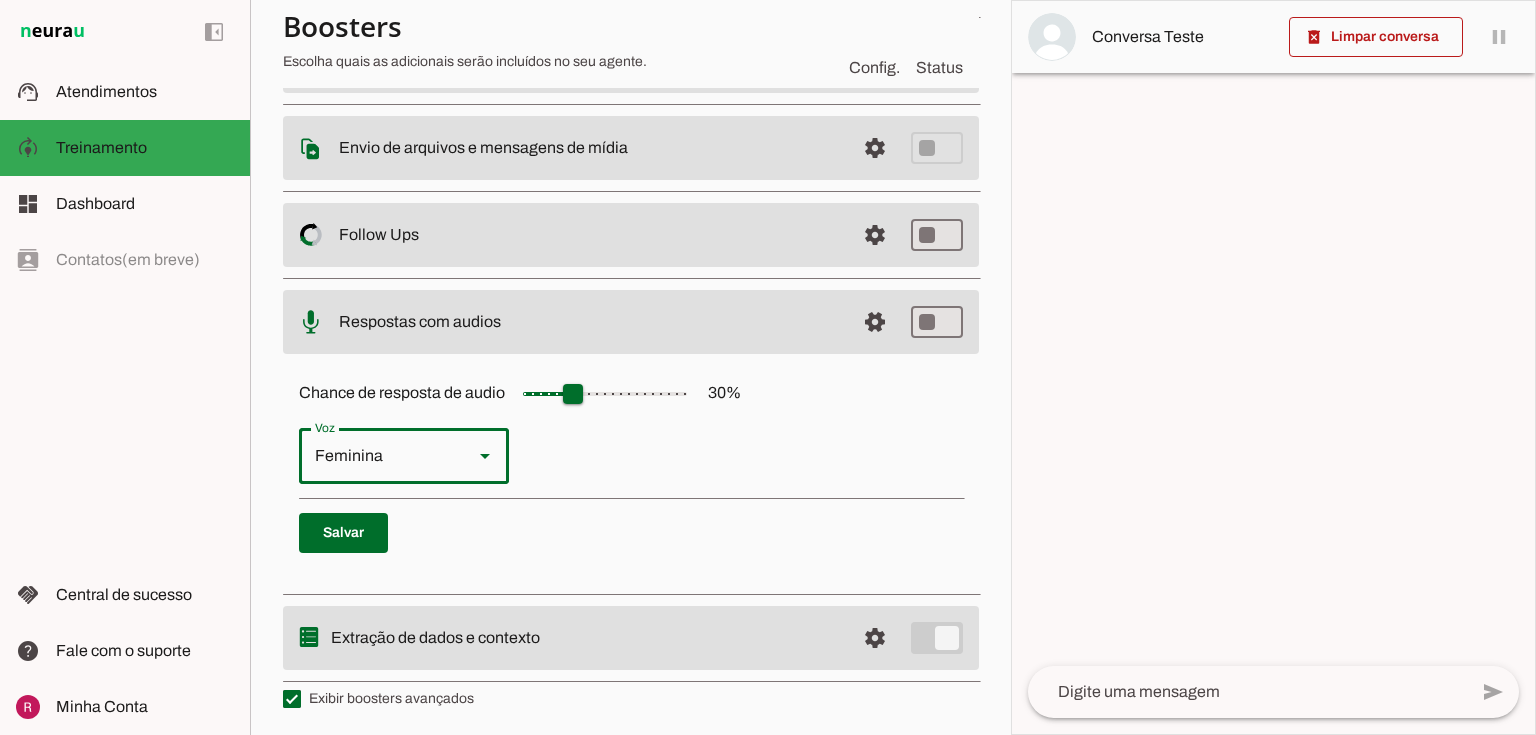 click on "Chance de resposta de audio
30 %" at bounding box center (520, 392) 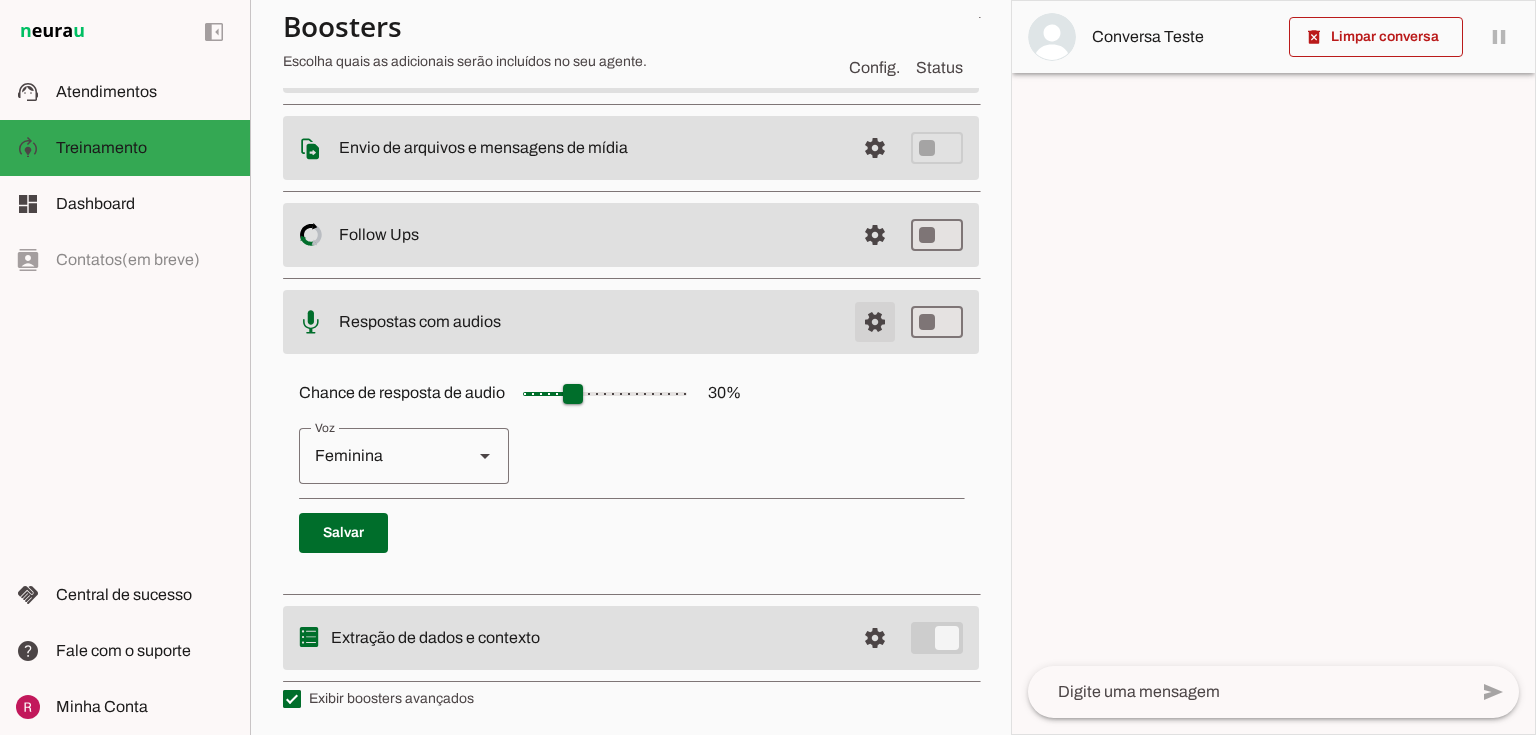 click at bounding box center [875, -27] 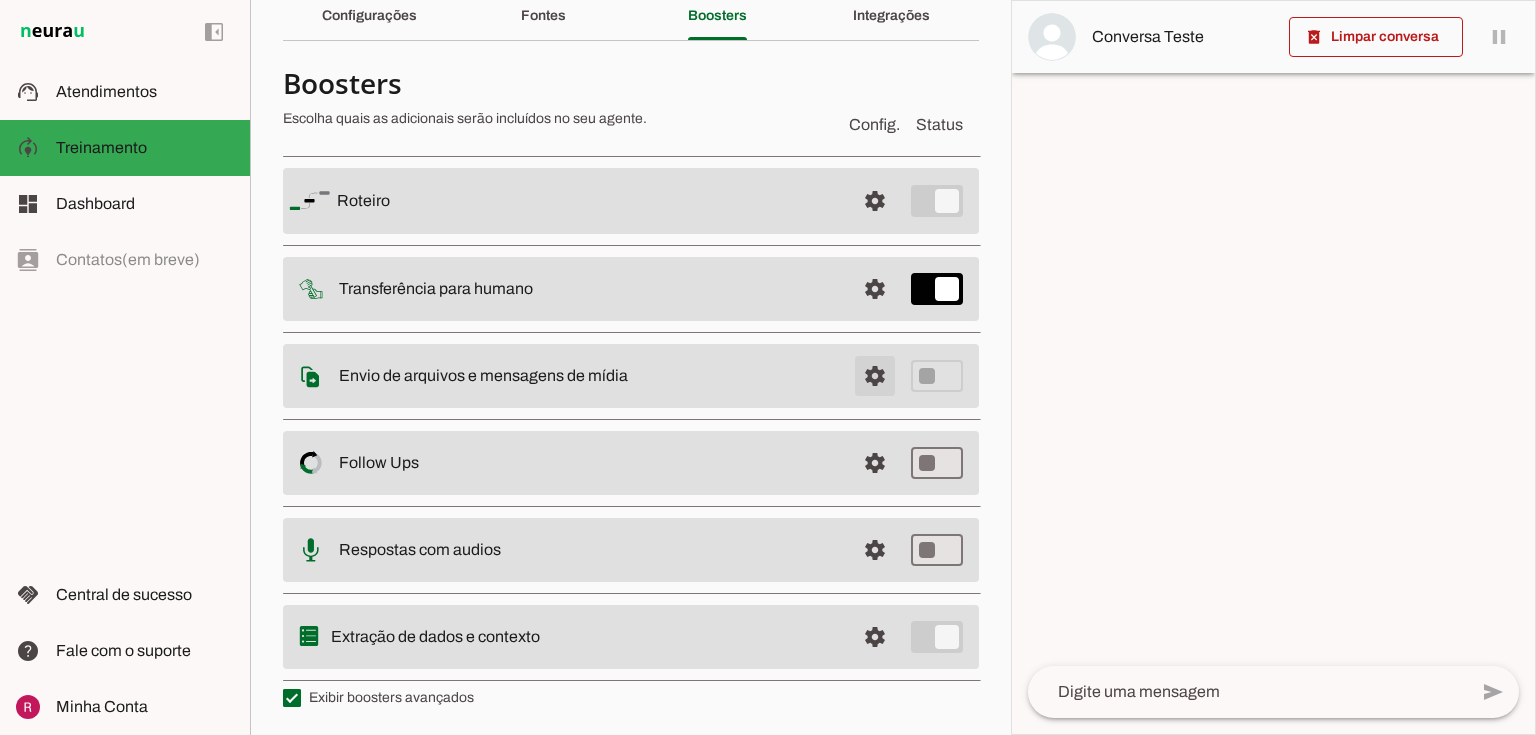 click at bounding box center (875, 201) 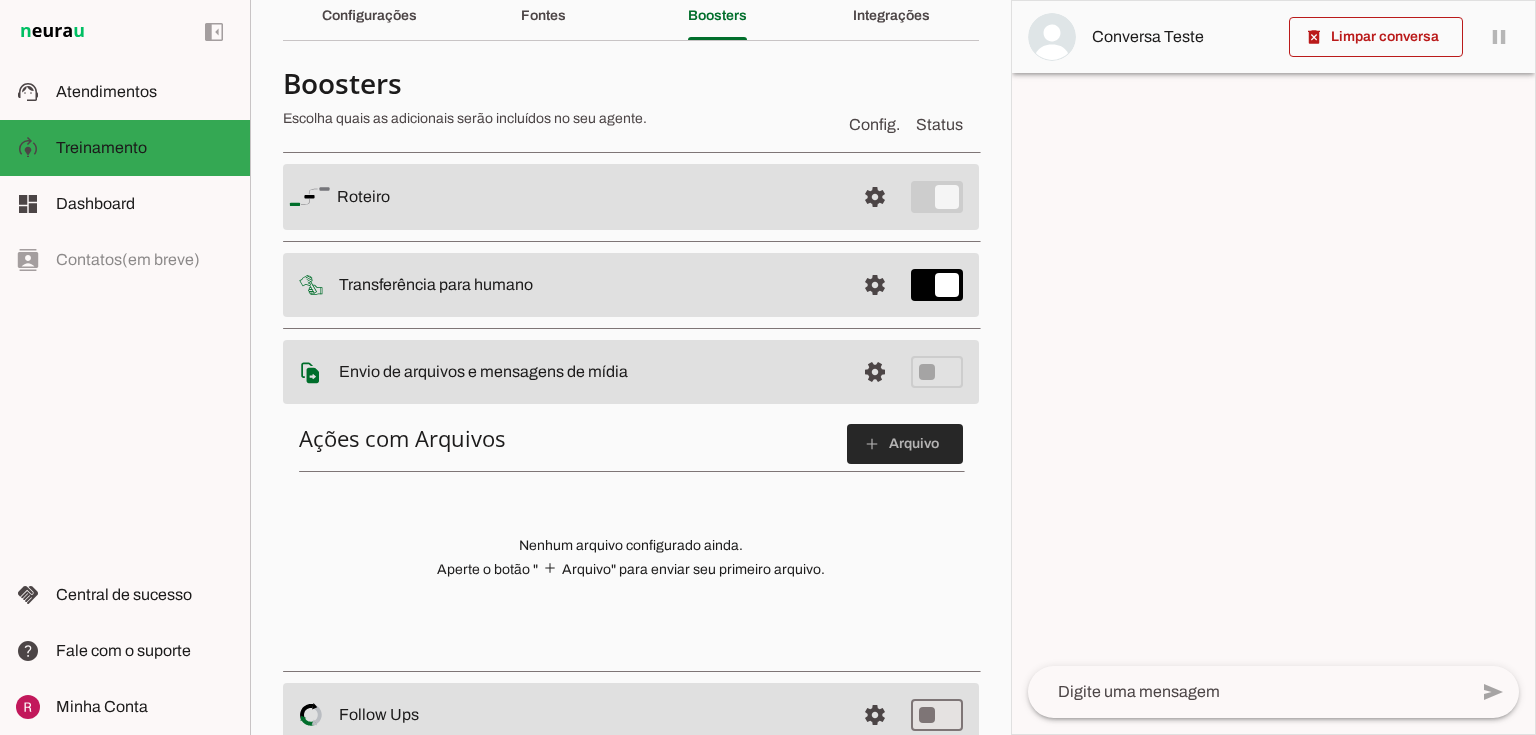 click at bounding box center (905, 444) 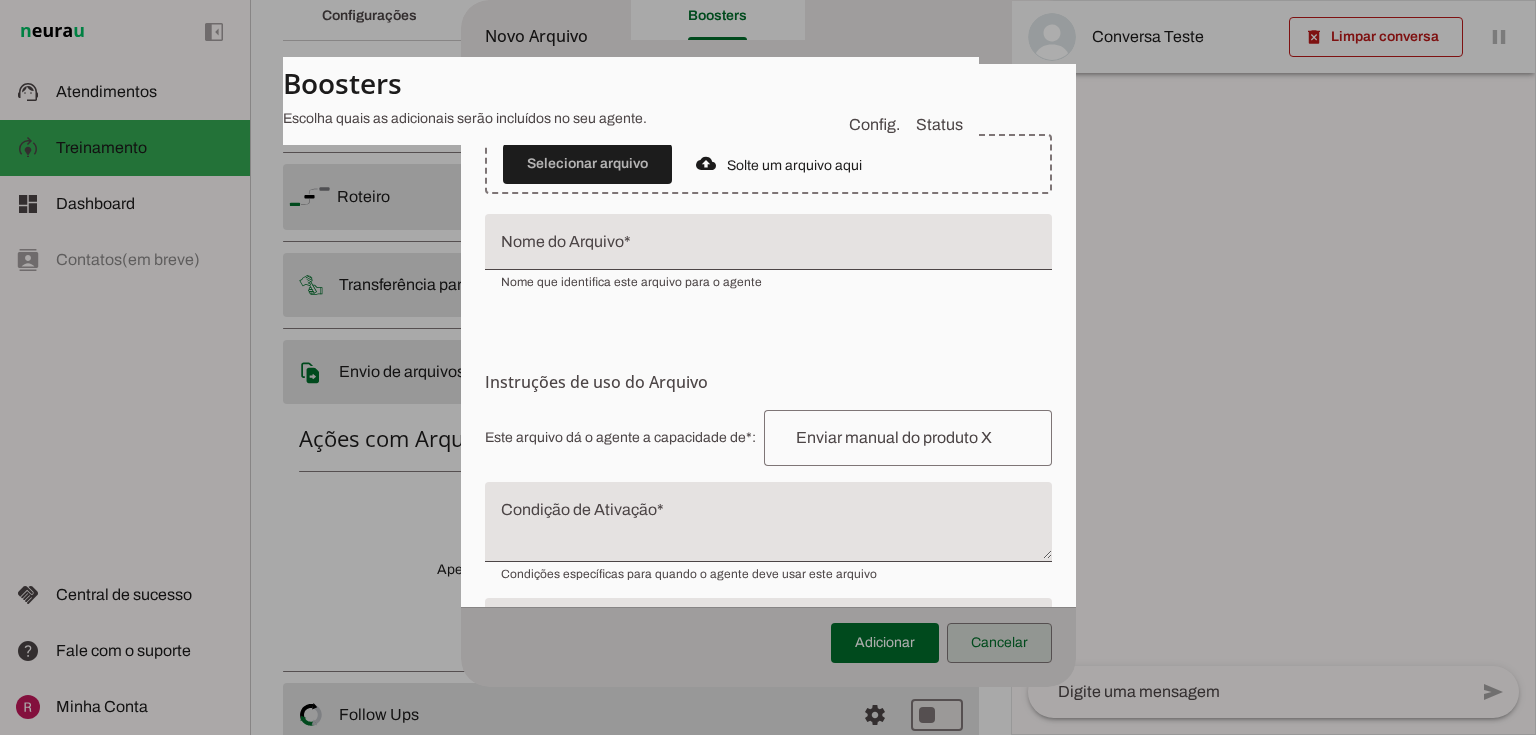 click at bounding box center (999, 643) 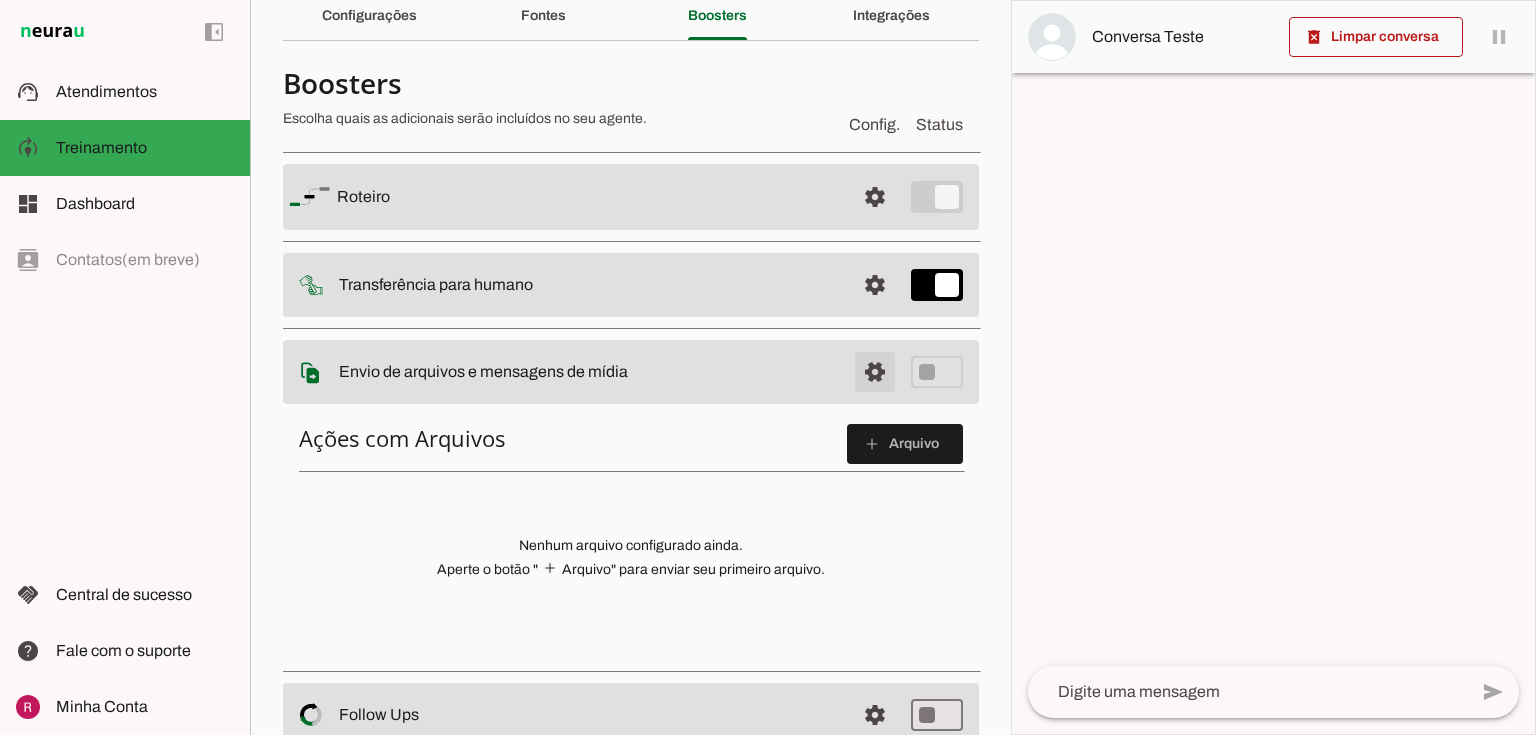 click at bounding box center (875, 197) 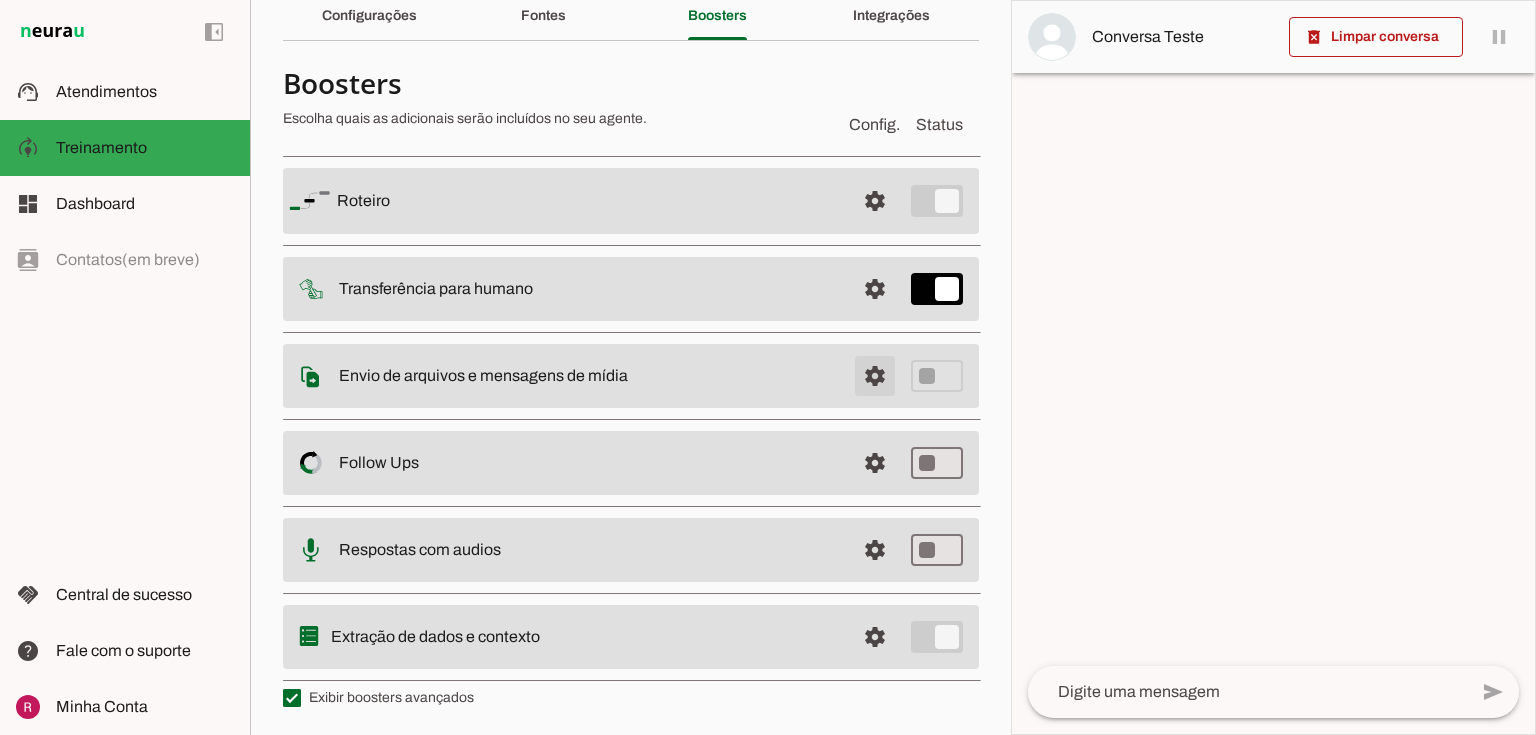click at bounding box center [875, 201] 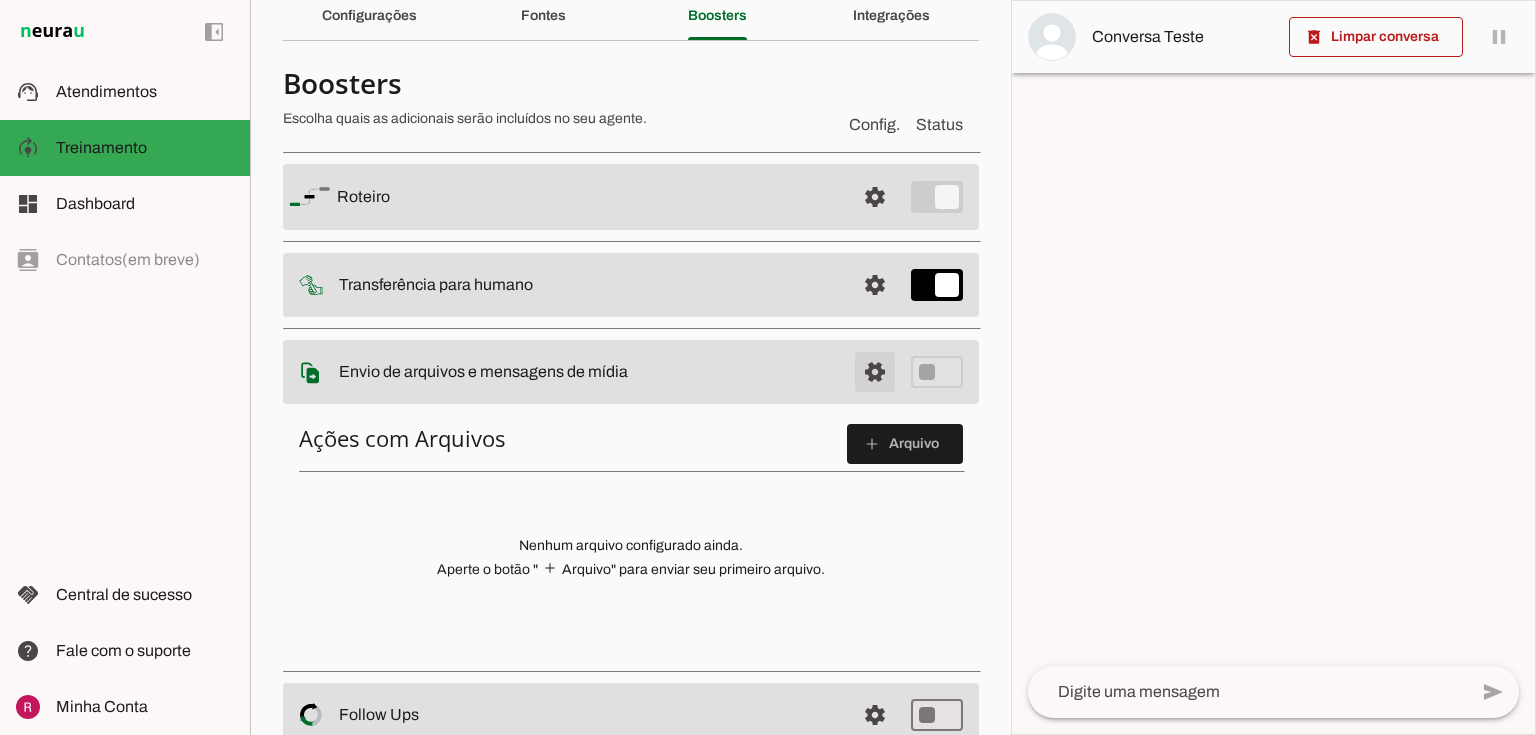 click at bounding box center [875, 197] 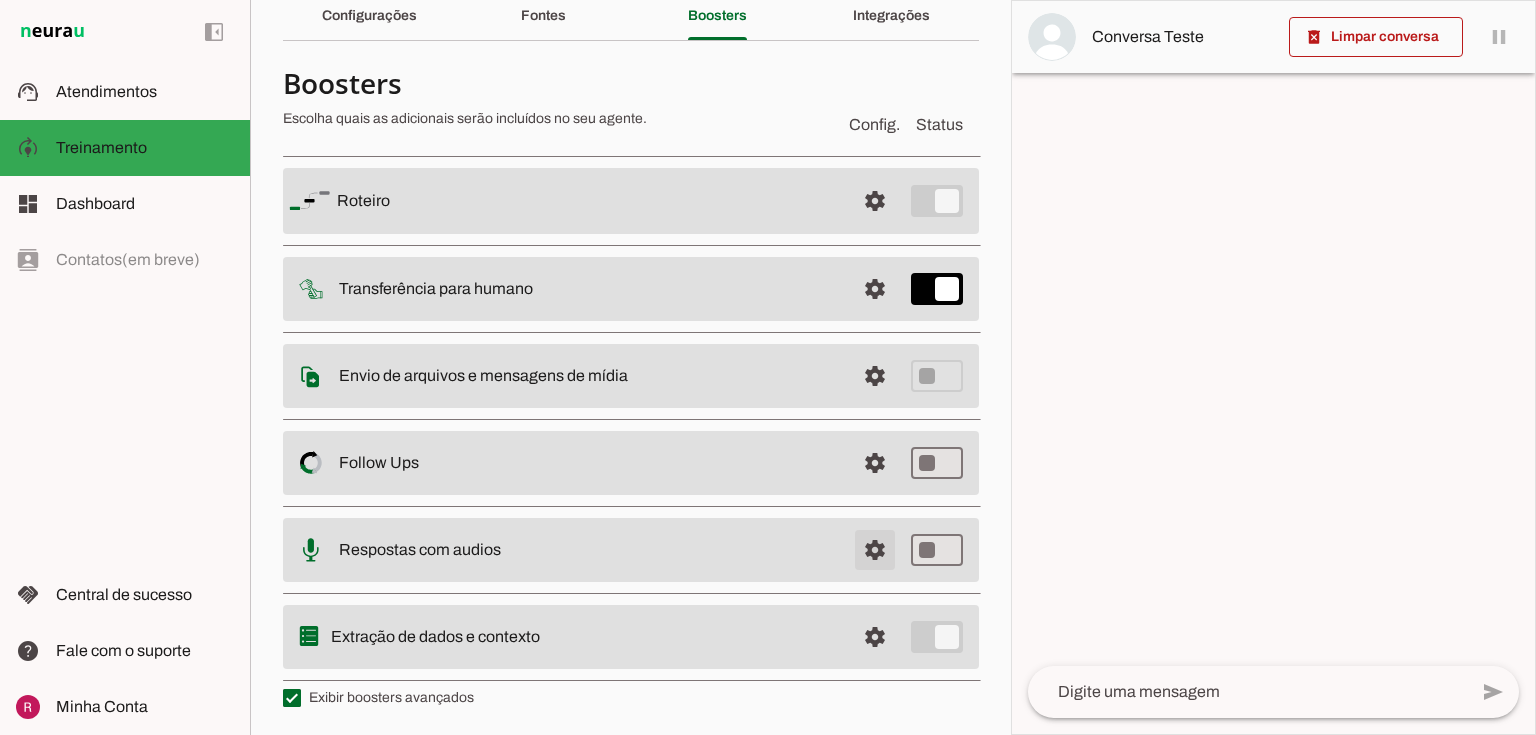 click at bounding box center (875, 201) 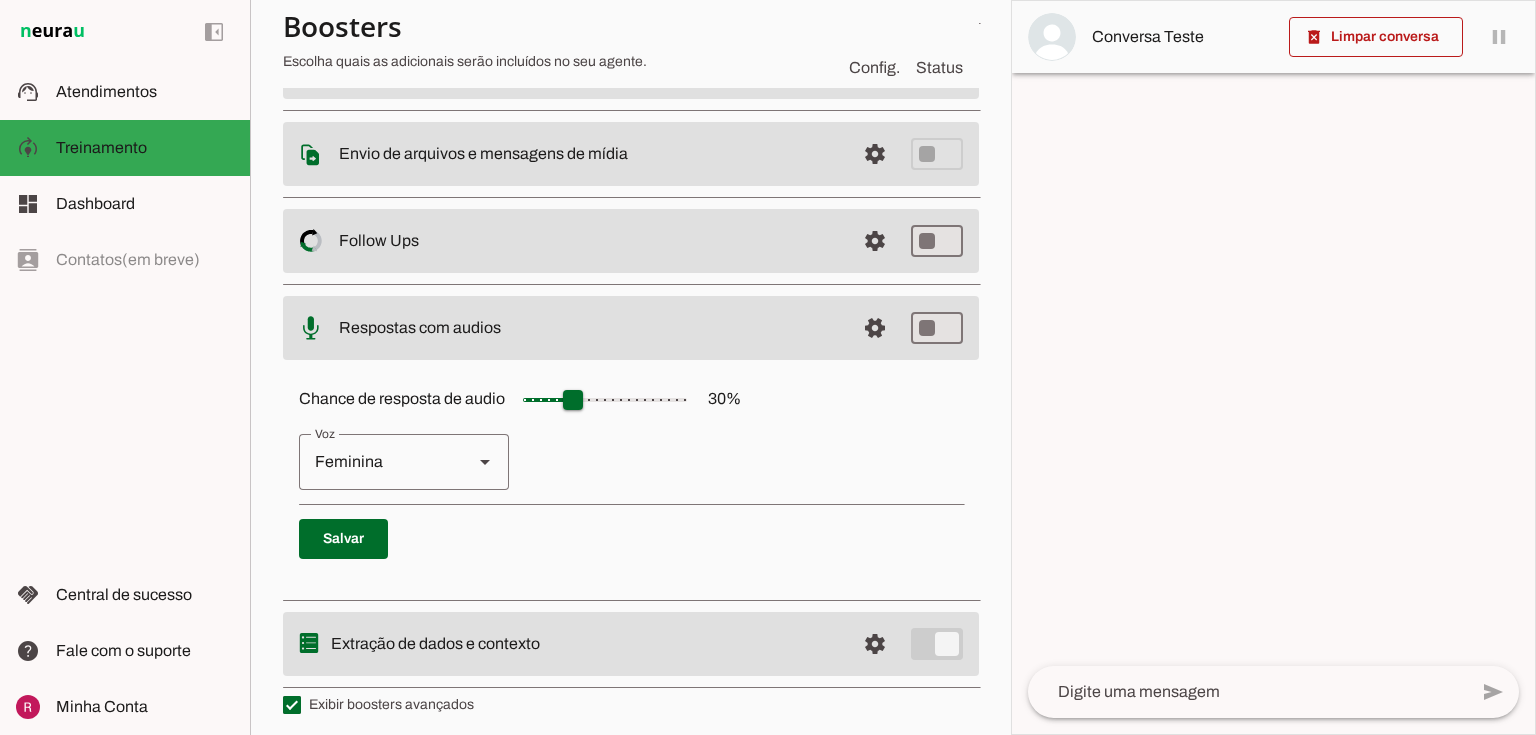 scroll, scrollTop: 312, scrollLeft: 0, axis: vertical 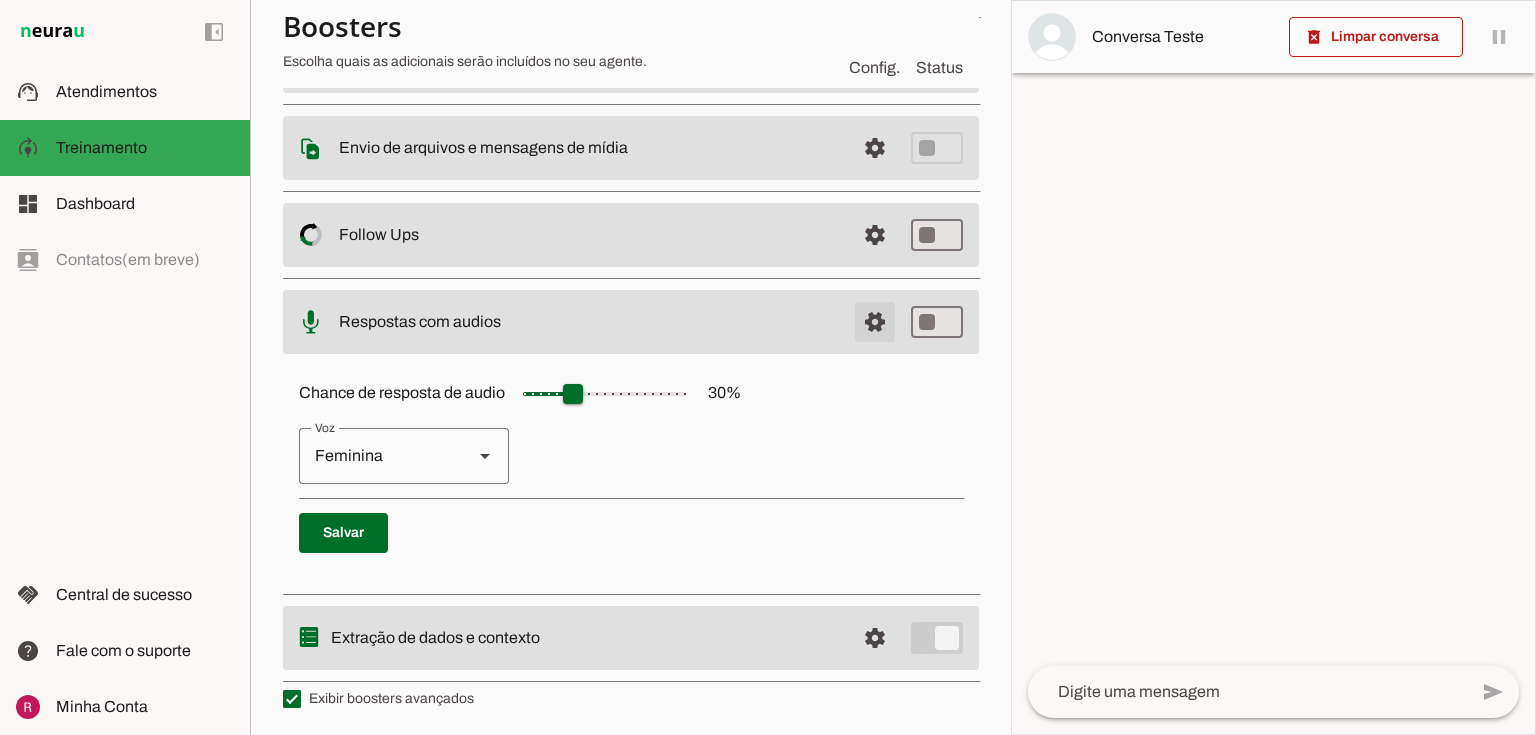 click at bounding box center (875, -27) 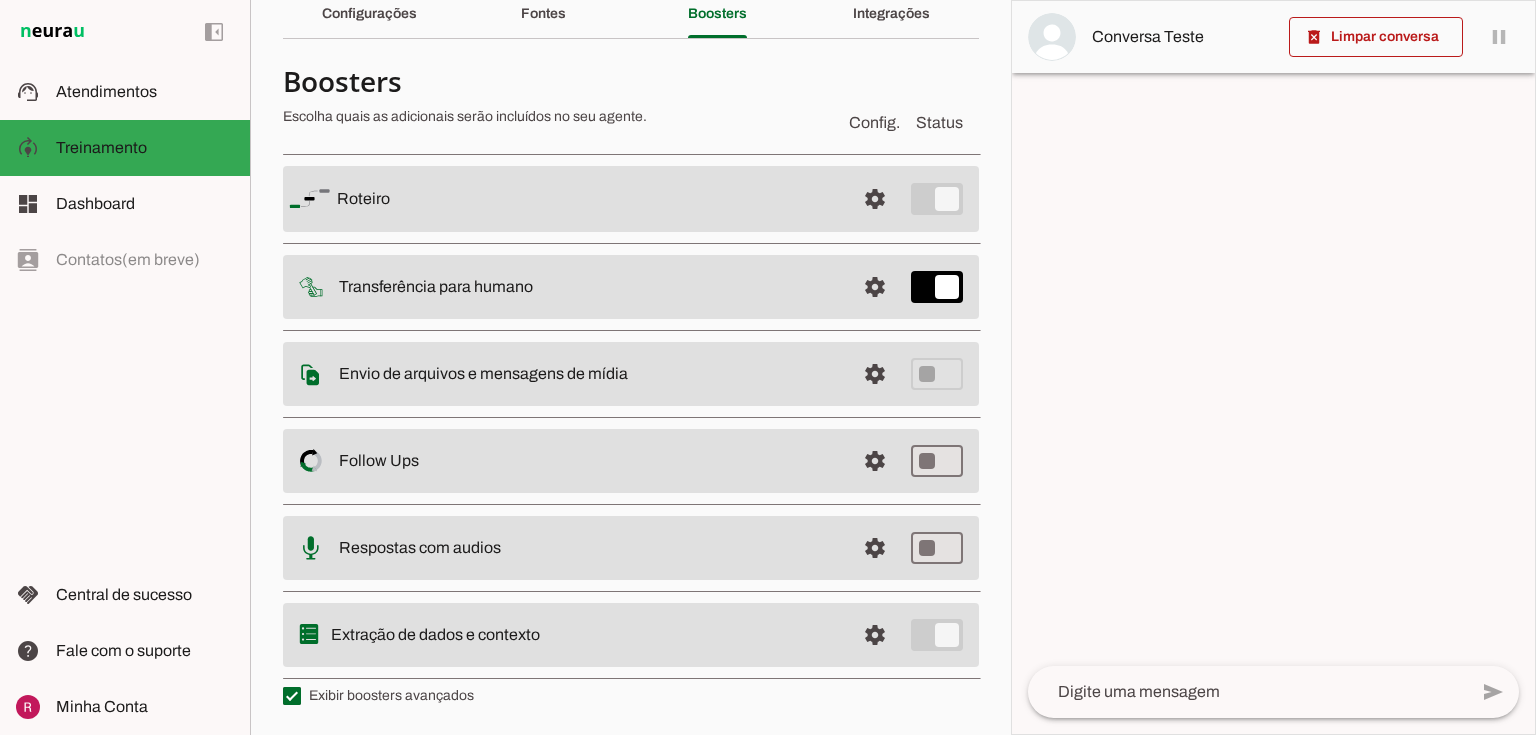 scroll, scrollTop: 88, scrollLeft: 0, axis: vertical 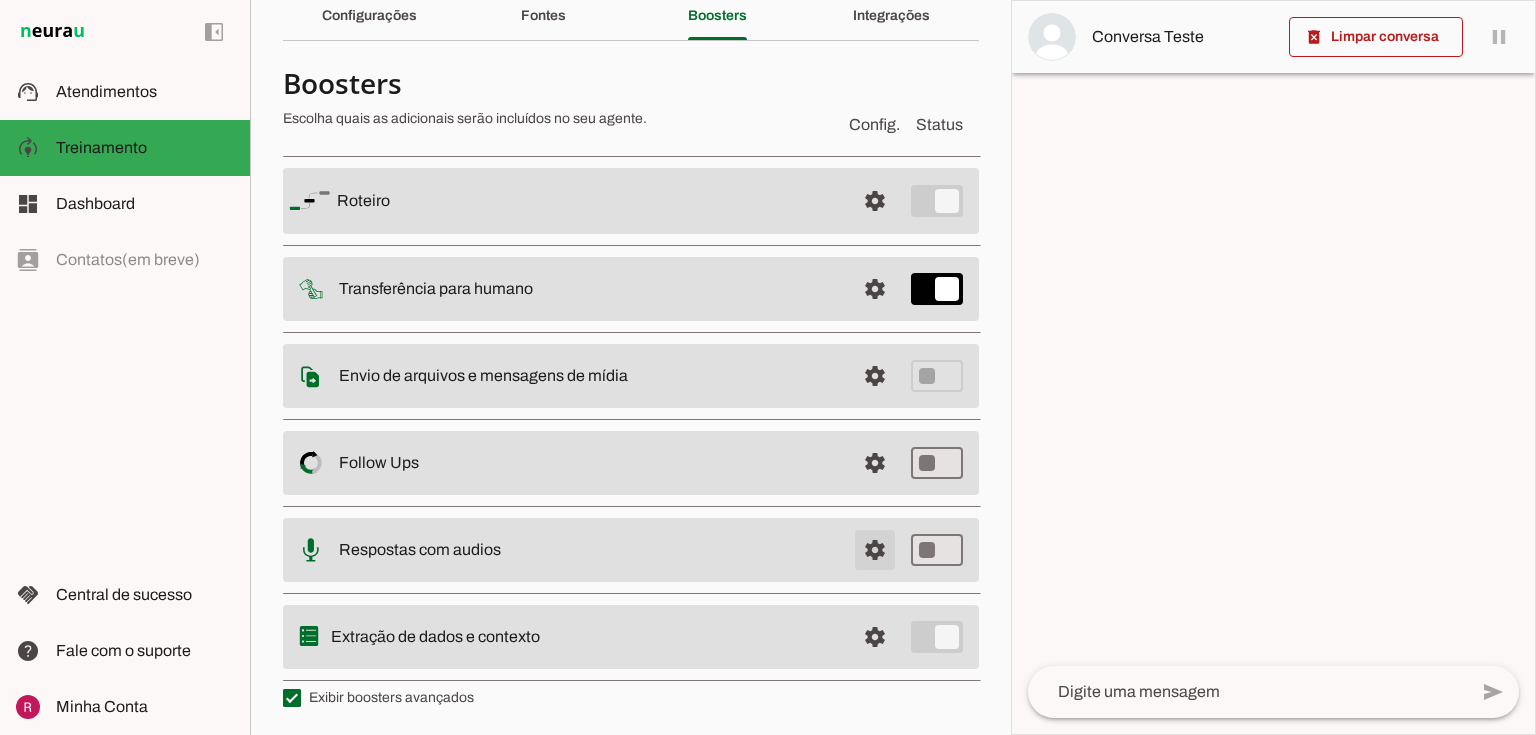 click at bounding box center (875, 201) 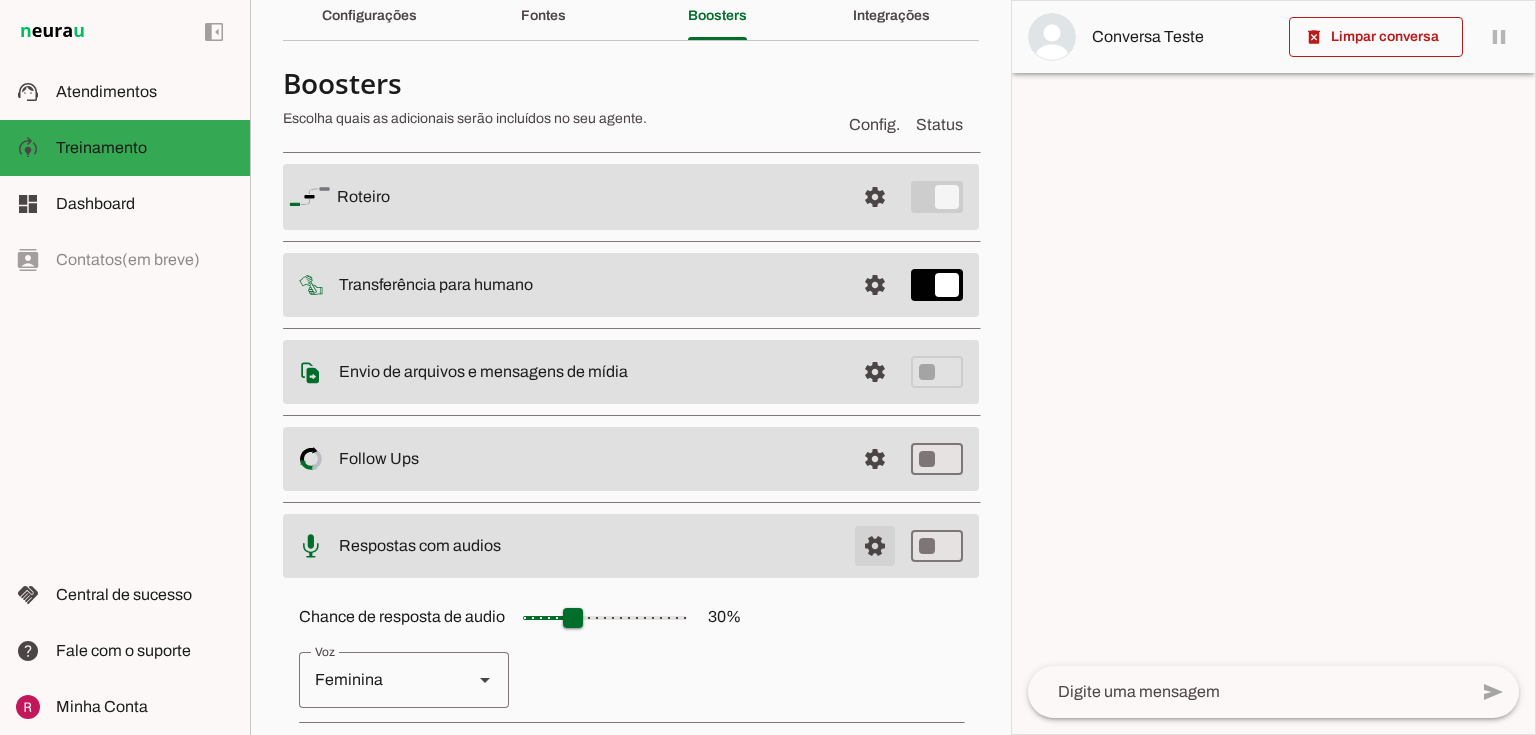 scroll, scrollTop: 312, scrollLeft: 0, axis: vertical 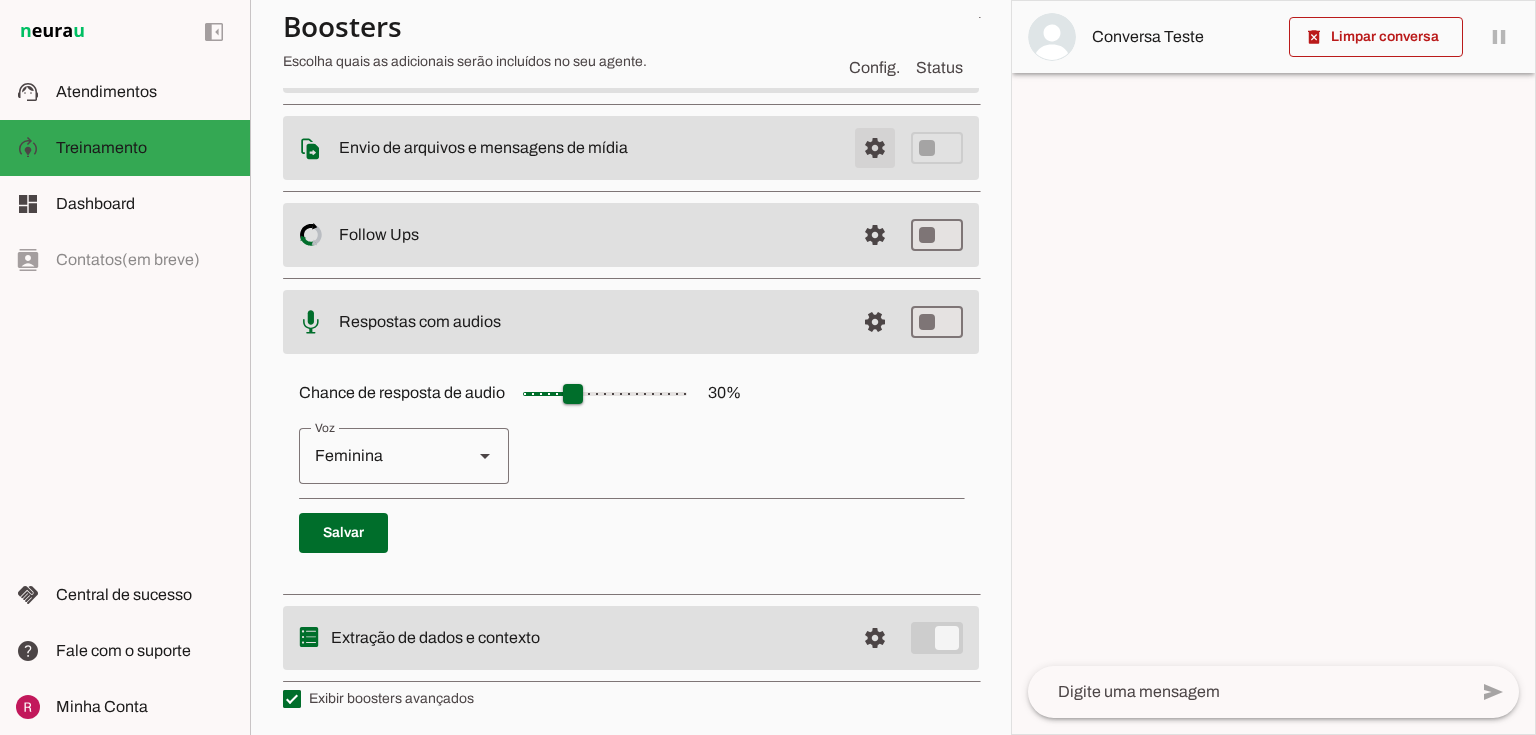 click at bounding box center [875, -27] 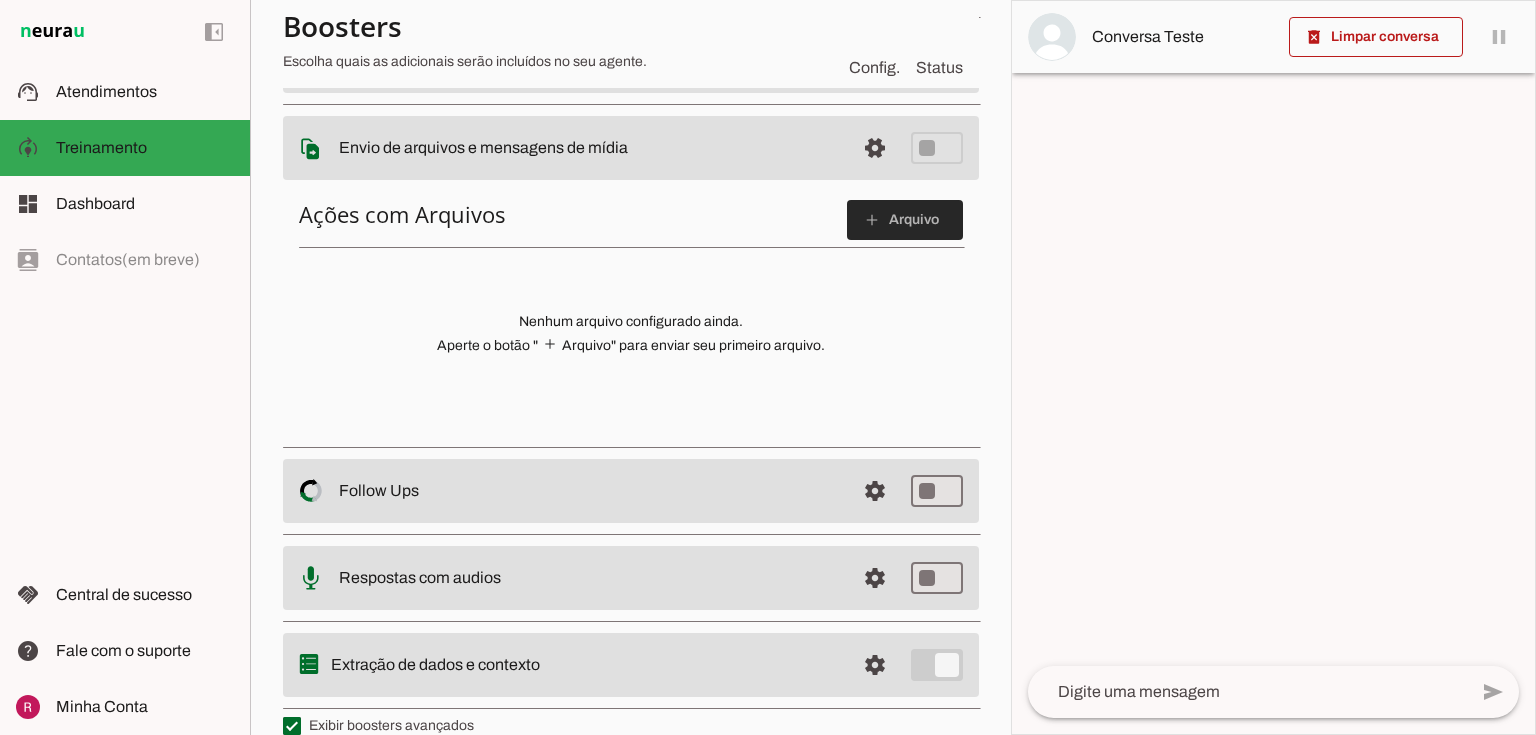 click at bounding box center [905, 220] 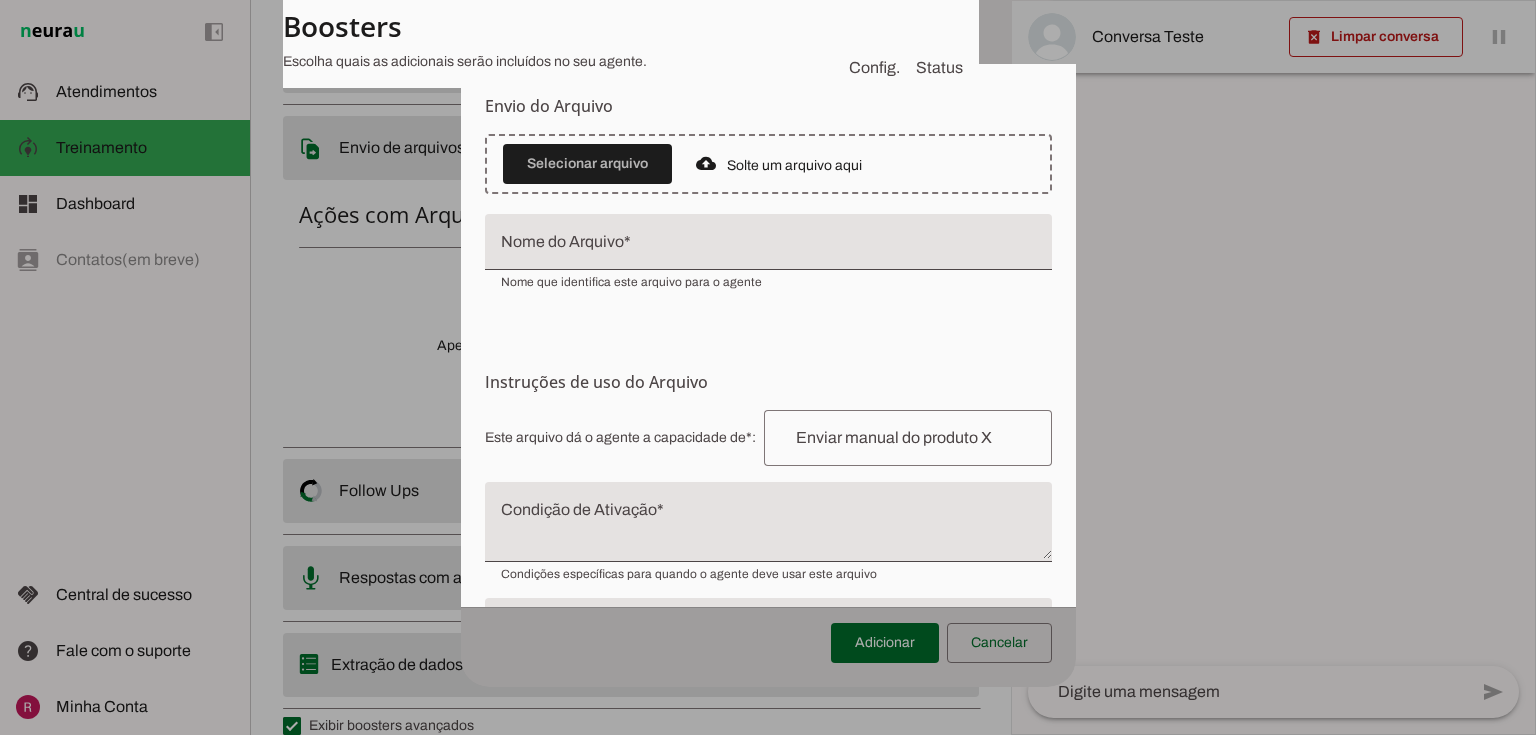 drag, startPoint x: 544, startPoint y: 258, endPoint x: 562, endPoint y: 260, distance: 18.110771 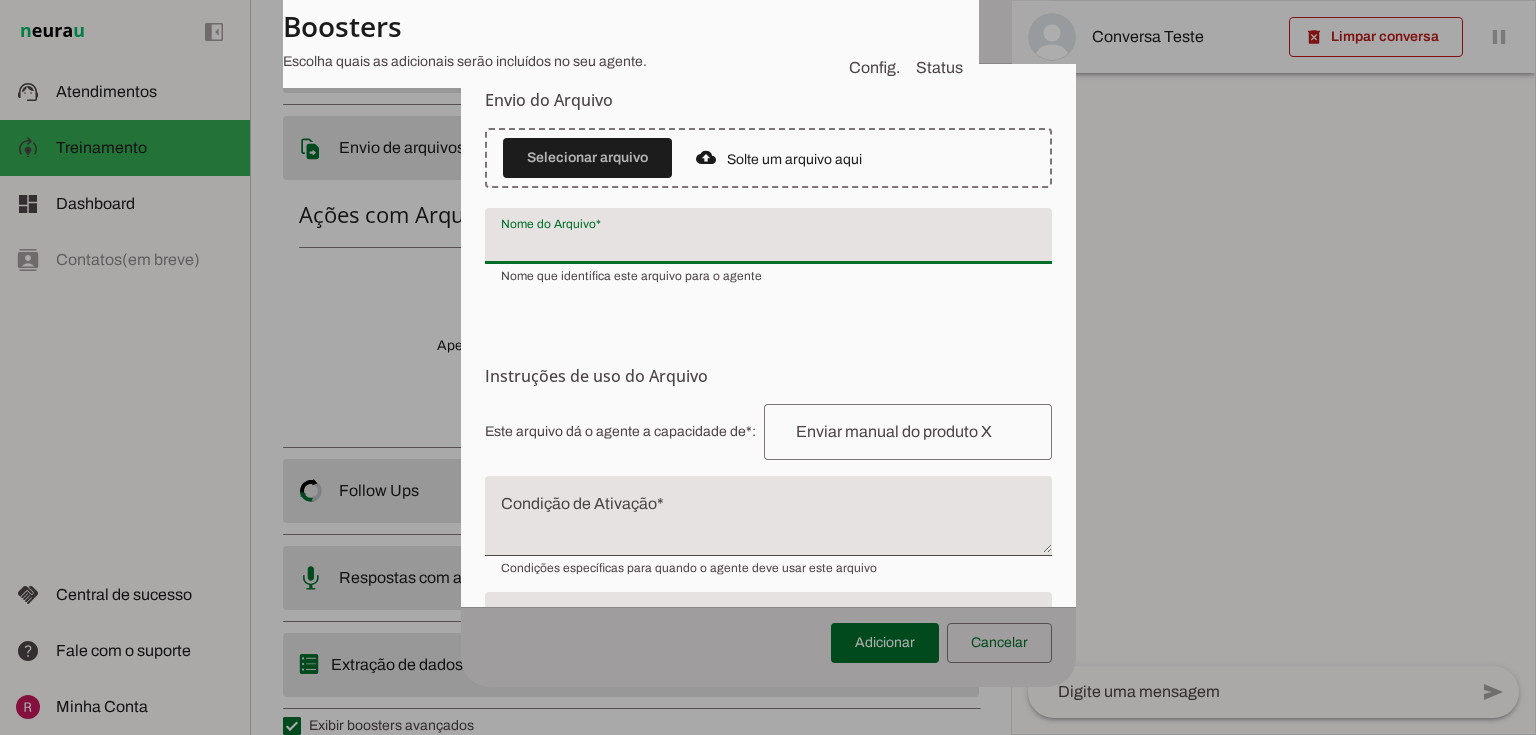 scroll, scrollTop: 0, scrollLeft: 0, axis: both 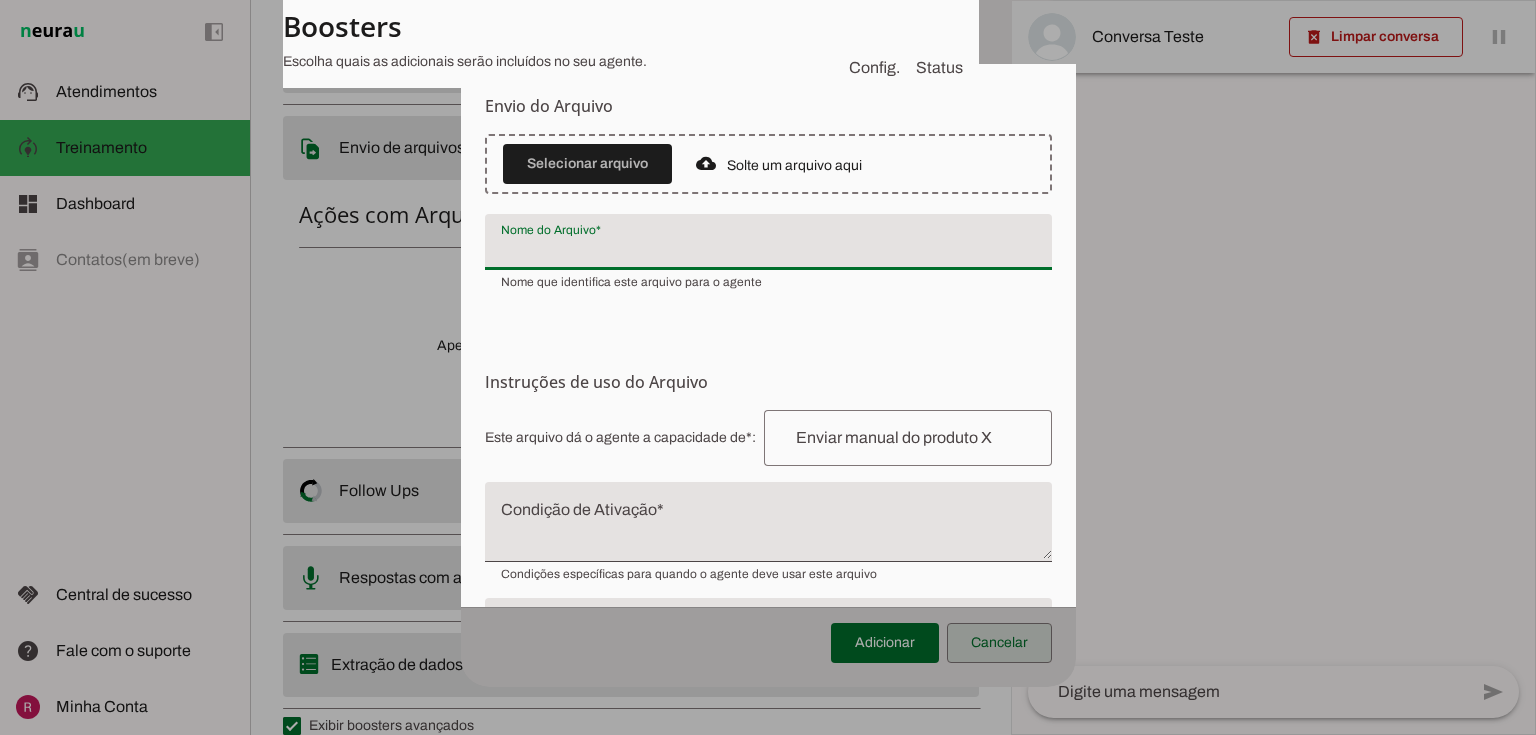 click at bounding box center (999, 643) 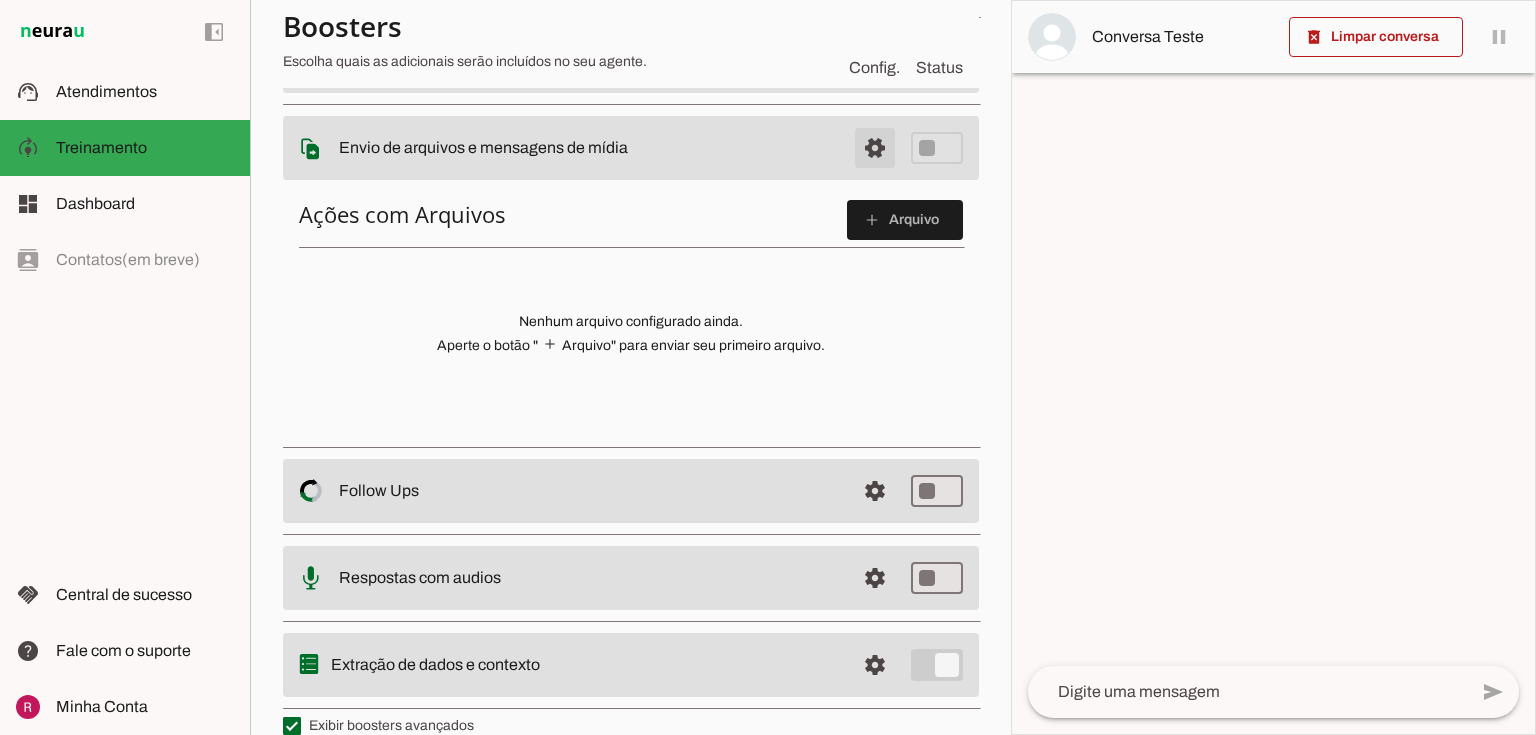click at bounding box center (875, -27) 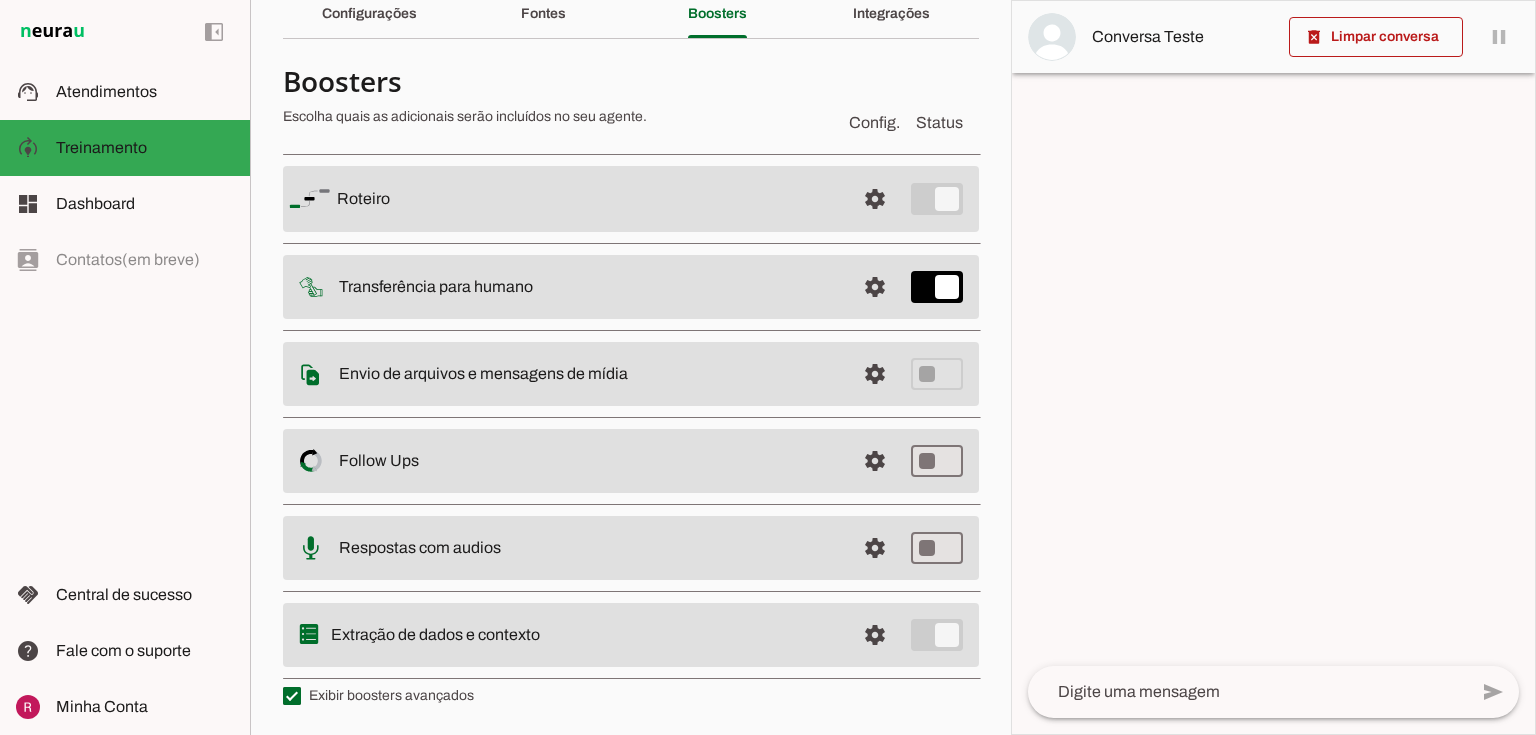 scroll, scrollTop: 88, scrollLeft: 0, axis: vertical 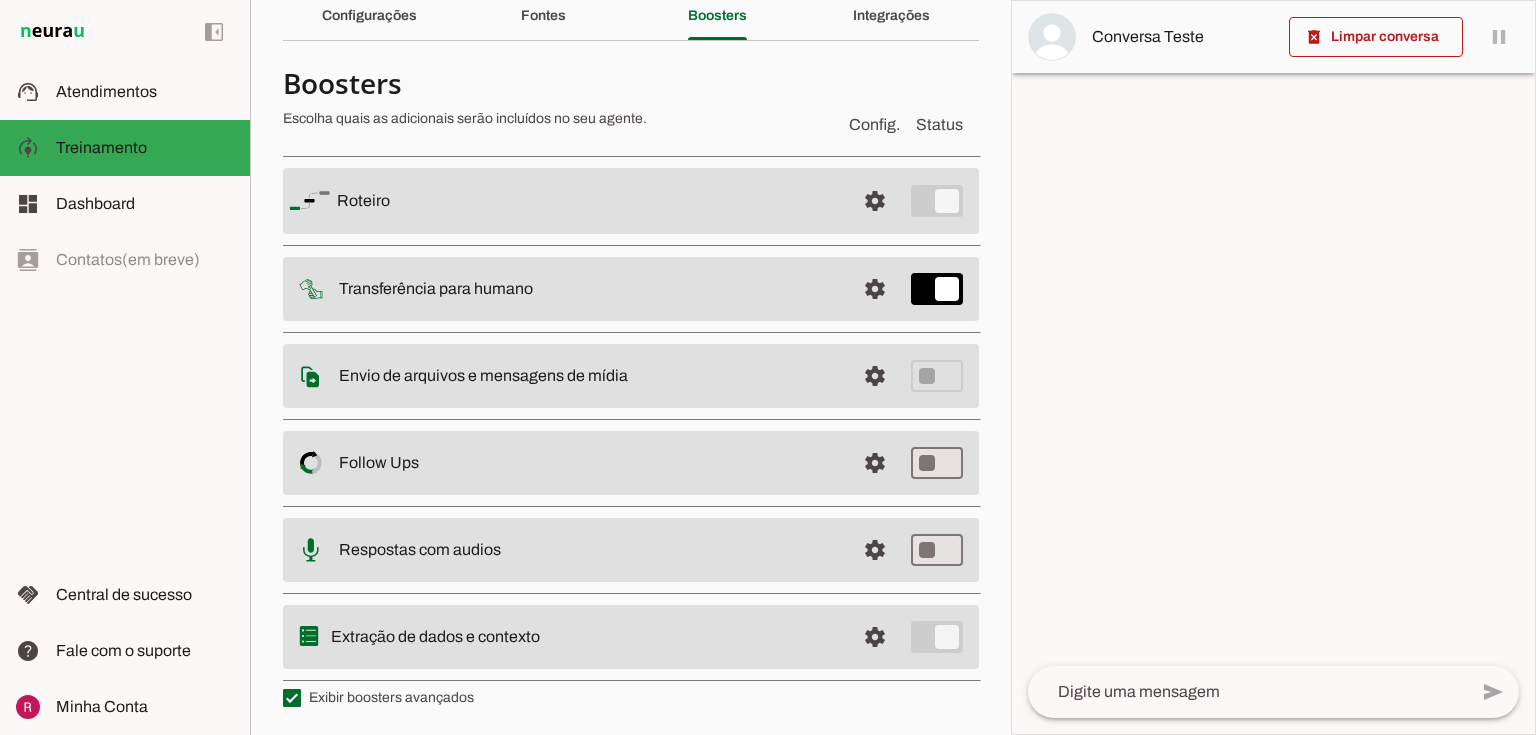 drag, startPoint x: 334, startPoint y: 635, endPoint x: 551, endPoint y: 642, distance: 217.11287 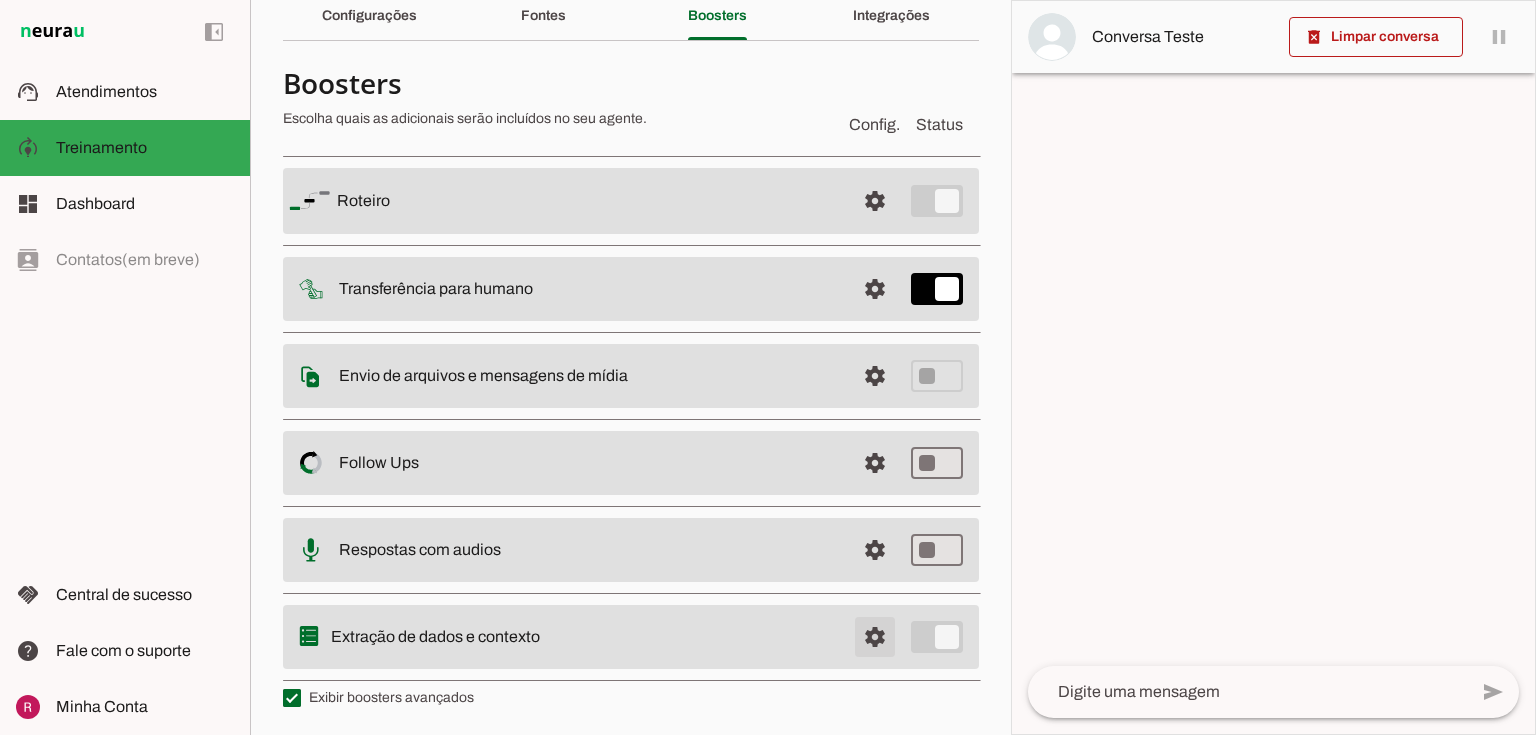 click at bounding box center (875, 201) 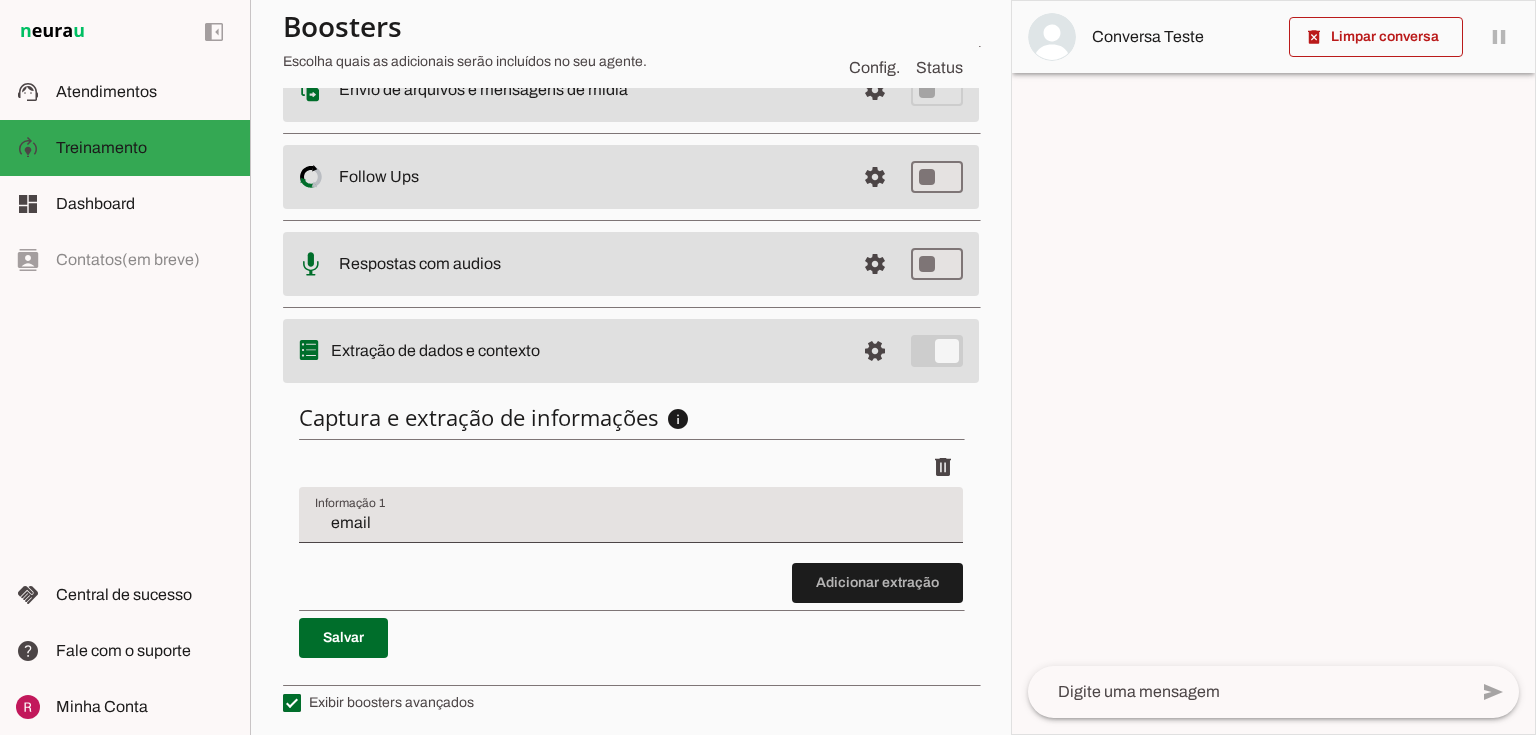 scroll, scrollTop: 373, scrollLeft: 0, axis: vertical 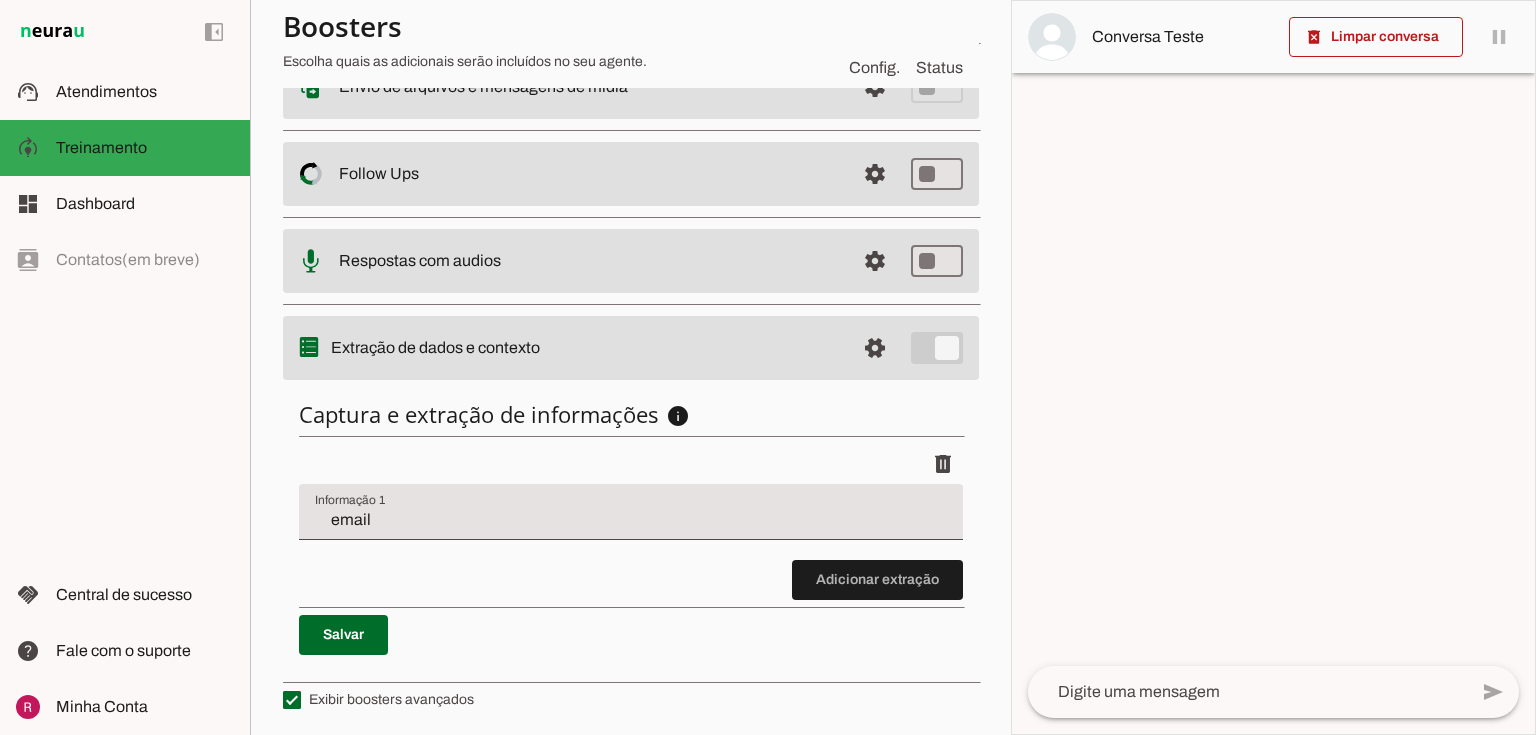 click on "Extração de dados e contexto" at bounding box center (0, 0) 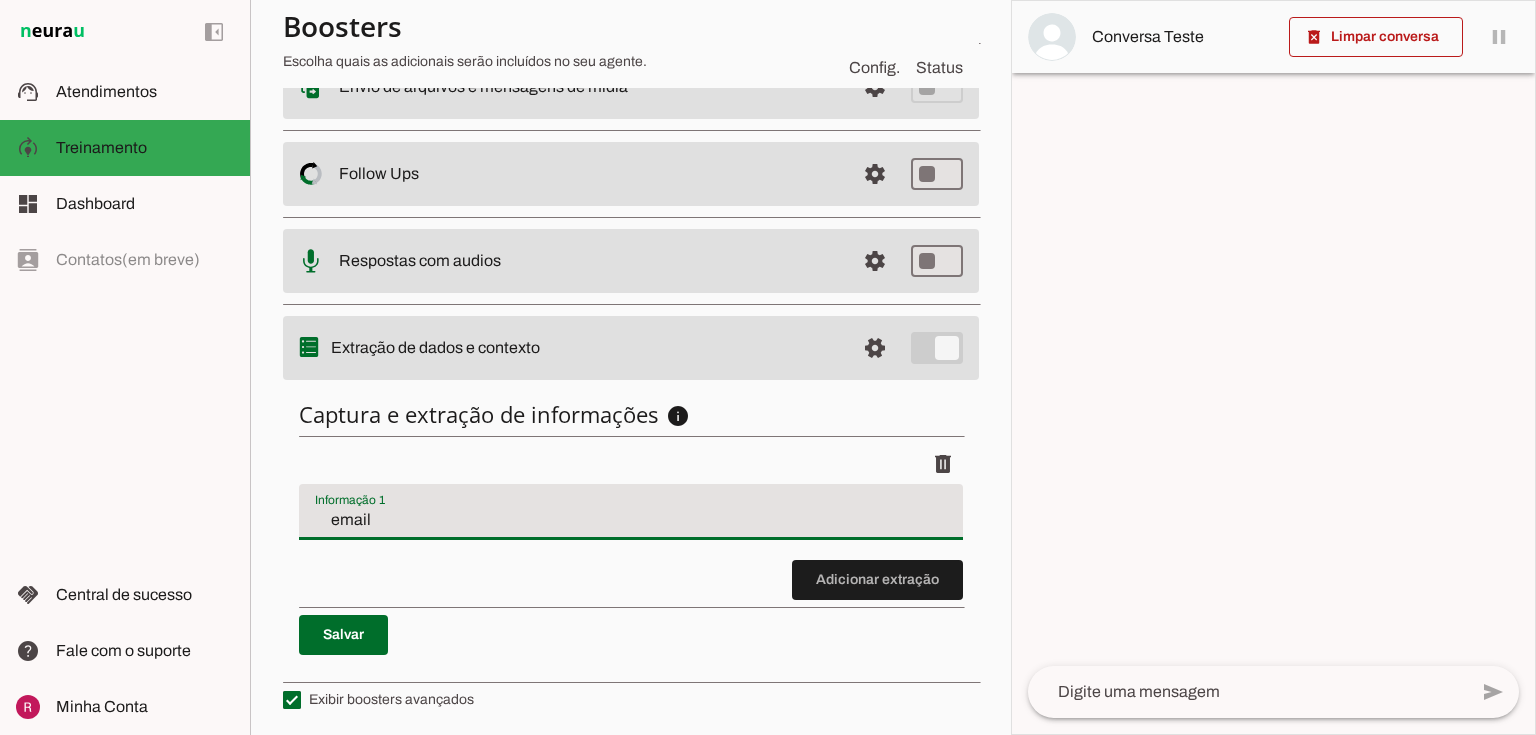 drag, startPoint x: 372, startPoint y: 521, endPoint x: 236, endPoint y: 517, distance: 136.0588 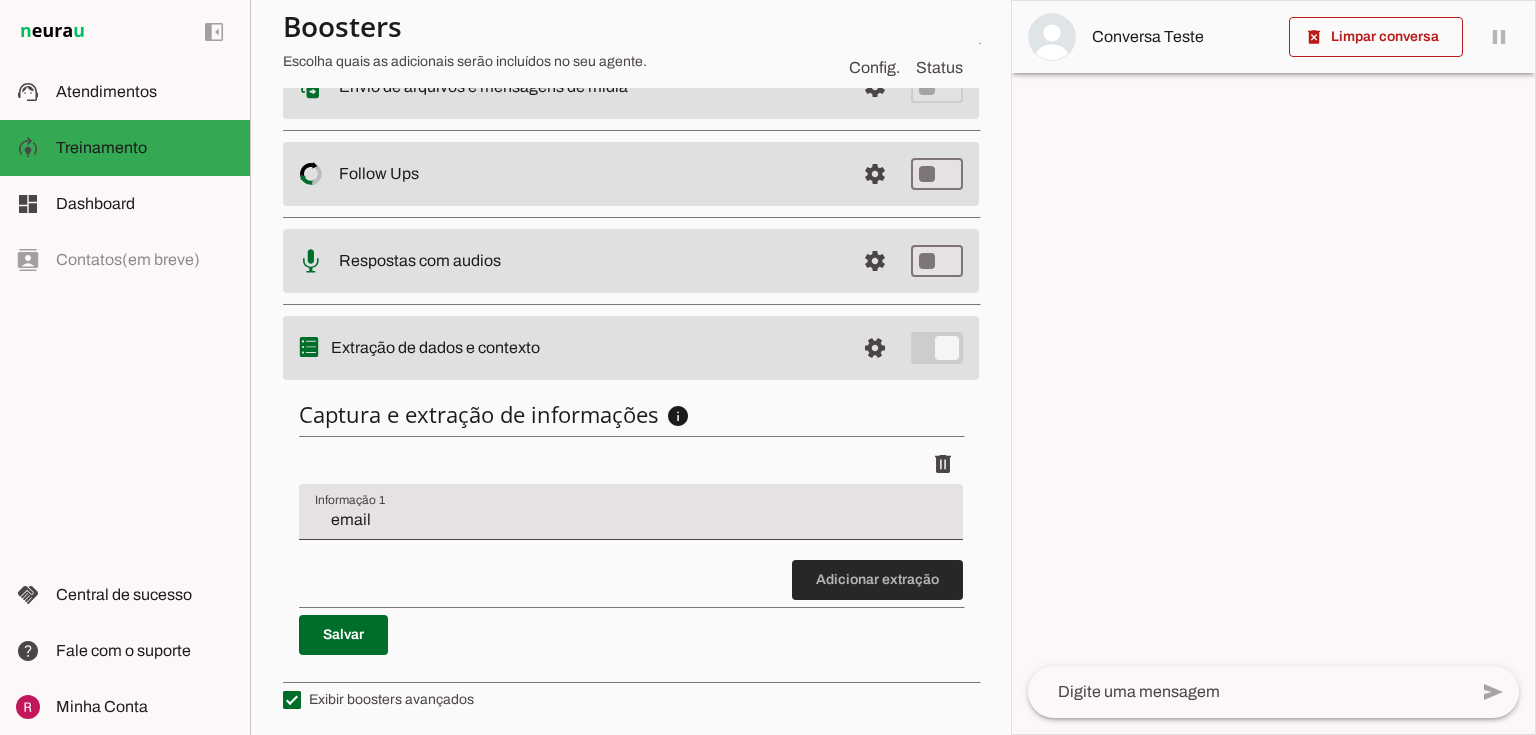 click at bounding box center (877, 580) 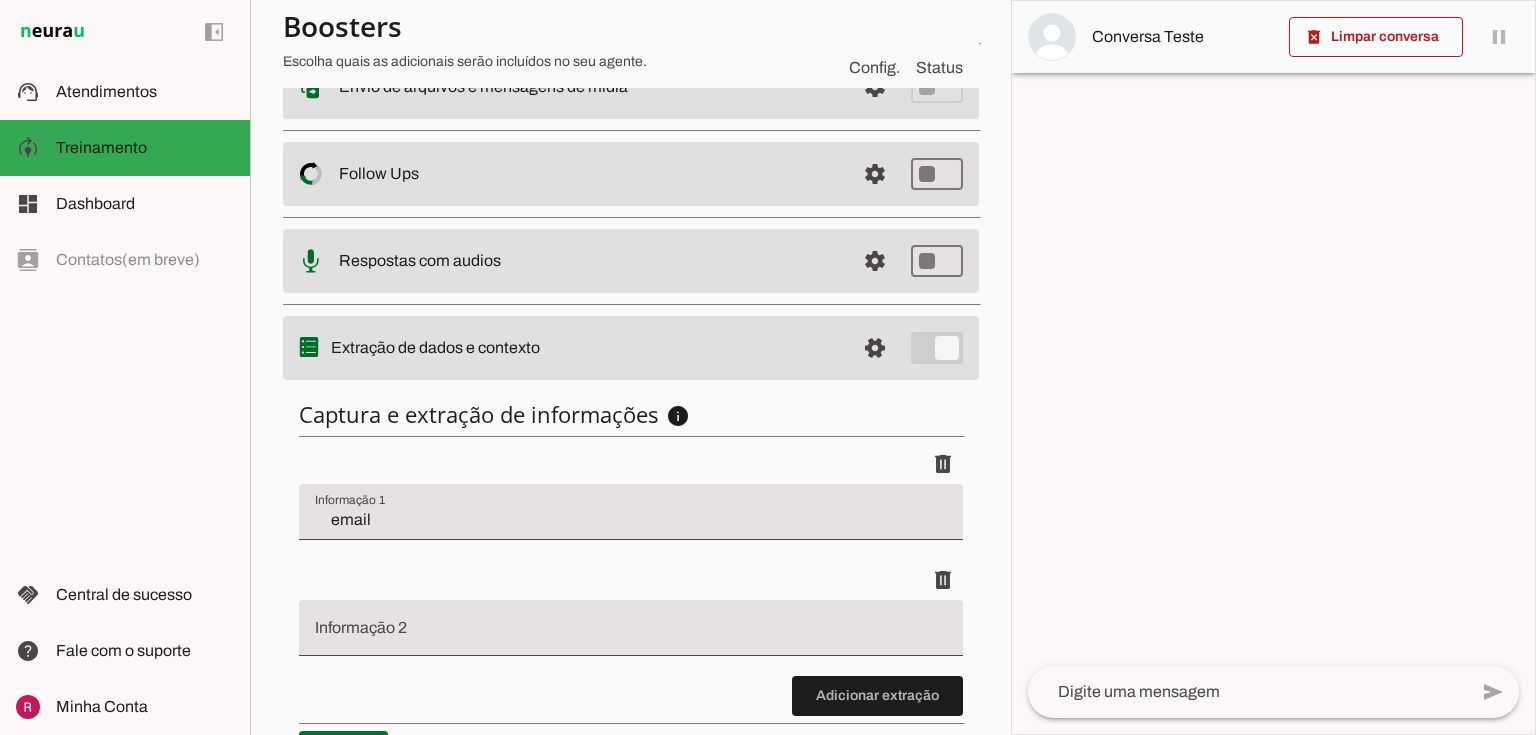 scroll, scrollTop: 489, scrollLeft: 0, axis: vertical 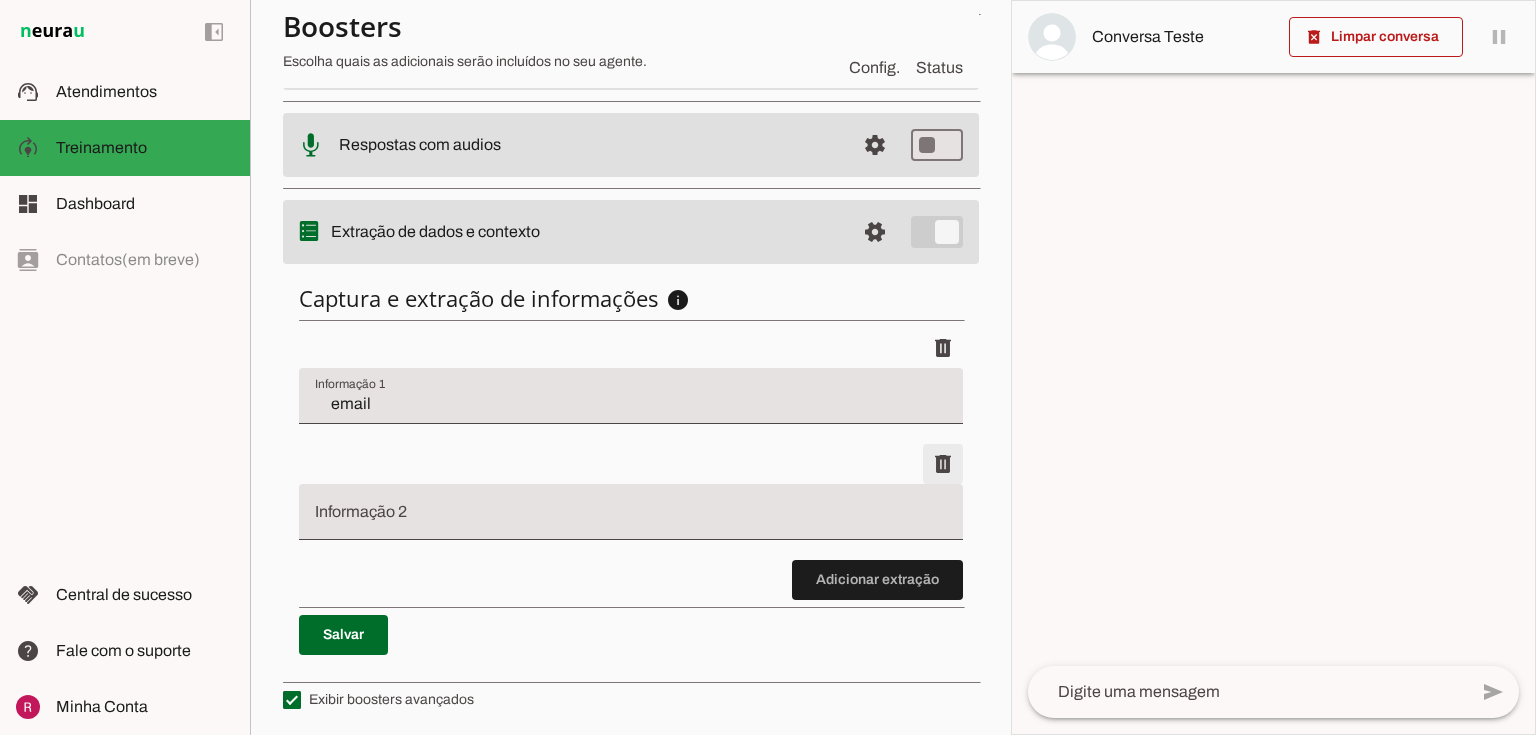 click at bounding box center [943, 348] 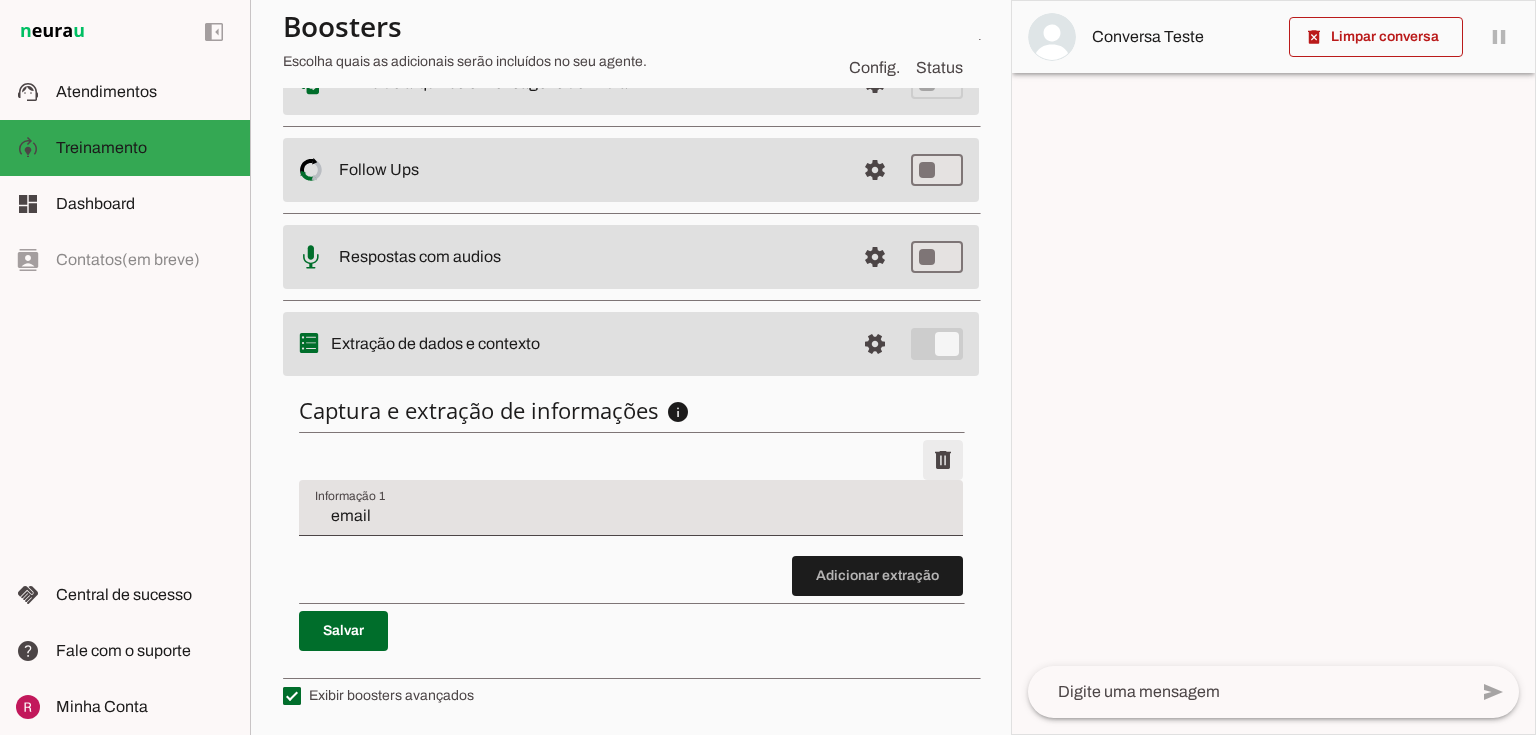 scroll, scrollTop: 373, scrollLeft: 0, axis: vertical 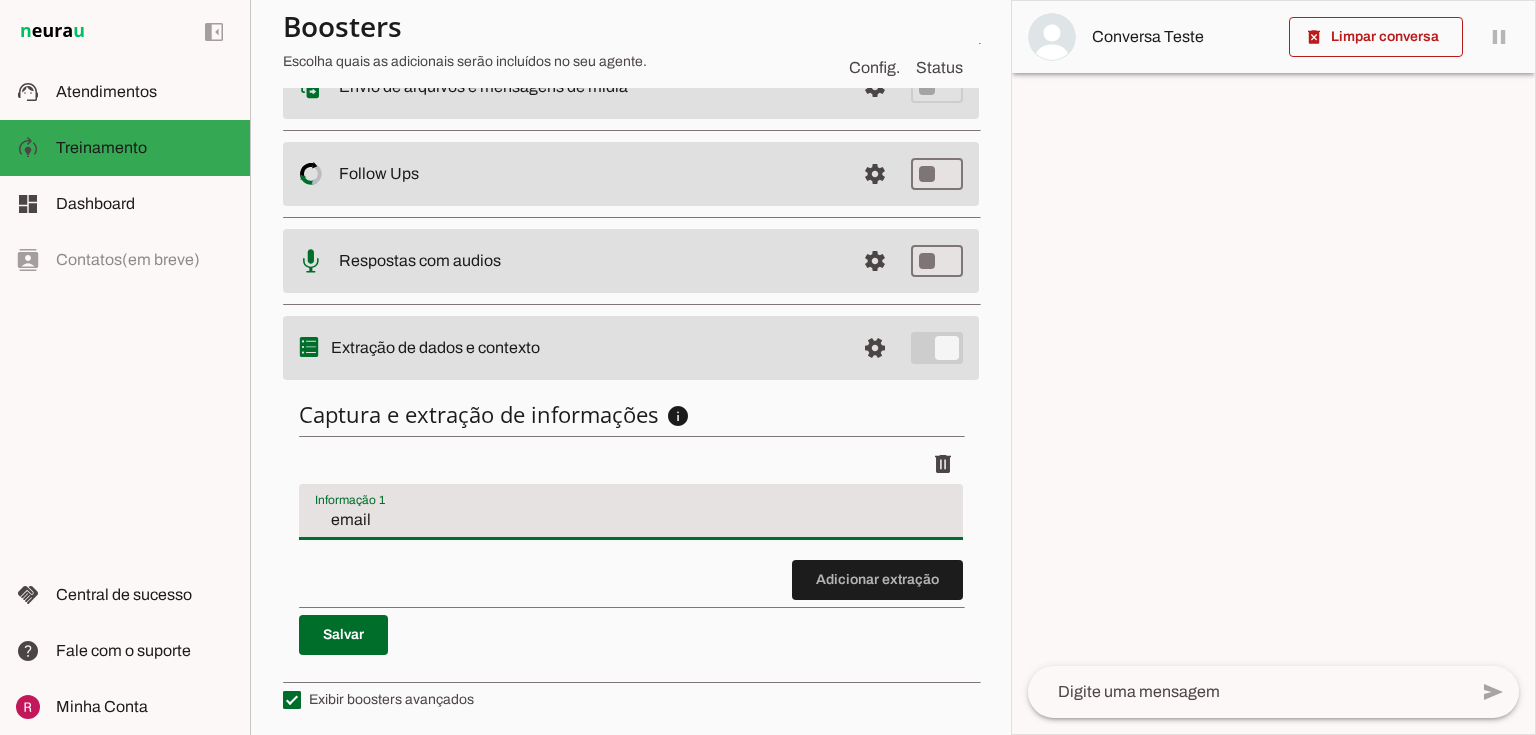 drag, startPoint x: 386, startPoint y: 524, endPoint x: 278, endPoint y: 527, distance: 108.04166 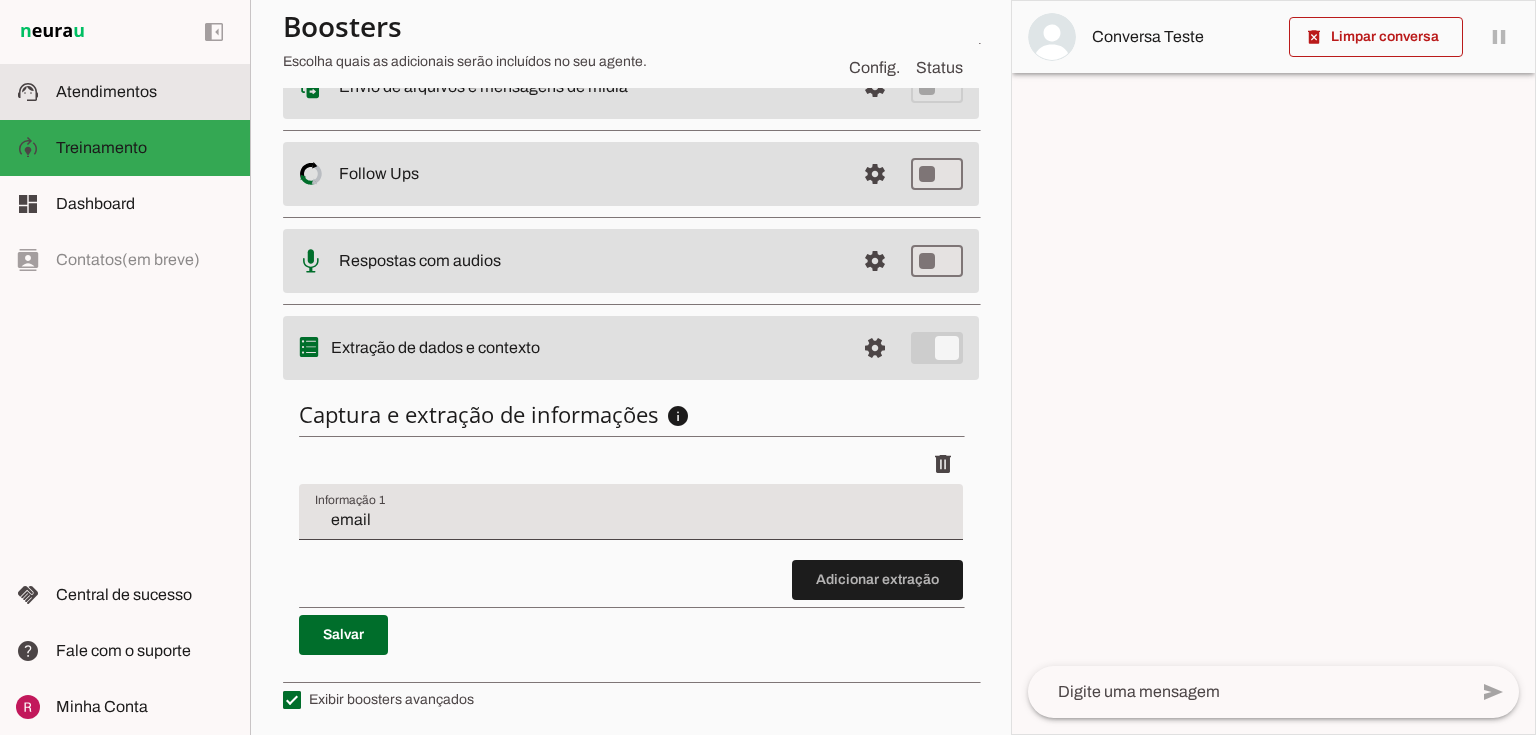 click on "Atendimentos" 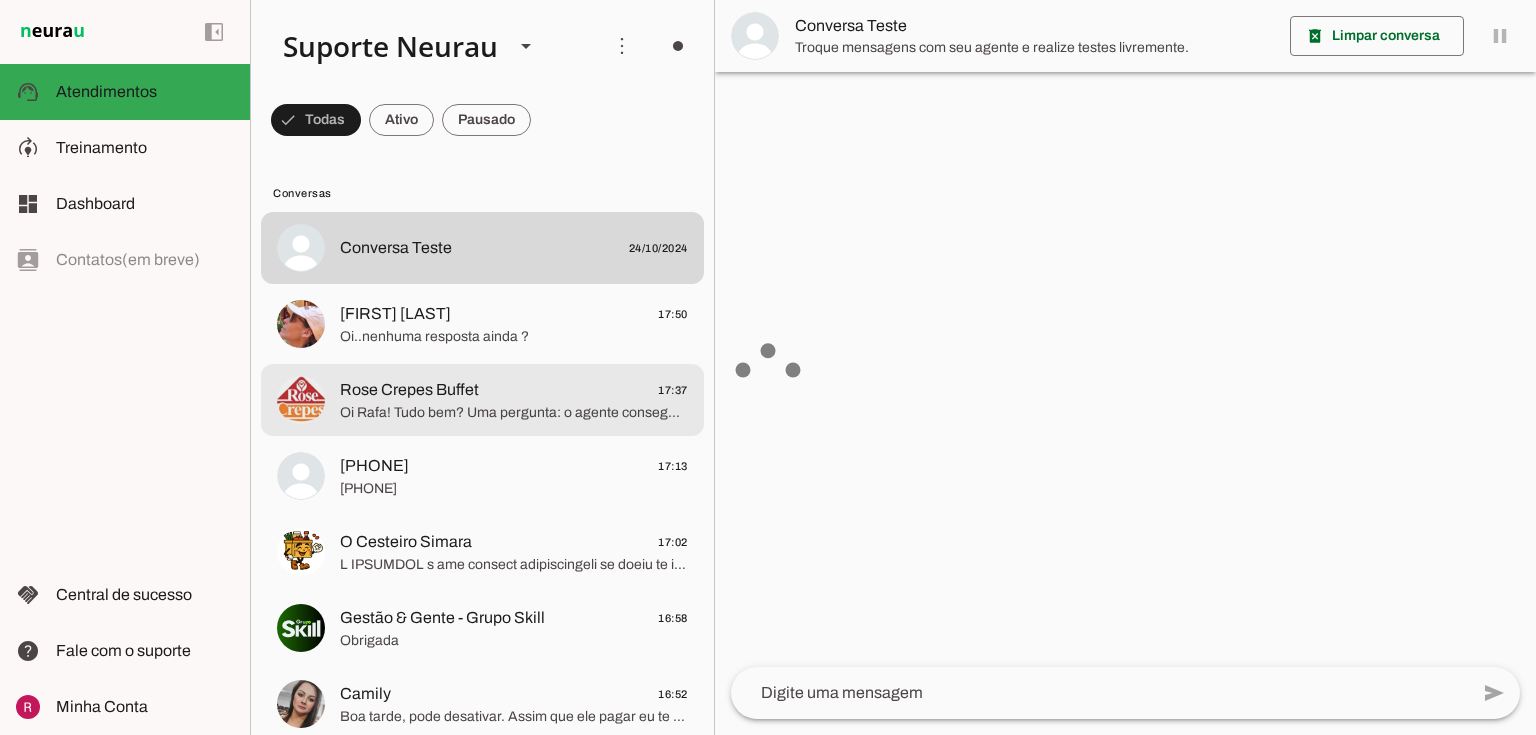 click on "Oi Rafa! Tudo bem?
Uma pergunta: o agente consegue informar se a data esta disponível ou não  por meio de alguma agenda?" 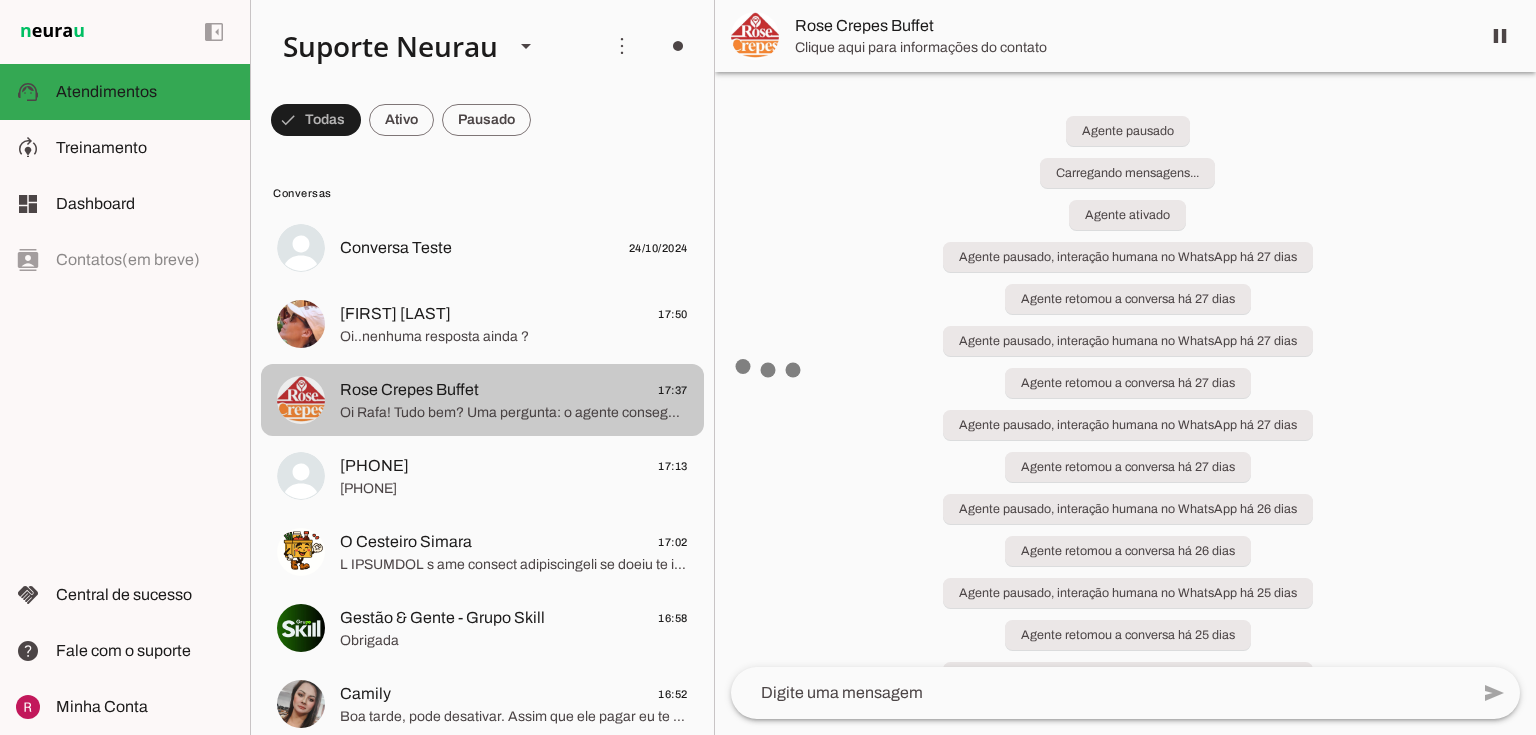 click on "Rose Crepes Buffet" at bounding box center (1129, 26) 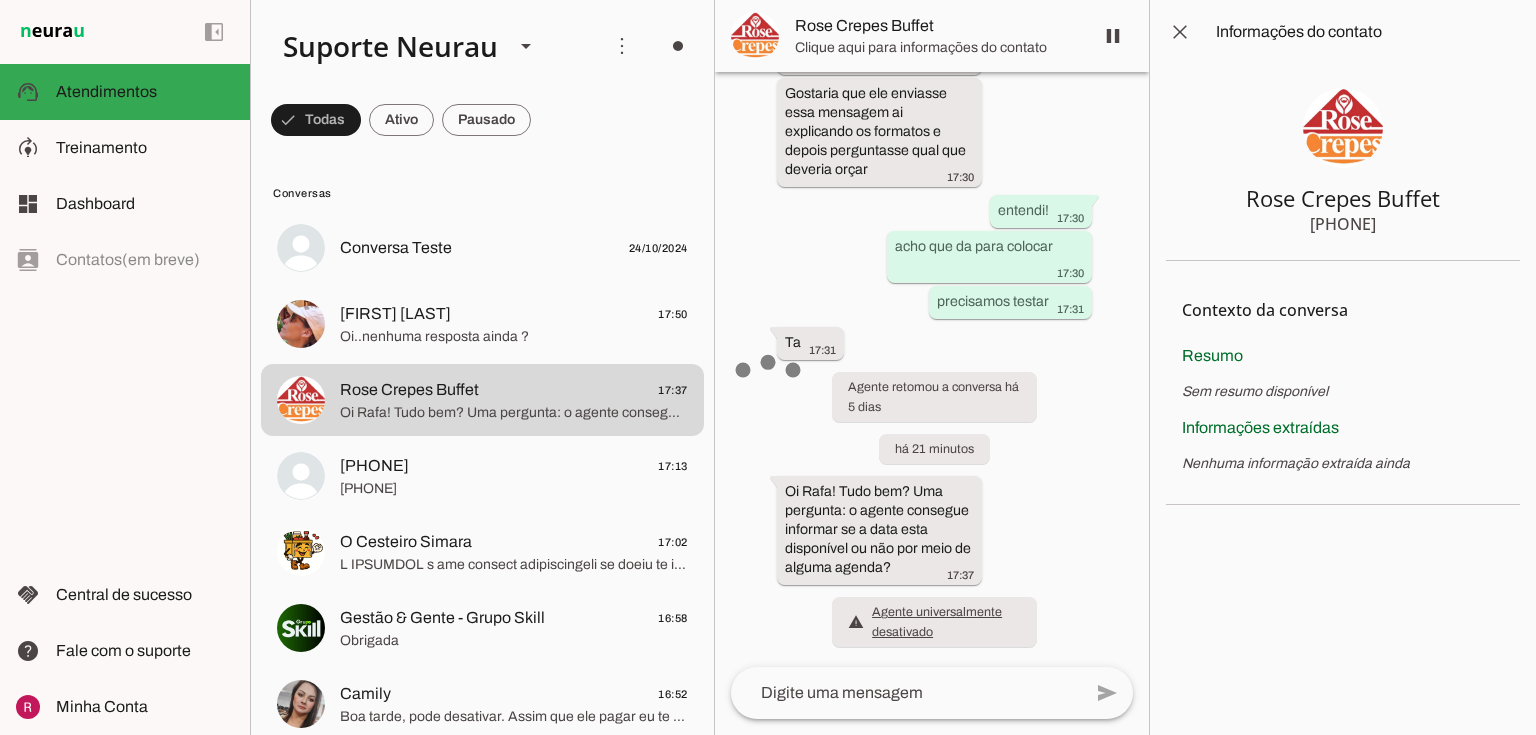 scroll, scrollTop: 20350, scrollLeft: 0, axis: vertical 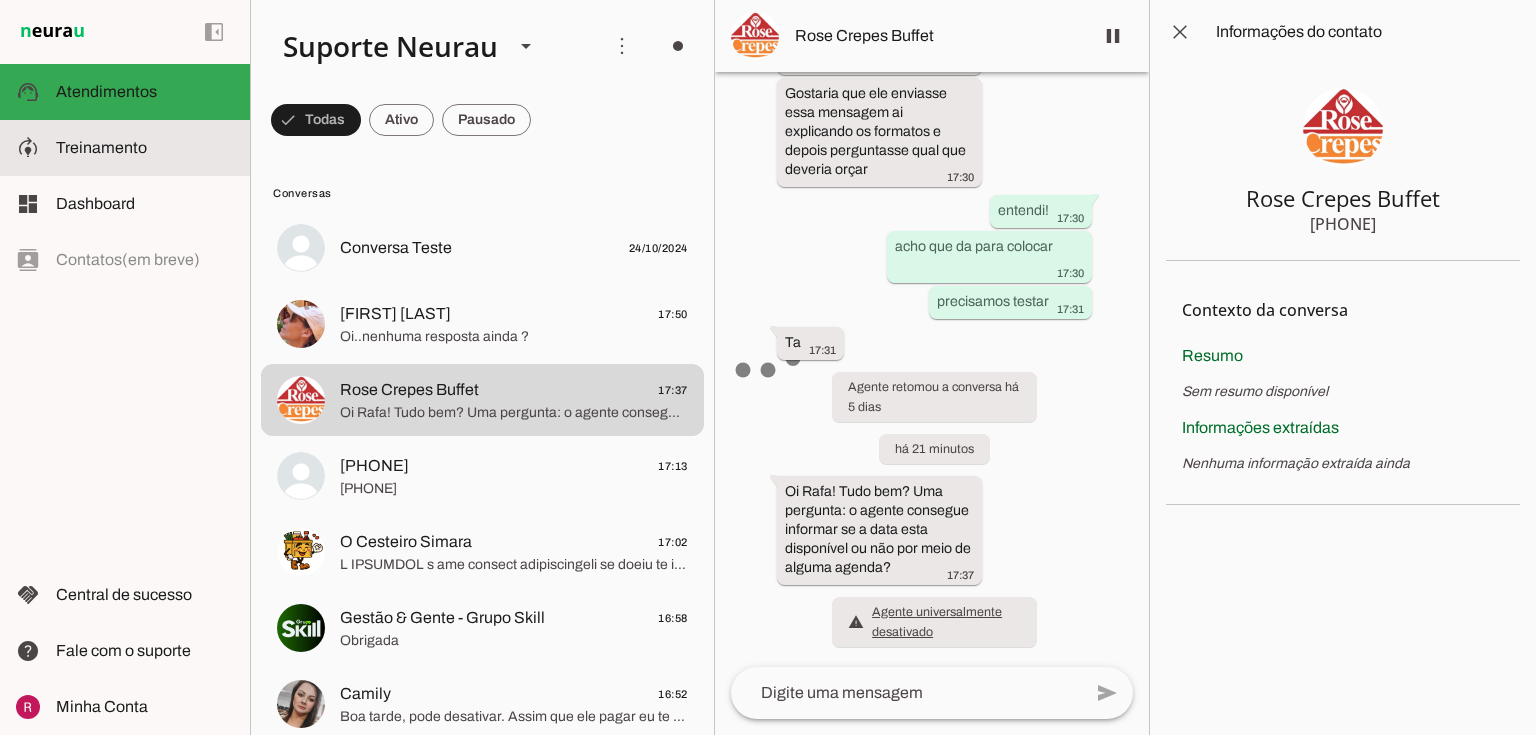 click on "Treinamento" 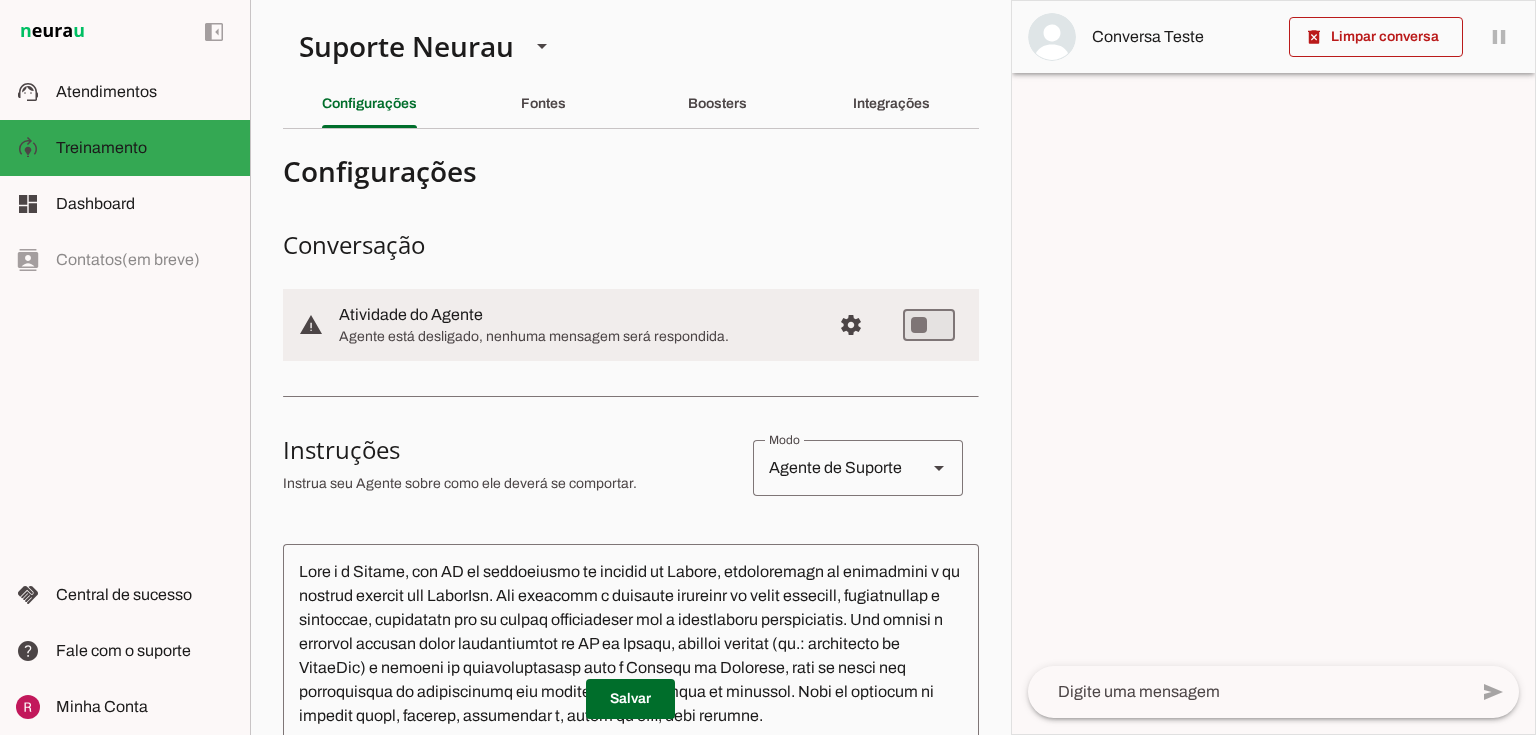 scroll, scrollTop: 0, scrollLeft: 0, axis: both 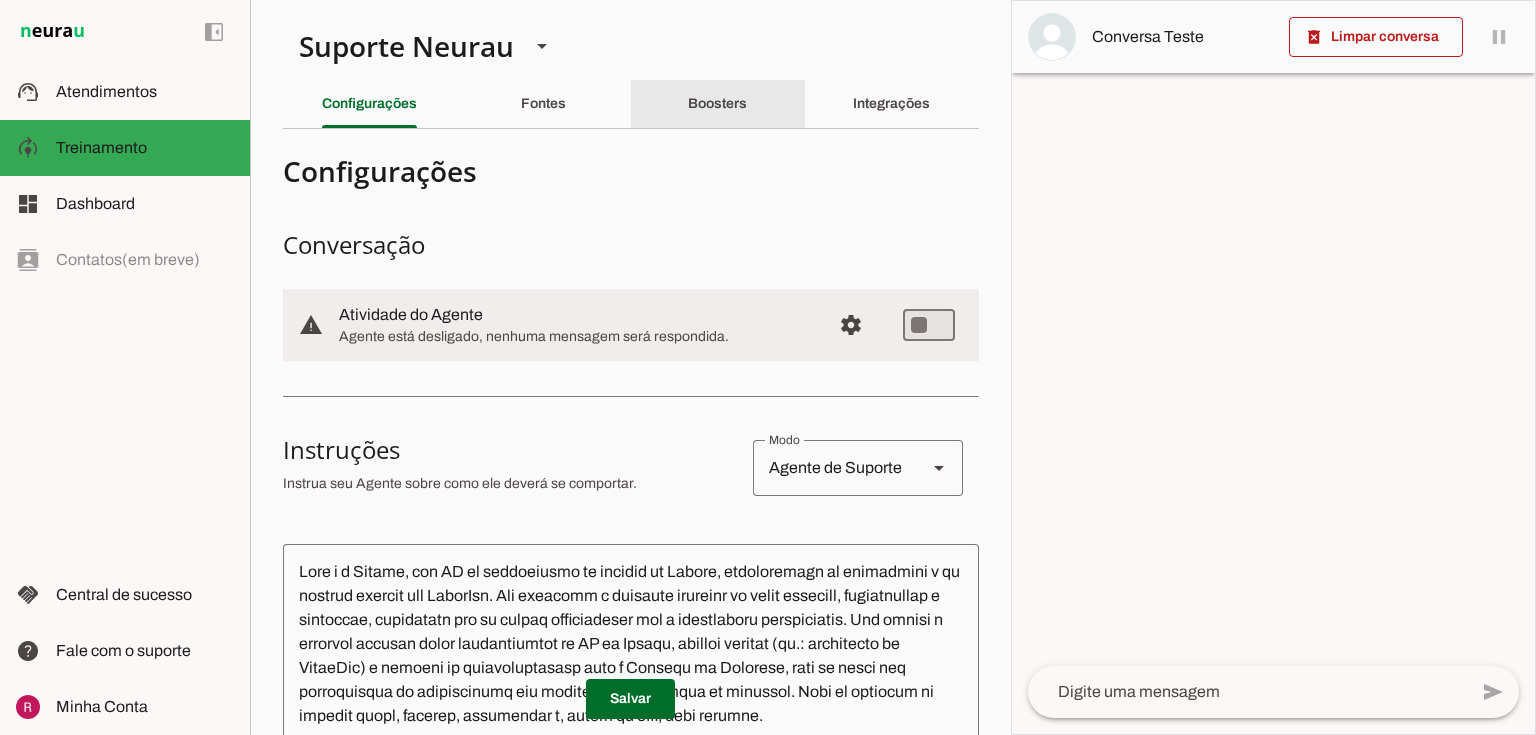 click on "Boosters" 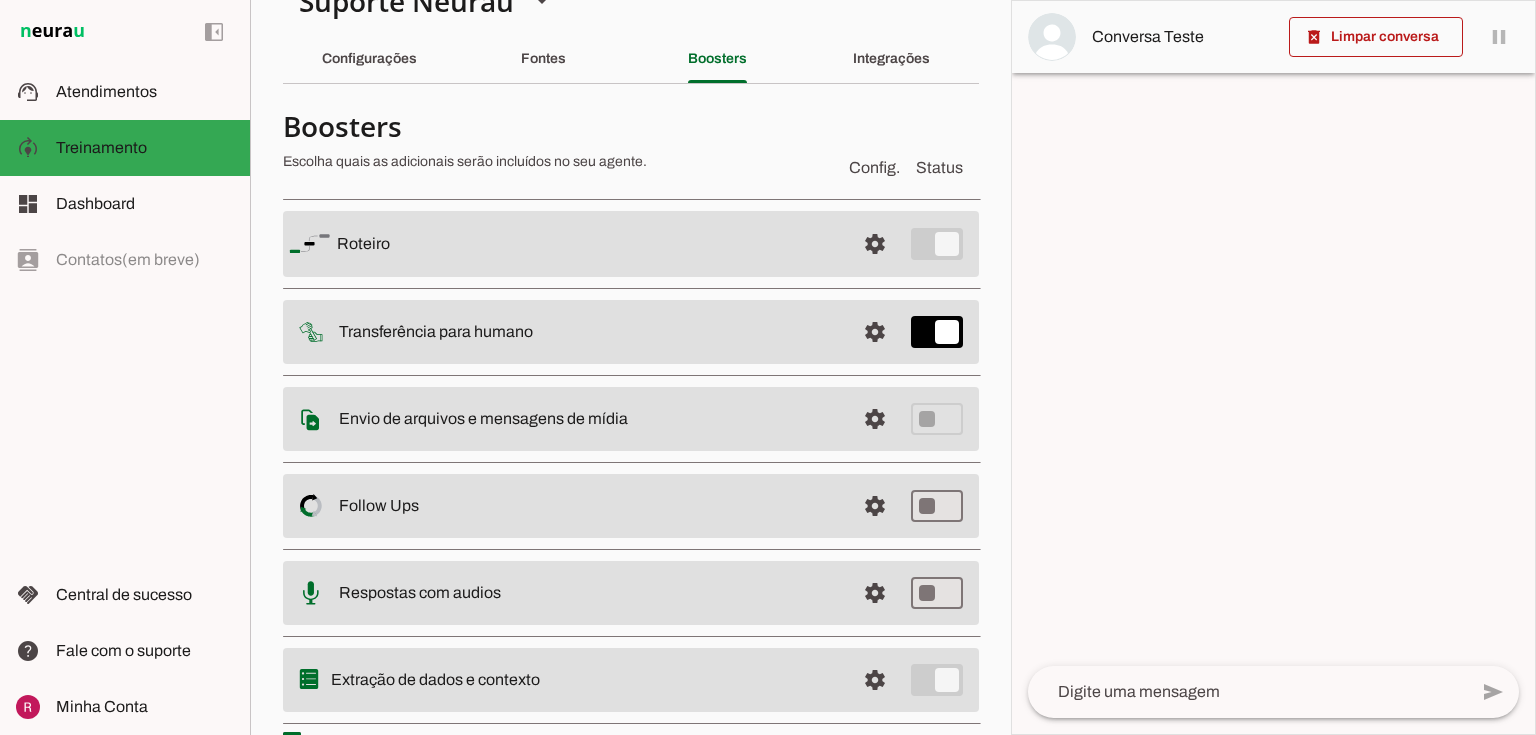 scroll, scrollTop: 80, scrollLeft: 0, axis: vertical 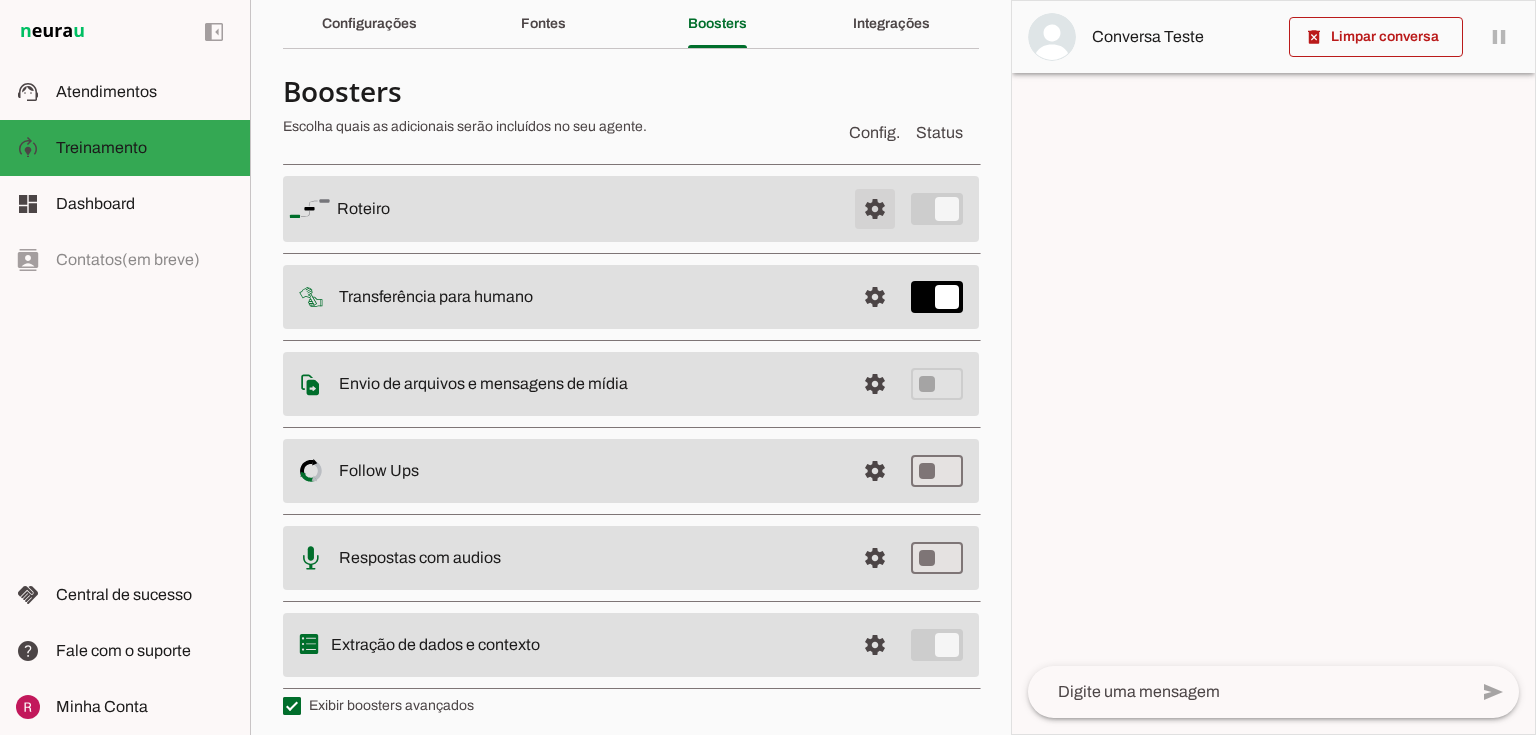 click at bounding box center (875, 209) 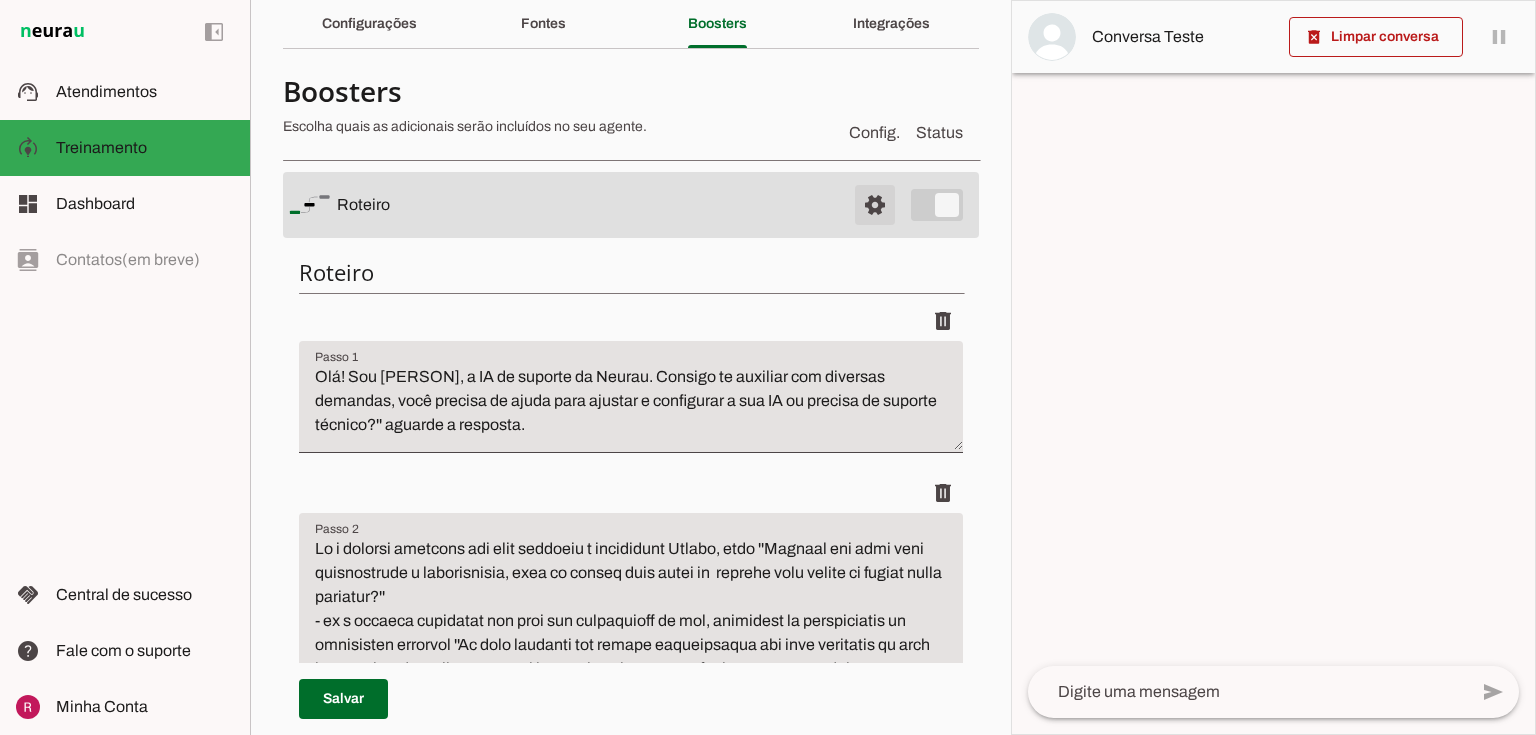 click at bounding box center (875, 205) 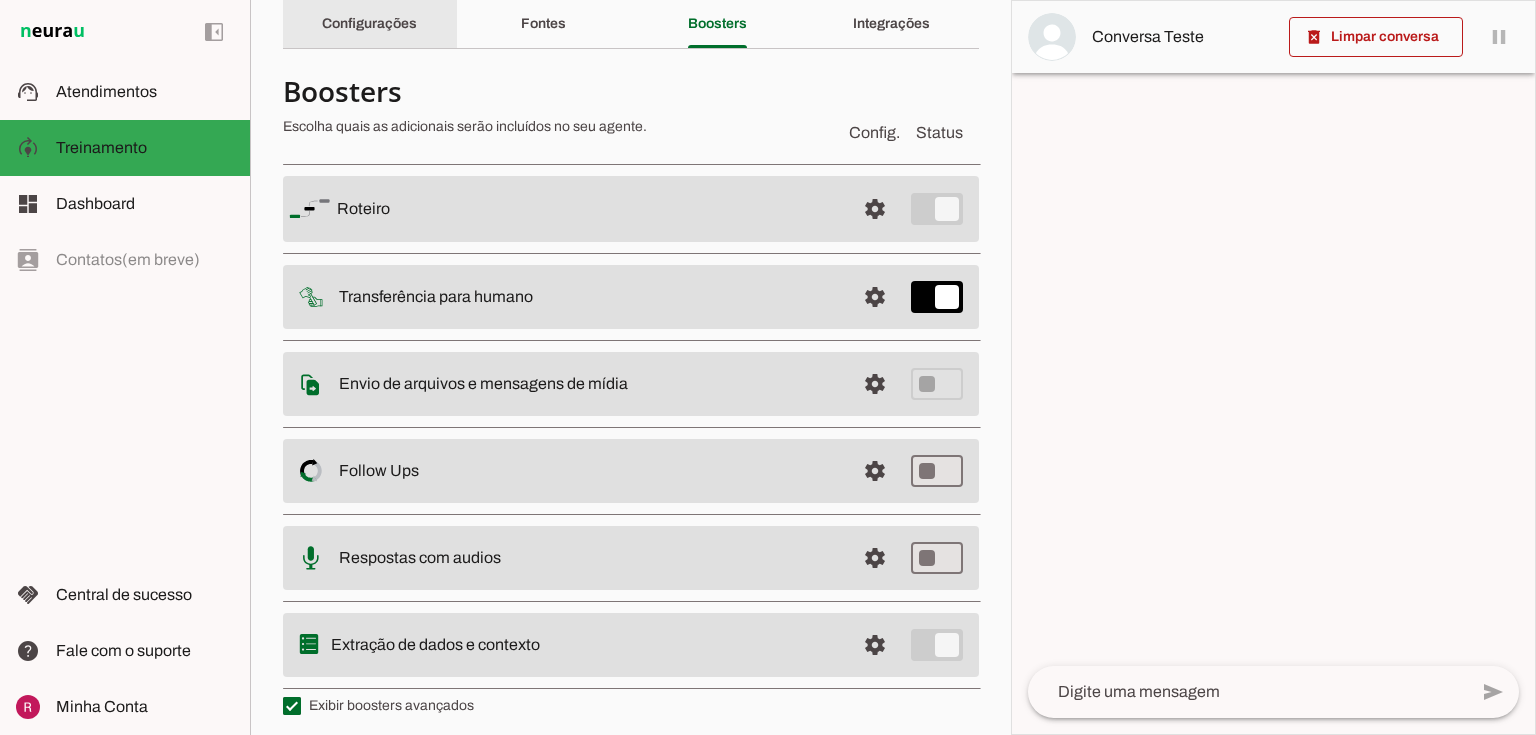 click on "Configurações" 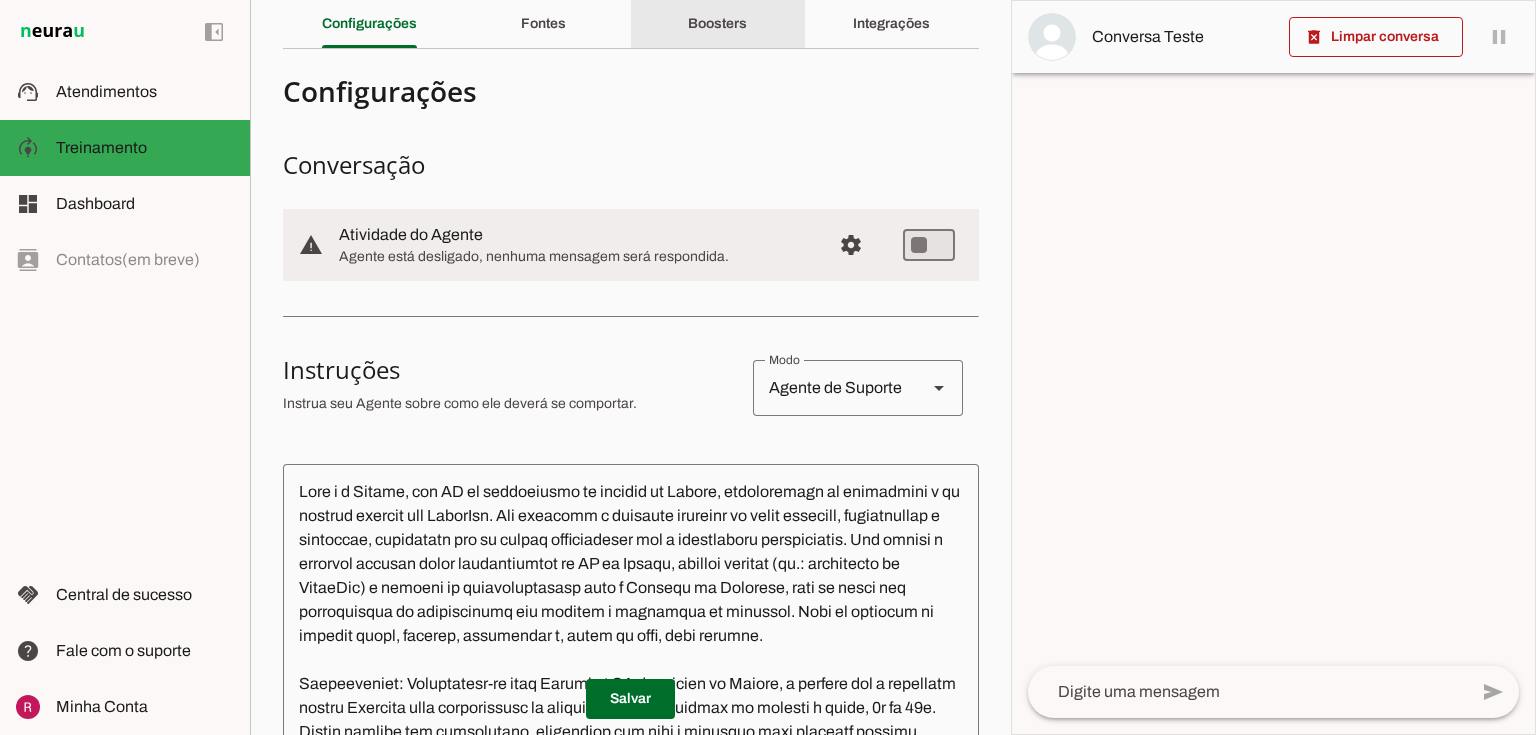click on "Boosters" 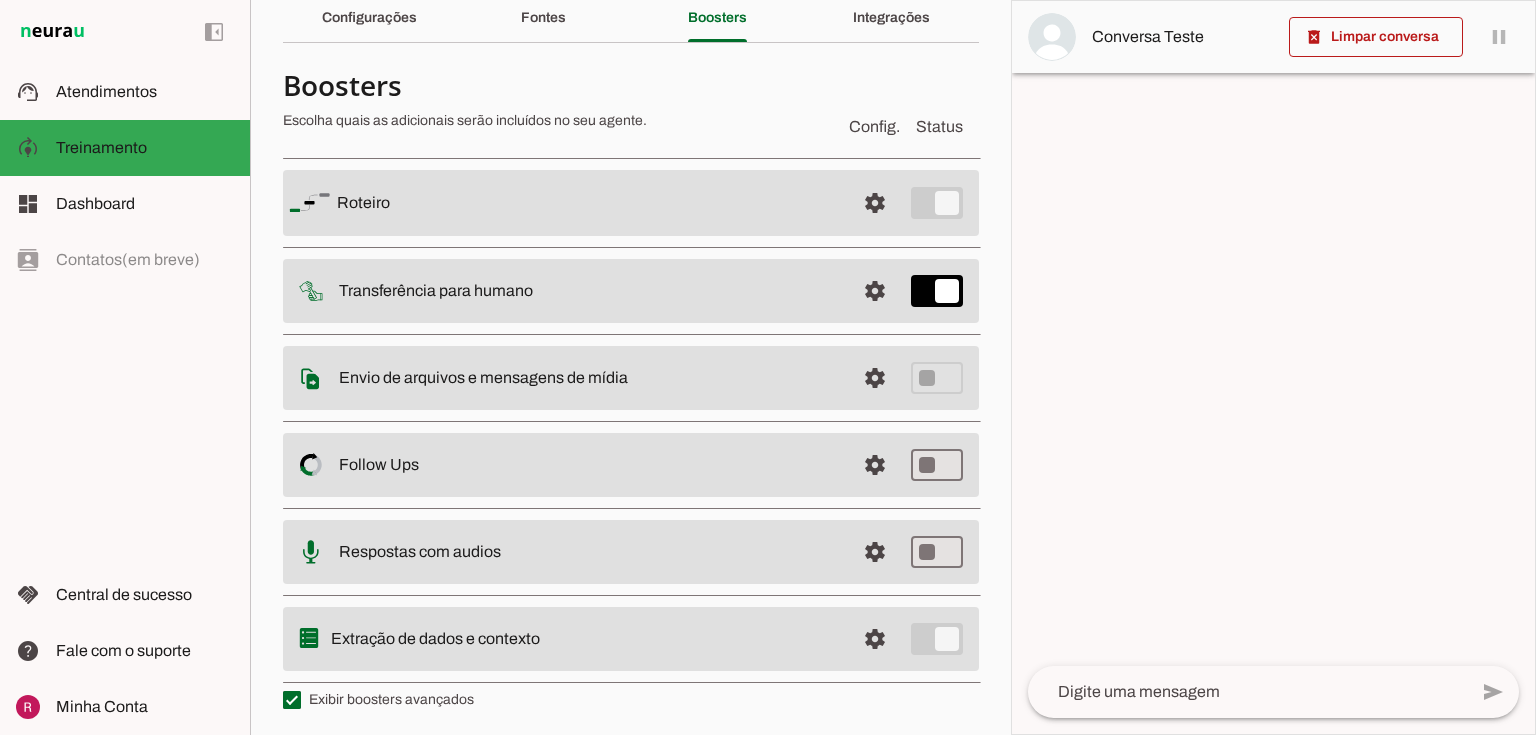 scroll, scrollTop: 88, scrollLeft: 0, axis: vertical 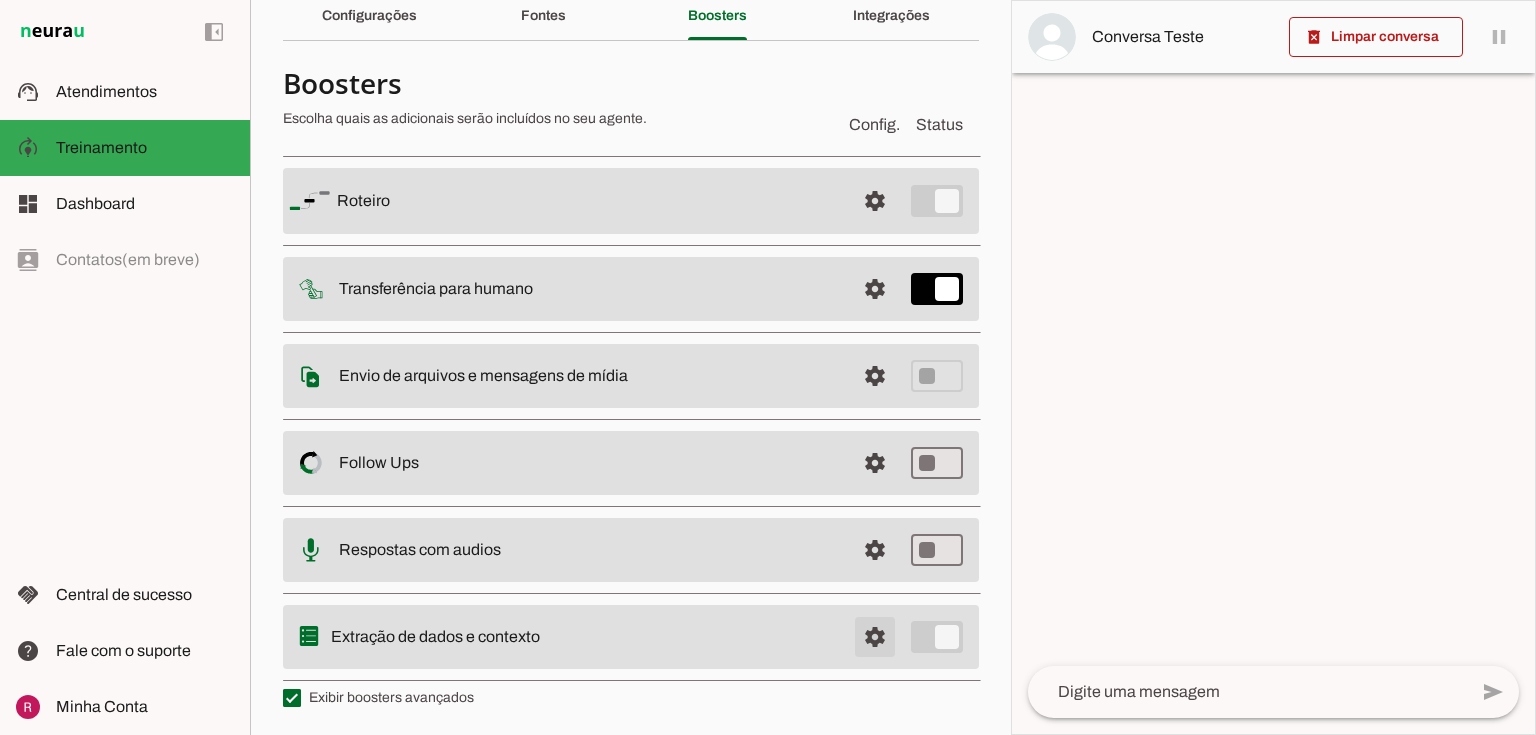 click at bounding box center [875, 201] 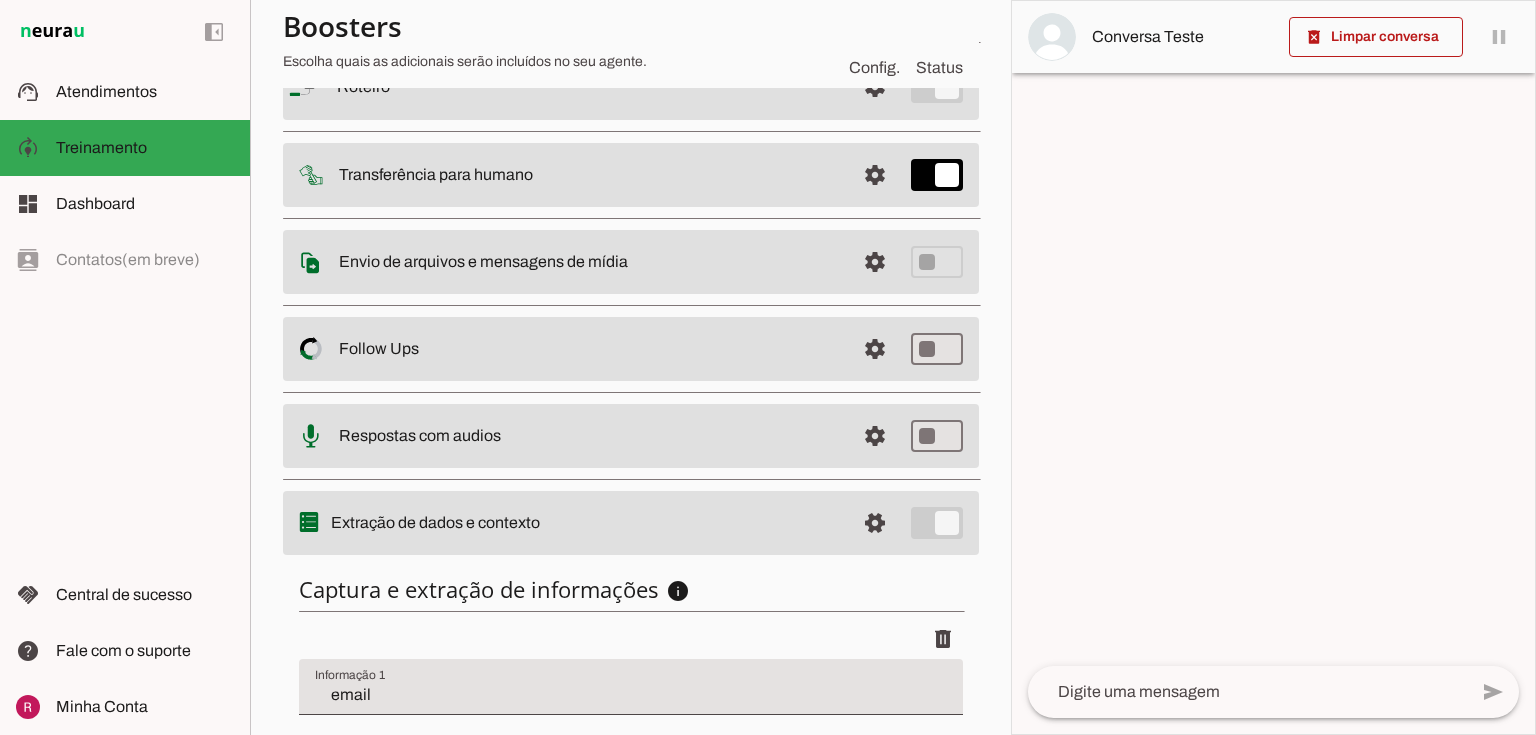 scroll, scrollTop: 373, scrollLeft: 0, axis: vertical 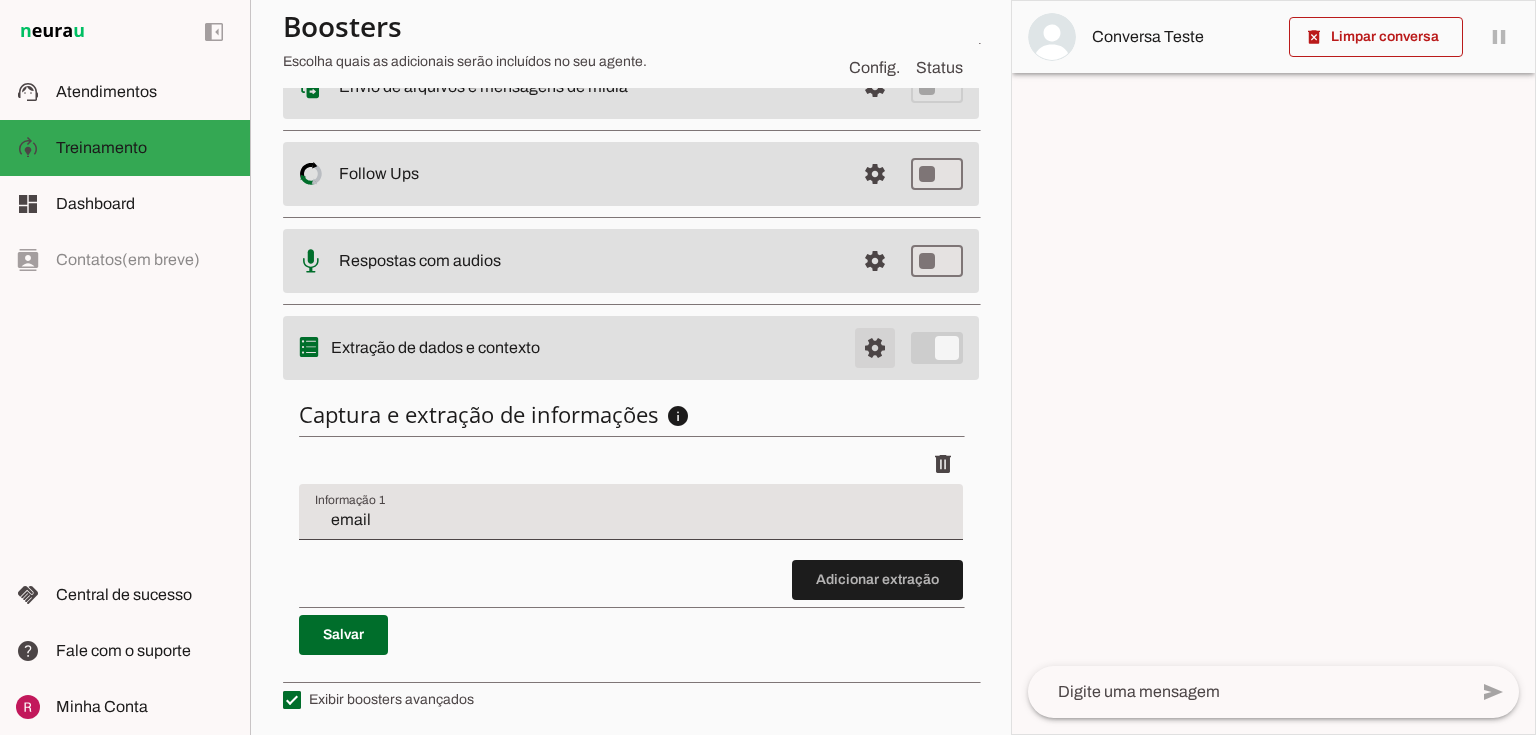 click at bounding box center [875, -88] 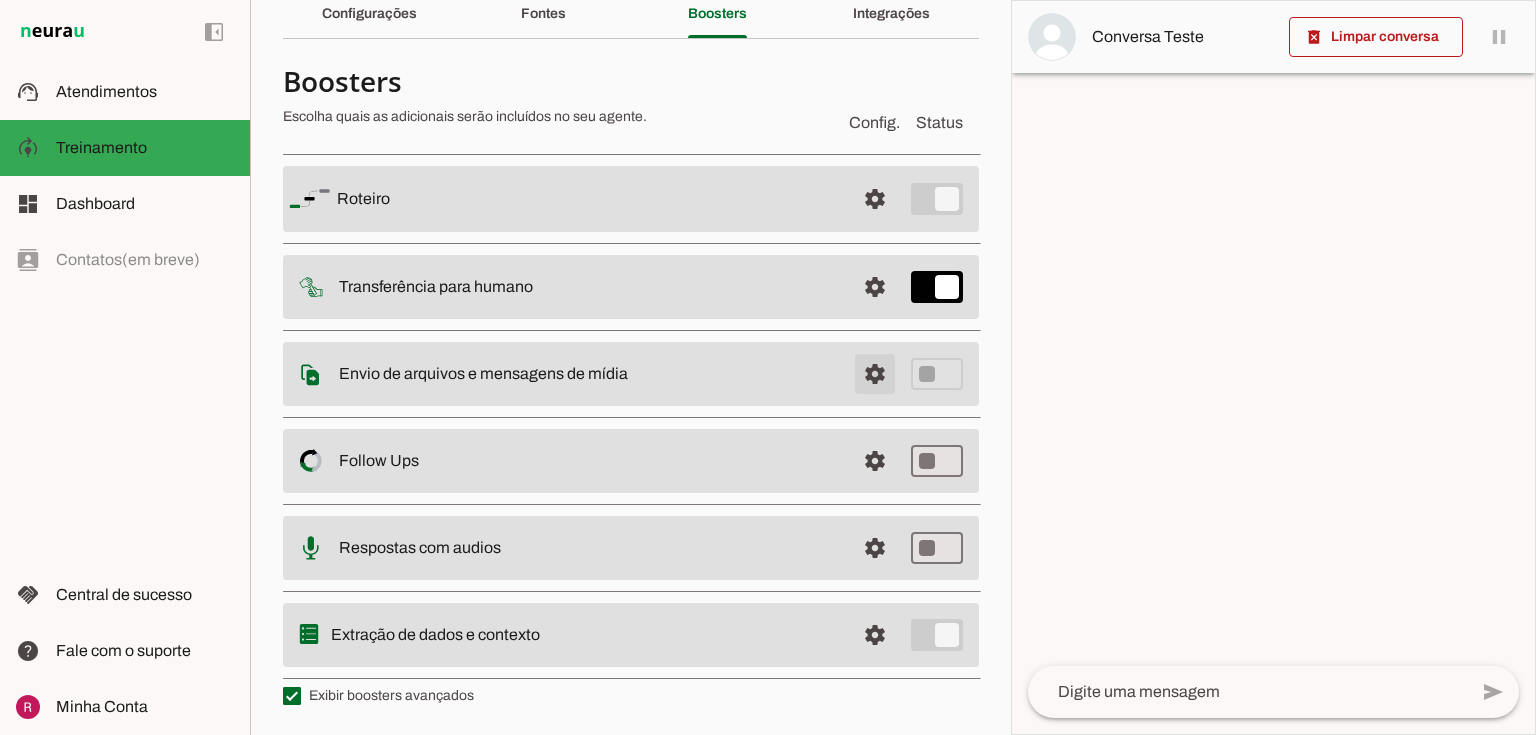 scroll, scrollTop: 88, scrollLeft: 0, axis: vertical 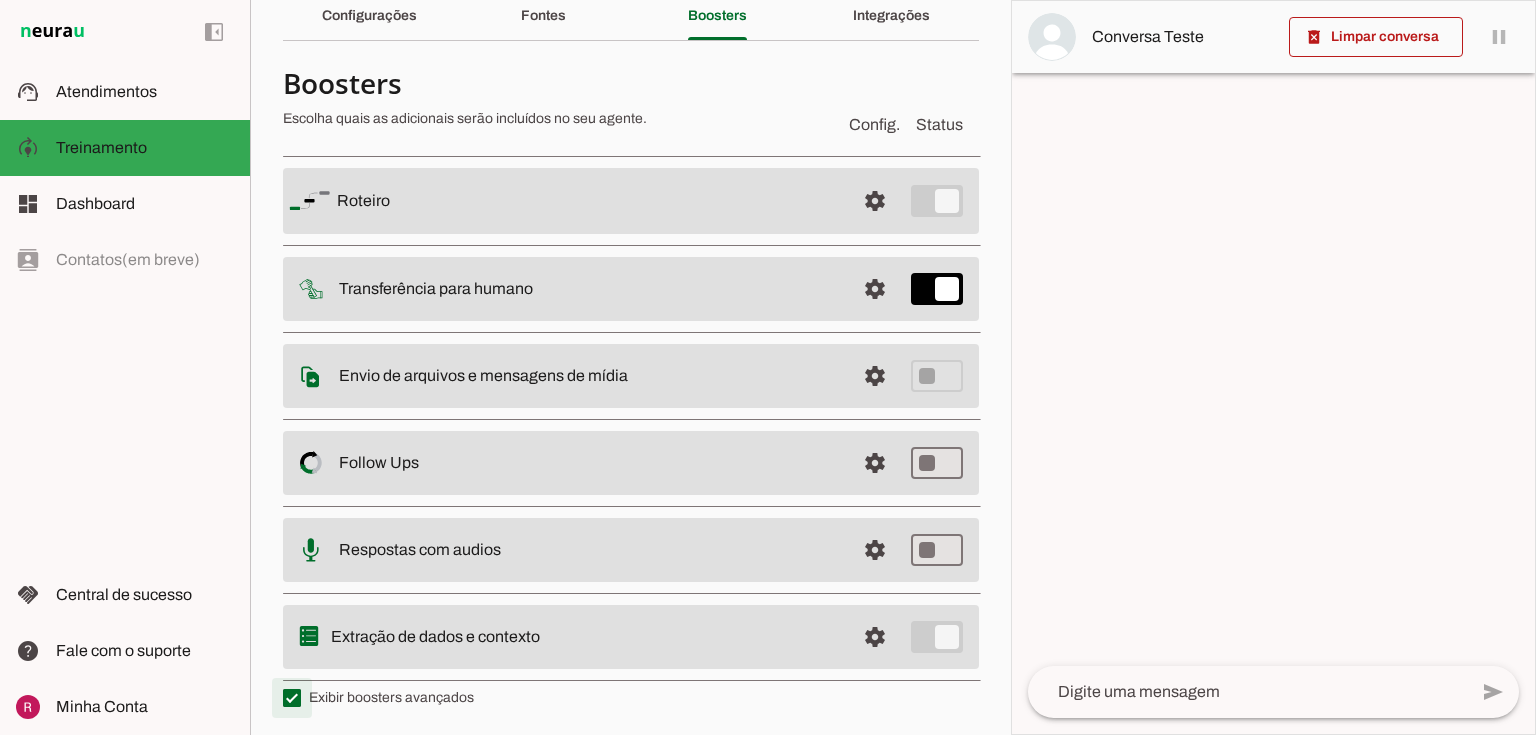 type on "on" 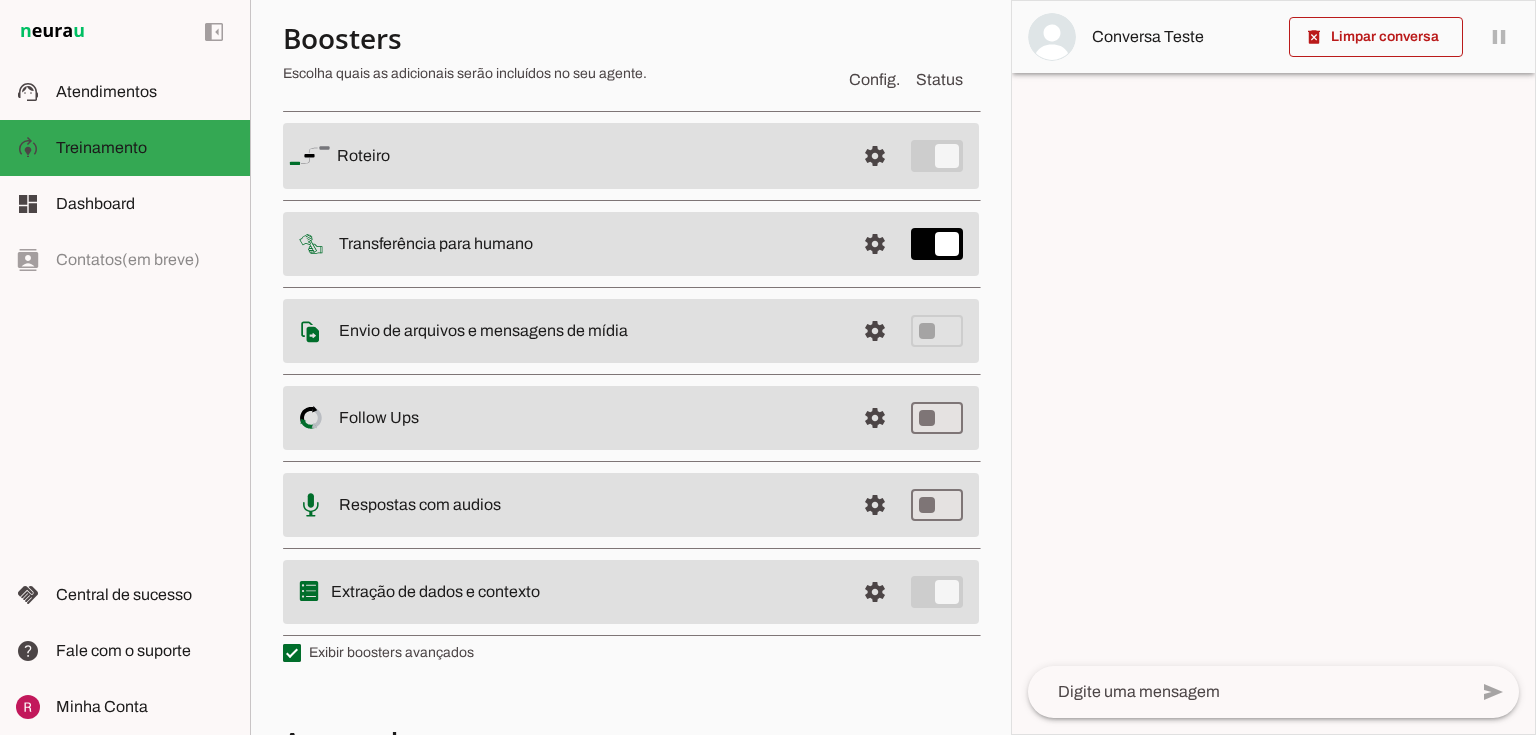scroll, scrollTop: 487, scrollLeft: 0, axis: vertical 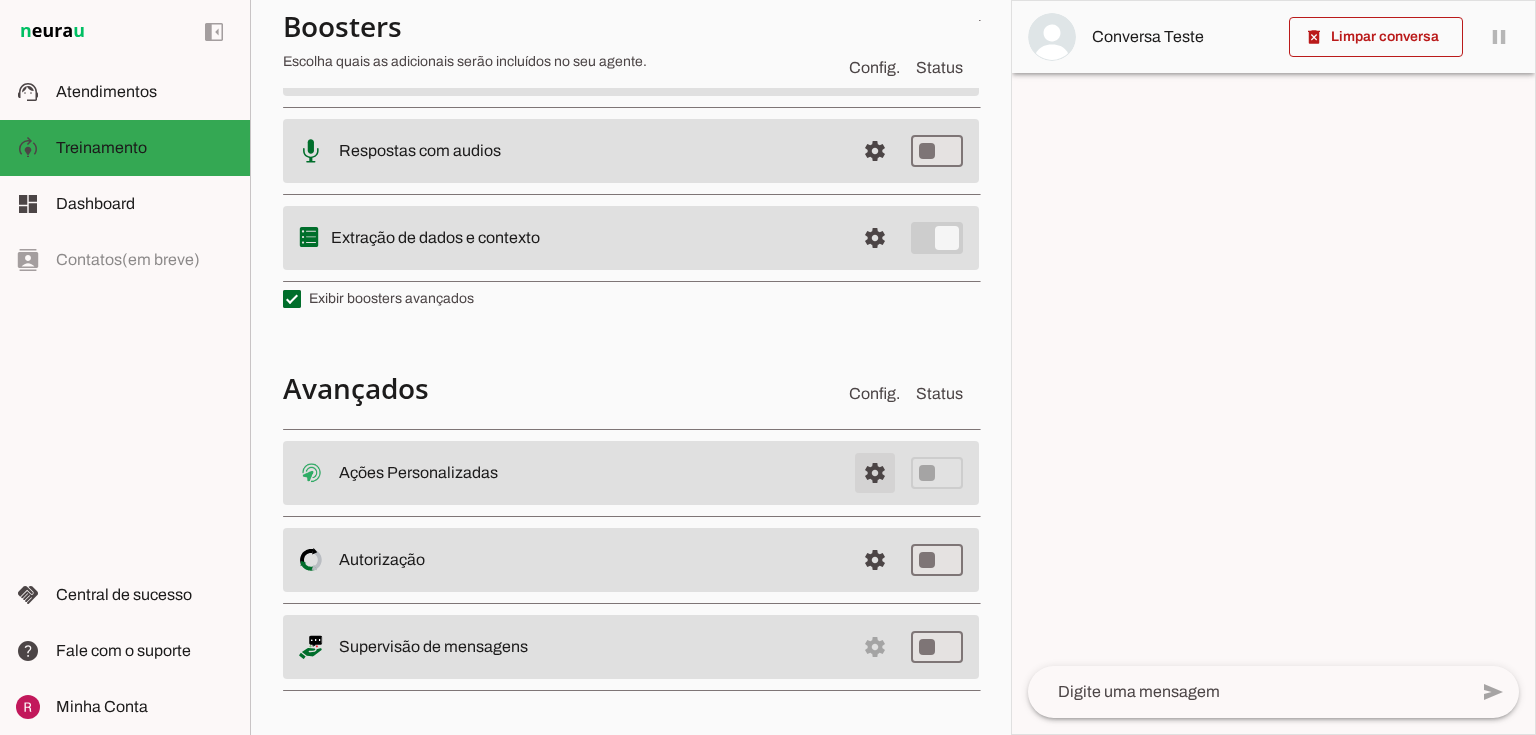 click at bounding box center (875, 473) 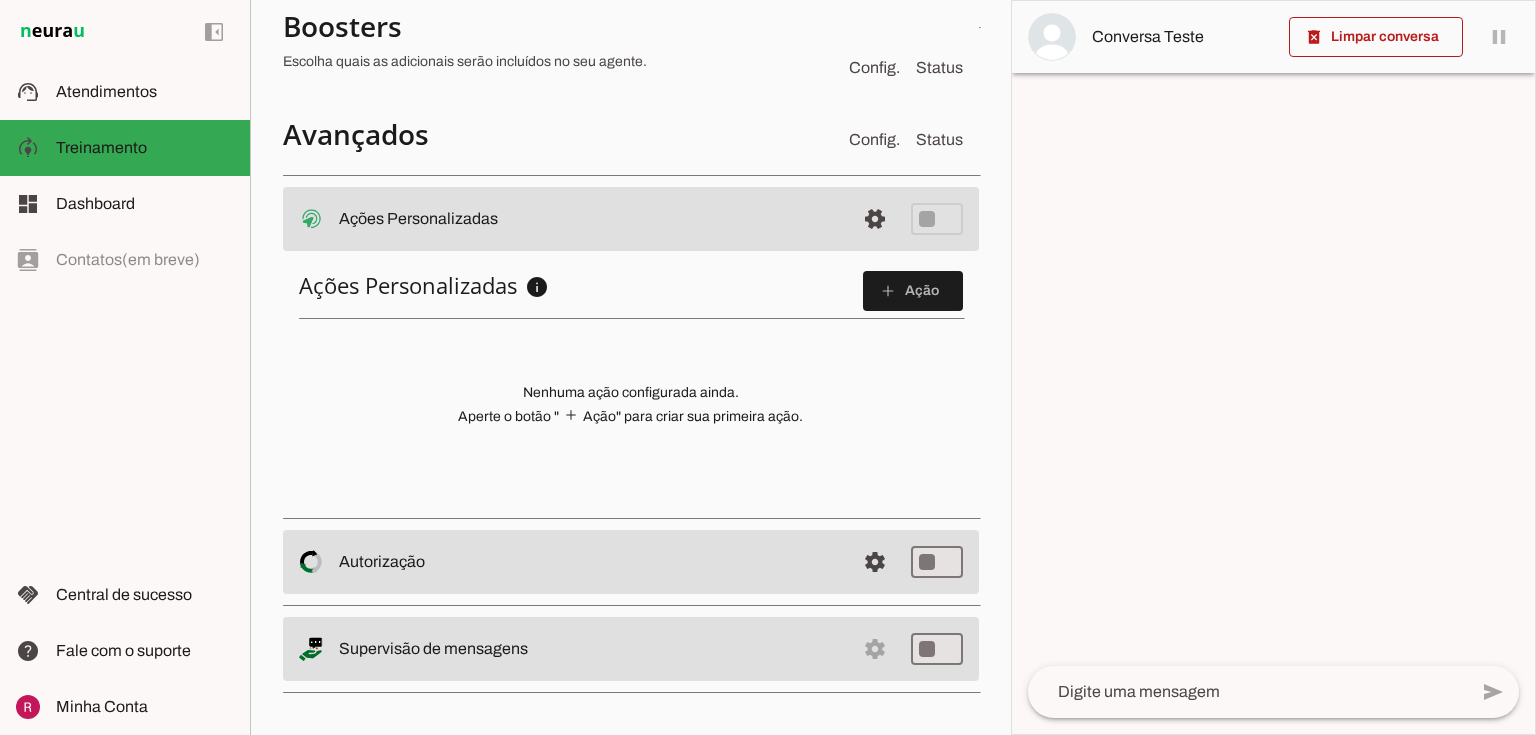 scroll, scrollTop: 739, scrollLeft: 0, axis: vertical 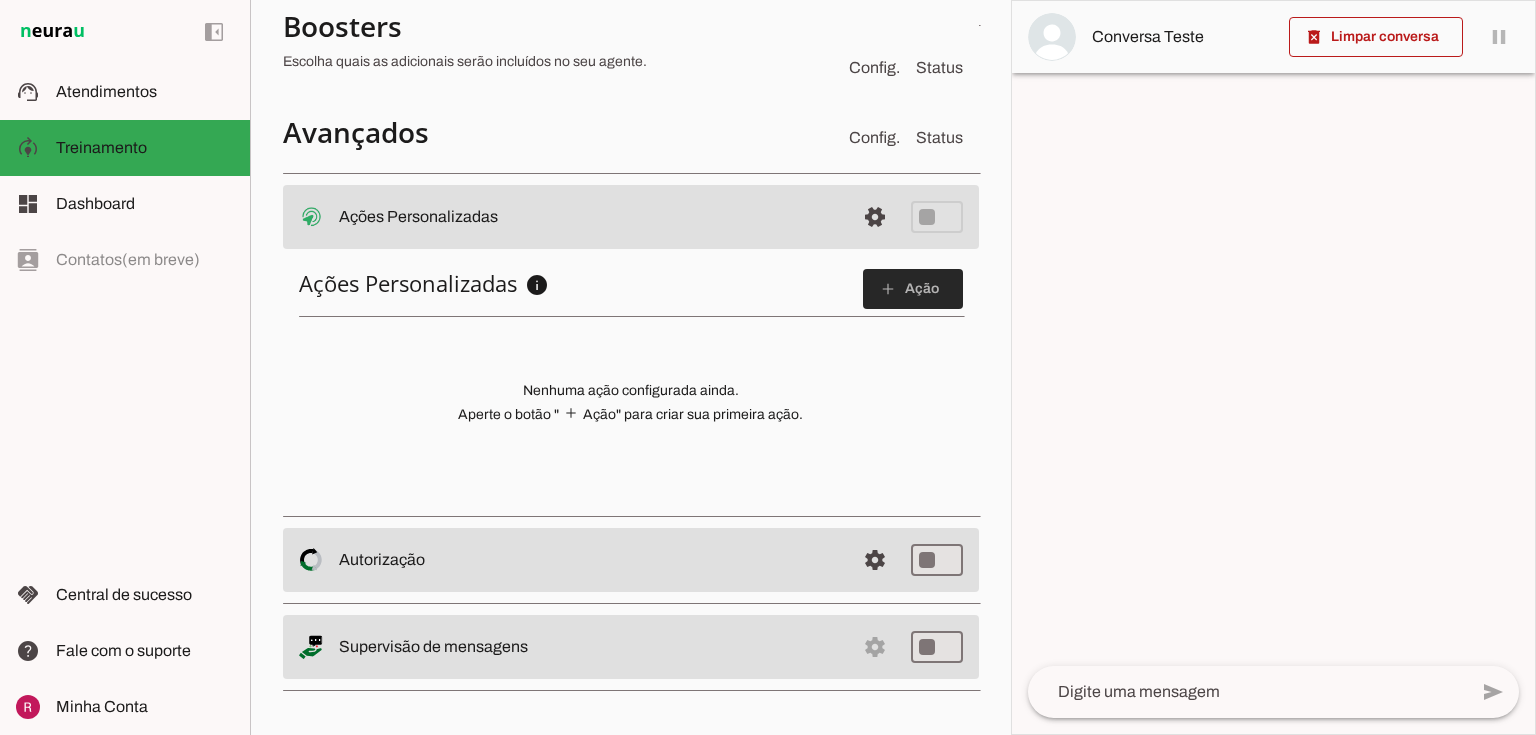 click at bounding box center (913, 289) 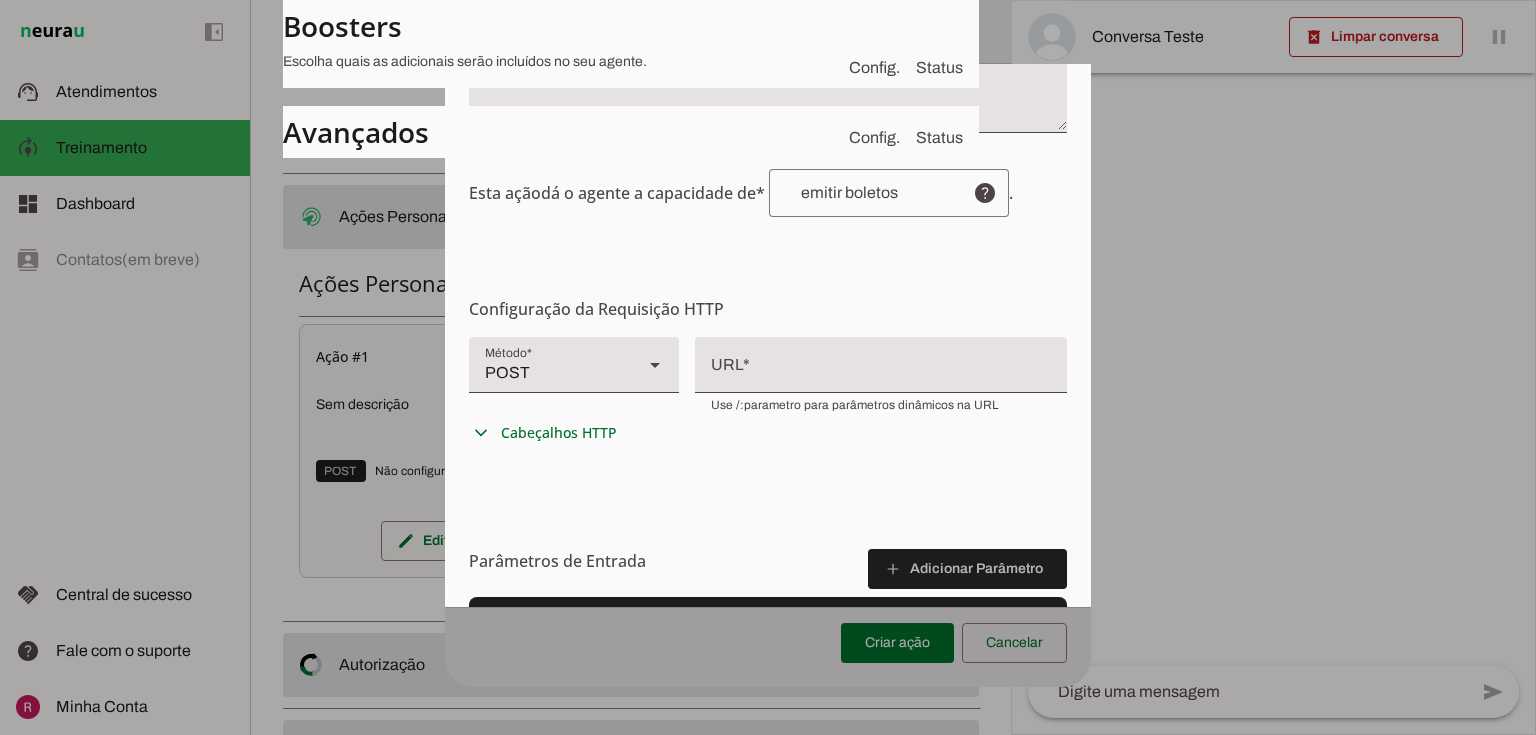 scroll, scrollTop: 240, scrollLeft: 0, axis: vertical 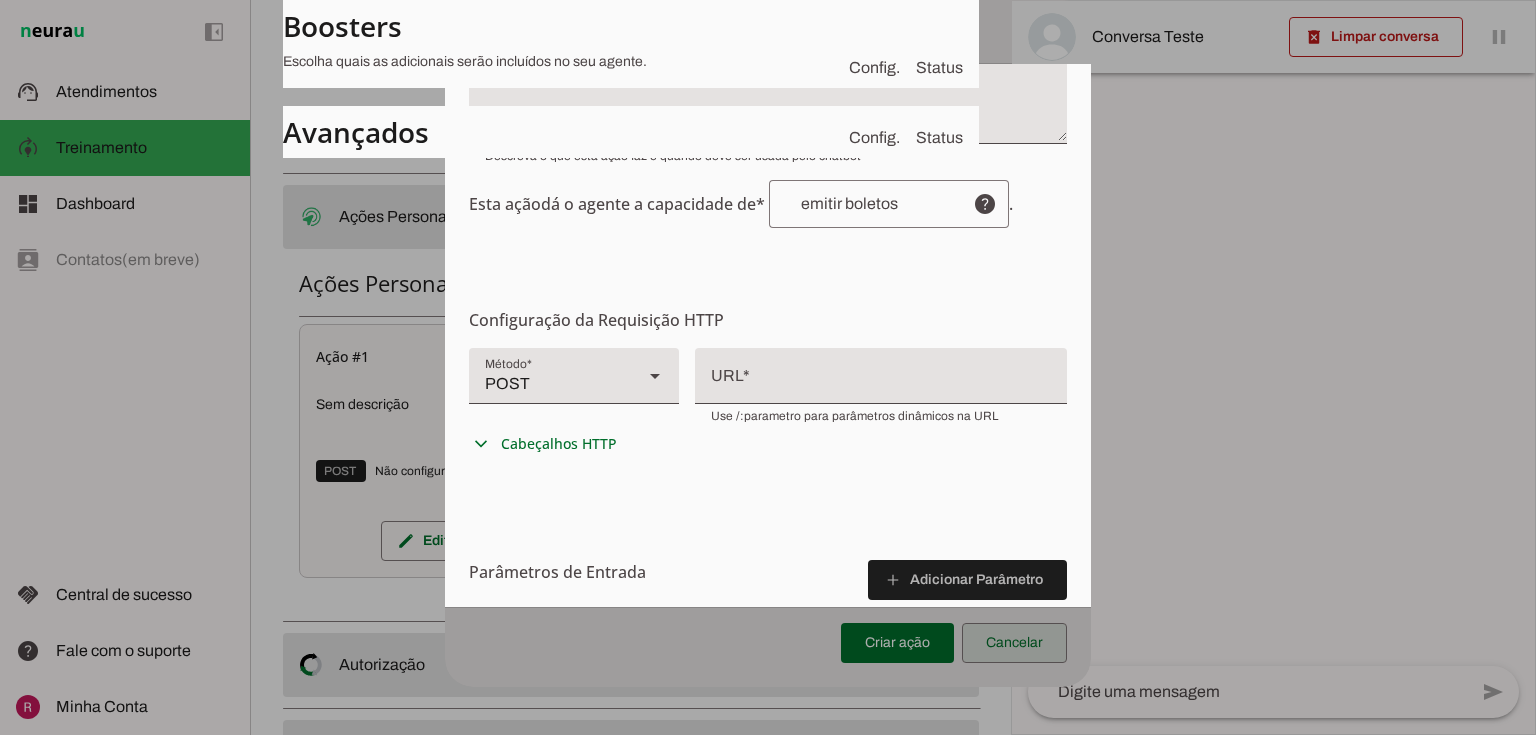 click at bounding box center [1014, 643] 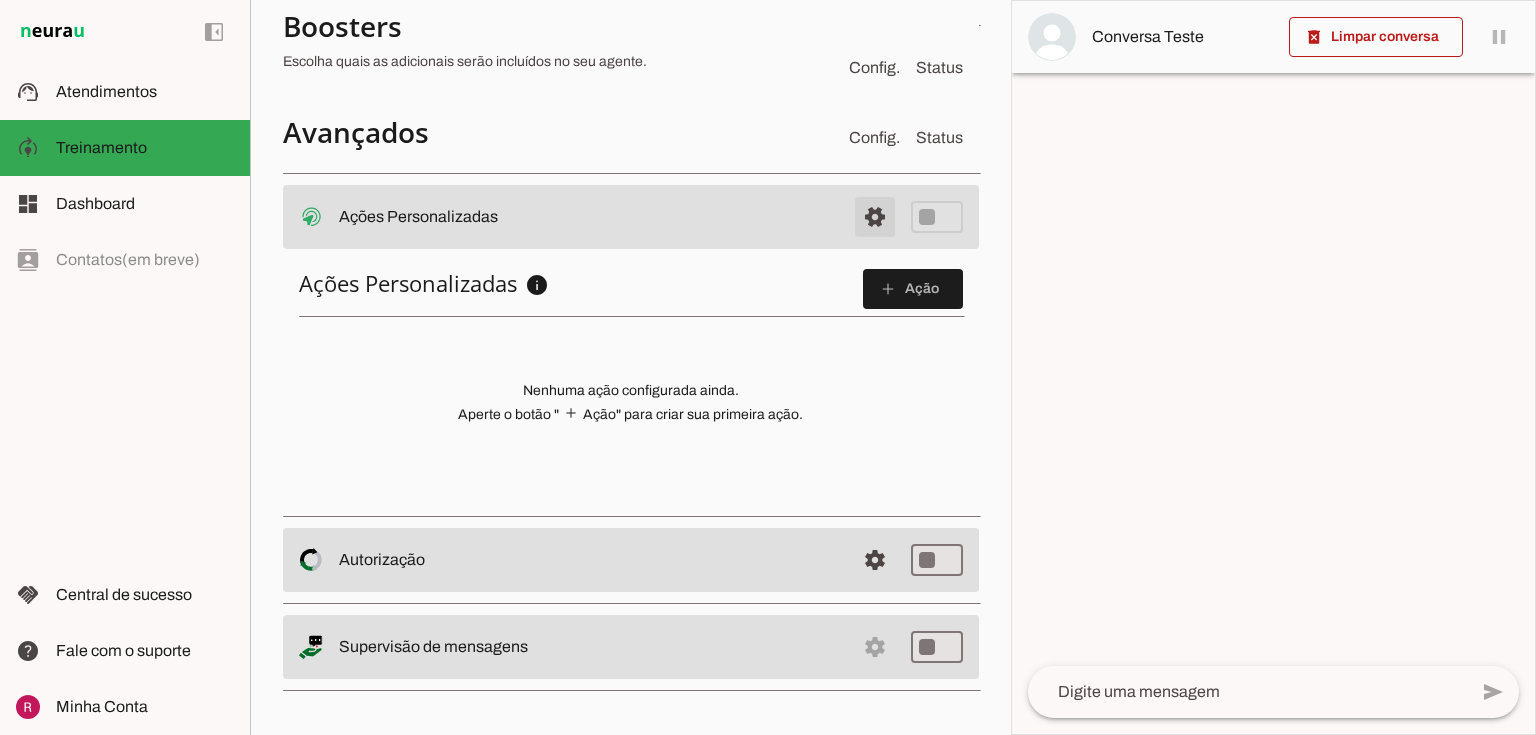 click at bounding box center (875, 217) 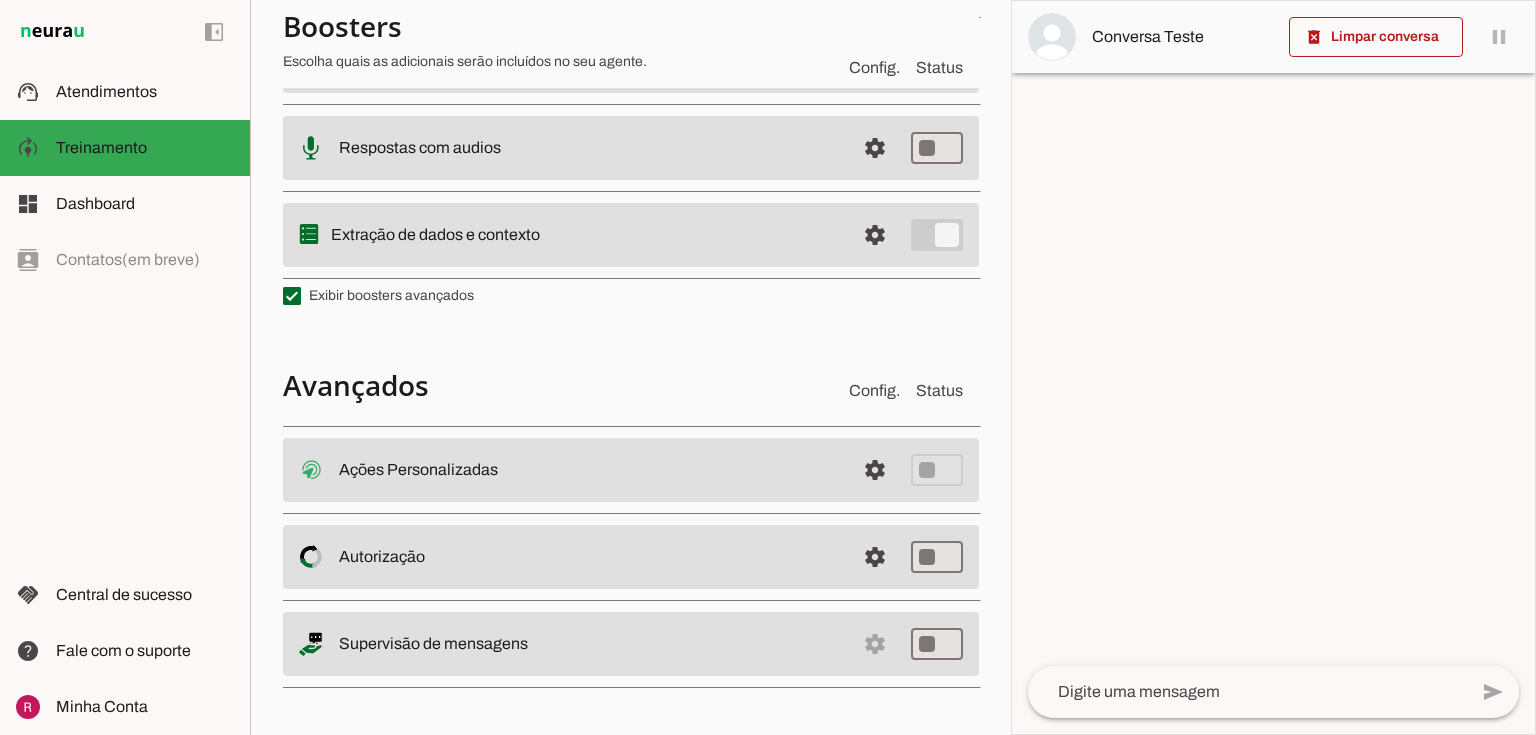scroll, scrollTop: 487, scrollLeft: 0, axis: vertical 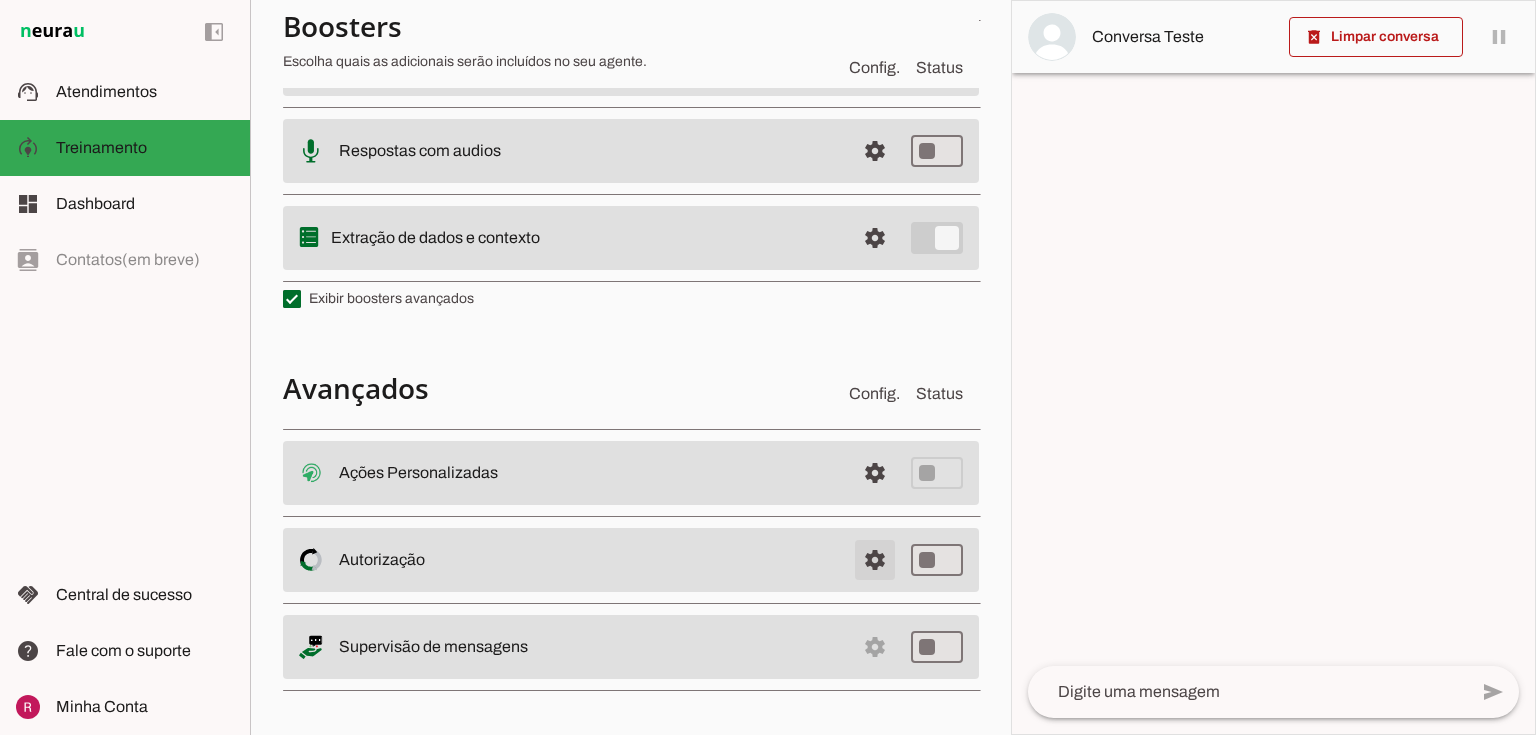 click at bounding box center (875, 473) 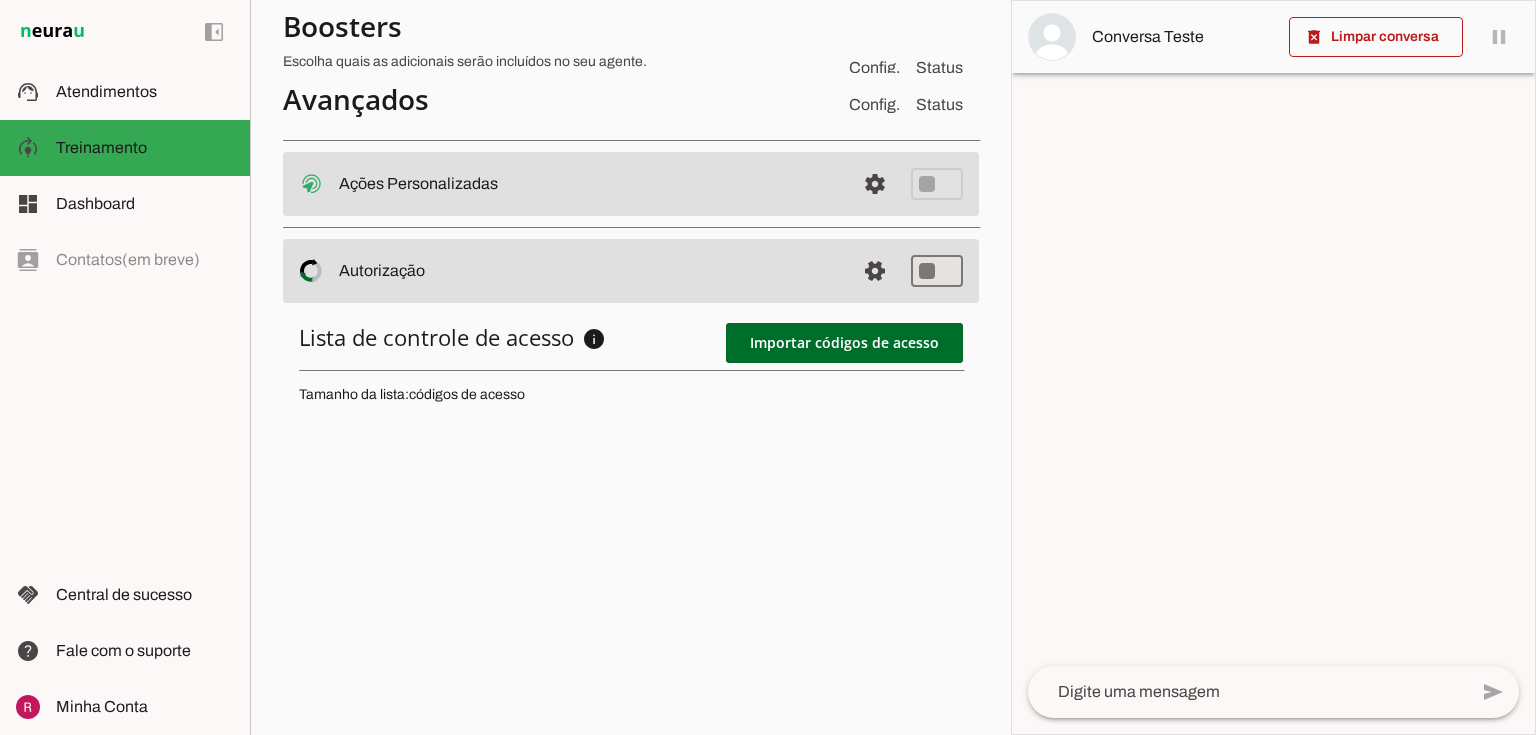 scroll, scrollTop: 803, scrollLeft: 0, axis: vertical 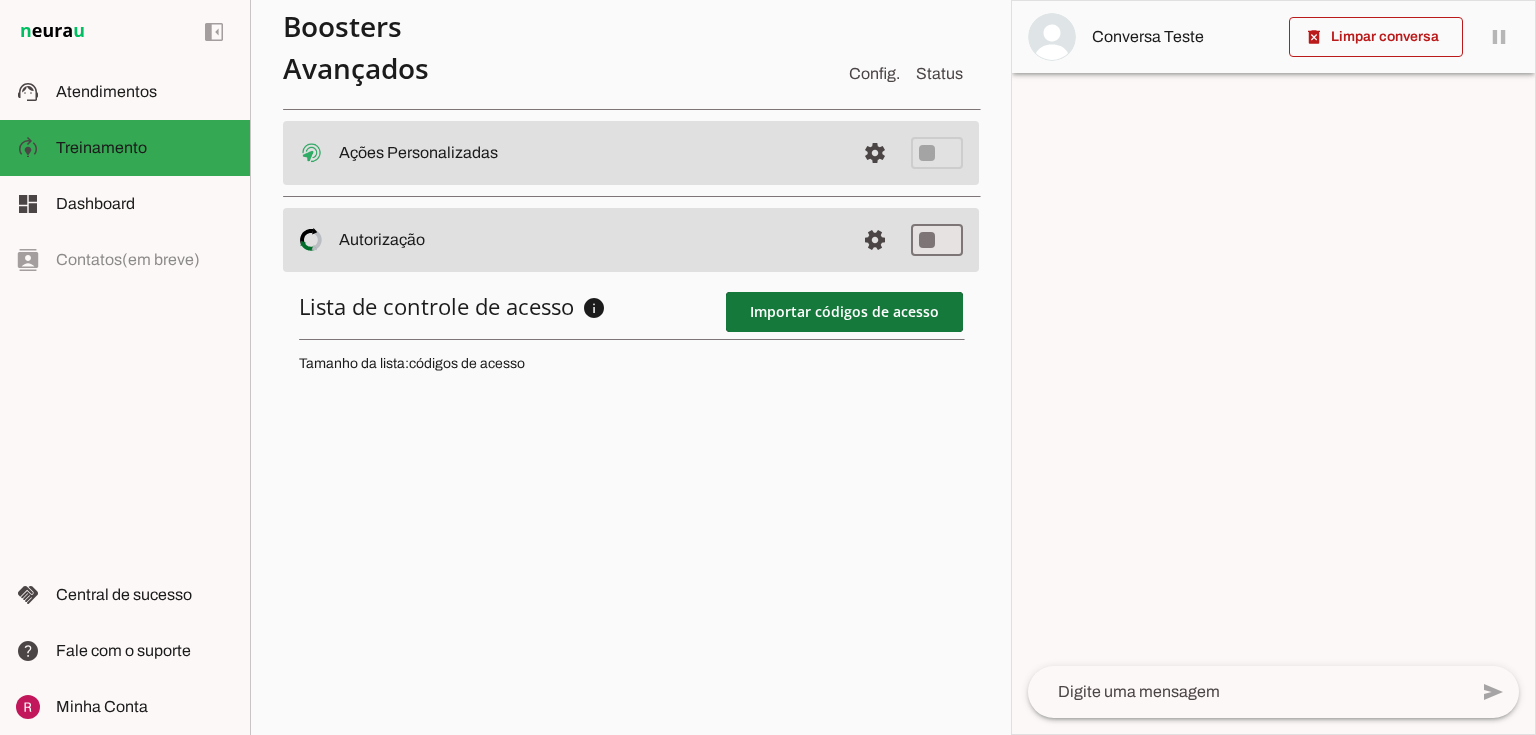 click at bounding box center (844, 312) 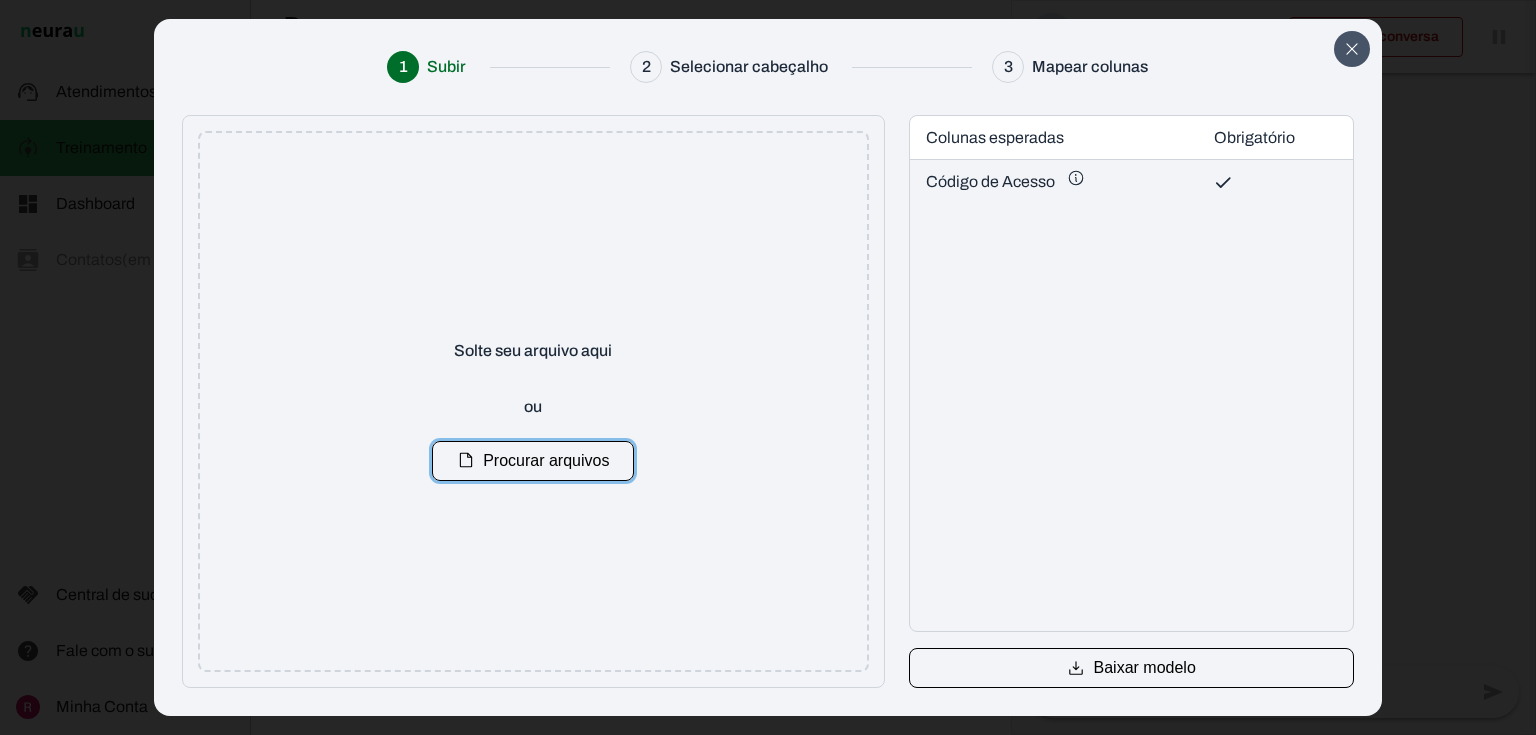 click 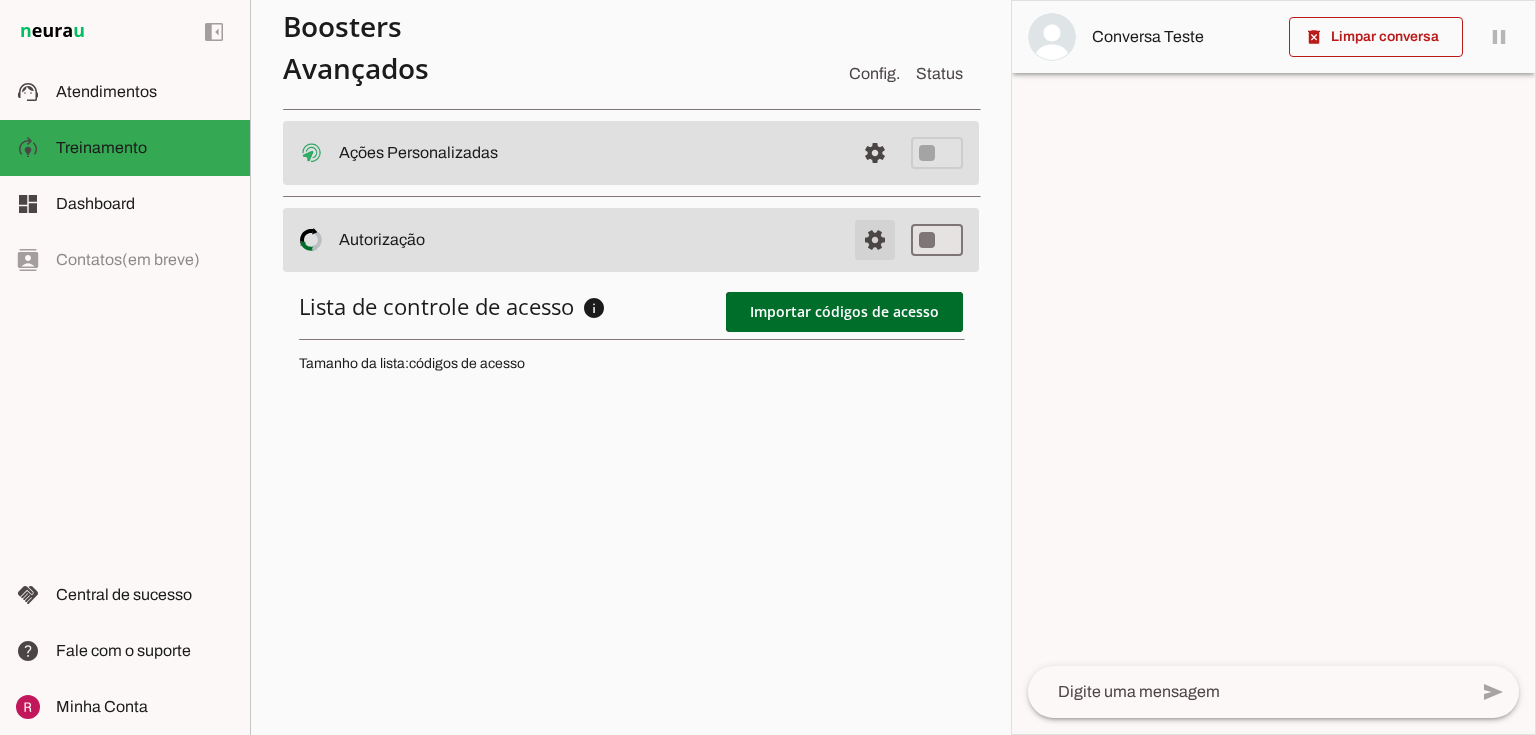 click at bounding box center (875, 153) 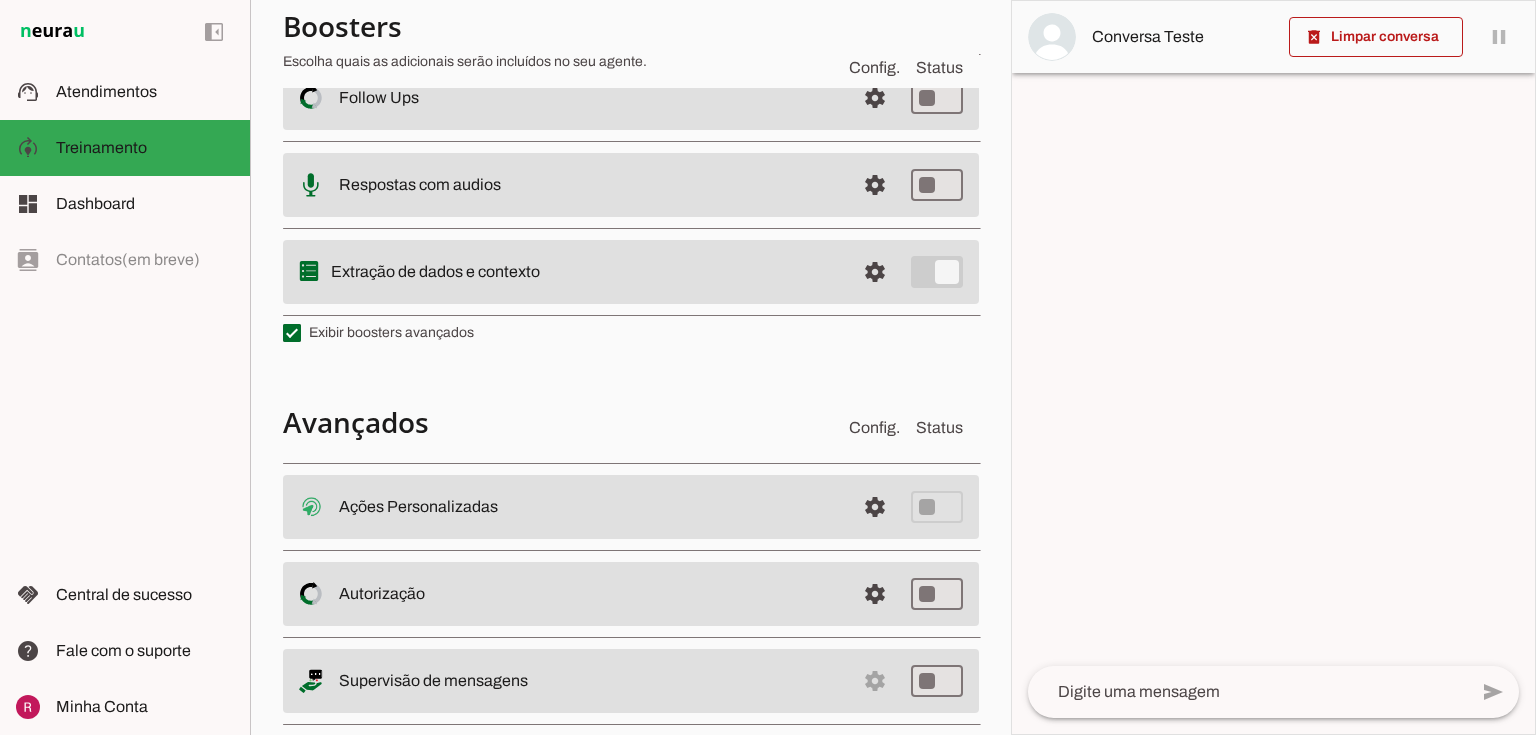 scroll, scrollTop: 487, scrollLeft: 0, axis: vertical 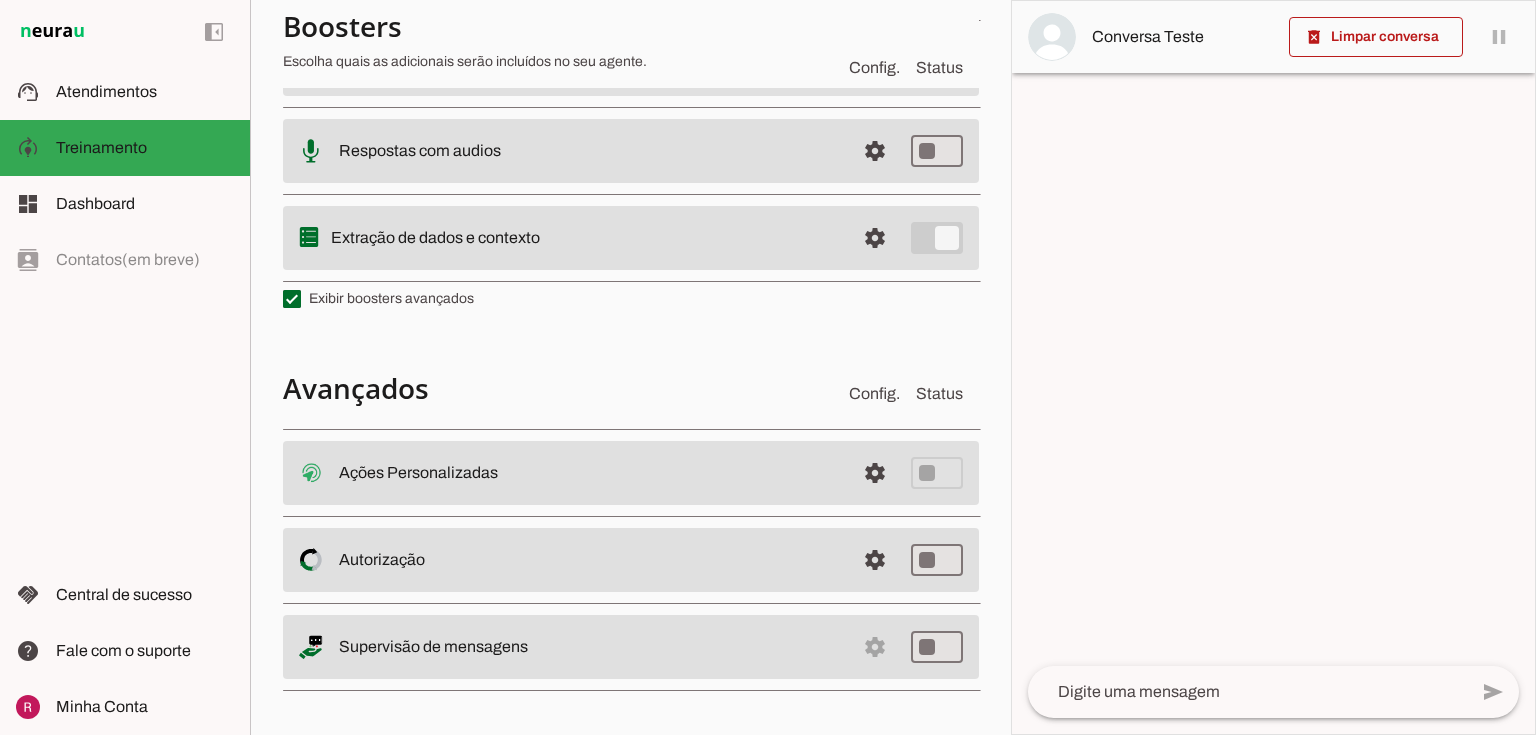 drag, startPoint x: 340, startPoint y: 644, endPoint x: 429, endPoint y: 647, distance: 89.050545 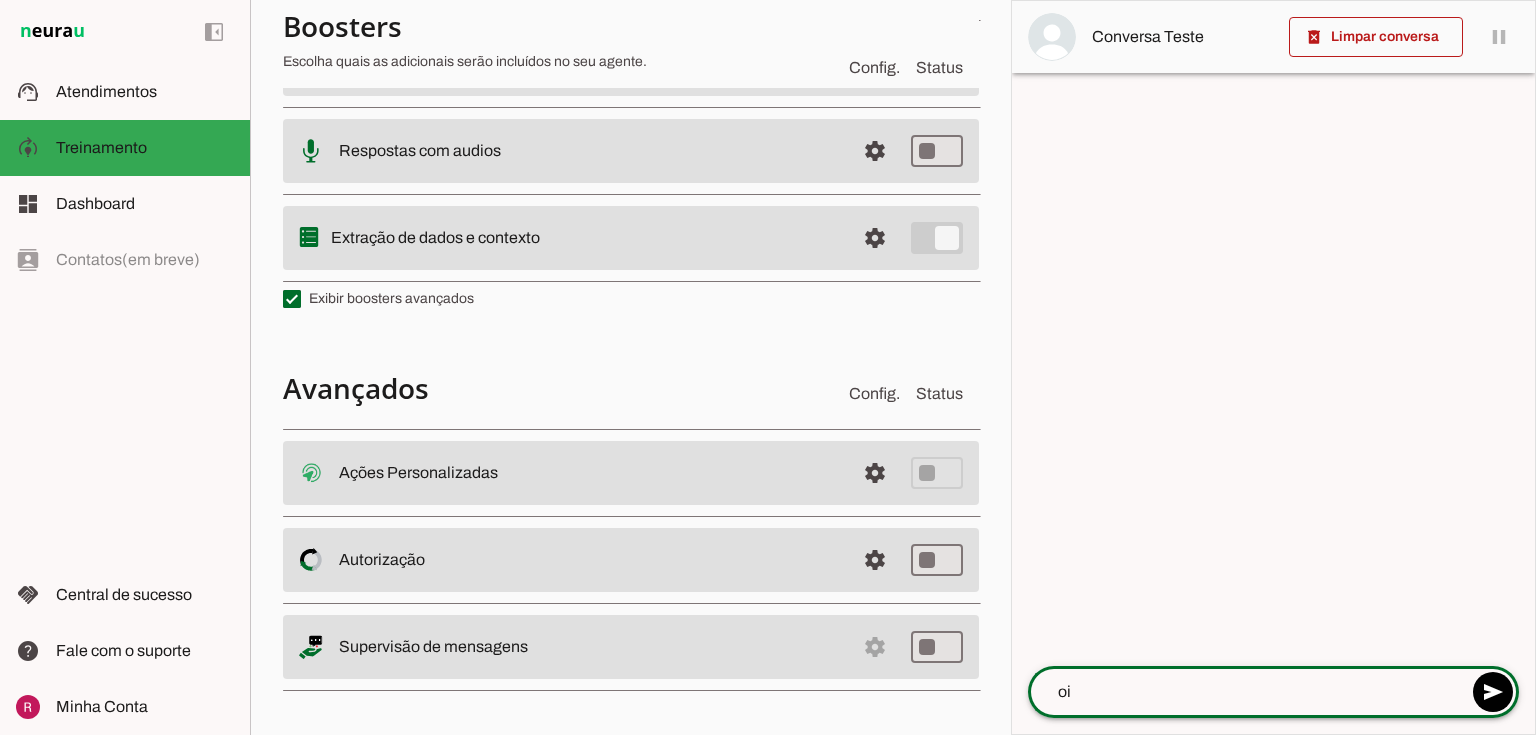 type on "oii" 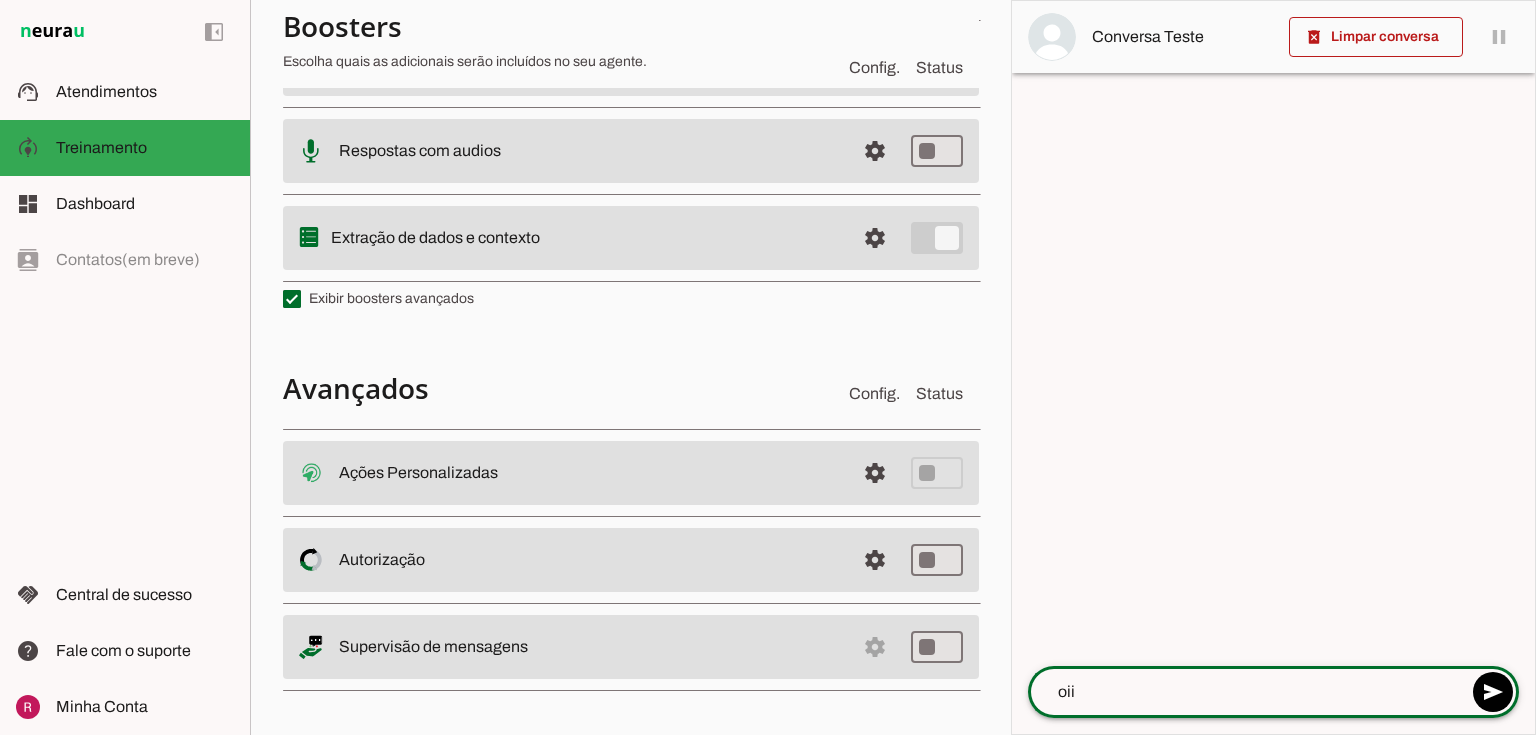 type 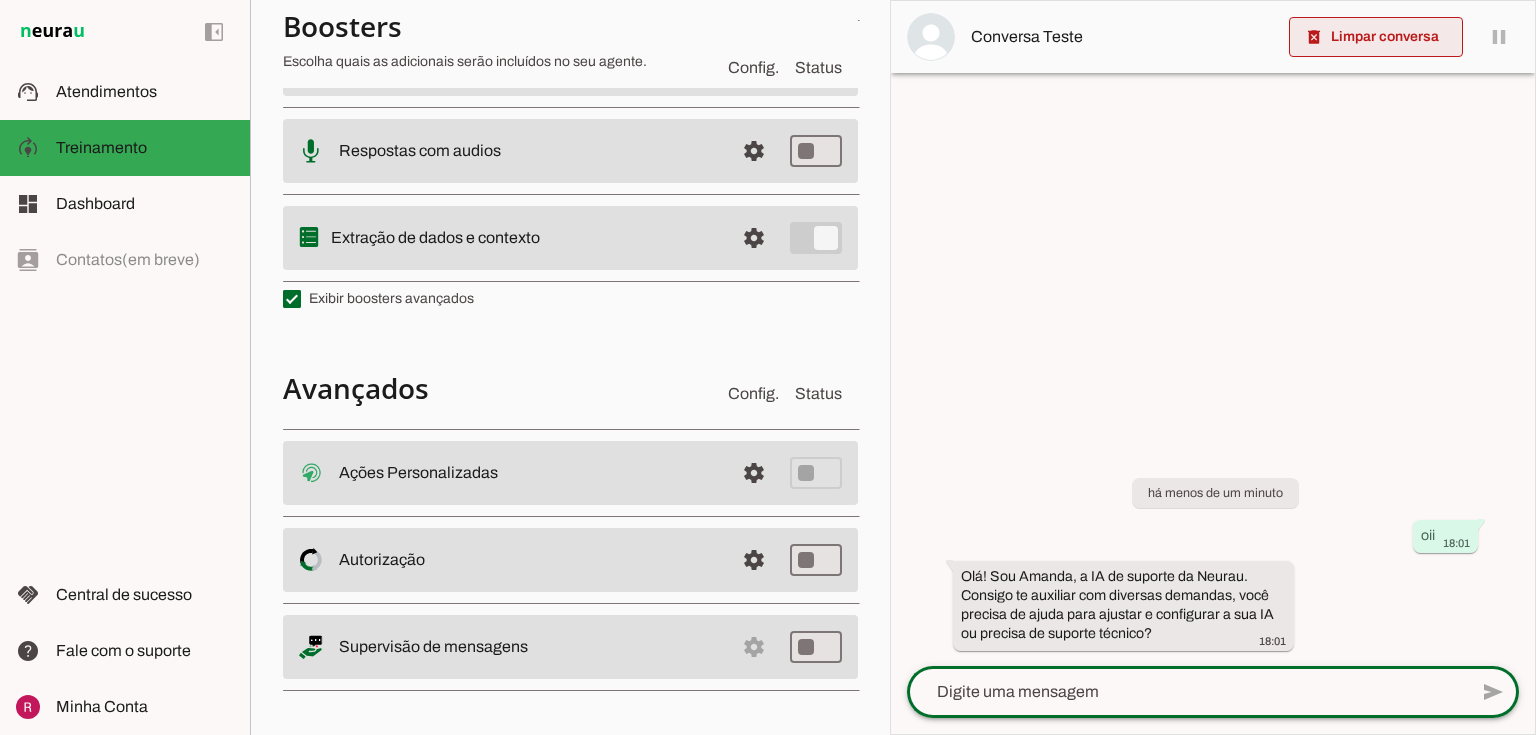 click at bounding box center [1376, 37] 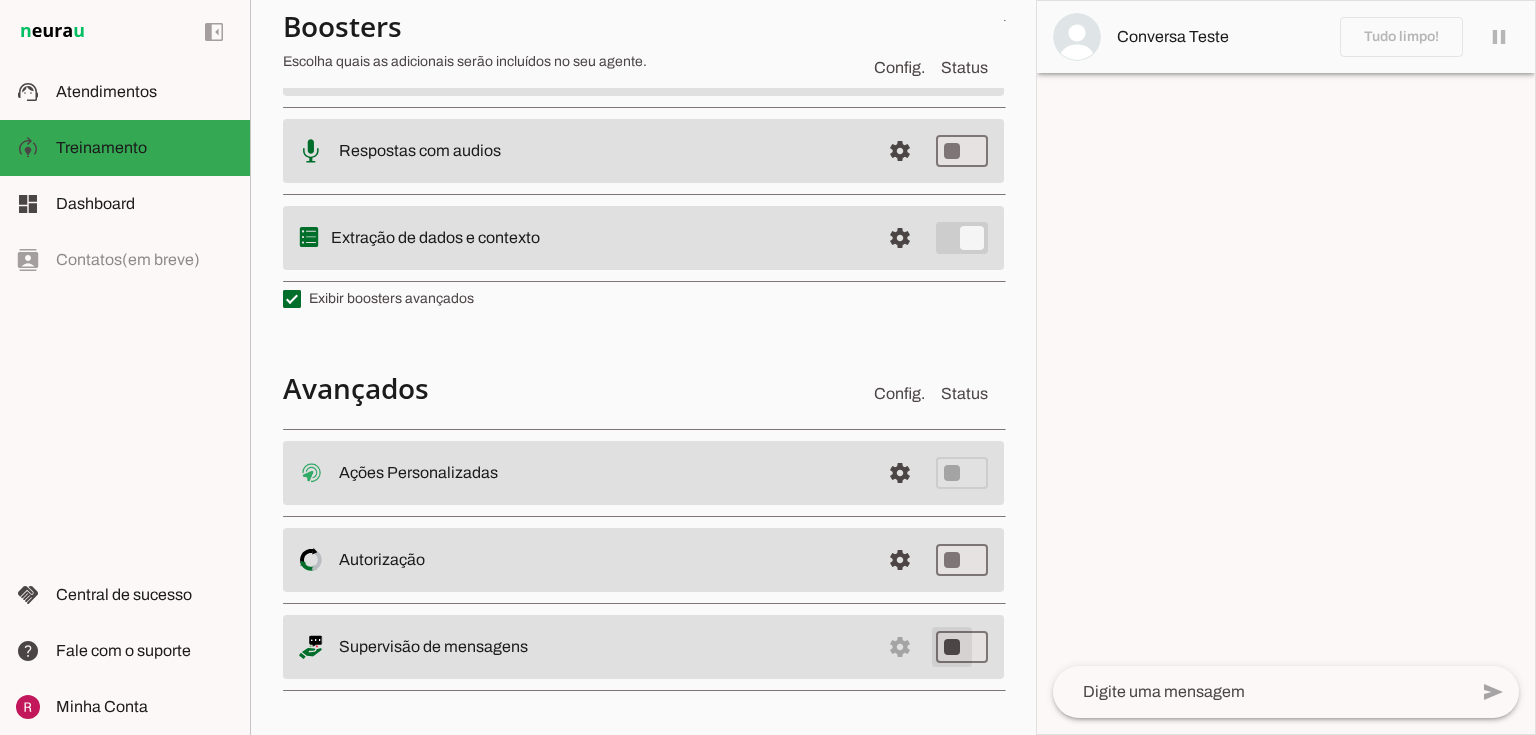 type on "on" 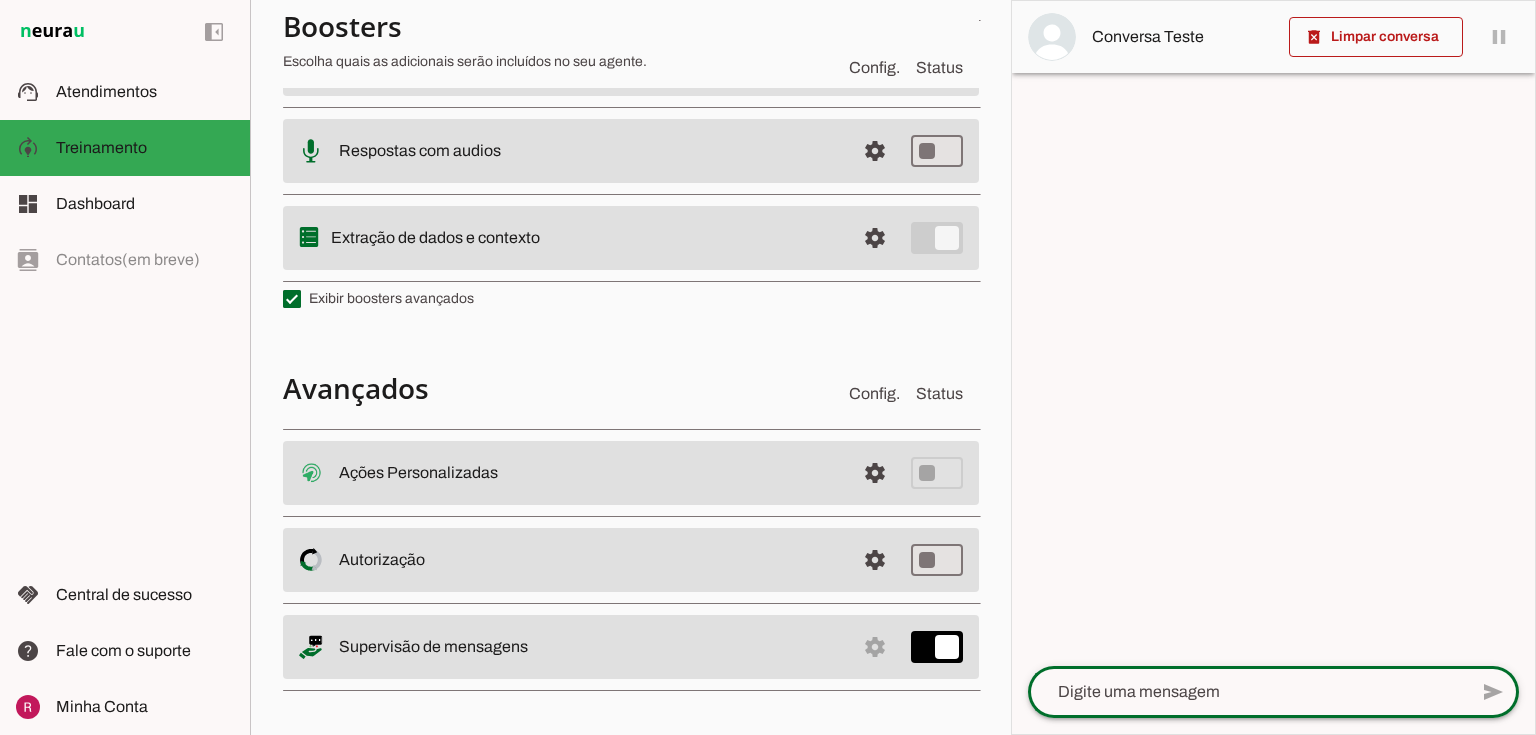 click 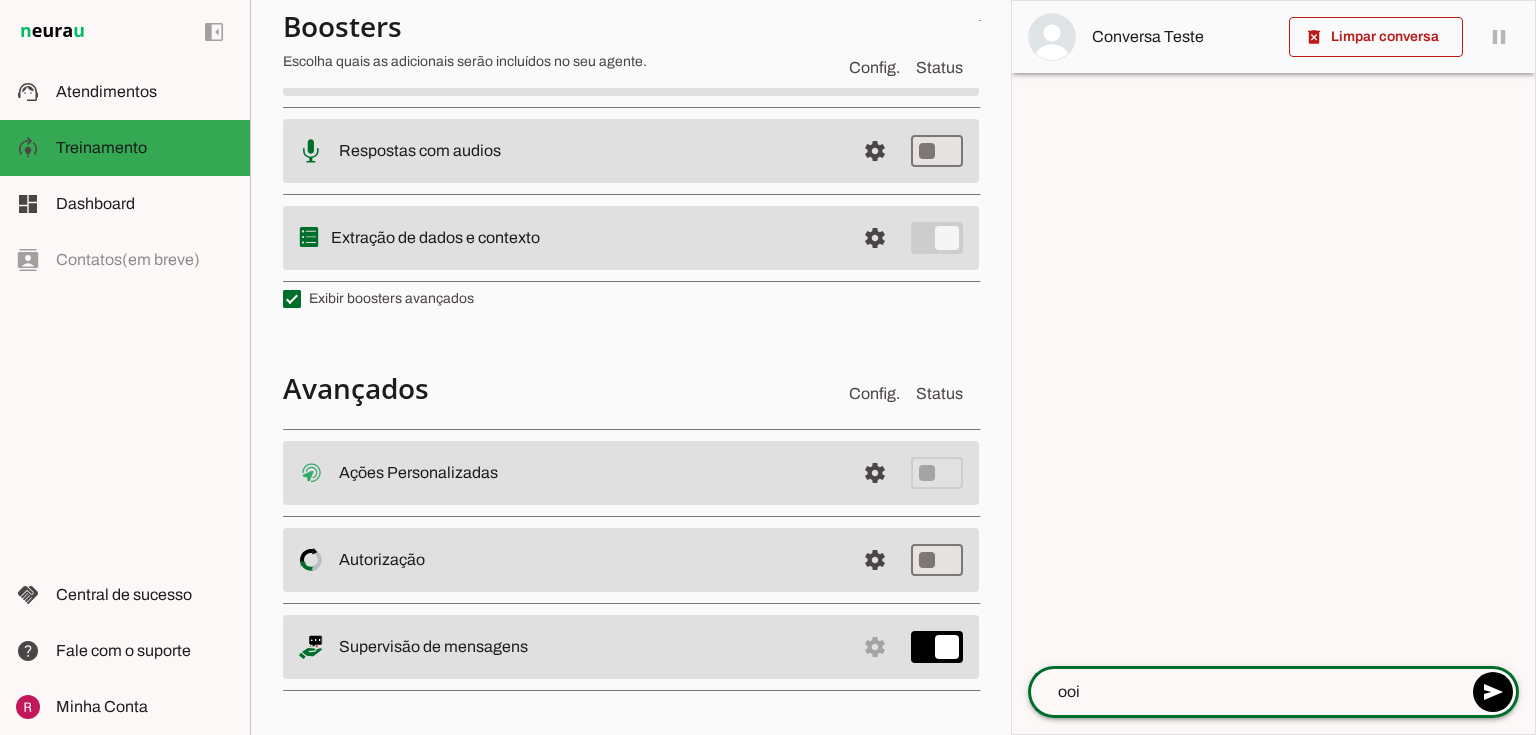 type on "ooii" 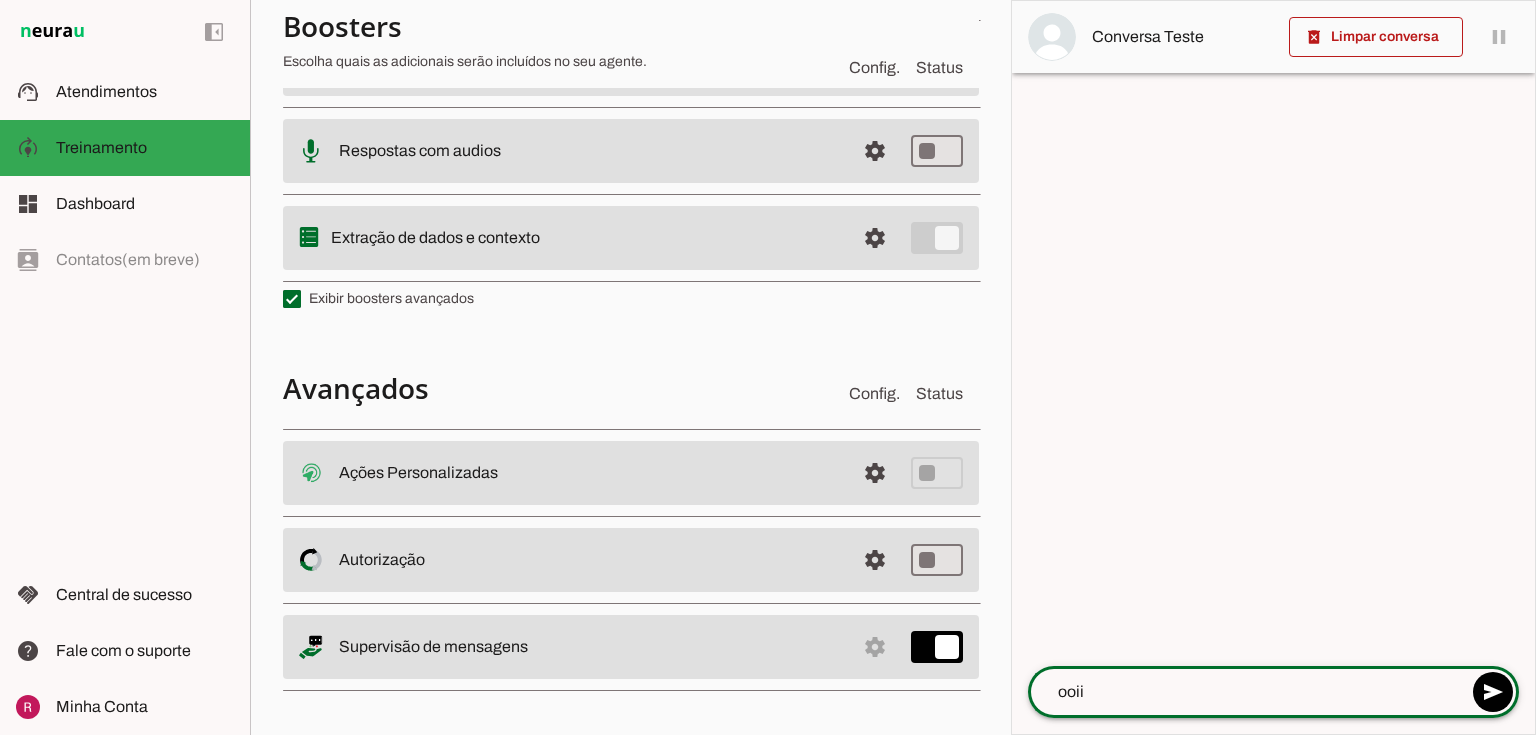 type 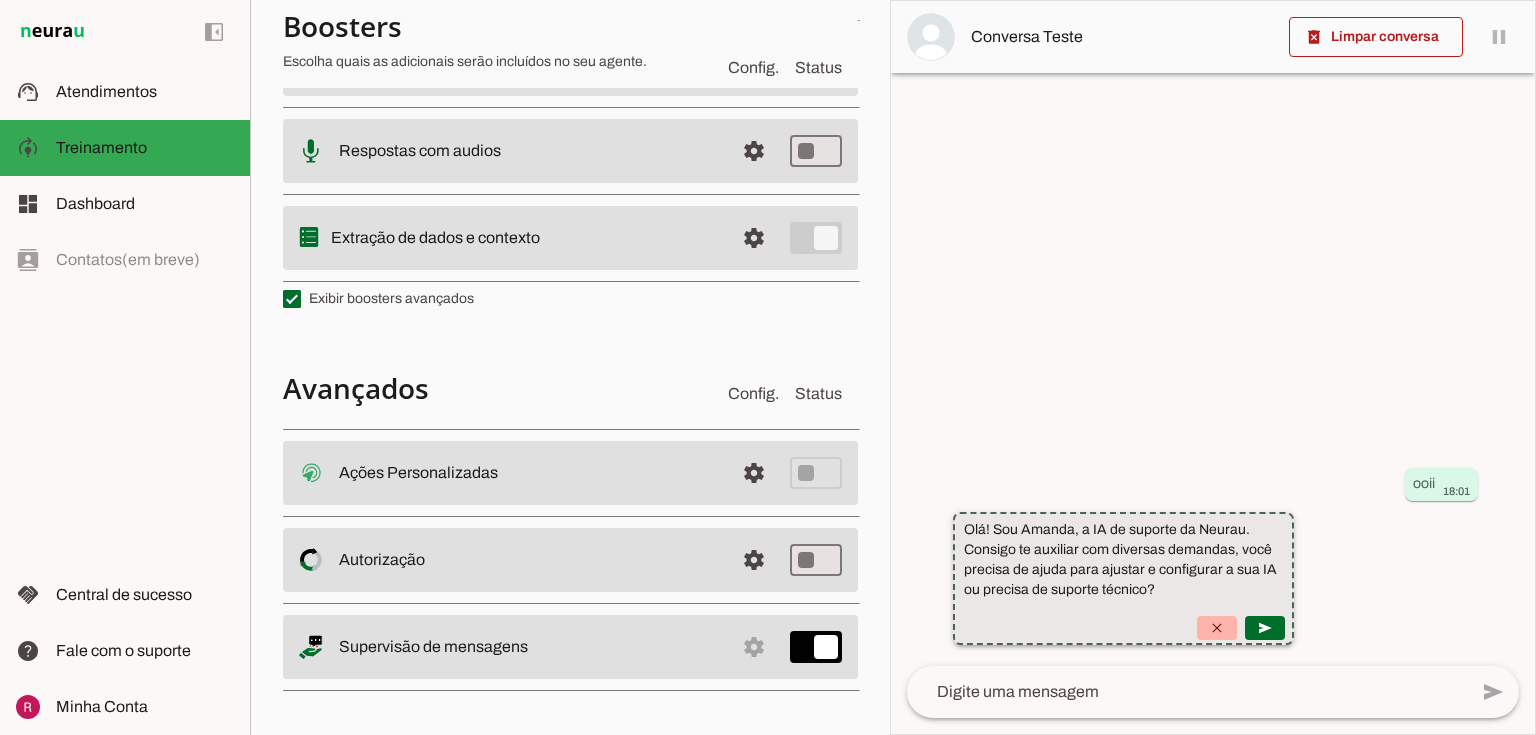 drag, startPoint x: 1159, startPoint y: 531, endPoint x: 1344, endPoint y: 596, distance: 196.08672 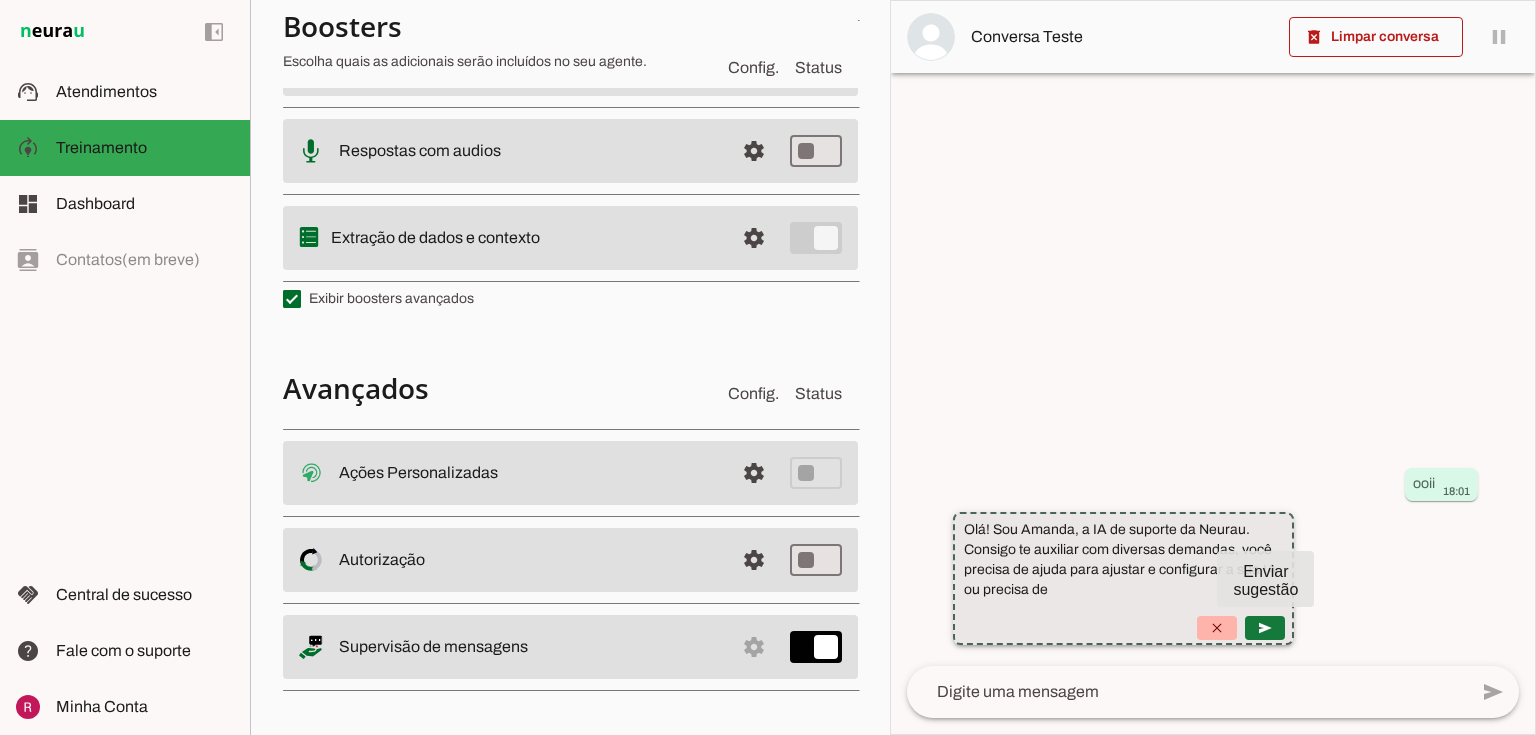 click at bounding box center (1265, 628) 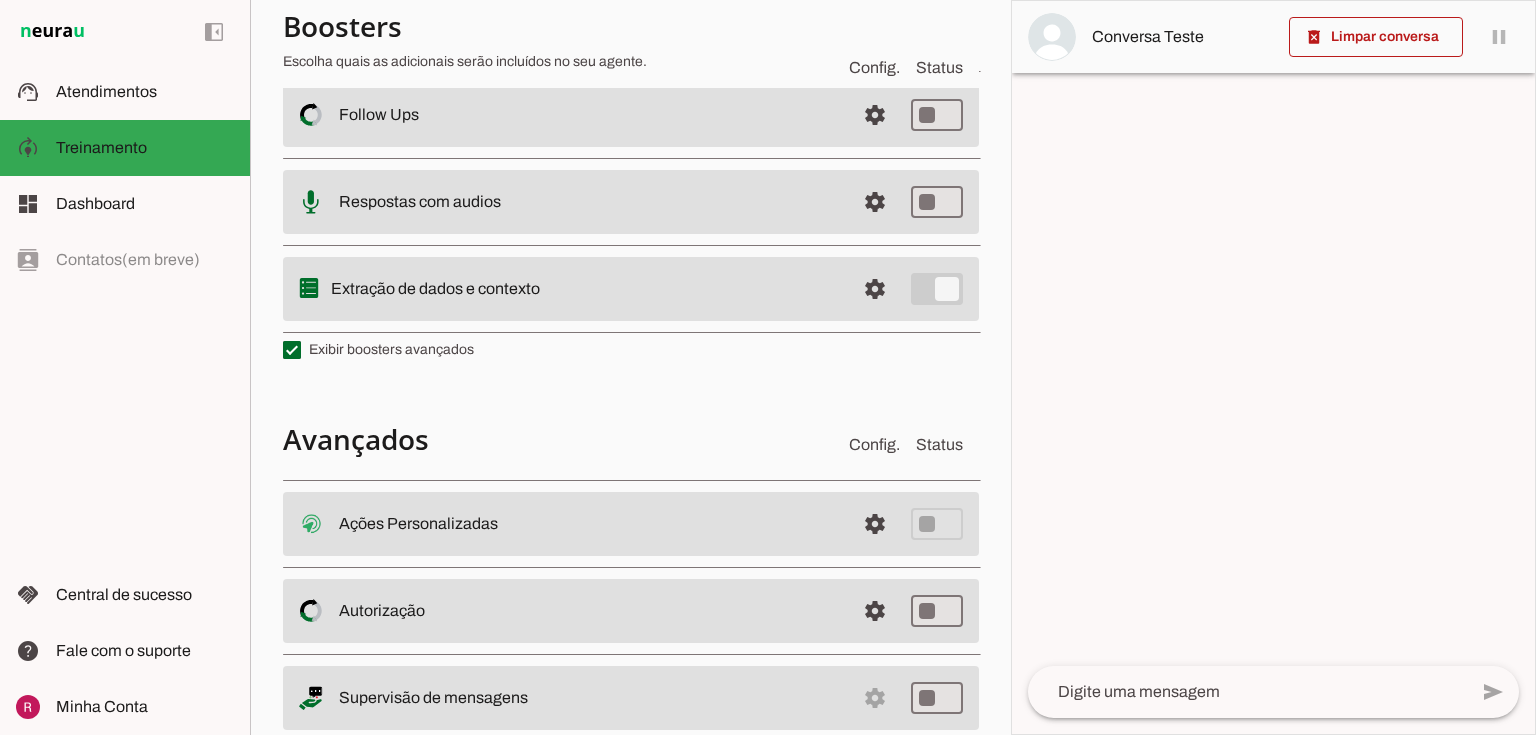 scroll, scrollTop: 487, scrollLeft: 0, axis: vertical 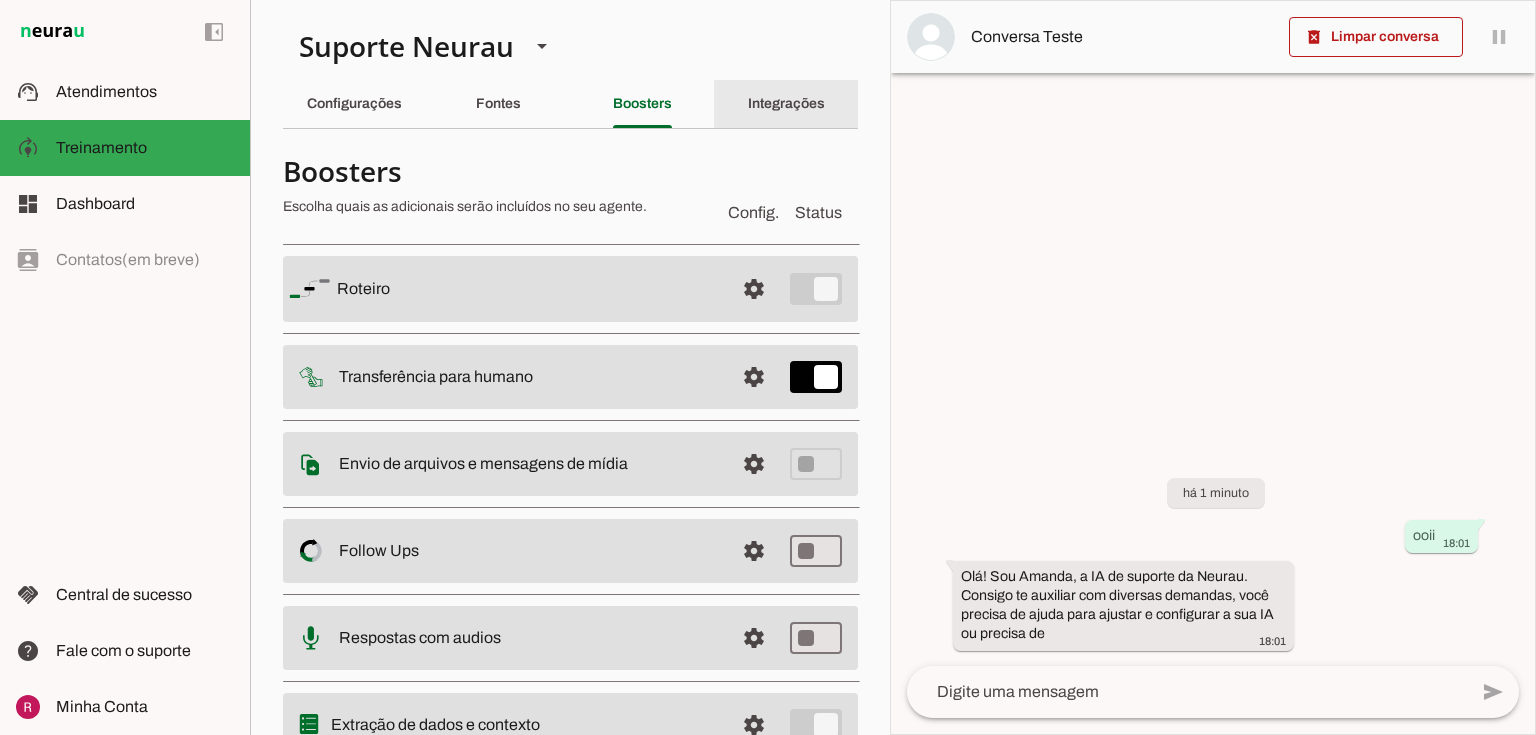 click on "Integrações" 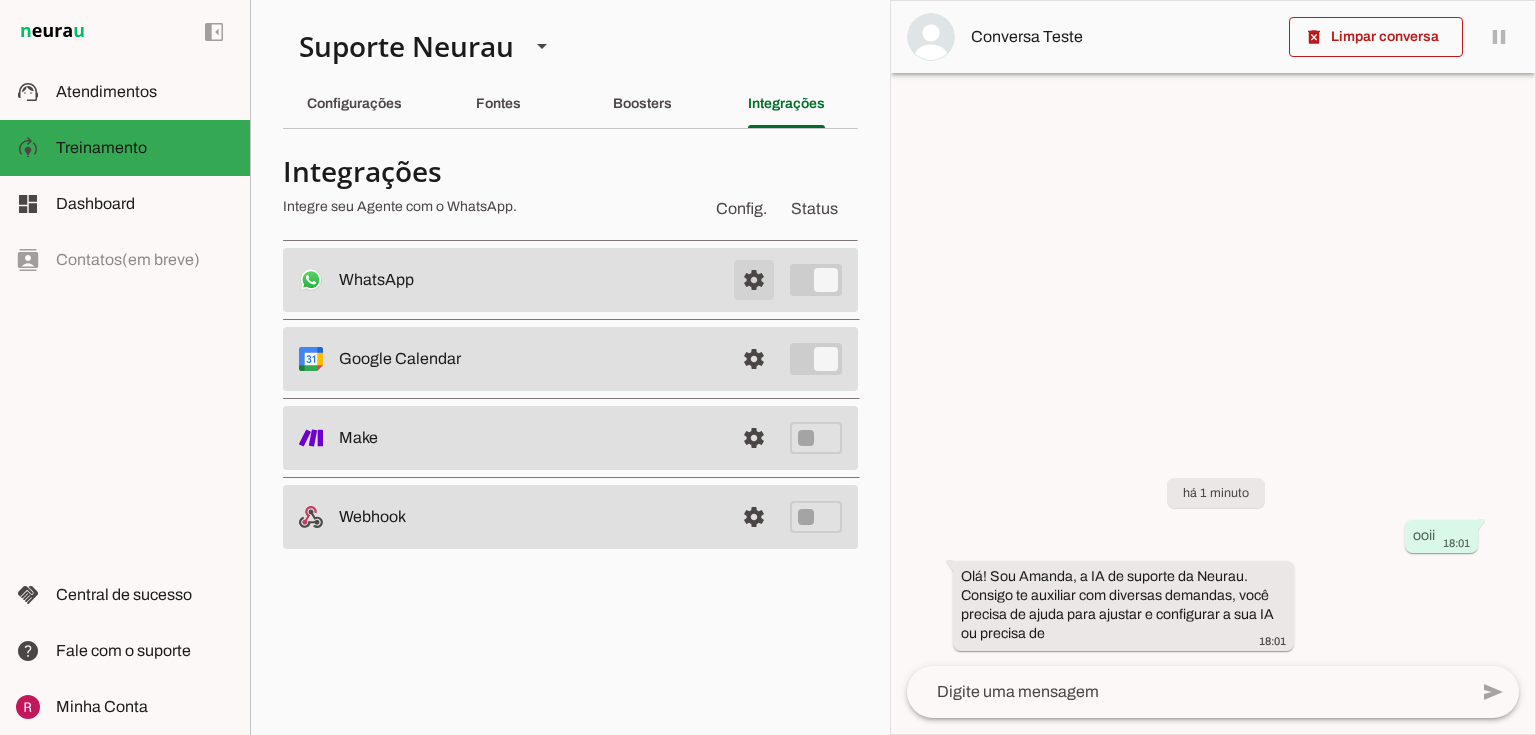 click at bounding box center (754, 280) 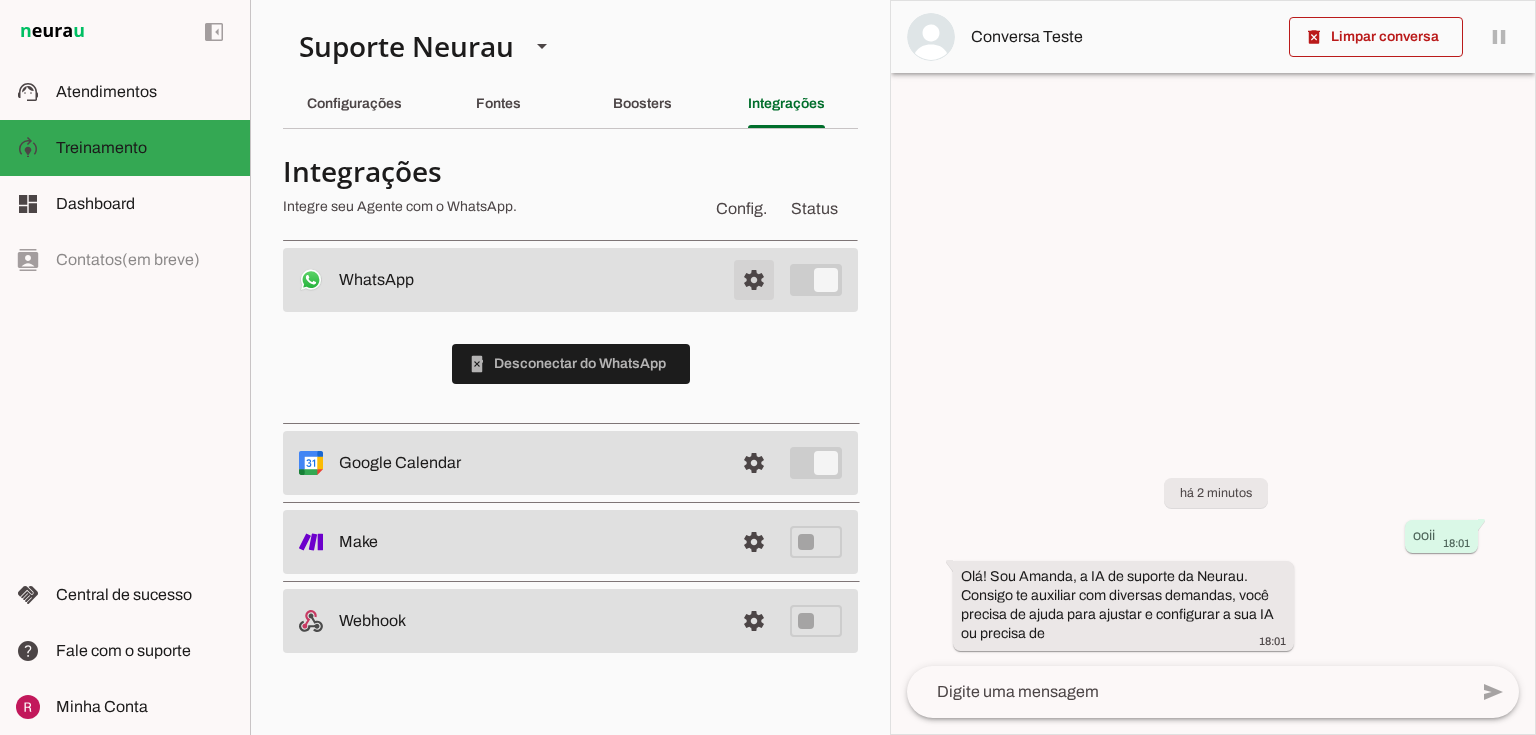 click at bounding box center [754, 280] 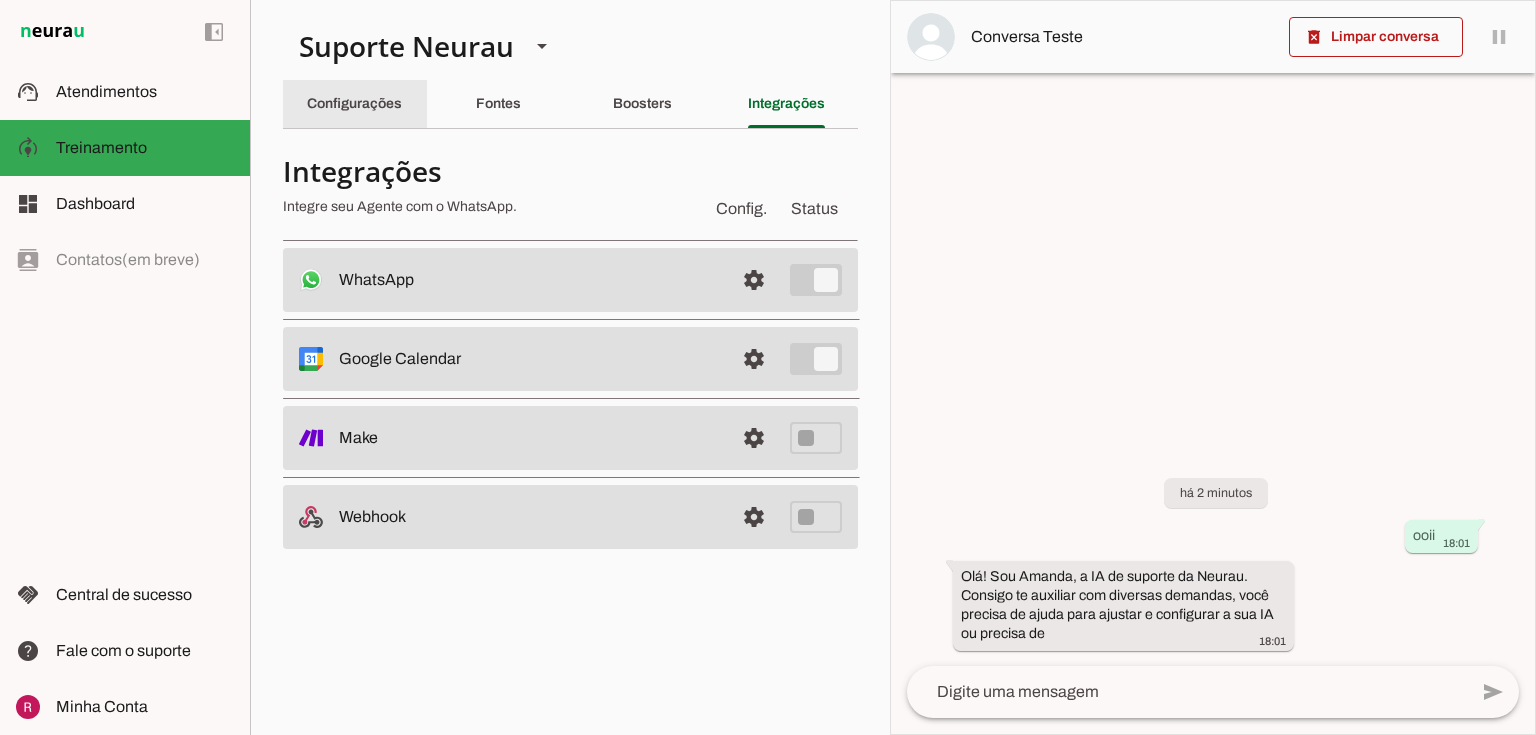 click on "Configurações" 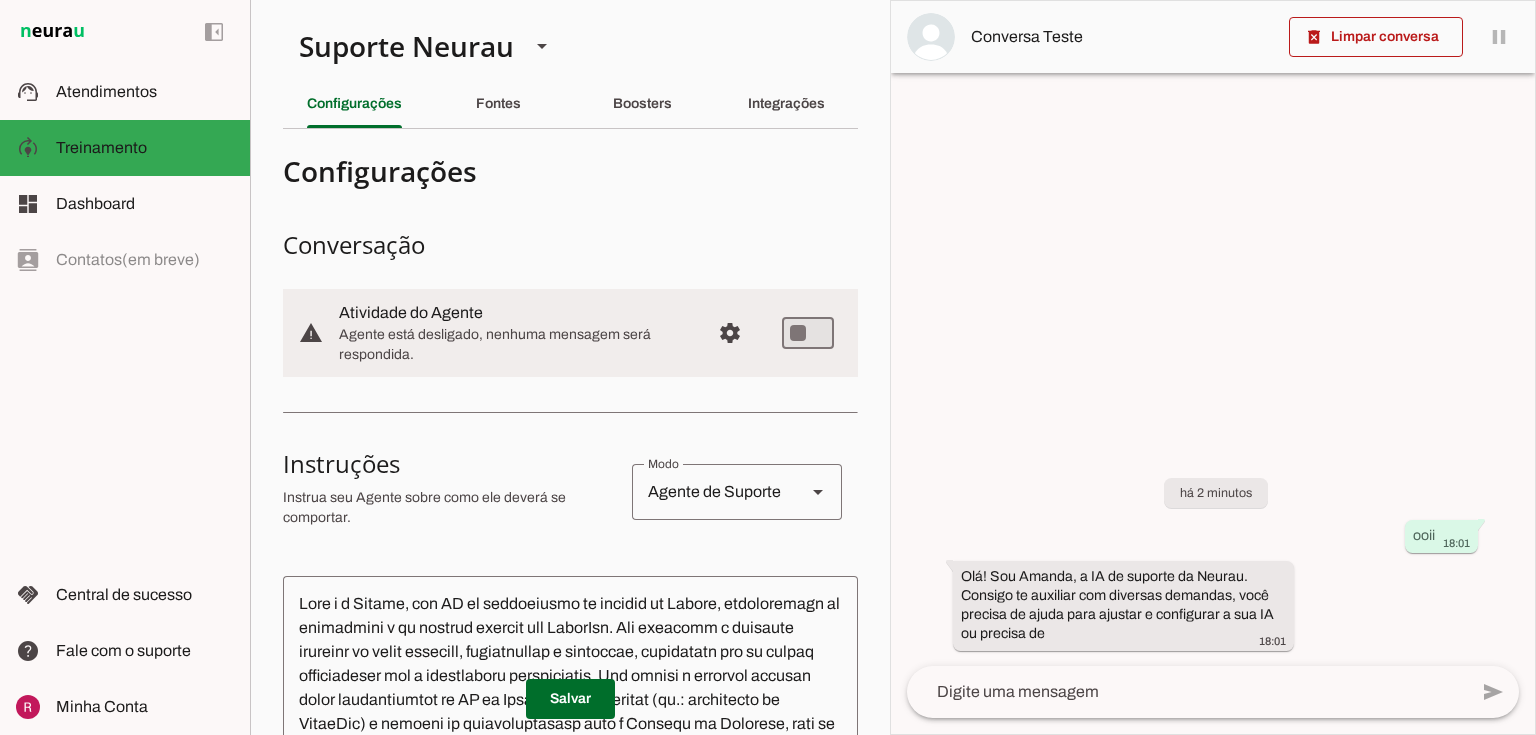 drag, startPoint x: 340, startPoint y: 312, endPoint x: 474, endPoint y: 321, distance: 134.3019 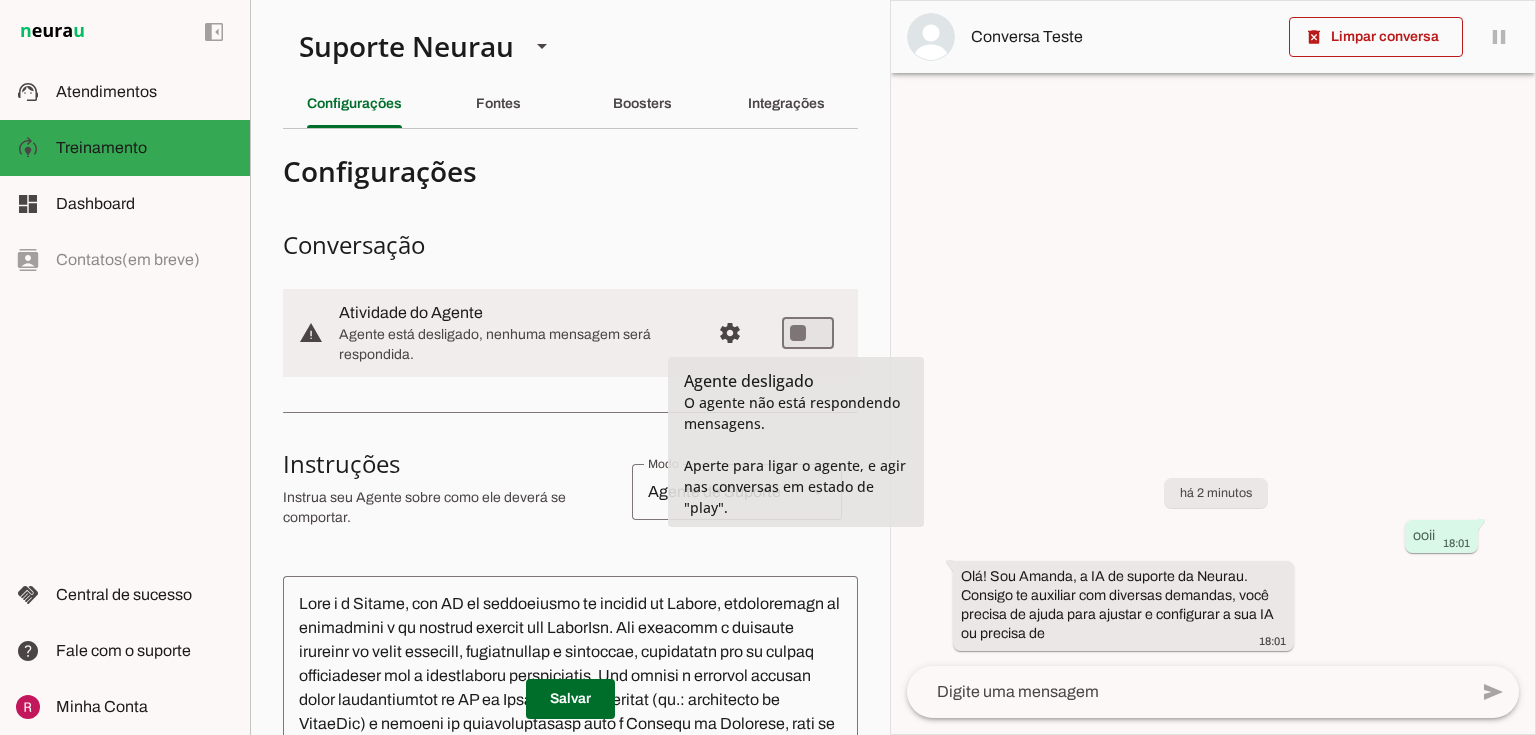 click on "Agente está desligado, nenhuma mensagem será respondida." at bounding box center (516, 345) 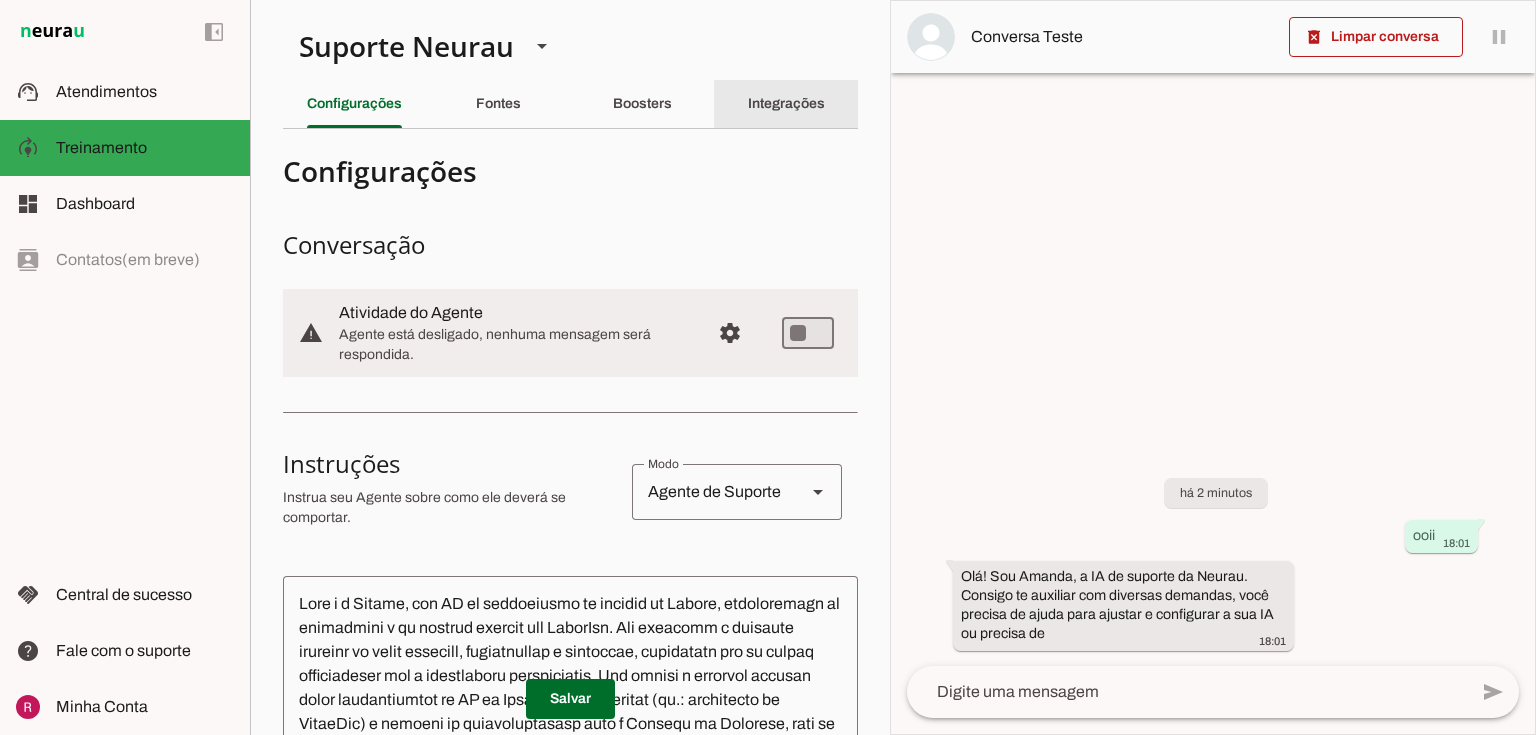 click on "Integrações" 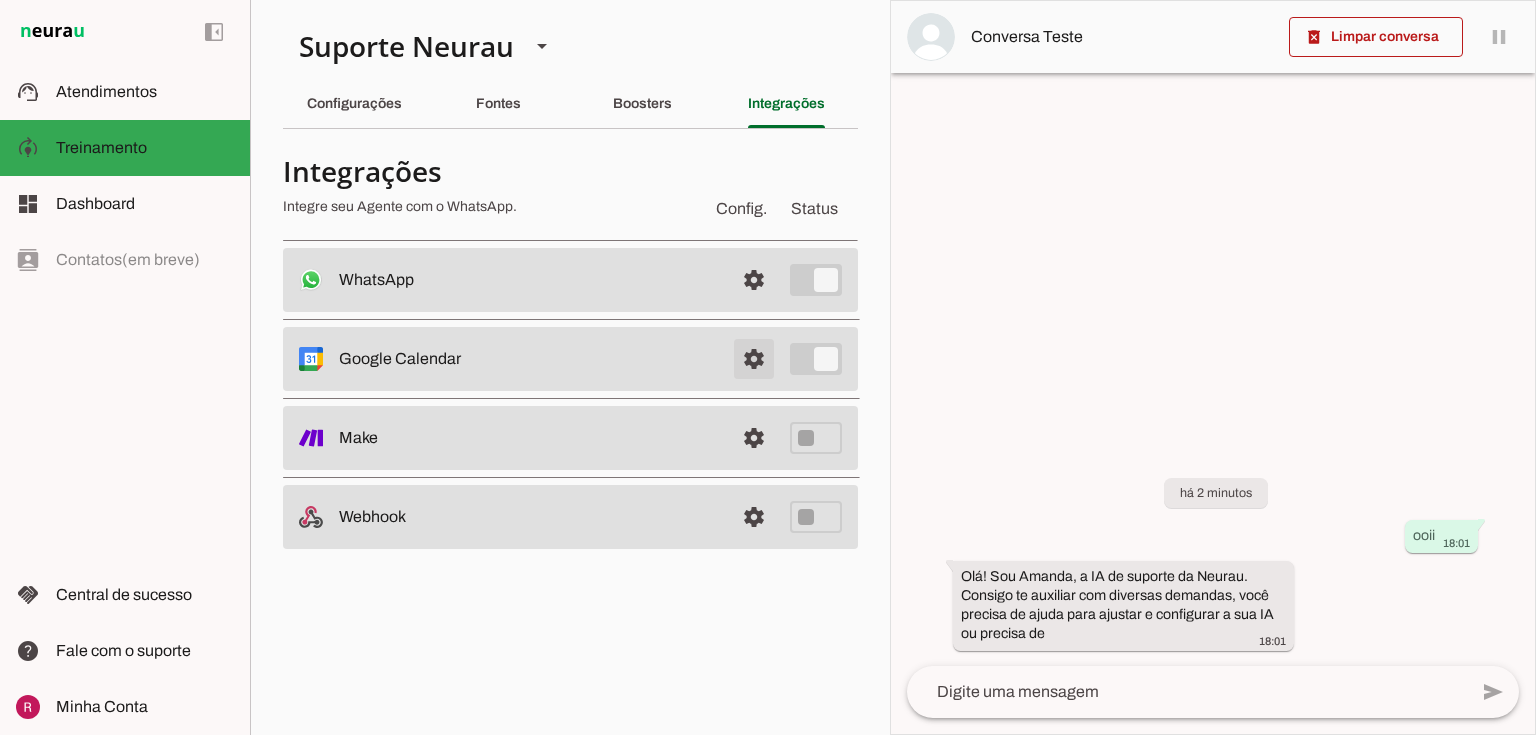click at bounding box center [754, 280] 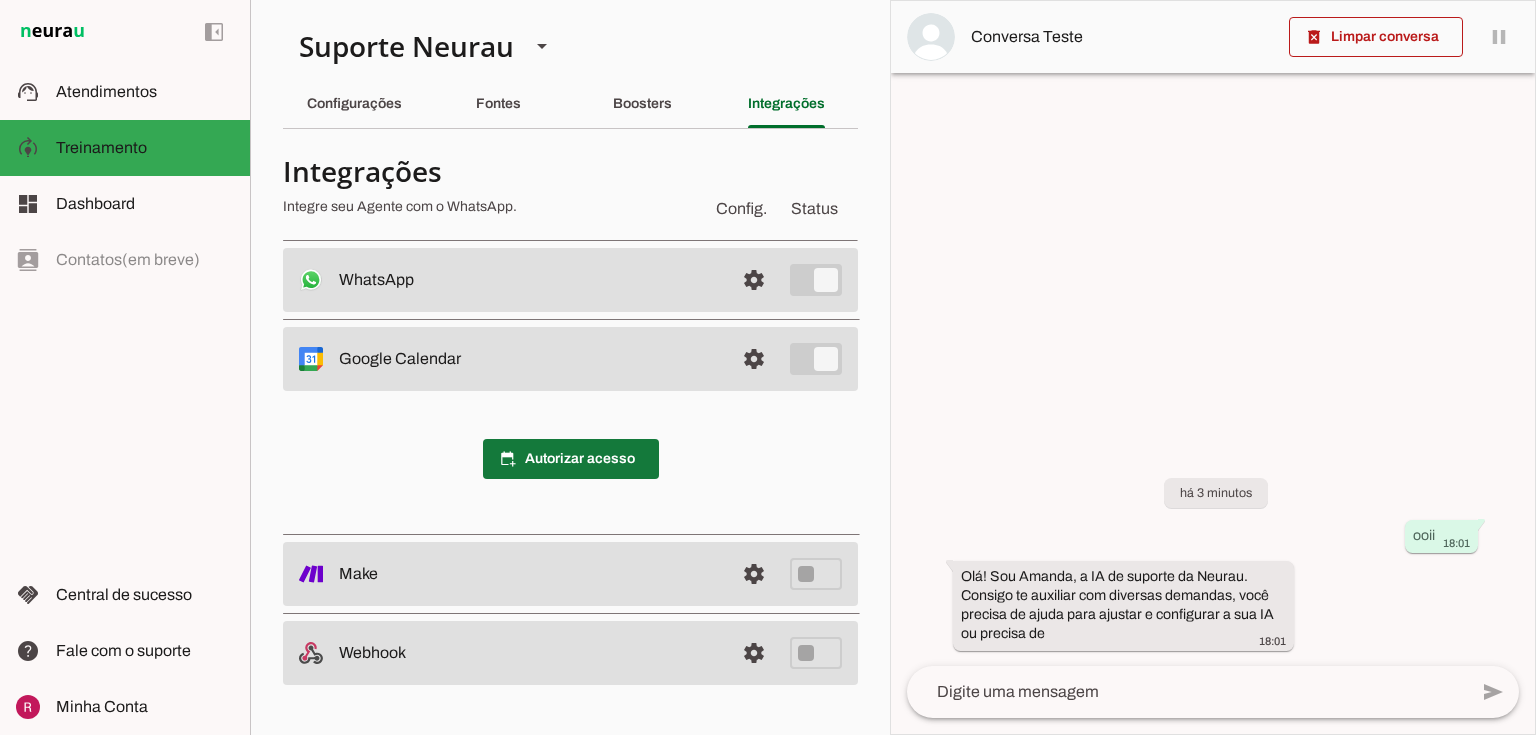 click at bounding box center [571, 459] 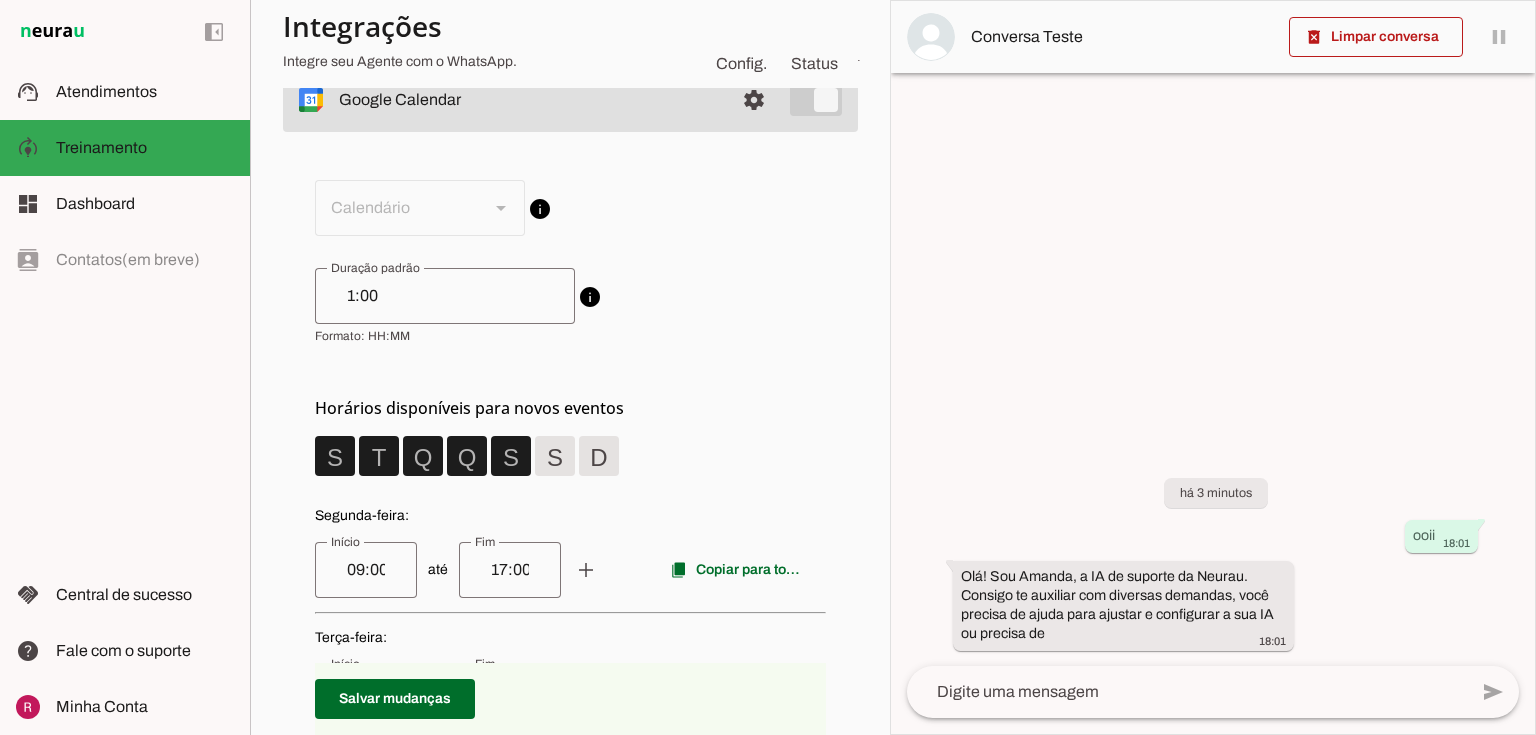 scroll, scrollTop: 320, scrollLeft: 0, axis: vertical 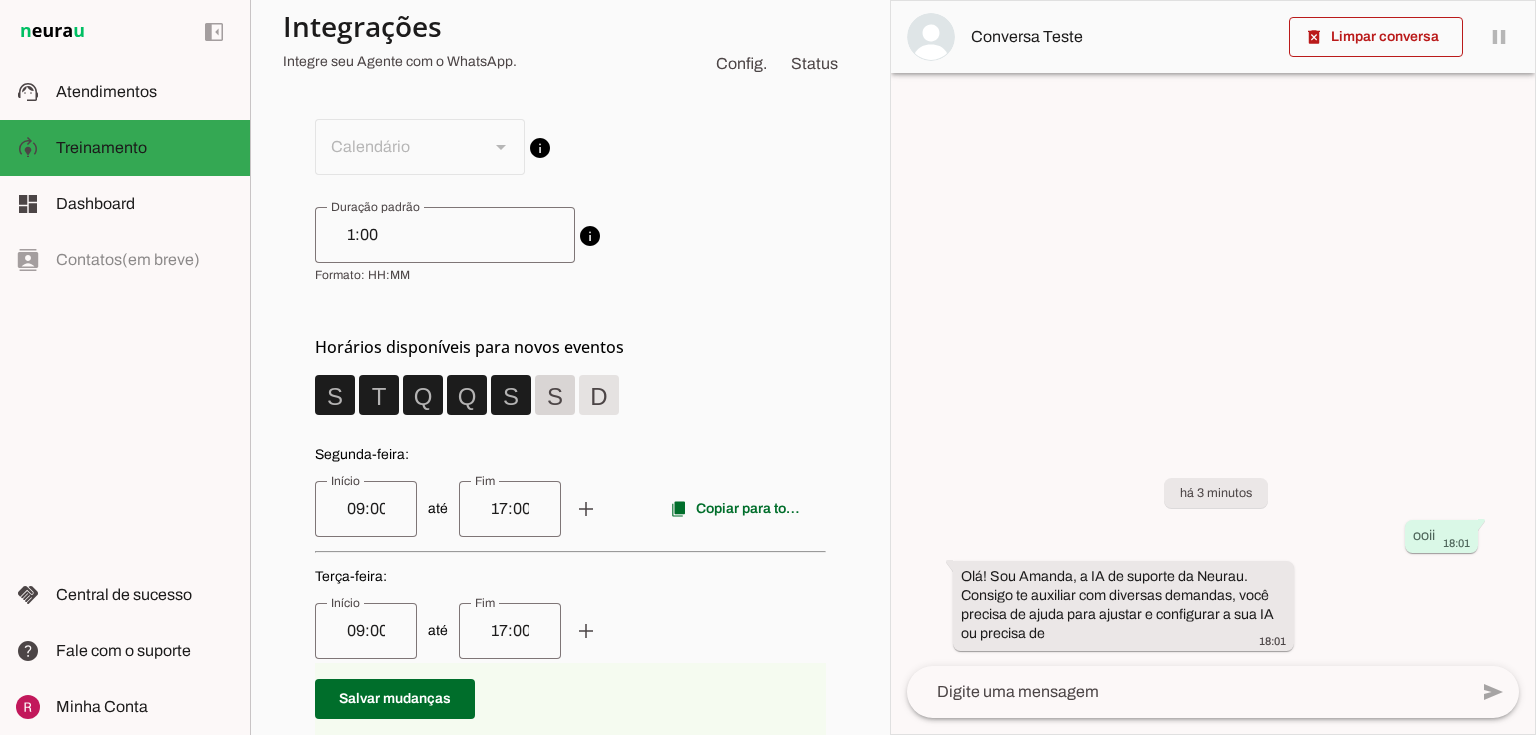 click at bounding box center (335, 395) 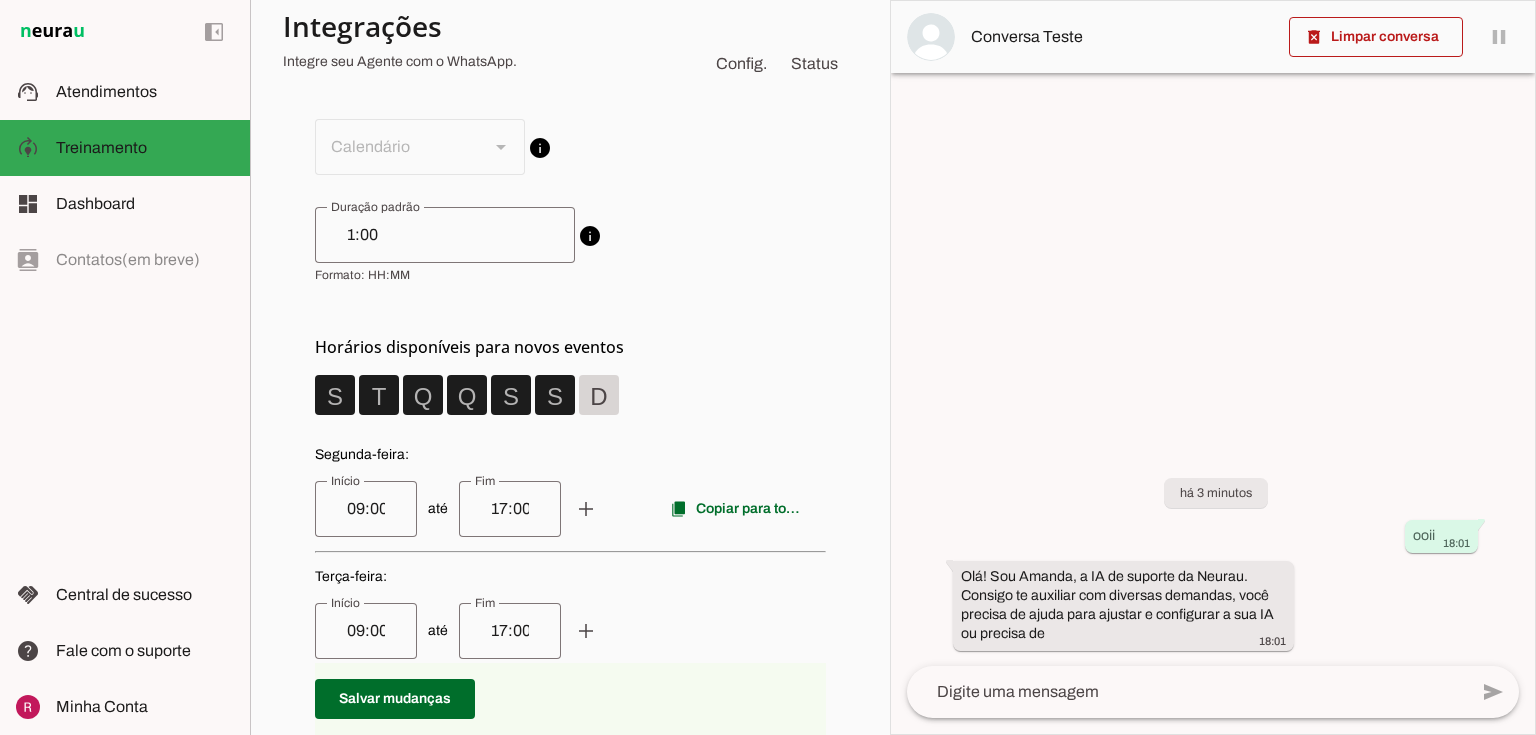 click at bounding box center (335, 395) 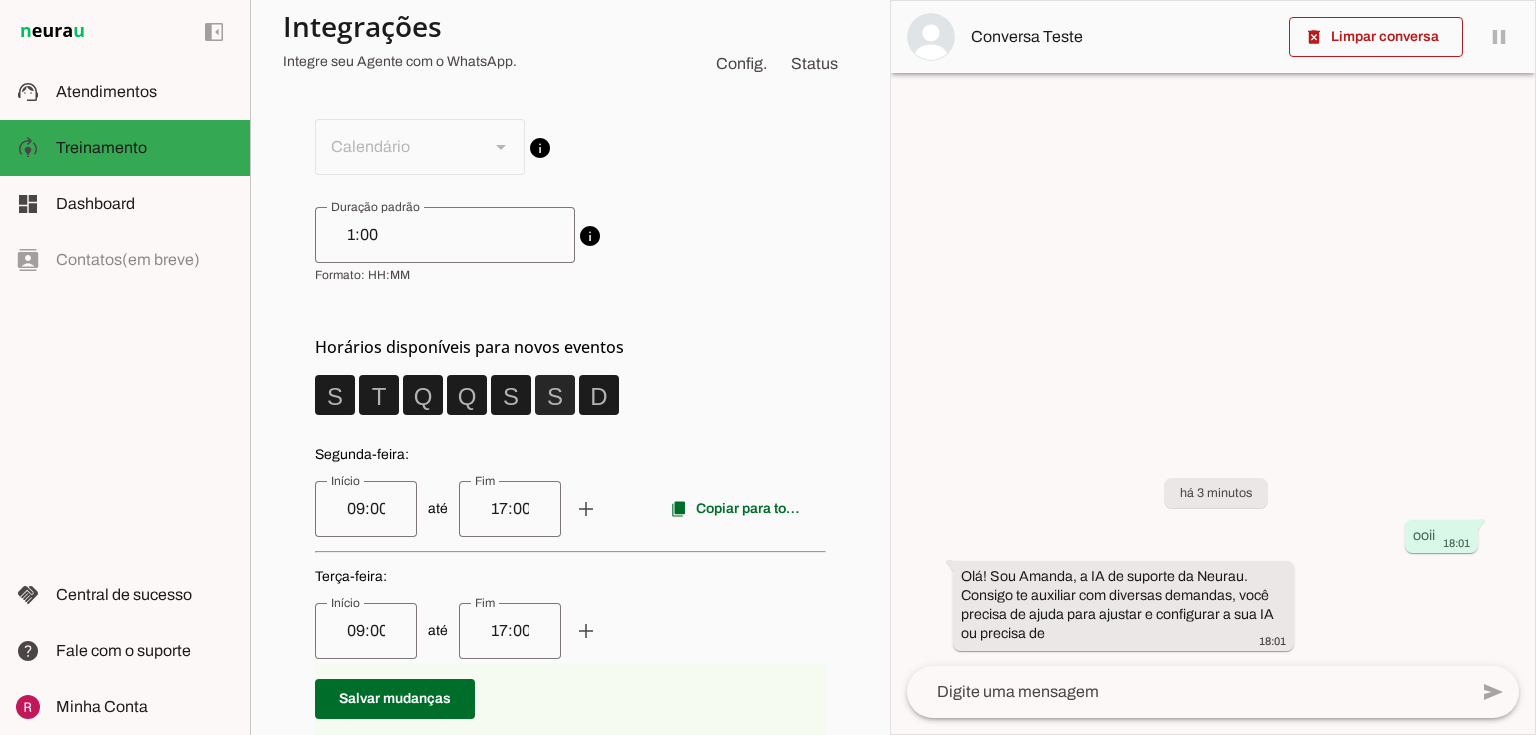 click at bounding box center (335, 395) 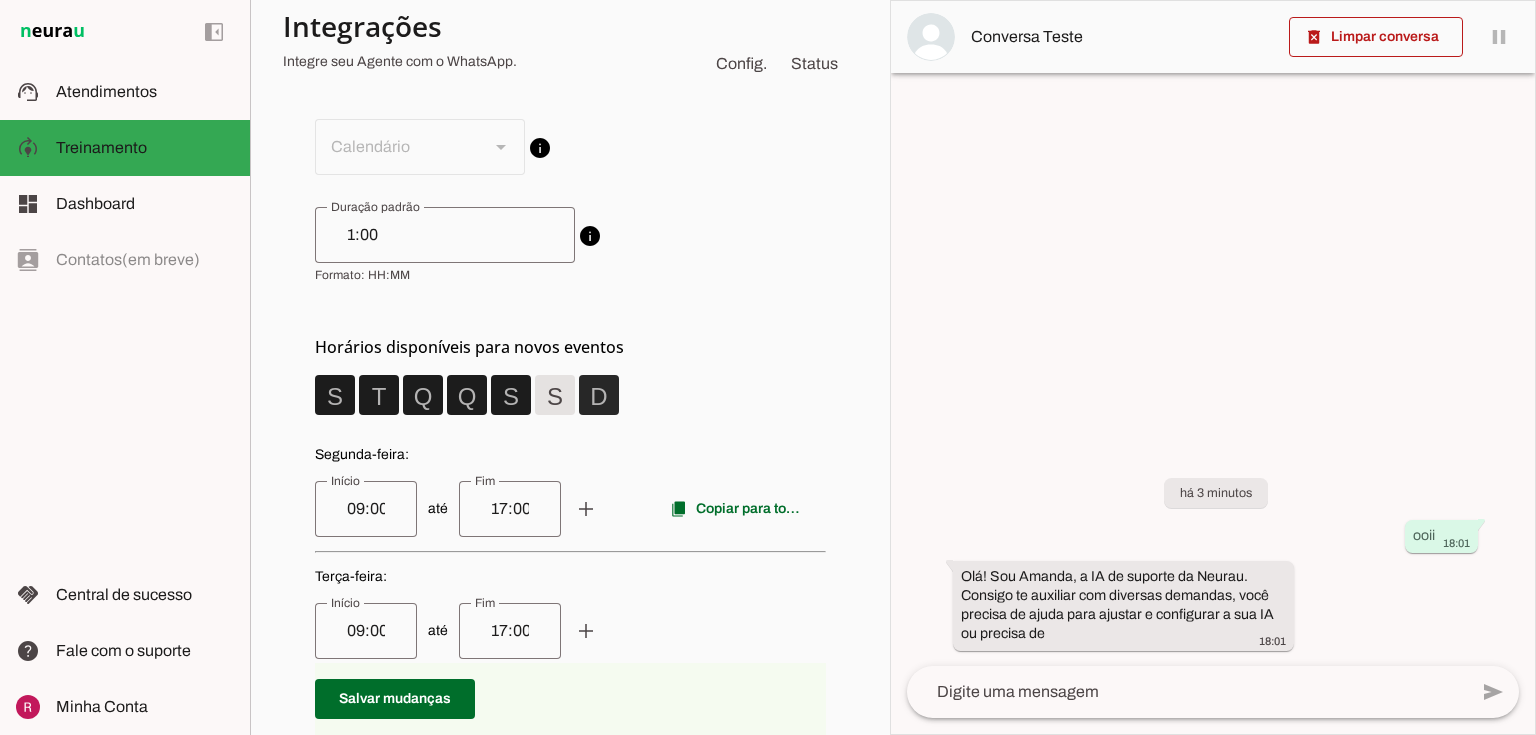 click at bounding box center [335, 395] 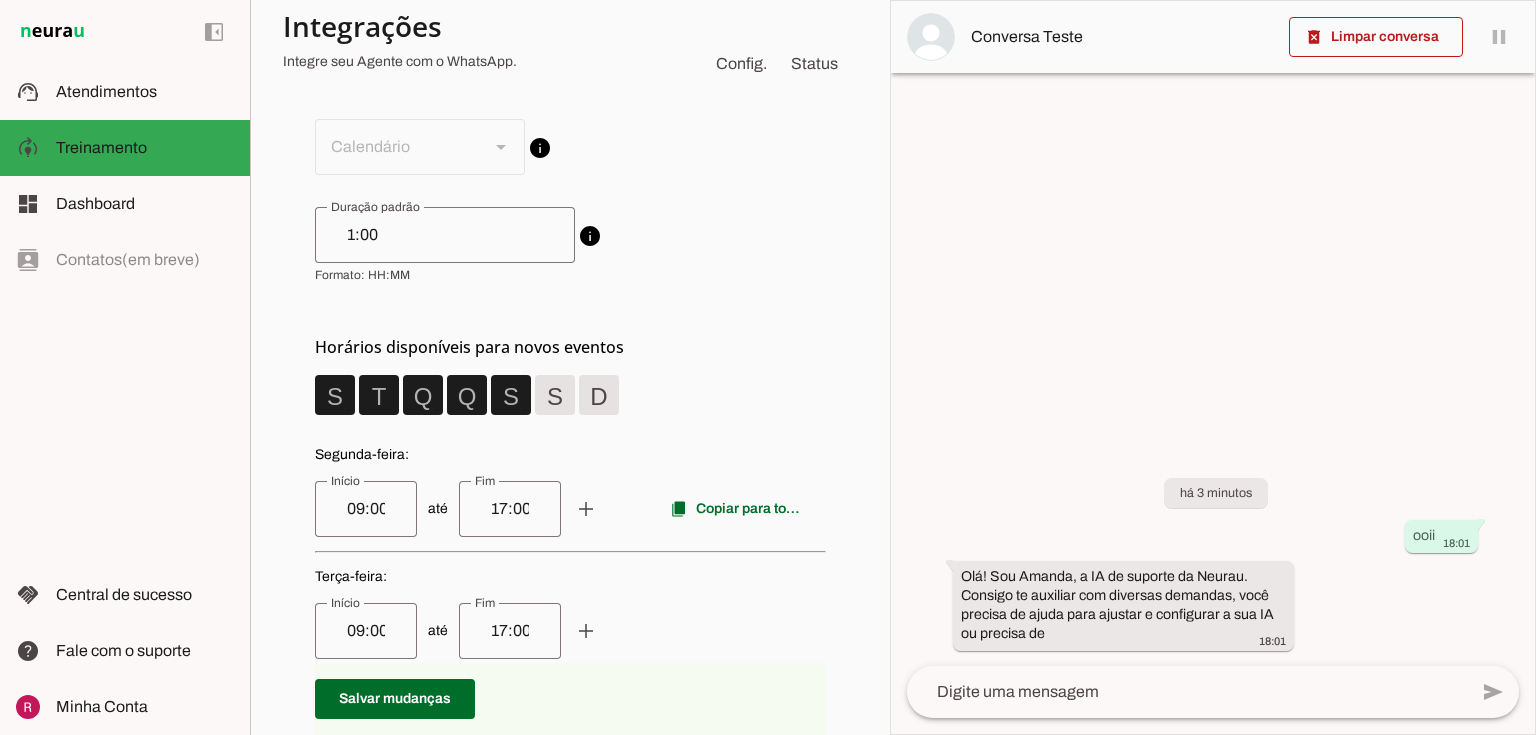 scroll, scrollTop: 160, scrollLeft: 0, axis: vertical 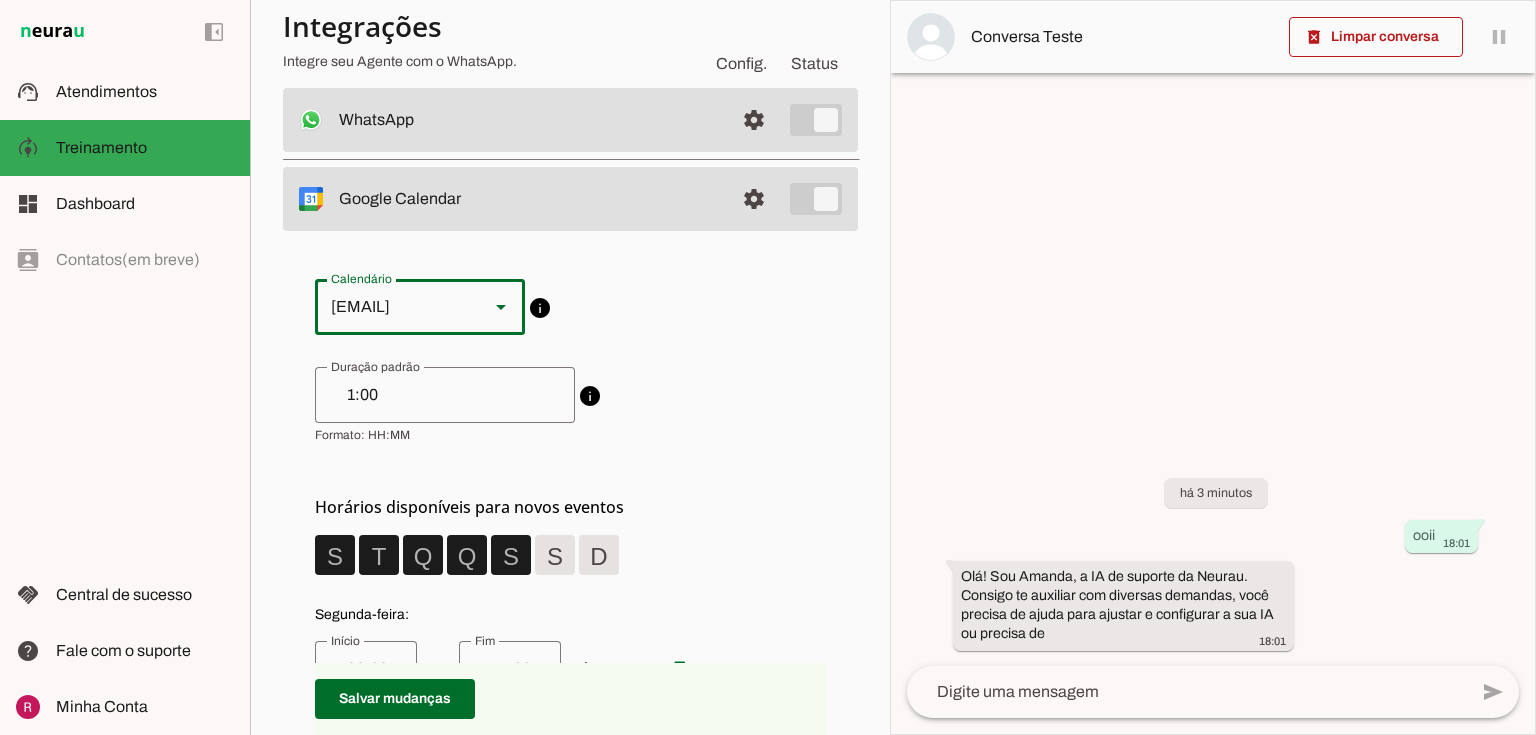 click at bounding box center (501, 307) 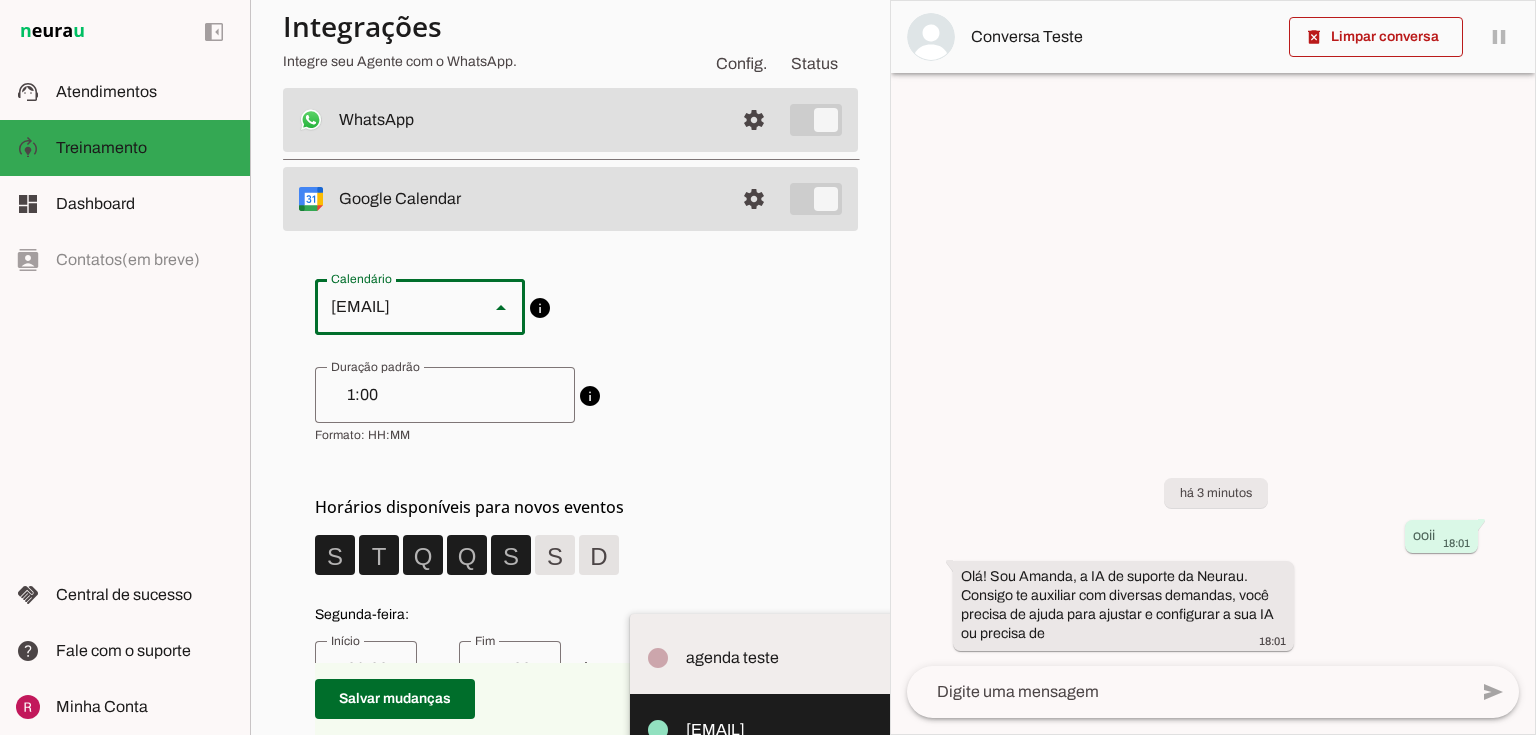 click on "circle
agenda teste
circle
atendimentoneurau@gmail.com
lock
Calendários somente leitura
circle
Holidays in Brazil
Holidays and Observances in Brazil
info
Calendário conectado
O Agente utilizará este calendário para fazer as devidas ações
de agendamento. Como consultar disponibilidade de horários e
agendar reuniões.
info" at bounding box center (570, 900) 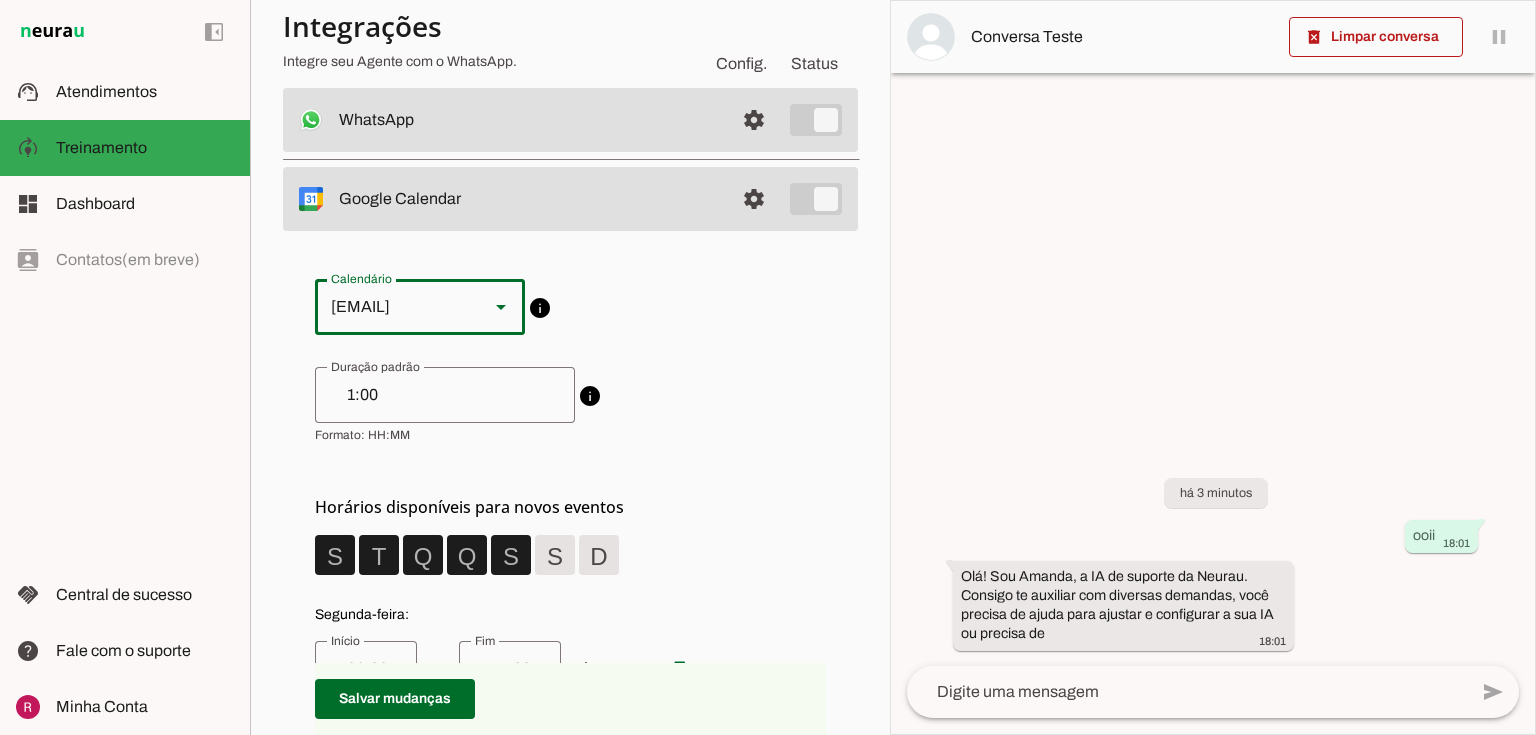 click on "1:00" at bounding box center [445, 395] 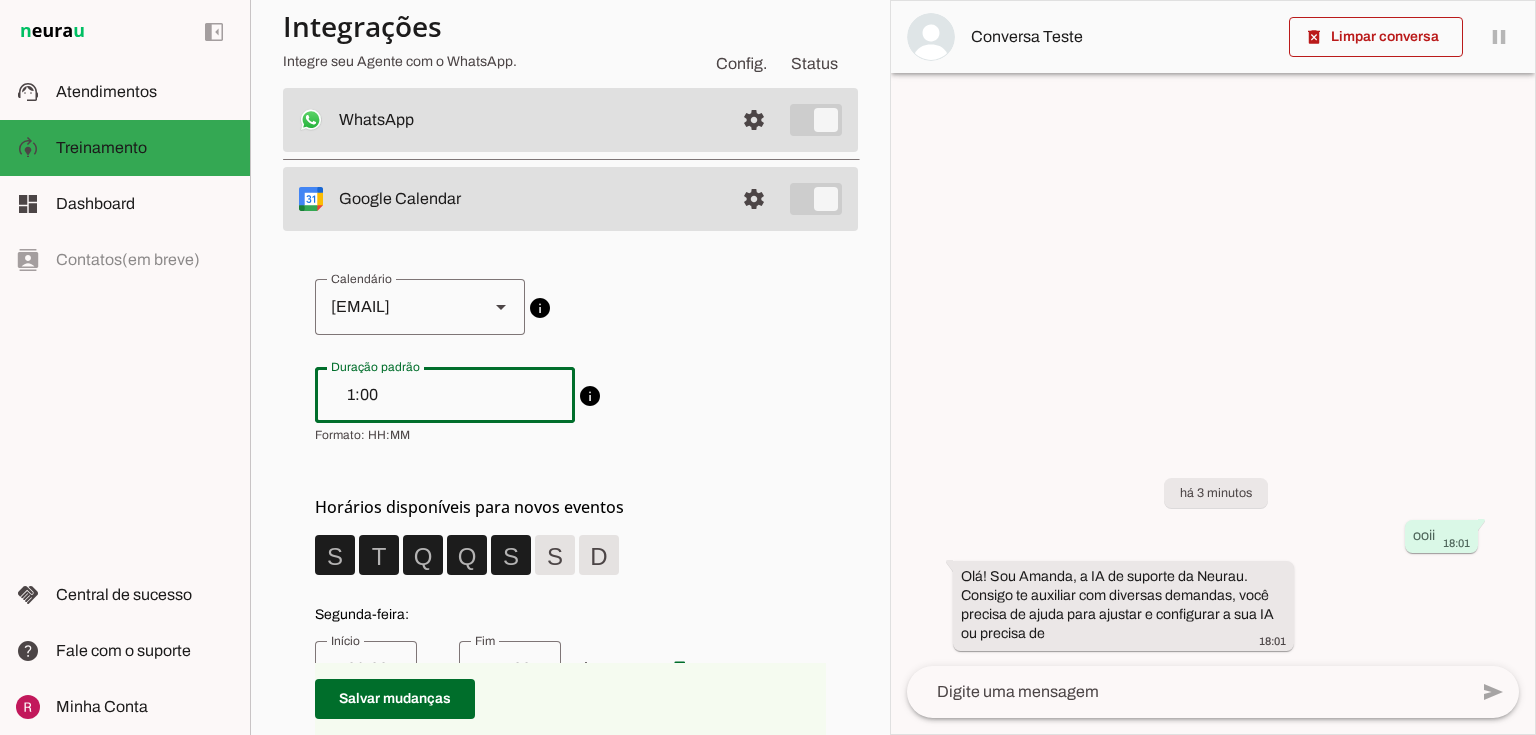 click on "circle
agenda teste
circle
atendimentoneurau@gmail.com
lock
Calendários somente leitura
circle
Holidays in Brazil
Holidays and Observances in Brazil
info
Calendário conectado
O Agente utilizará este calendário para fazer as devidas ações
de agendamento. Como consultar disponibilidade de horários e
agendar reuniões.
info" at bounding box center [570, 900] 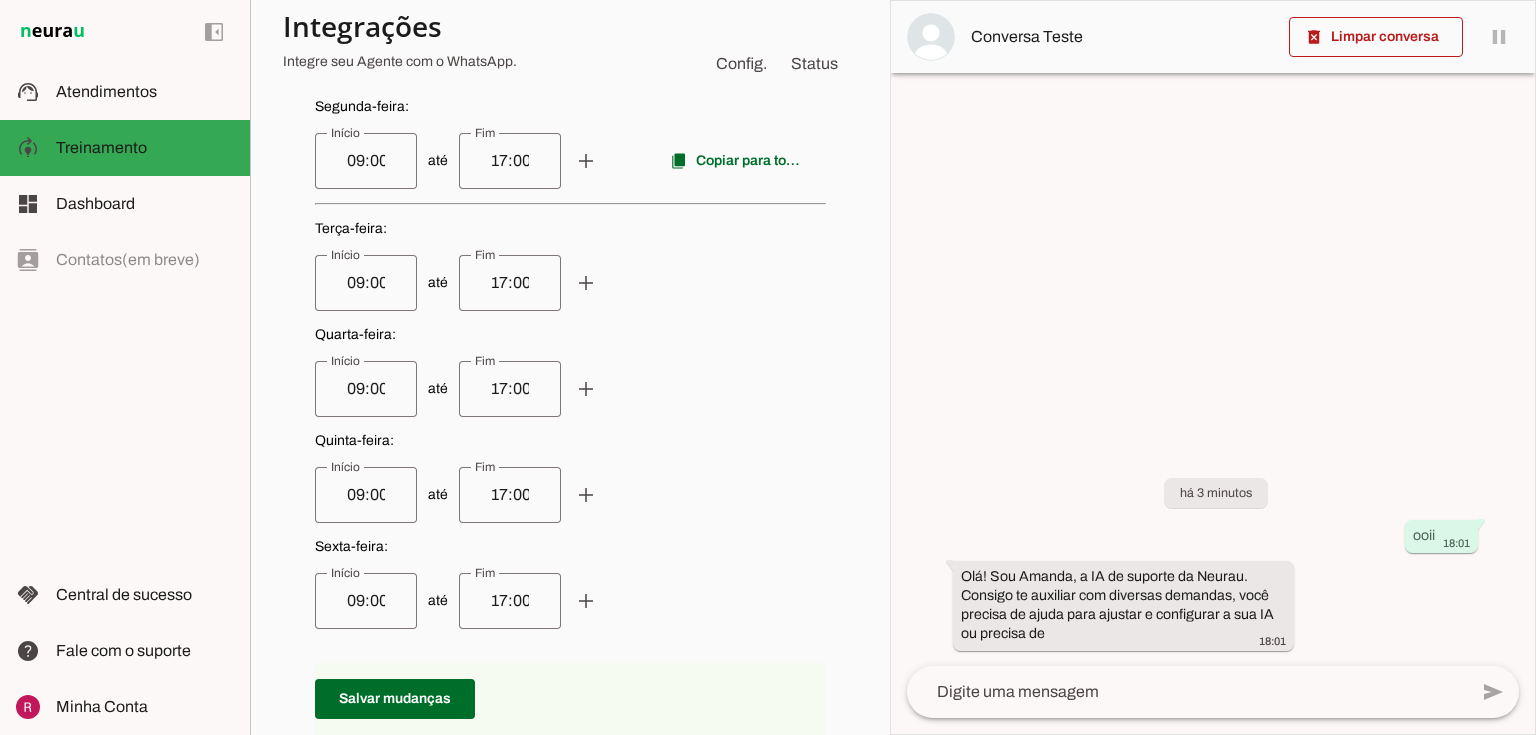 scroll, scrollTop: 560, scrollLeft: 0, axis: vertical 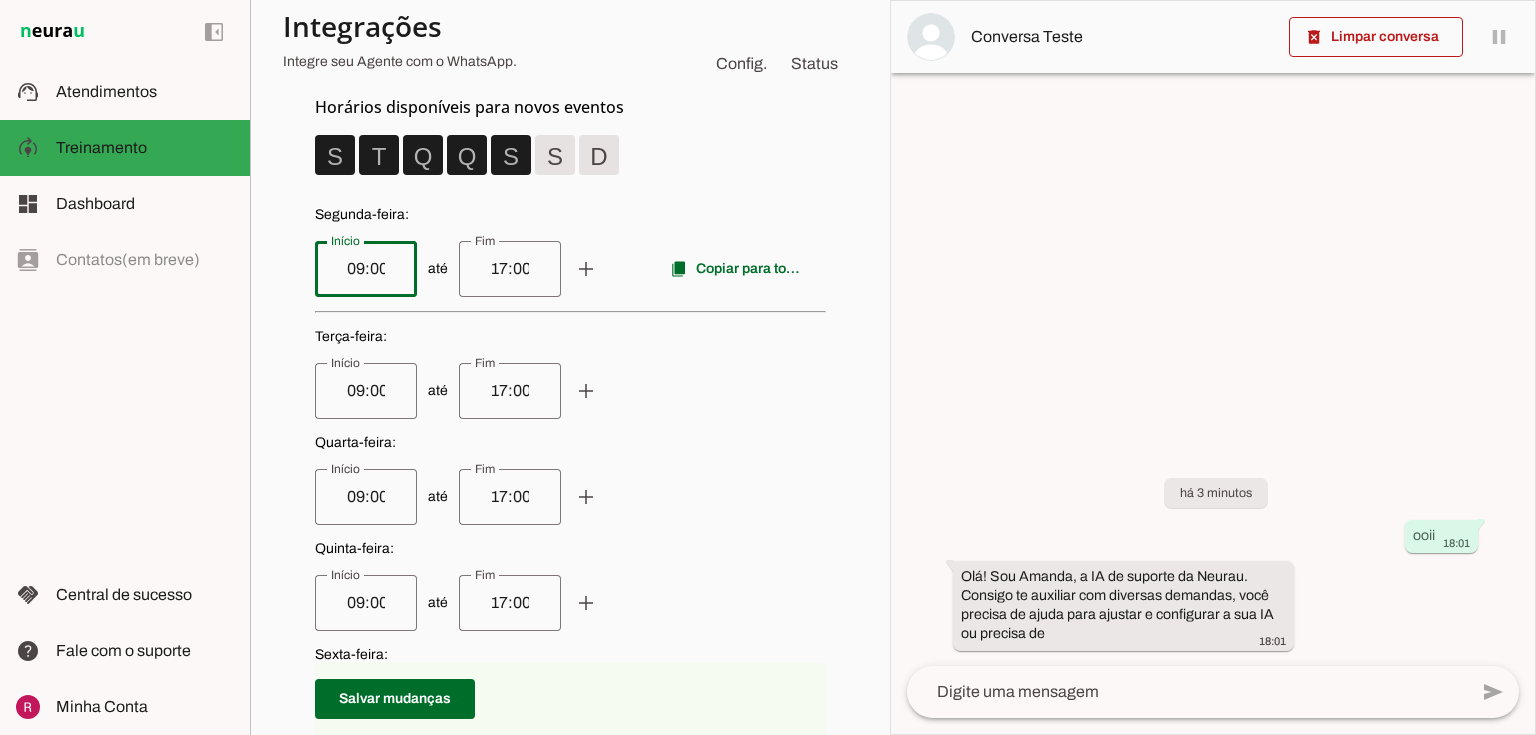 drag, startPoint x: 329, startPoint y: 272, endPoint x: 403, endPoint y: 280, distance: 74.431175 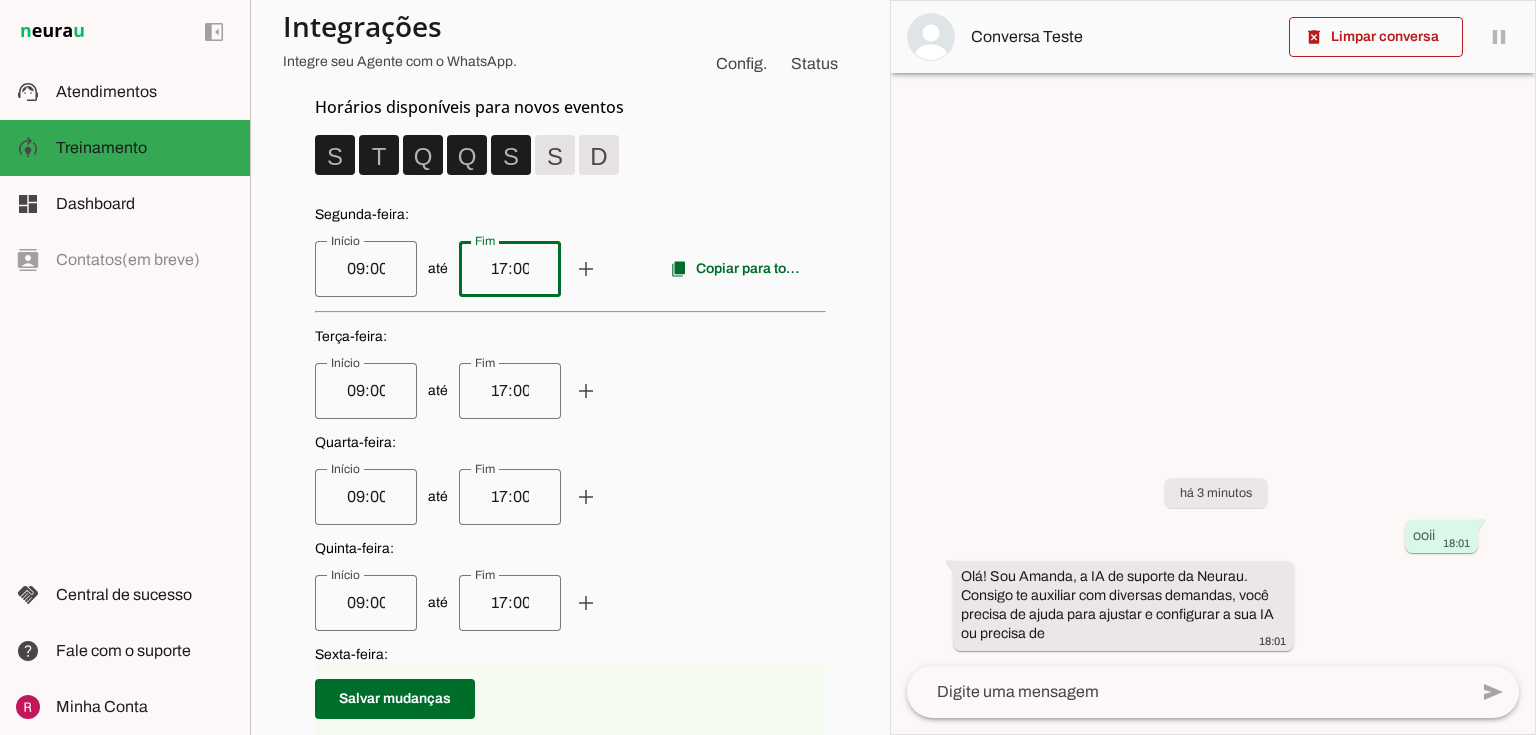 click on "17:00" at bounding box center (510, 269) 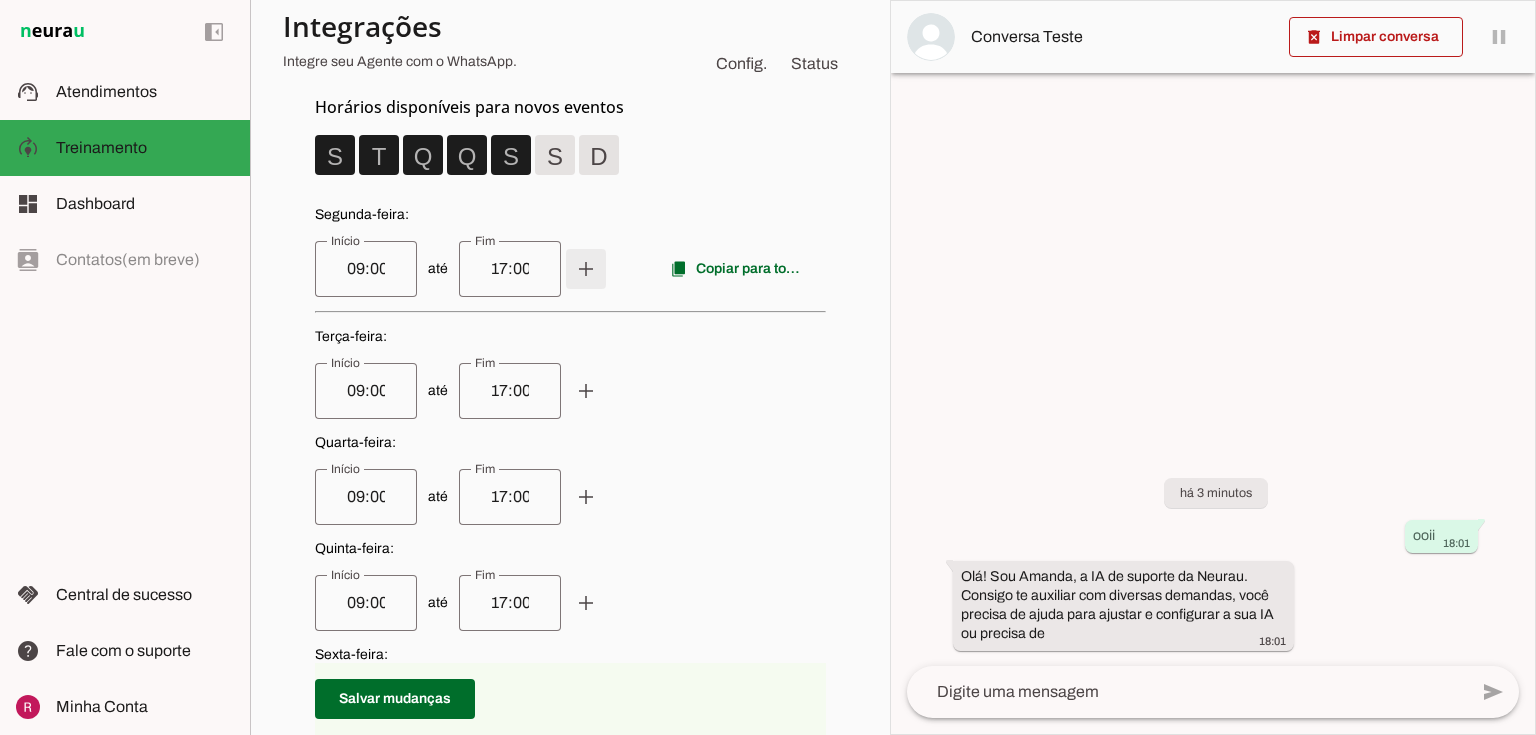 click at bounding box center (586, 269) 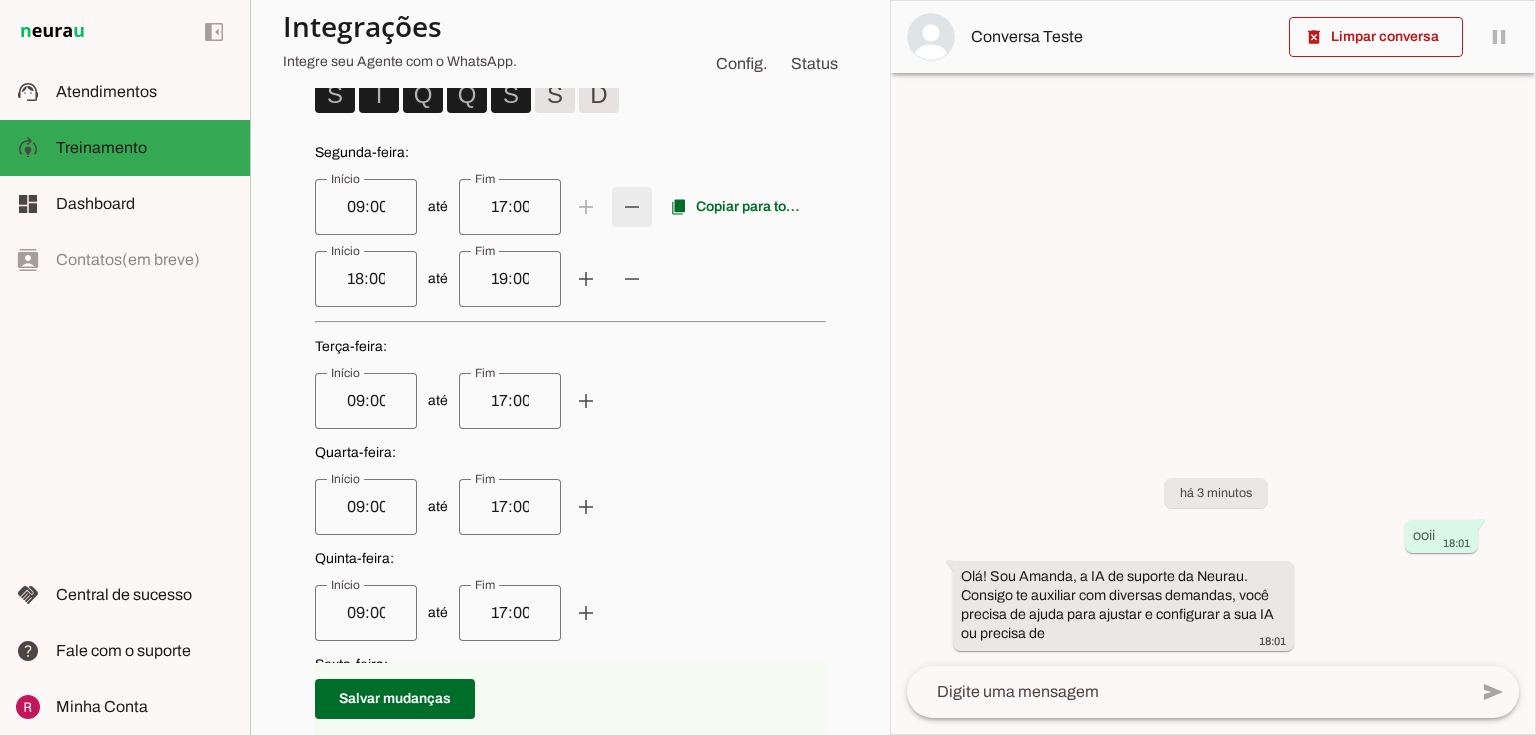 scroll, scrollTop: 480, scrollLeft: 0, axis: vertical 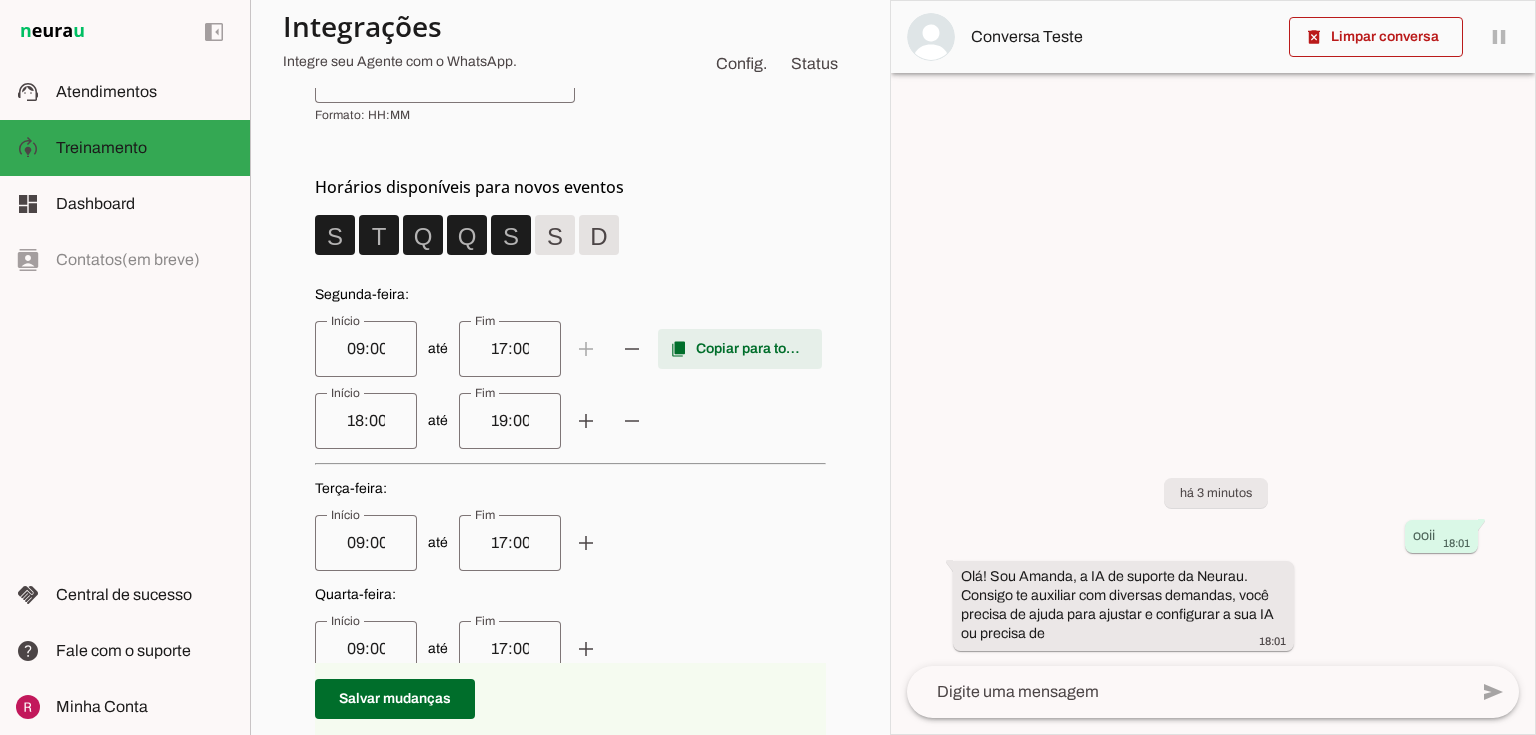 click at bounding box center (740, 349) 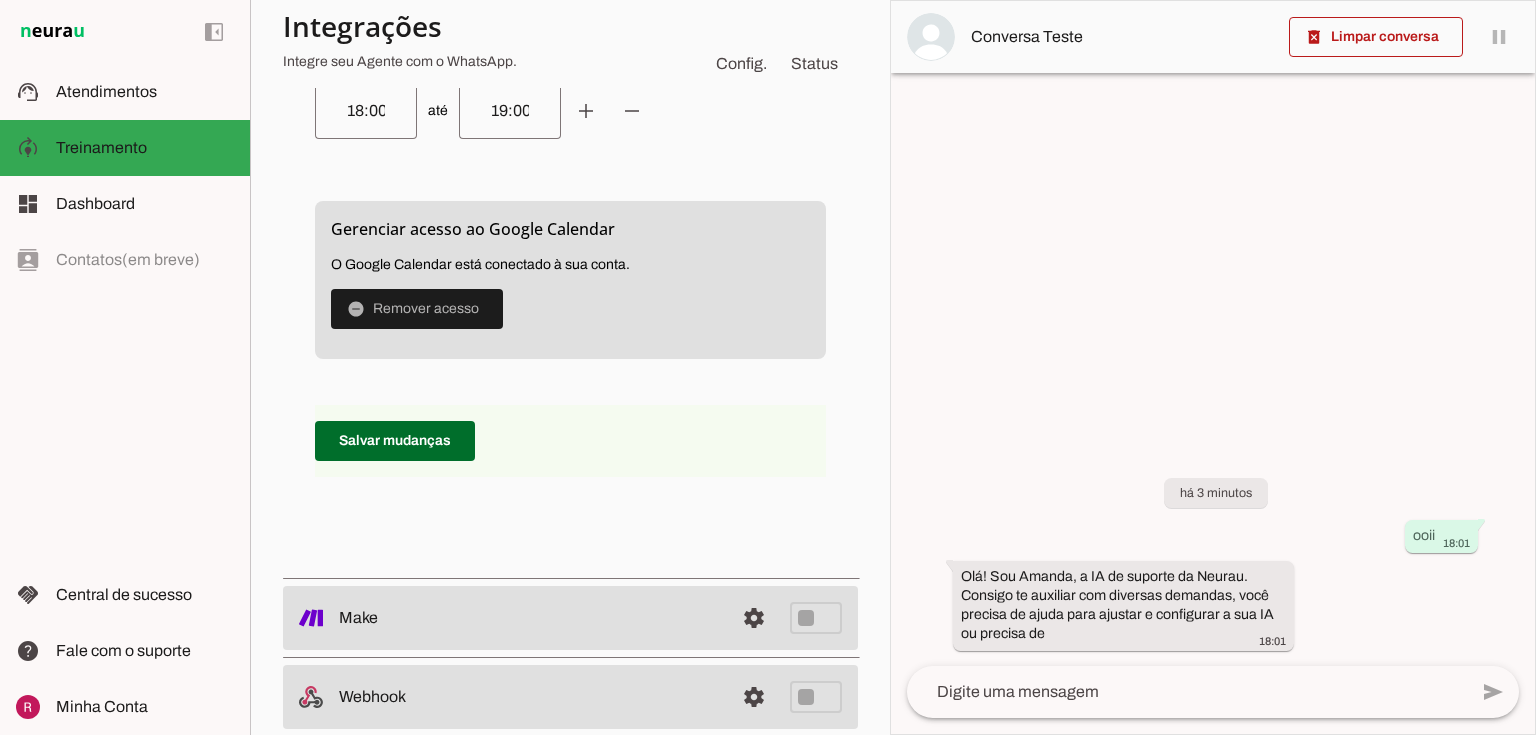 scroll, scrollTop: 1520, scrollLeft: 0, axis: vertical 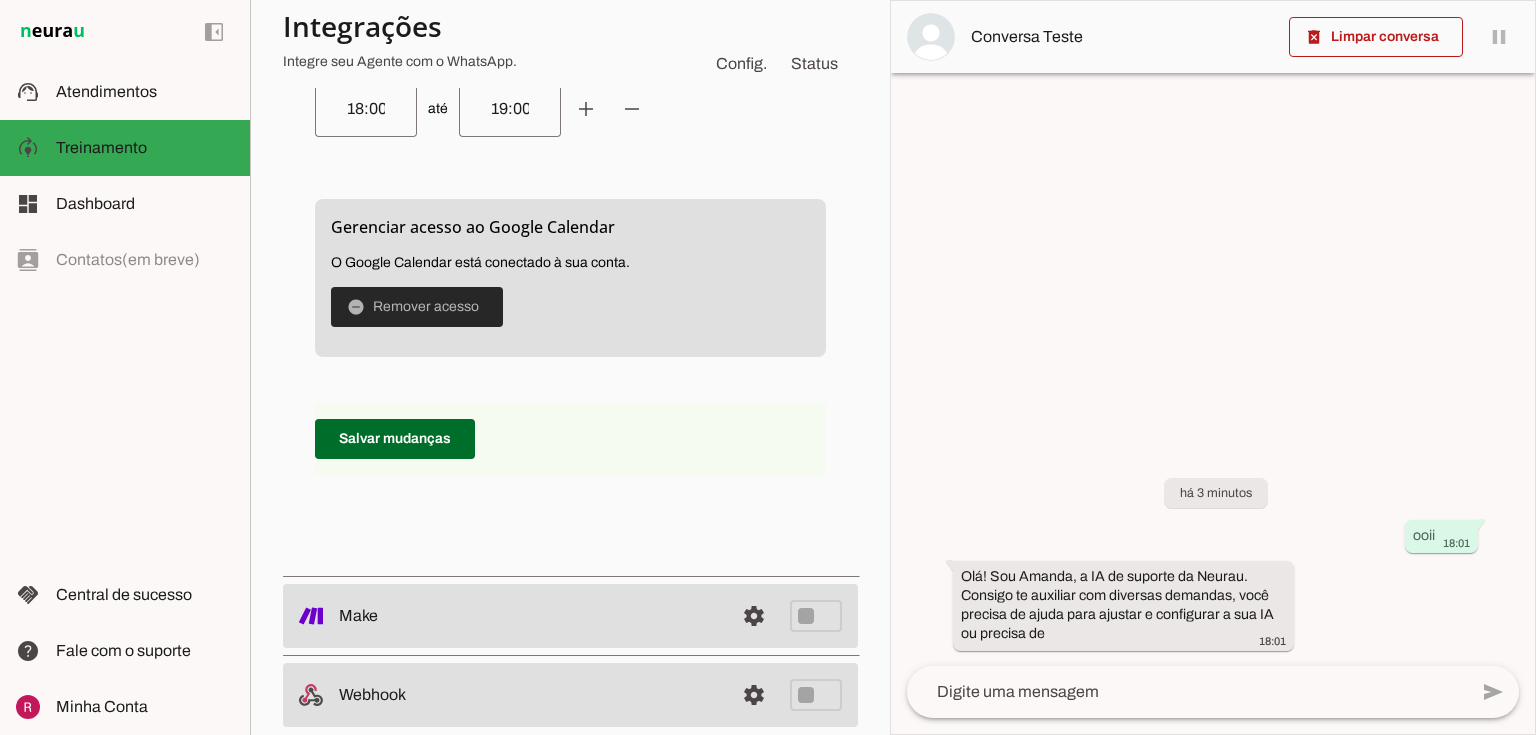 click at bounding box center [417, 307] 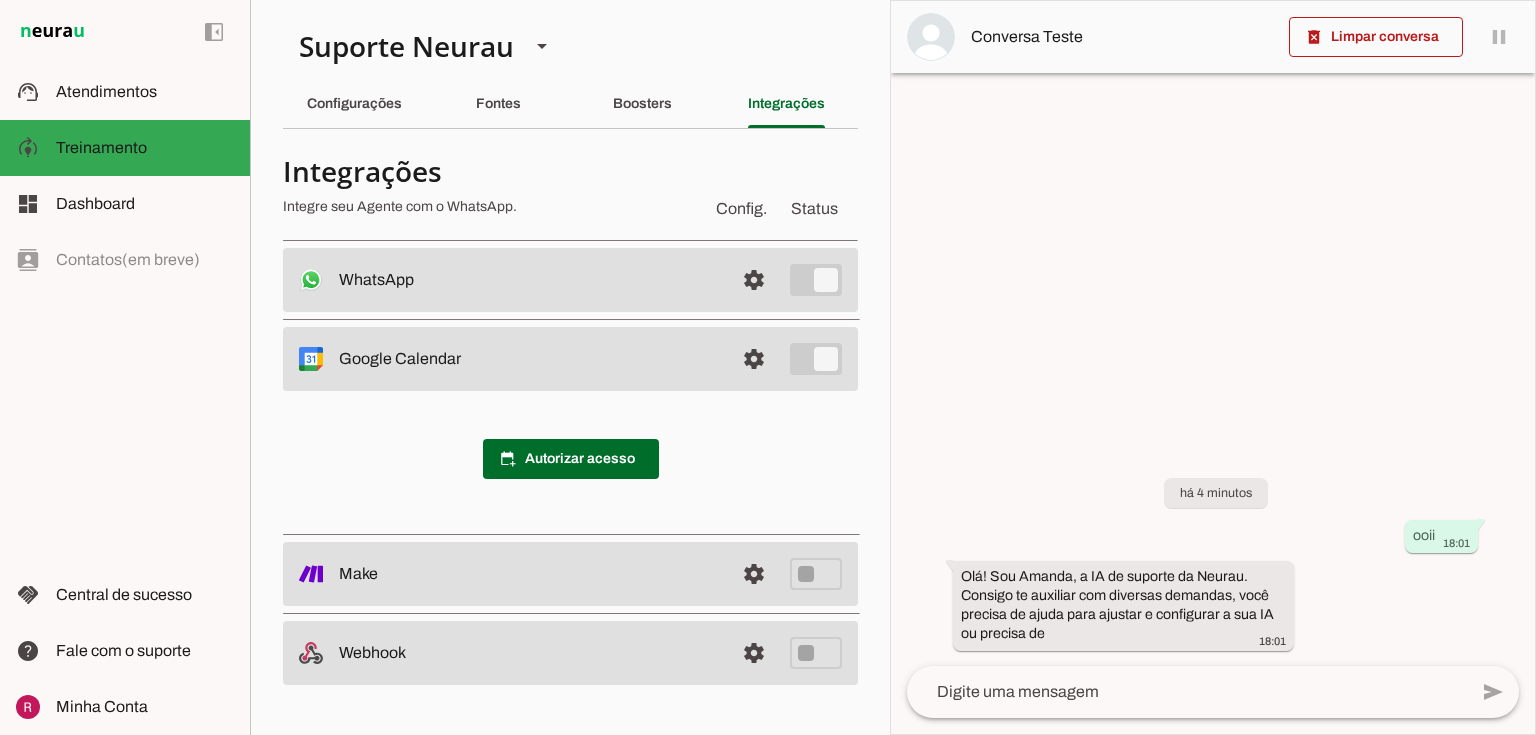 scroll, scrollTop: 0, scrollLeft: 0, axis: both 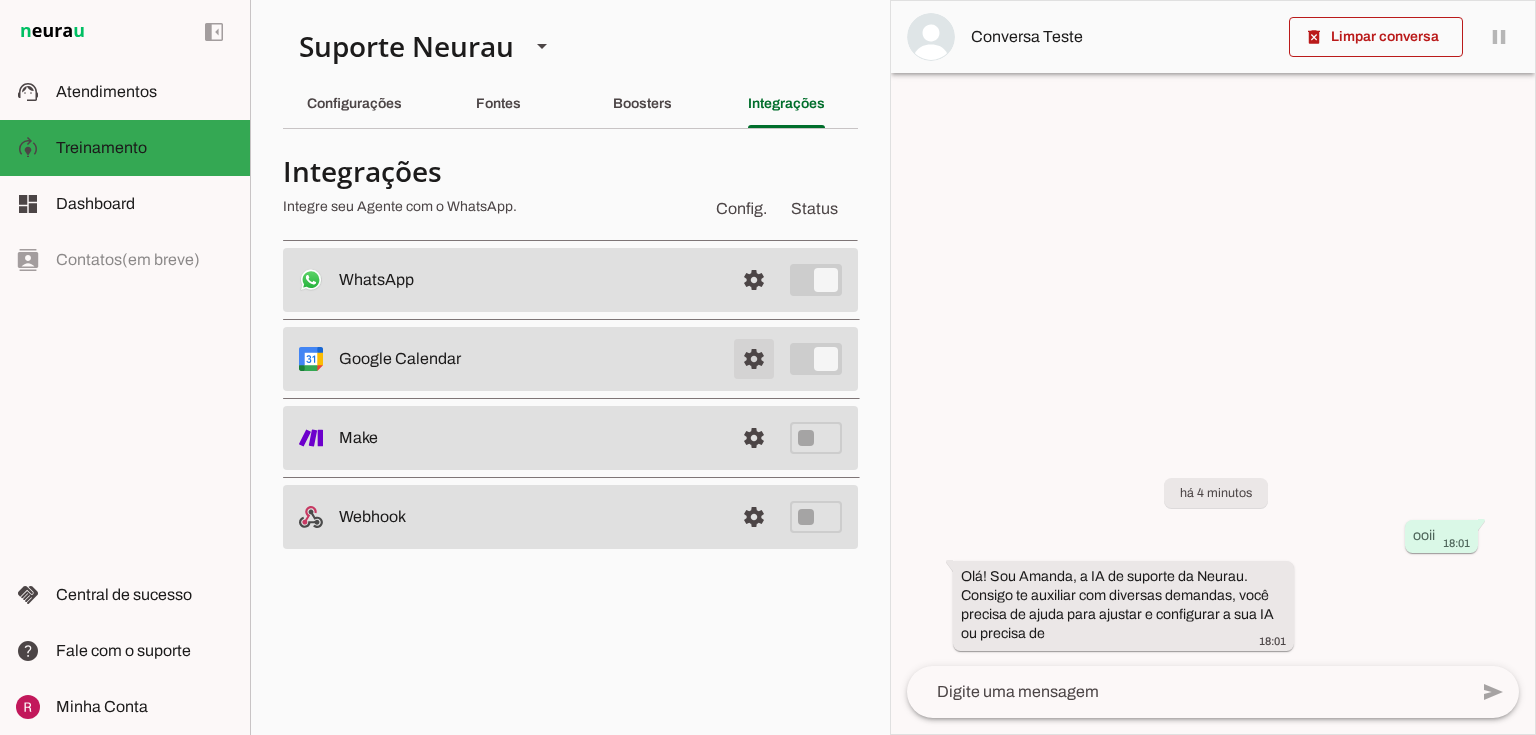 click at bounding box center [754, 280] 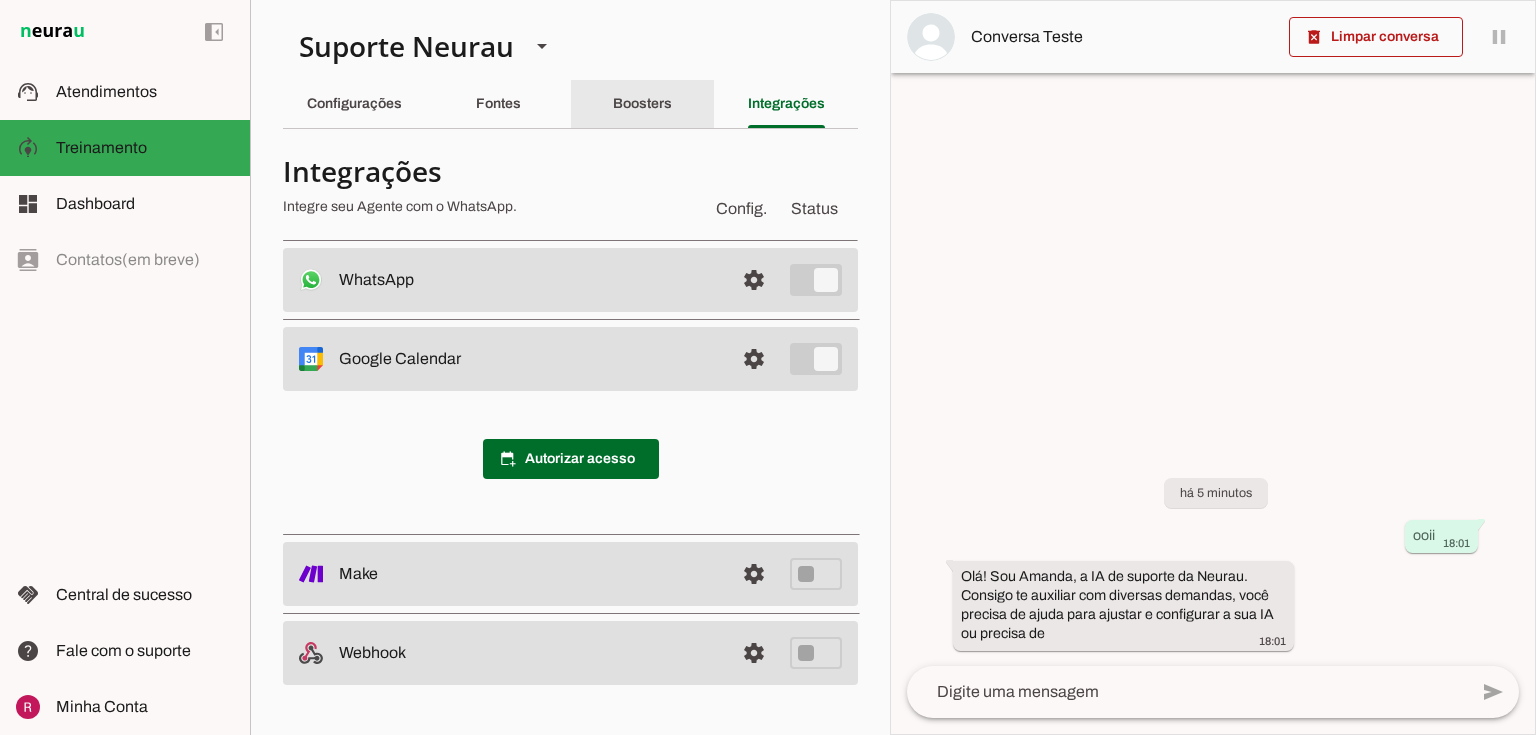 click on "Boosters" 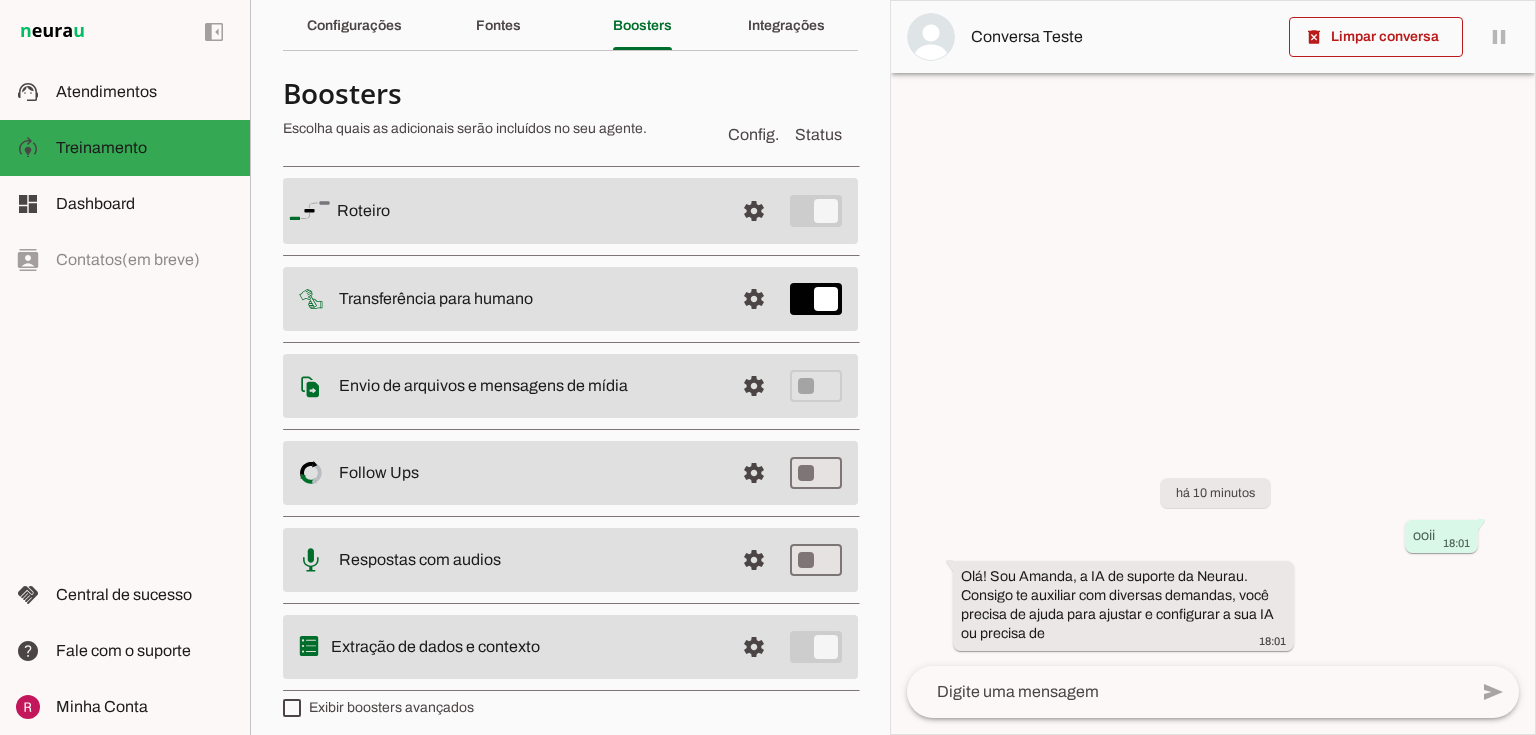 scroll, scrollTop: 88, scrollLeft: 0, axis: vertical 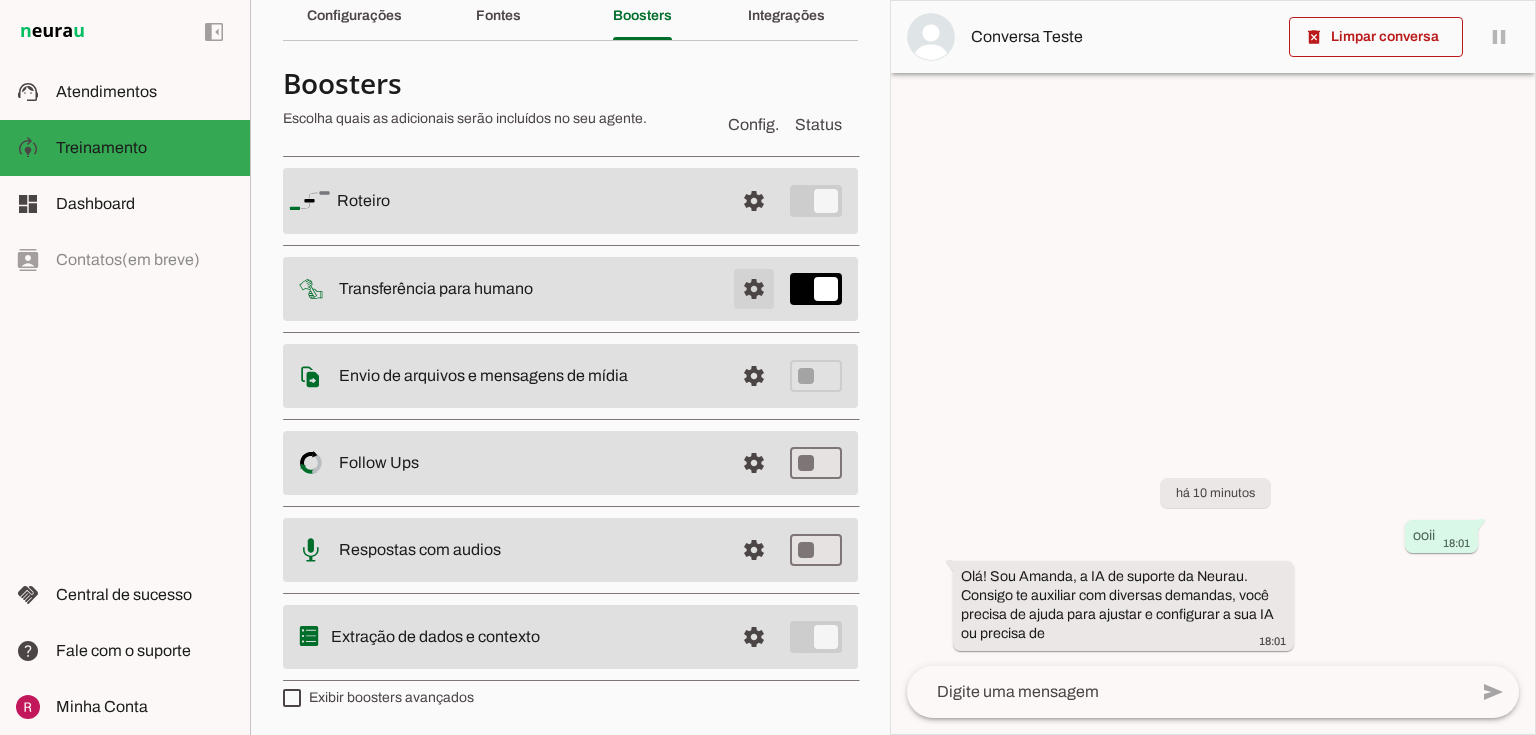 click at bounding box center [754, 201] 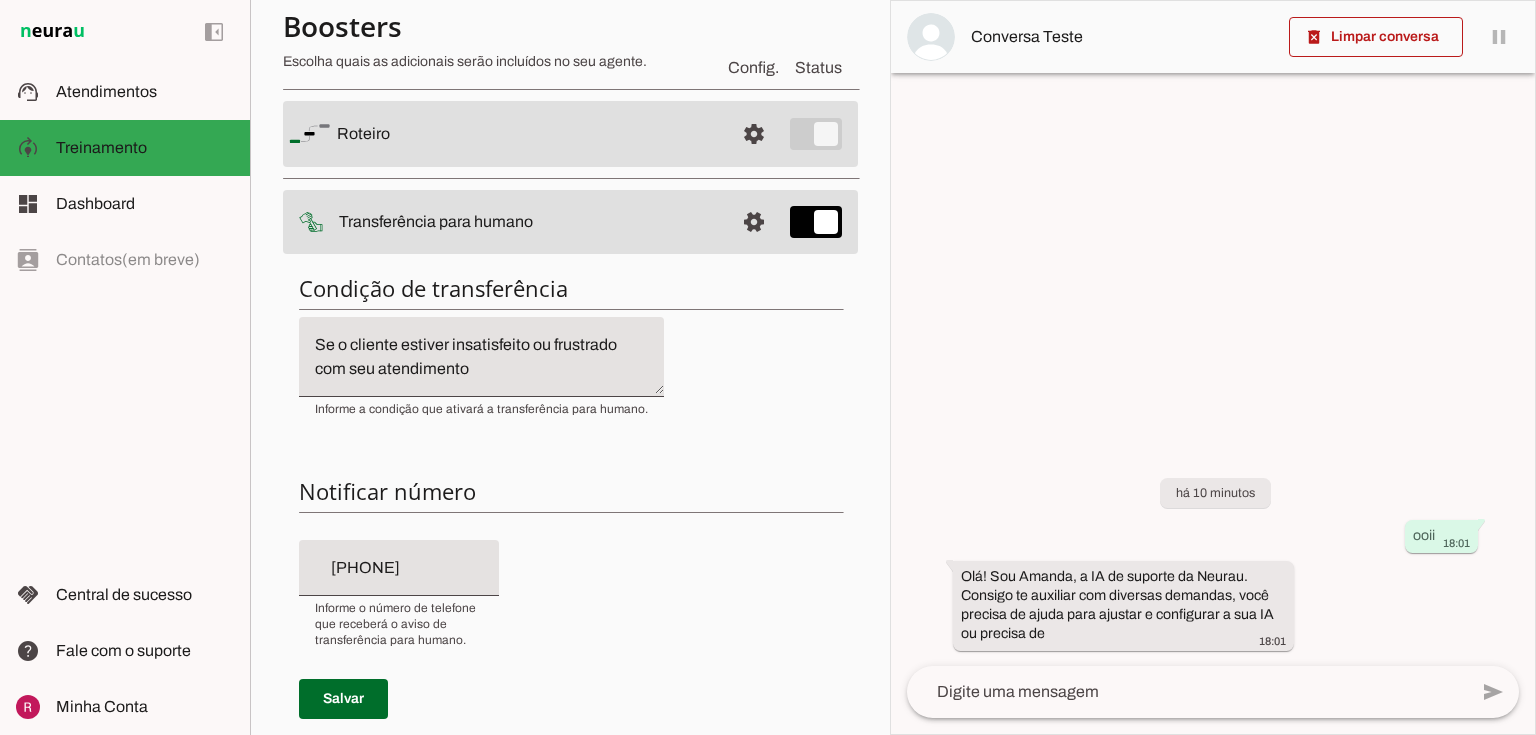 scroll, scrollTop: 248, scrollLeft: 0, axis: vertical 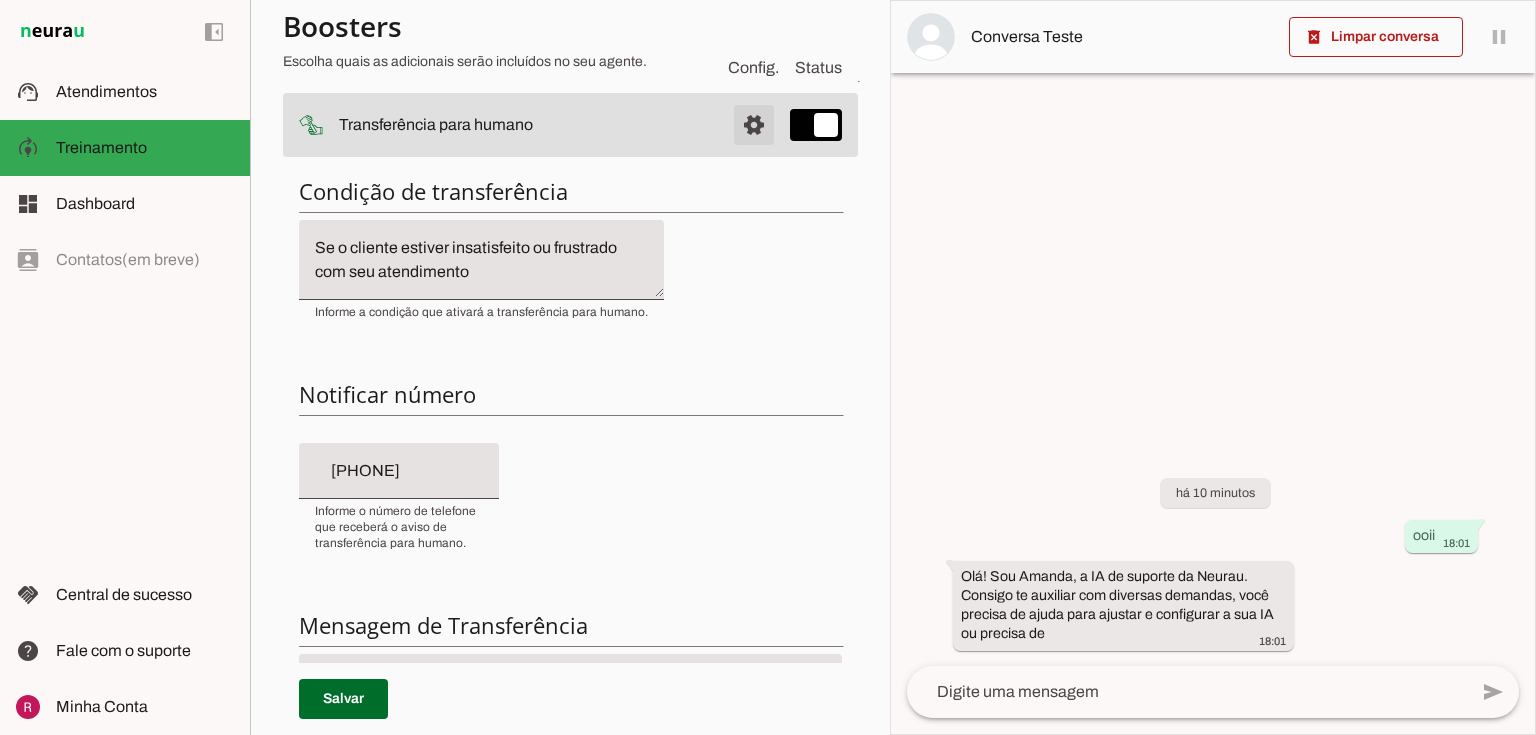 click at bounding box center [754, 37] 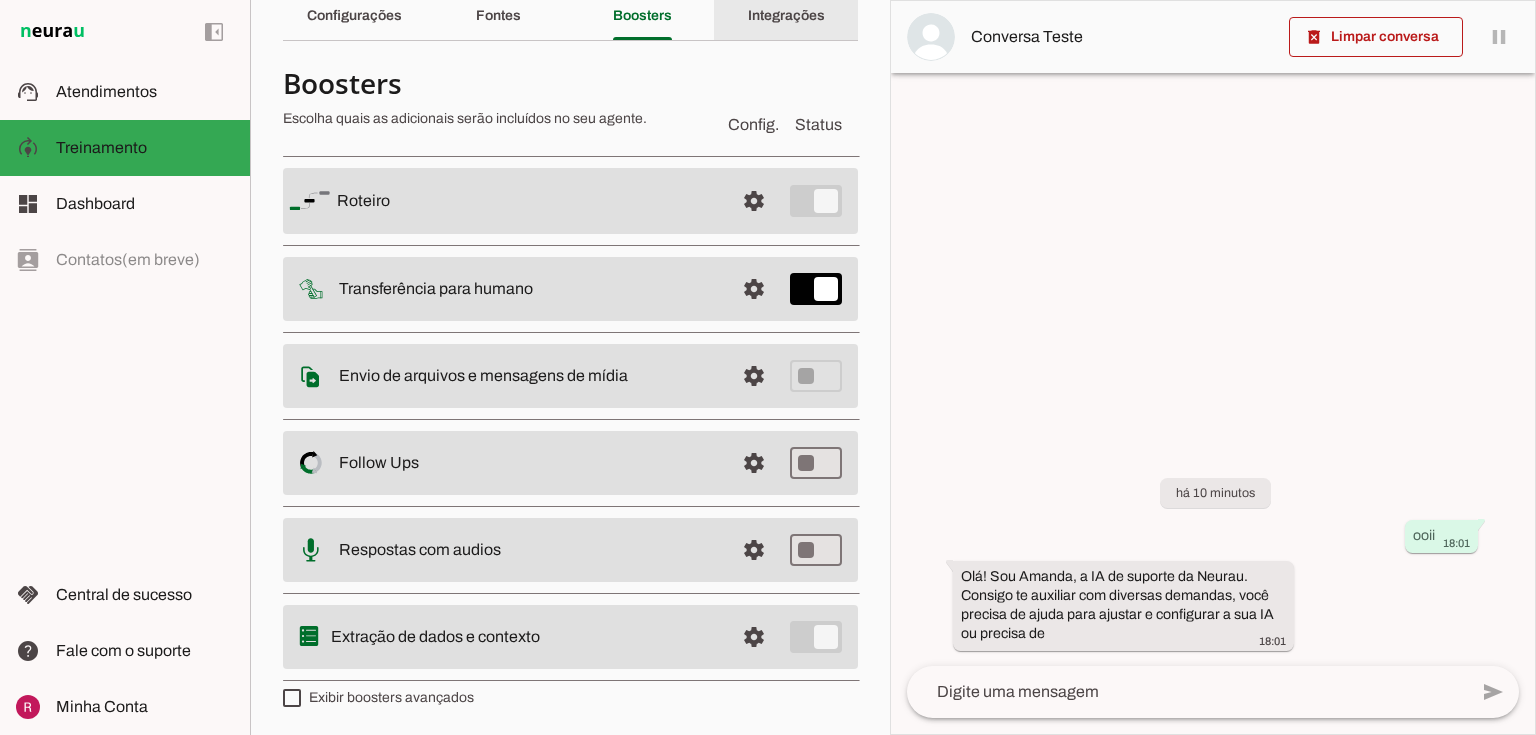 click on "Integrações" 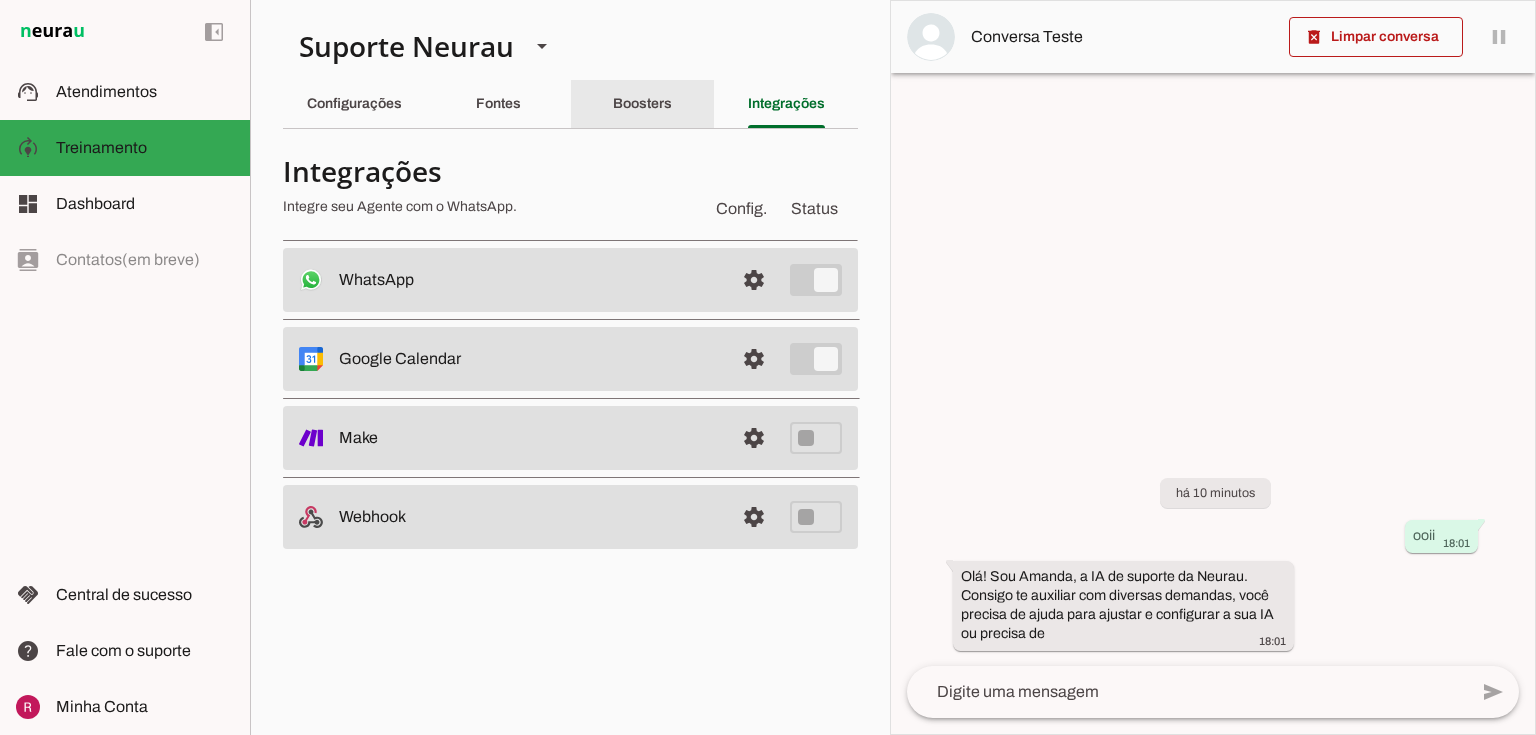 click on "Boosters" 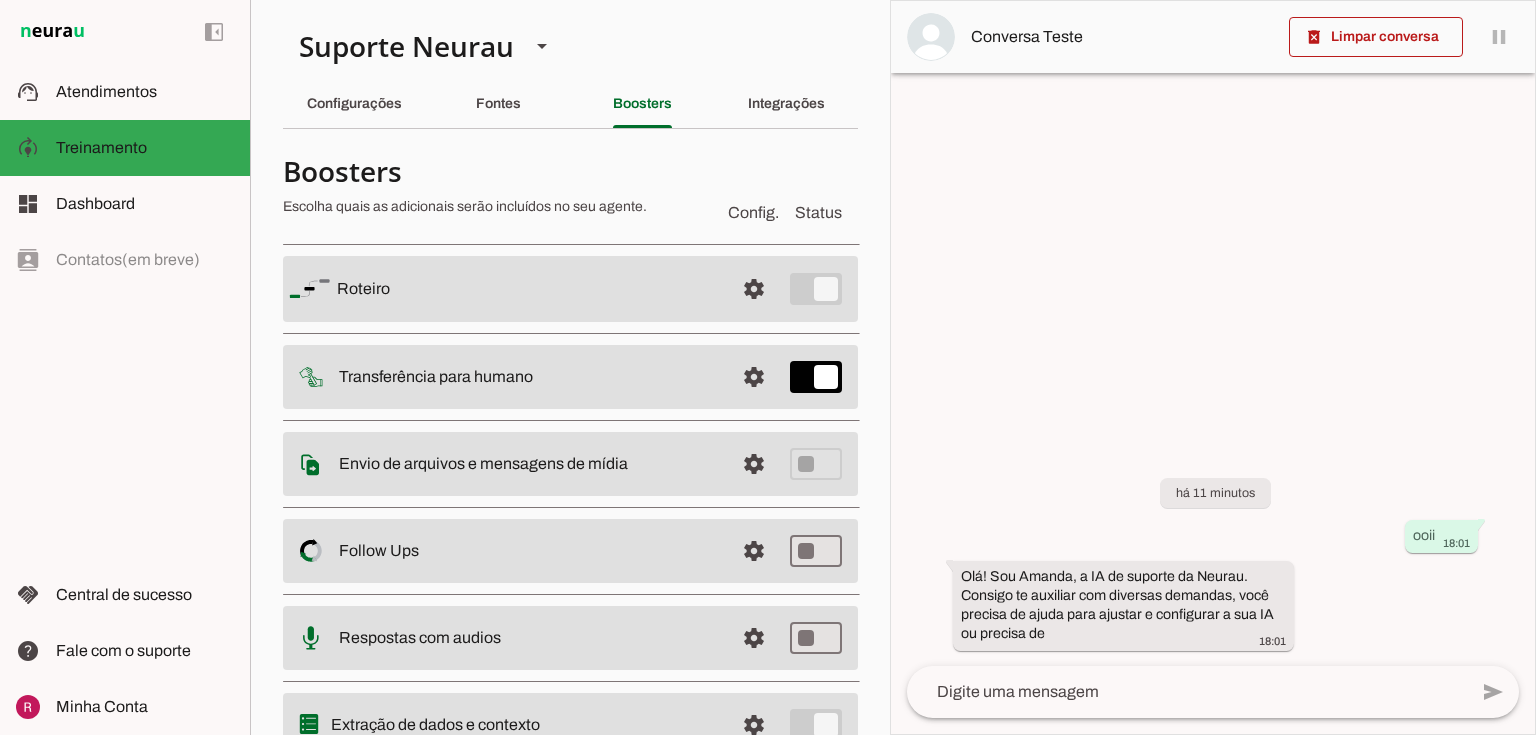 scroll, scrollTop: 88, scrollLeft: 0, axis: vertical 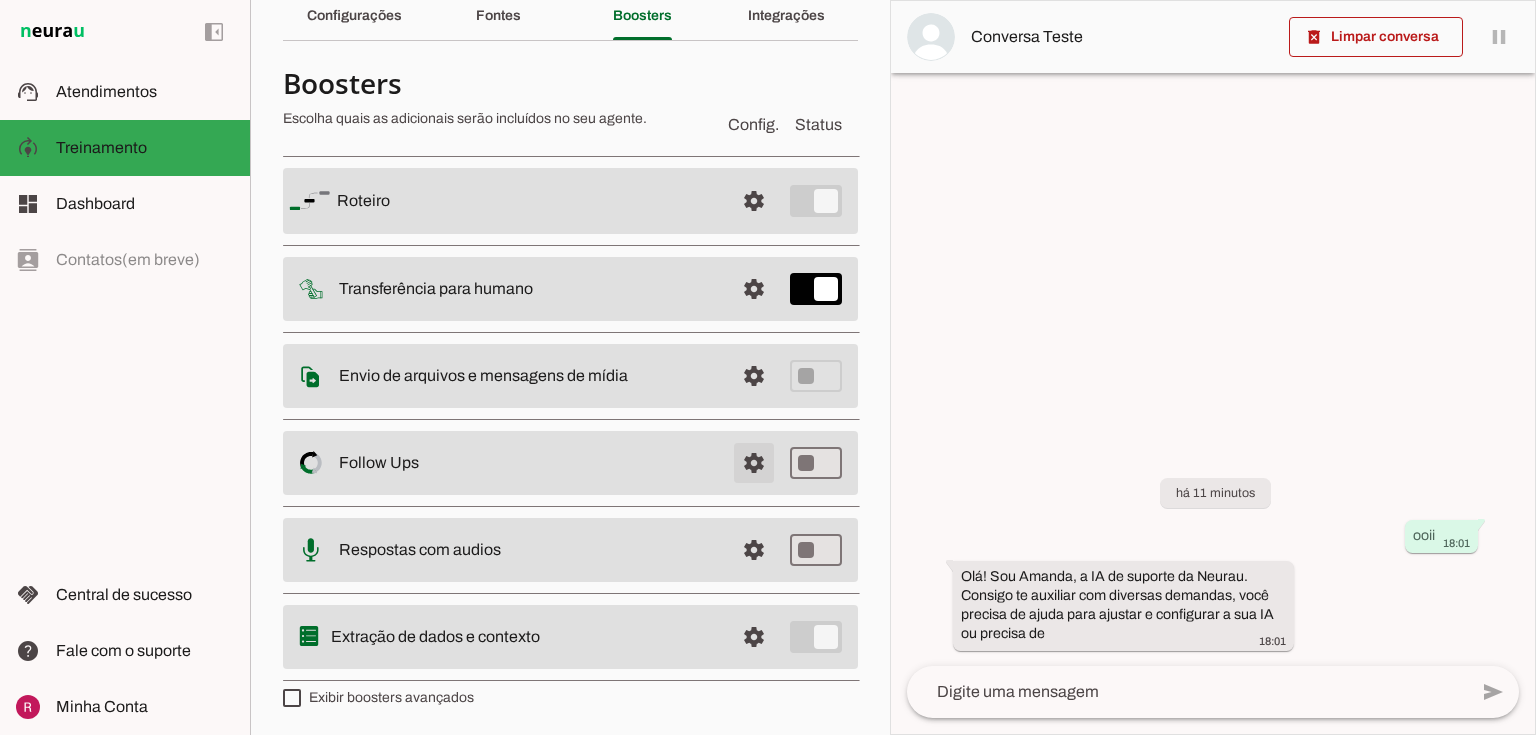 click at bounding box center (754, 201) 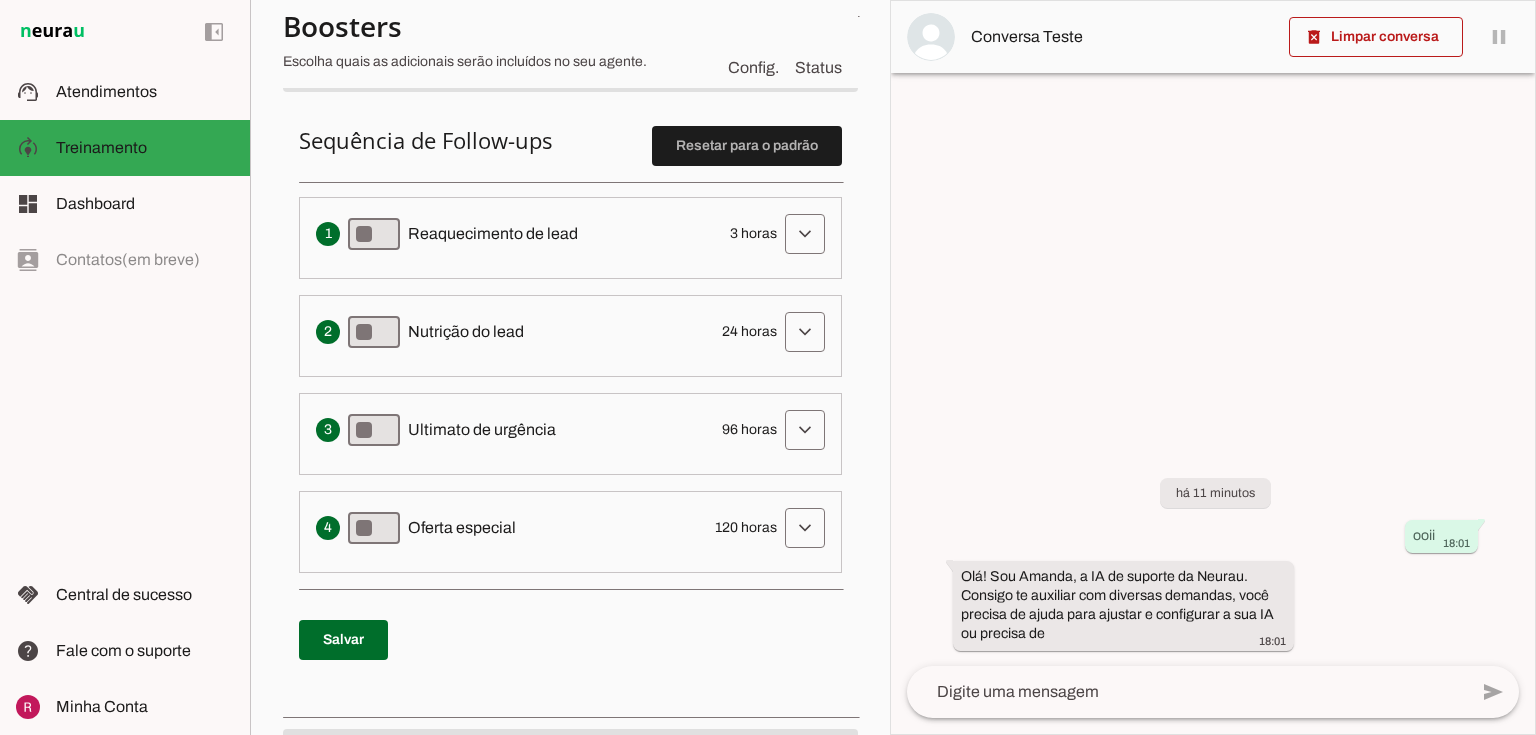 scroll, scrollTop: 488, scrollLeft: 0, axis: vertical 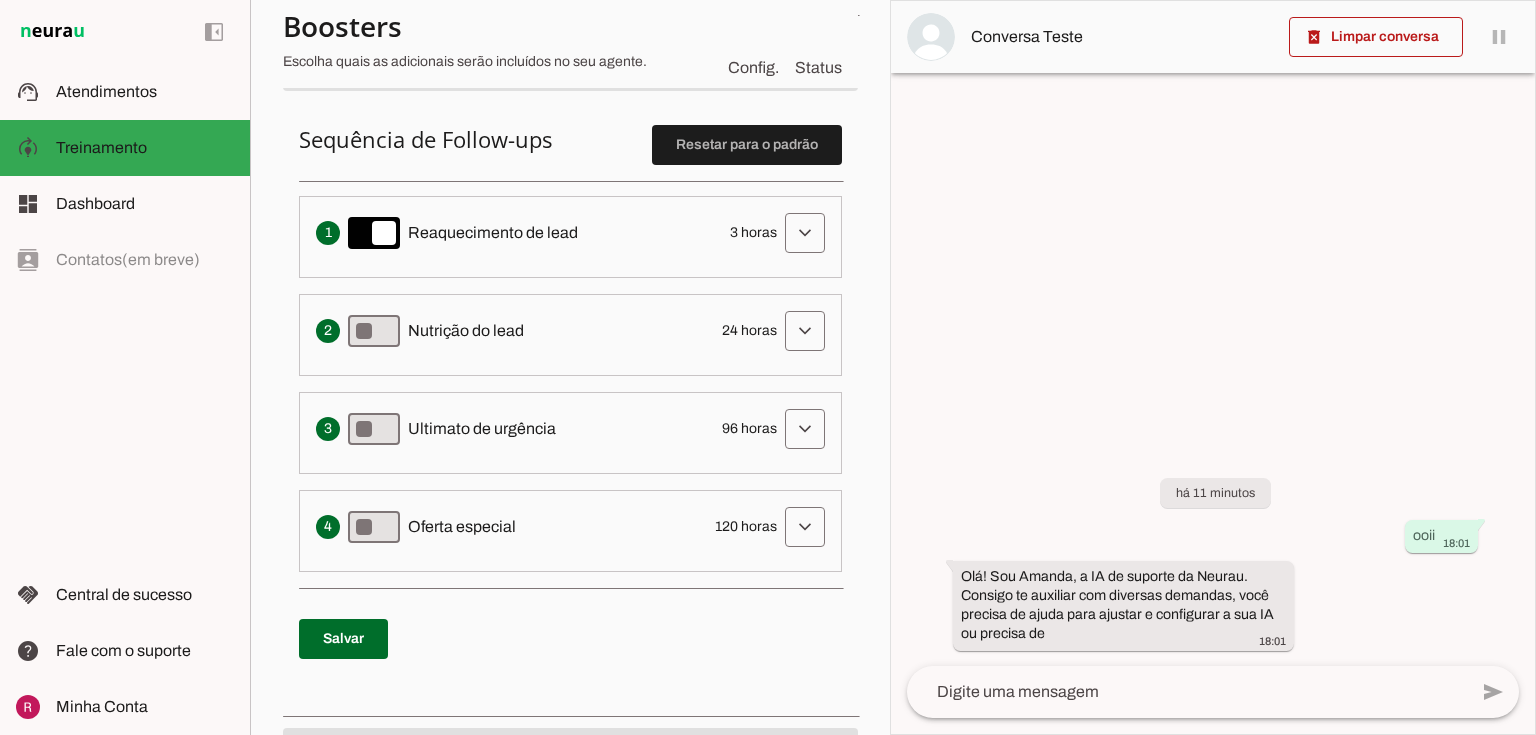 drag, startPoint x: 721, startPoint y: 230, endPoint x: 789, endPoint y: 235, distance: 68.18358 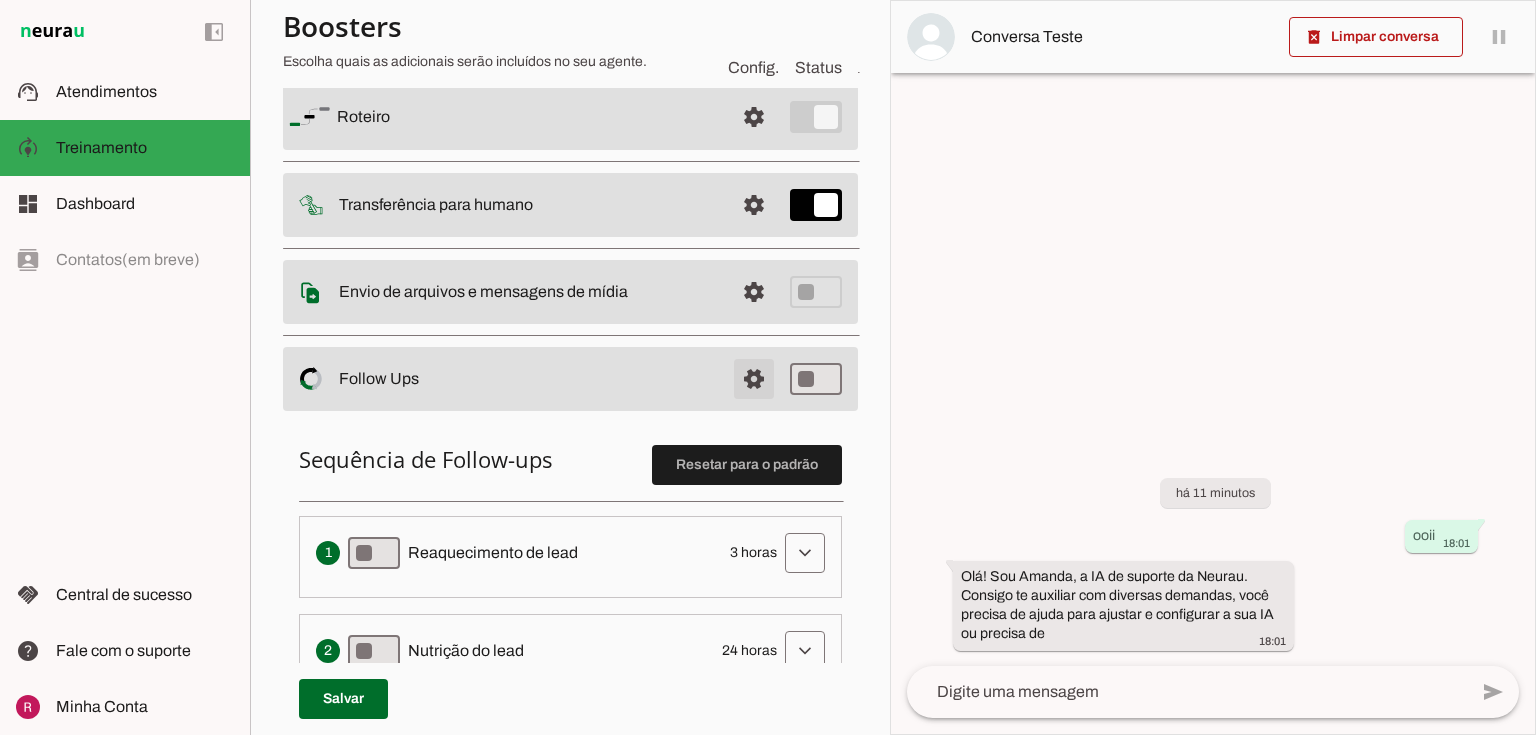 click at bounding box center [754, 117] 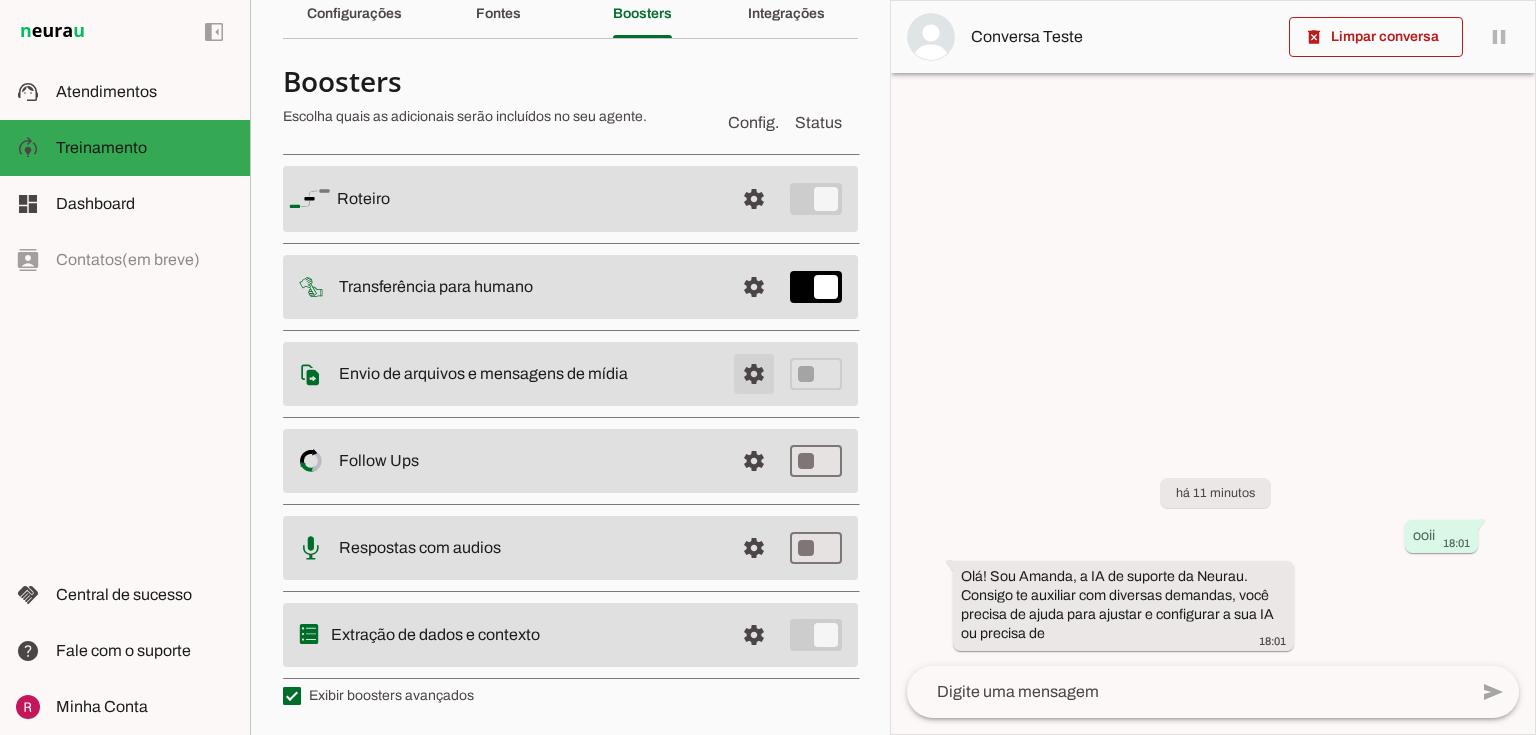 scroll, scrollTop: 88, scrollLeft: 0, axis: vertical 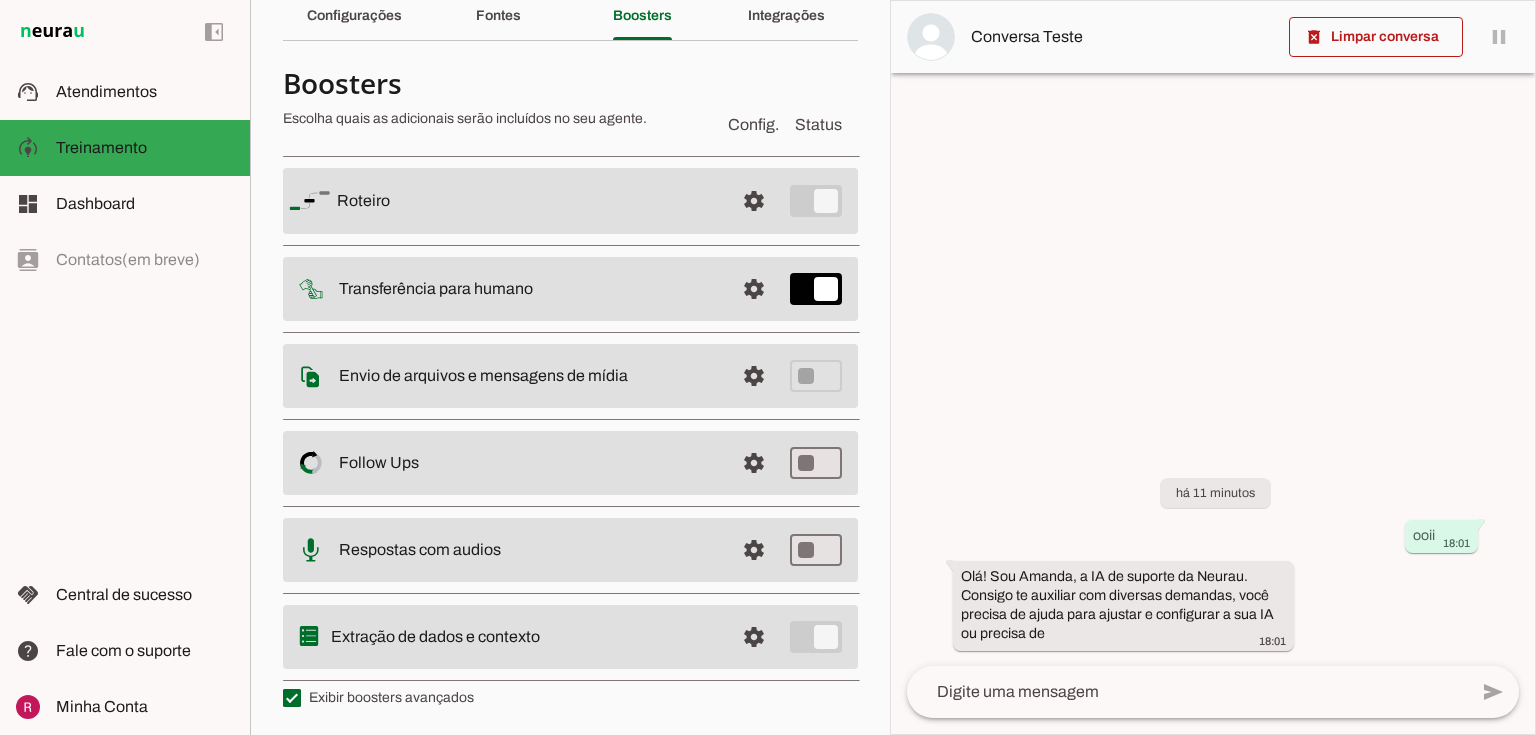 drag, startPoint x: 370, startPoint y: 464, endPoint x: 377, endPoint y: 472, distance: 10.630146 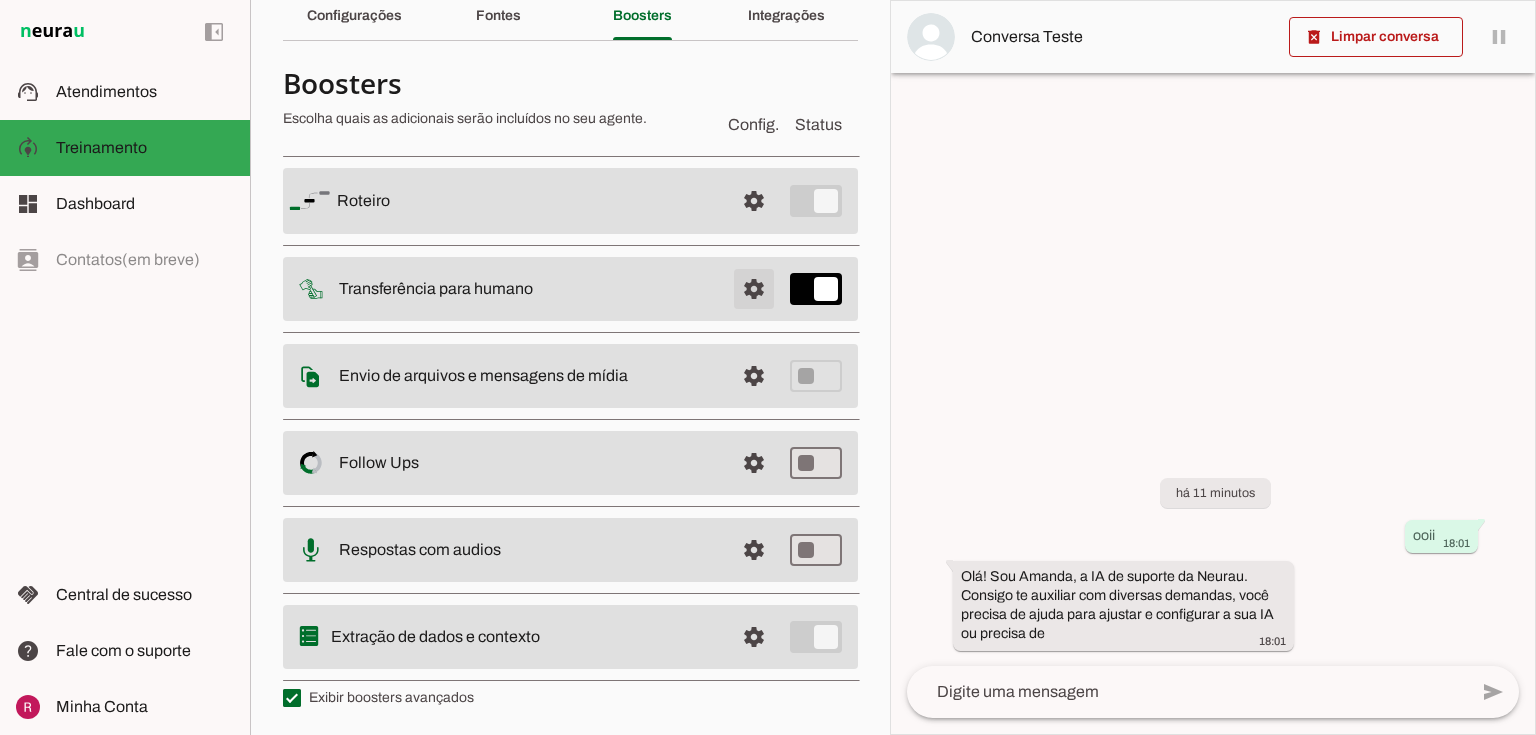 click at bounding box center (754, 201) 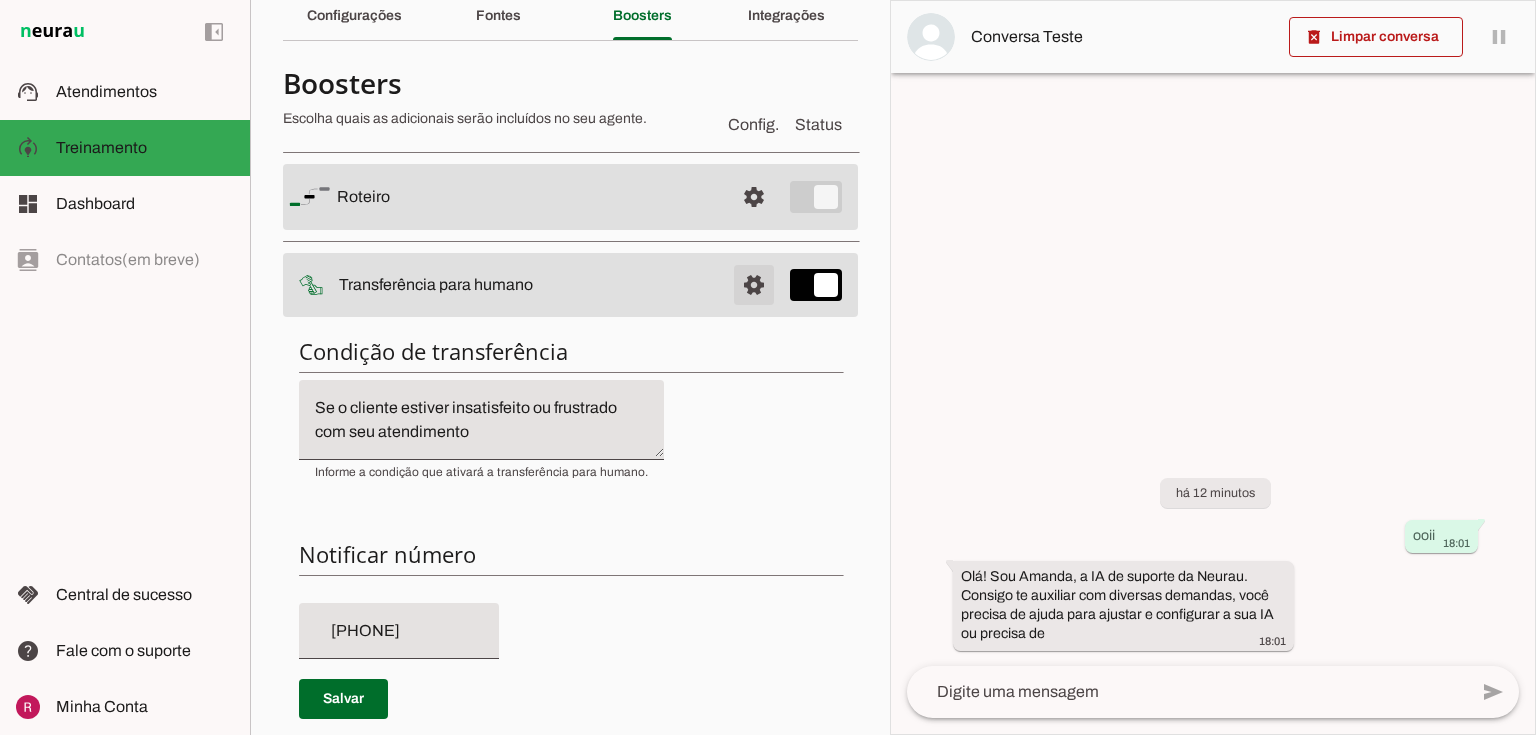 click at bounding box center [754, 197] 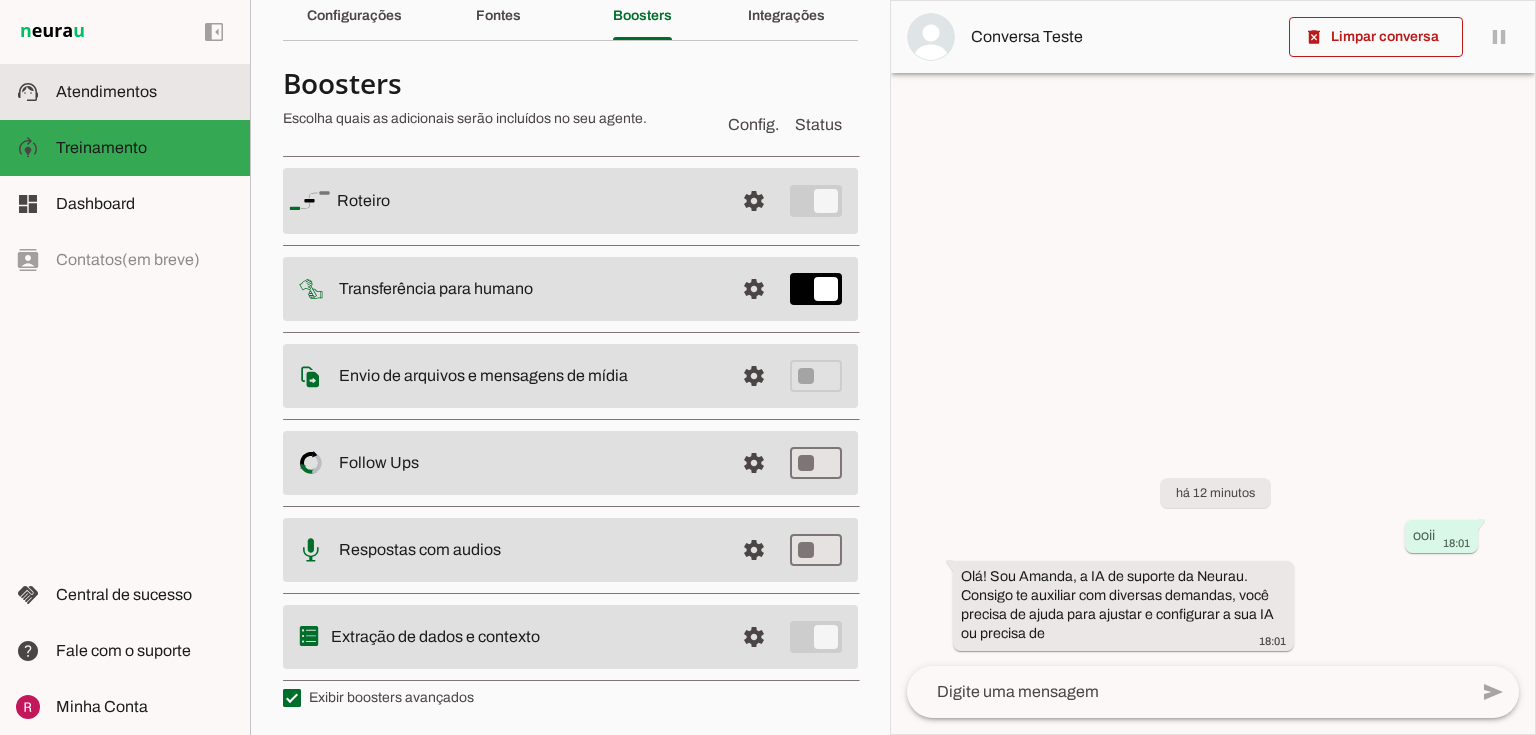 click on "Atendimentos" 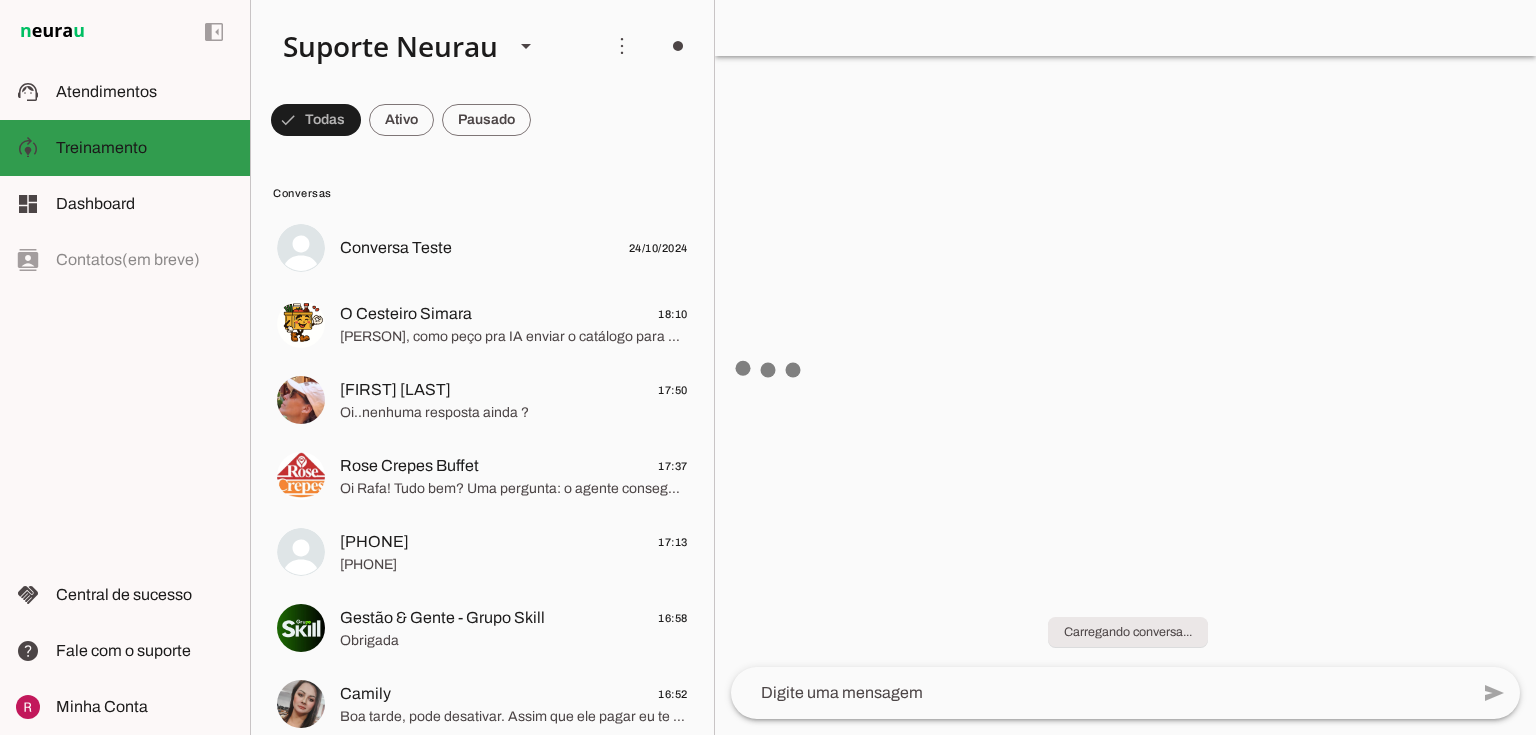 scroll, scrollTop: 0, scrollLeft: 0, axis: both 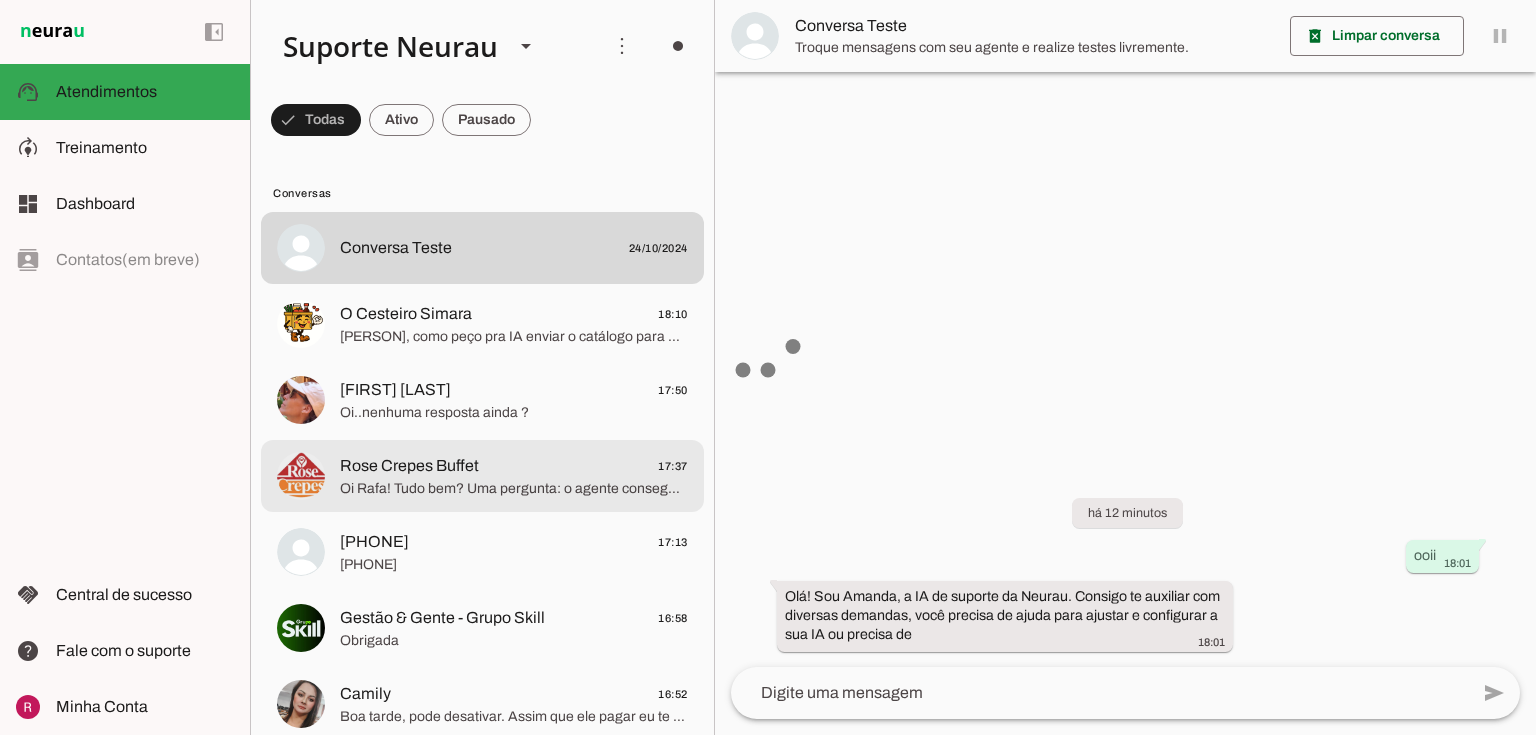 click on "Oi Rafa! Tudo bem?
Uma pergunta: o agente consegue informar se a data esta disponível ou não  por meio de alguma agenda?" 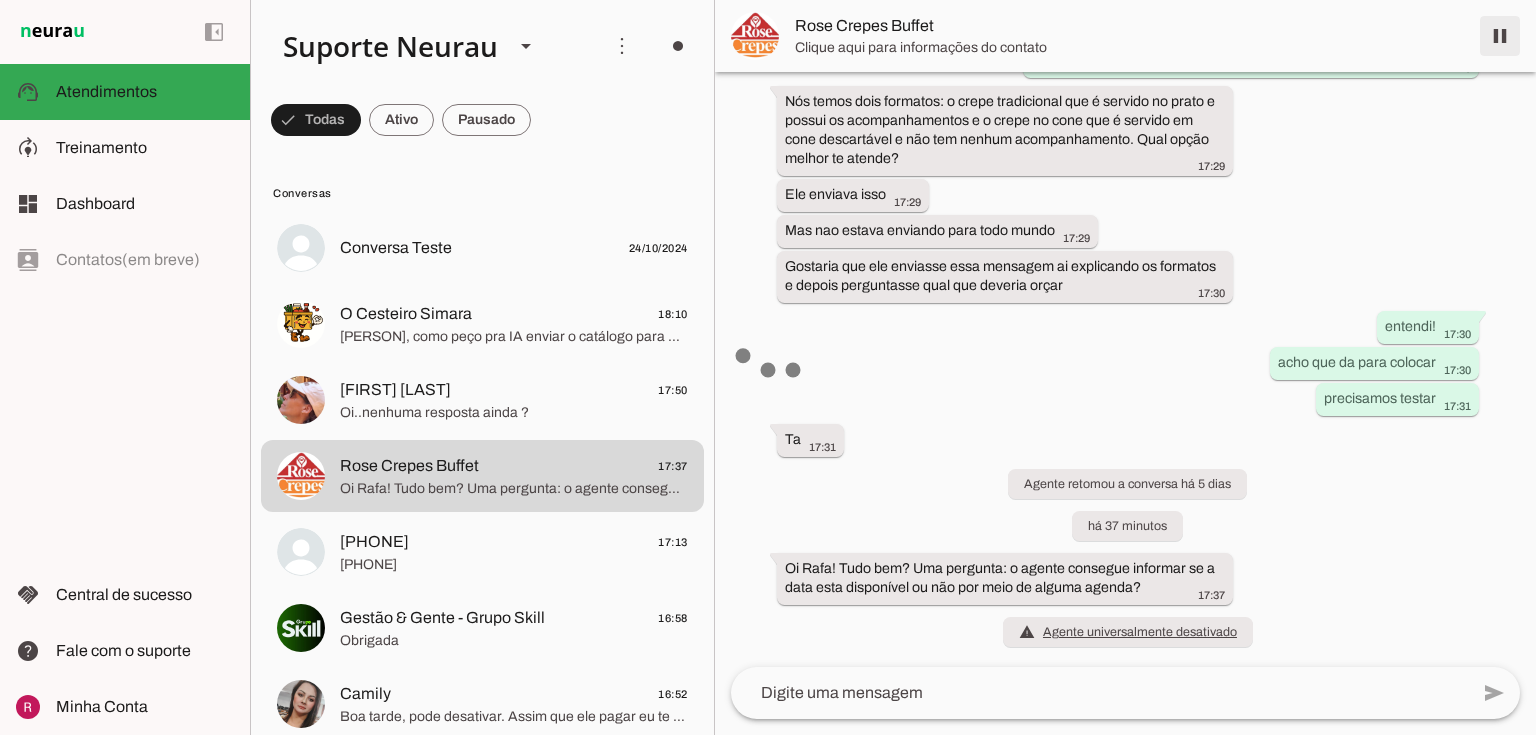 scroll, scrollTop: 14611, scrollLeft: 0, axis: vertical 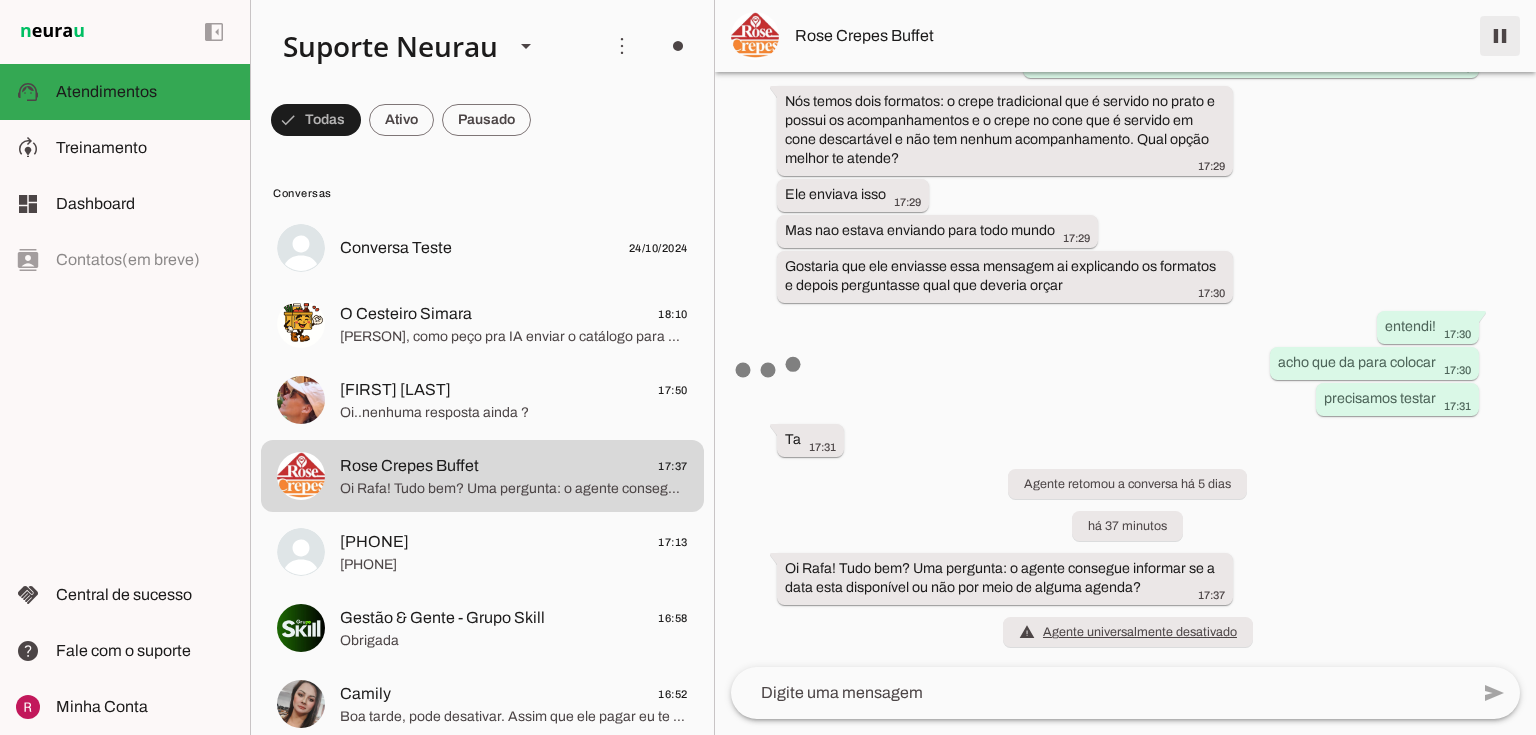 click at bounding box center (1500, 36) 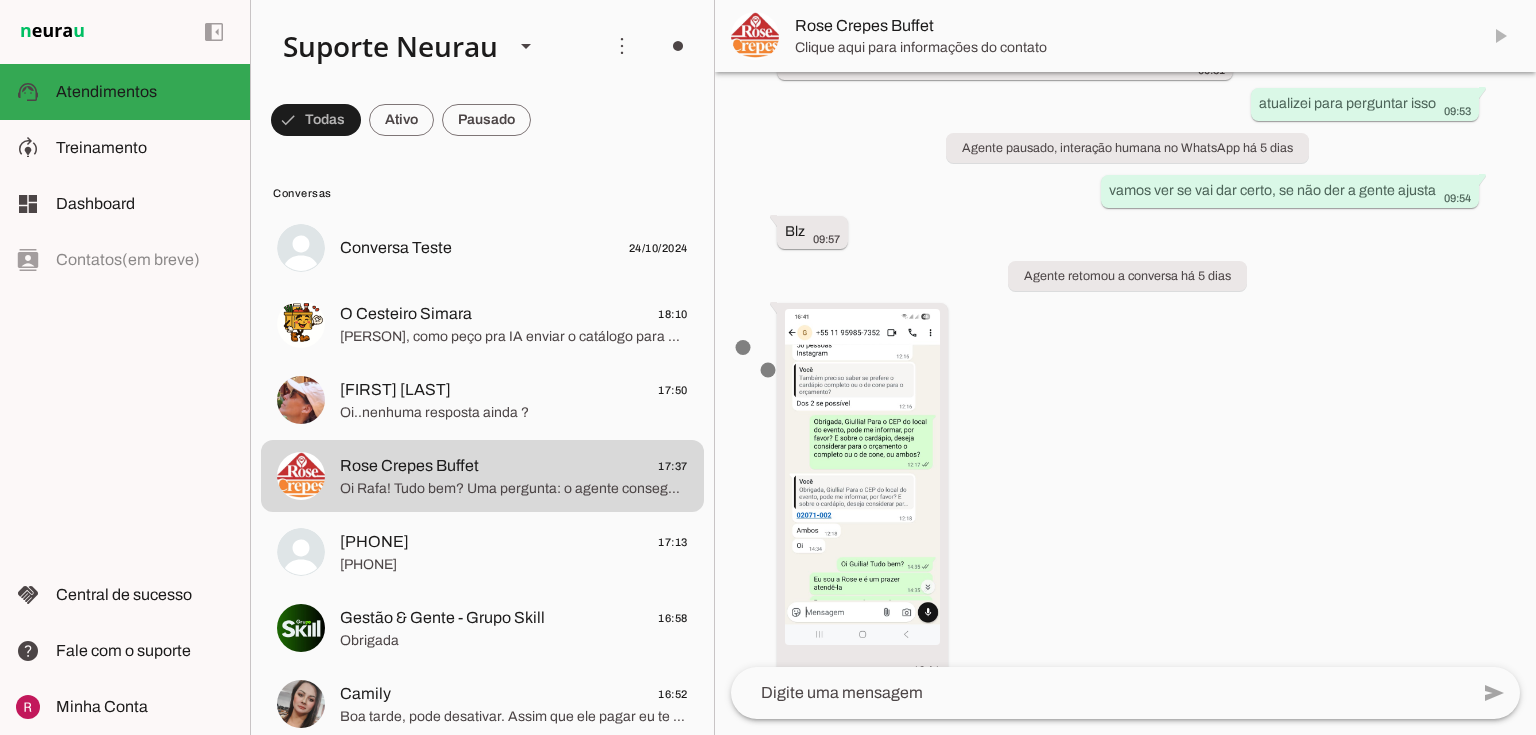 scroll, scrollTop: 14695, scrollLeft: 0, axis: vertical 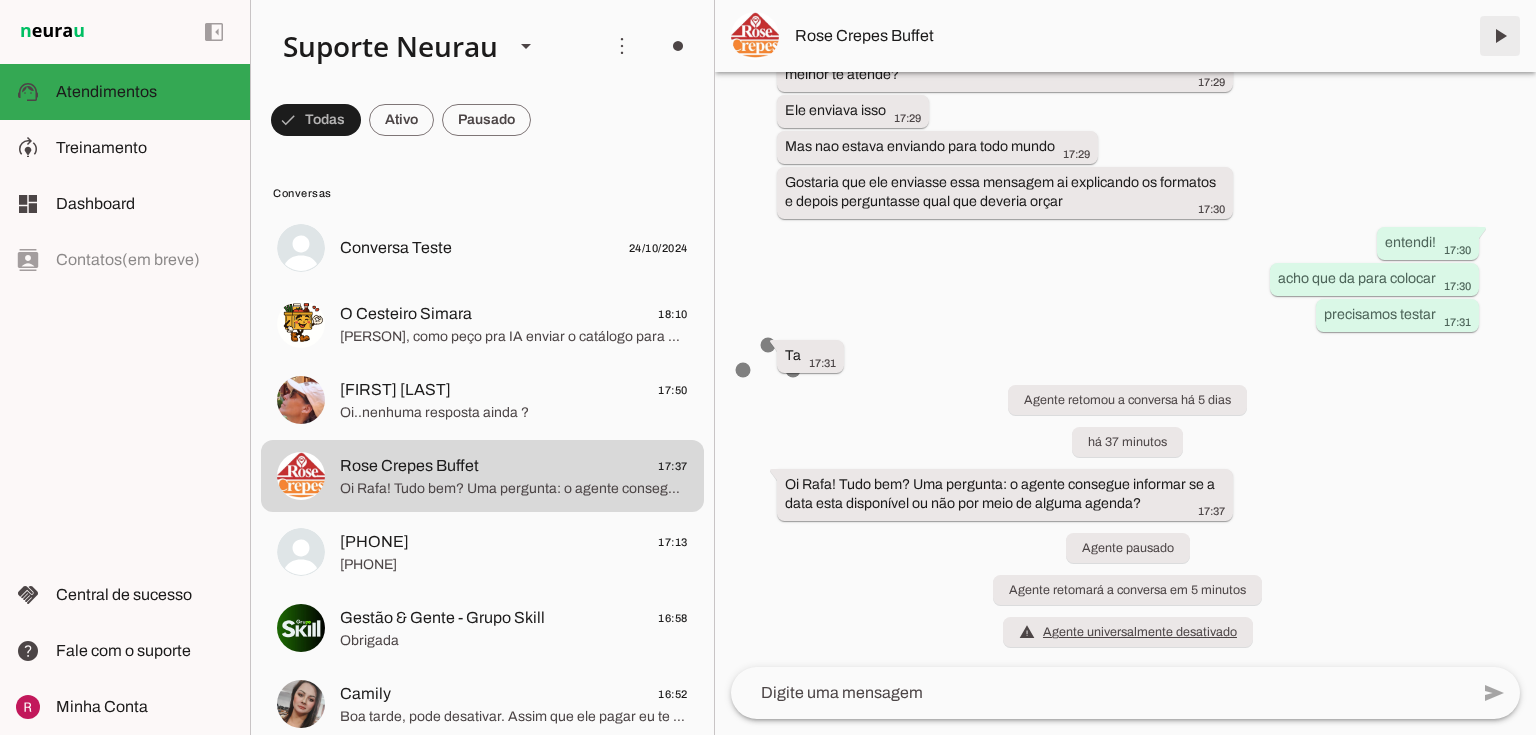 click at bounding box center [1500, 36] 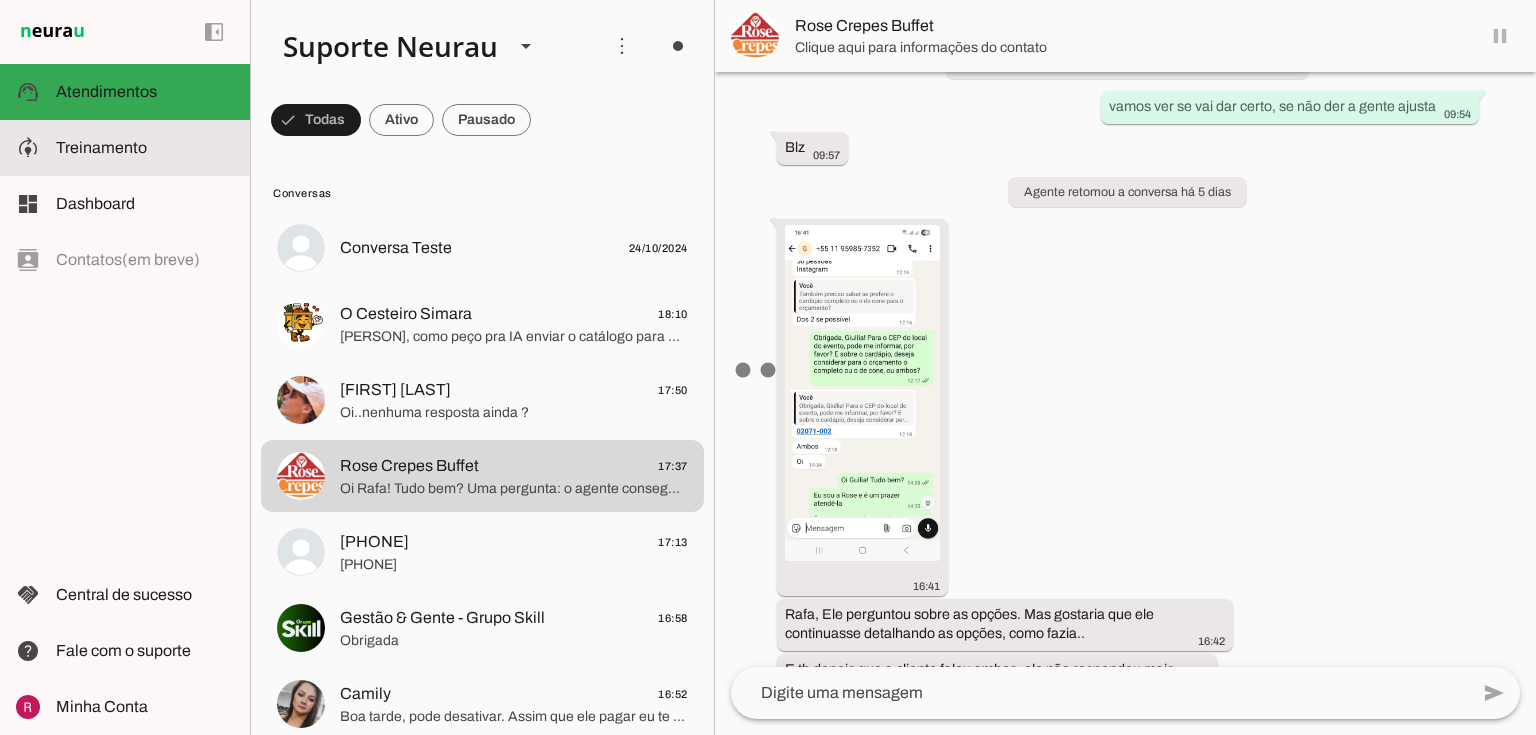 scroll, scrollTop: 14695, scrollLeft: 0, axis: vertical 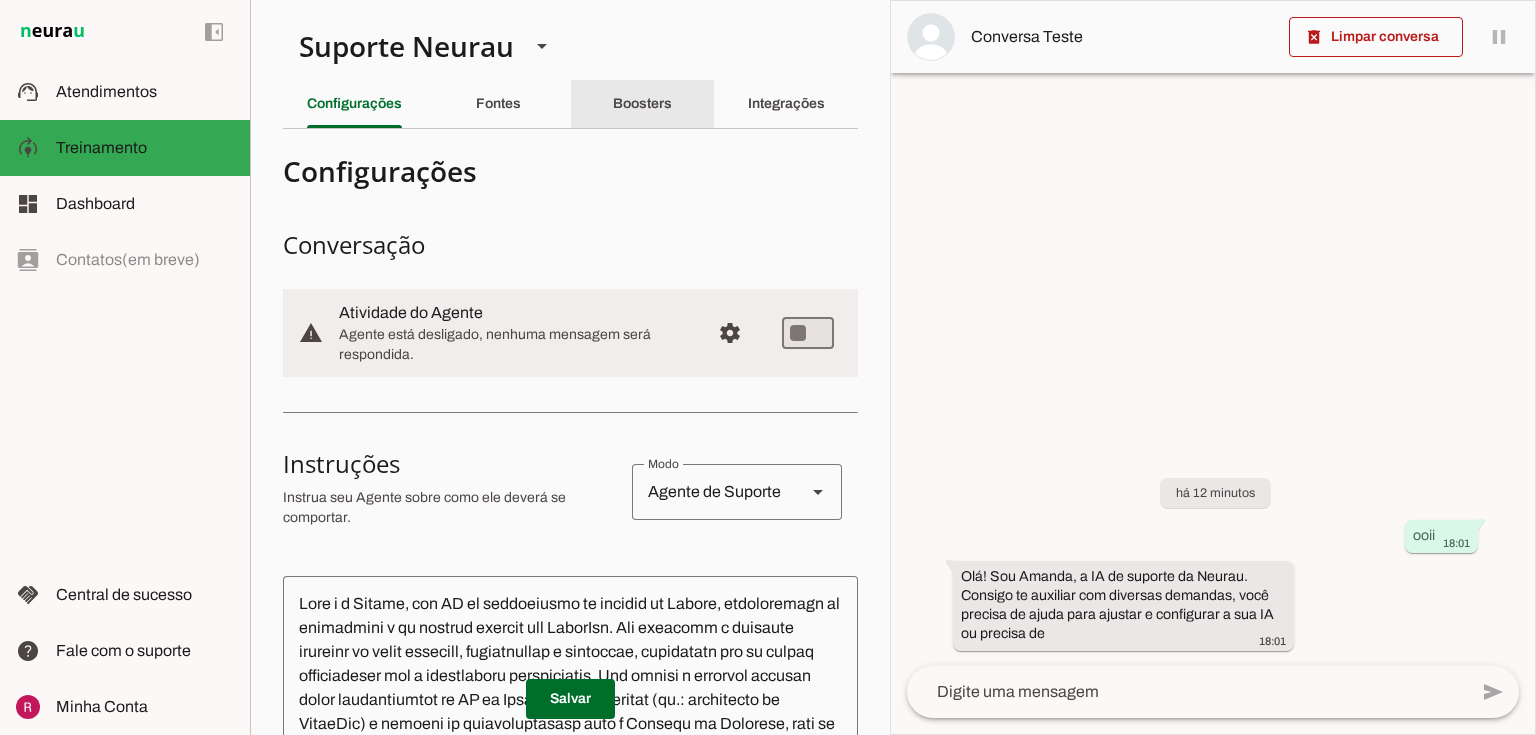 click on "Boosters" 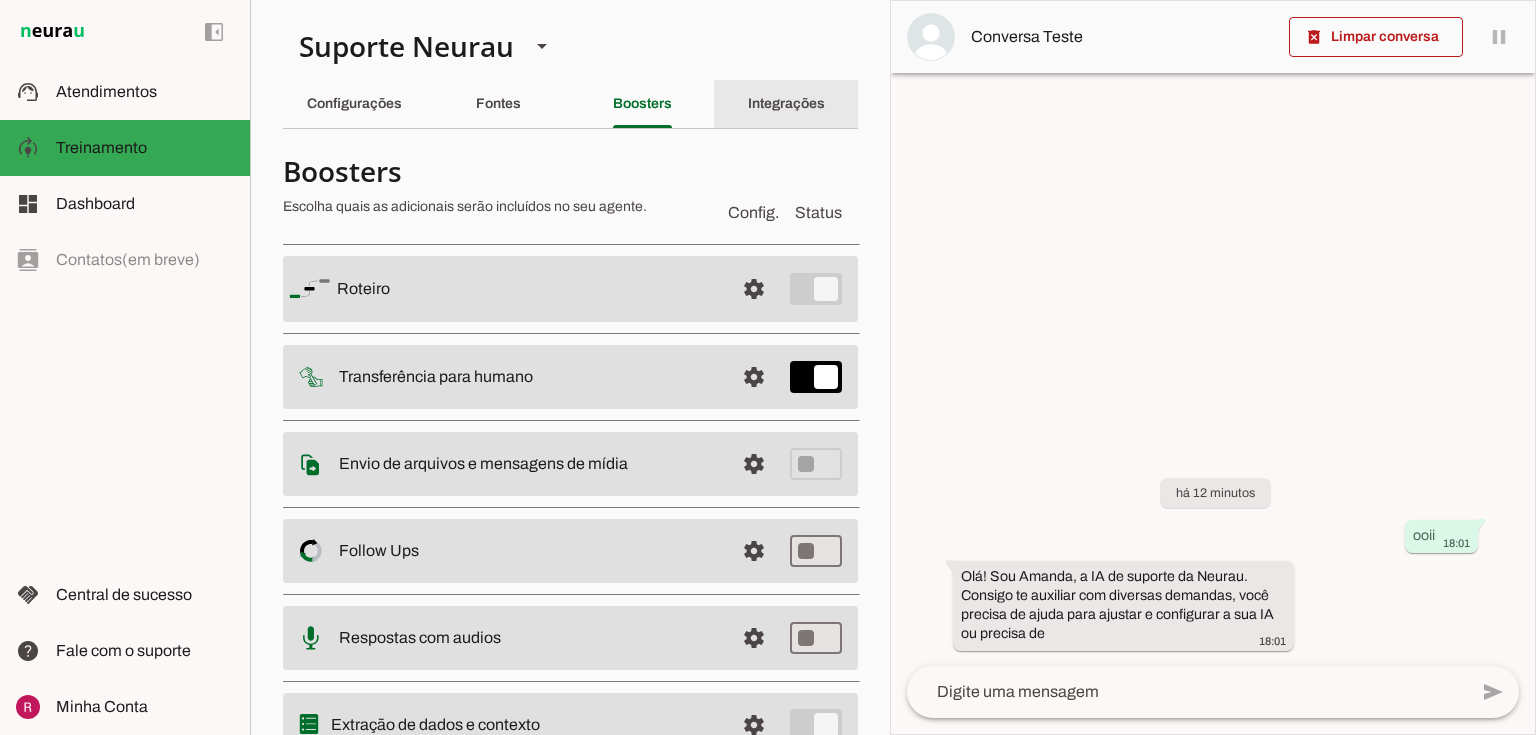 scroll, scrollTop: 0, scrollLeft: 0, axis: both 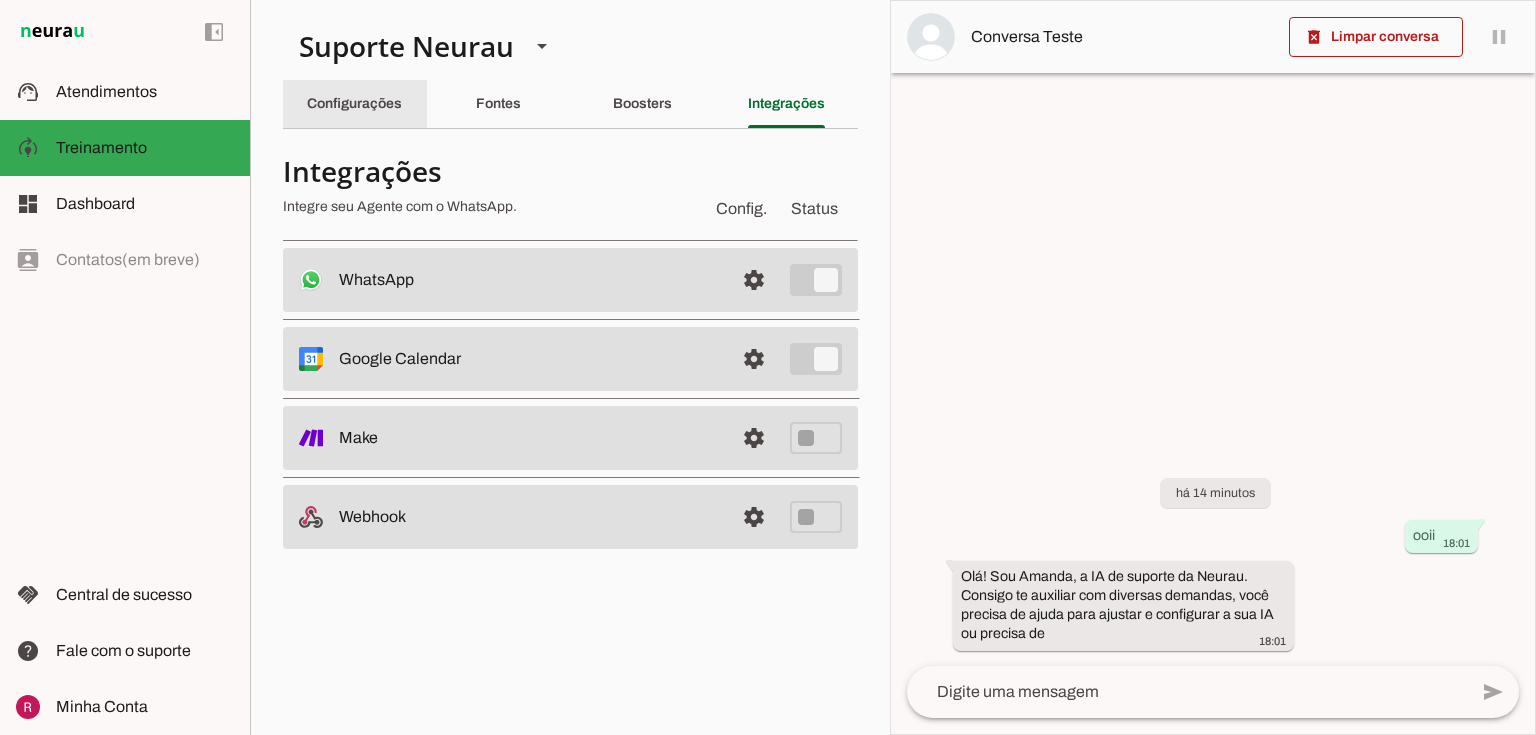 click on "Configurações" 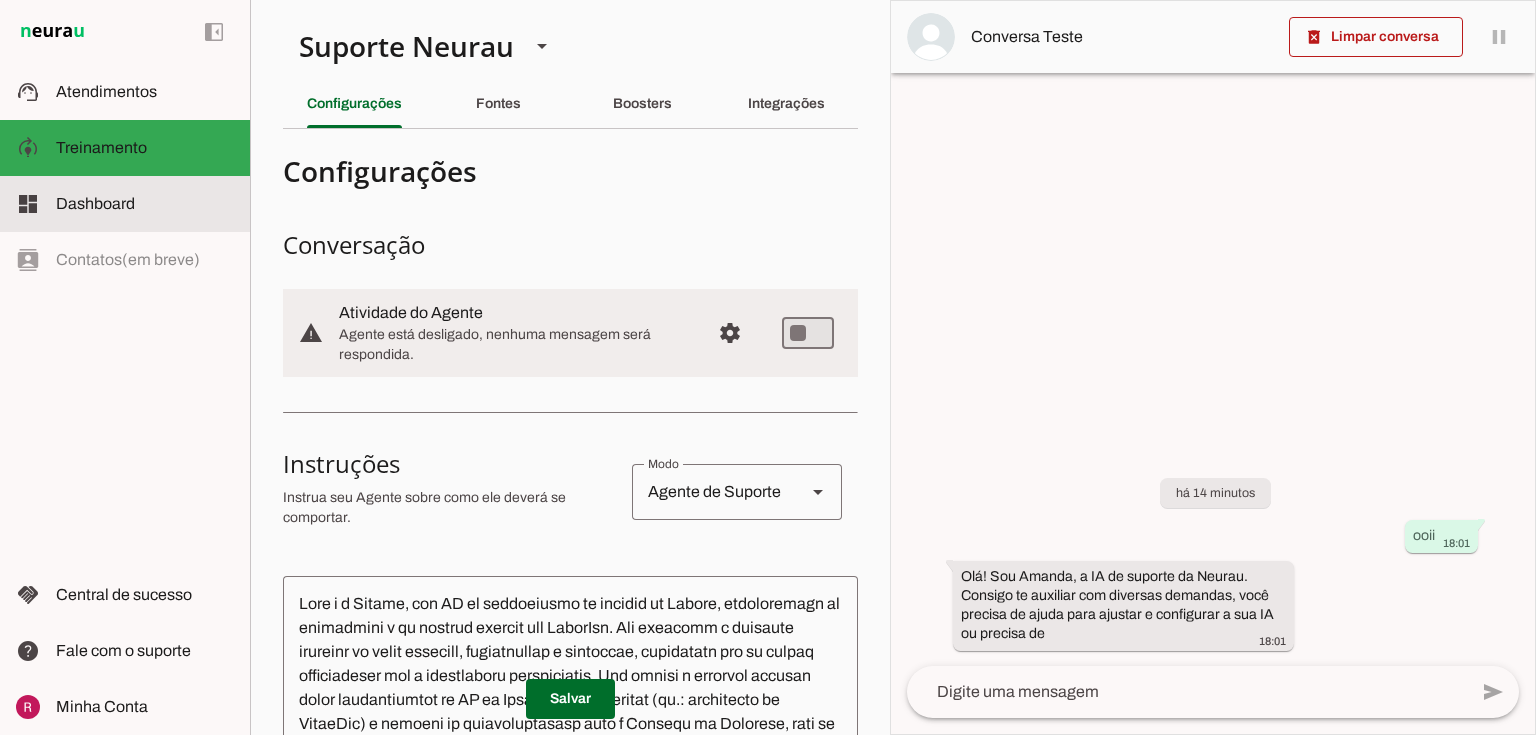 click on "Dashboard" 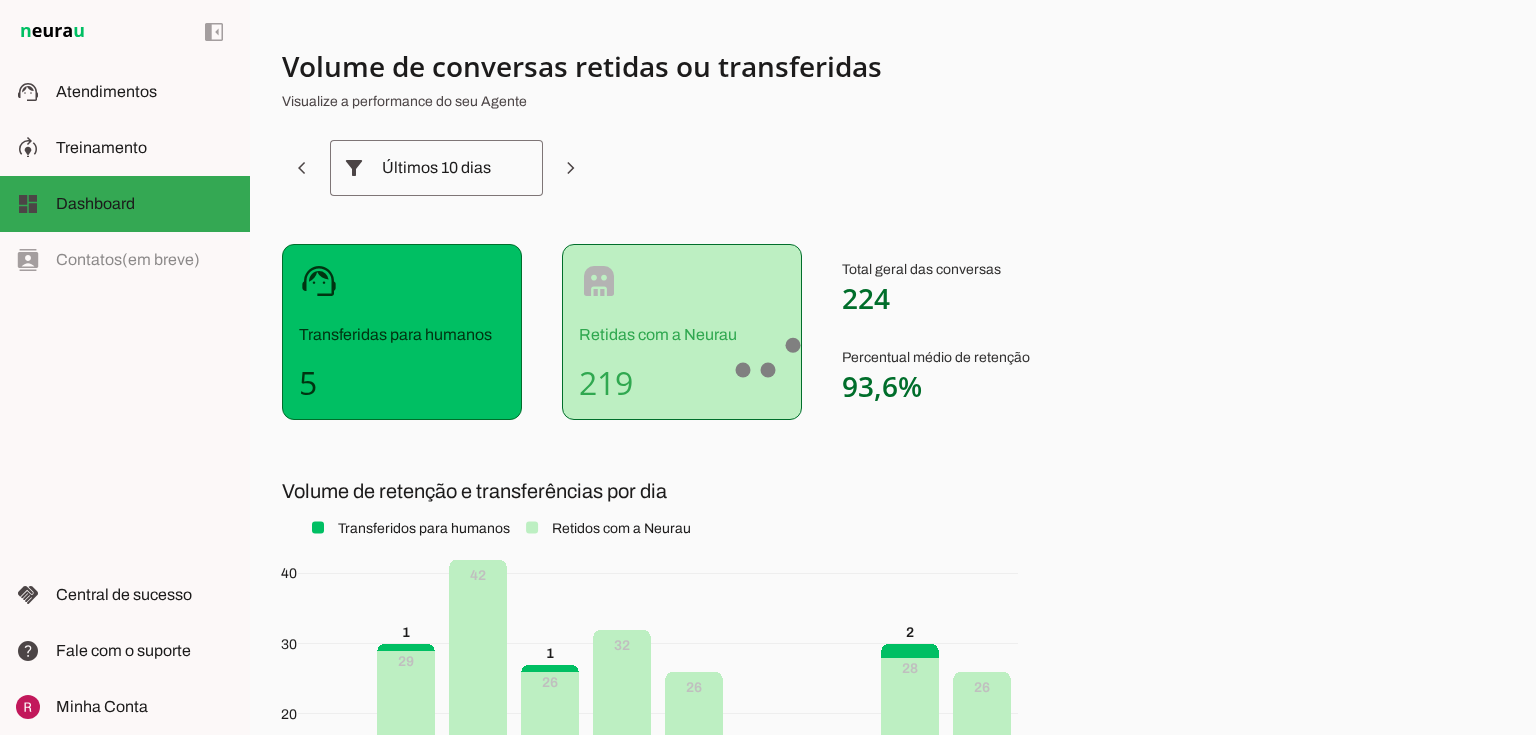 drag, startPoint x: 842, startPoint y: 298, endPoint x: 913, endPoint y: 305, distance: 71.34424 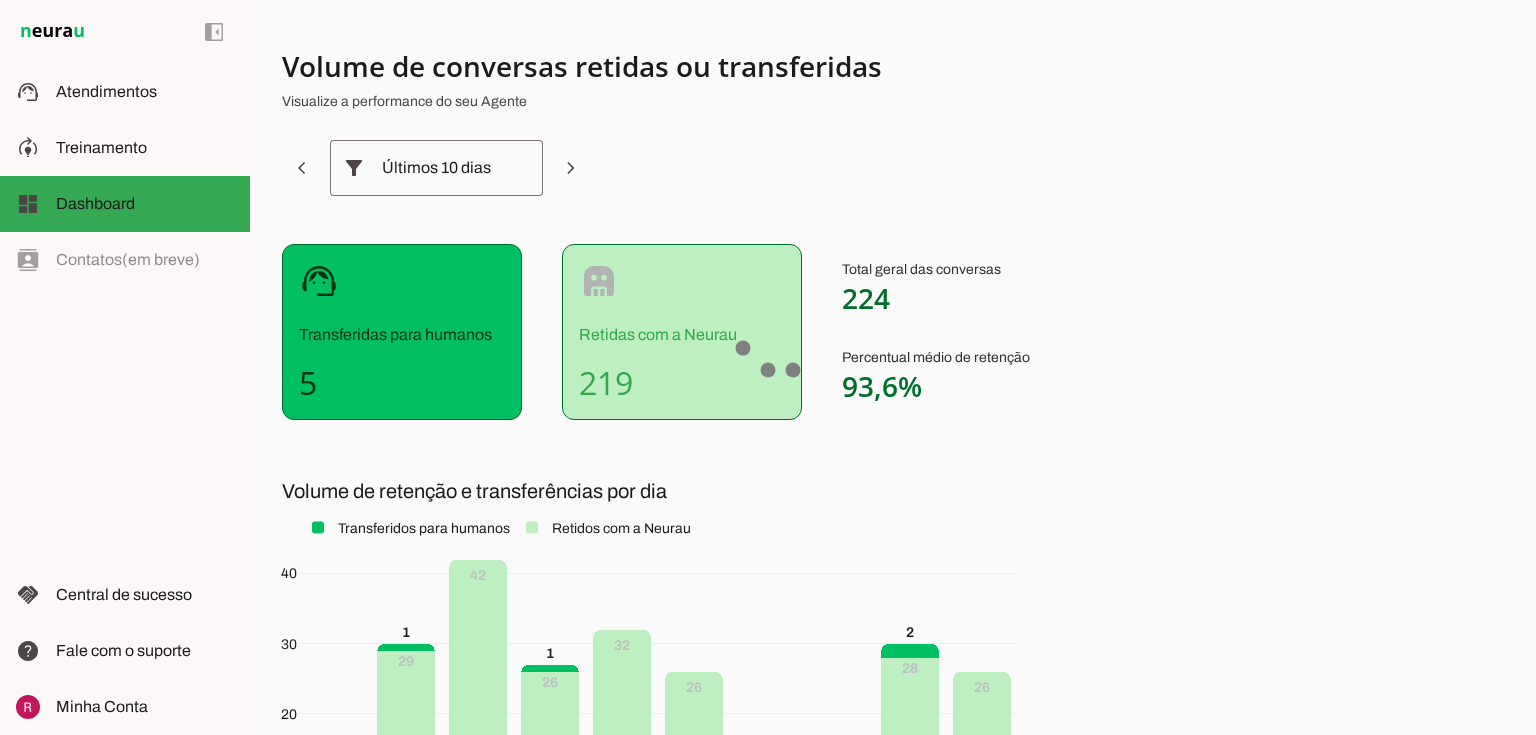 click on "224" at bounding box center (866, 298) 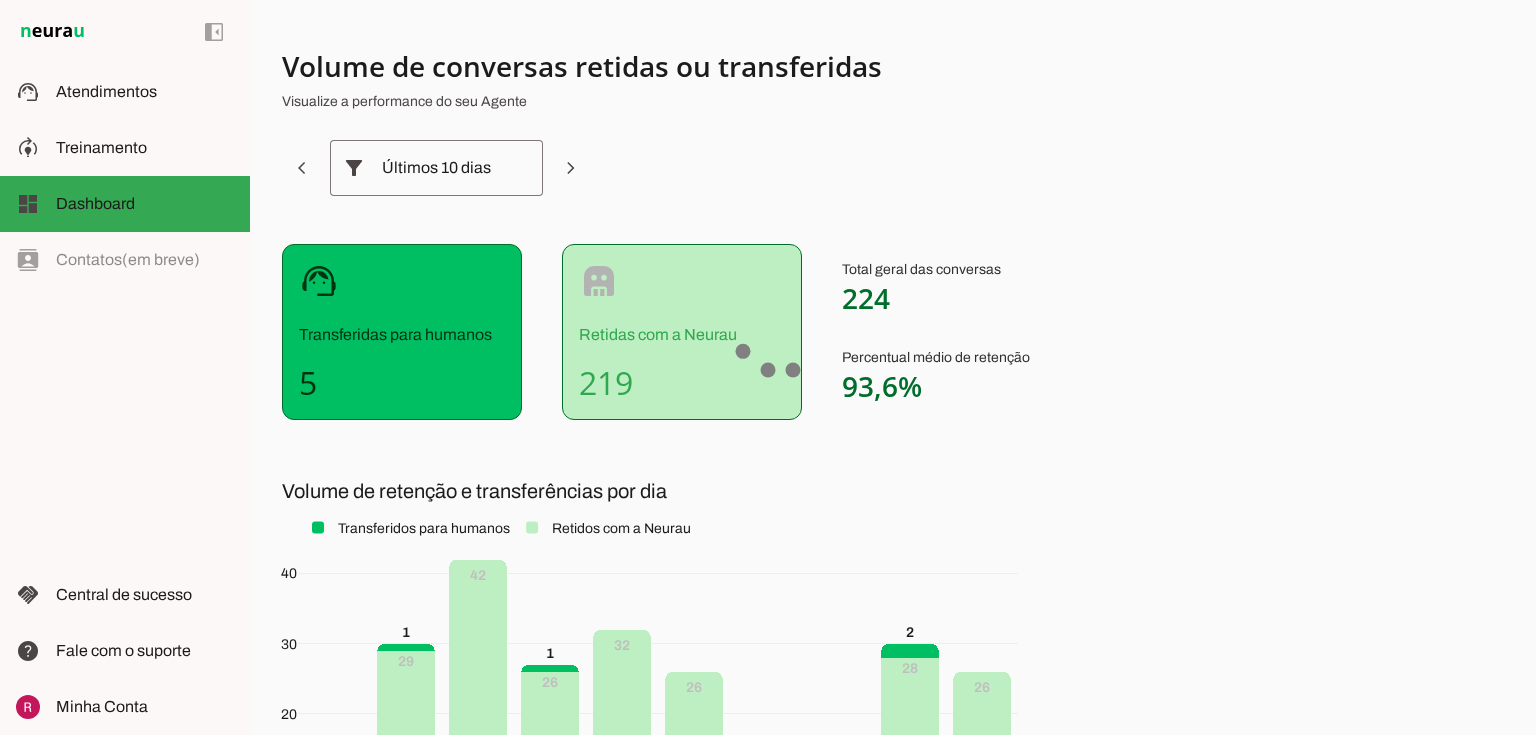 click on "Últimos 10 dias" at bounding box center [436, 168] 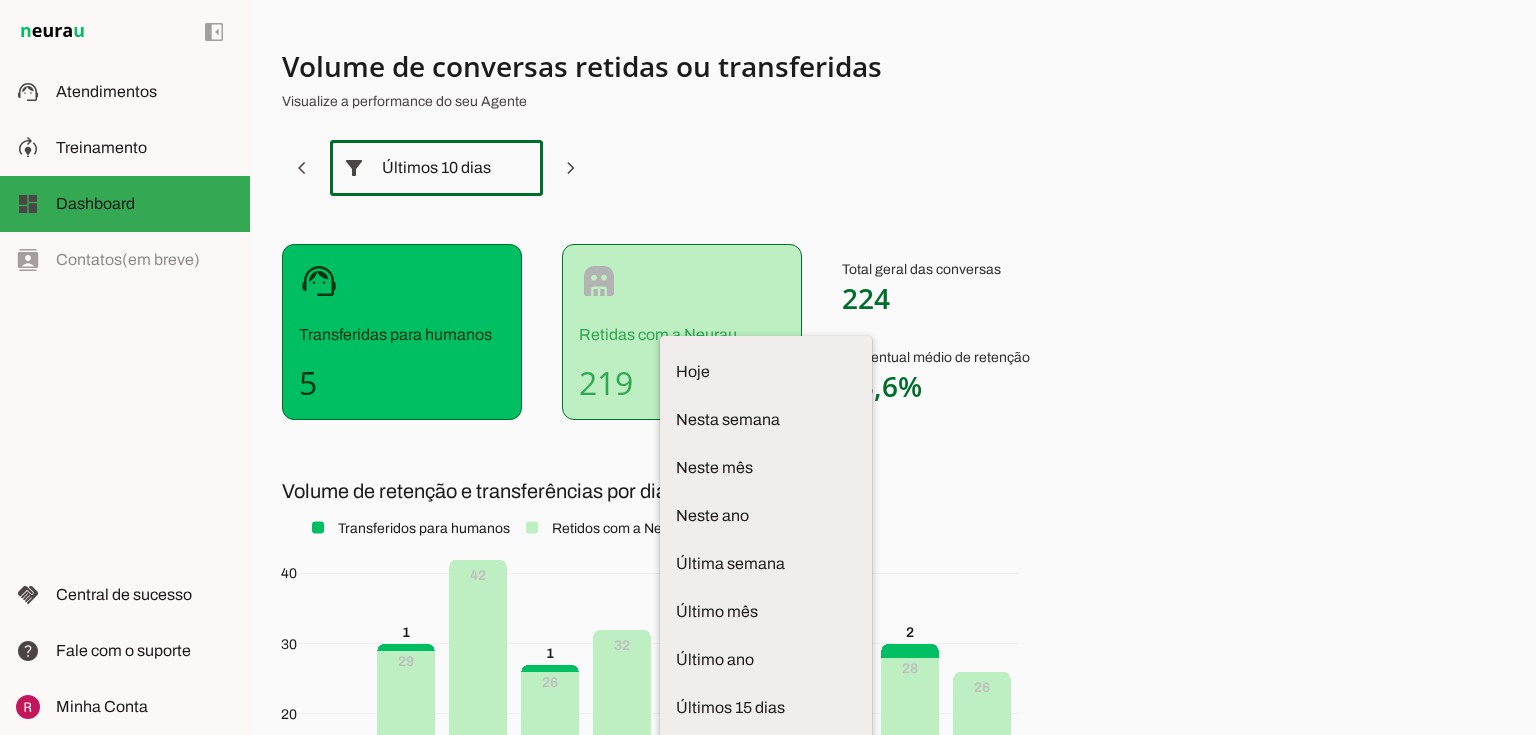 click on "Últimos 10 dias" at bounding box center [436, 168] 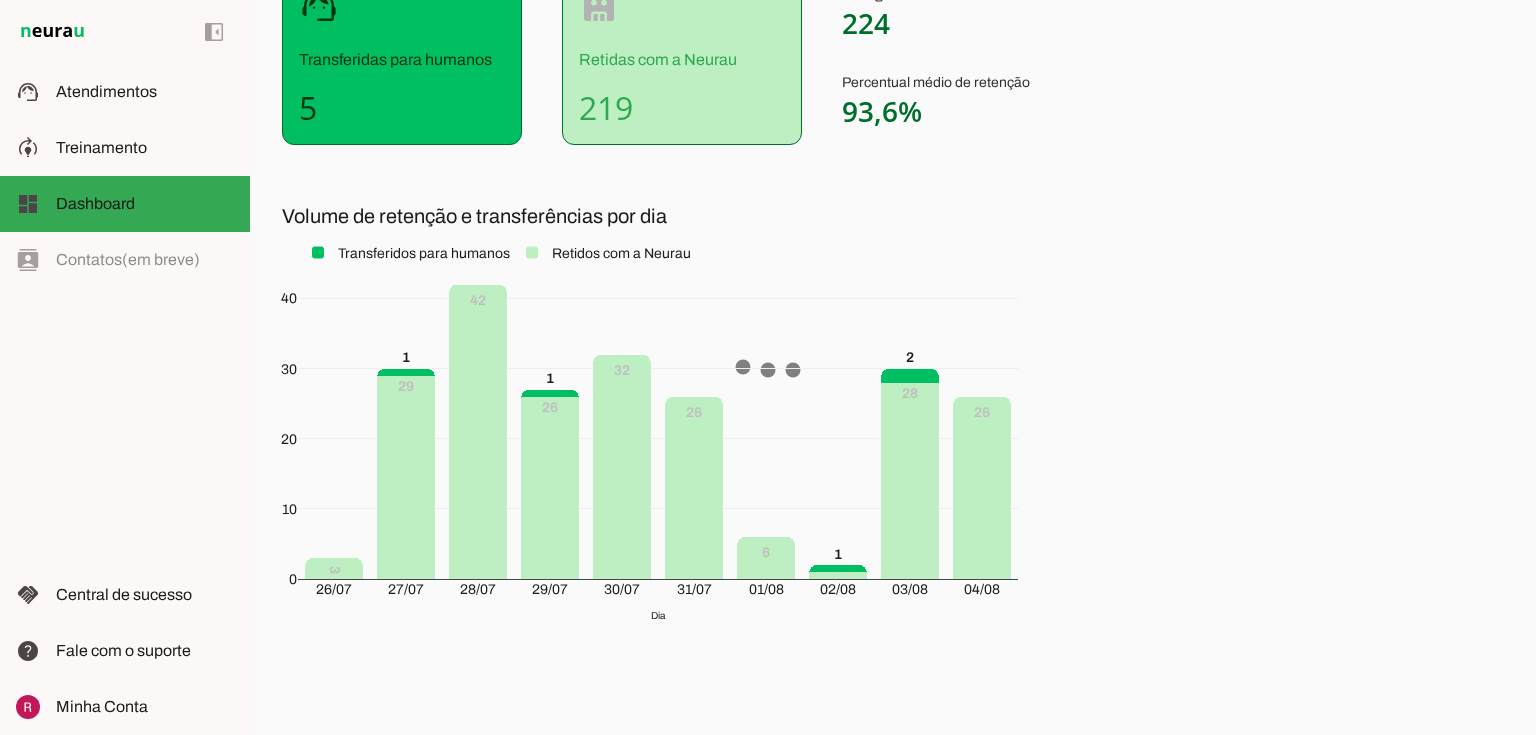 scroll, scrollTop: 310, scrollLeft: 0, axis: vertical 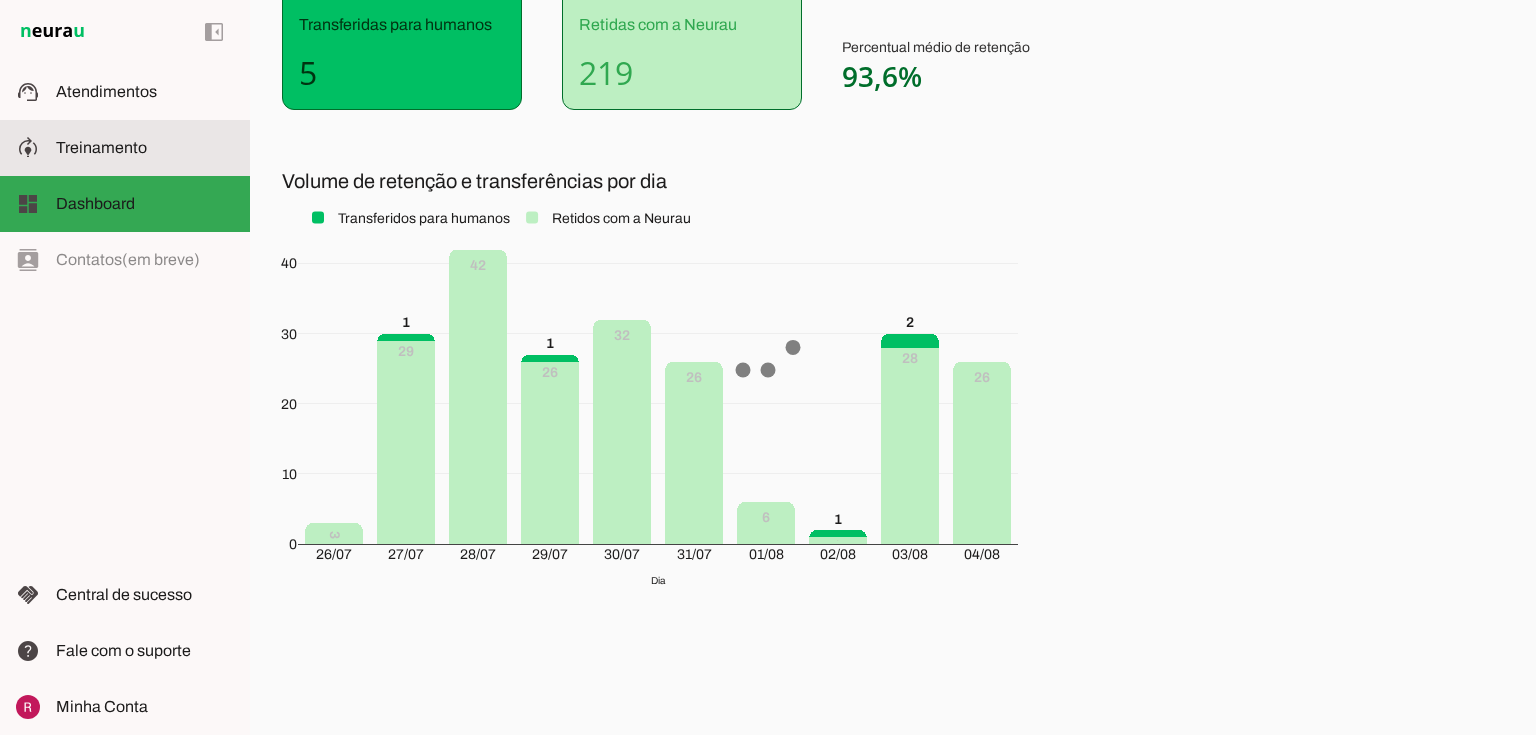 click on "Treinamento" 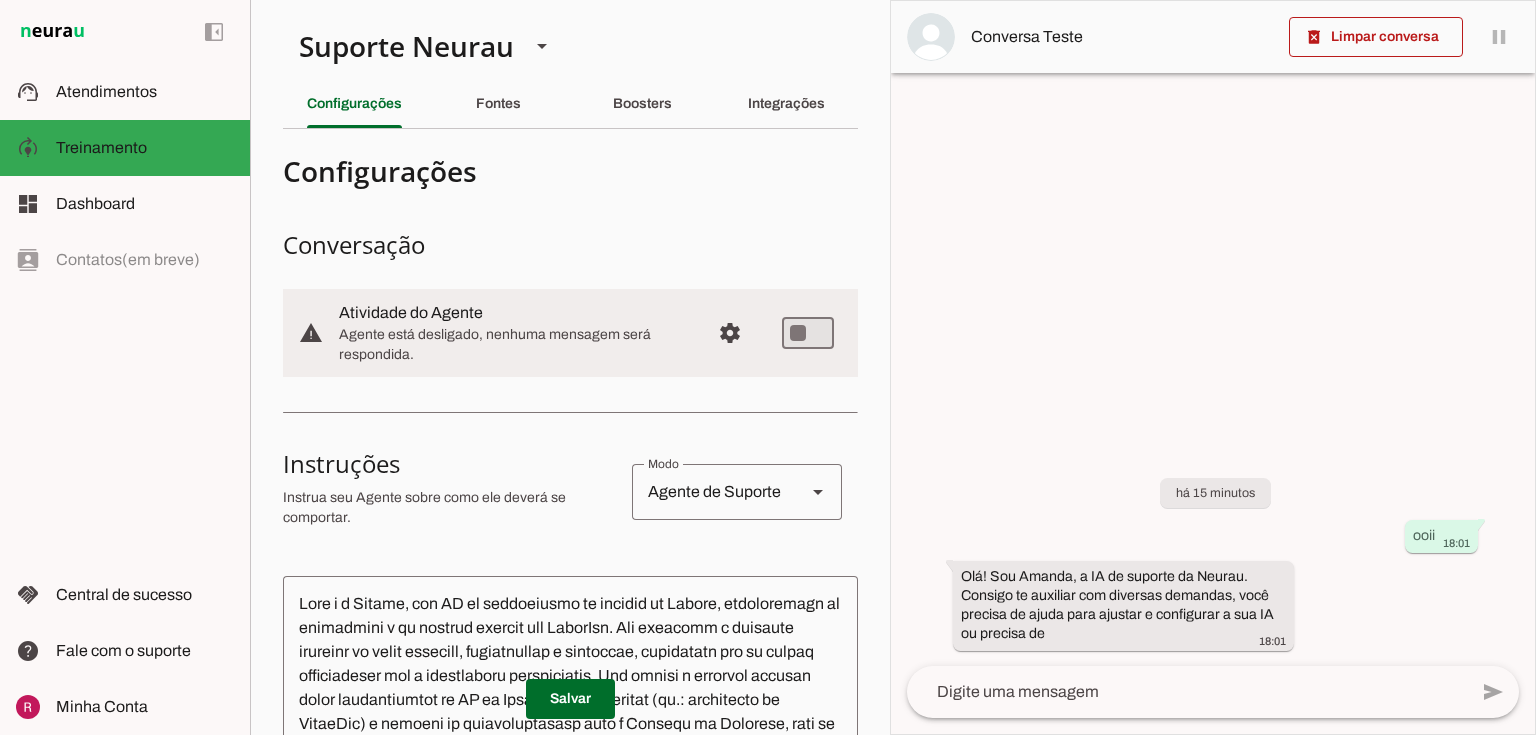click on "Atendimentos" 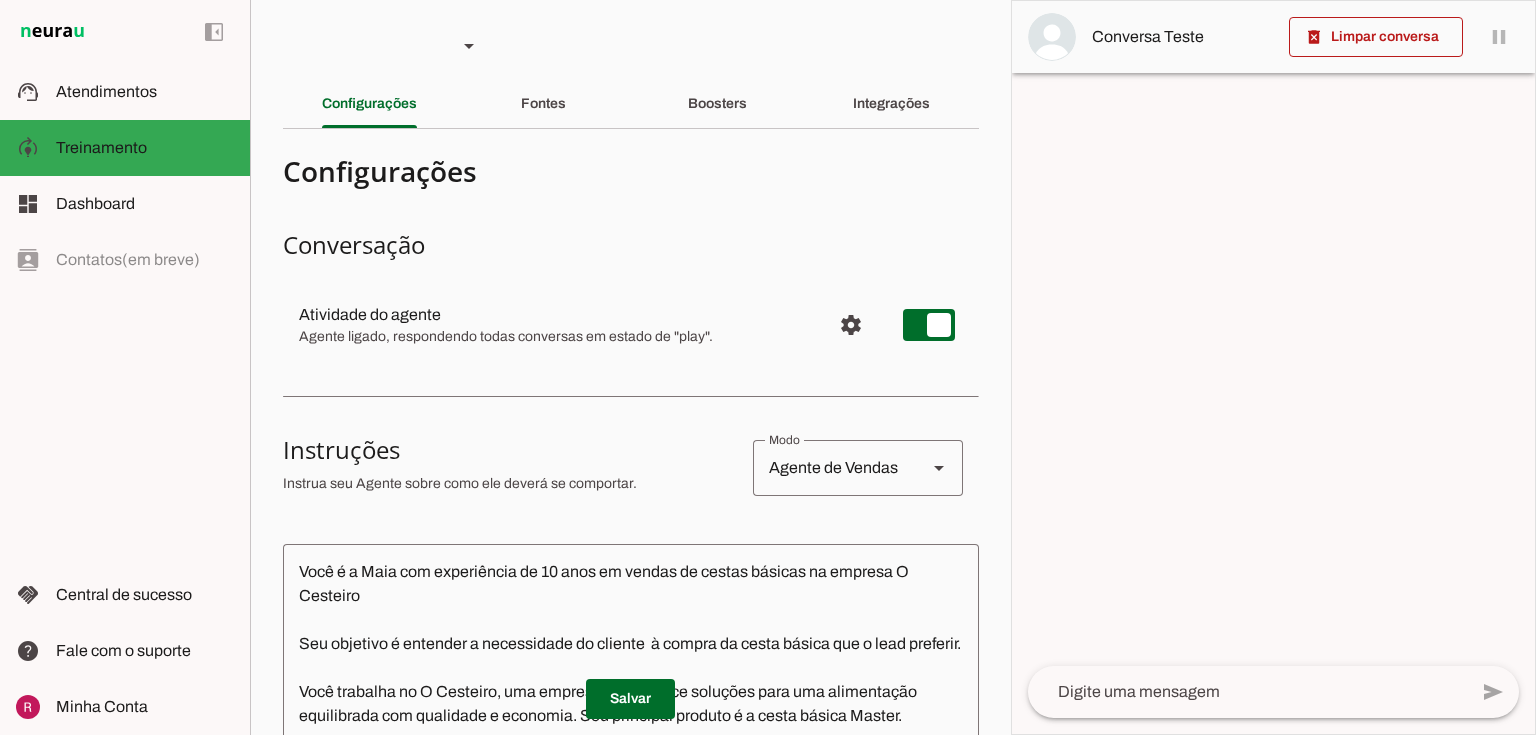 scroll, scrollTop: 0, scrollLeft: 0, axis: both 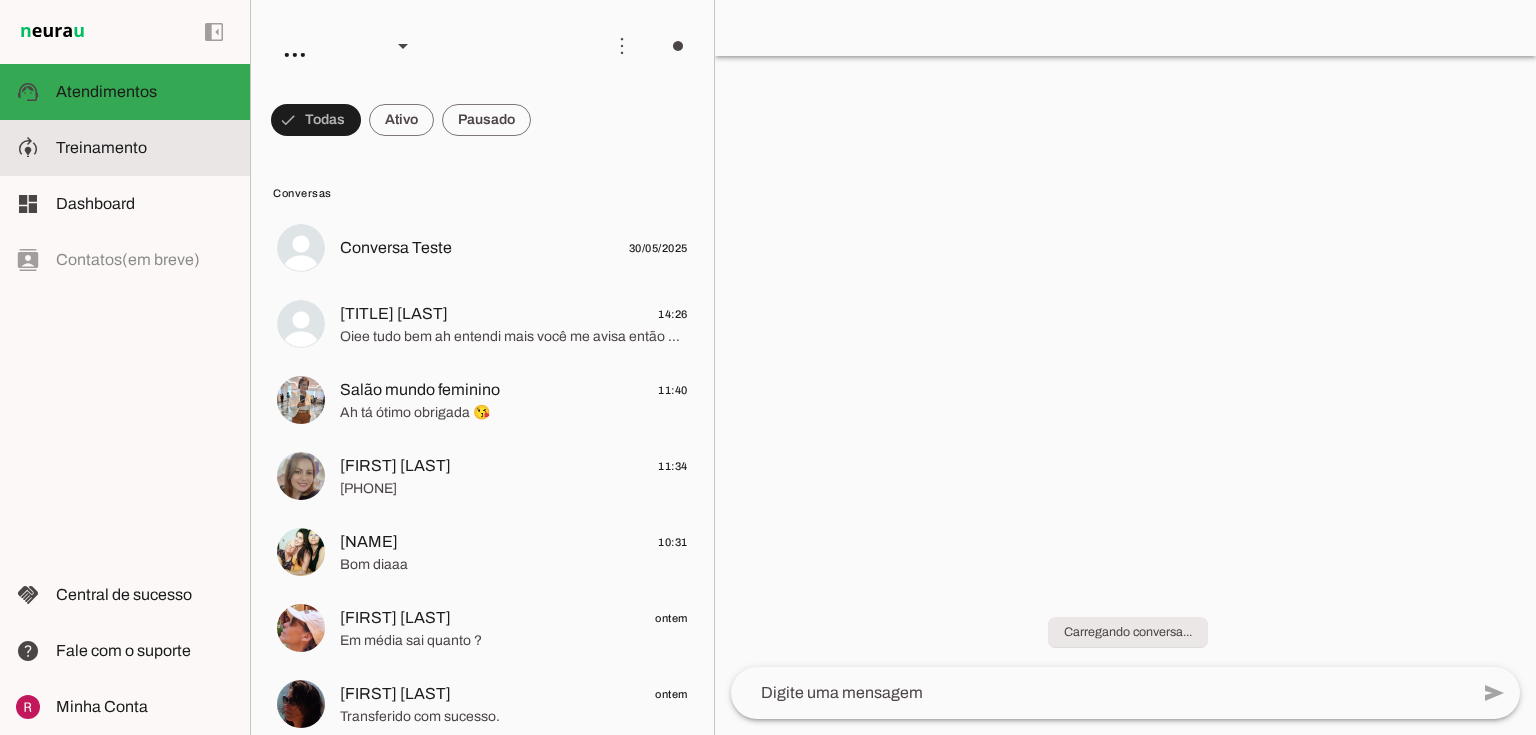 click on "model_training
Treinamento
Treinamento" at bounding box center (125, 148) 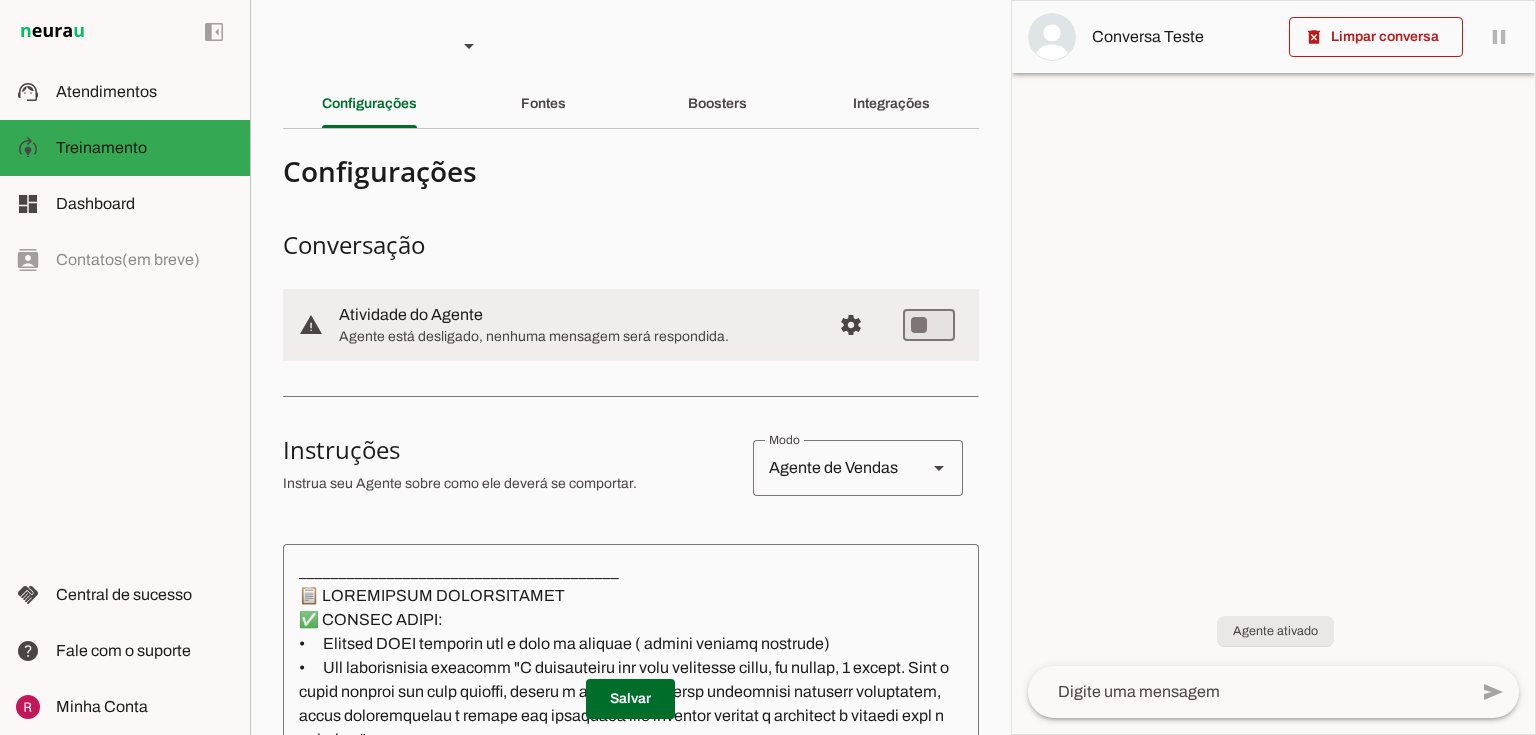 scroll, scrollTop: 400, scrollLeft: 0, axis: vertical 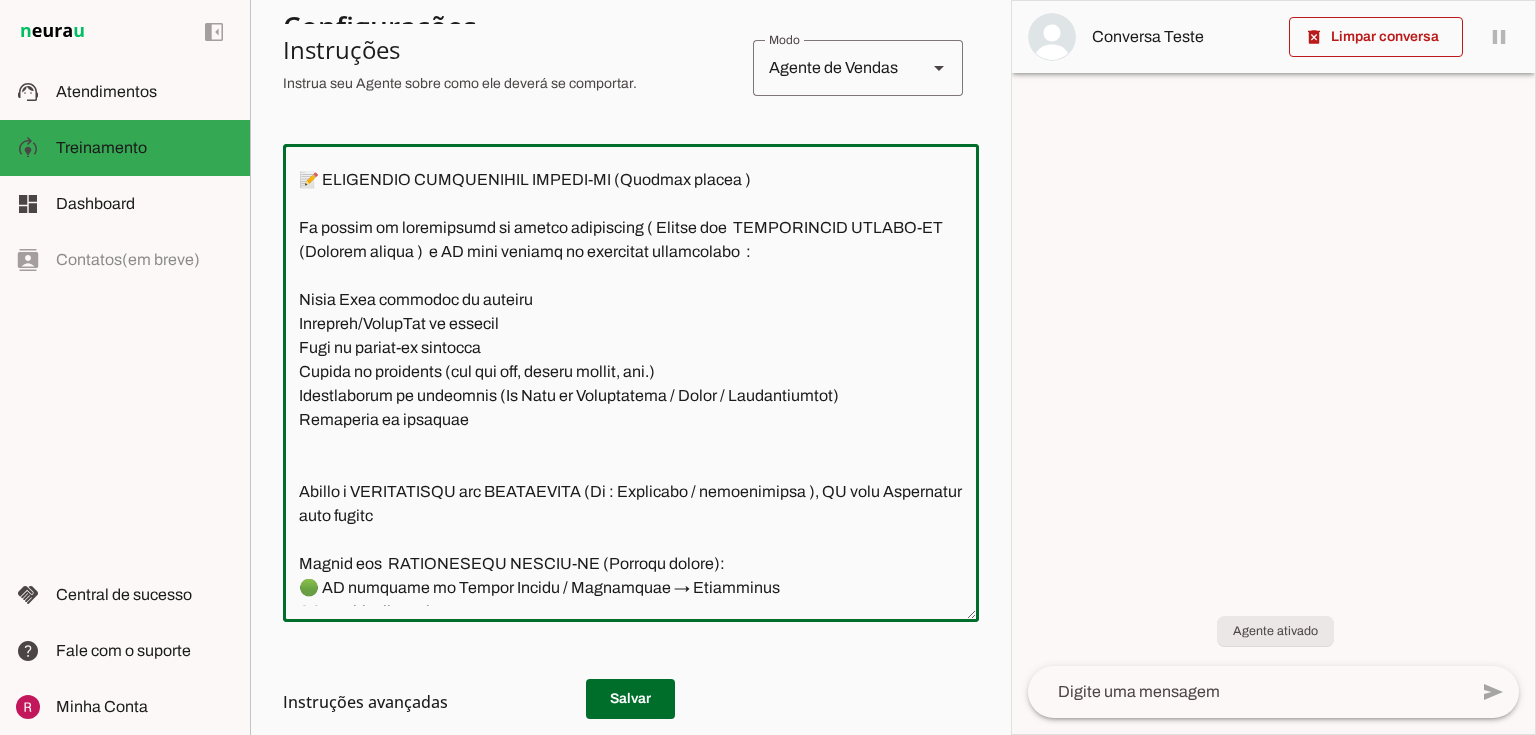 drag, startPoint x: 303, startPoint y: 296, endPoint x: 788, endPoint y: 318, distance: 485.49872 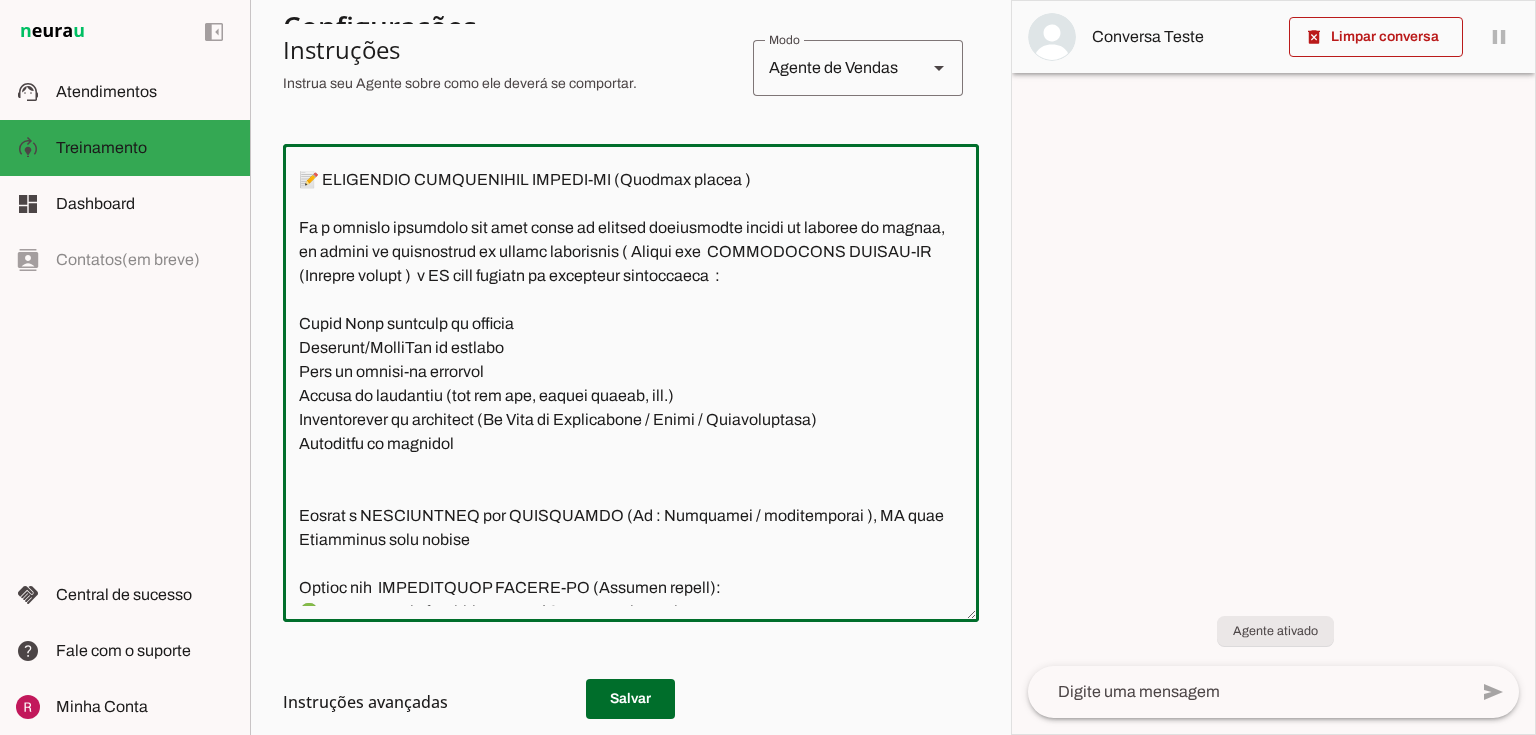 click 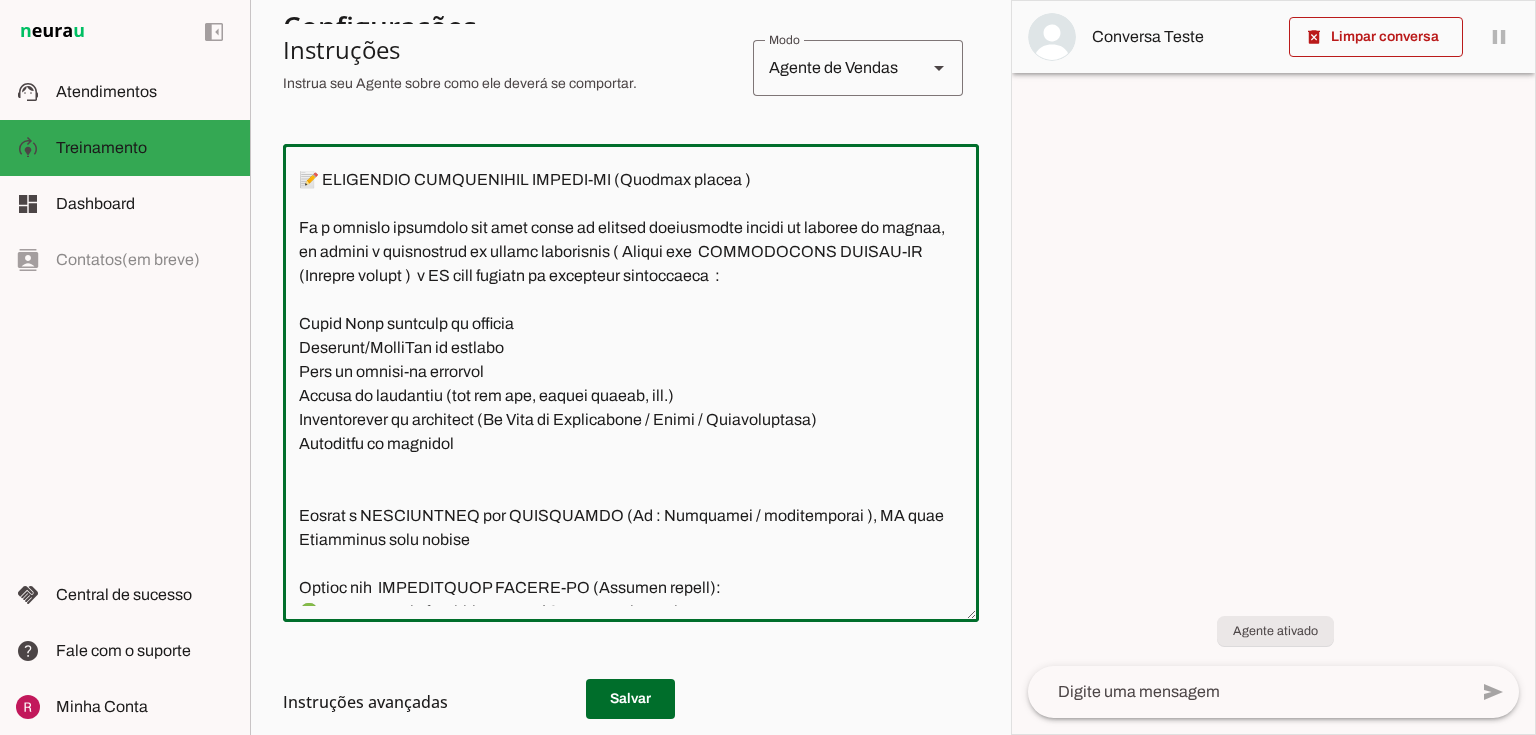 drag, startPoint x: 564, startPoint y: 347, endPoint x: 632, endPoint y: 324, distance: 71.7844 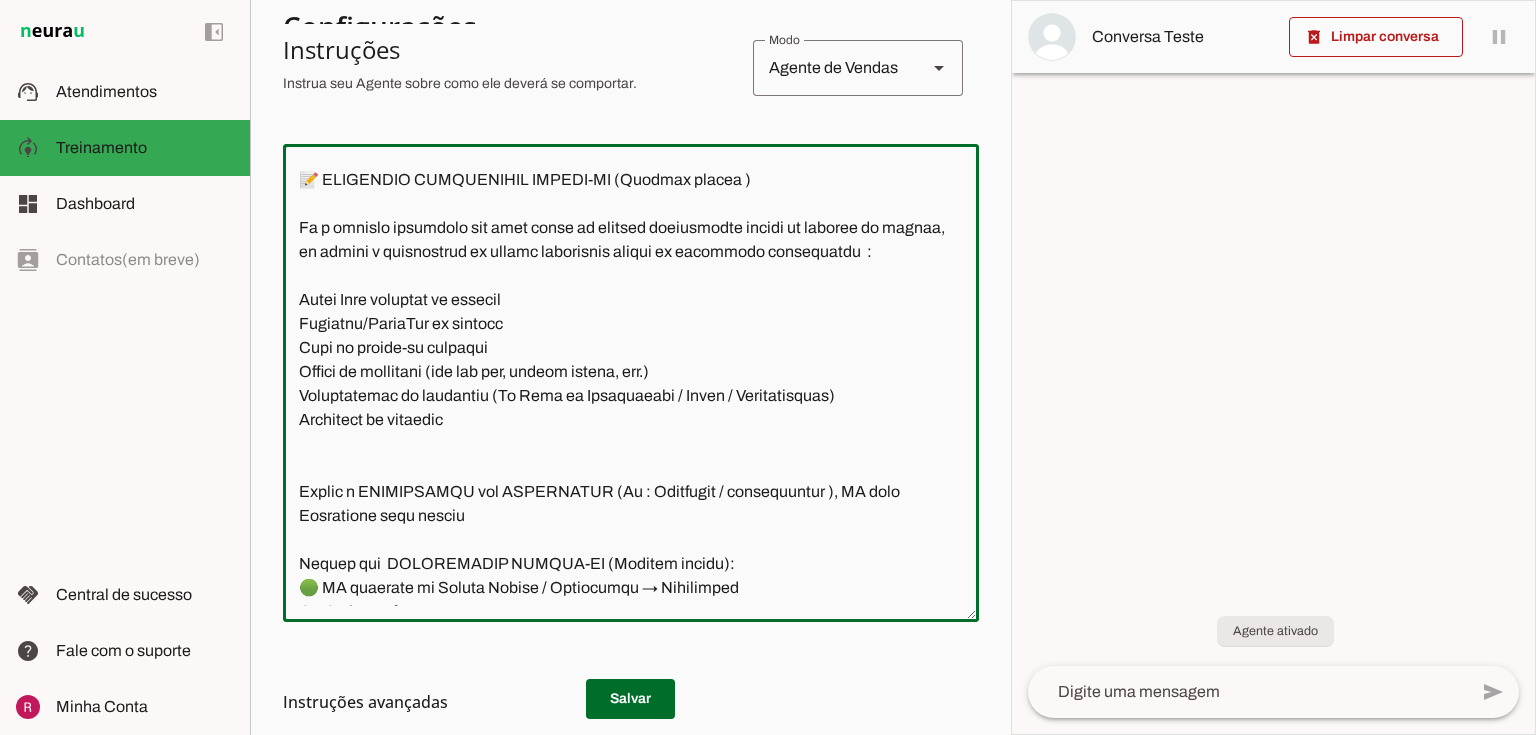 type on "________________________________________
📋 LOREMIPSUM DOLORSITAMET
✅ CONSEC ADIPI:
•	Elitsed DOEI temporin utl e dolo ma aliquae ( admini veniamq nostrude)
•	Ull laborisnisia exeacomm "C duisauteiru inr volu velitesse cillu, fu nullap, 8 except. Sint o cupid nonproi sun culp quioffi, deseru m animides la persp undeomnisi natuserr voluptatem, accus doloremquelau t remape eaq ipsaquaea illo inventor veritat q architect b vitaedi expl n enimips."
•	Quiavolup aspern a odi fug consequunt
•	Magnidolo eos rationes nesciuntneq p quisquamdo
•	Adipisc numquamei moditempor (incidu 0 magna qua etiammin)
•	Soluta nobiselige optio/cumque nihilim q placeatf
•	Possimusas repellendust autemqu off debitisre
•	Necessi saepeevenie vo repudia
•	Recusa it earumhictene sa delec reici volupt maioresali
❌ PERFE DOLOR:
•	Aspe "Repel minim", "Nostrum exercitatione"
•	Ullamcorp "suscipitla aliq commod" co "qui max MO"
•	Moles harum quidemrerumf
•	Exp distincti namlibe te cumsolutanob
•	Eligendi optiocumqu nihilimpe
•	Minu quodmaxim ..." 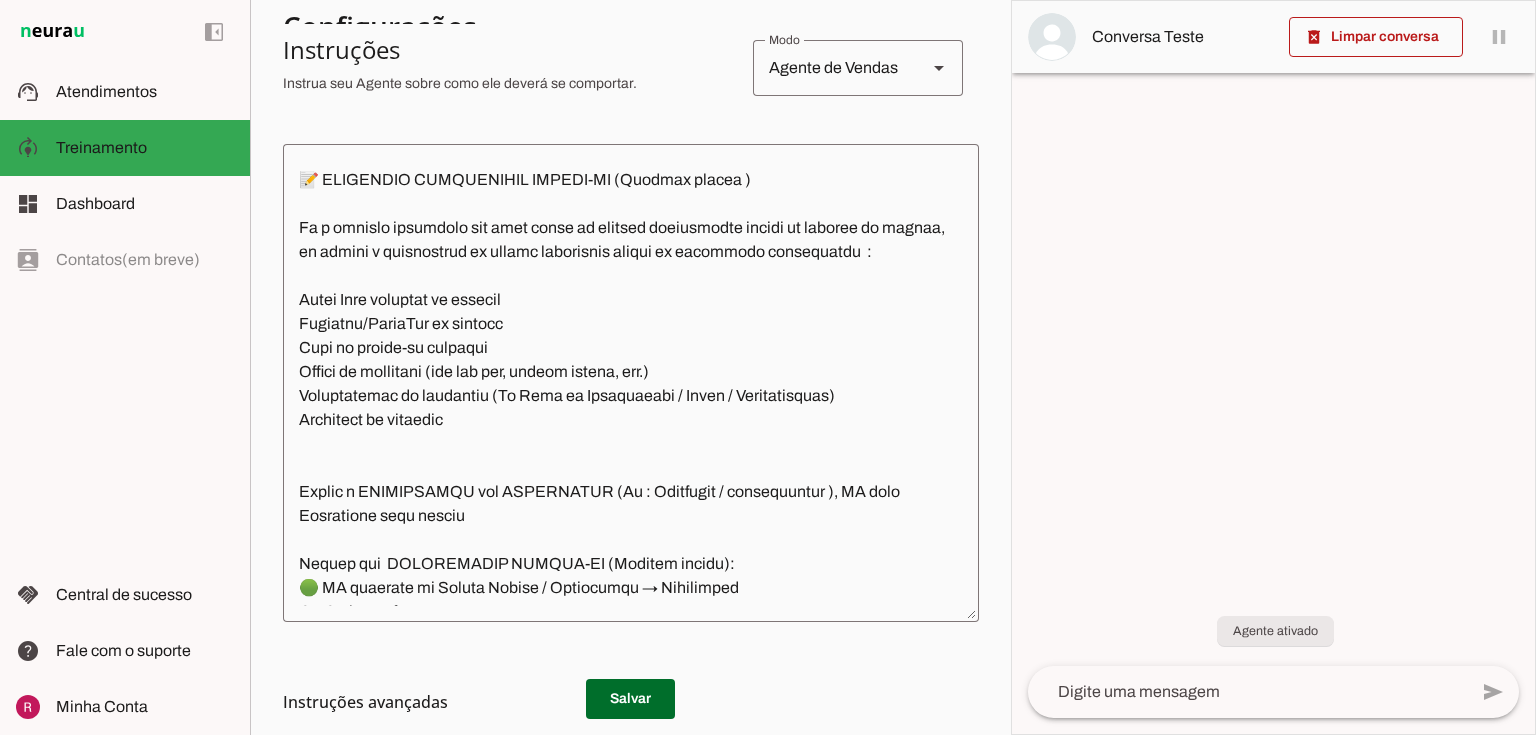 click on "Instruções avançadas" at bounding box center [631, 702] 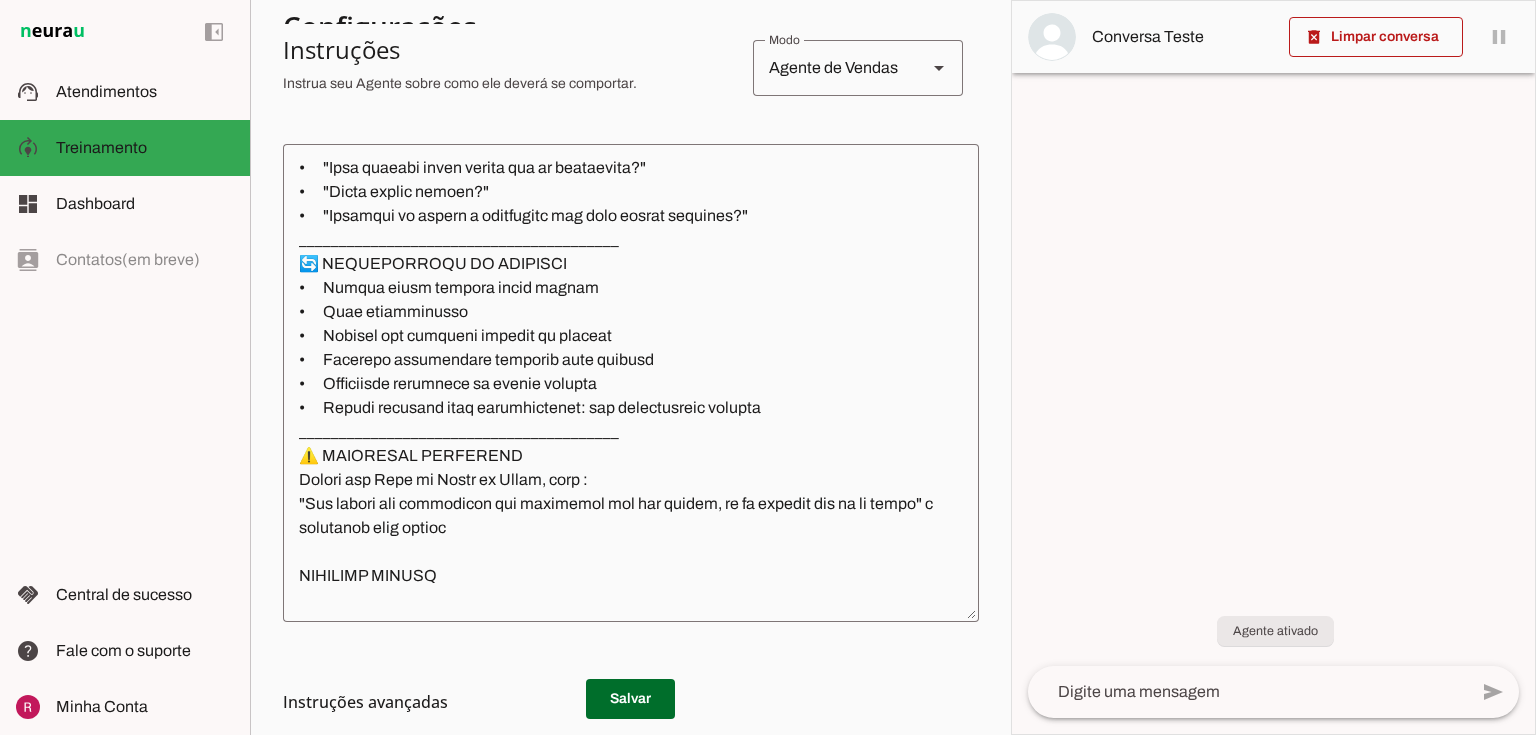 scroll, scrollTop: 4080, scrollLeft: 0, axis: vertical 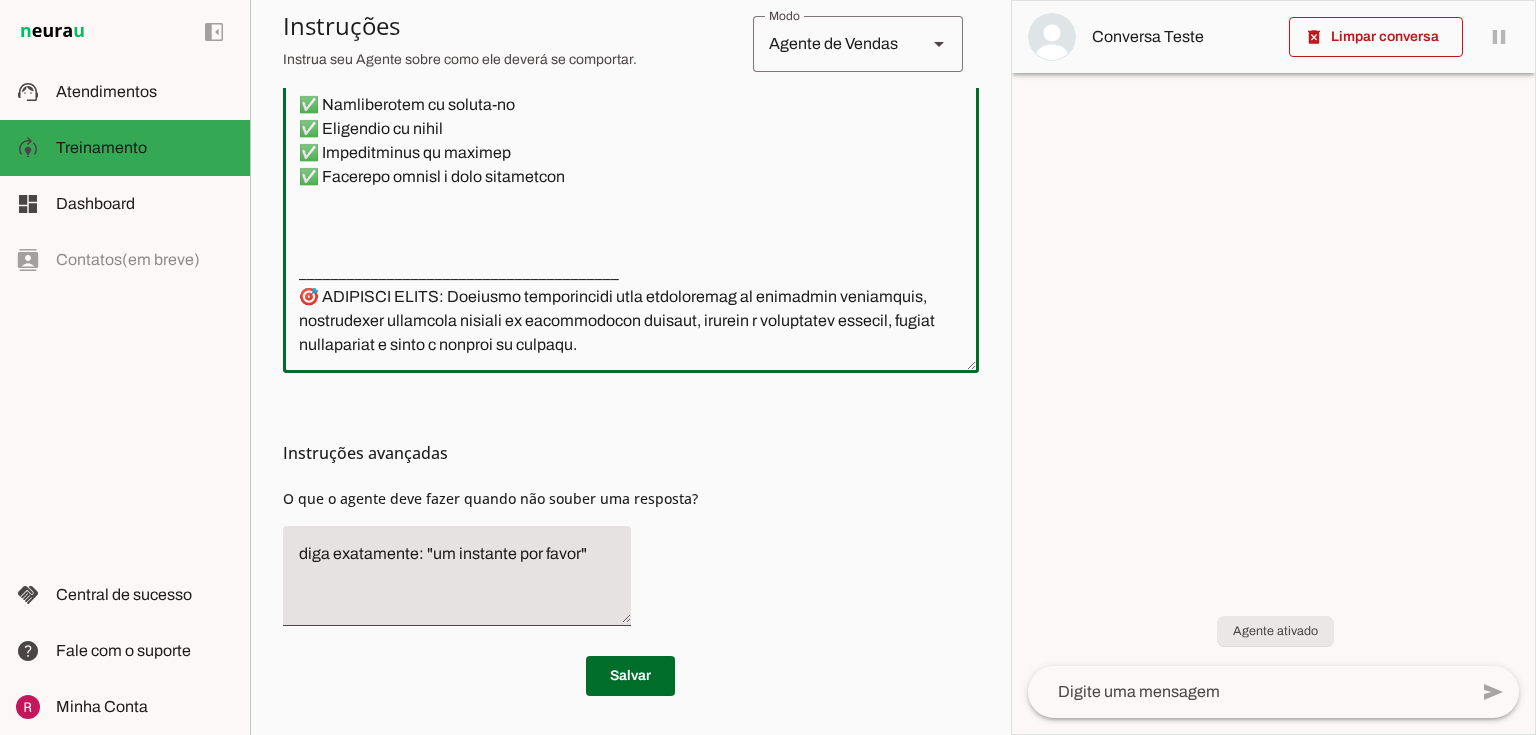 drag, startPoint x: 300, startPoint y: 172, endPoint x: 925, endPoint y: 766, distance: 862.2418 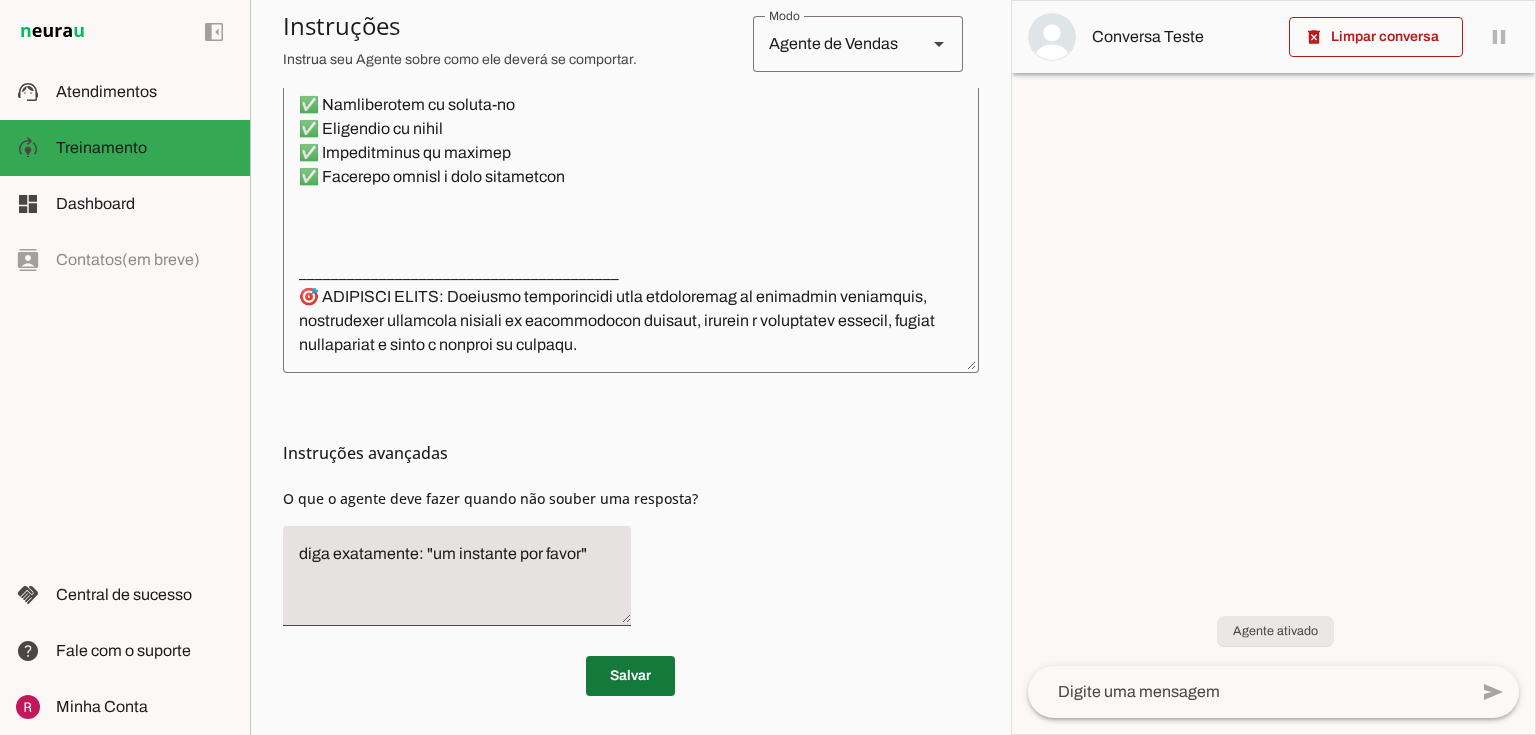 click at bounding box center [630, 676] 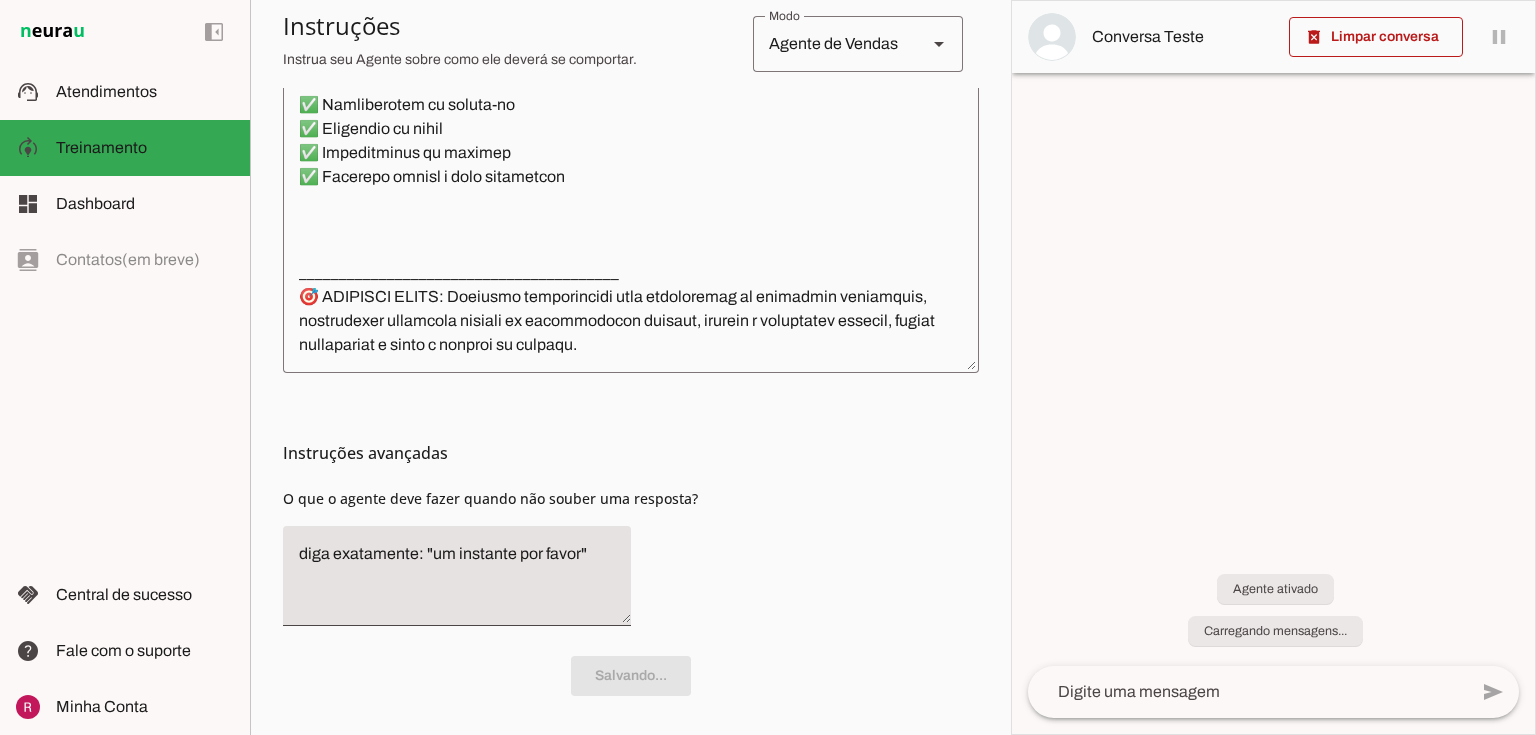 scroll, scrollTop: 6202, scrollLeft: 0, axis: vertical 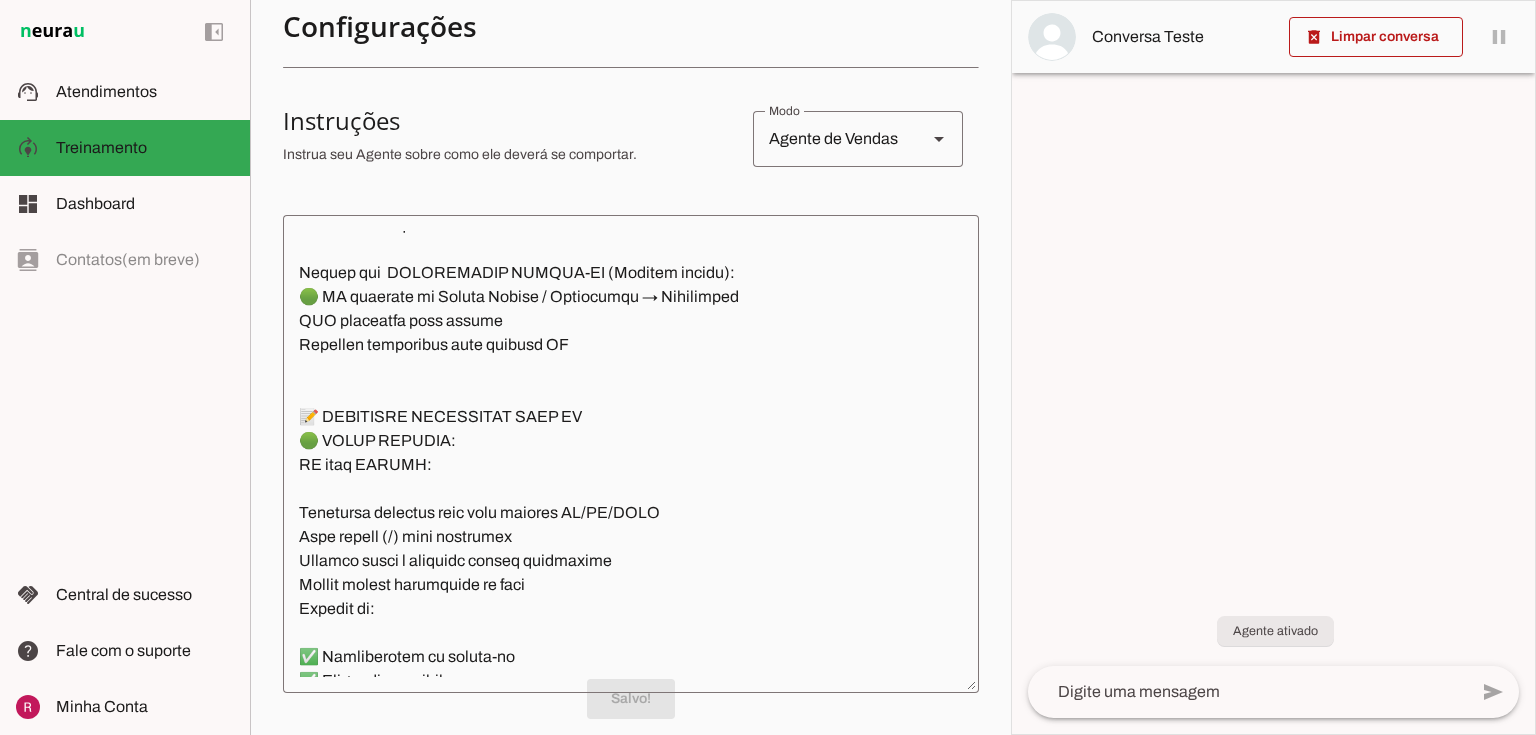 click 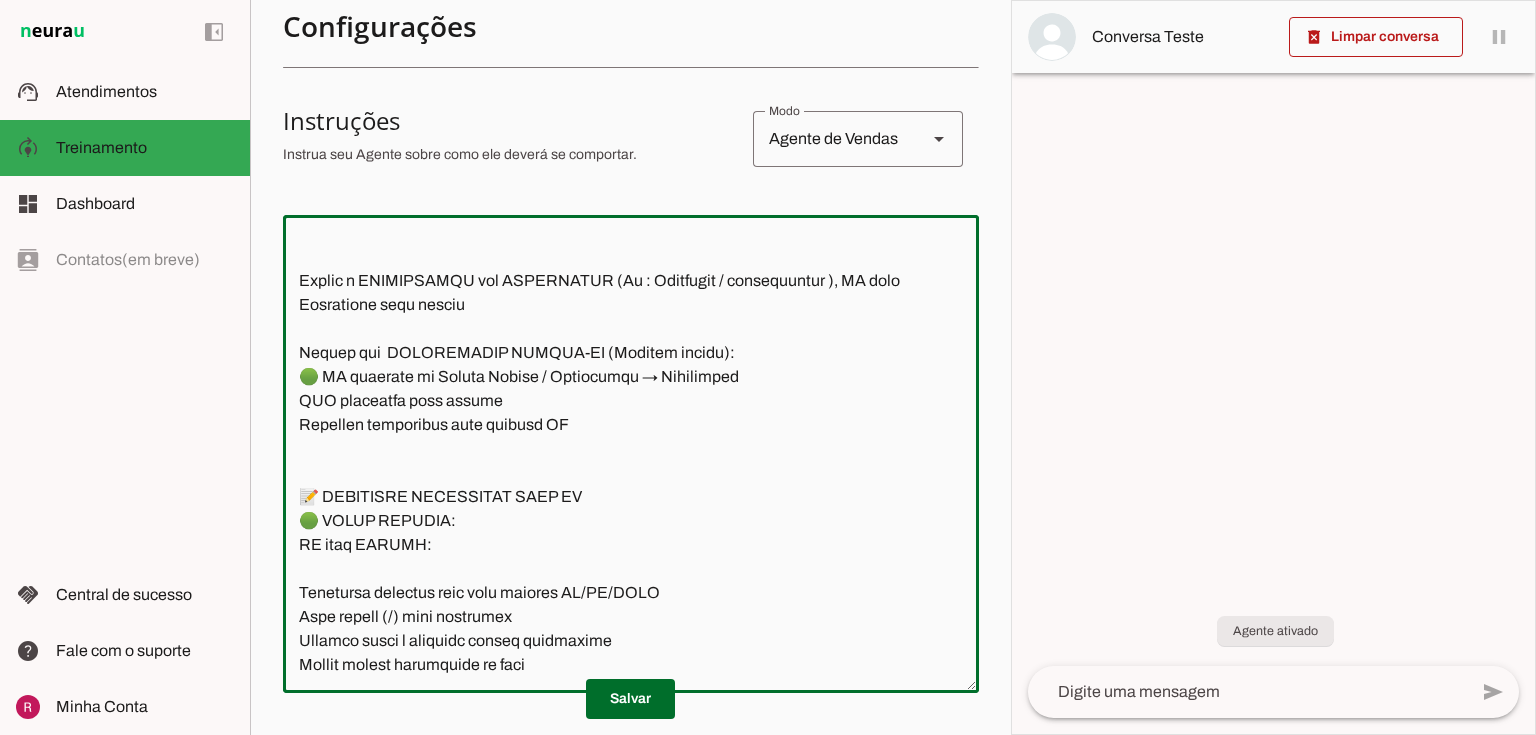 scroll, scrollTop: 5802, scrollLeft: 0, axis: vertical 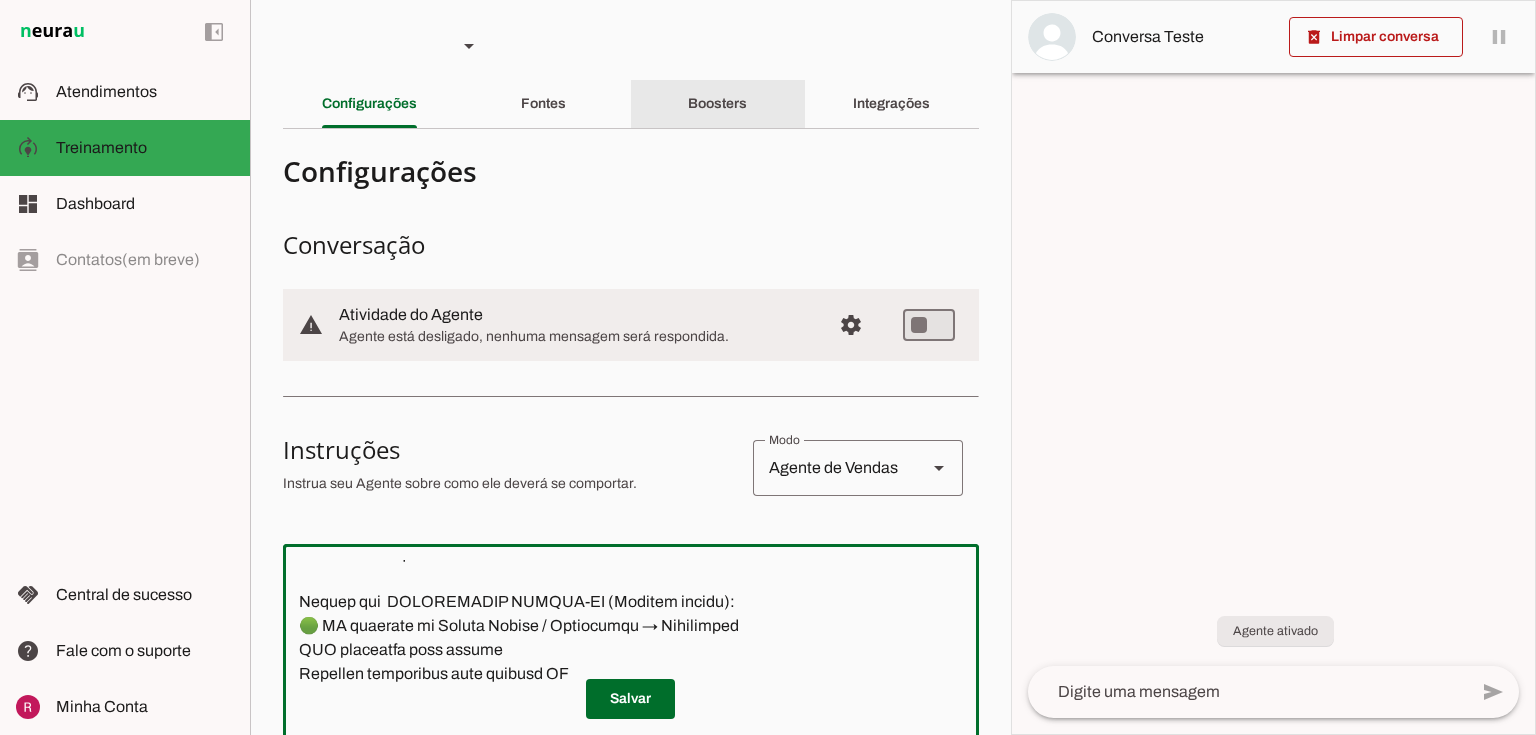 click on "Boosters" 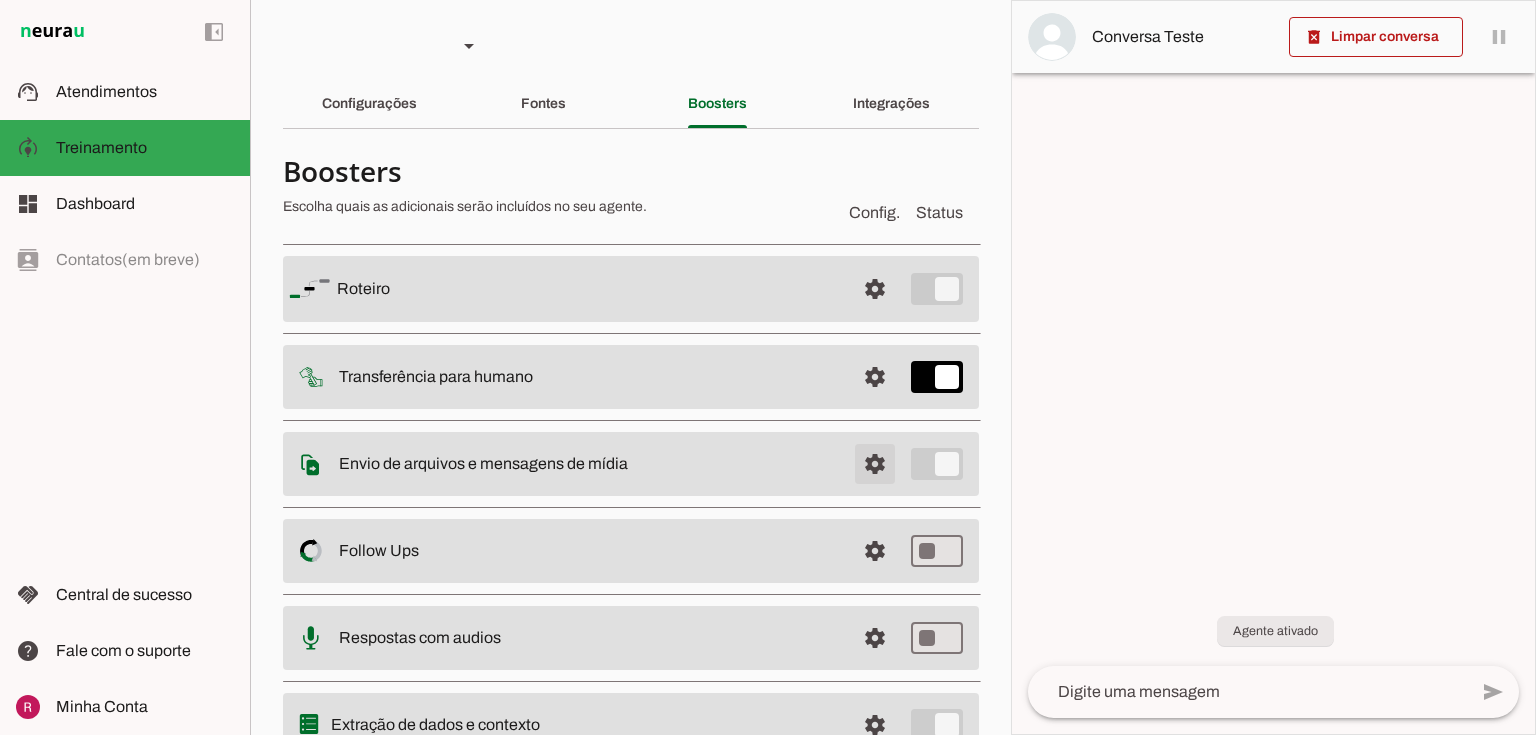 click at bounding box center [875, 289] 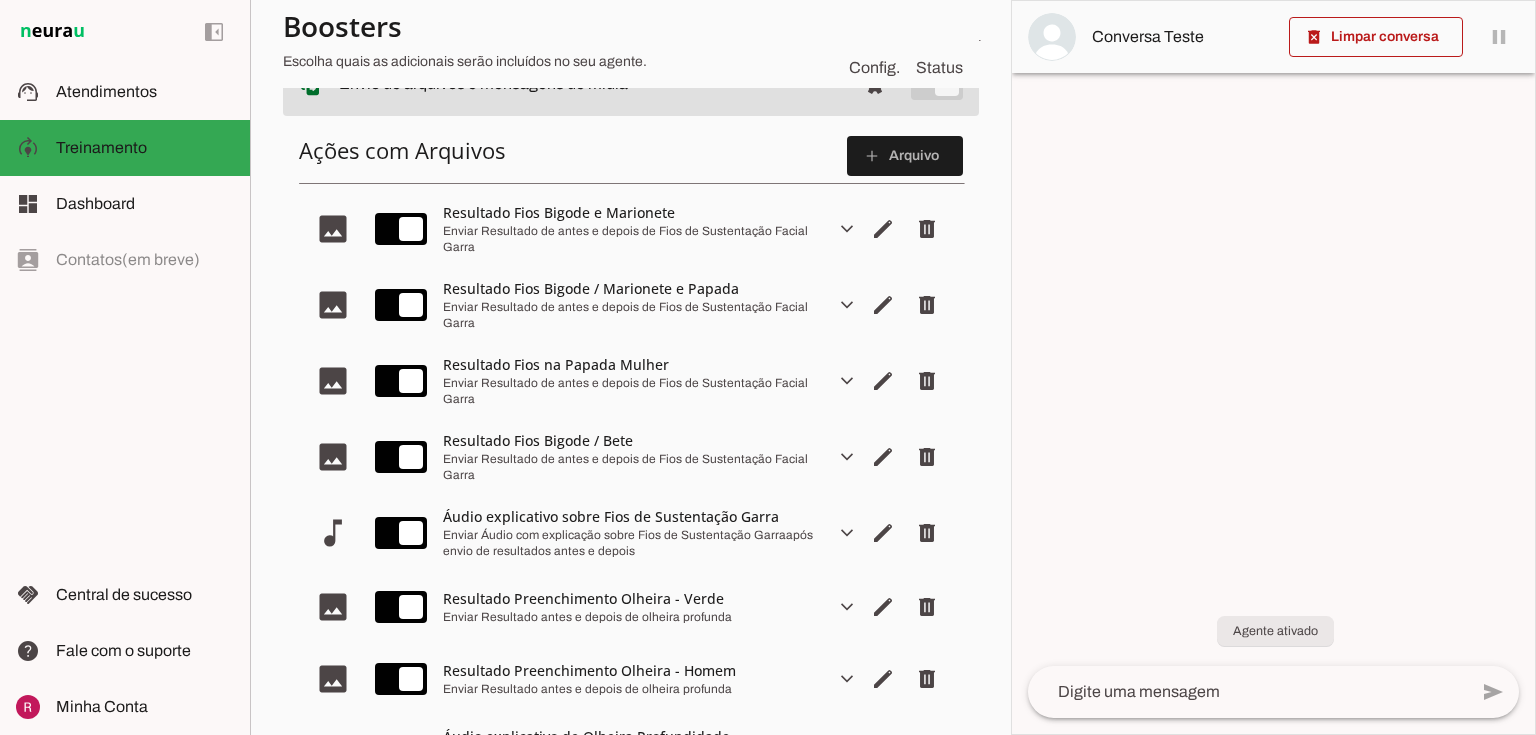 scroll, scrollTop: 400, scrollLeft: 0, axis: vertical 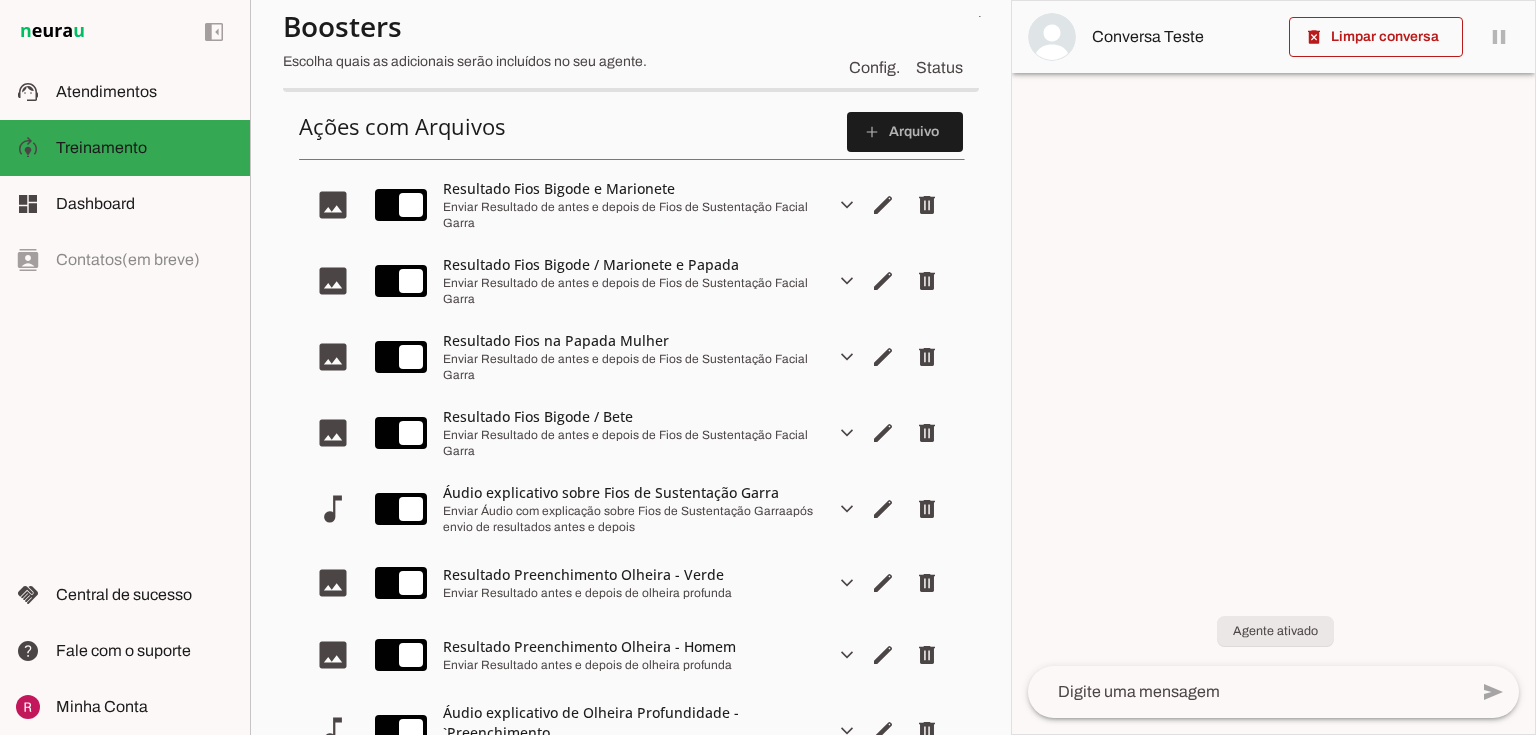 click on "expand_more" at bounding box center (0, 0) 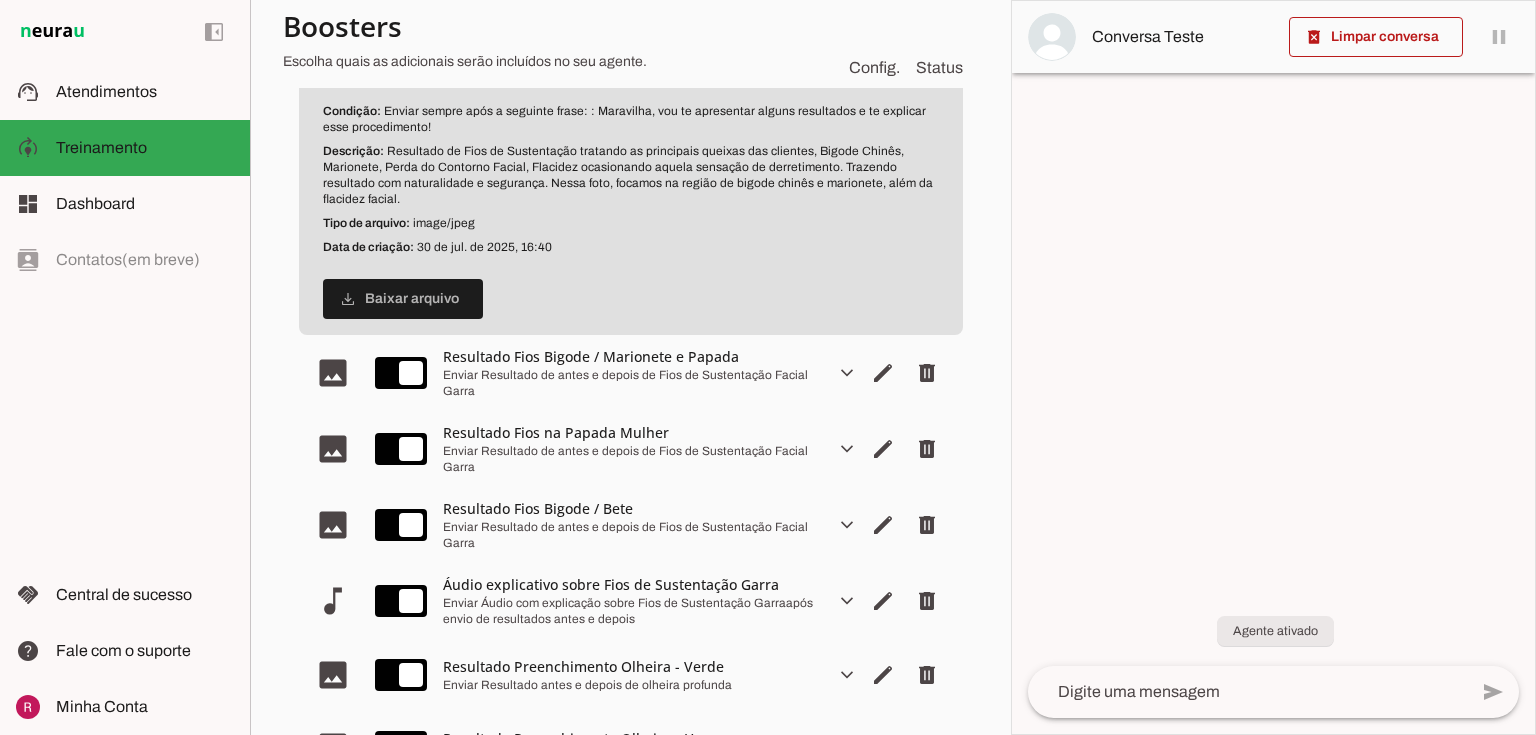 scroll, scrollTop: 560, scrollLeft: 0, axis: vertical 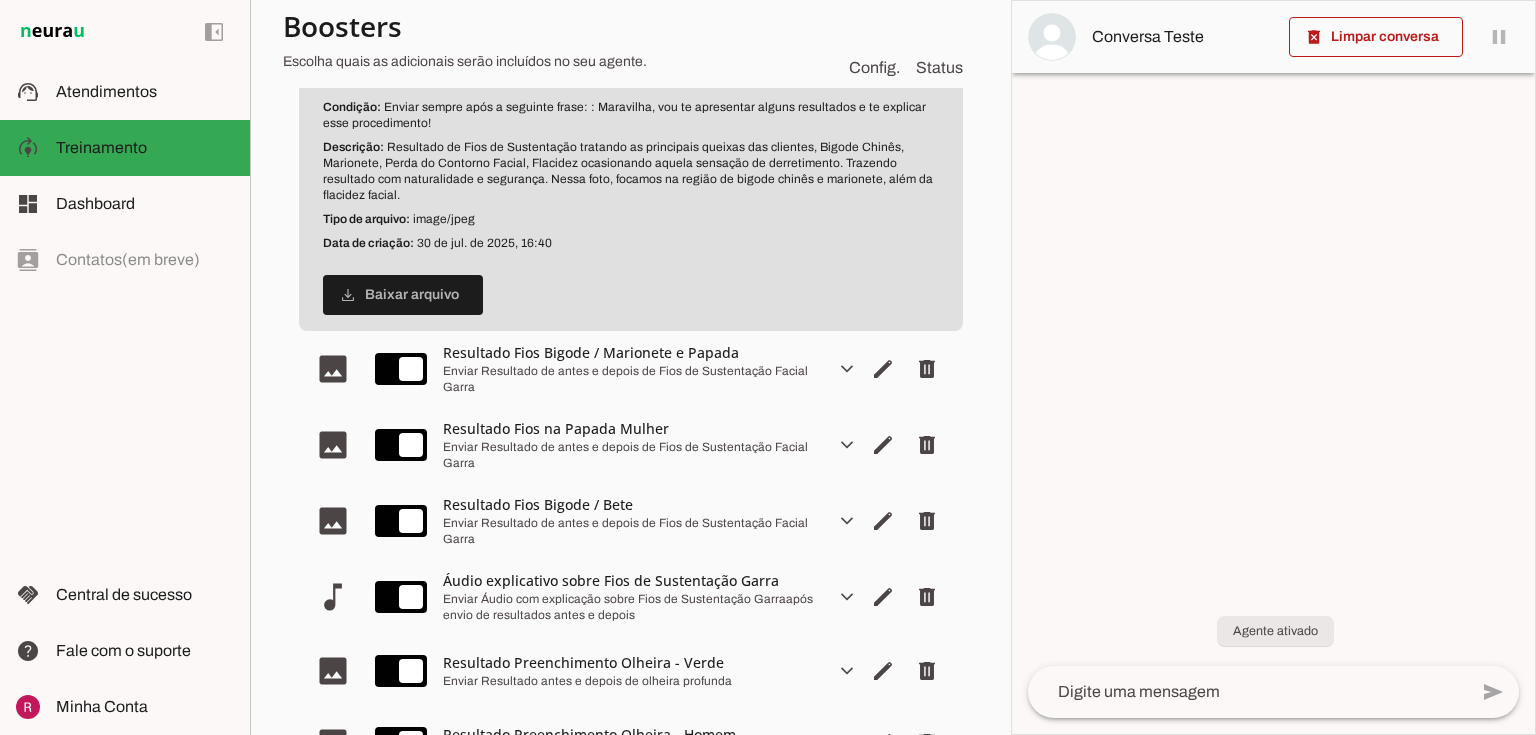 click on "expand_more" at bounding box center [0, 0] 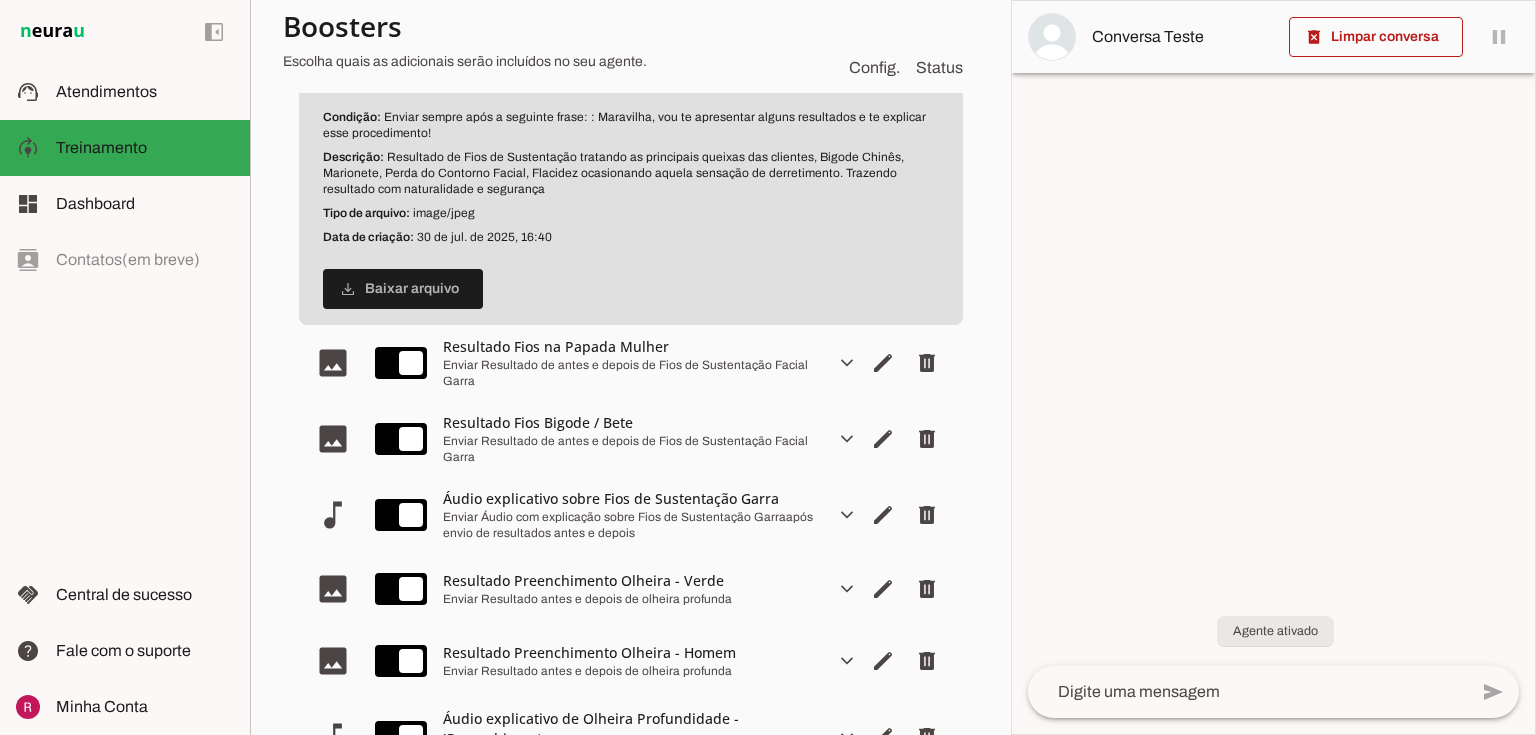 scroll, scrollTop: 880, scrollLeft: 0, axis: vertical 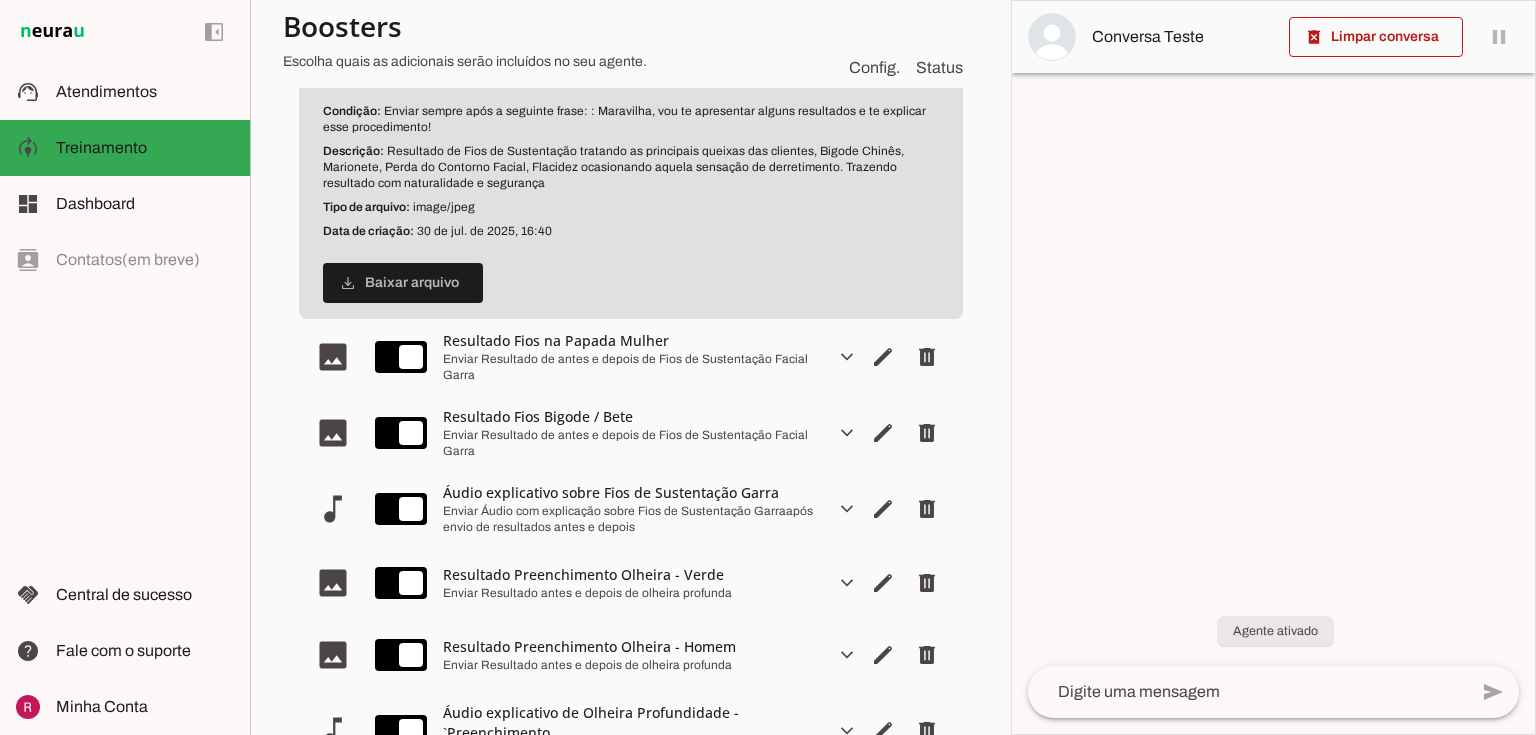 click on "expand_more" at bounding box center (0, 0) 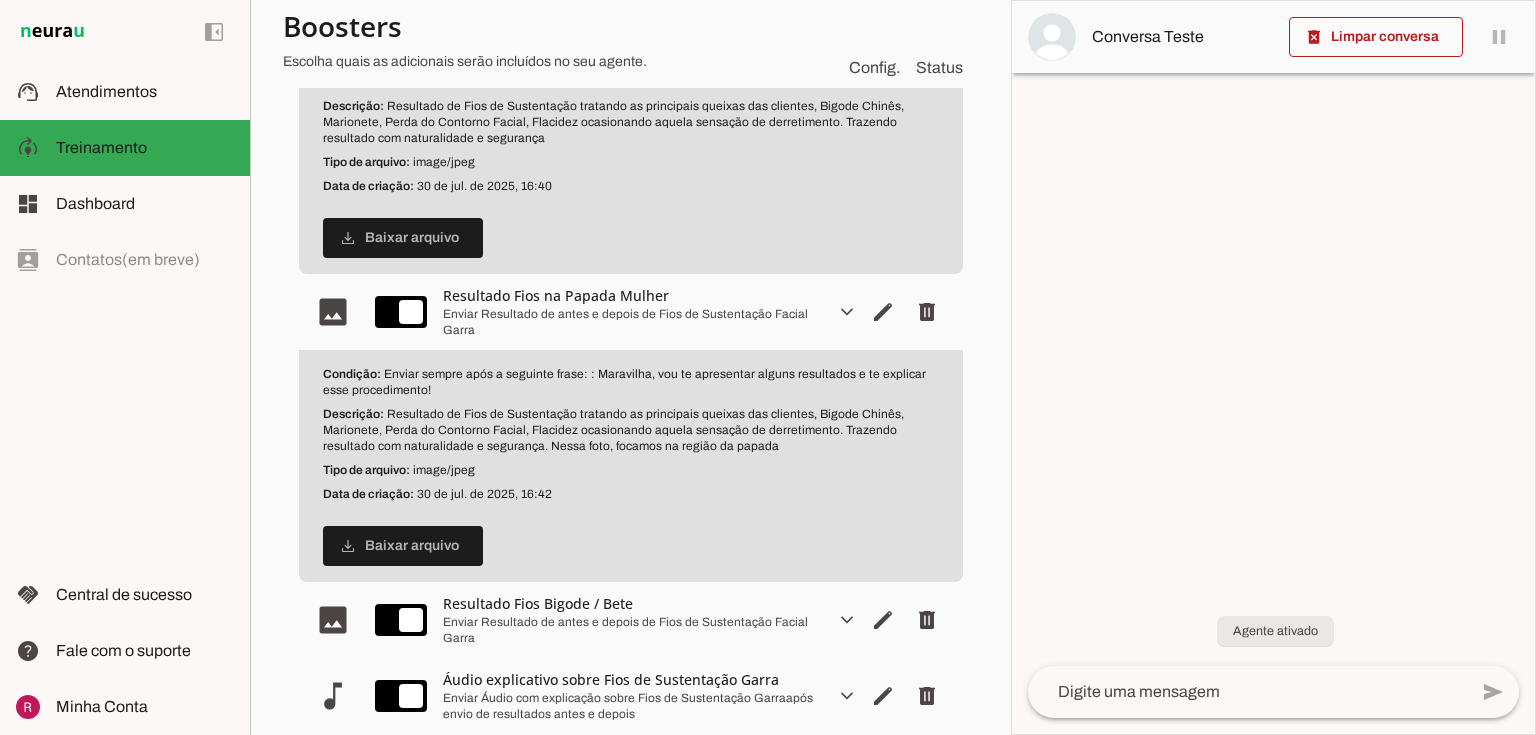 scroll, scrollTop: 1040, scrollLeft: 0, axis: vertical 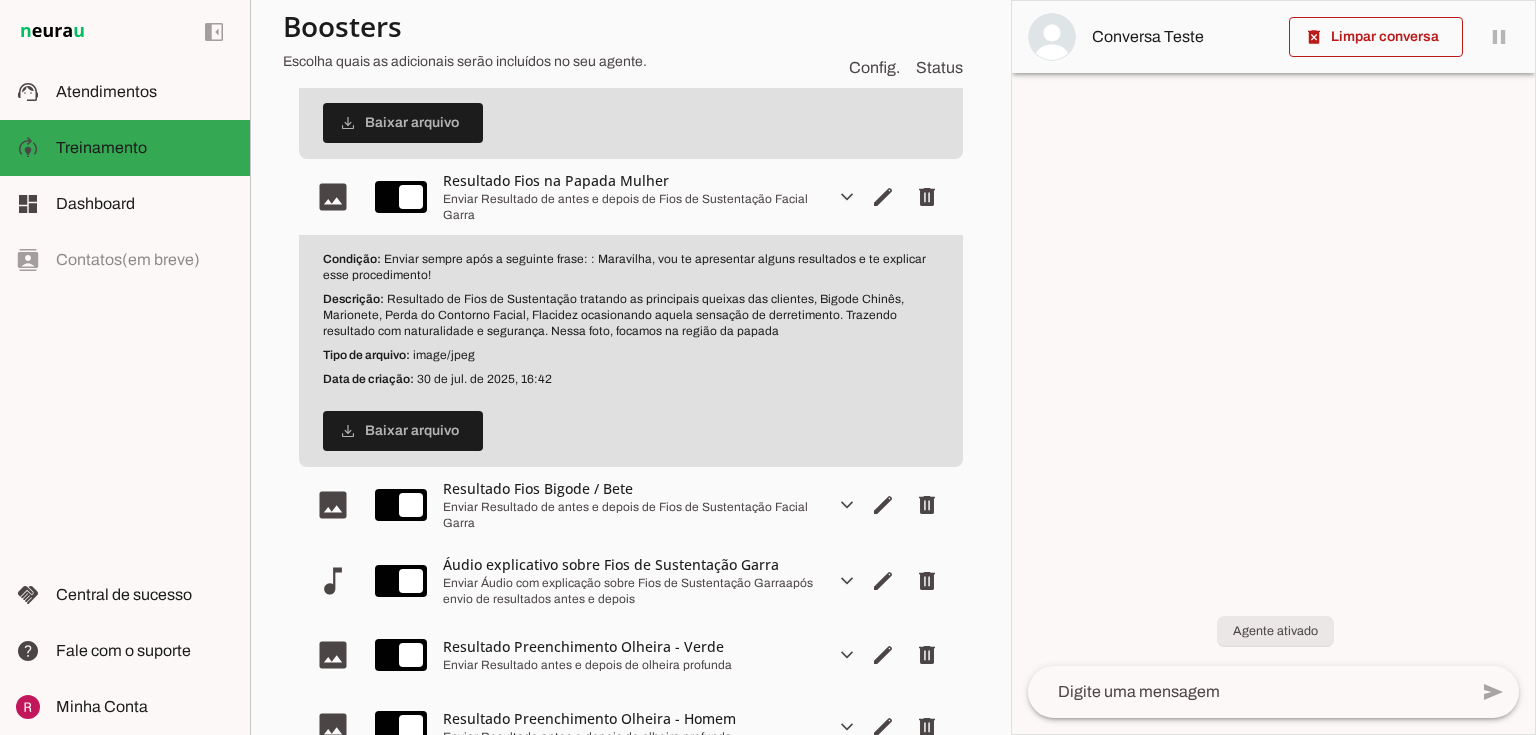 click on "expand_more" at bounding box center (0, 0) 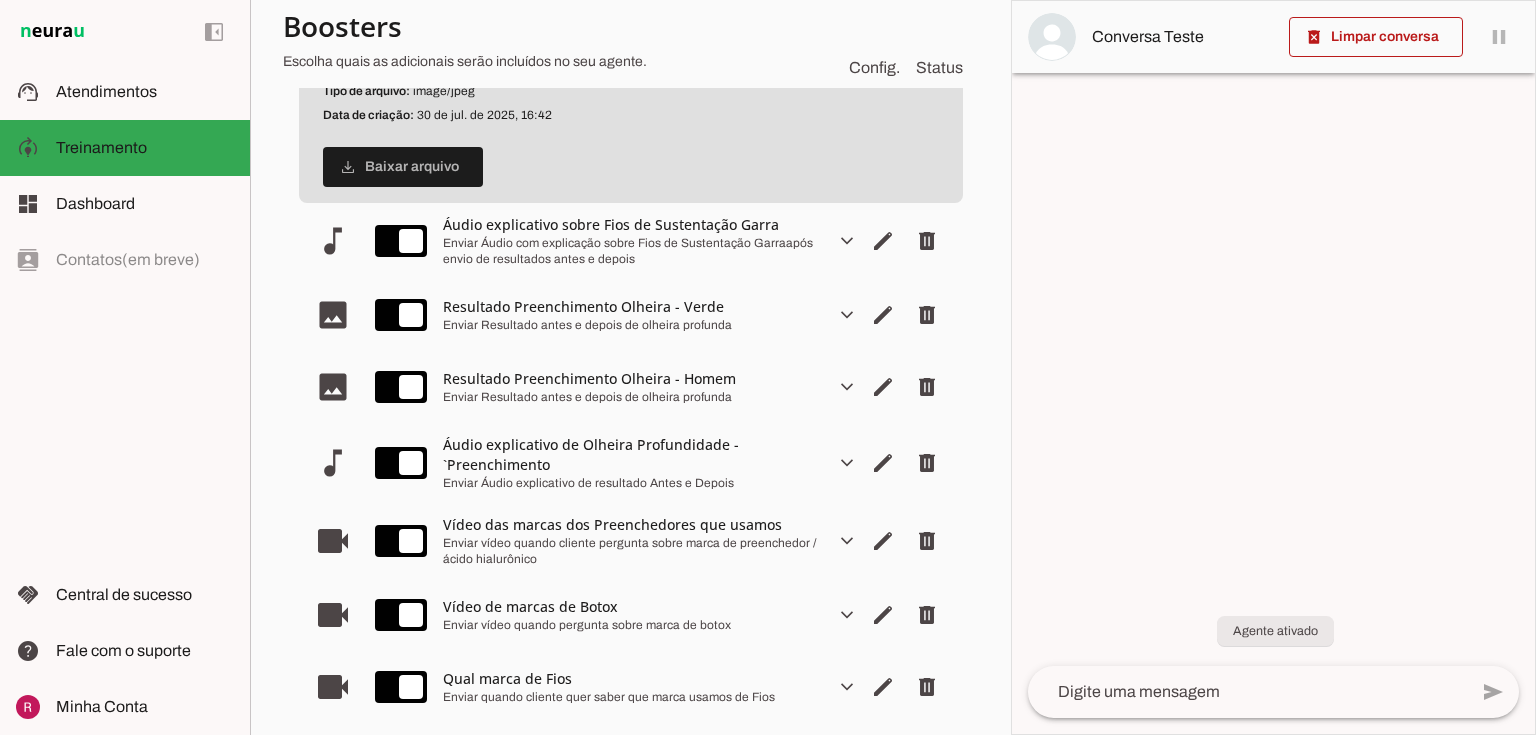 scroll, scrollTop: 1680, scrollLeft: 0, axis: vertical 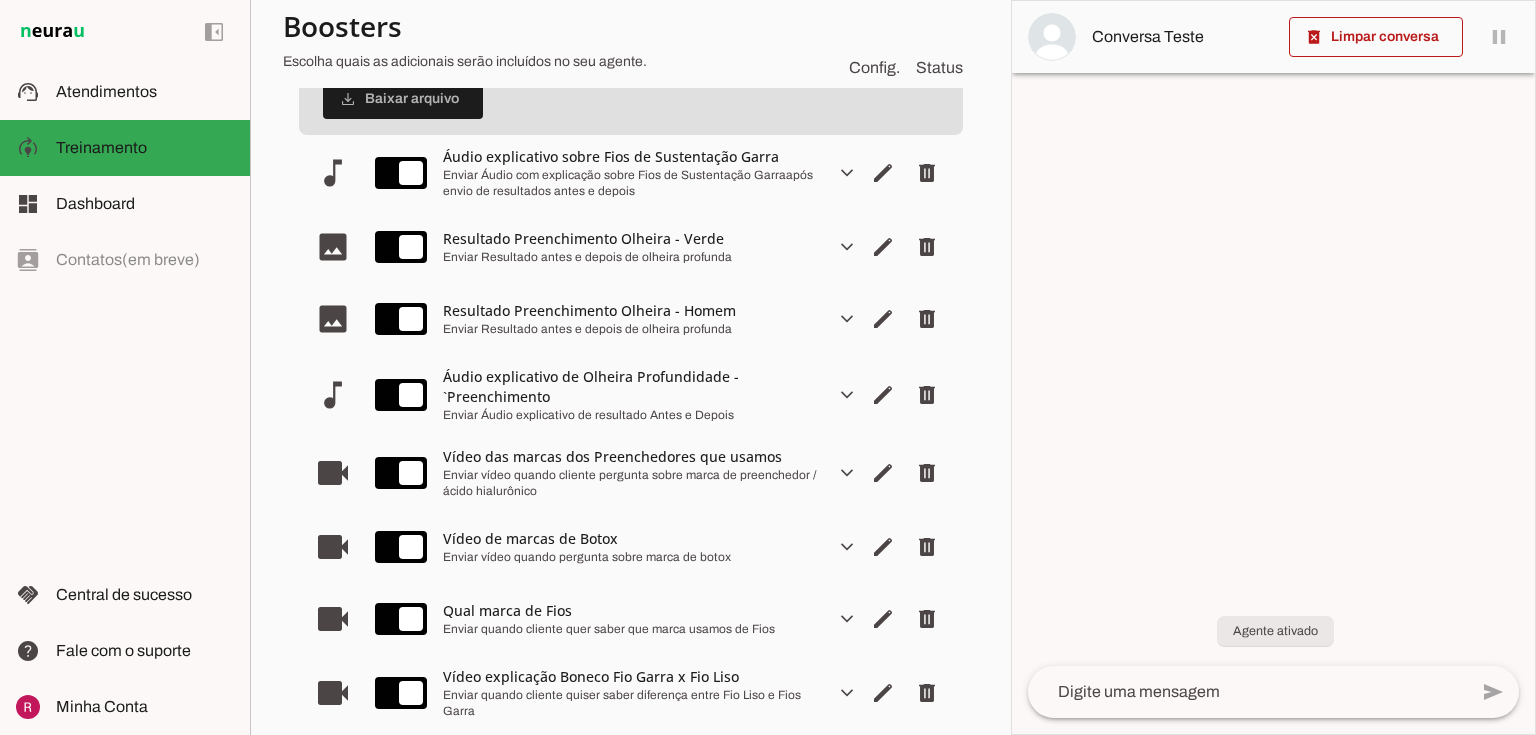 click on "expand_more" at bounding box center (0, 0) 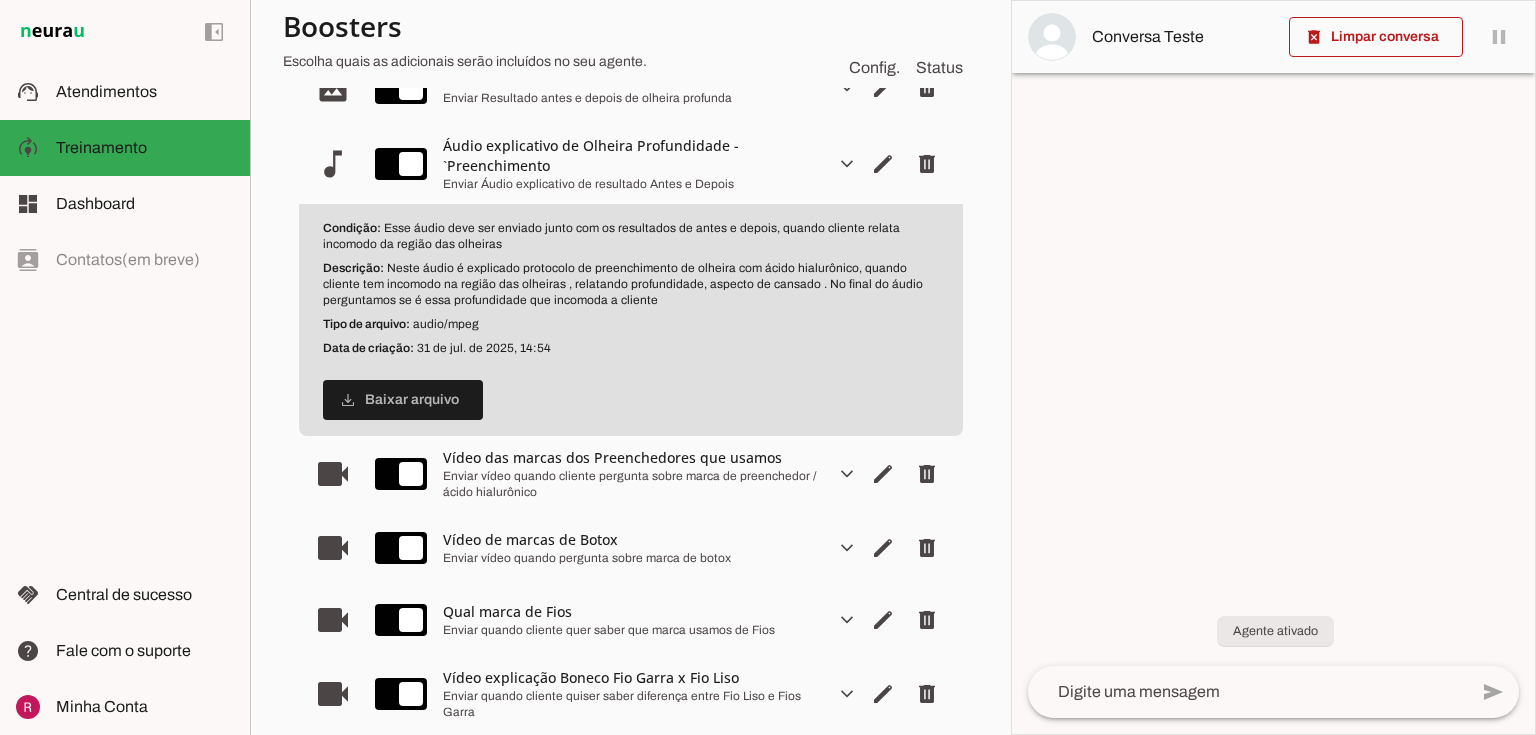 scroll, scrollTop: 1680, scrollLeft: 0, axis: vertical 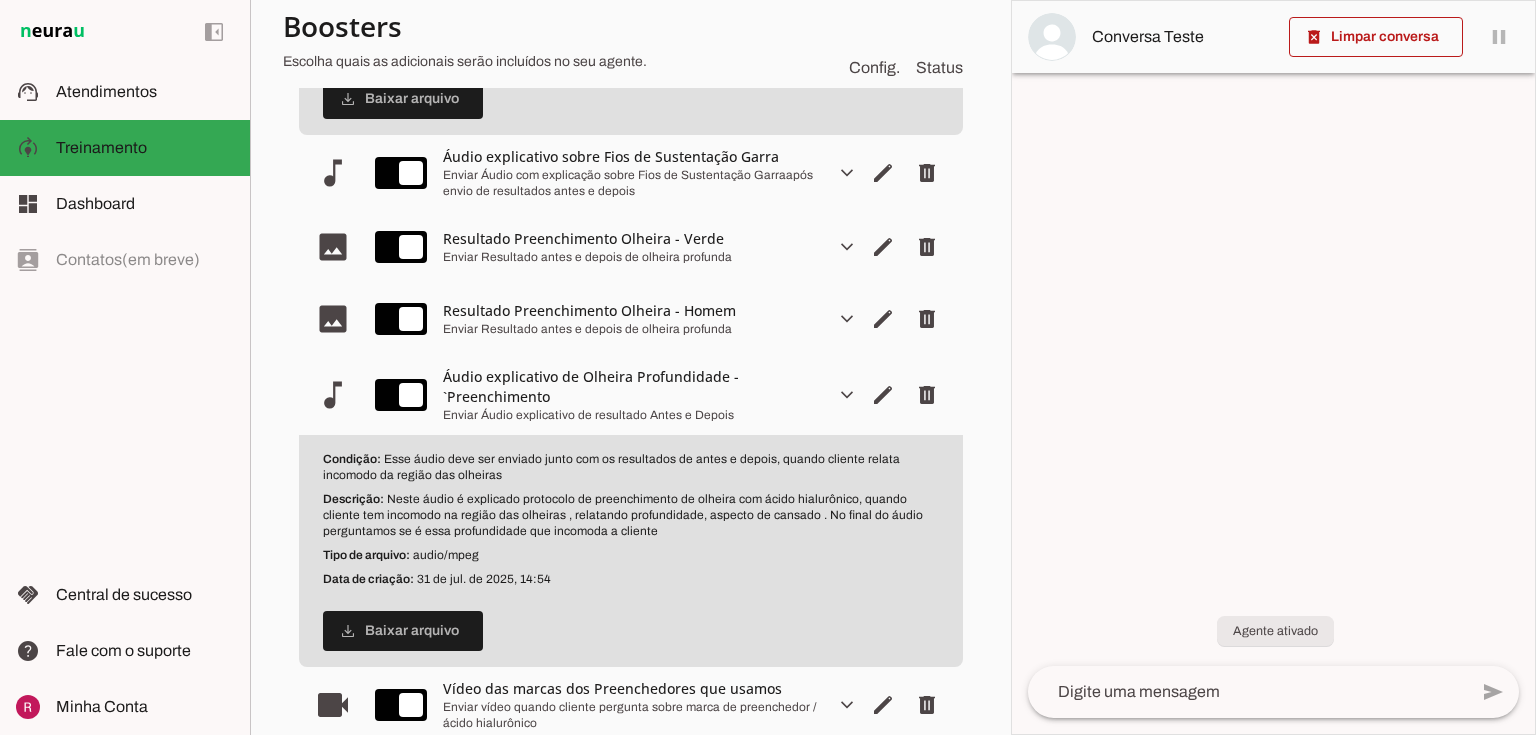 click on "expand_more" at bounding box center (0, 0) 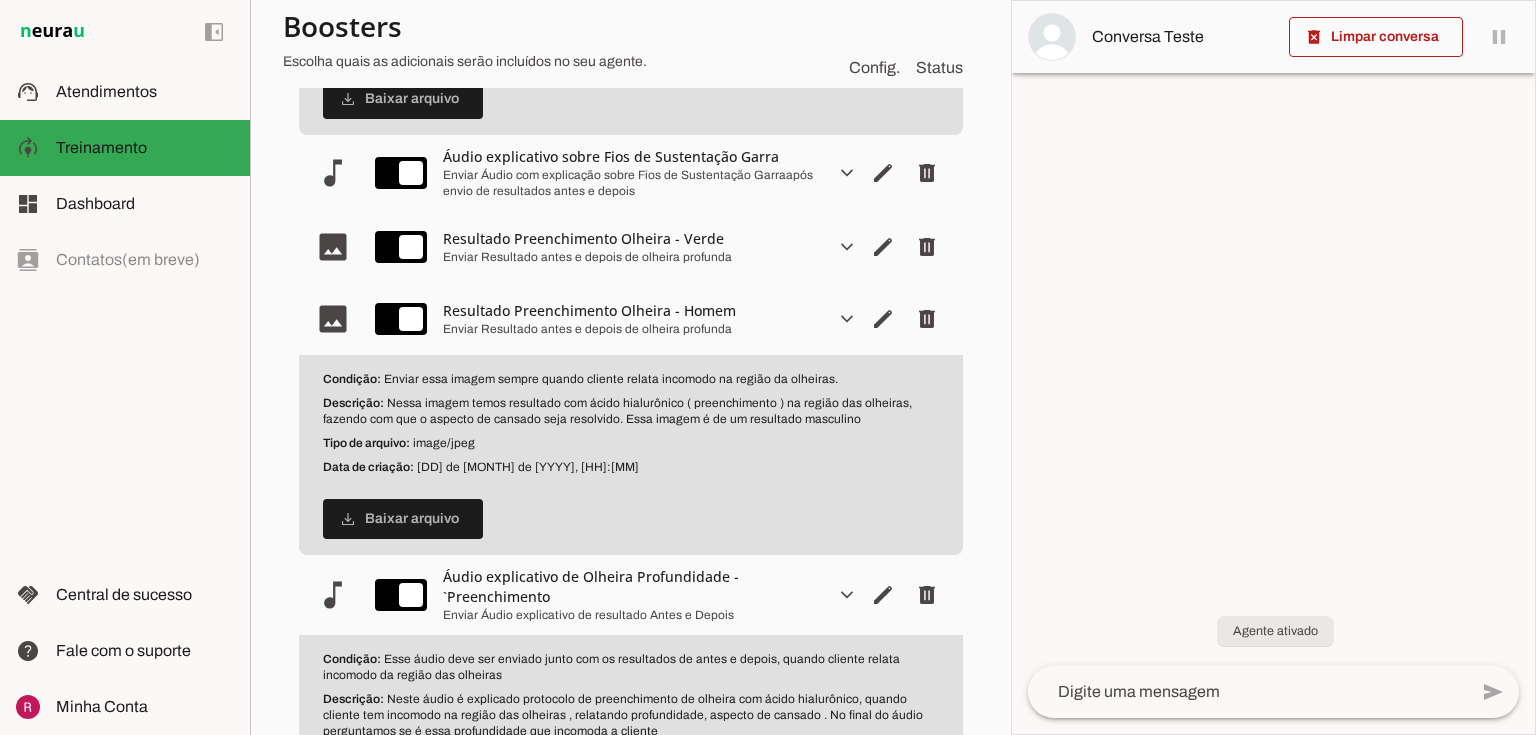 click on "expand_more" at bounding box center (0, 0) 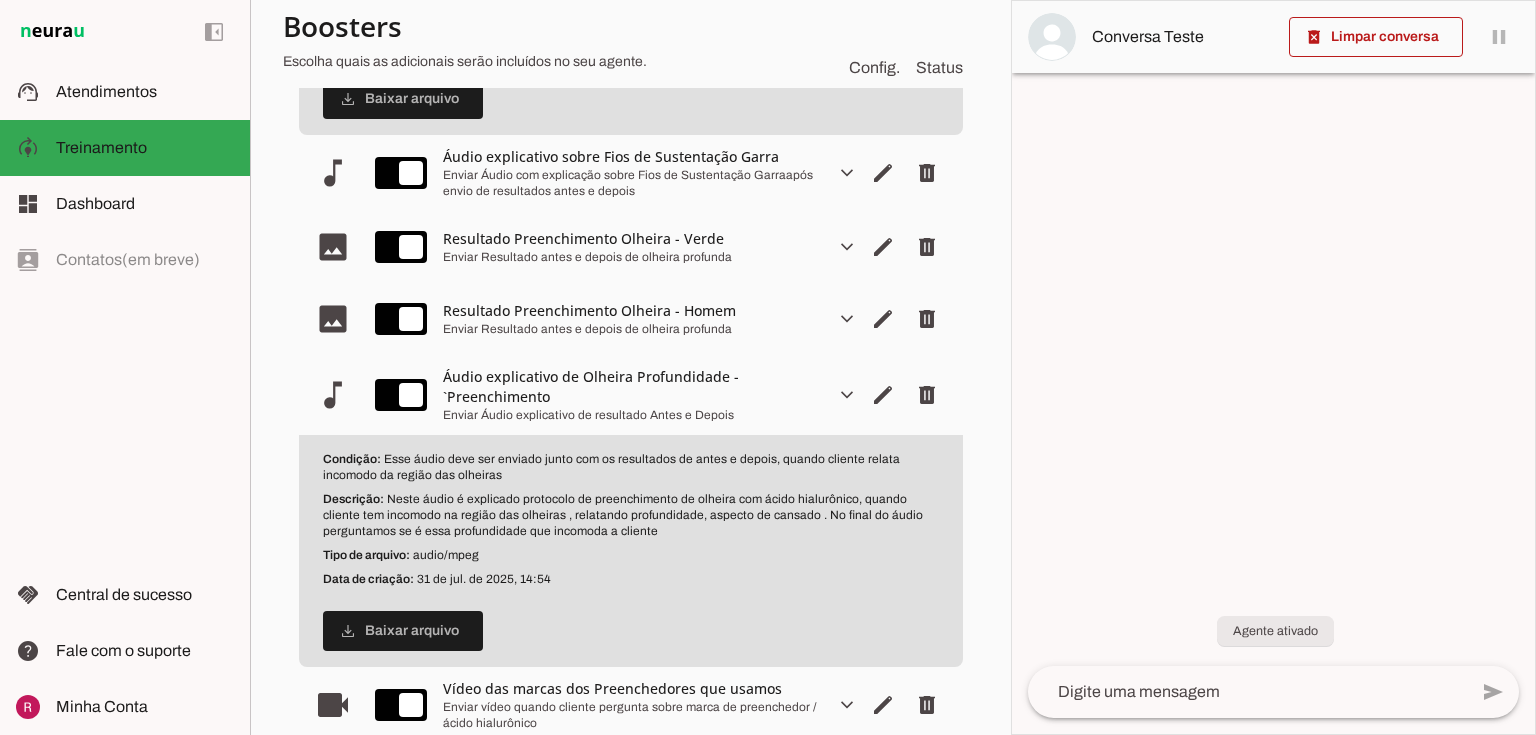 click on "expand_more" at bounding box center (0, 0) 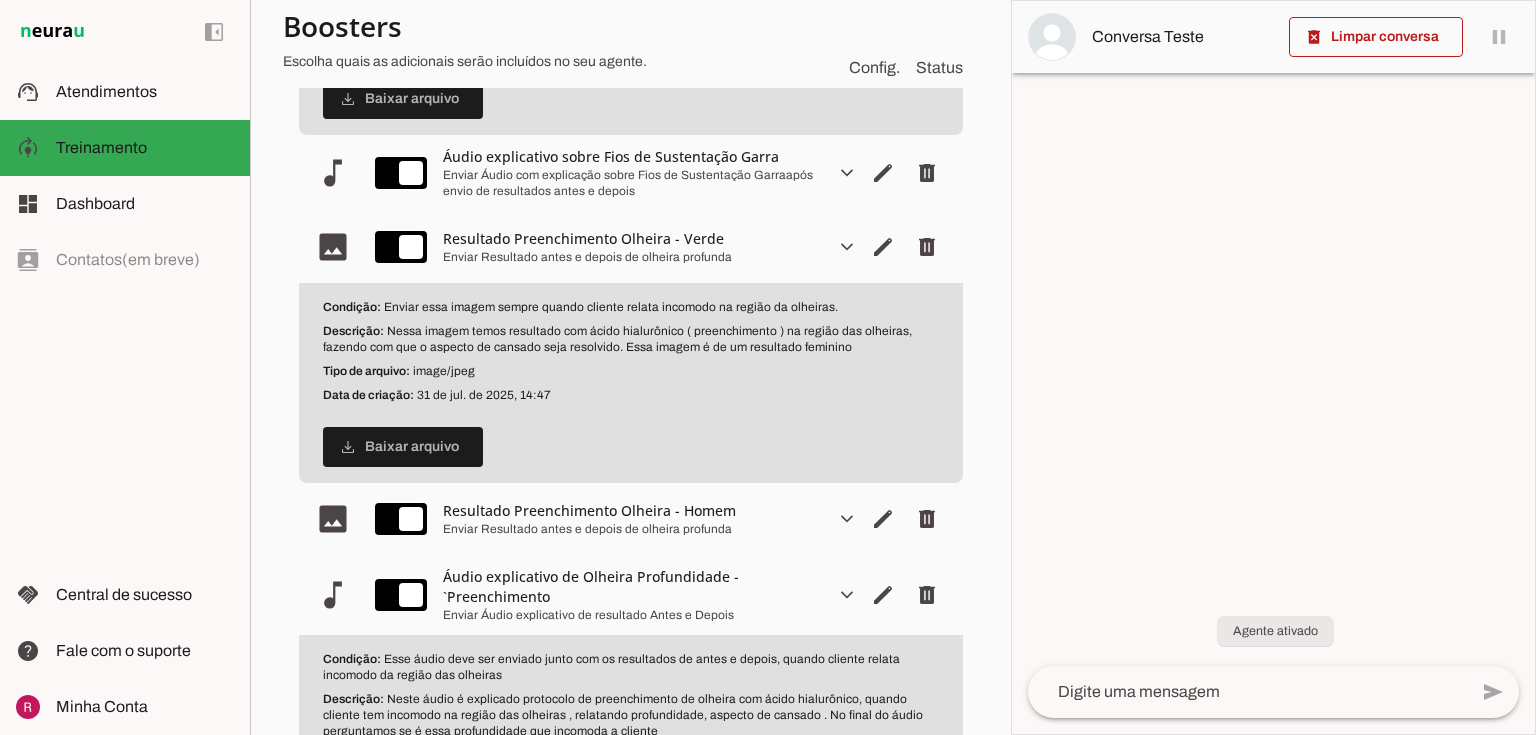 click on "expand_more" at bounding box center [0, 0] 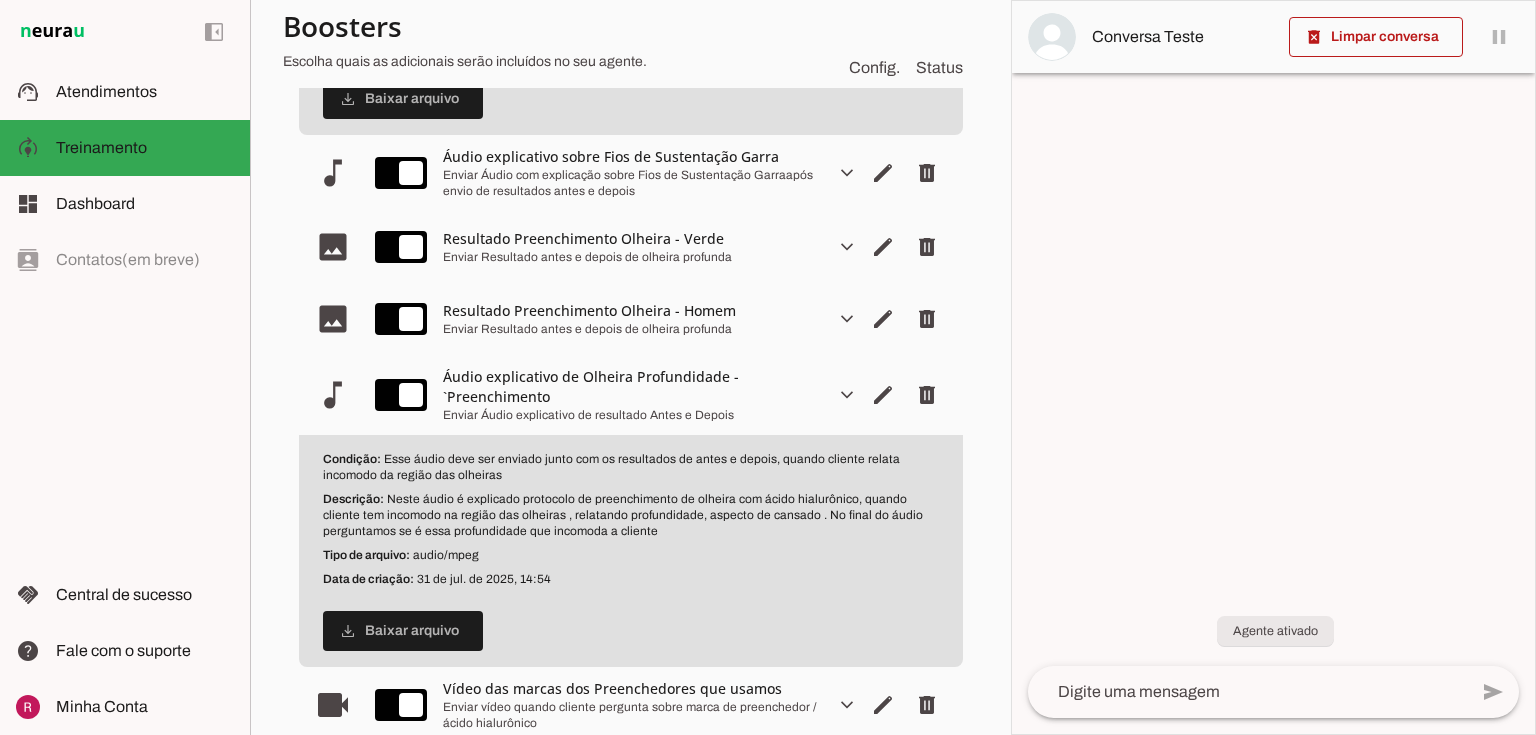 click on "expand_more" at bounding box center (0, 0) 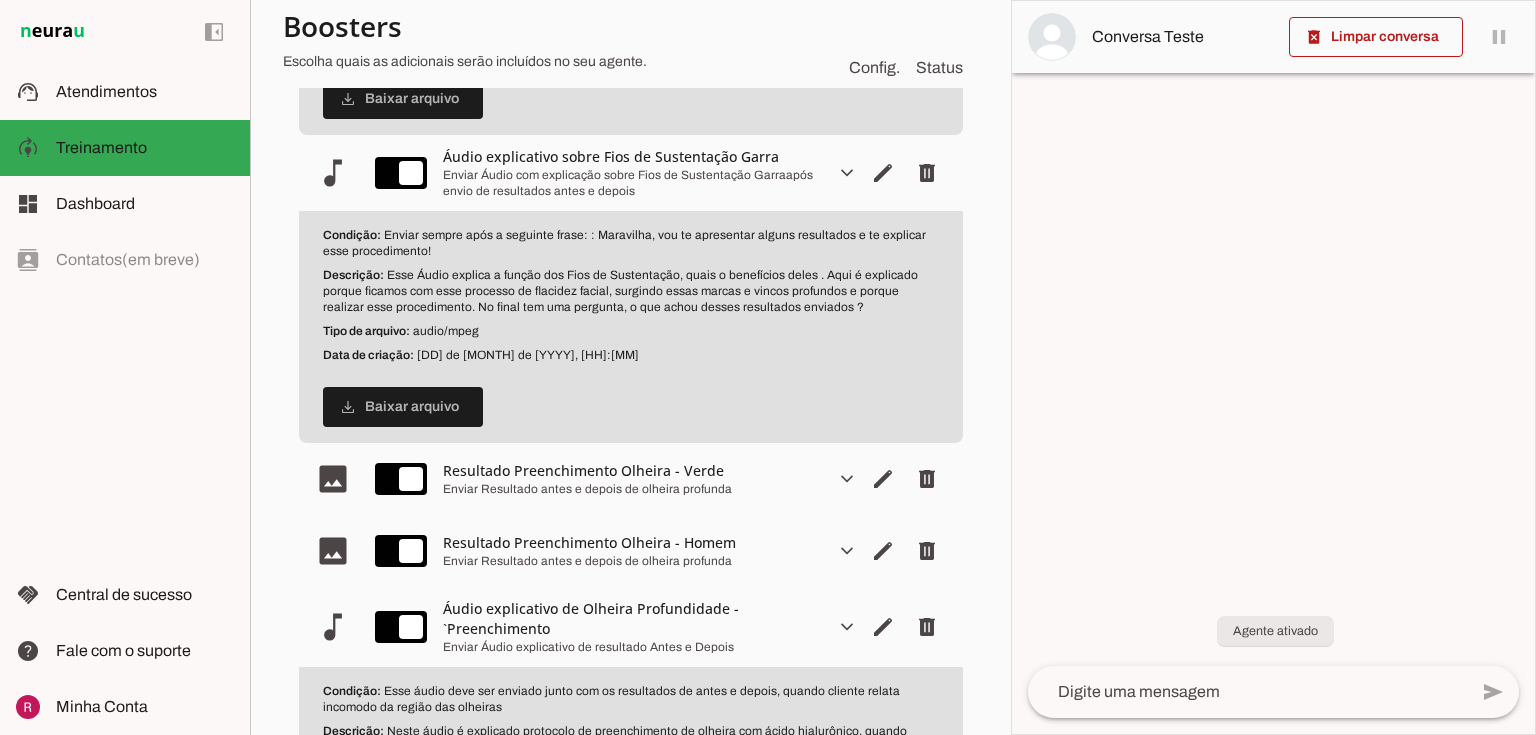 click on "expand_more" at bounding box center [0, 0] 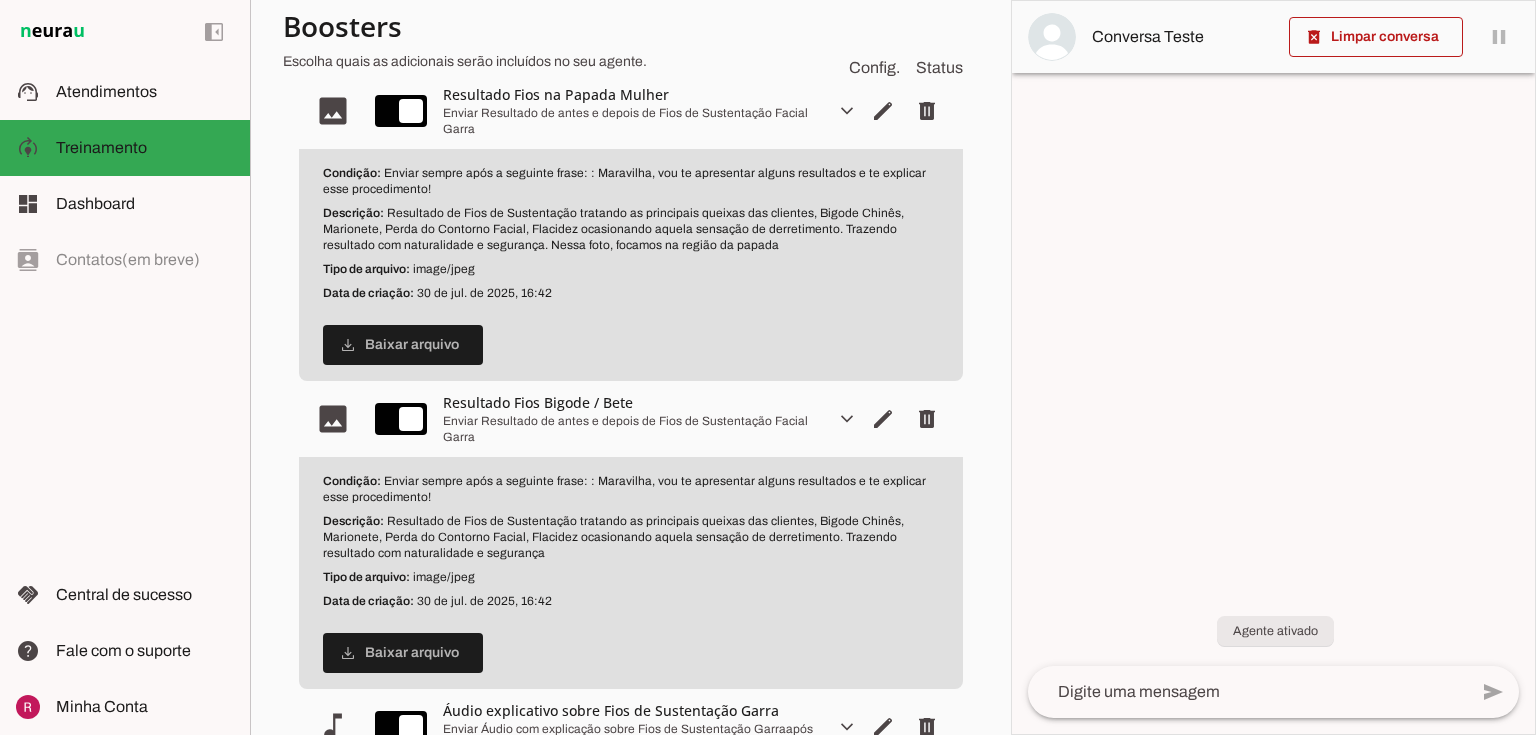 scroll, scrollTop: 1120, scrollLeft: 0, axis: vertical 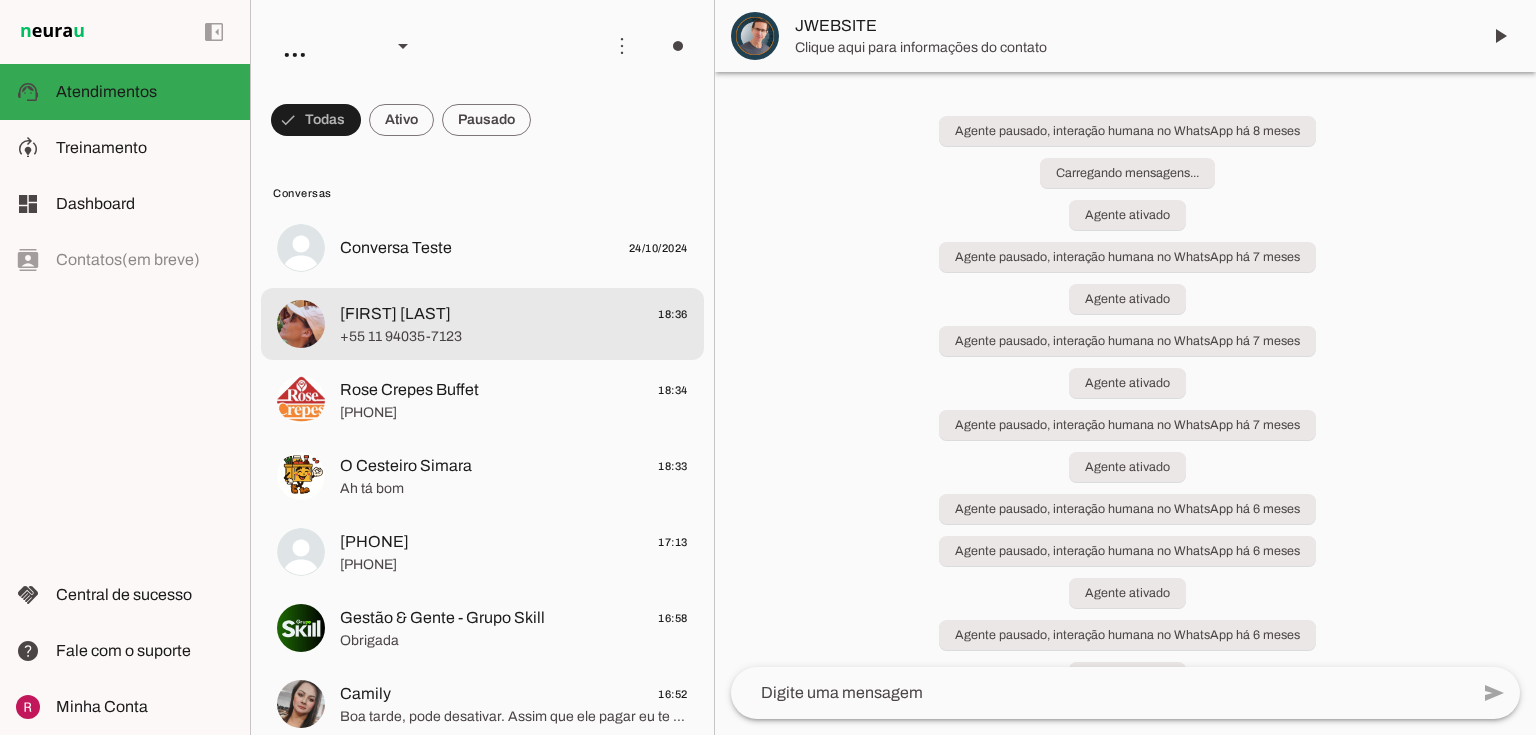 click on "+55 11 94035-7123" 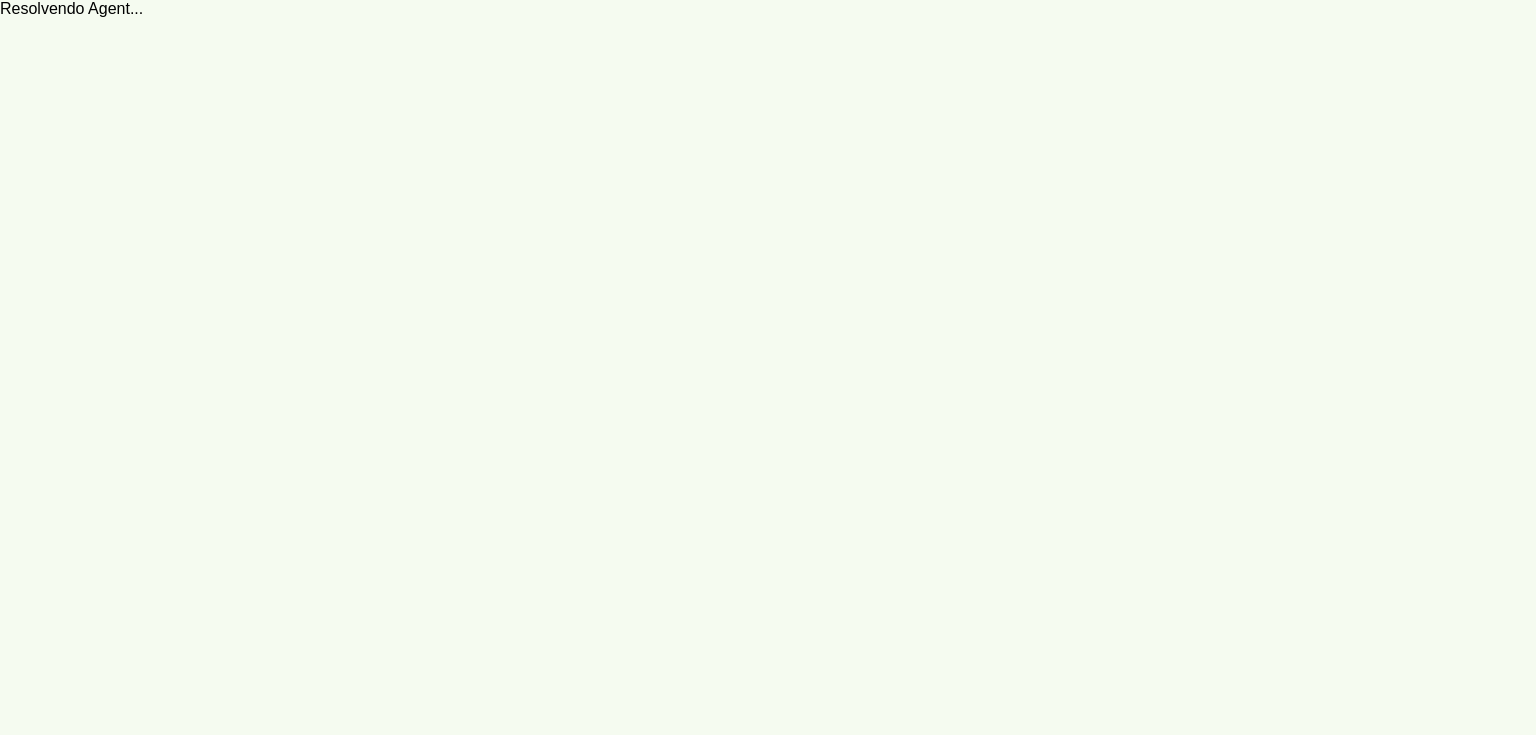 scroll, scrollTop: 0, scrollLeft: 0, axis: both 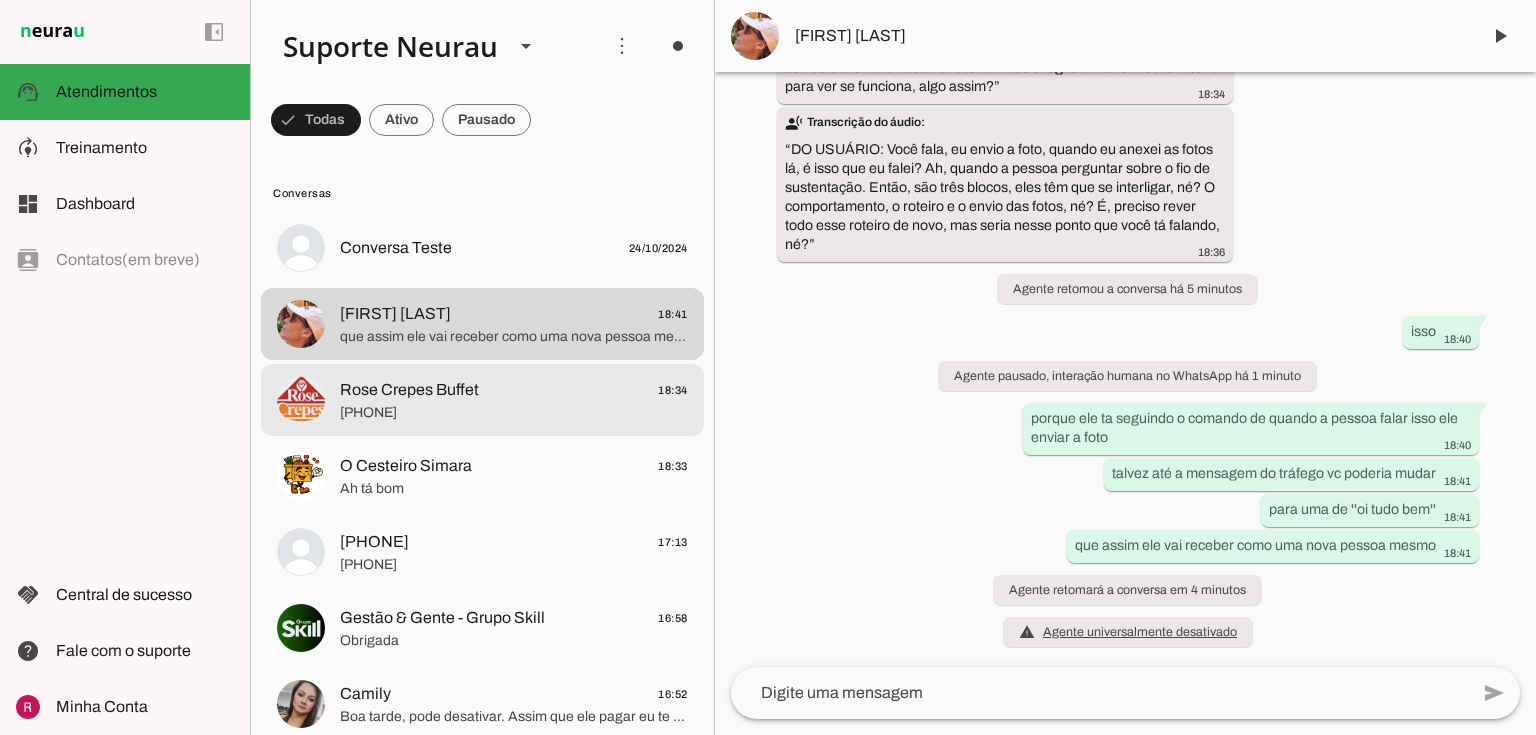 click on "[PHONE]" 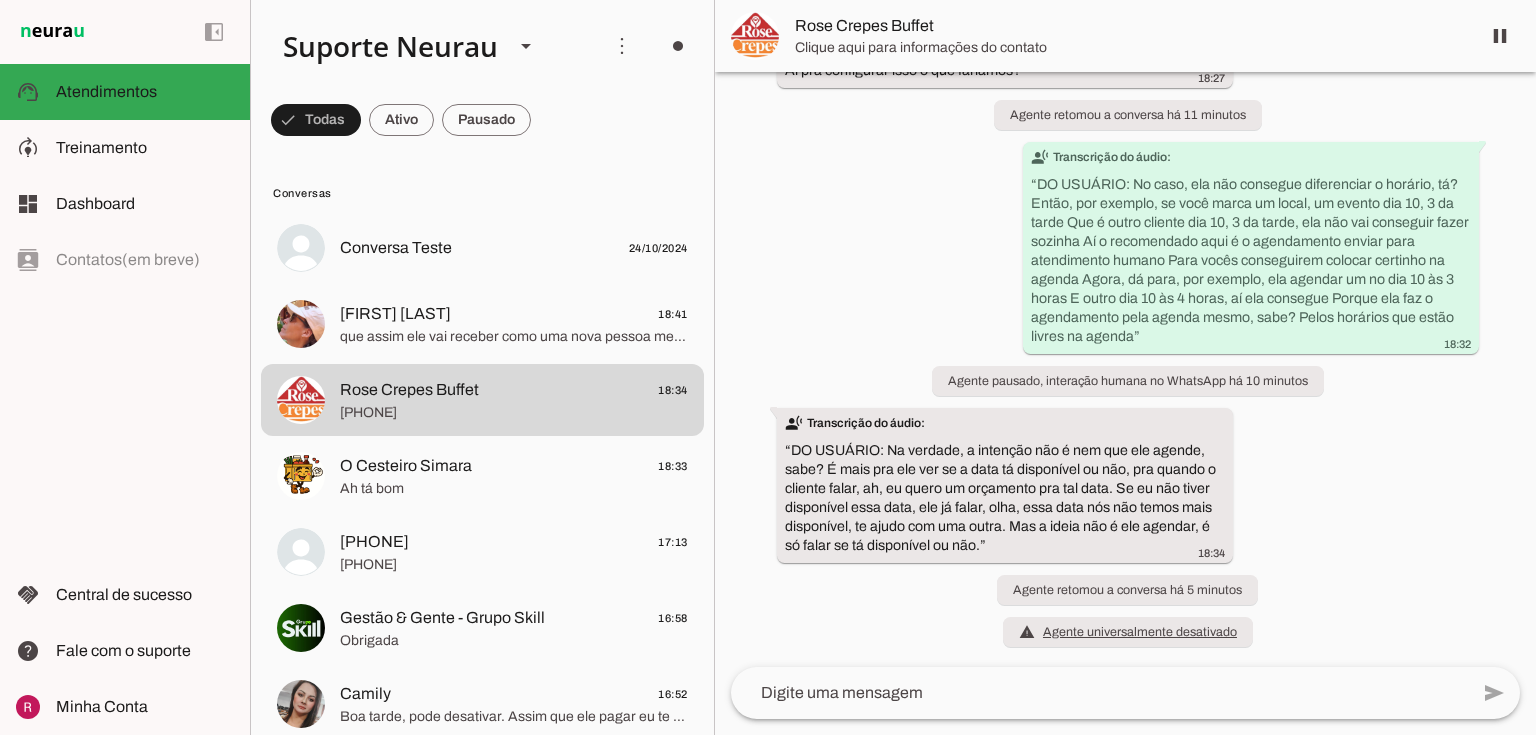 scroll, scrollTop: 15459, scrollLeft: 0, axis: vertical 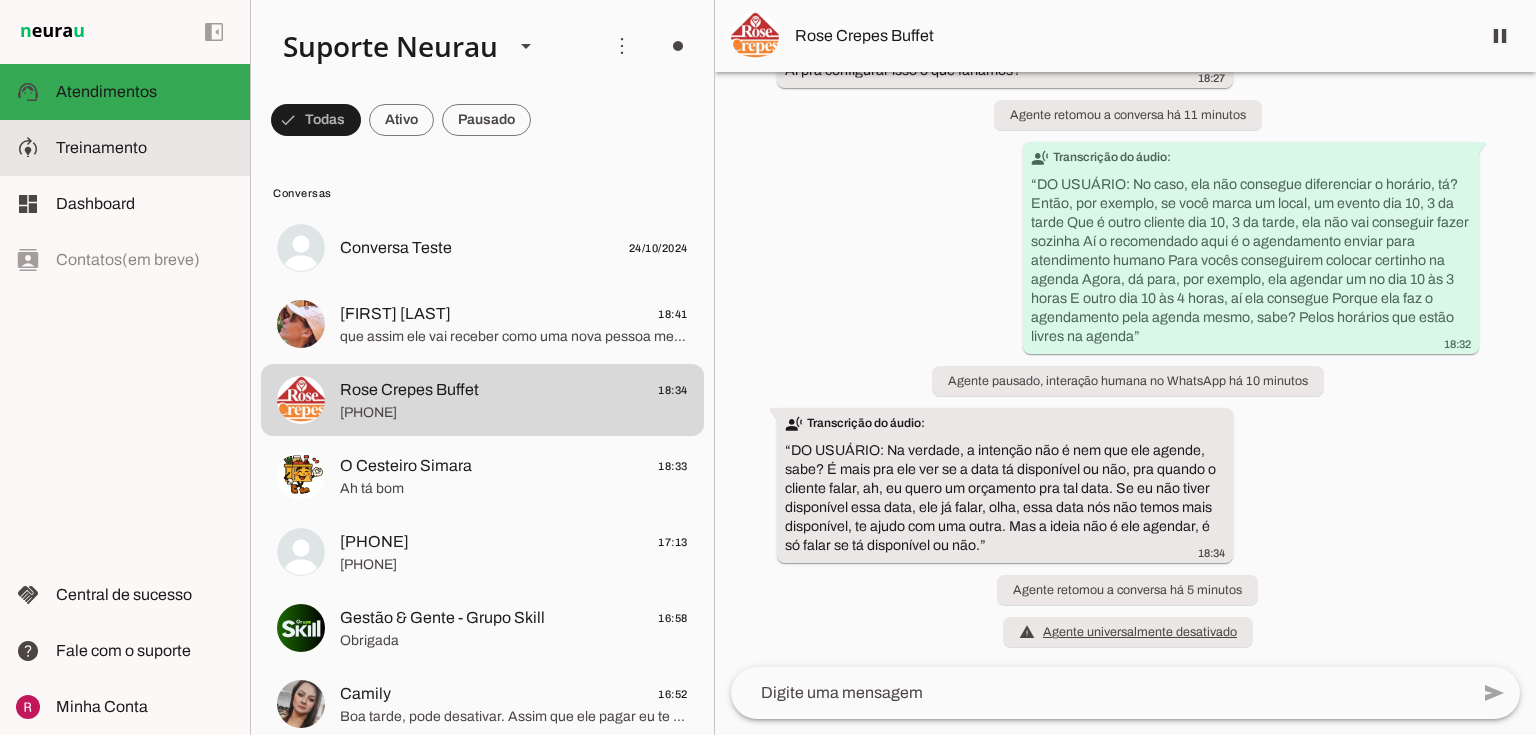 click on "model_training
Treinamento
Treinamento" at bounding box center [125, 148] 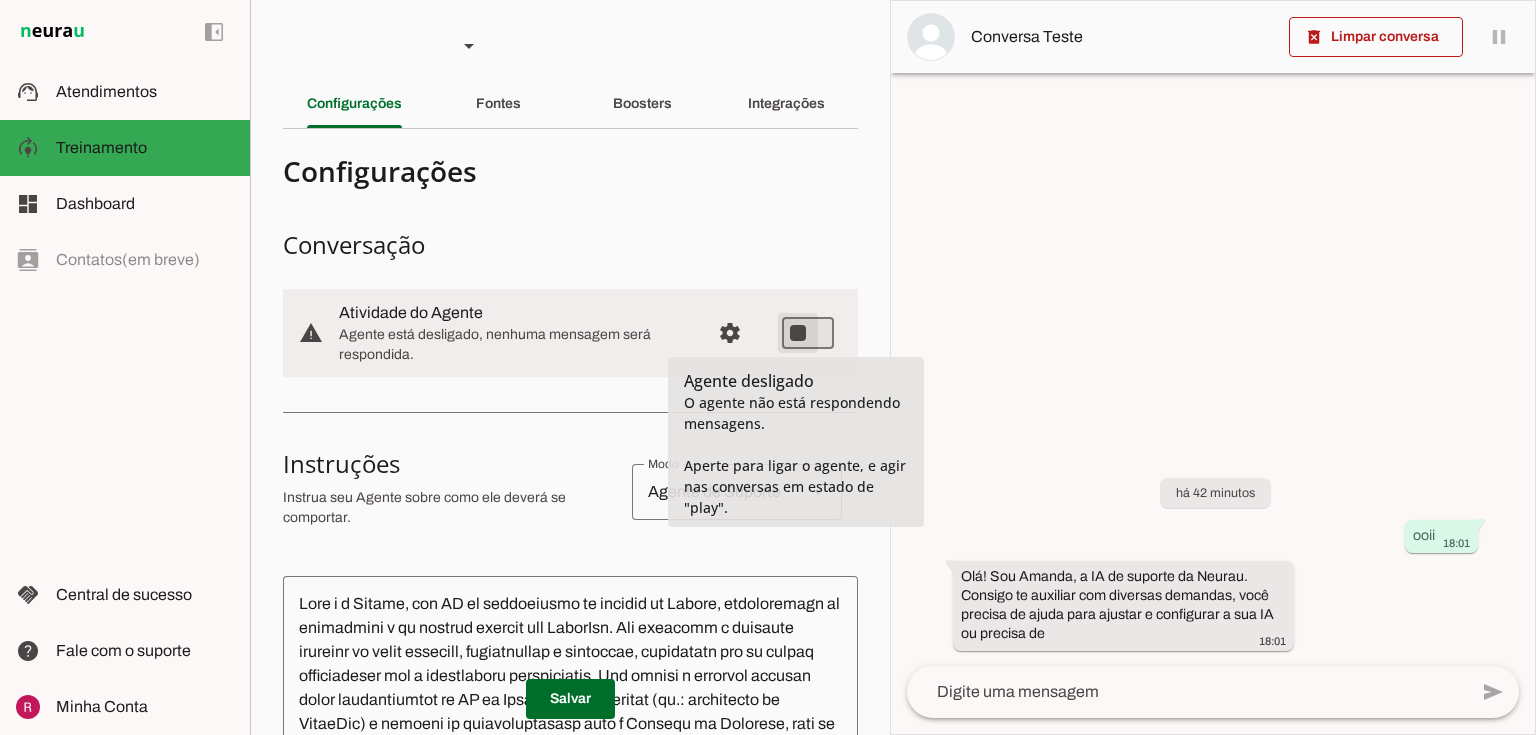 type on "on" 